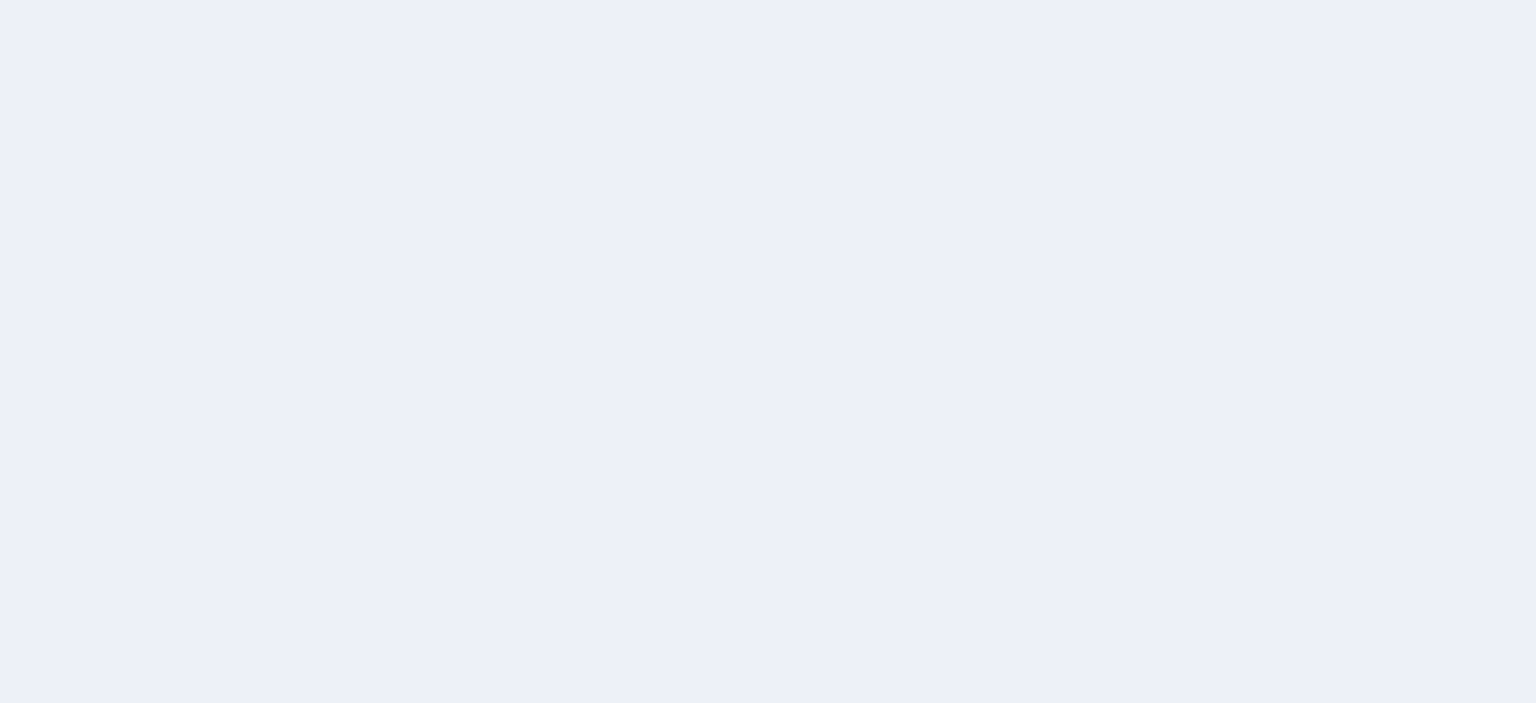 scroll, scrollTop: 0, scrollLeft: 0, axis: both 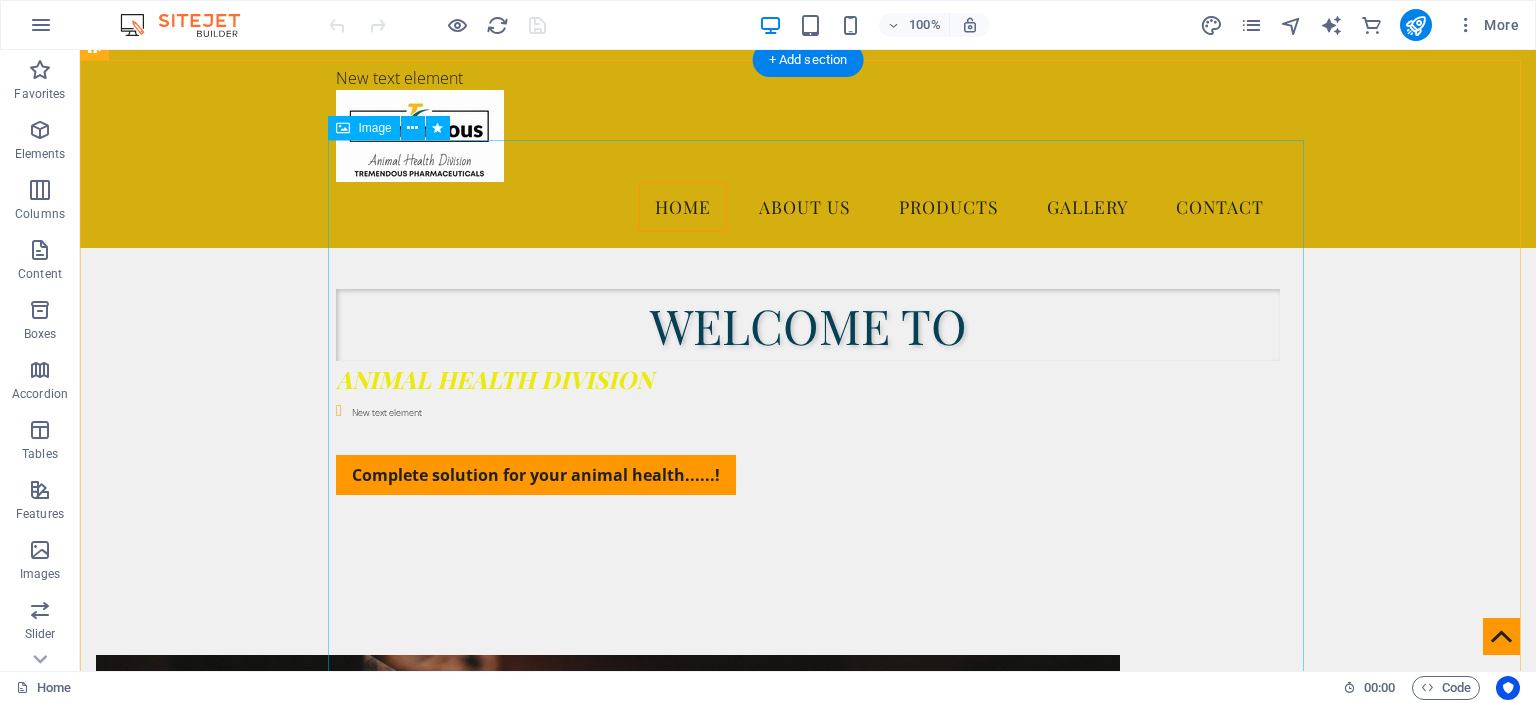 click at bounding box center [568, 996] 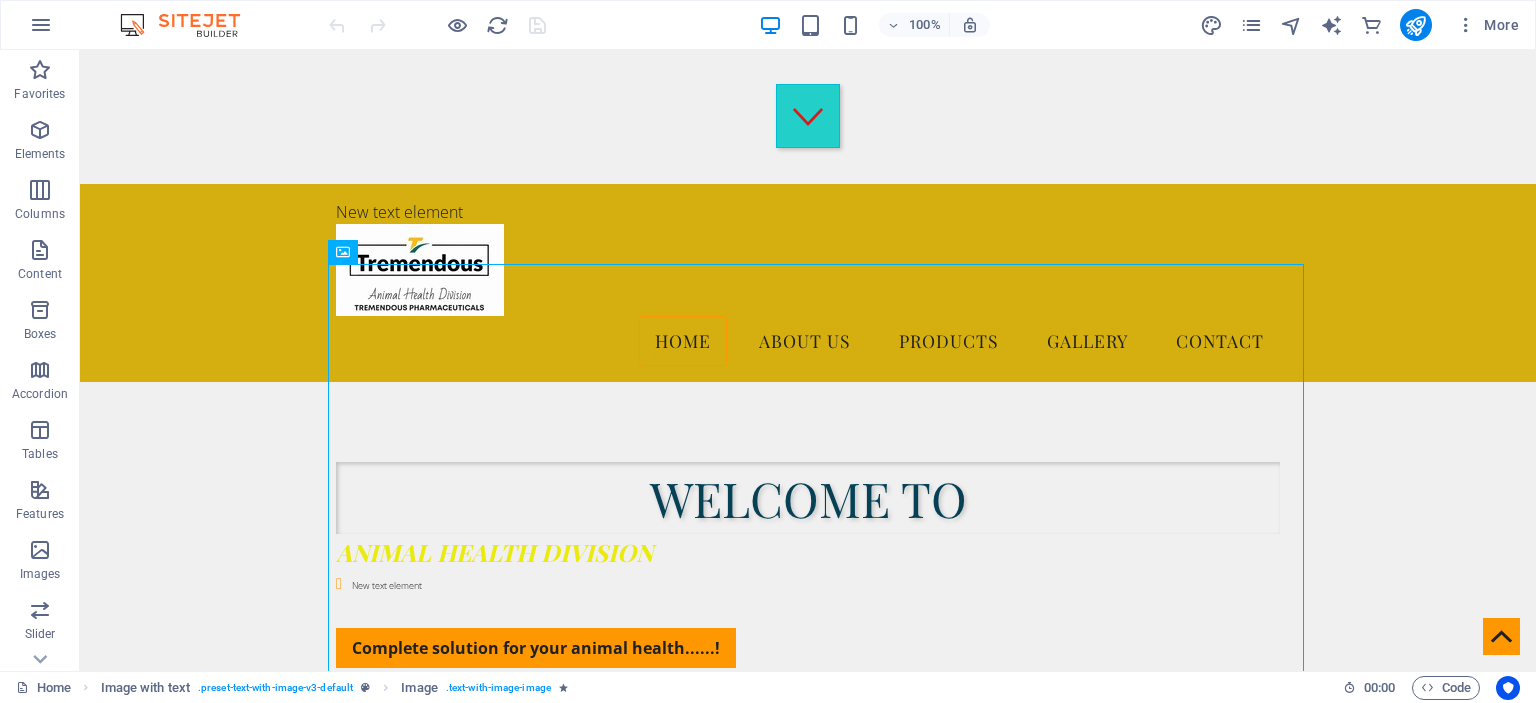 scroll, scrollTop: 523, scrollLeft: 0, axis: vertical 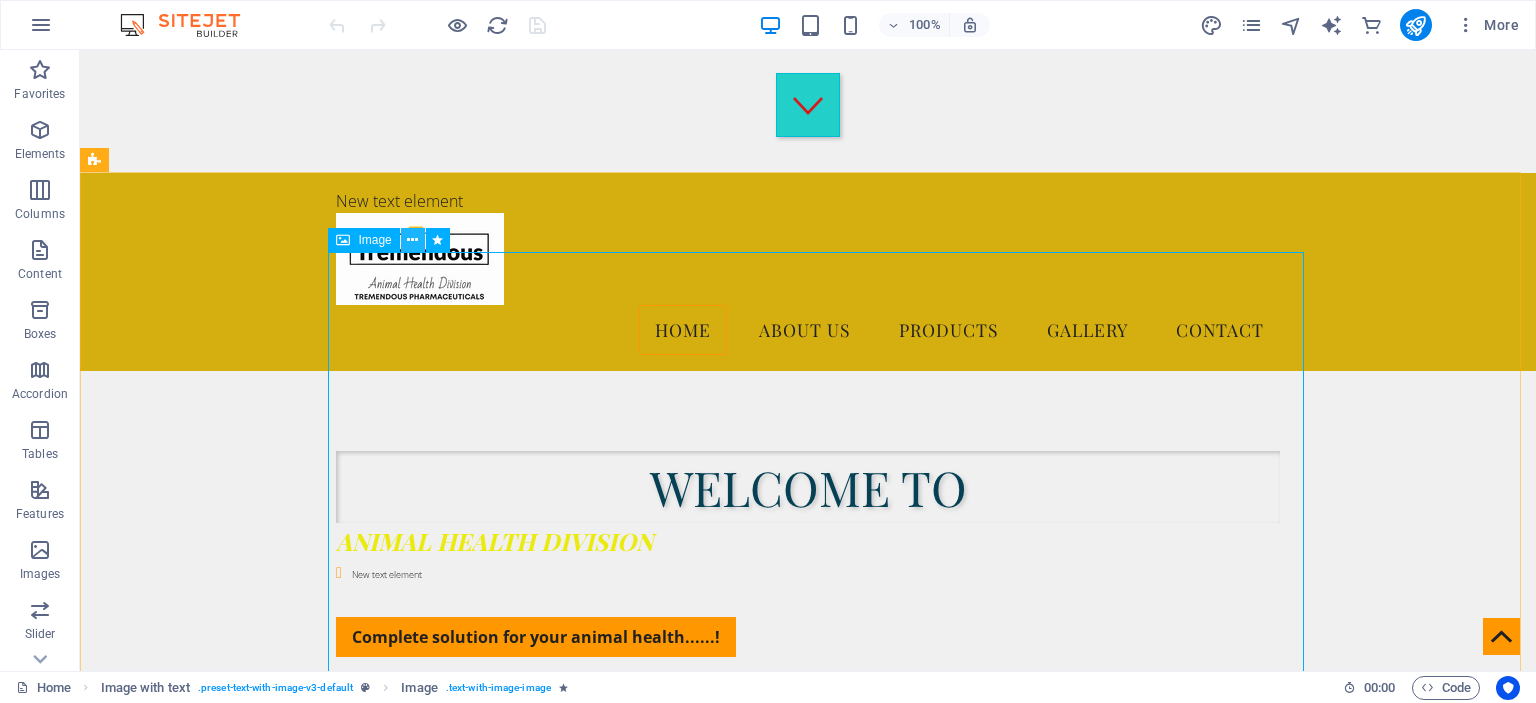 click at bounding box center [412, 240] 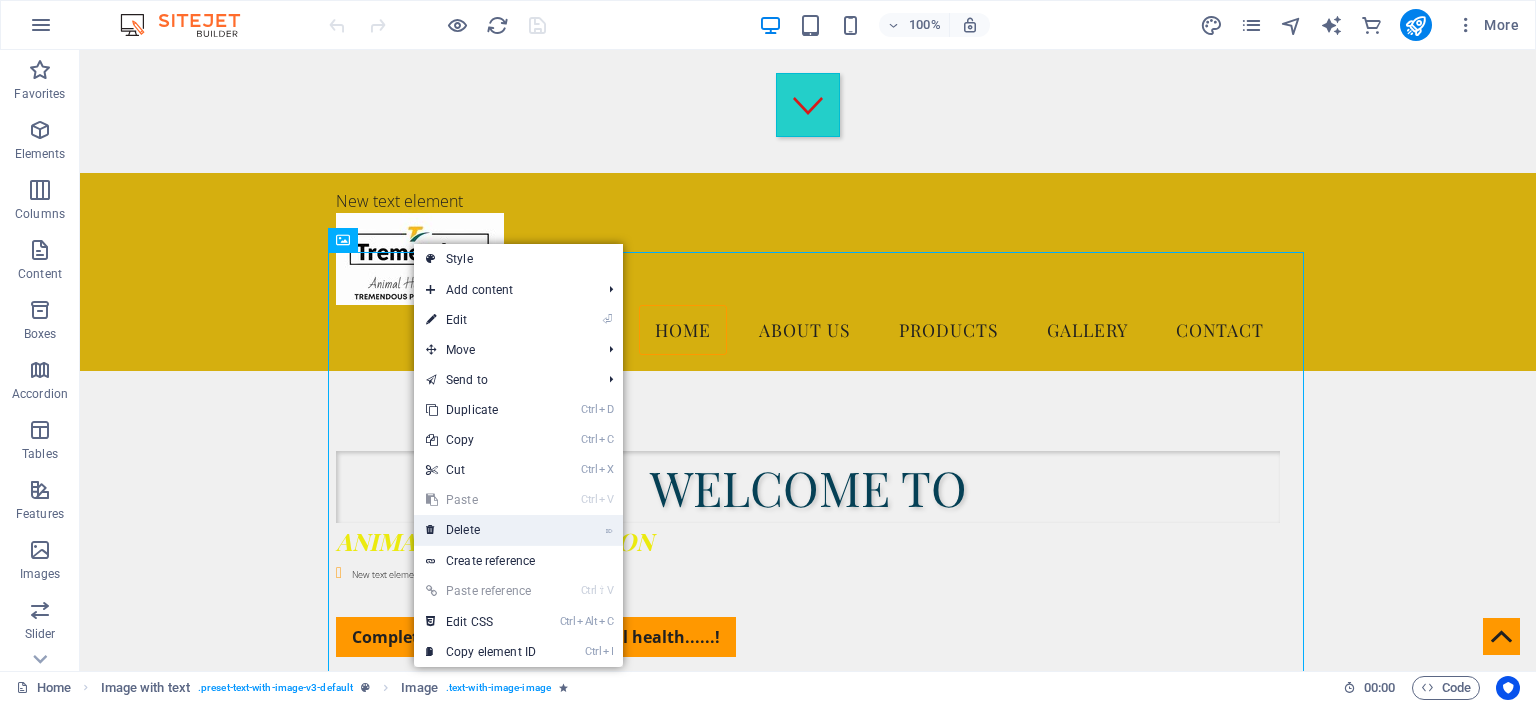 click on "⌦  Delete" at bounding box center [481, 530] 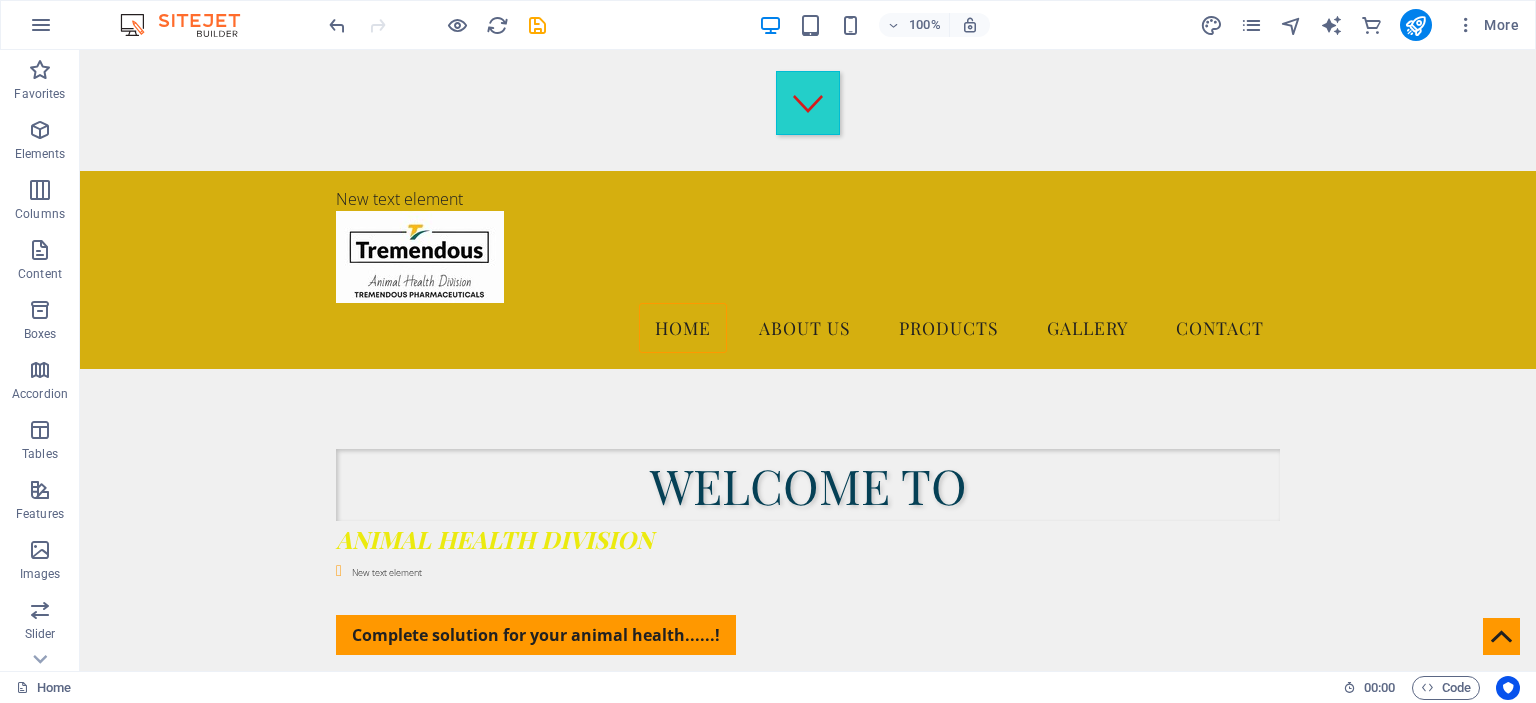 scroll, scrollTop: 545, scrollLeft: 0, axis: vertical 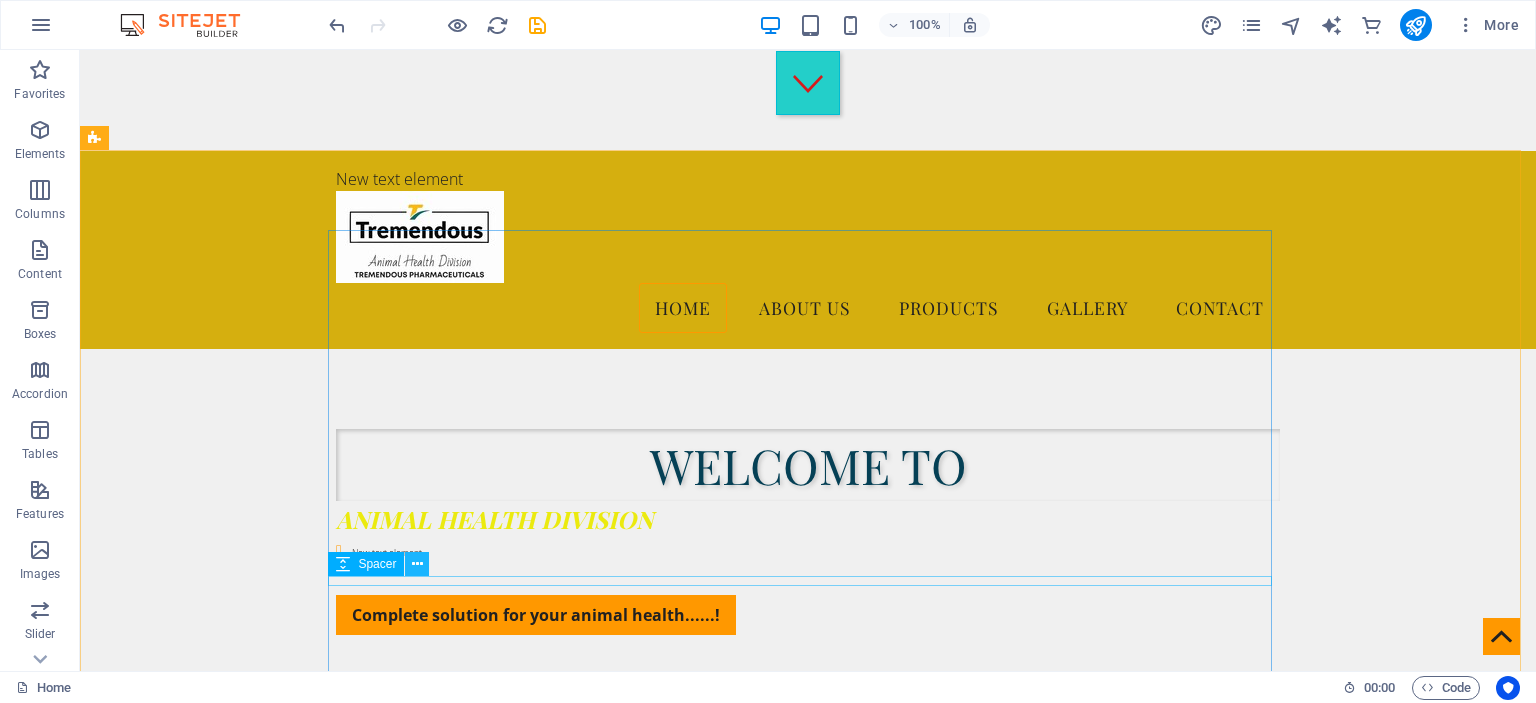 click at bounding box center (417, 564) 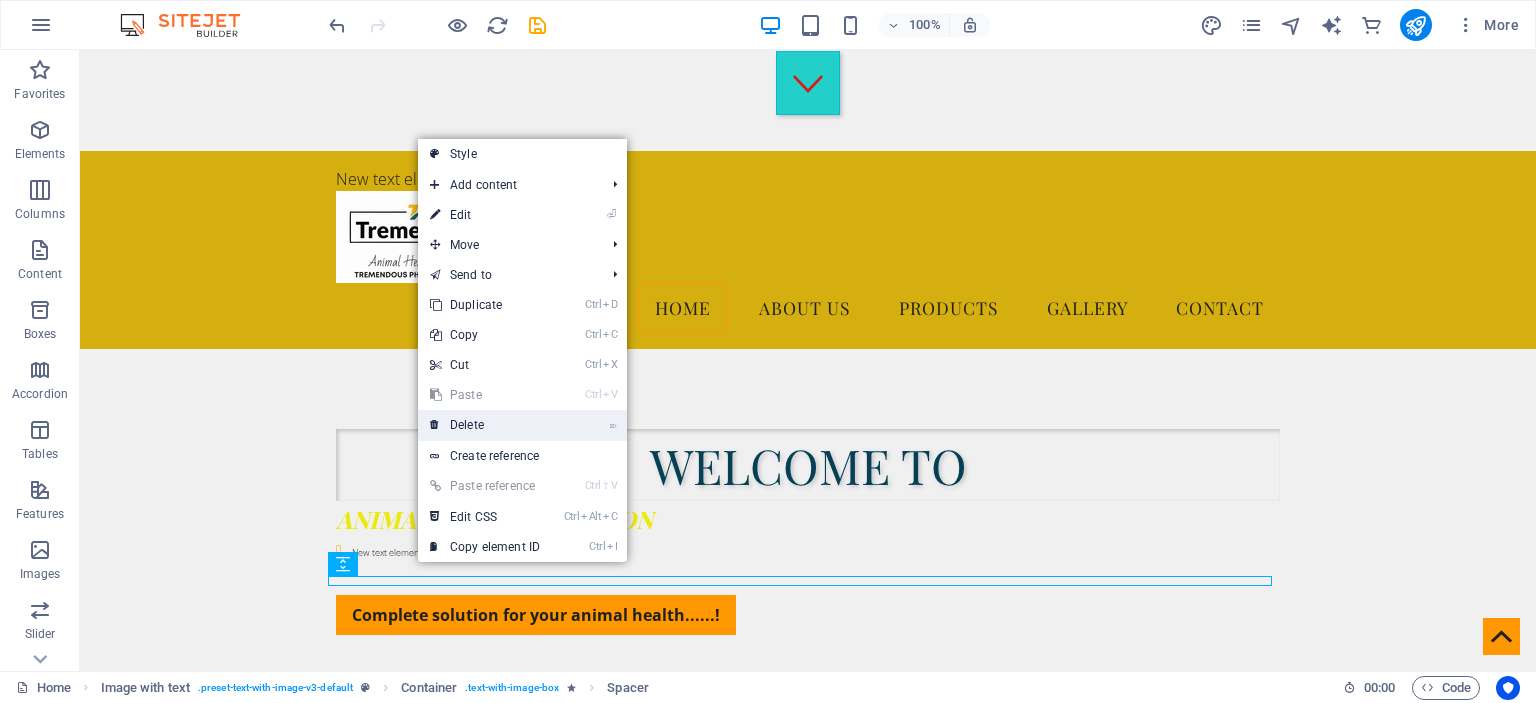 click on "⌦  Delete" at bounding box center (485, 425) 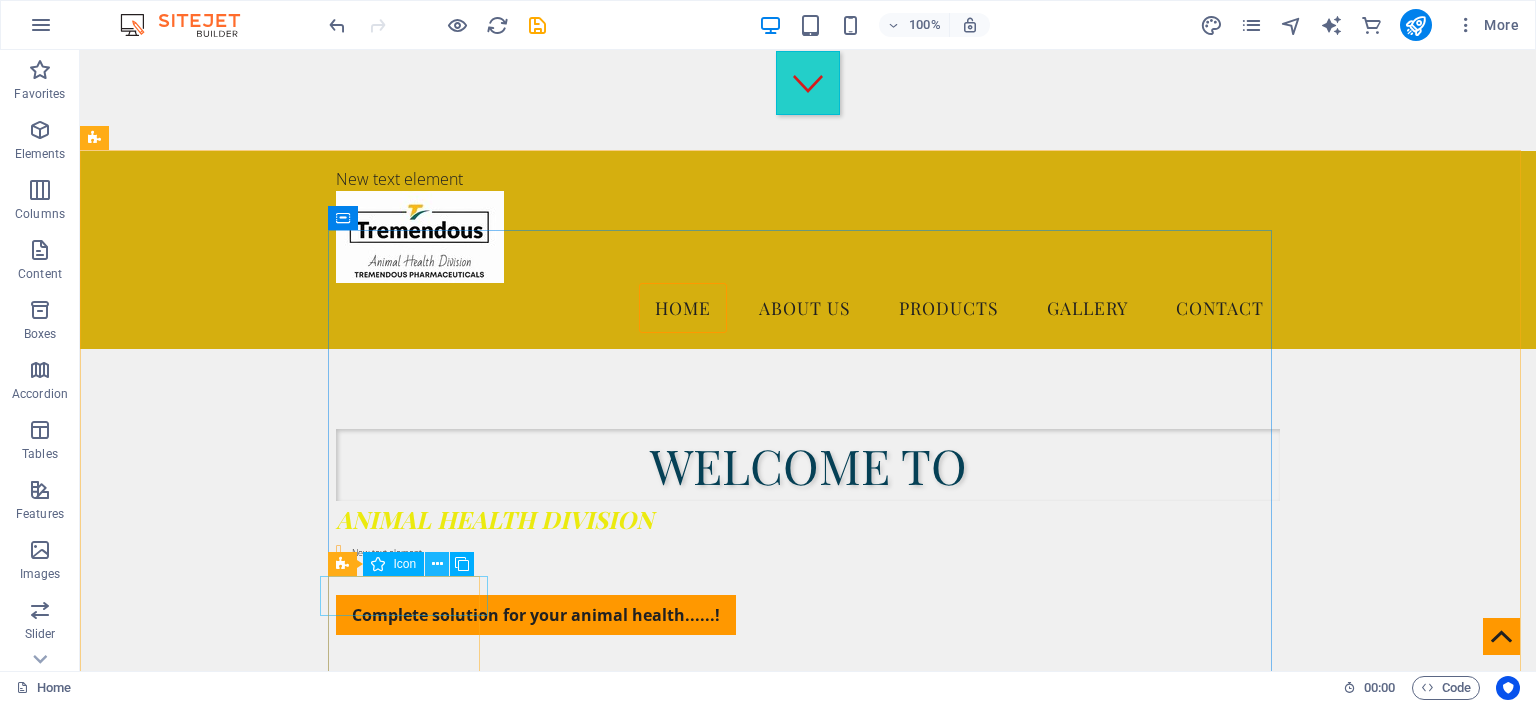 click at bounding box center [437, 564] 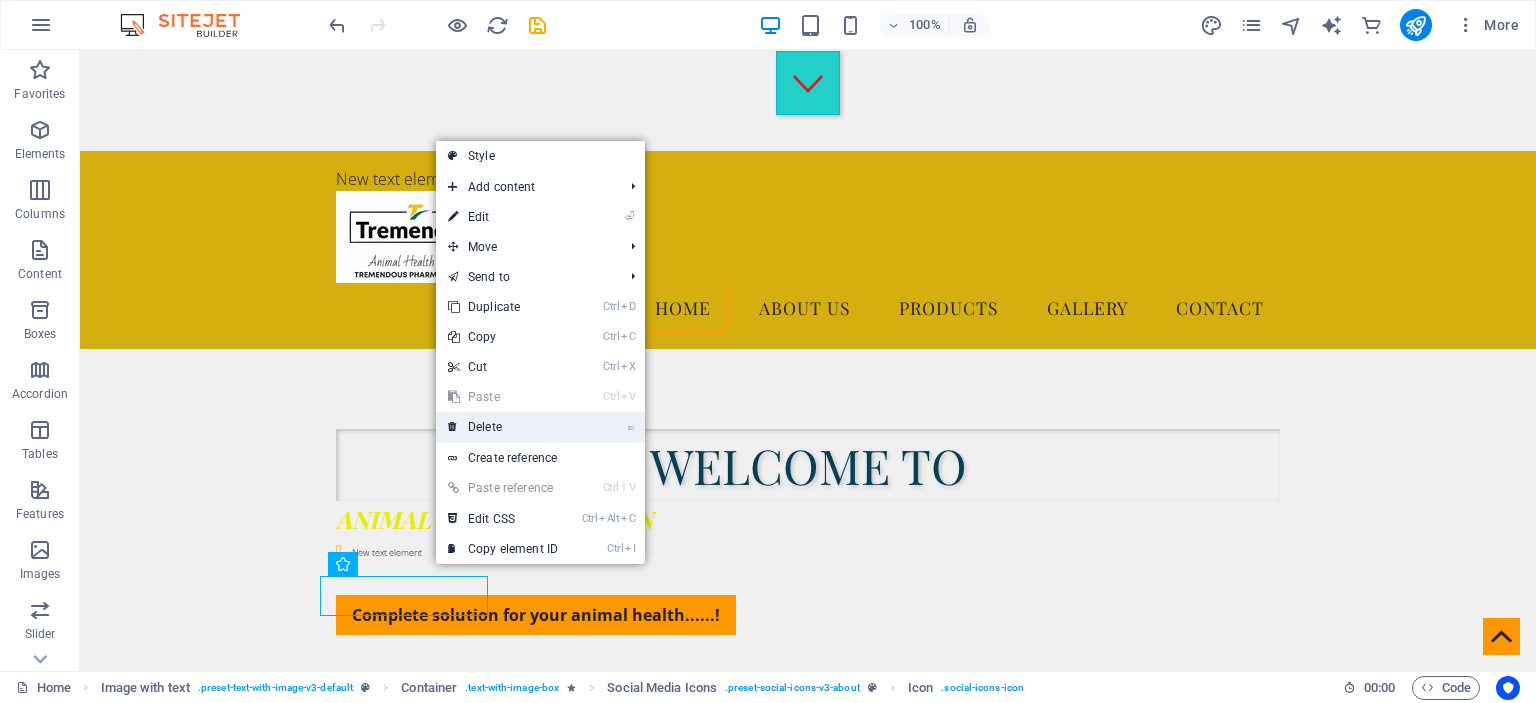 click on "⌦  Delete" at bounding box center (503, 427) 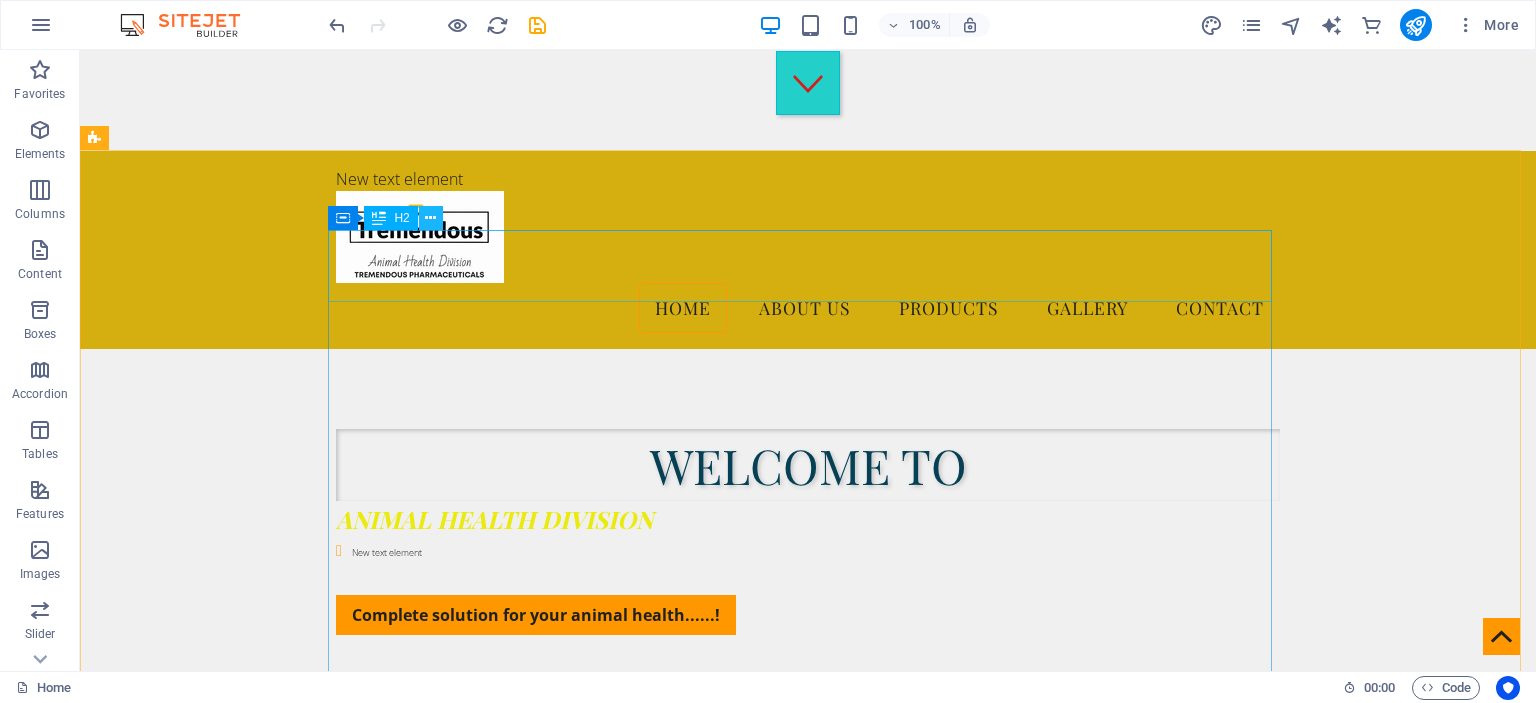 click at bounding box center [431, 218] 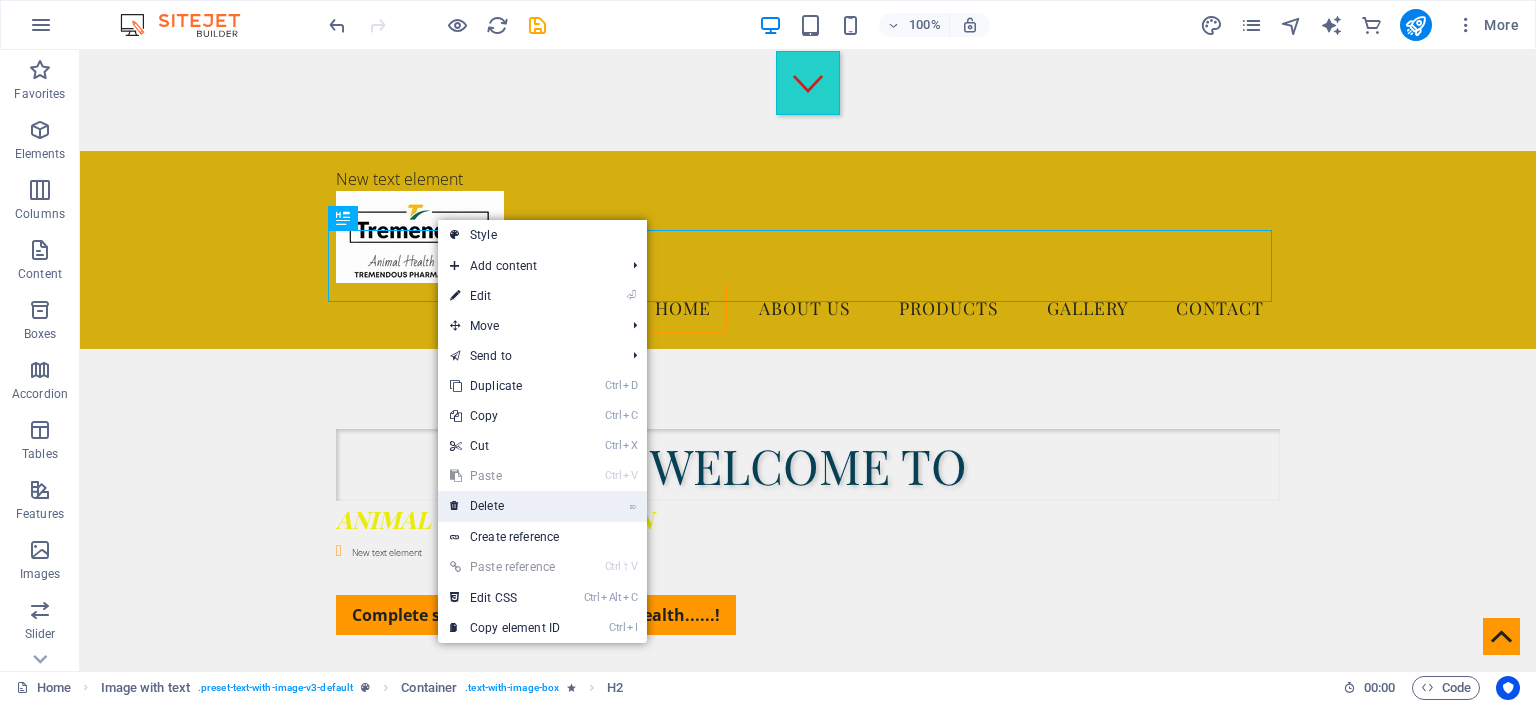 click on "⌦  Delete" at bounding box center (505, 506) 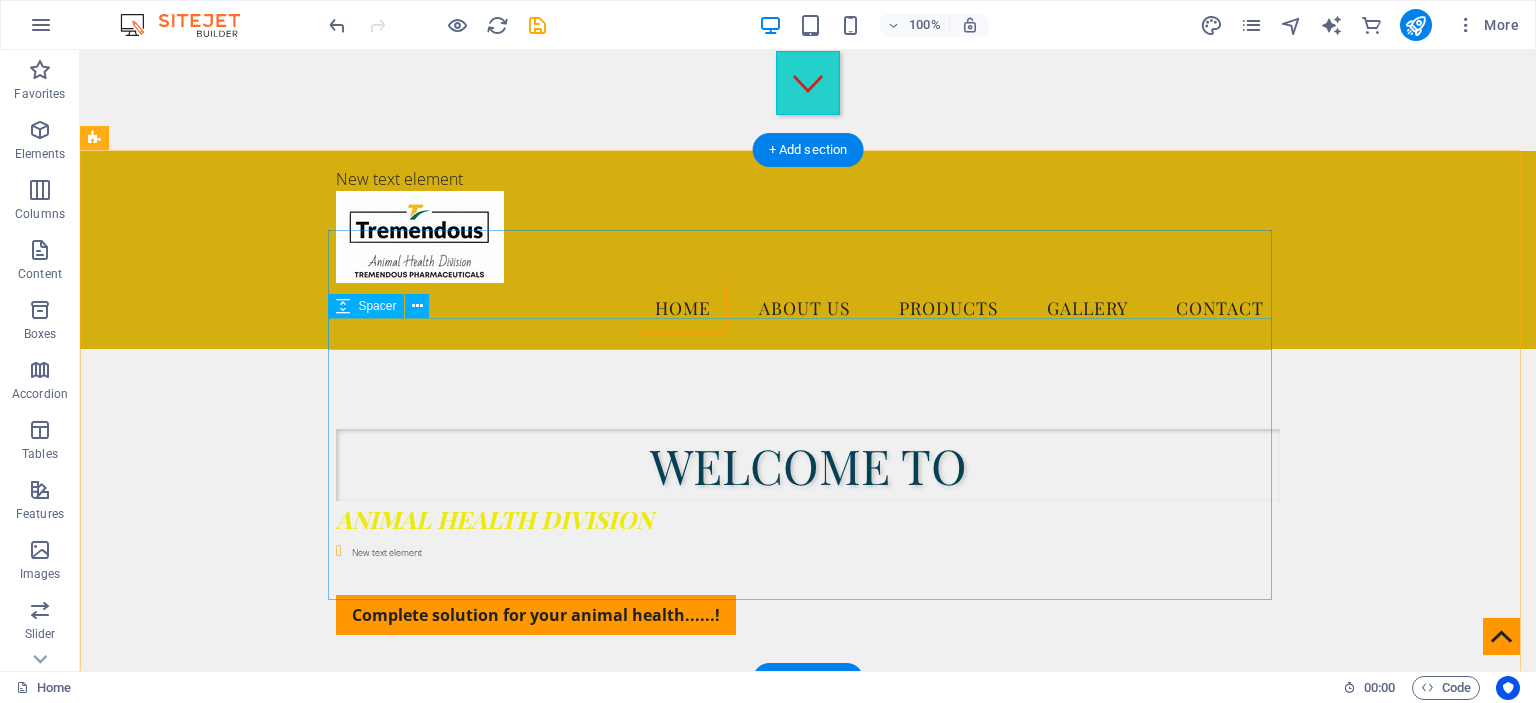 click at bounding box center (568, 899) 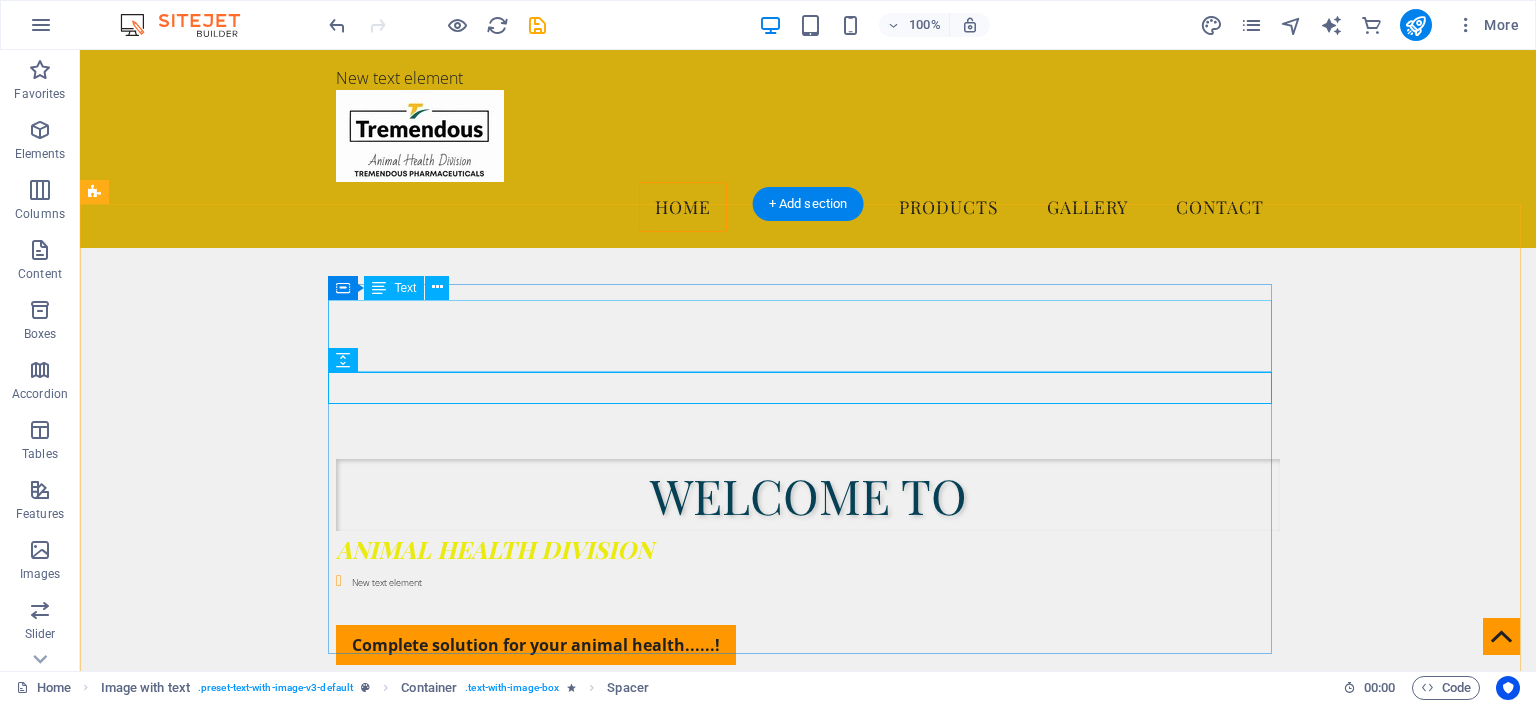 scroll, scrollTop: 445, scrollLeft: 0, axis: vertical 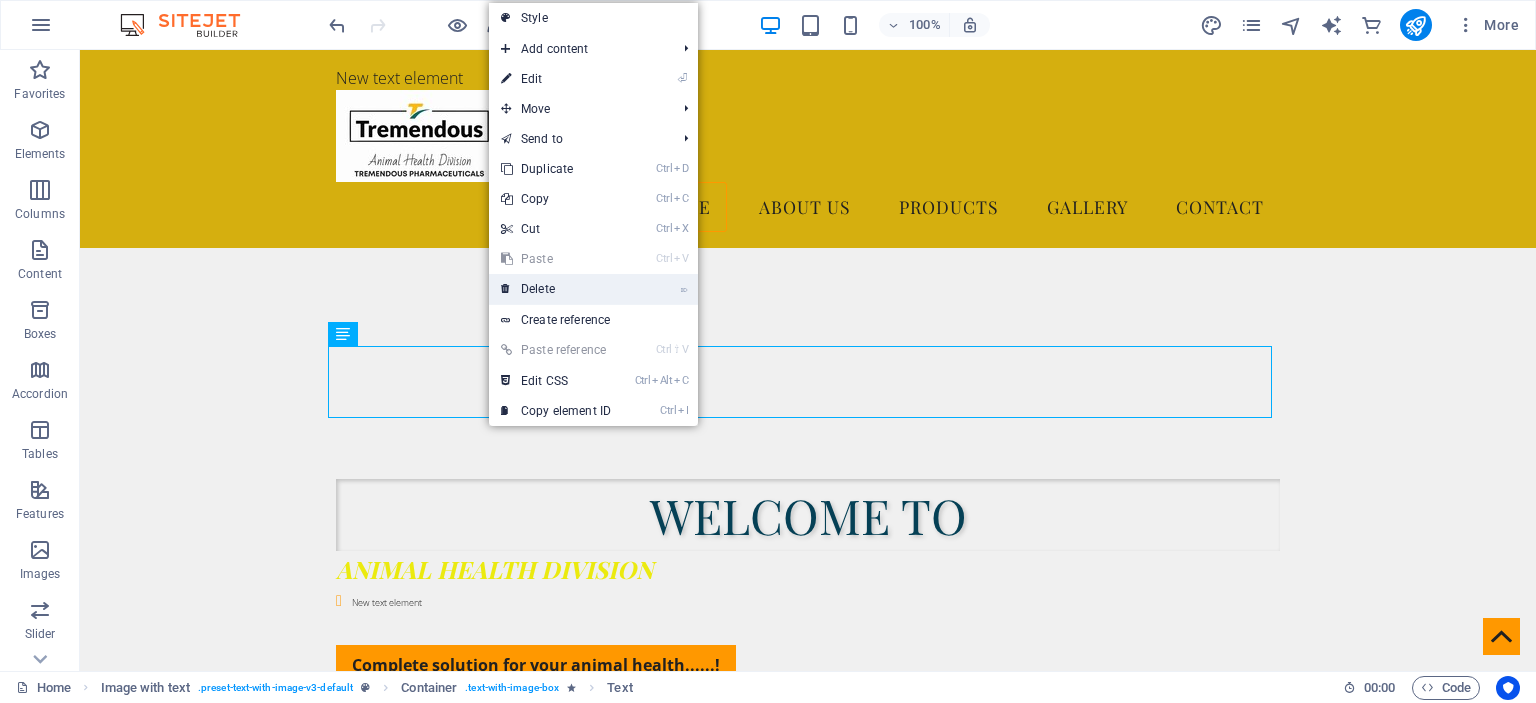 click on "⌦  Delete" at bounding box center [556, 289] 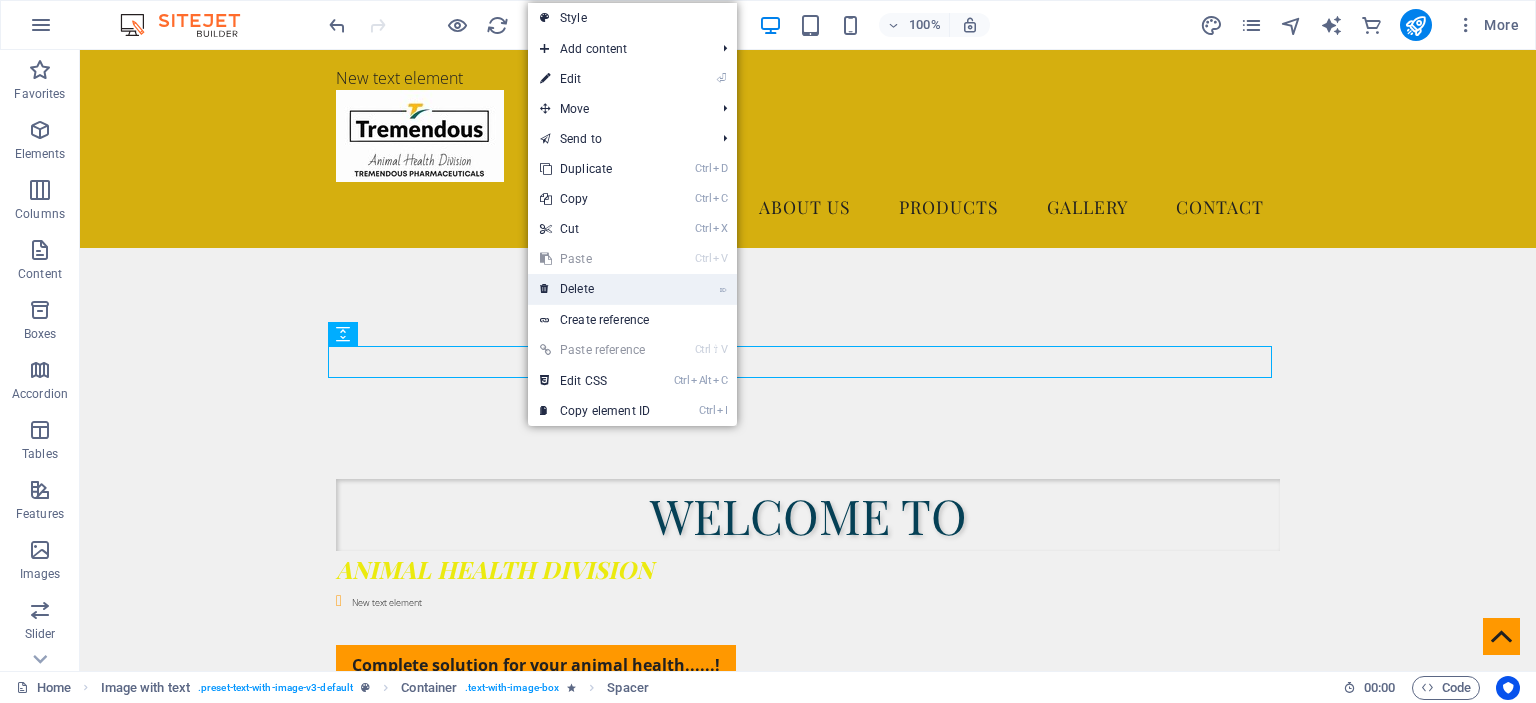click on "⌦  Delete" at bounding box center [595, 289] 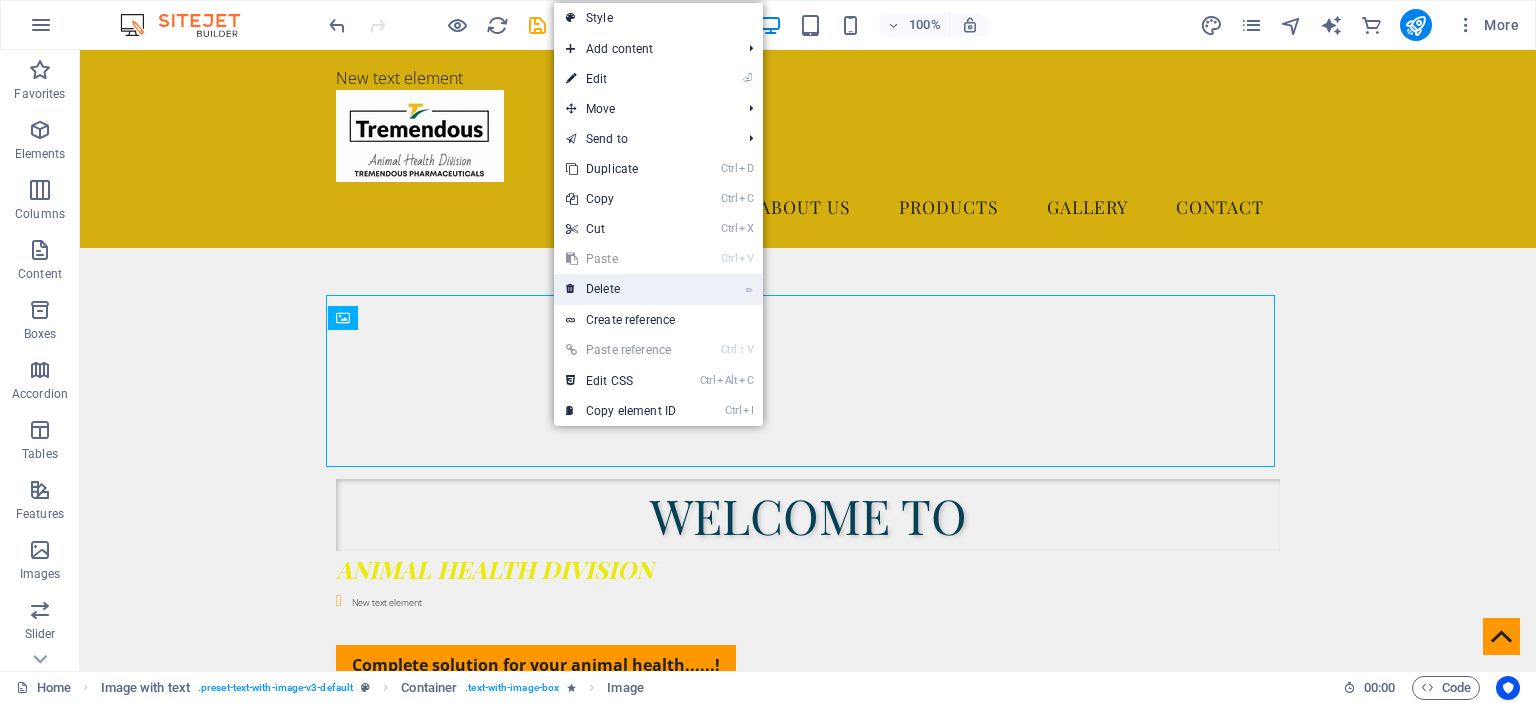 click on "⌦  Delete" at bounding box center (621, 289) 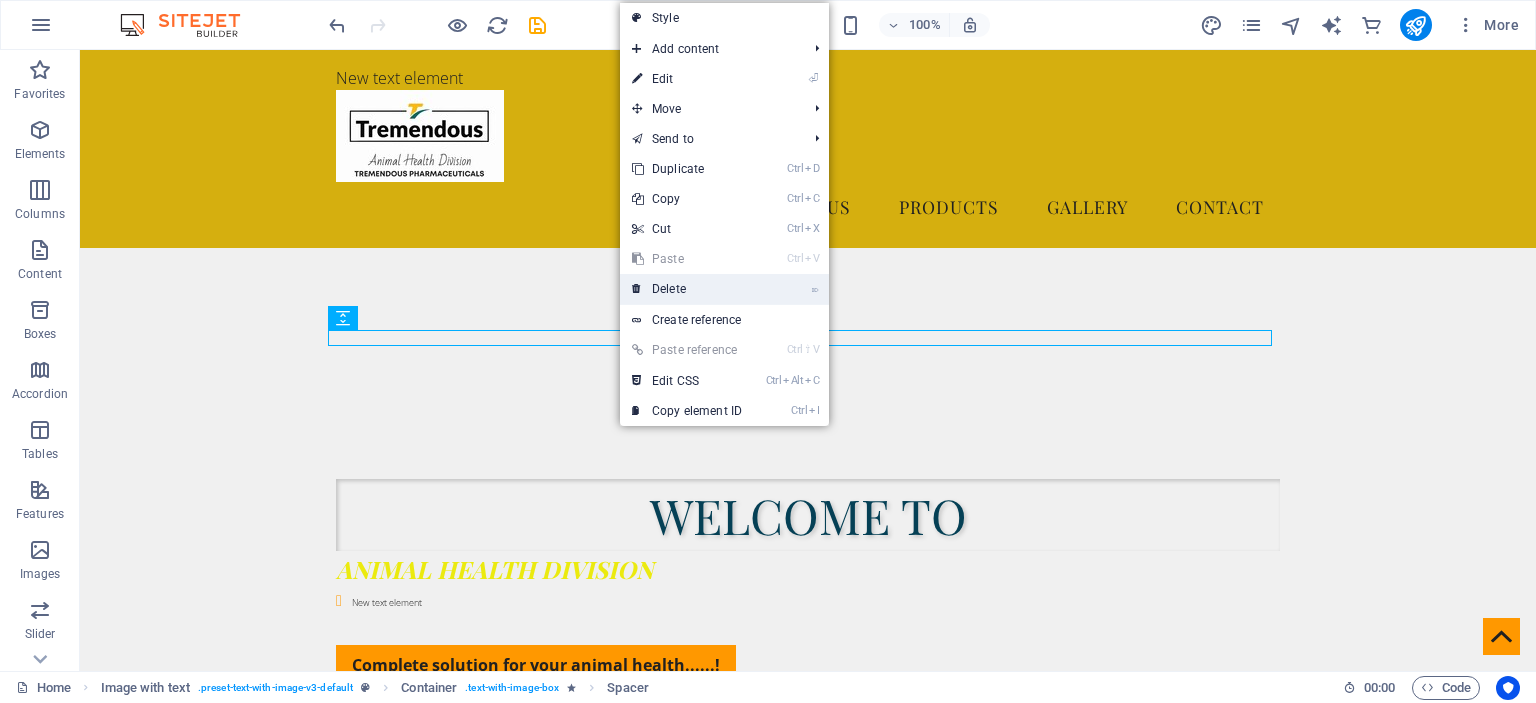 click on "⌦  Delete" at bounding box center [687, 289] 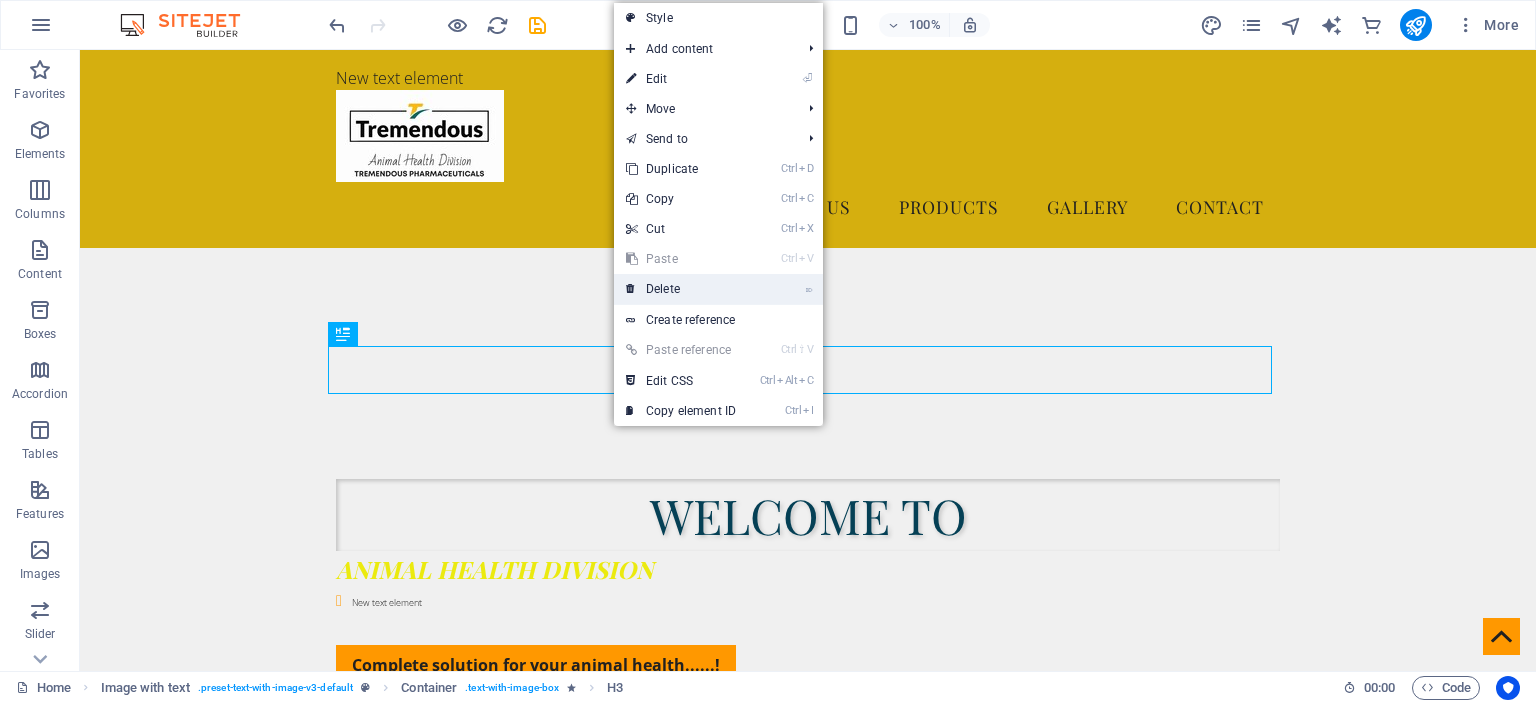 click on "⌦  Delete" at bounding box center [681, 289] 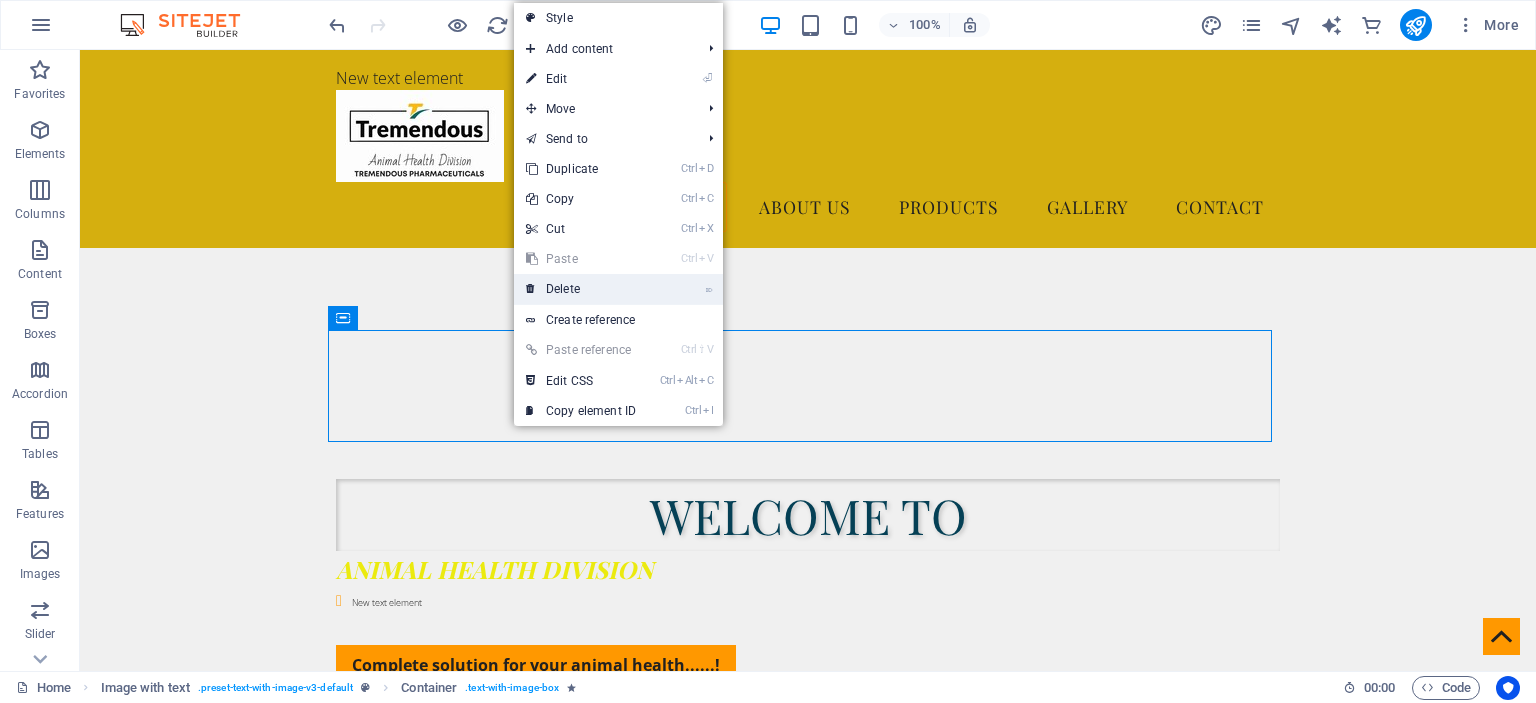 click on "⌦  Delete" at bounding box center [581, 289] 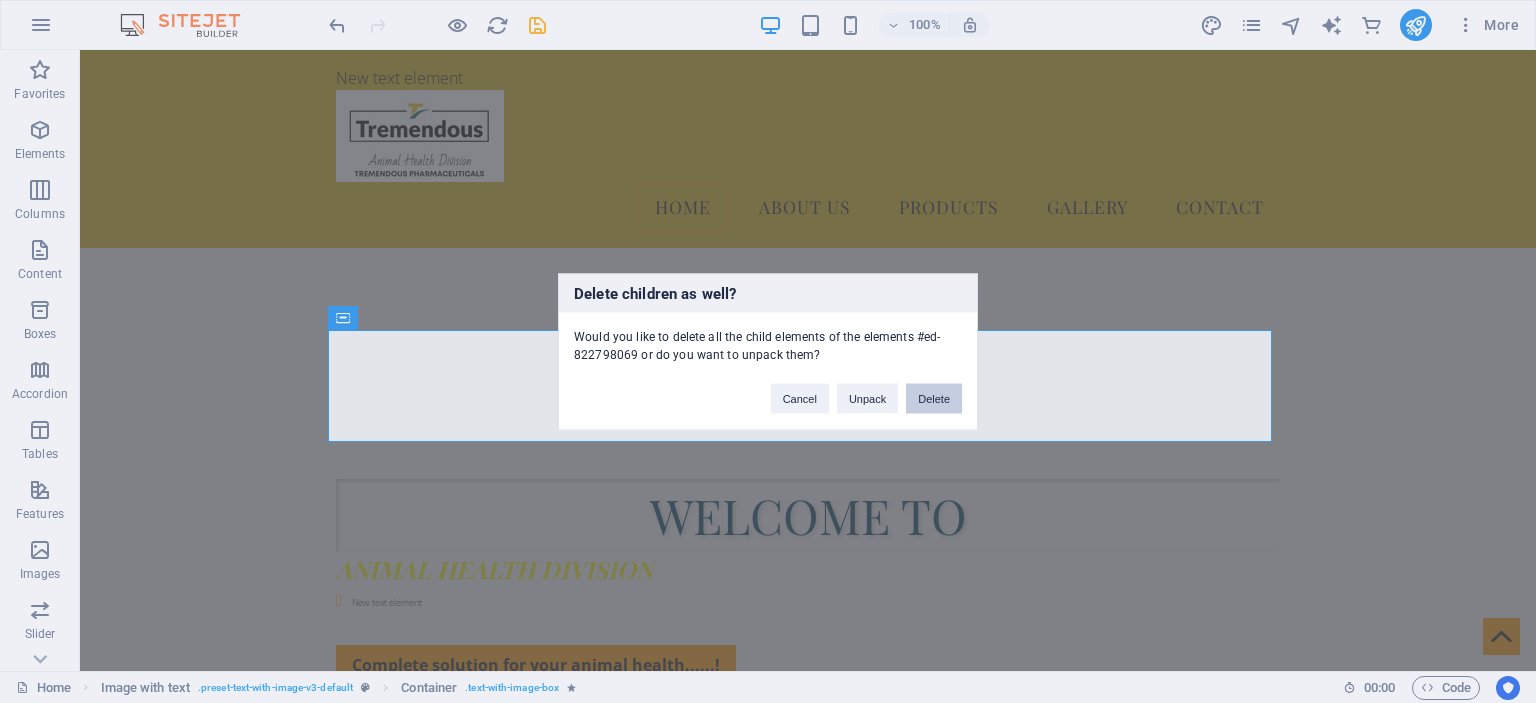 click on "Delete" at bounding box center (934, 398) 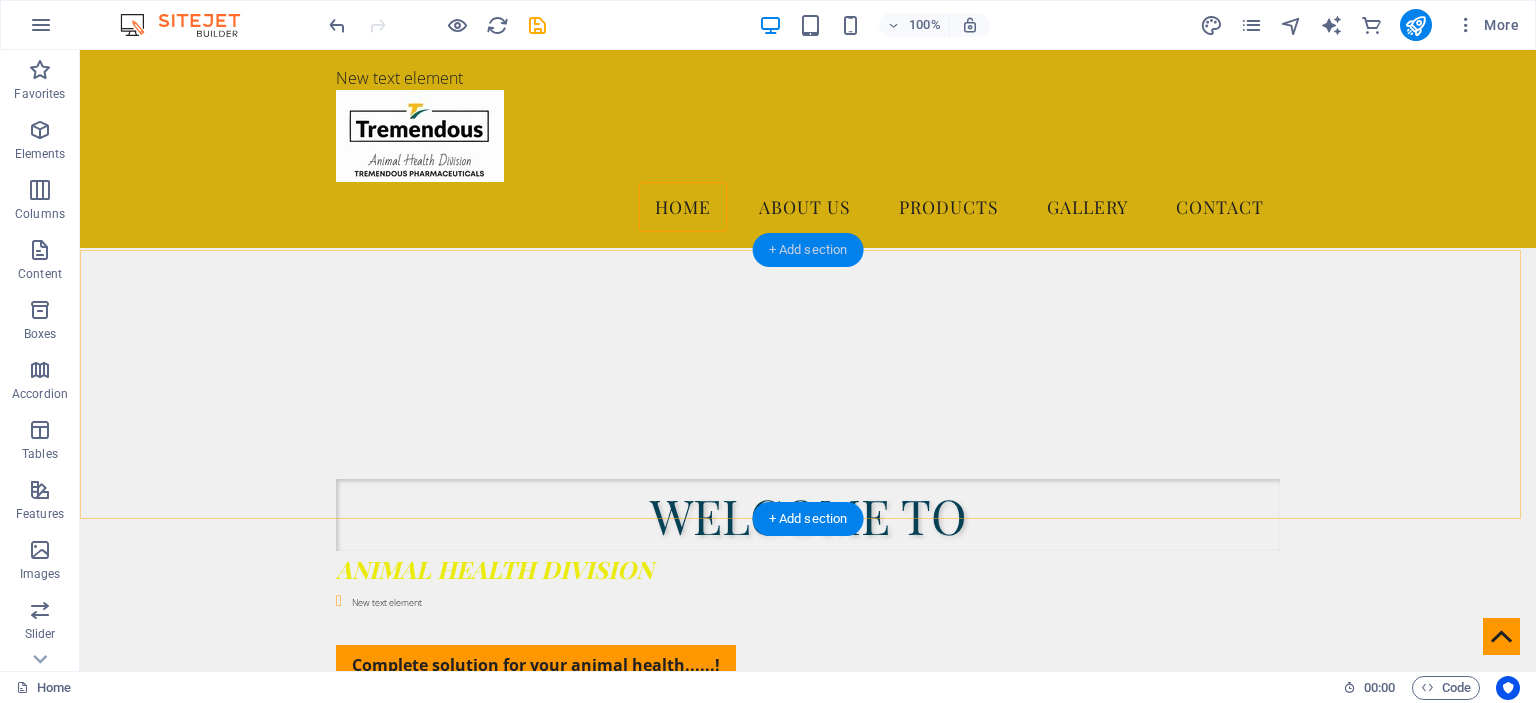 click on "+ Add section" at bounding box center [808, 250] 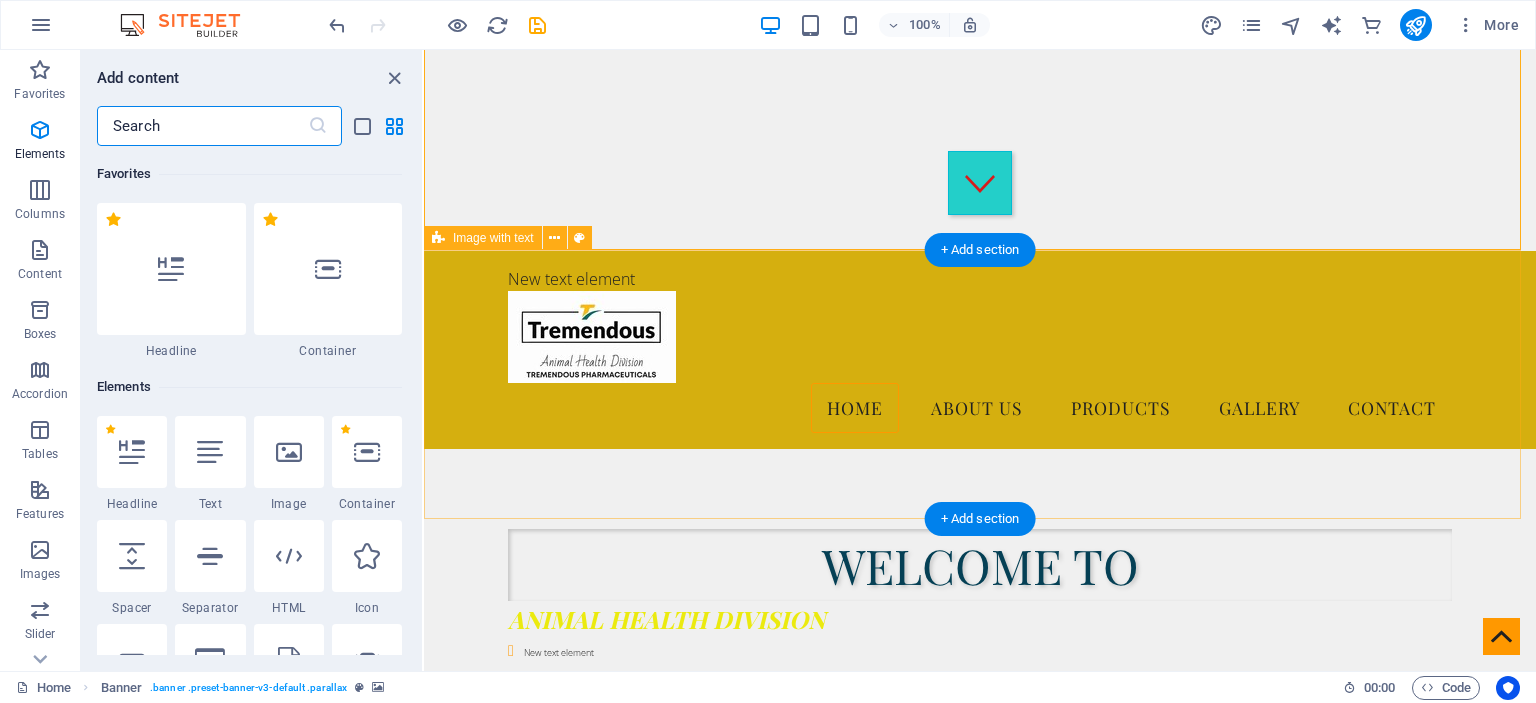 scroll, scrollTop: 3499, scrollLeft: 0, axis: vertical 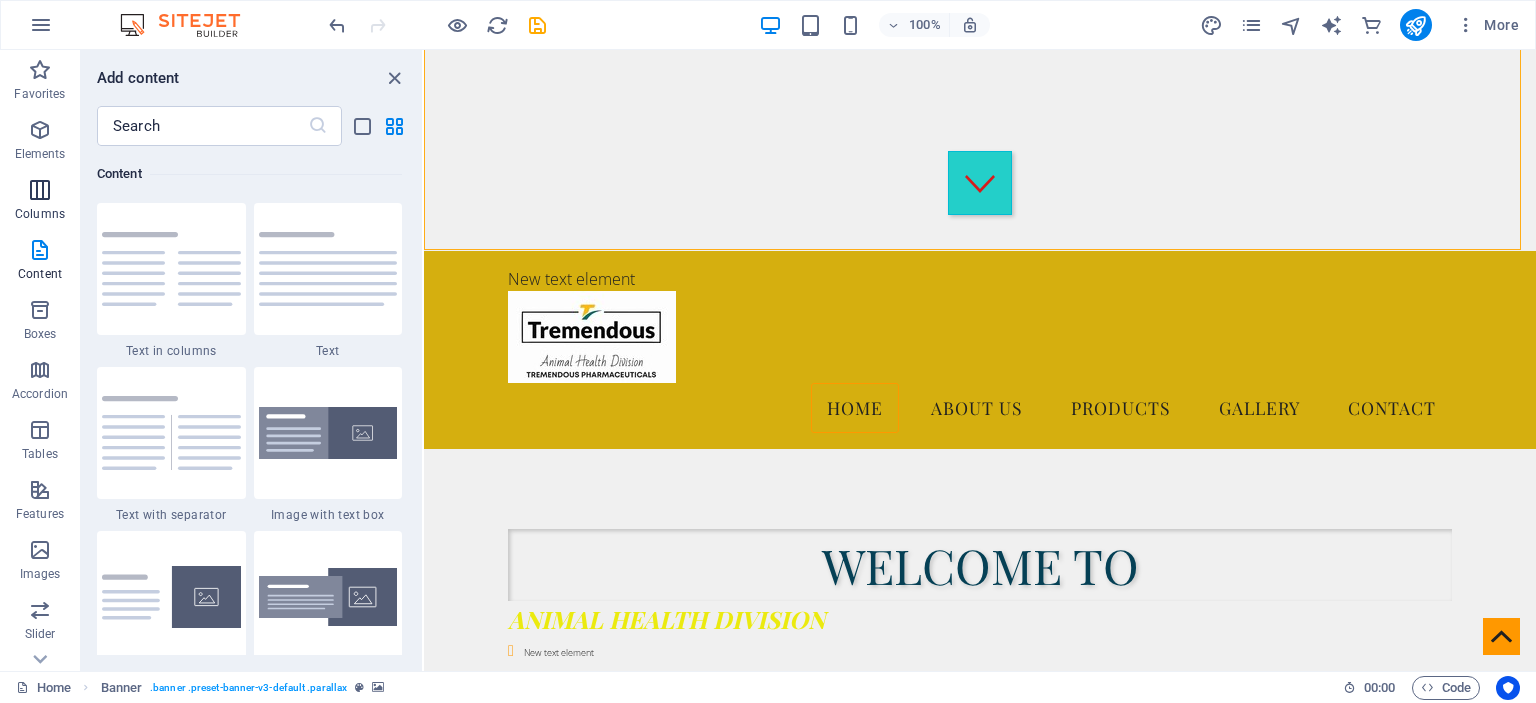 click at bounding box center [40, 190] 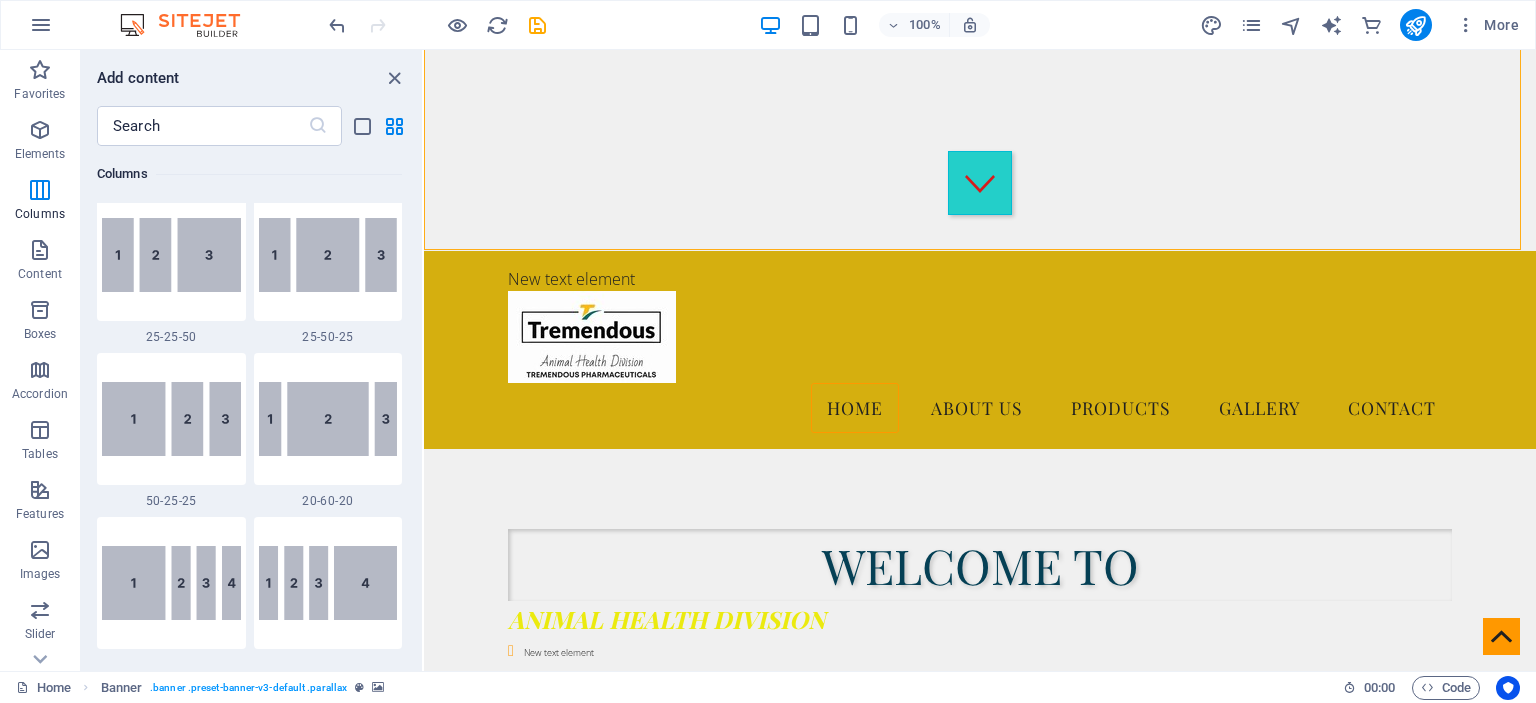 scroll, scrollTop: 1956, scrollLeft: 0, axis: vertical 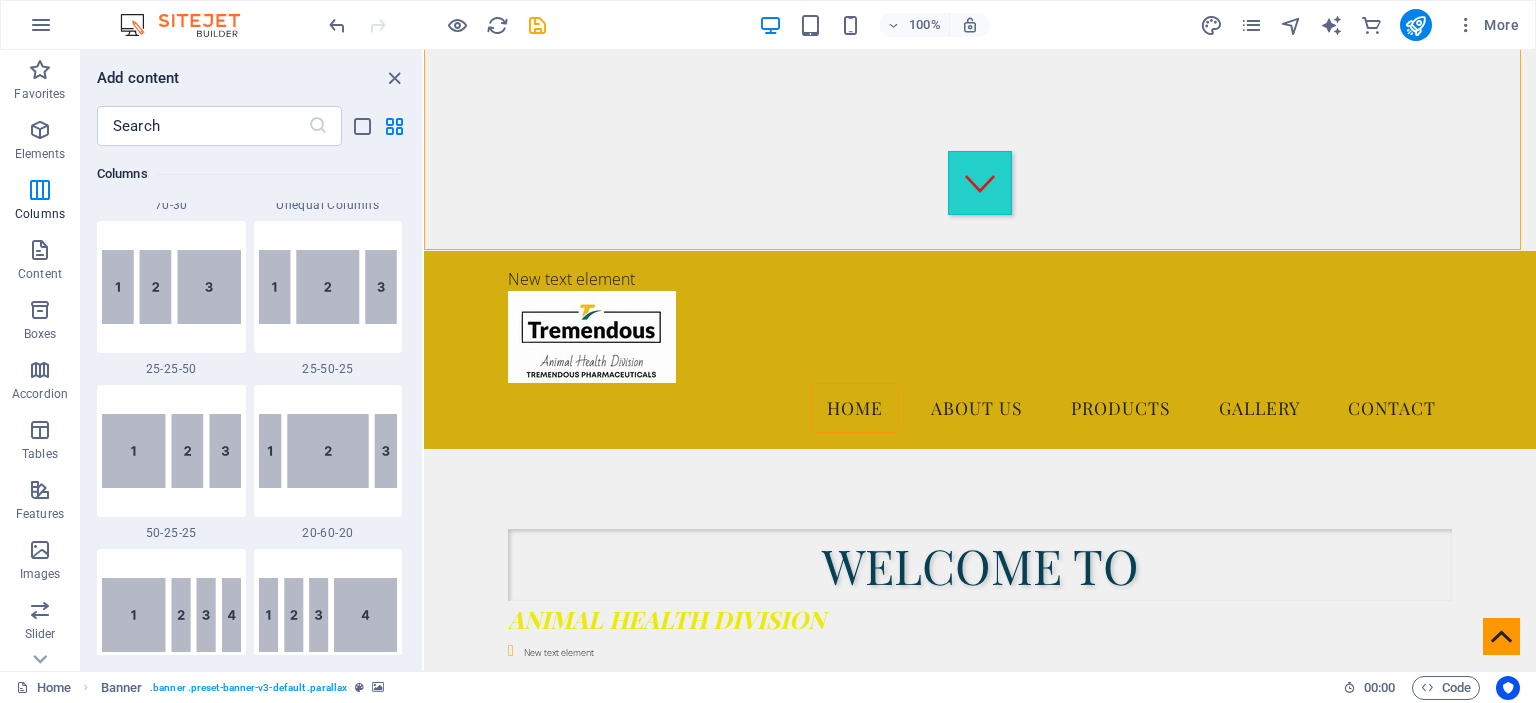 drag, startPoint x: 419, startPoint y: 240, endPoint x: 7, endPoint y: 159, distance: 419.8869 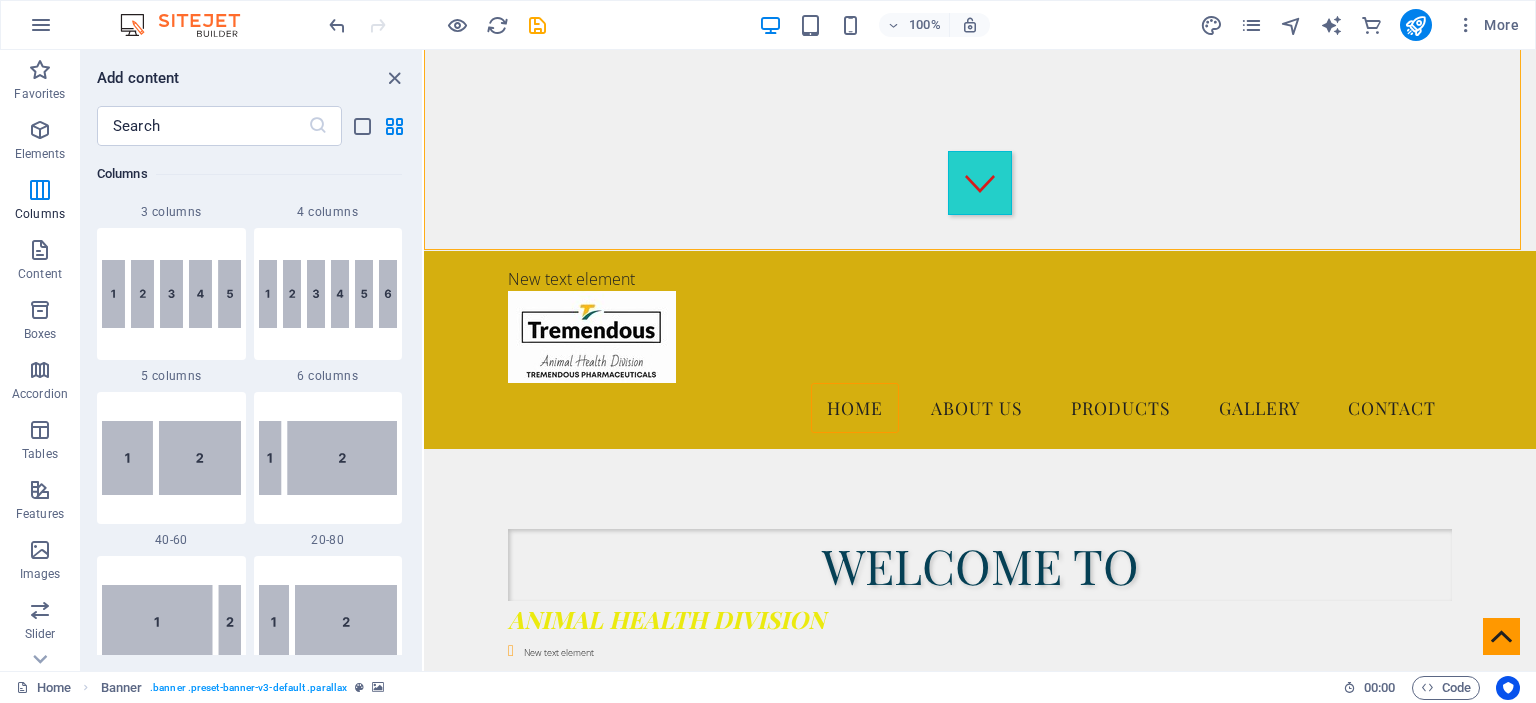 scroll, scrollTop: 1104, scrollLeft: 0, axis: vertical 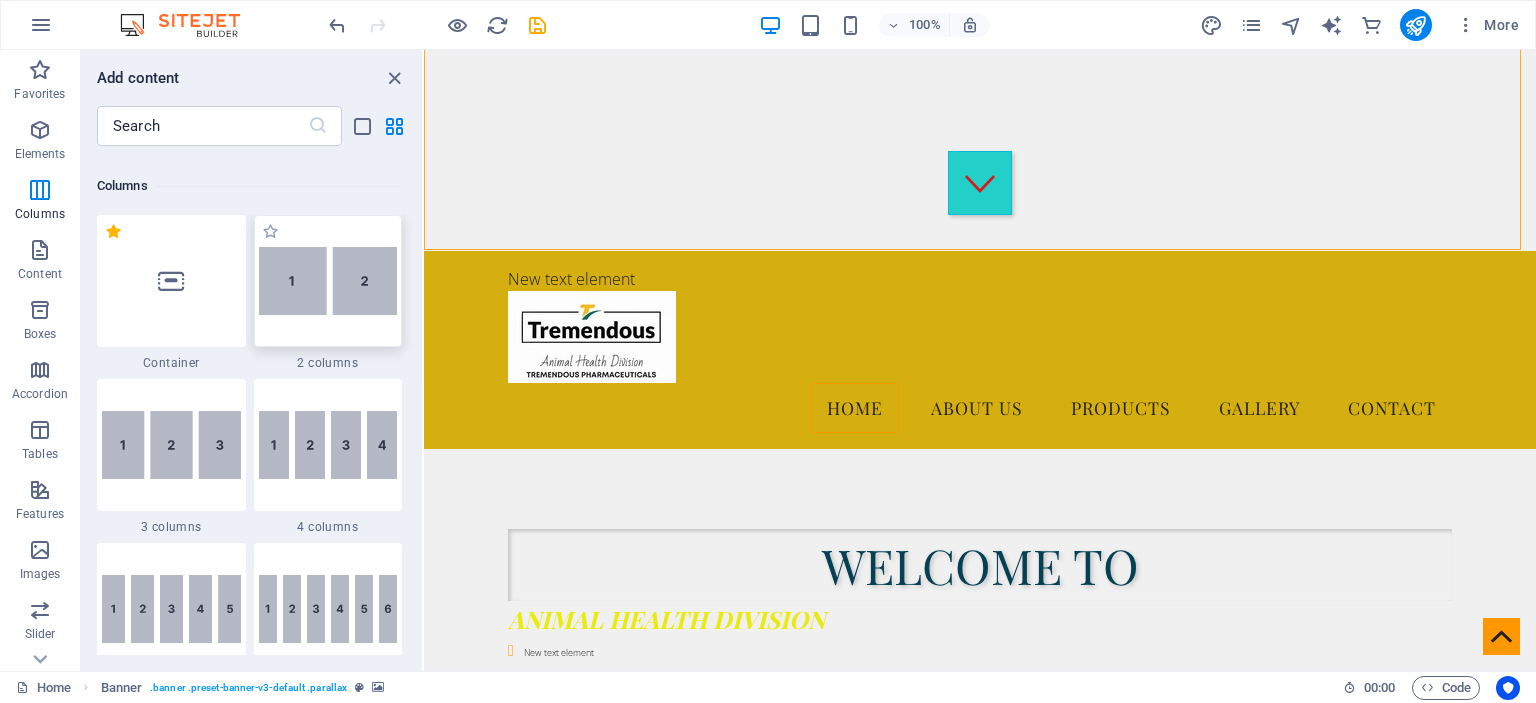 click at bounding box center [328, 281] 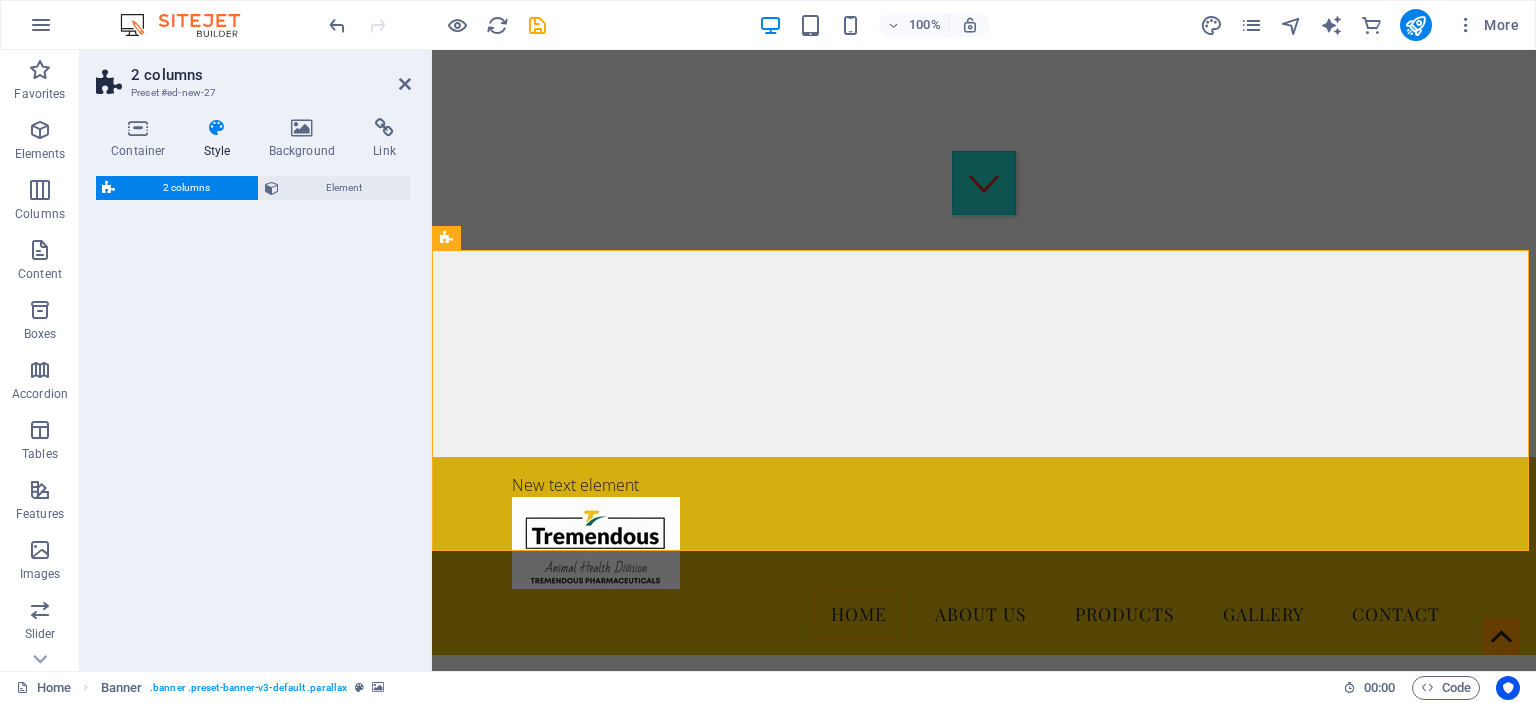 select on "rem" 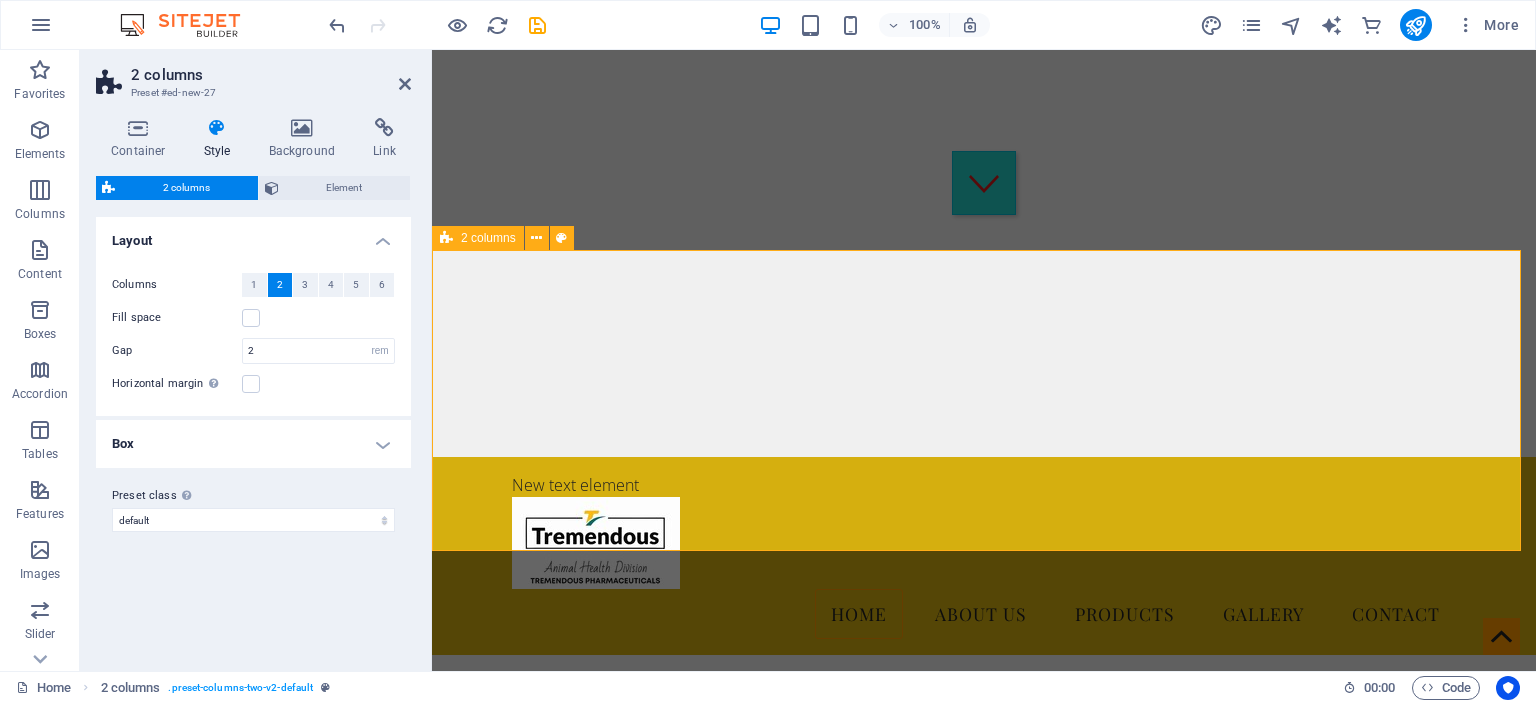 click on "Drop content here or  Add elements  Paste clipboard Drop content here or  Add elements  Paste clipboard" at bounding box center [984, 1251] 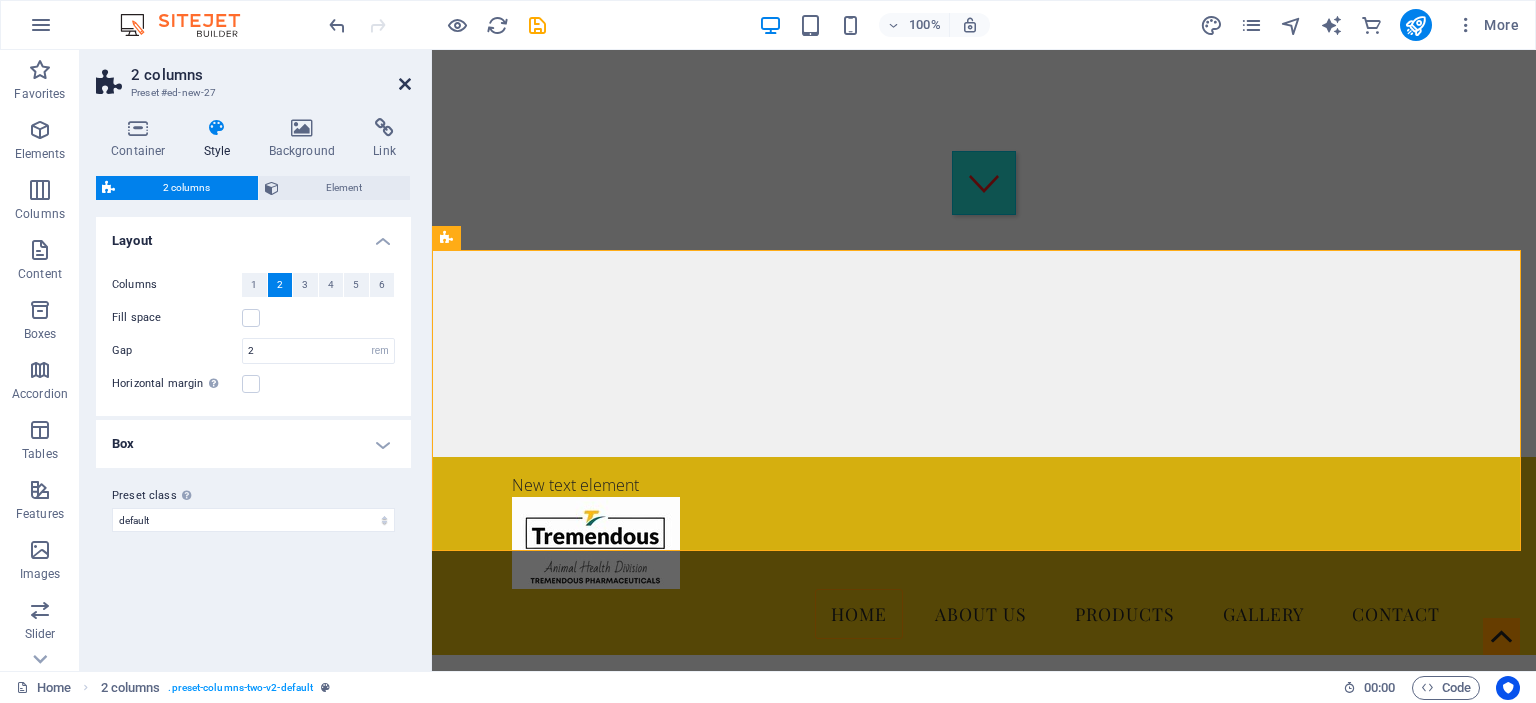 click at bounding box center (405, 84) 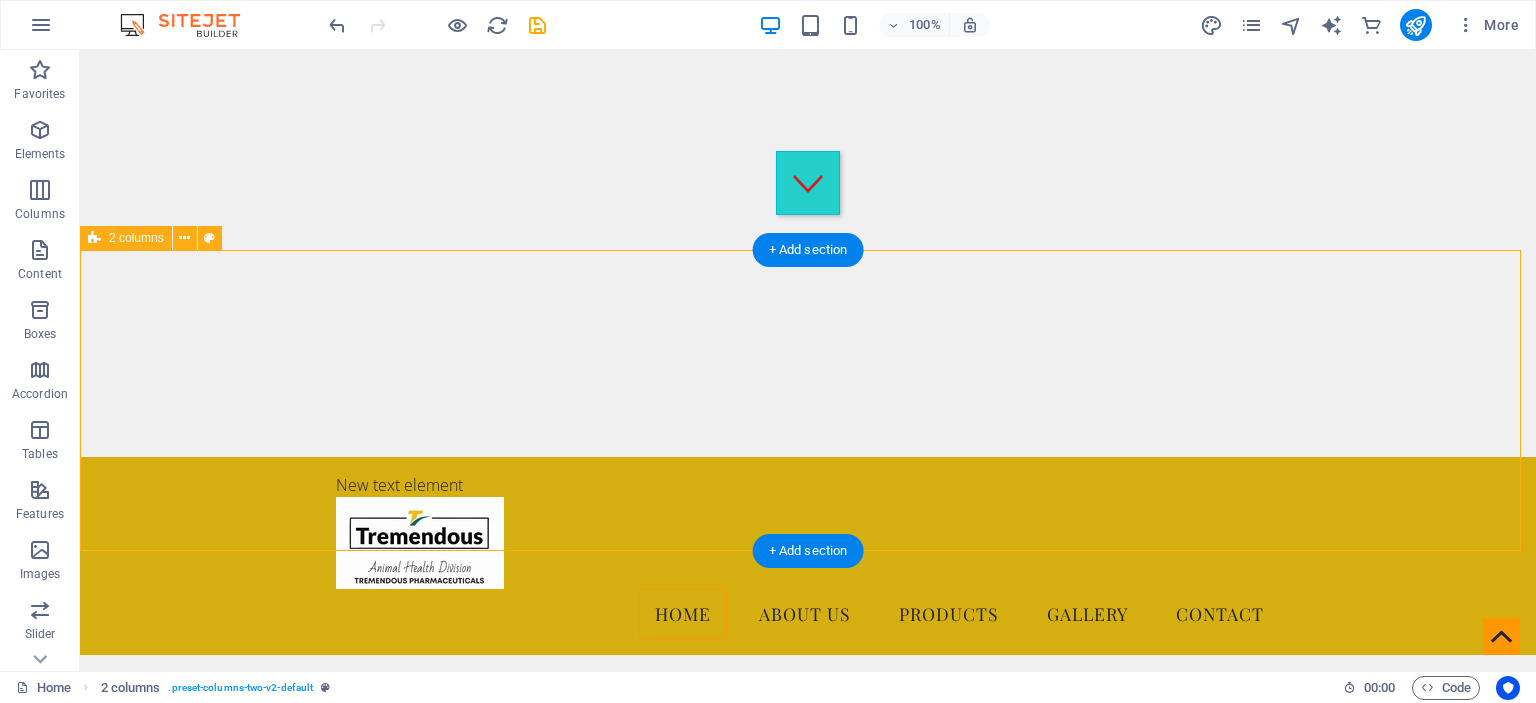 click on "Drop content here or  Add elements  Paste clipboard Drop content here or  Add elements  Paste clipboard" at bounding box center [808, 1251] 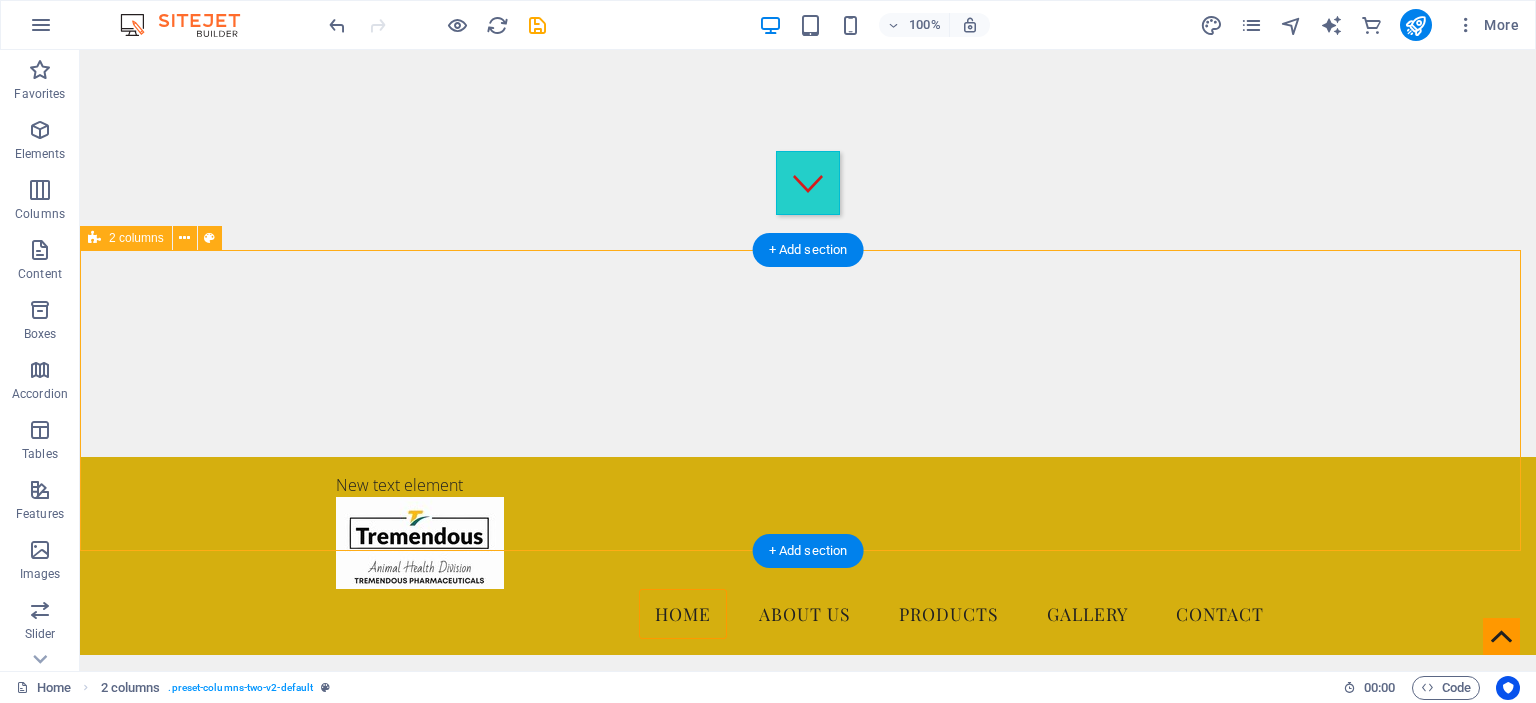 click on "Drop content here or  Add elements  Paste clipboard Drop content here or  Add elements  Paste clipboard" at bounding box center [808, 1251] 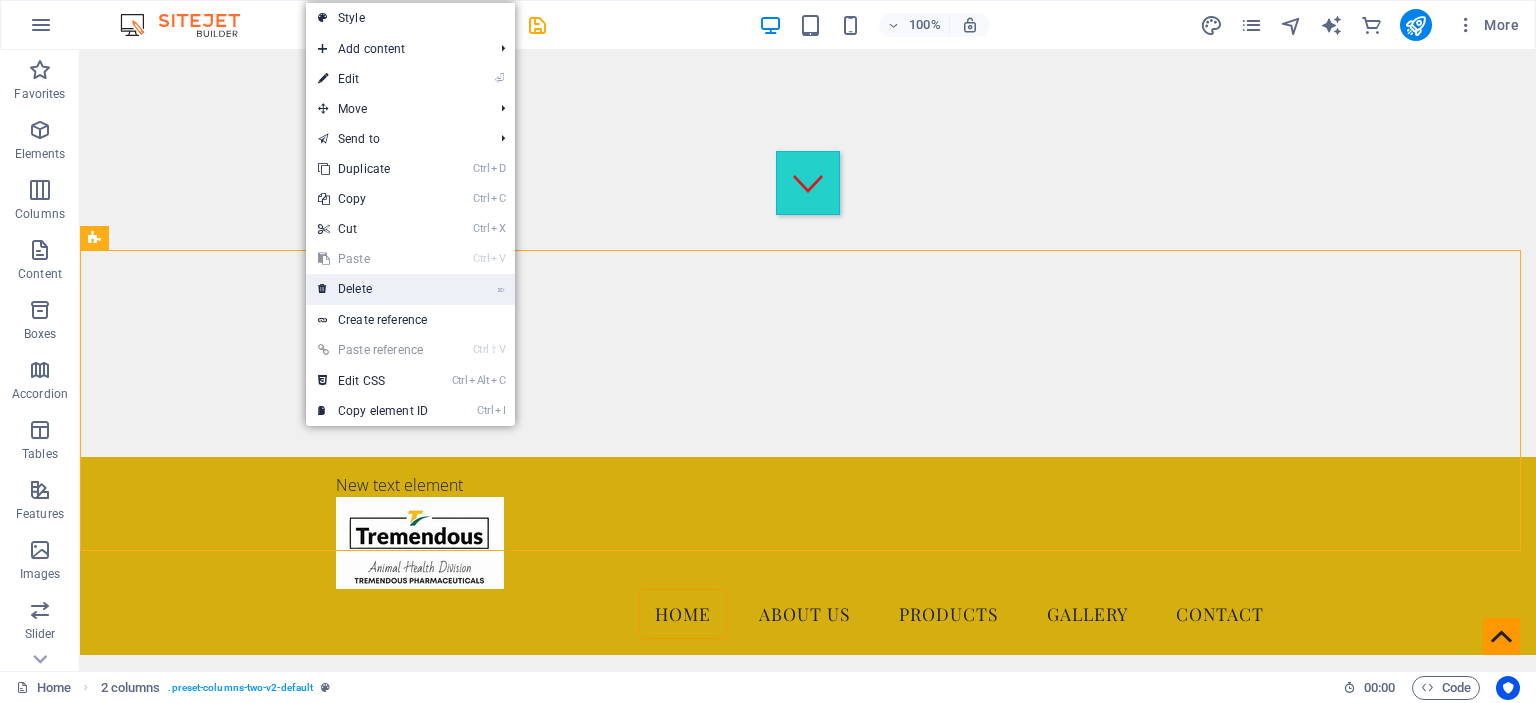 click on "⌦  Delete" at bounding box center (373, 289) 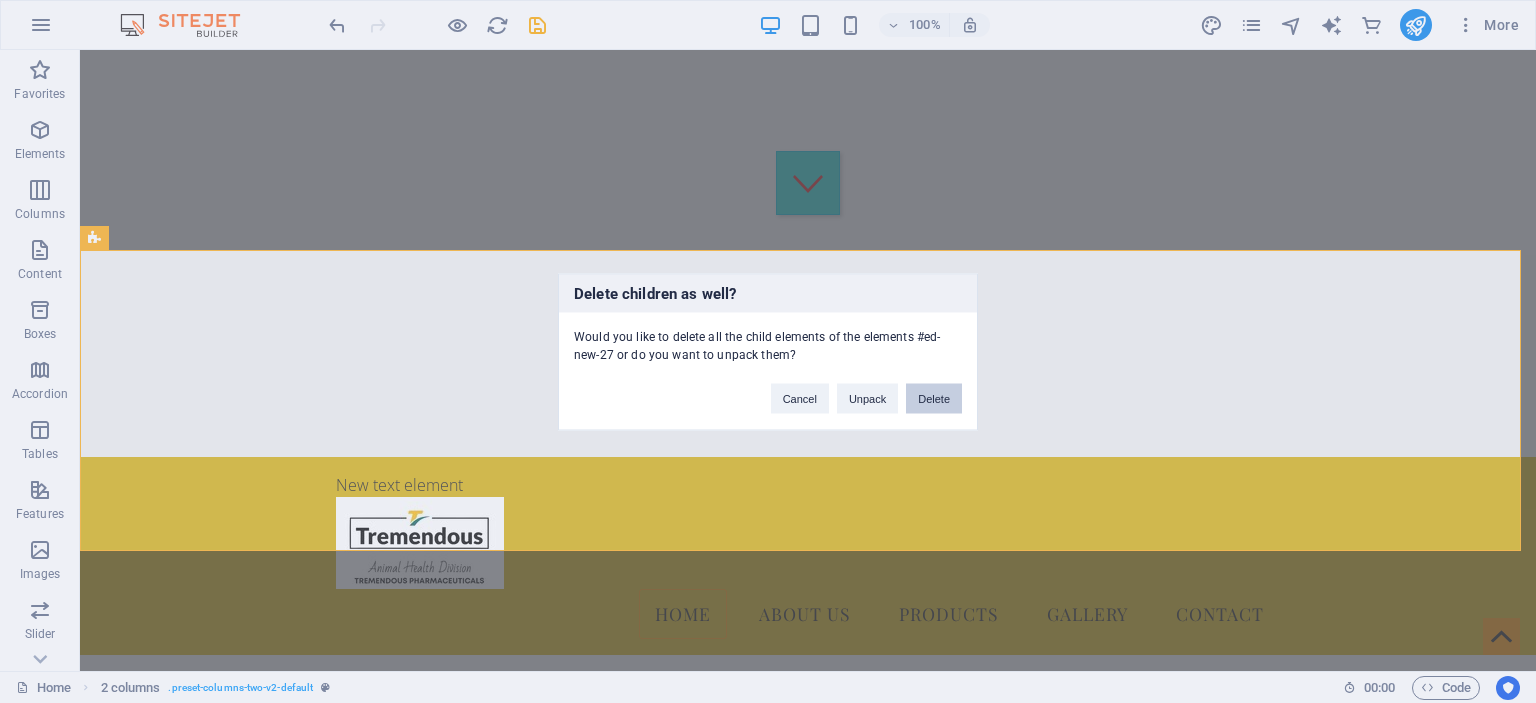 click on "Delete" at bounding box center (934, 398) 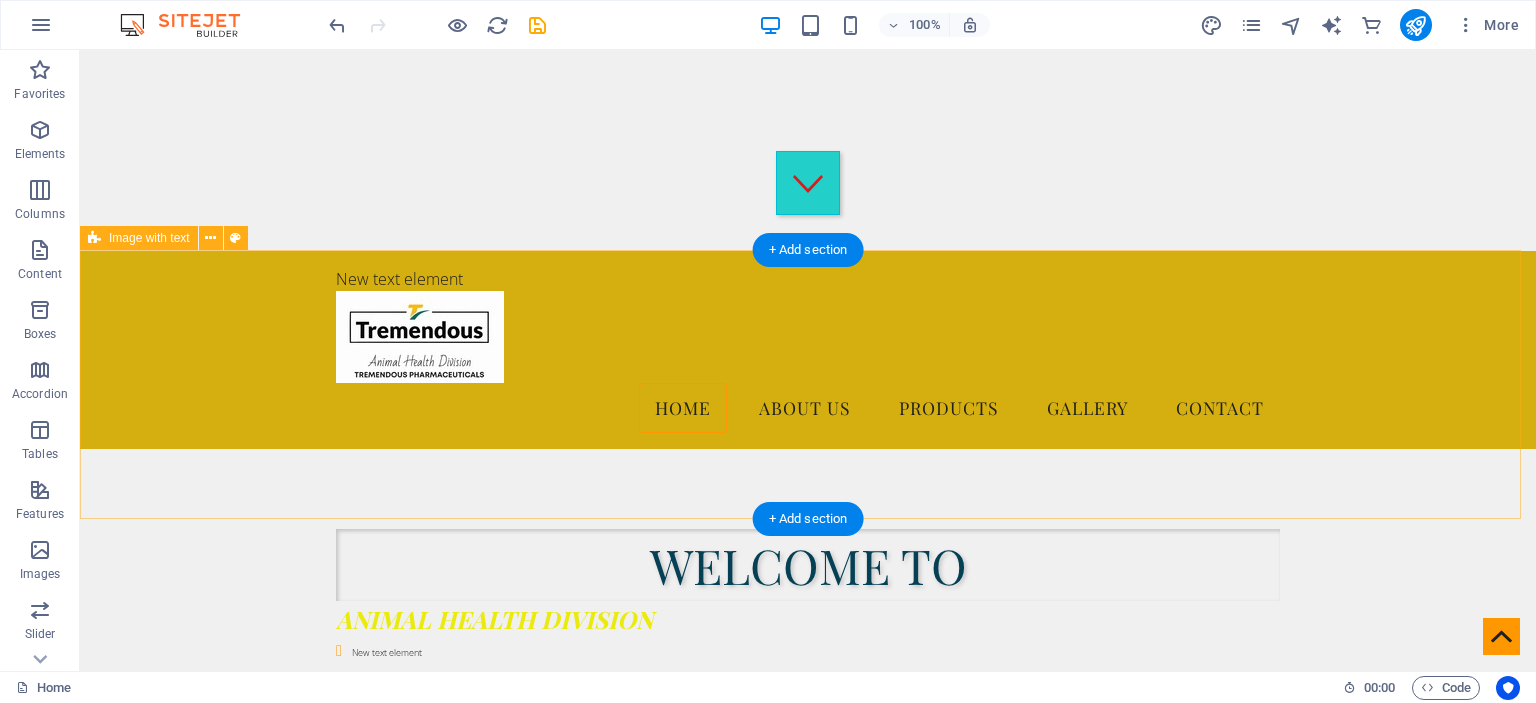 click on "Drop content here or  Add elements  Paste clipboard" at bounding box center (808, 950) 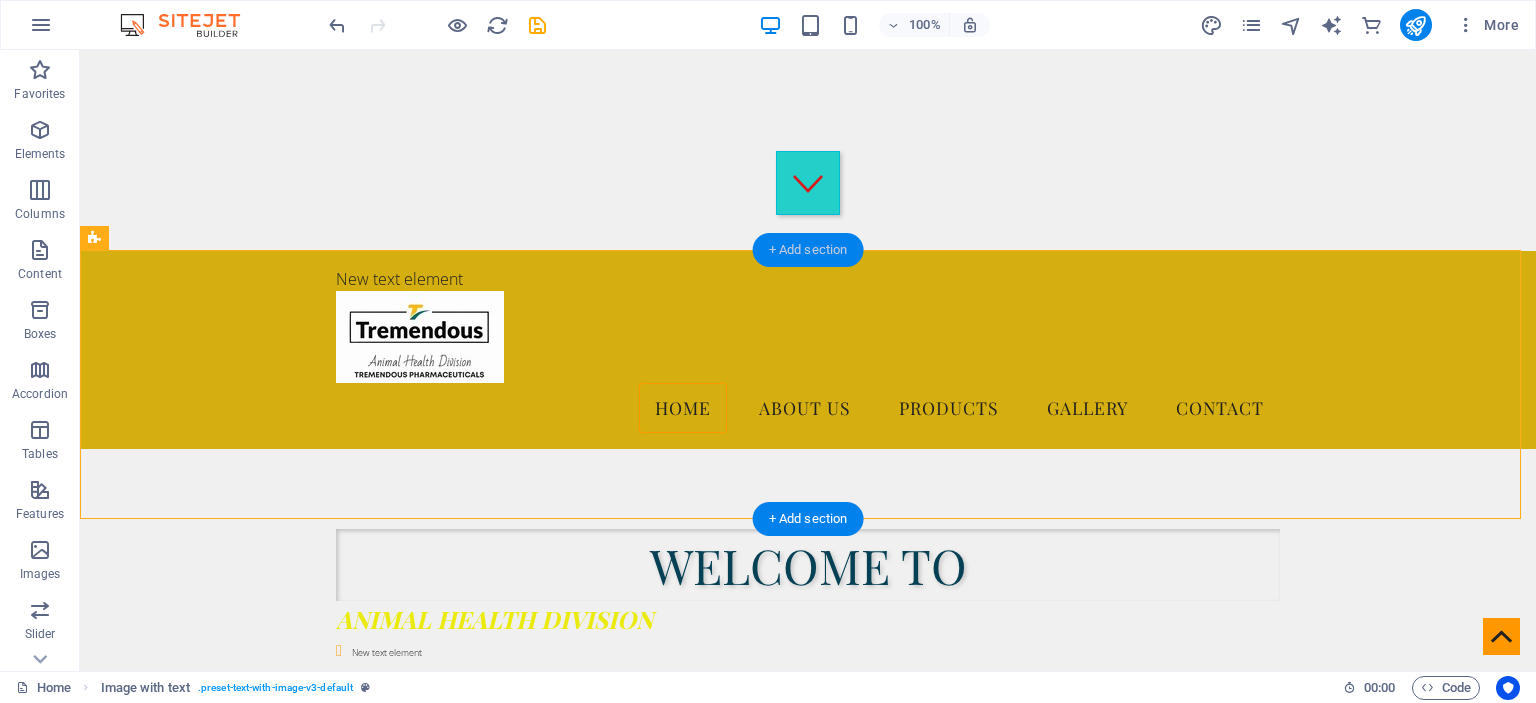 click on "+ Add section" at bounding box center (808, 250) 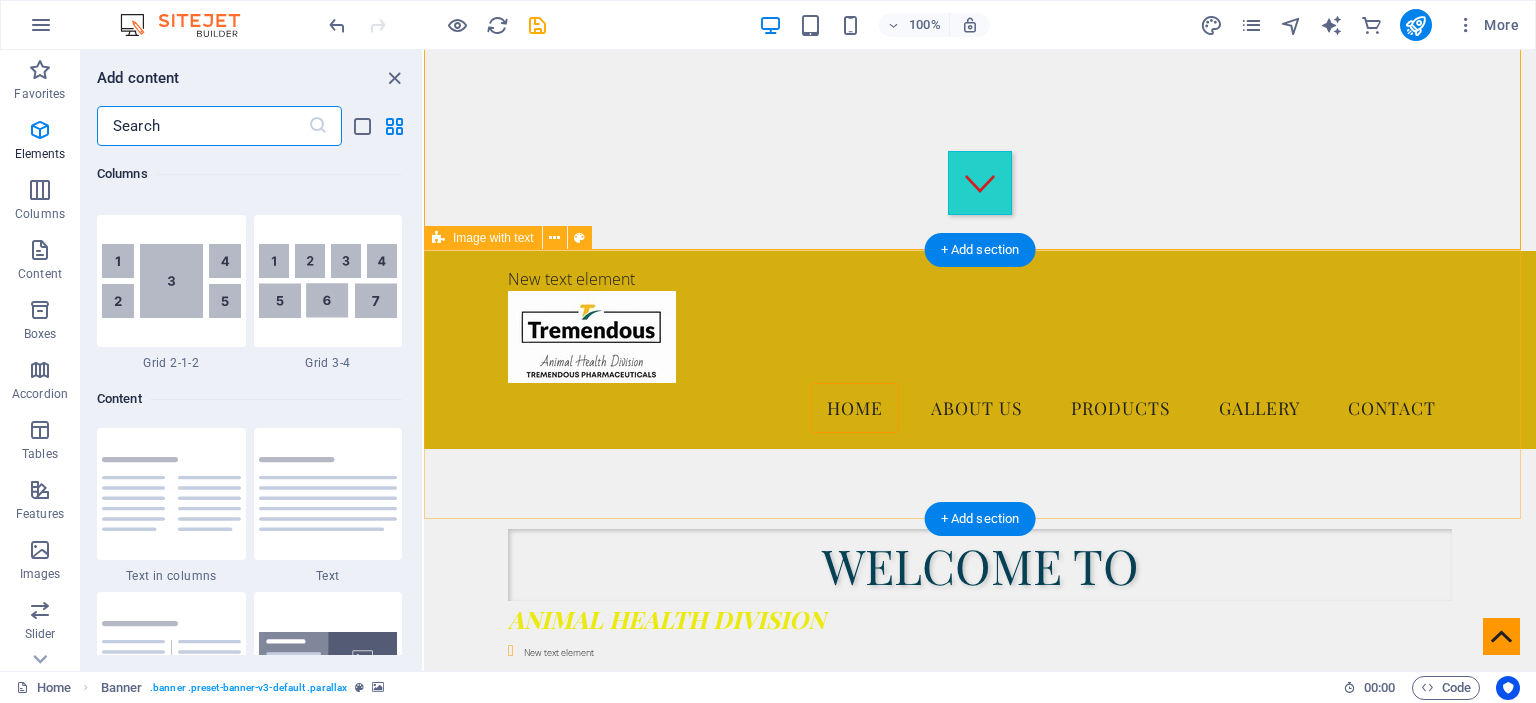 scroll, scrollTop: 3499, scrollLeft: 0, axis: vertical 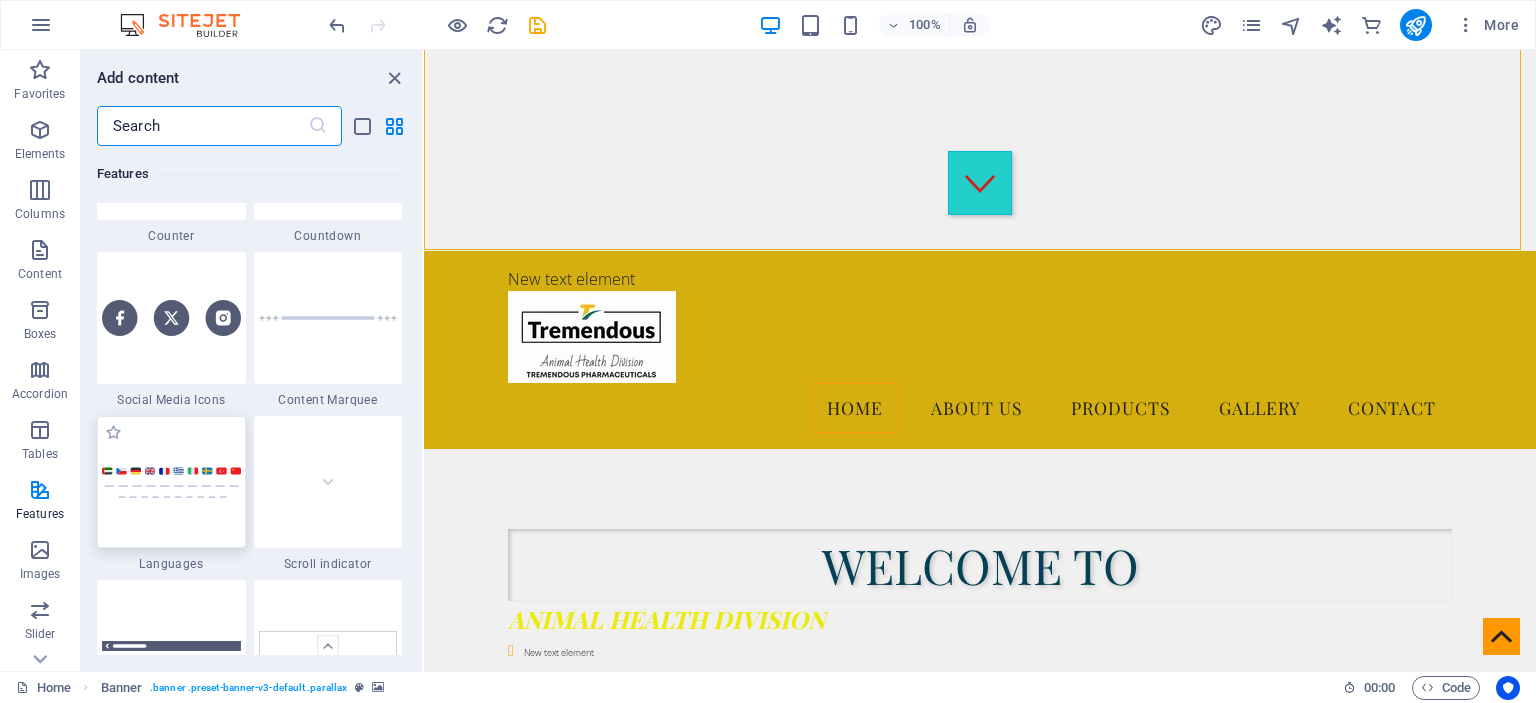 click at bounding box center [171, 482] 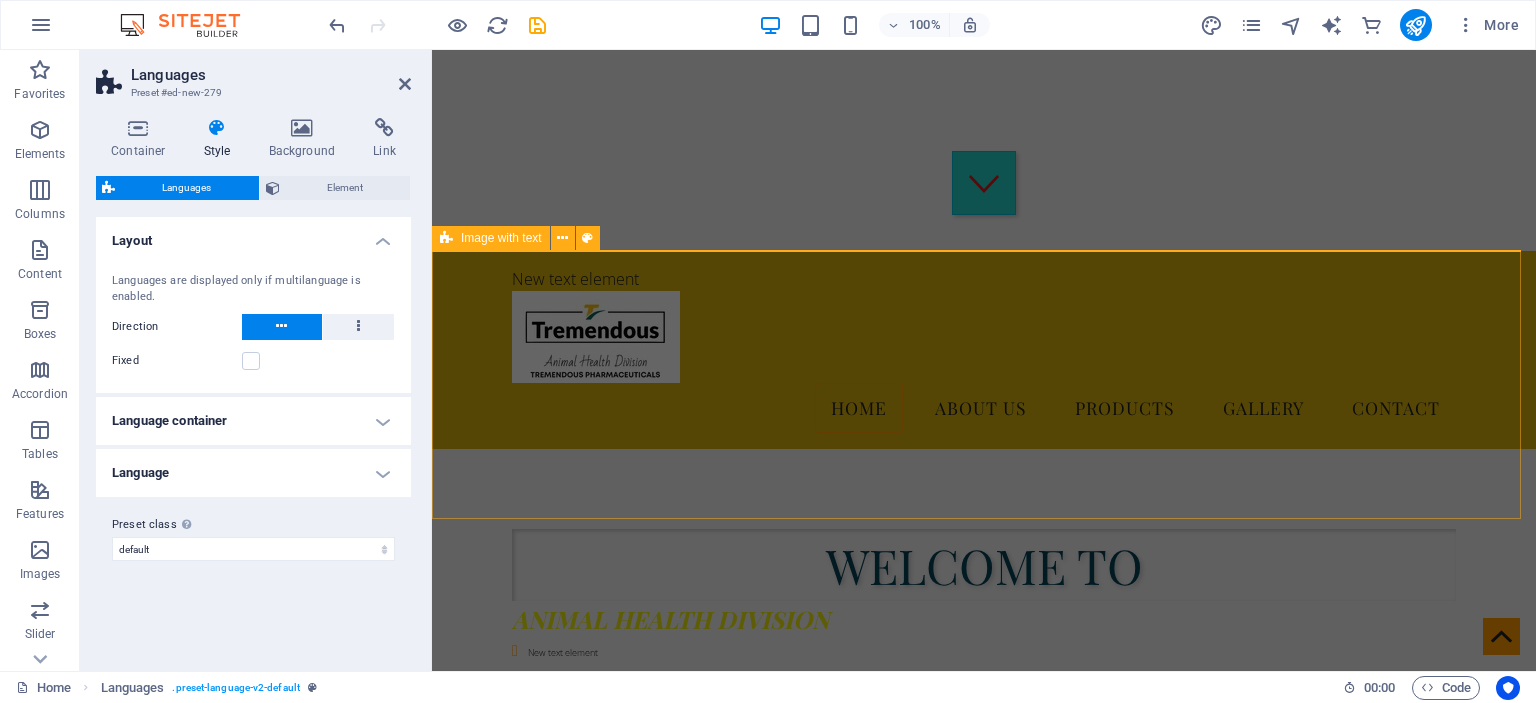 click on "Drop content here or  Add elements  Paste clipboard" at bounding box center (920, 950) 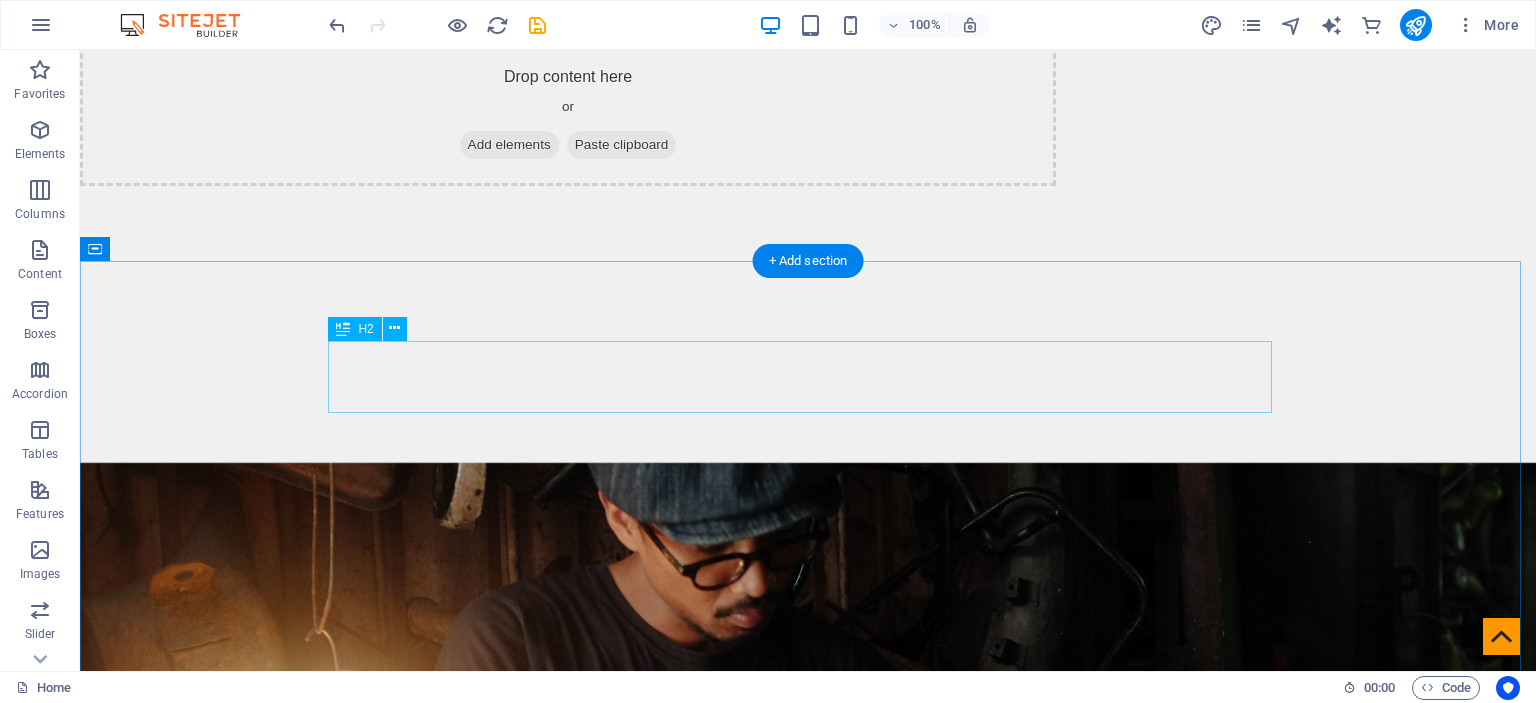 scroll, scrollTop: 1345, scrollLeft: 0, axis: vertical 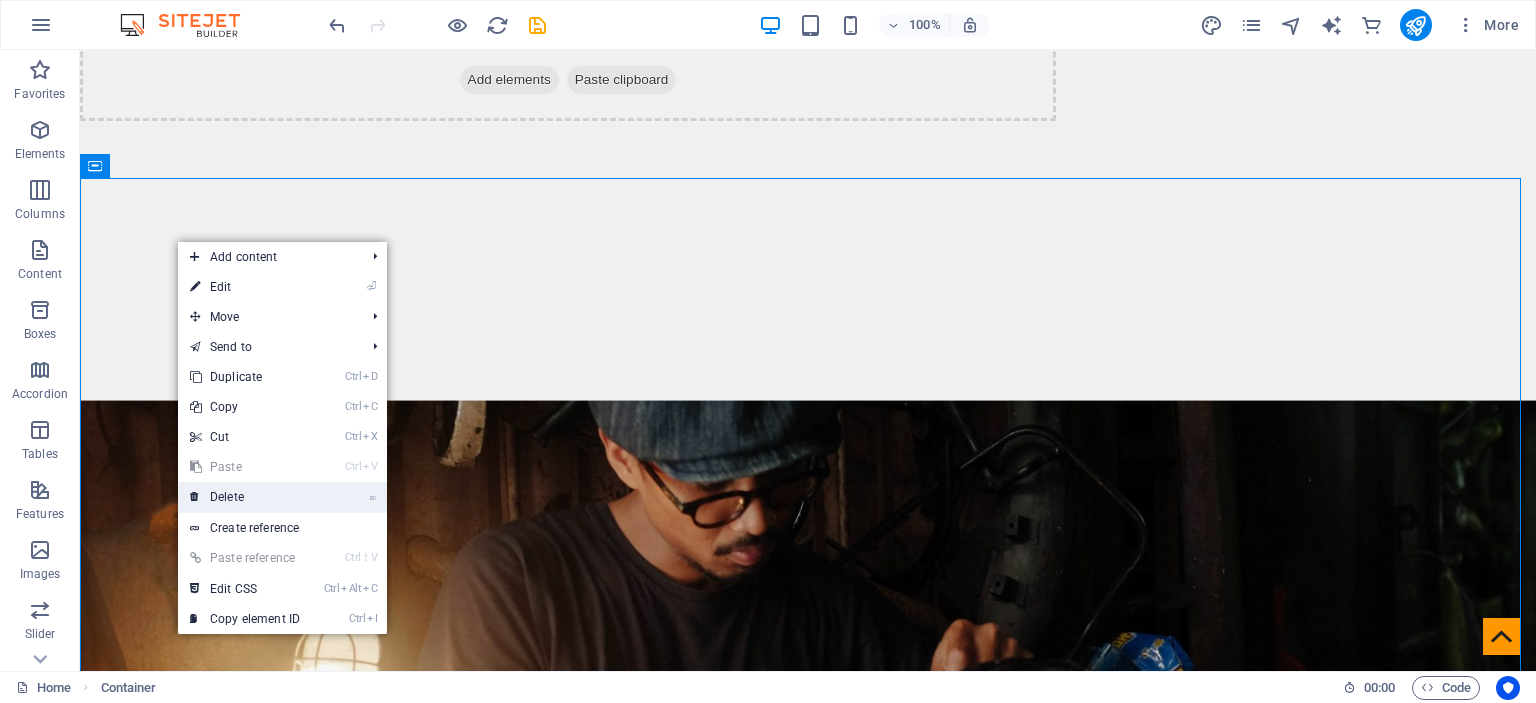 click on "⌦  Delete" at bounding box center (245, 497) 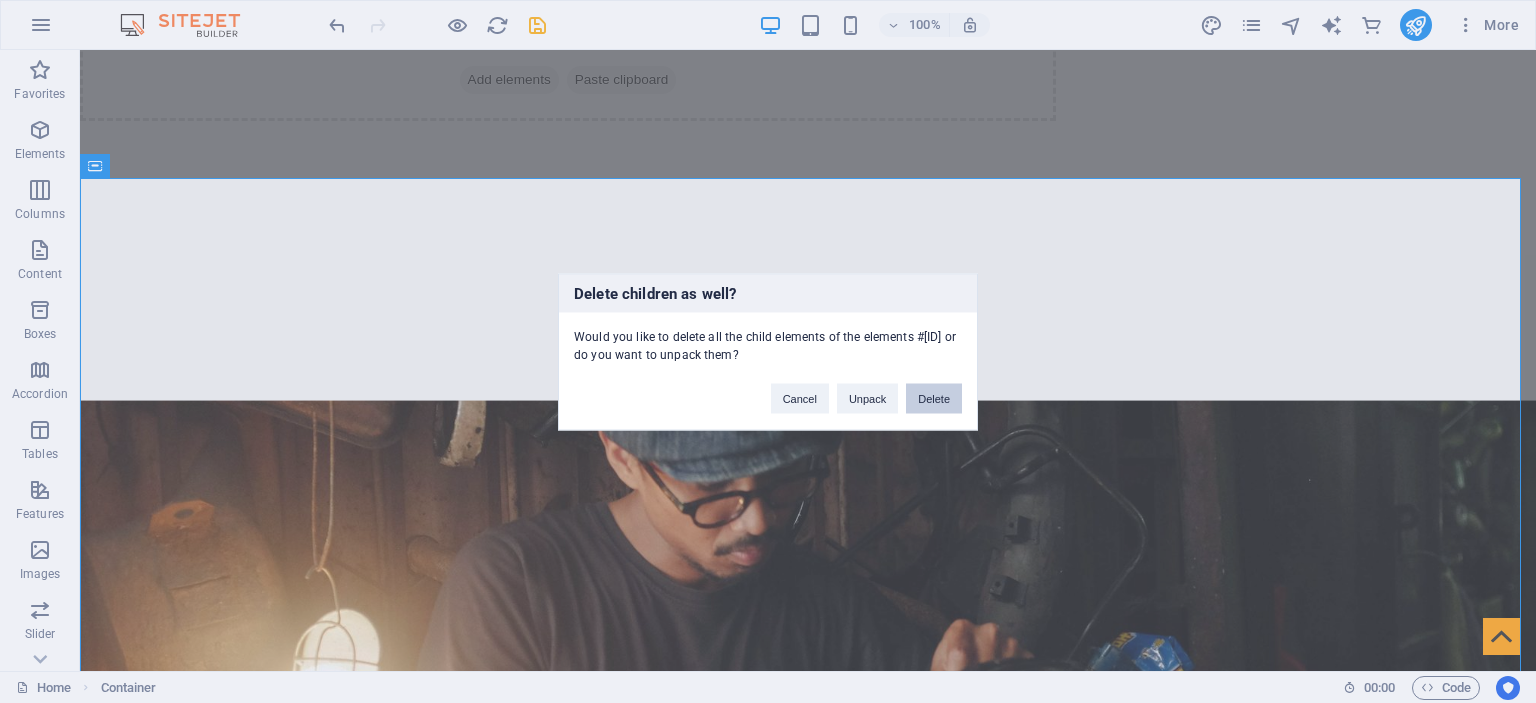 click on "Delete" at bounding box center [934, 398] 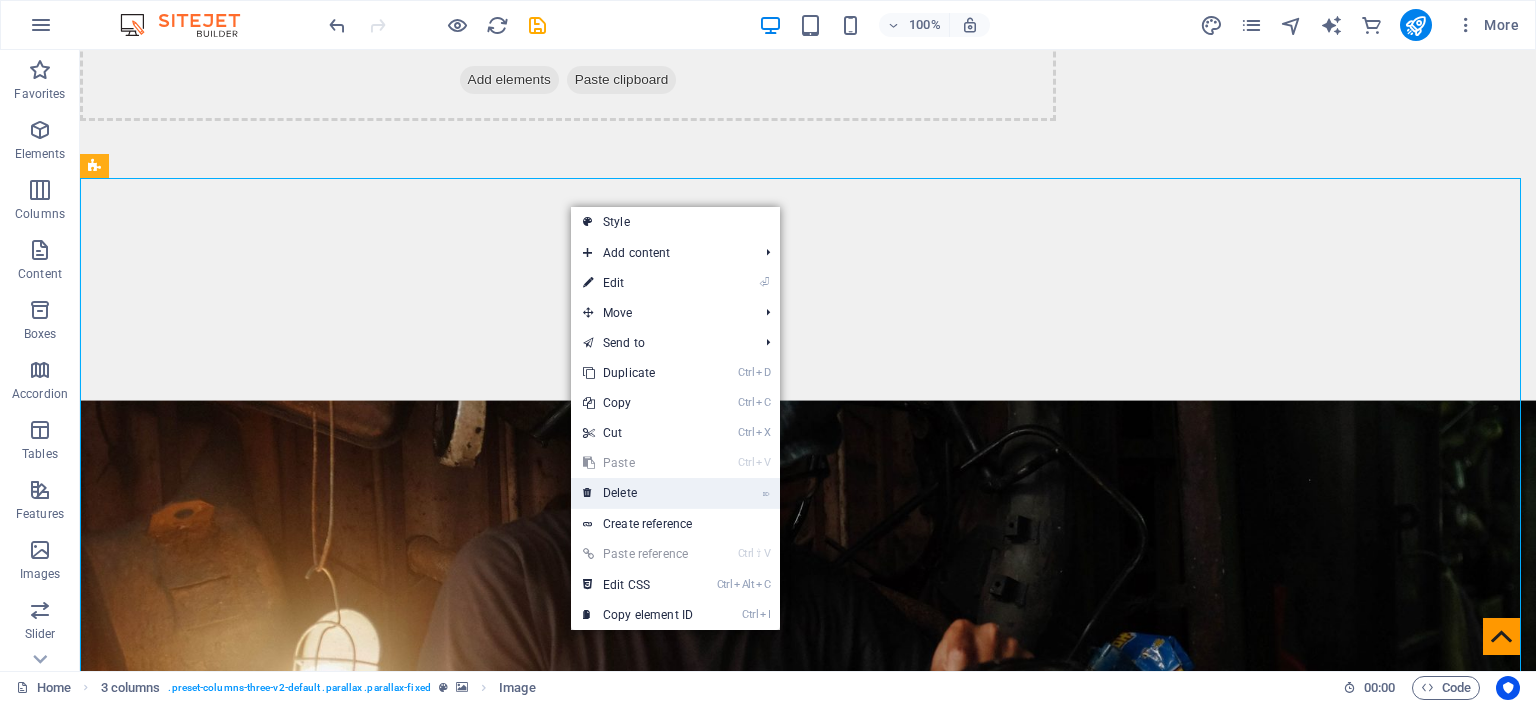 click on "⌦  Delete" at bounding box center (638, 493) 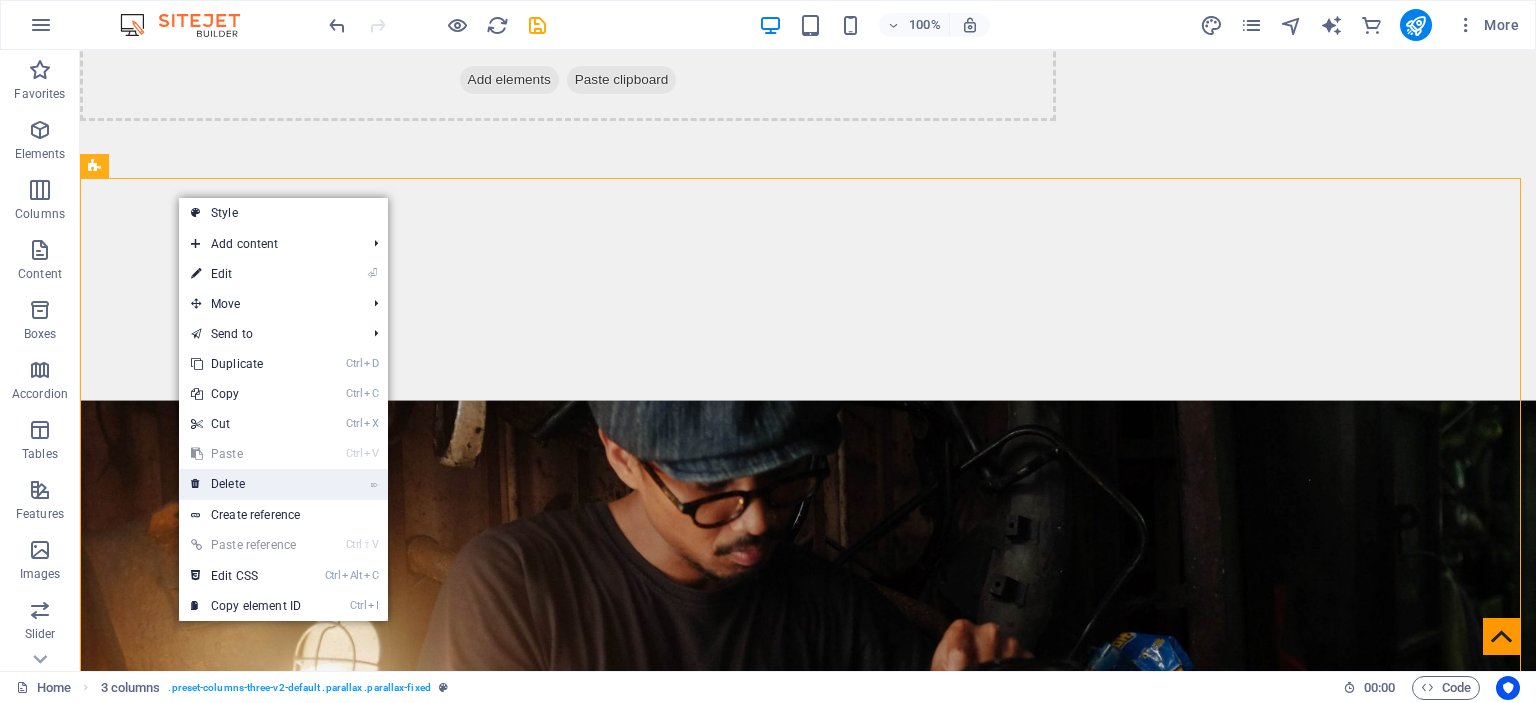 click on "⌦  Delete" at bounding box center (246, 484) 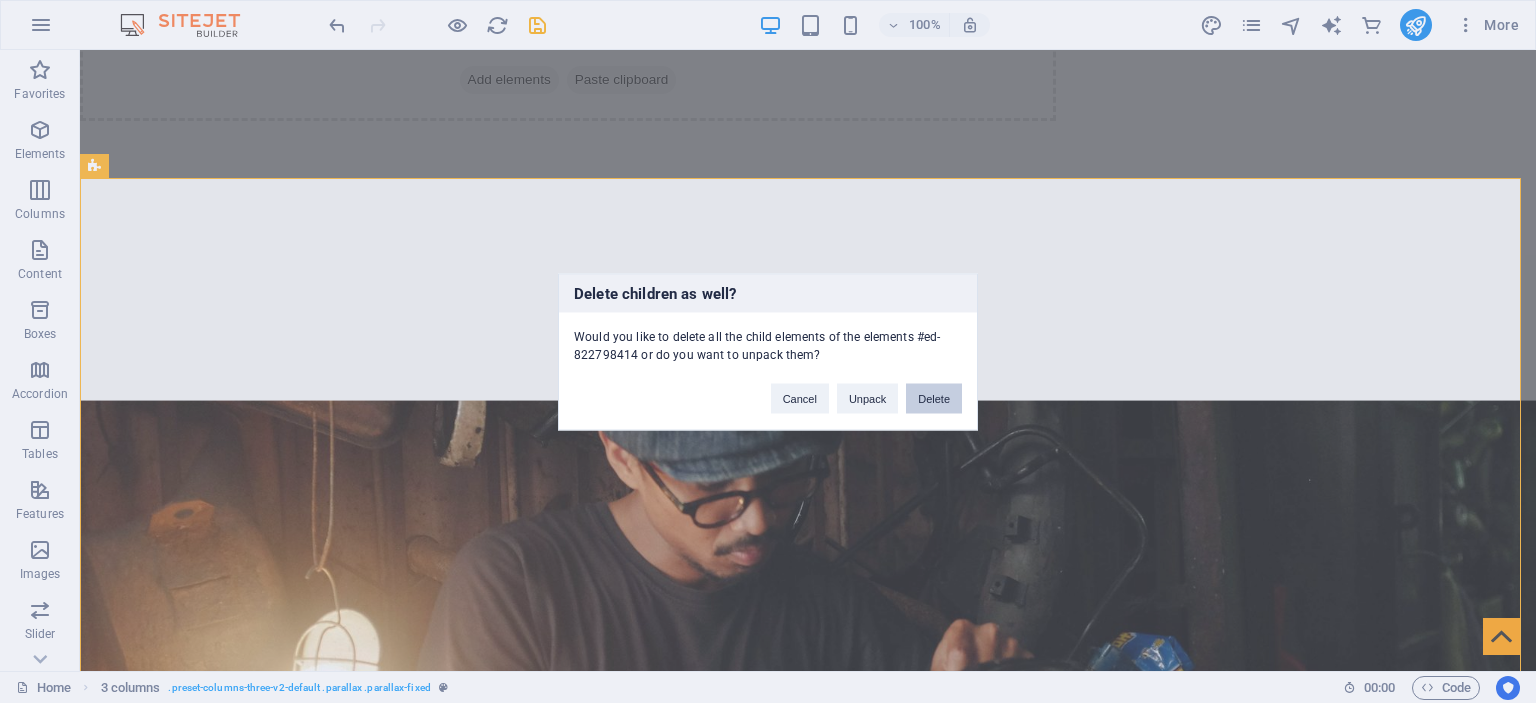click on "Delete" at bounding box center [934, 398] 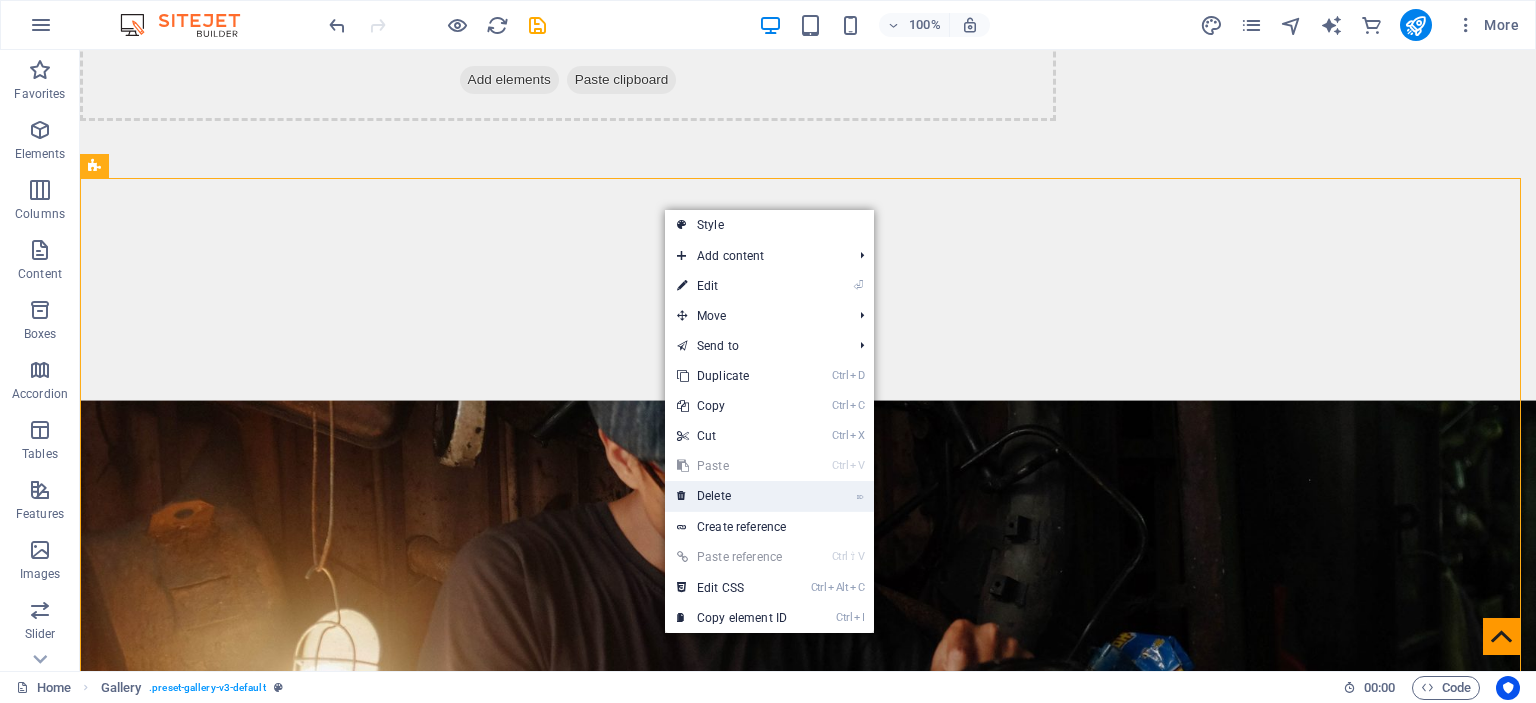 click on "⌦  Delete" at bounding box center (732, 496) 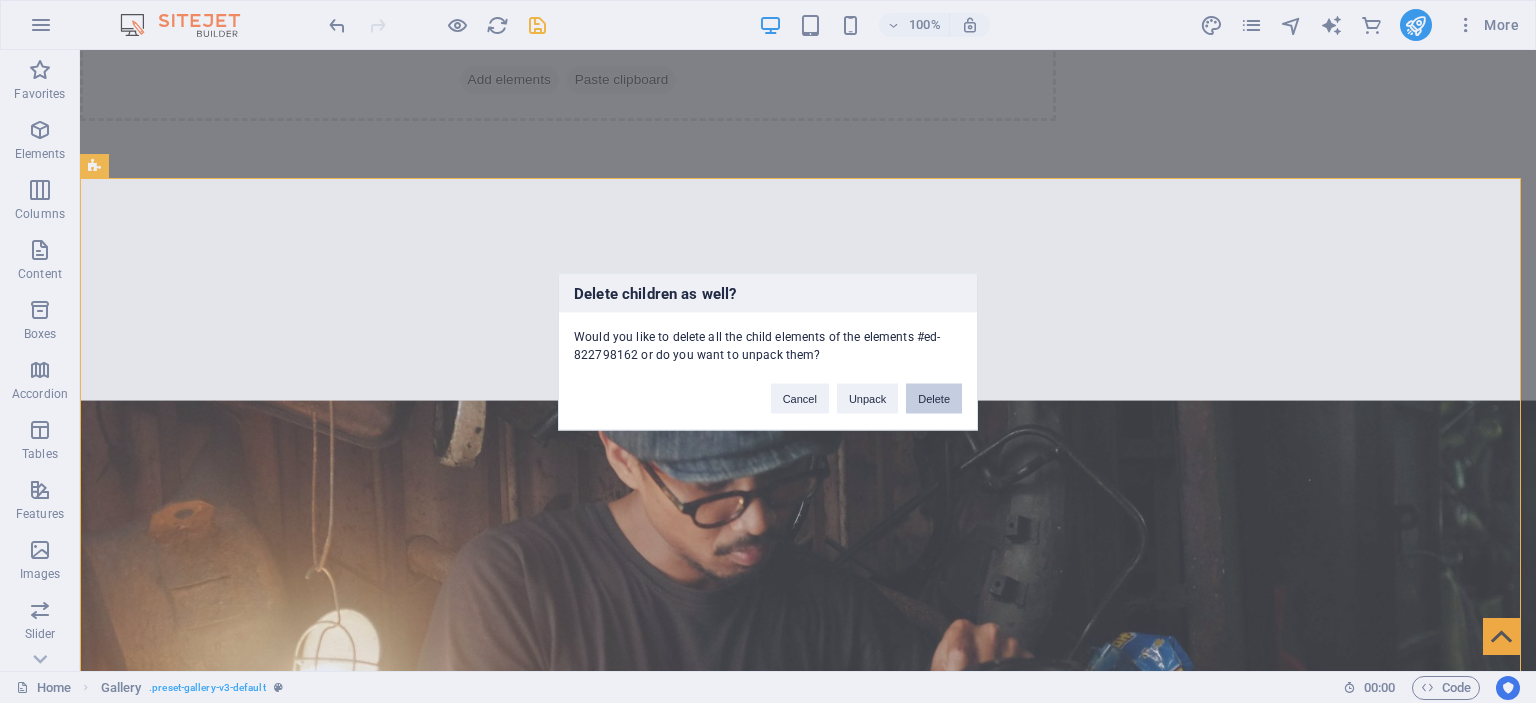 click on "Delete" at bounding box center [934, 398] 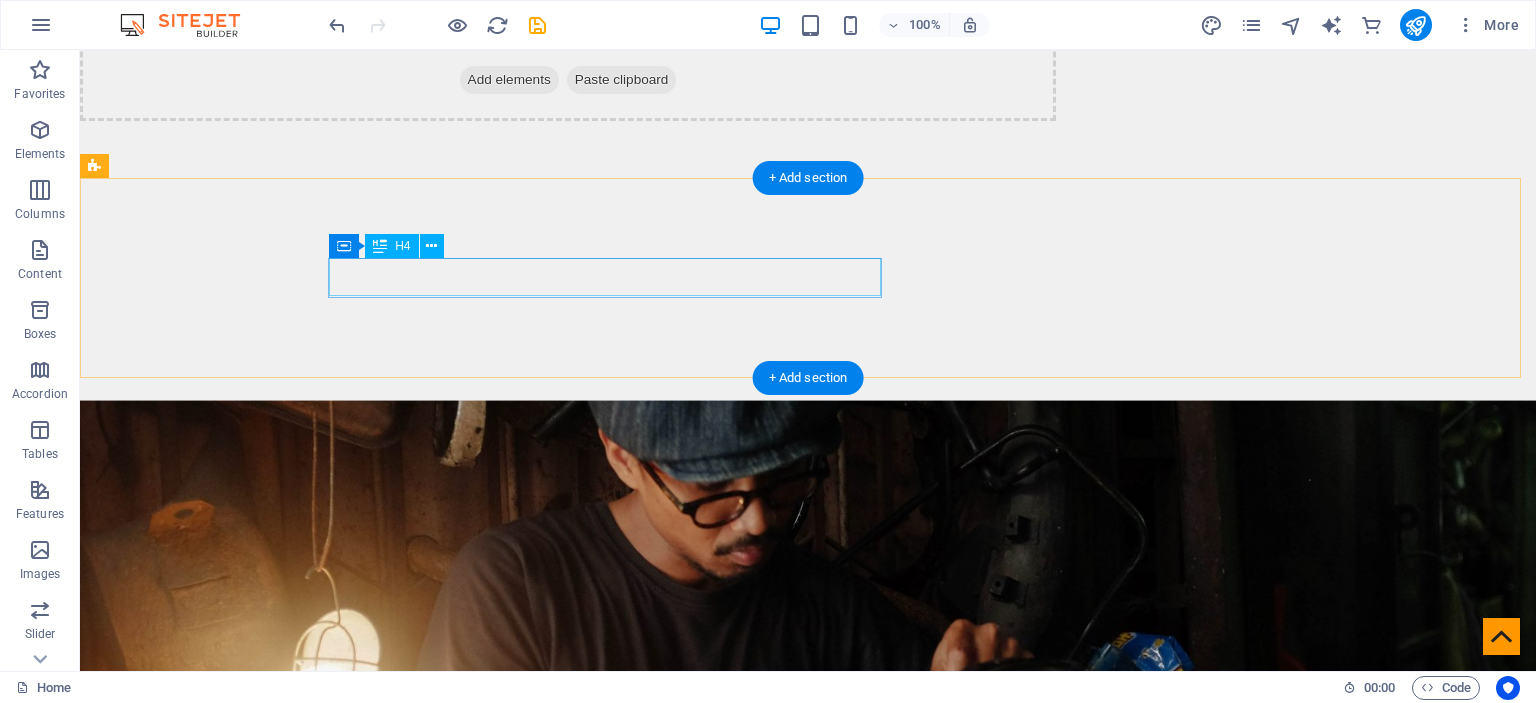 click on "Do not wait, get your appointment now" at bounding box center (568, 2152) 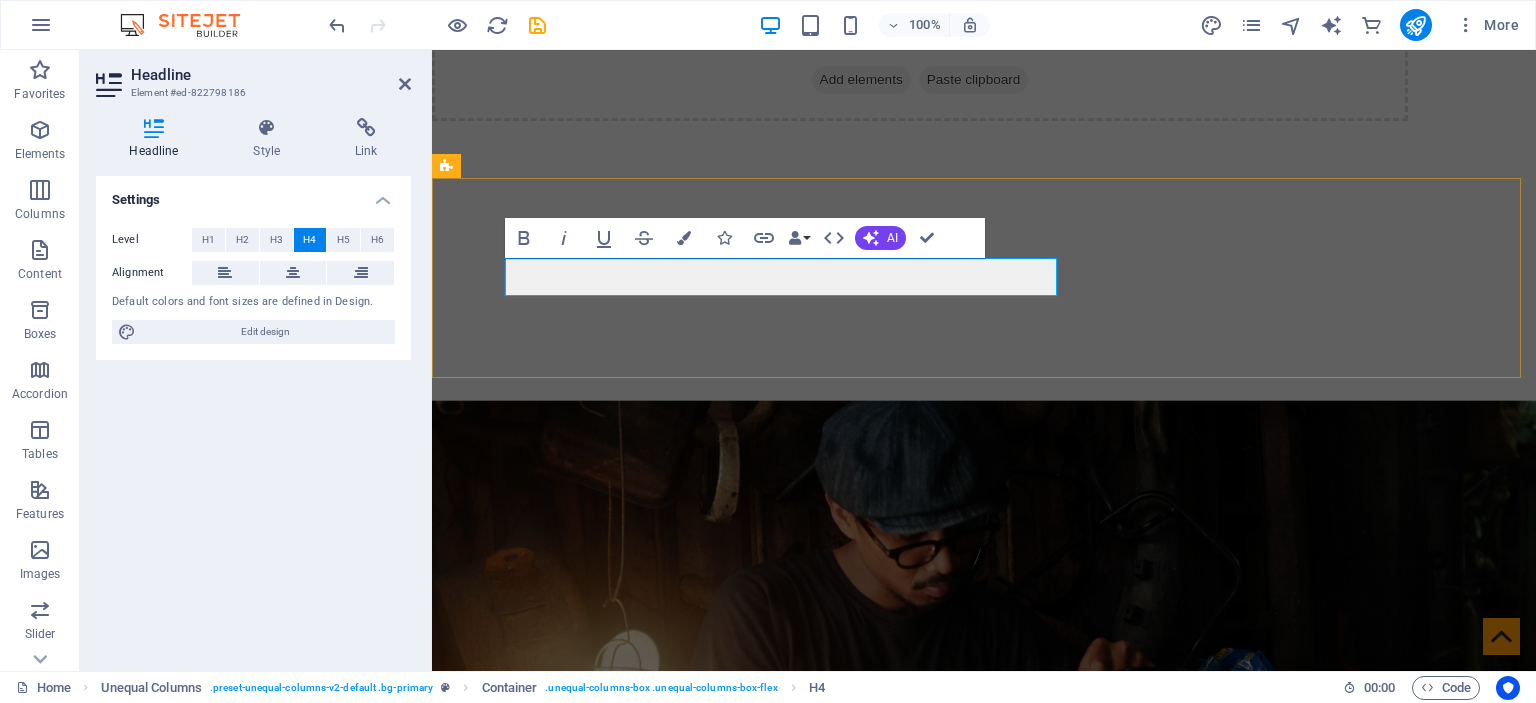 click on "Do not wait, get your appointment now" at bounding box center (719, 2152) 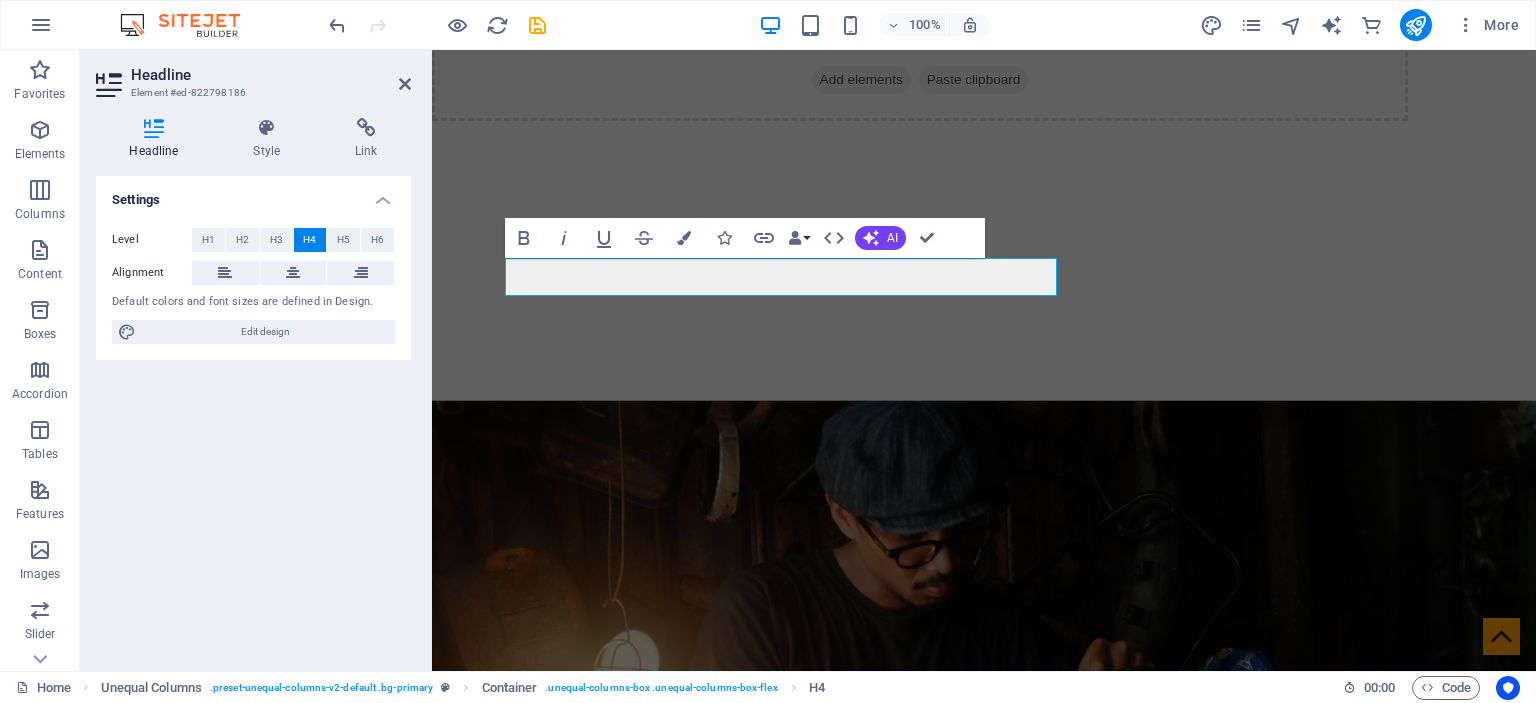 click at bounding box center [984, 3007] 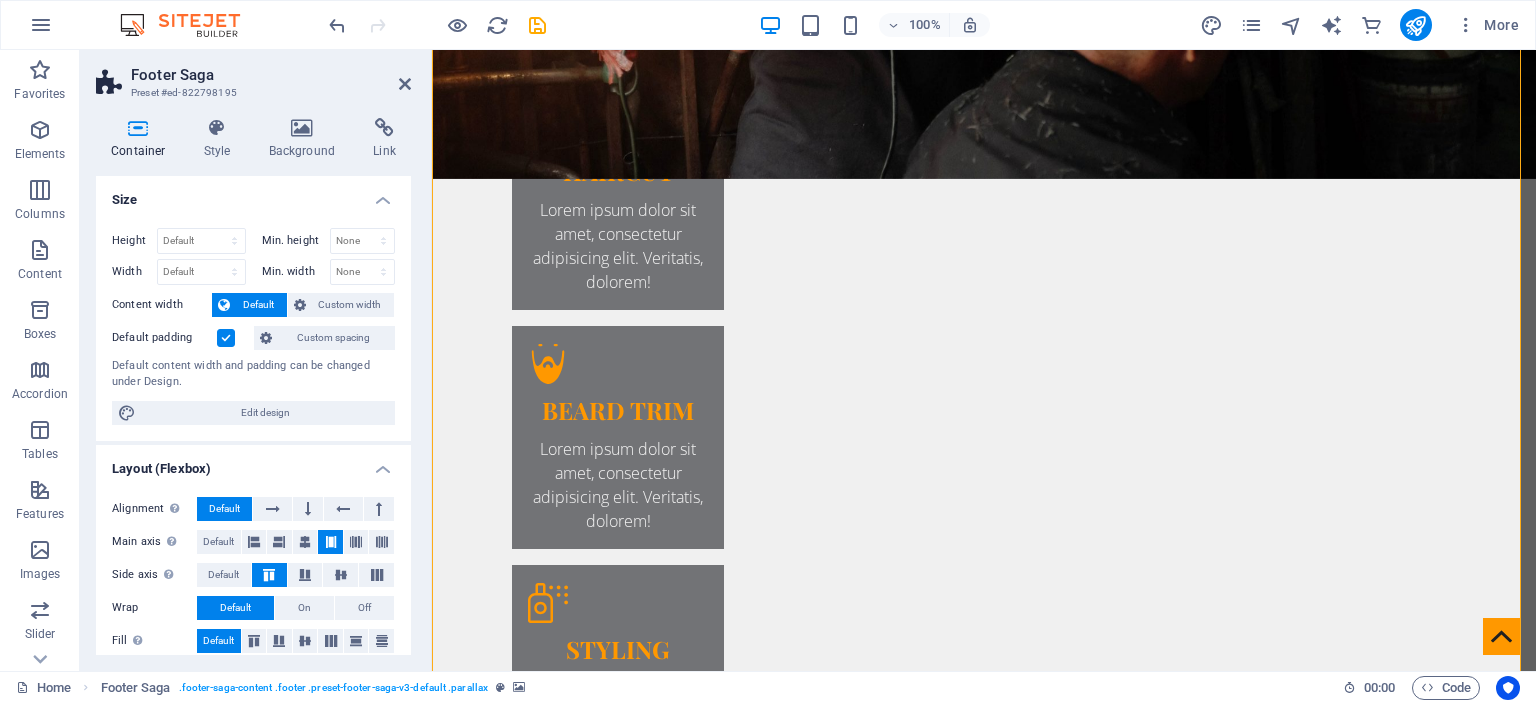 scroll, scrollTop: 2237, scrollLeft: 0, axis: vertical 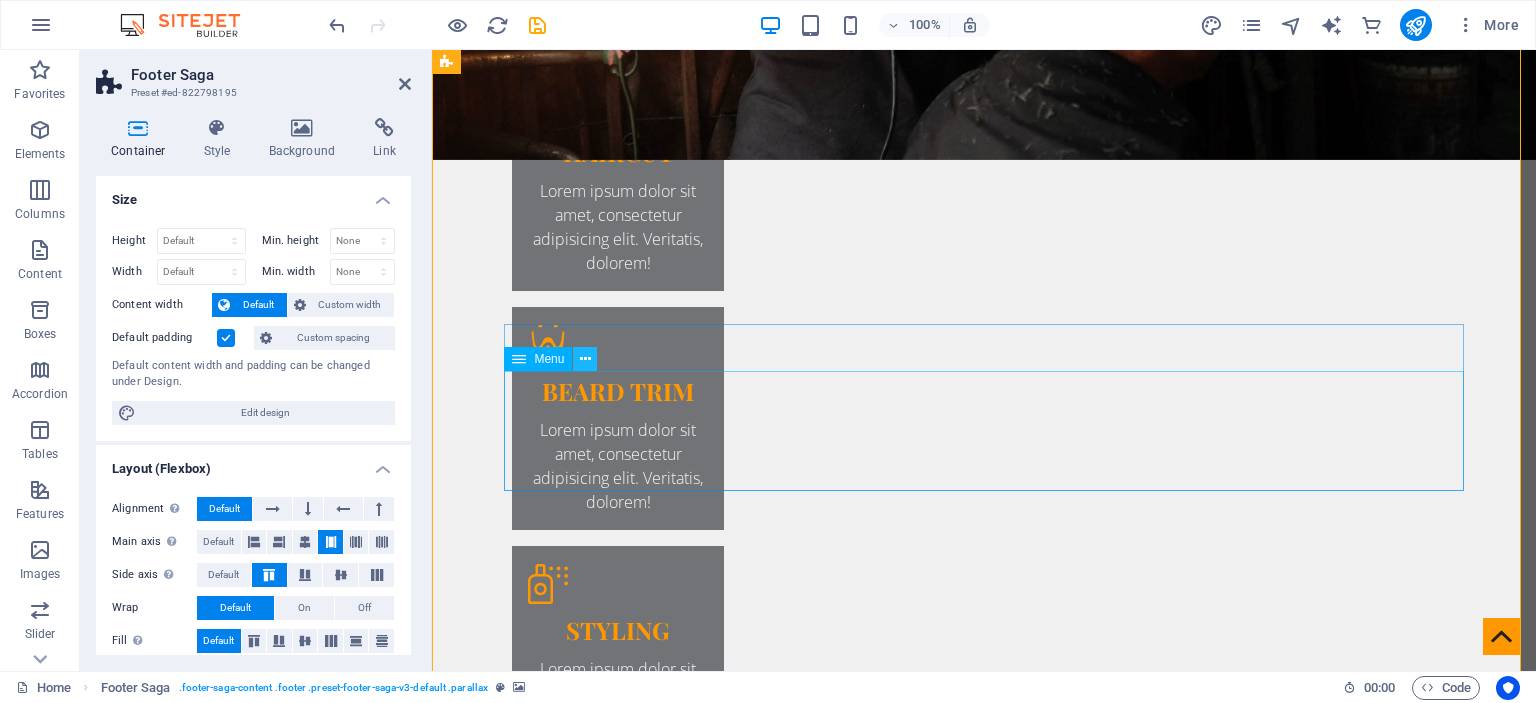 click at bounding box center [585, 359] 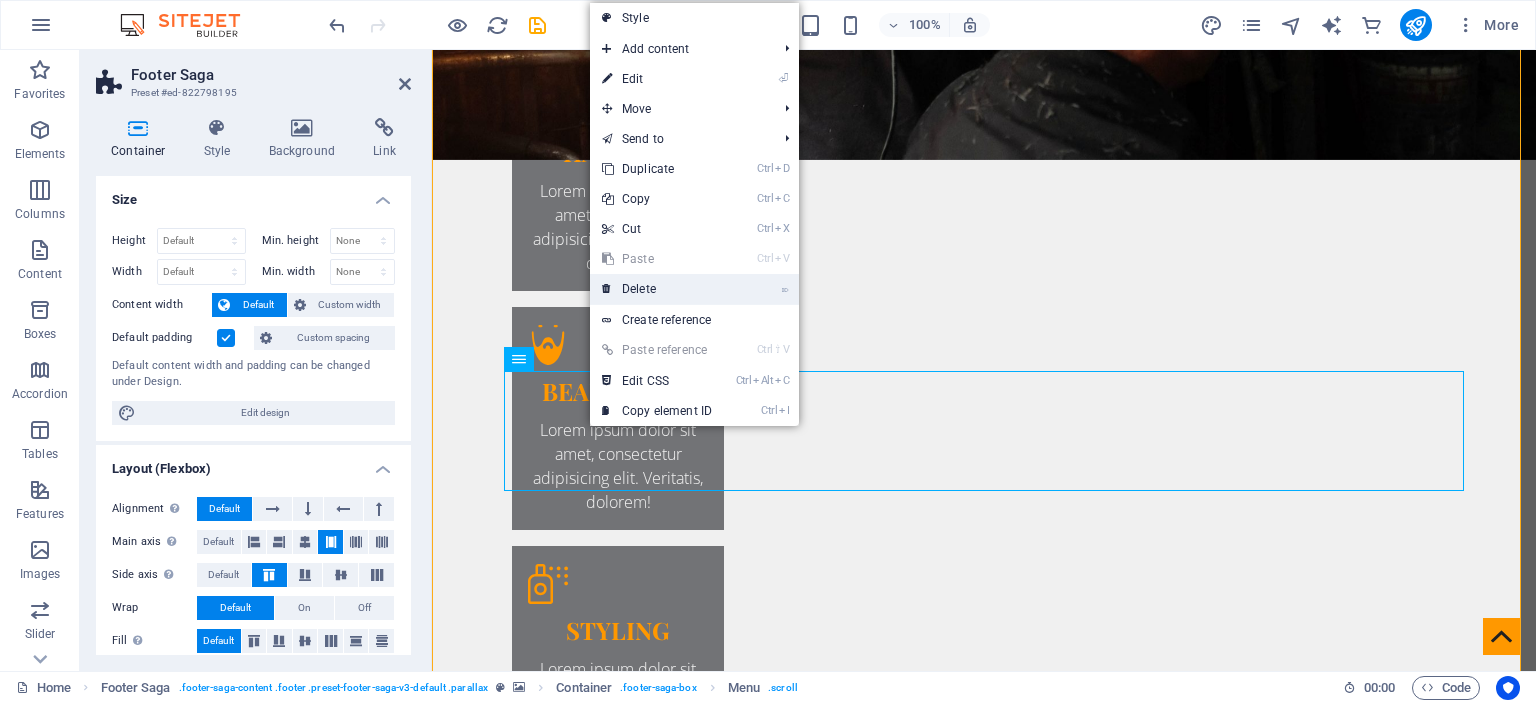 click on "⌦  Delete" at bounding box center (657, 289) 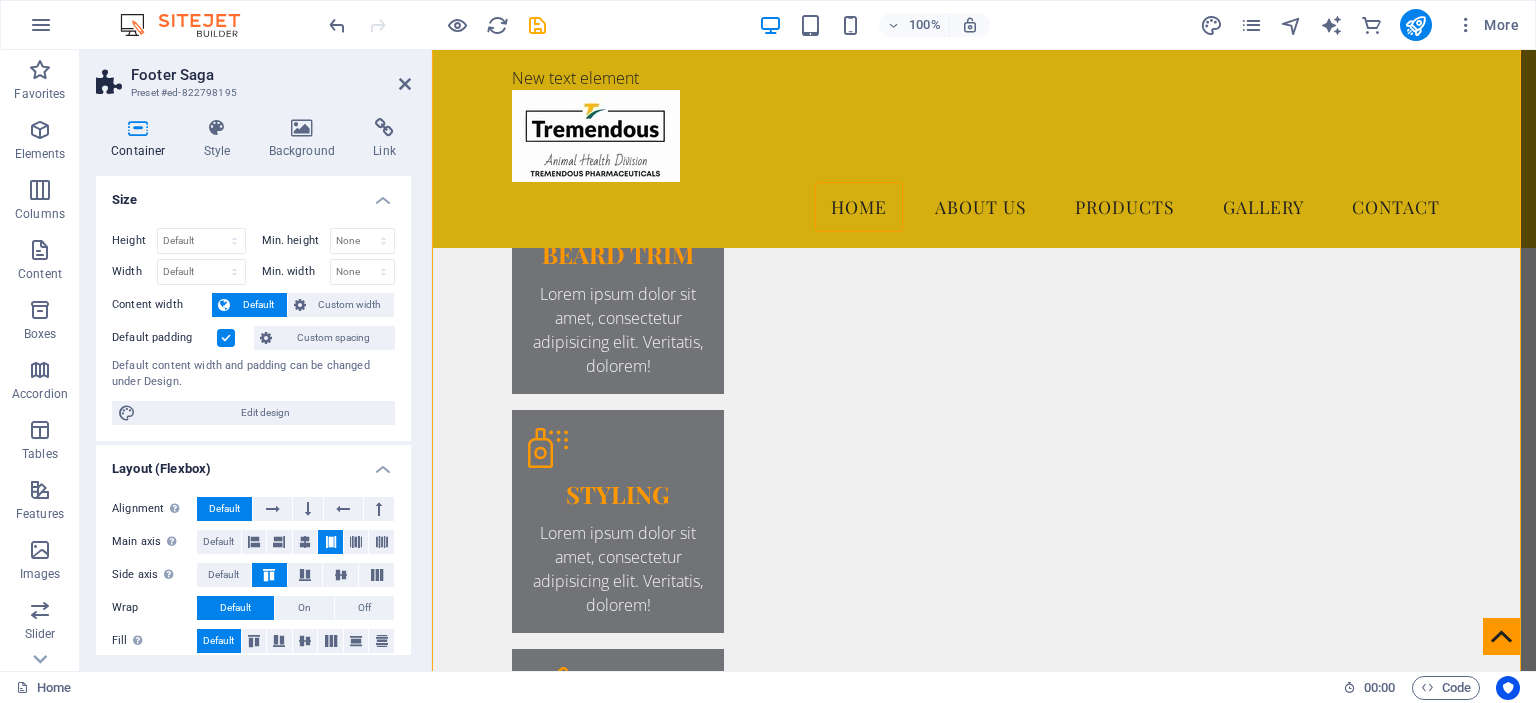 scroll, scrollTop: 2330, scrollLeft: 0, axis: vertical 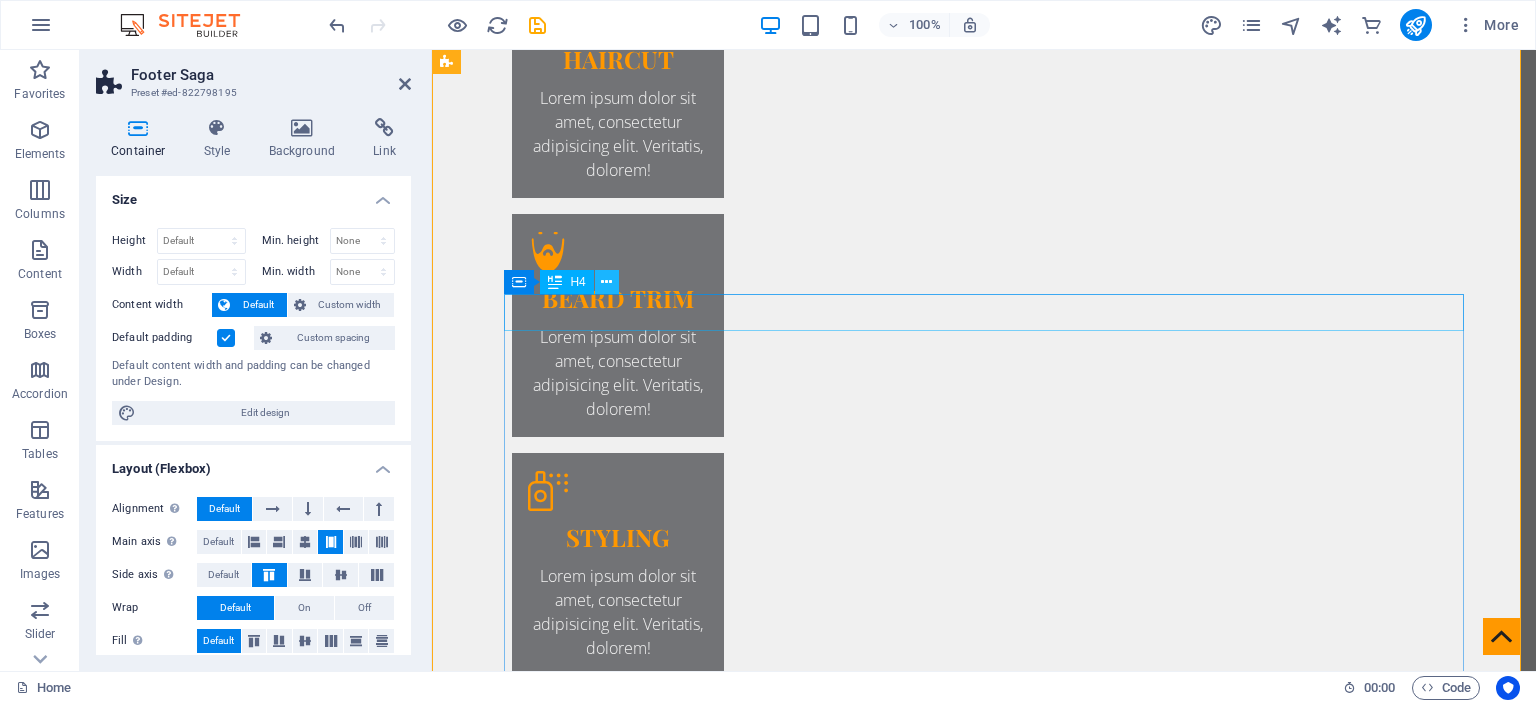 click at bounding box center [606, 282] 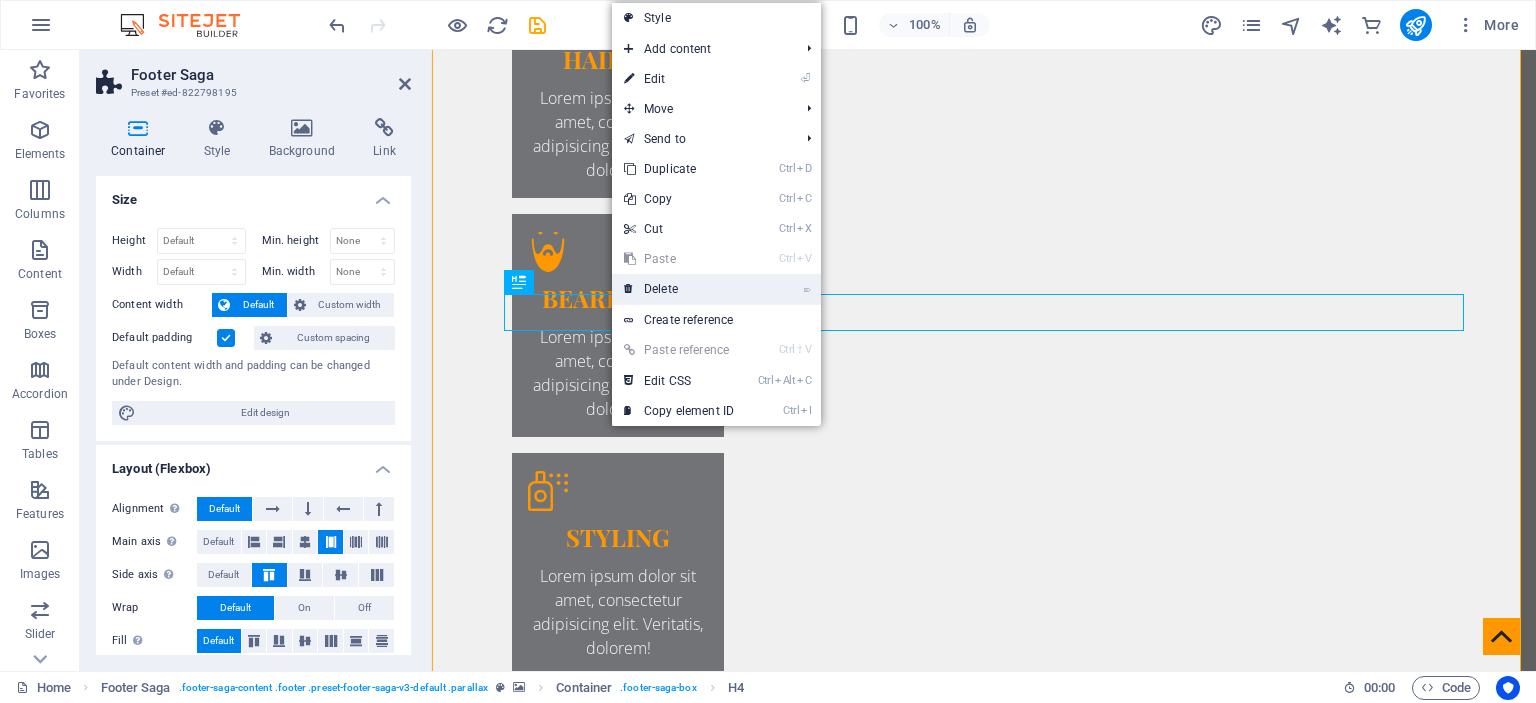 click on "⌦  Delete" at bounding box center (679, 289) 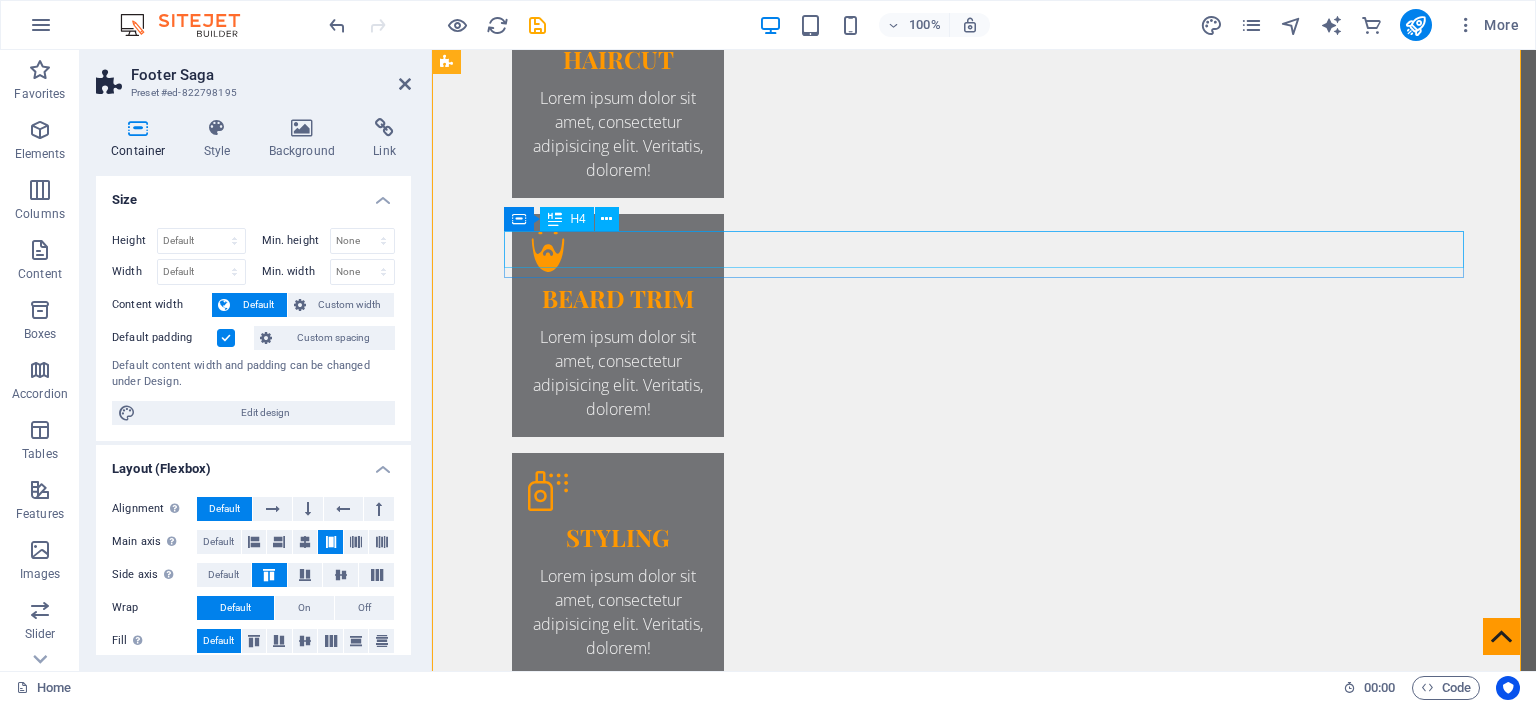 click on "NAVIGATION" at bounding box center (920, 3850) 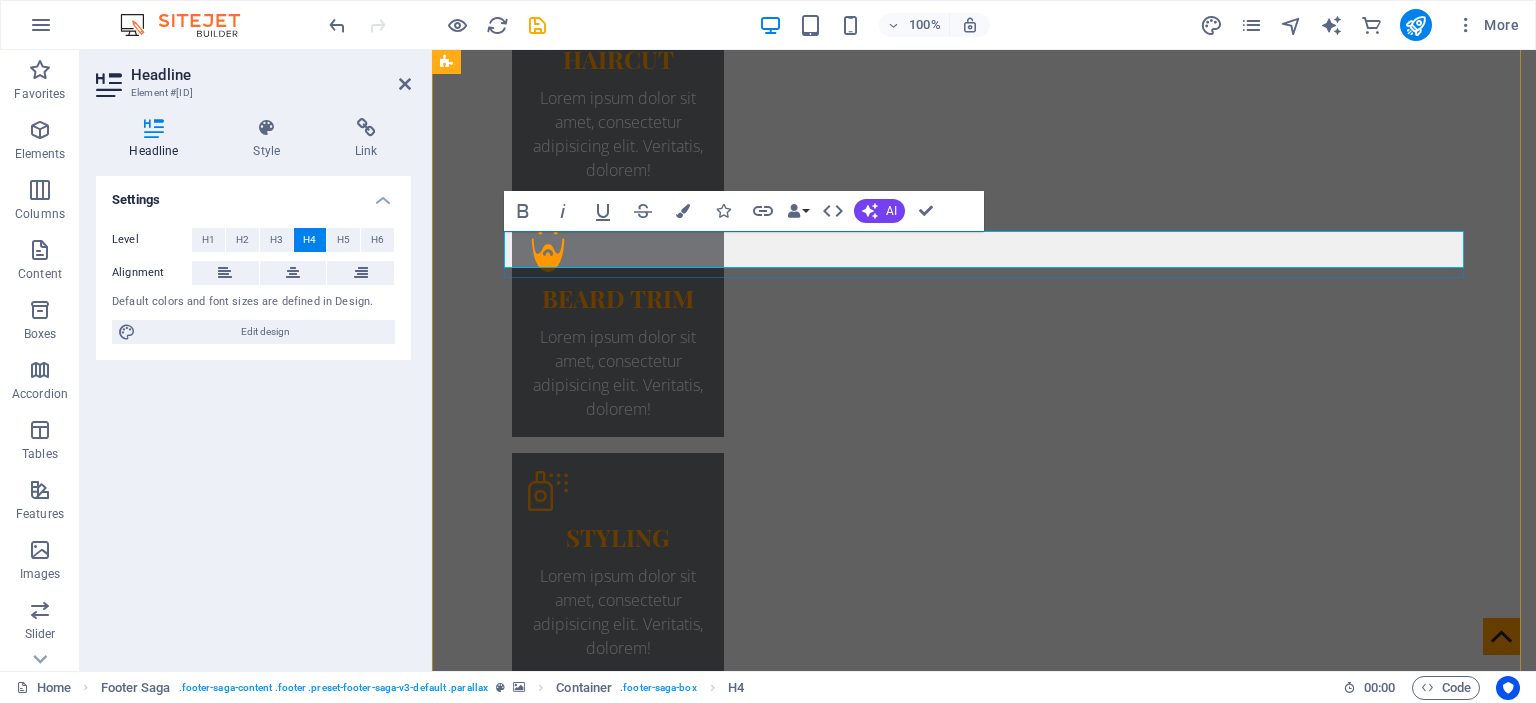 type 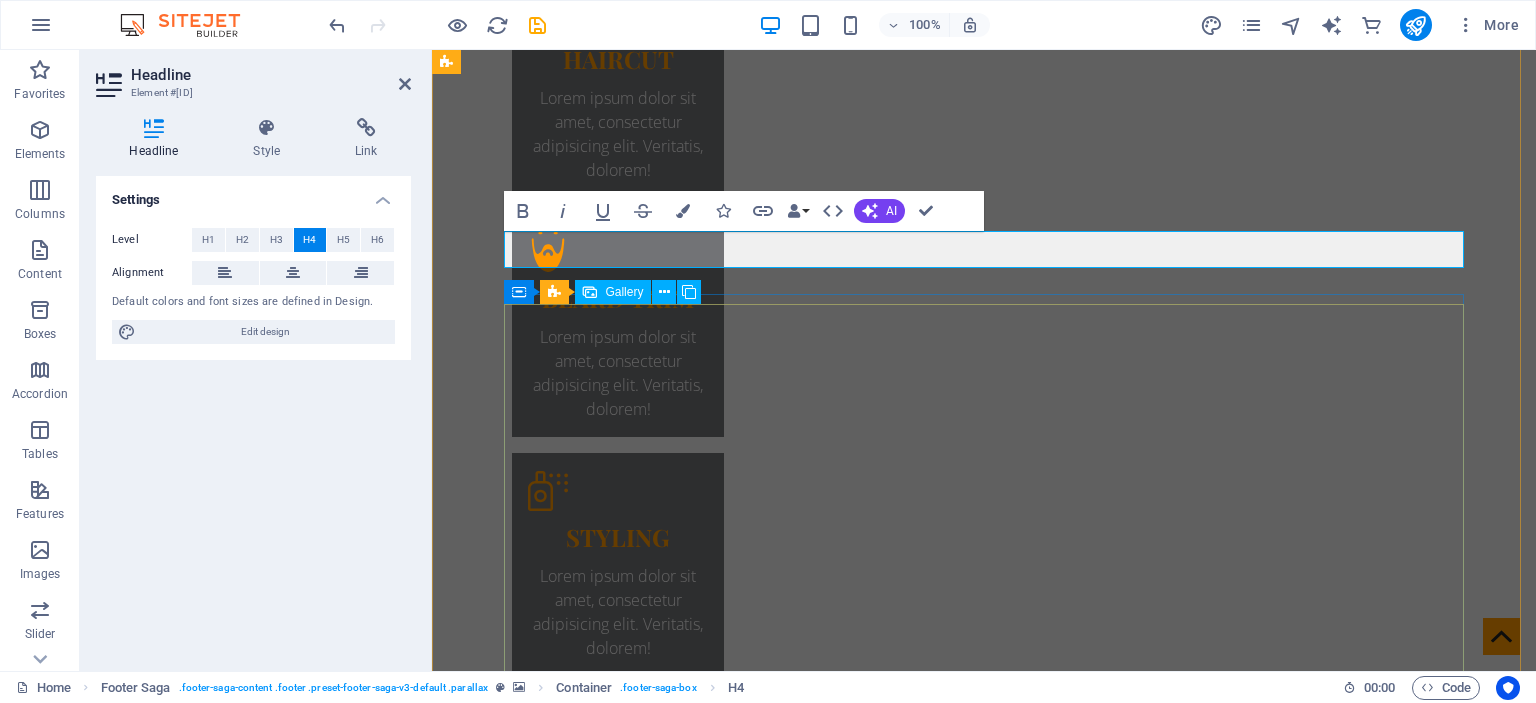 click on "Gallery" at bounding box center [624, 292] 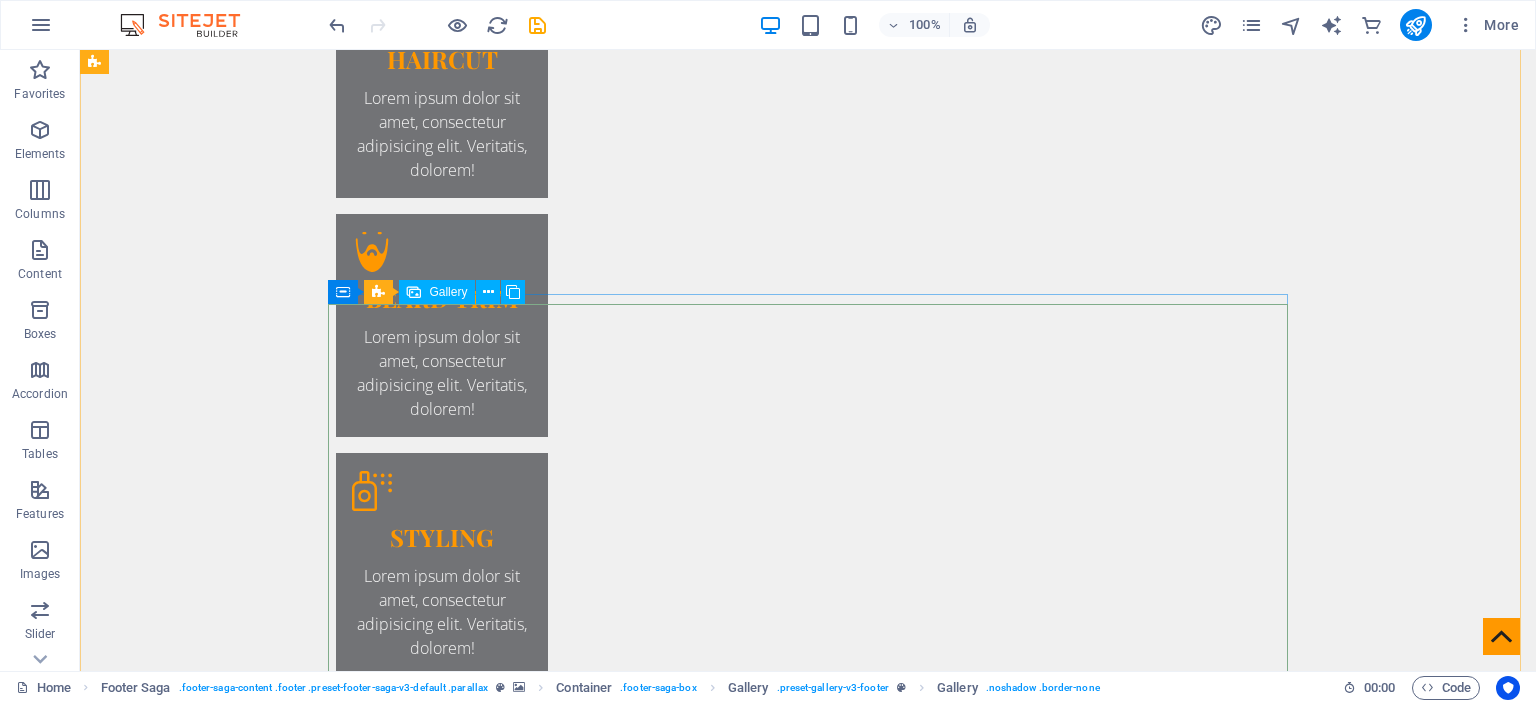 click at bounding box center [332, 4133] 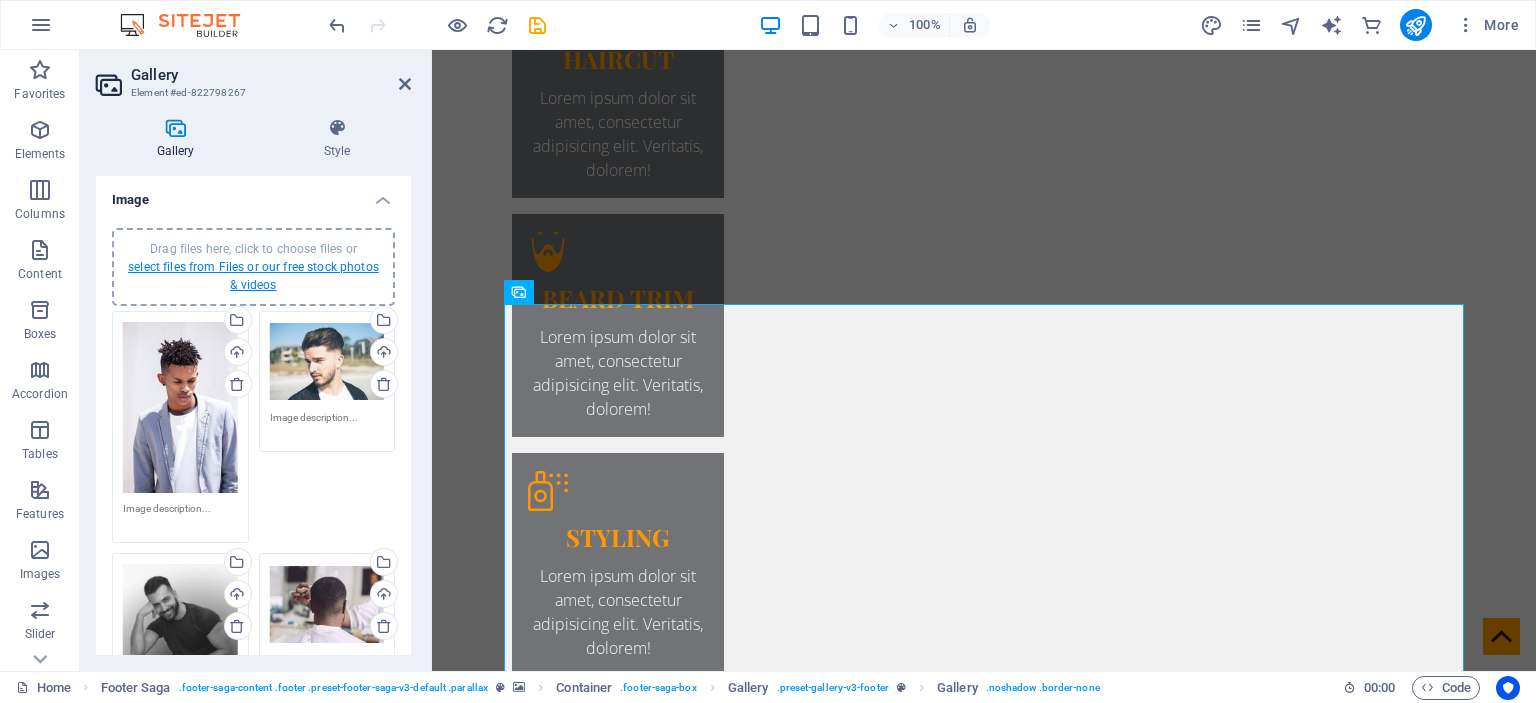 click on "select files from Files or our free stock photos & videos" at bounding box center [253, 276] 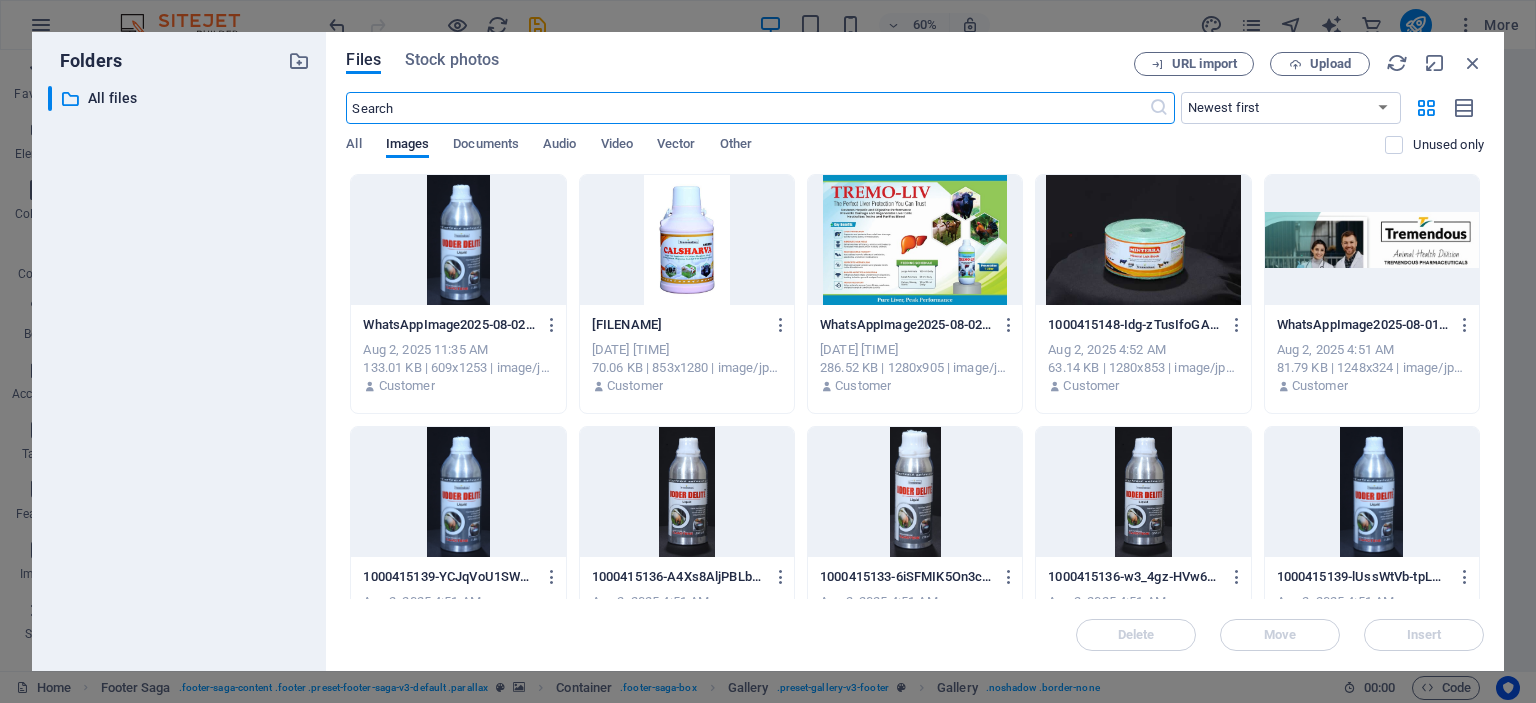 scroll, scrollTop: 2744, scrollLeft: 0, axis: vertical 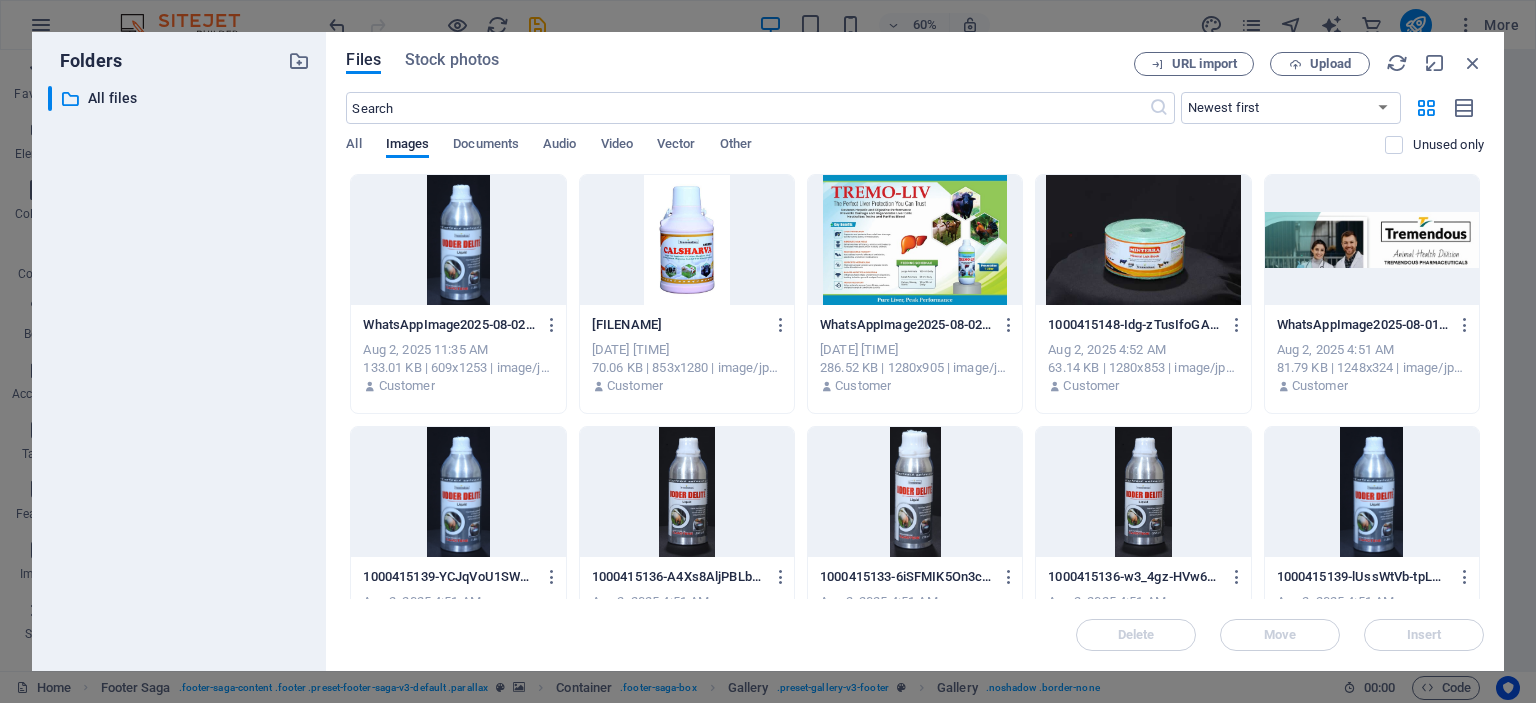 click at bounding box center [458, 240] 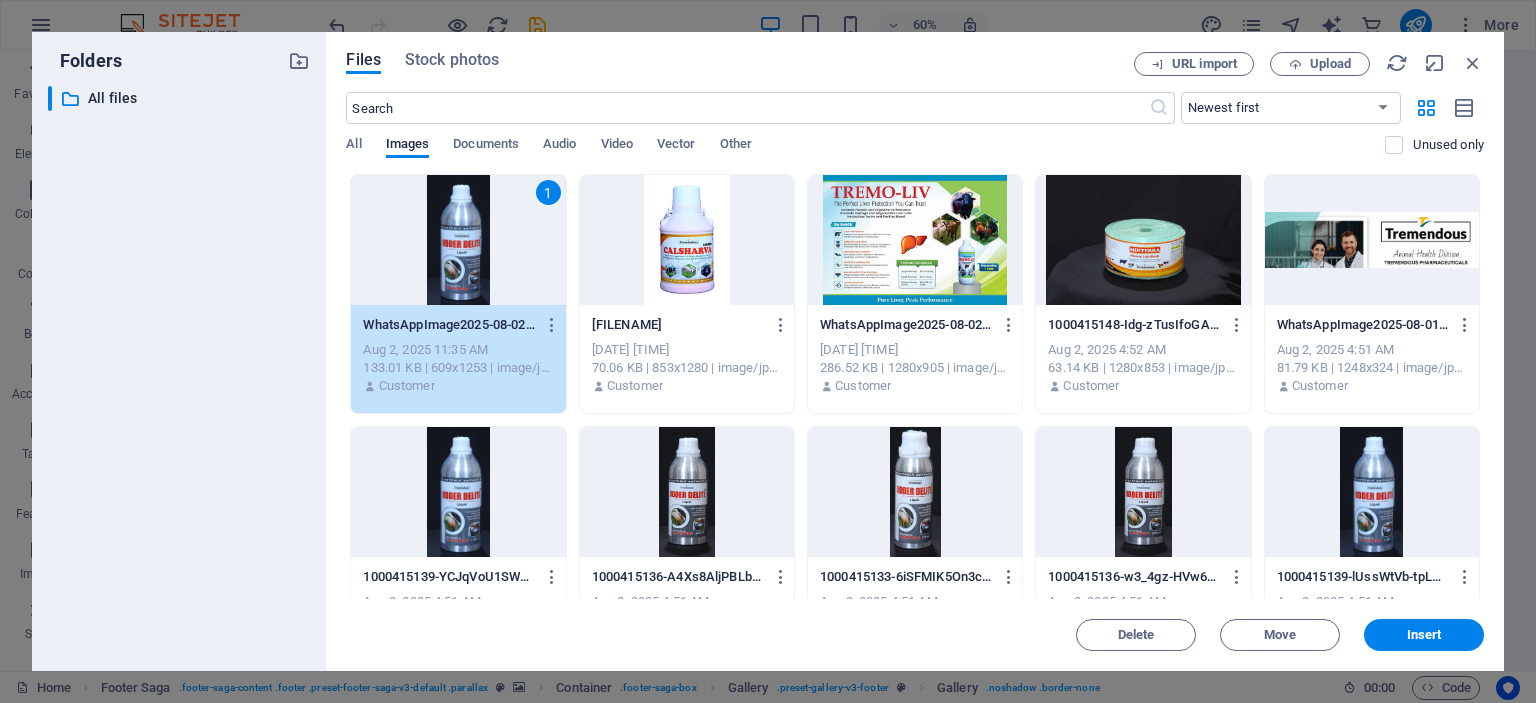 click at bounding box center (1143, 240) 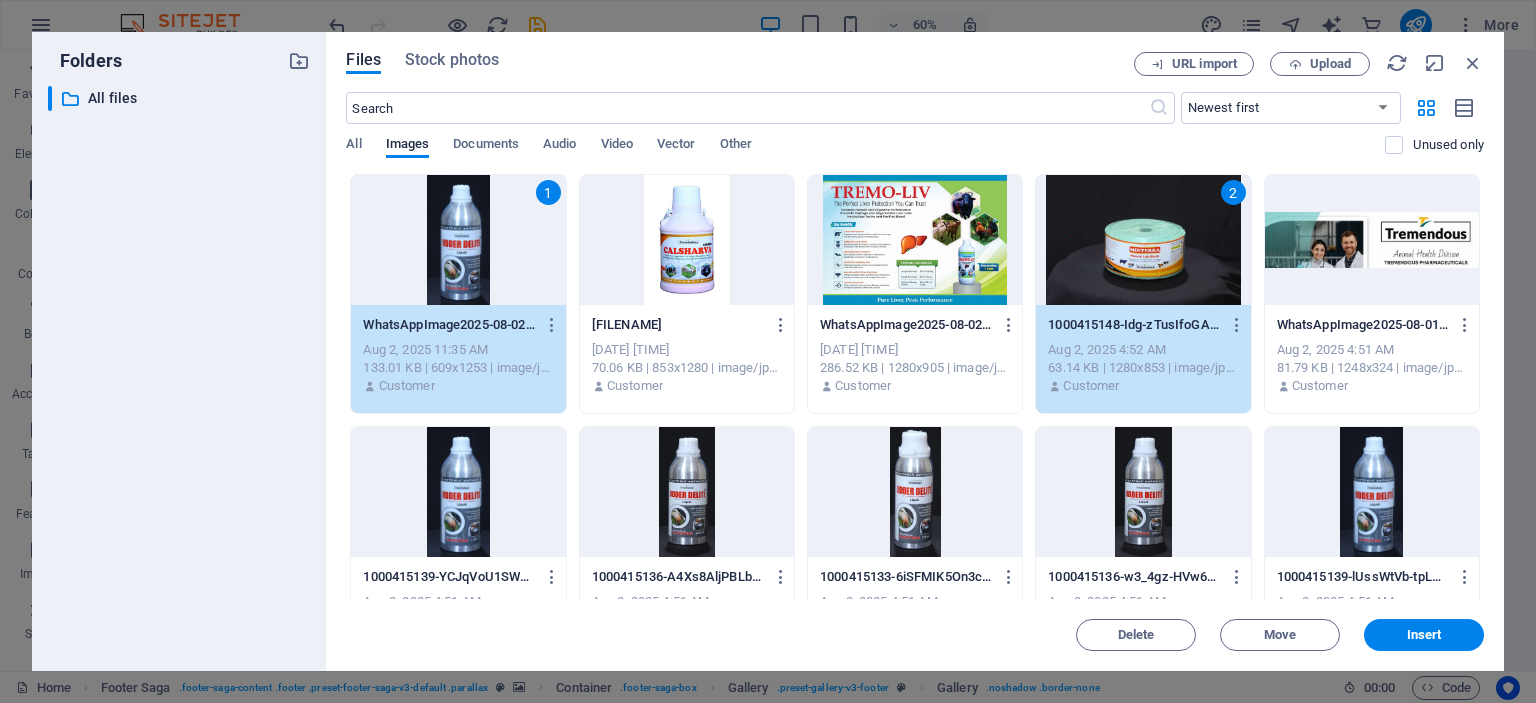 click at bounding box center [1143, 492] 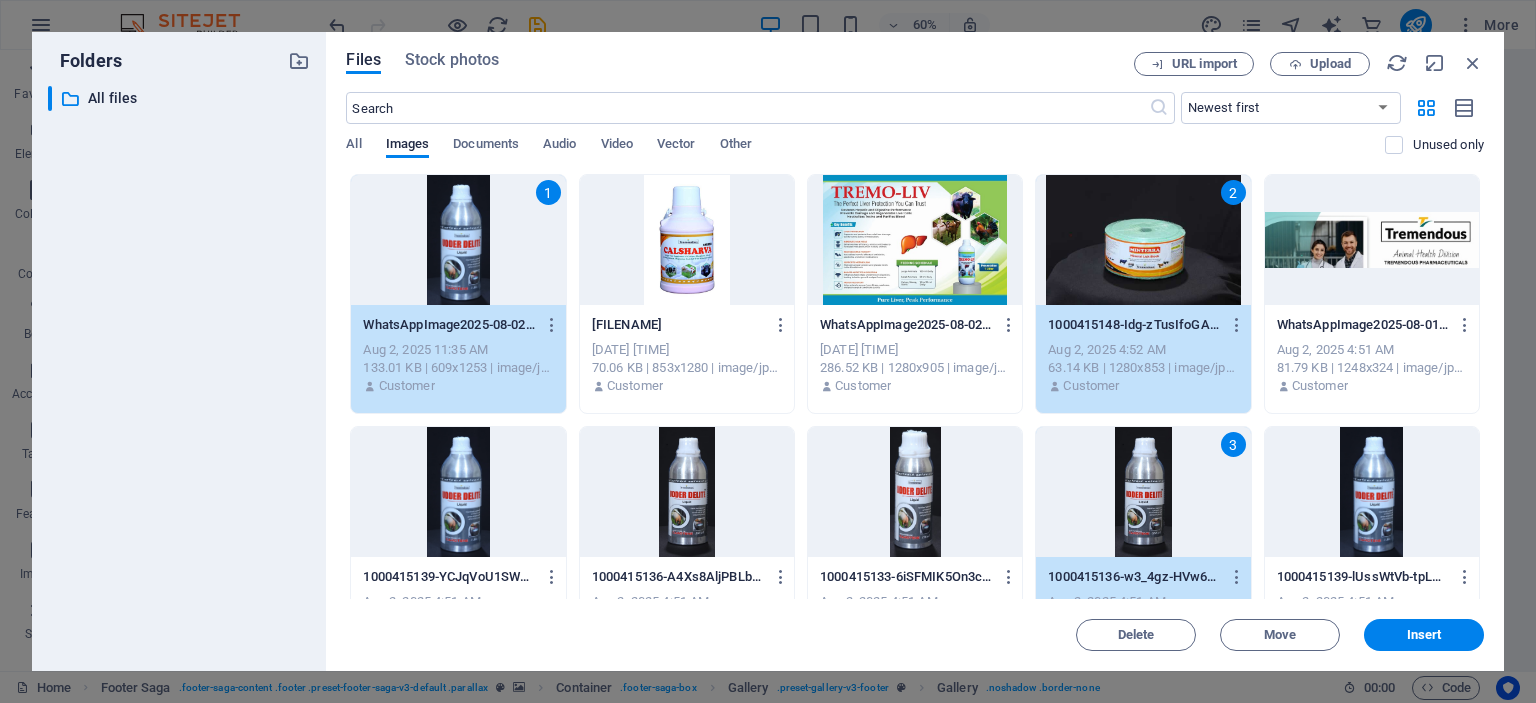 click at bounding box center (687, 240) 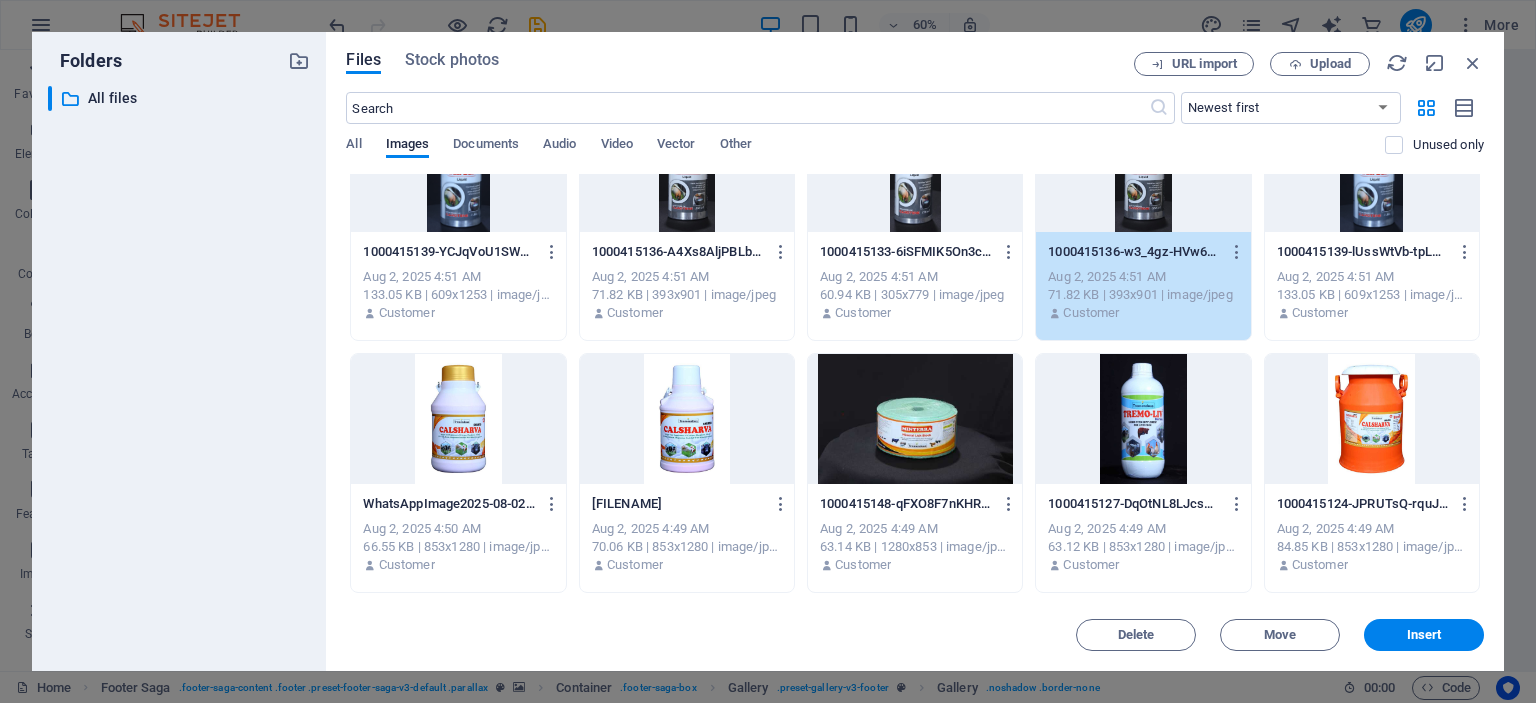 scroll, scrollTop: 352, scrollLeft: 0, axis: vertical 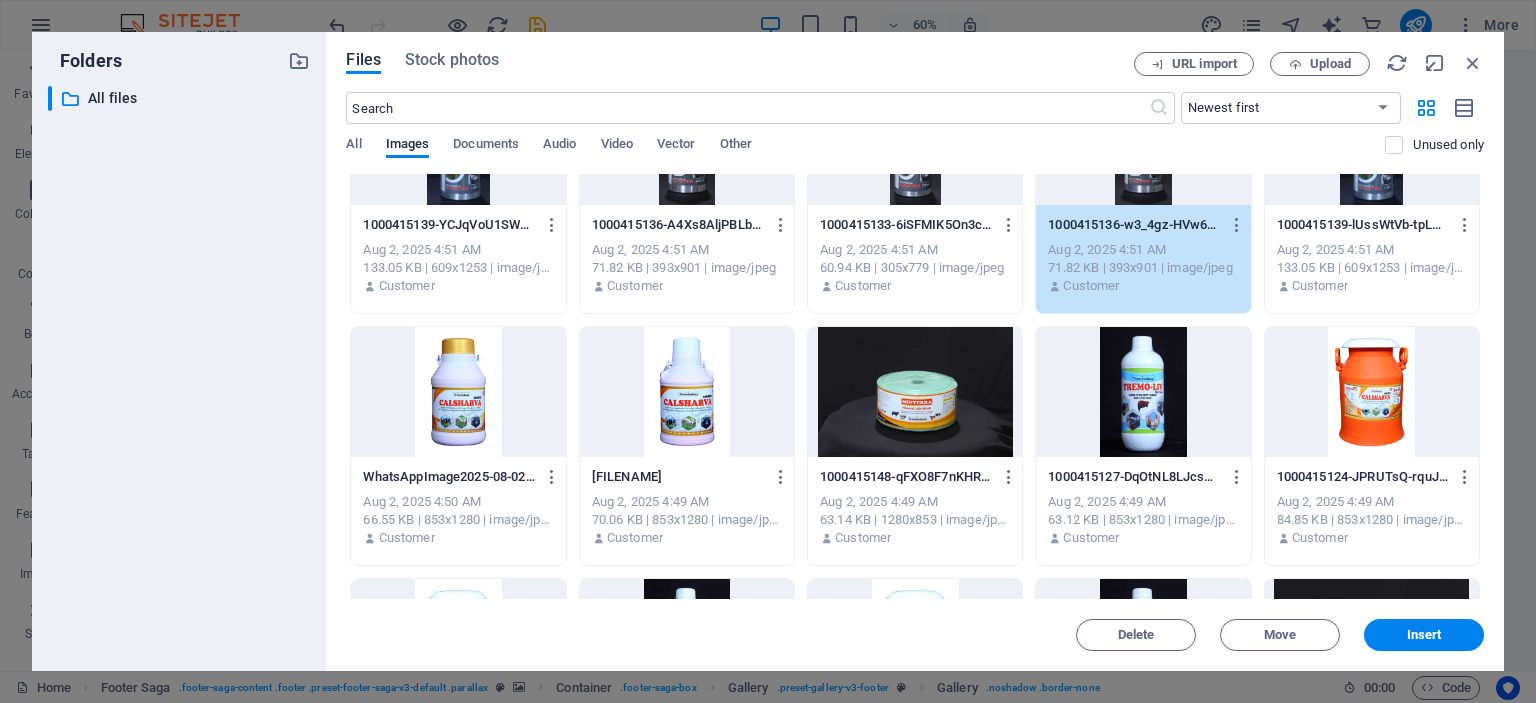 click at bounding box center [1372, 392] 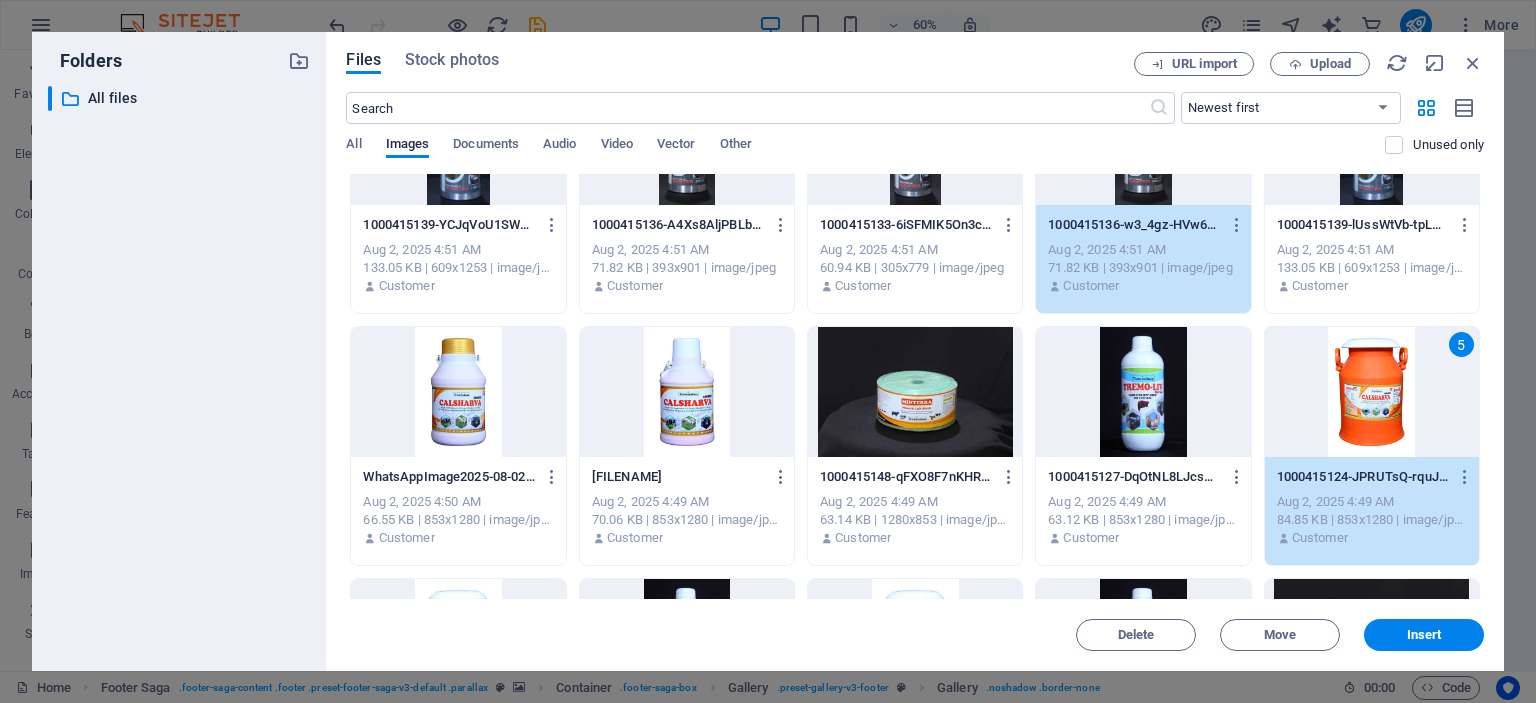click at bounding box center [1143, 392] 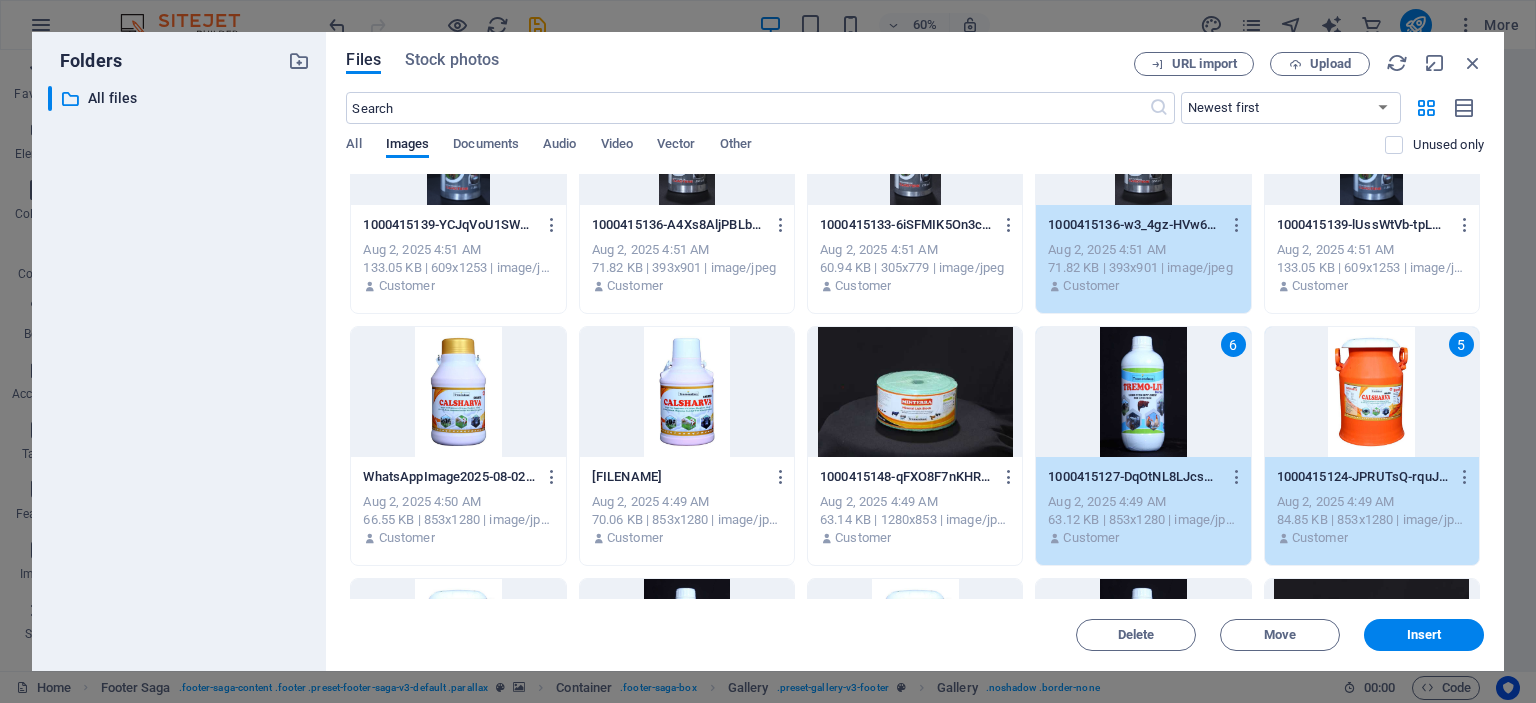 click at bounding box center (458, 392) 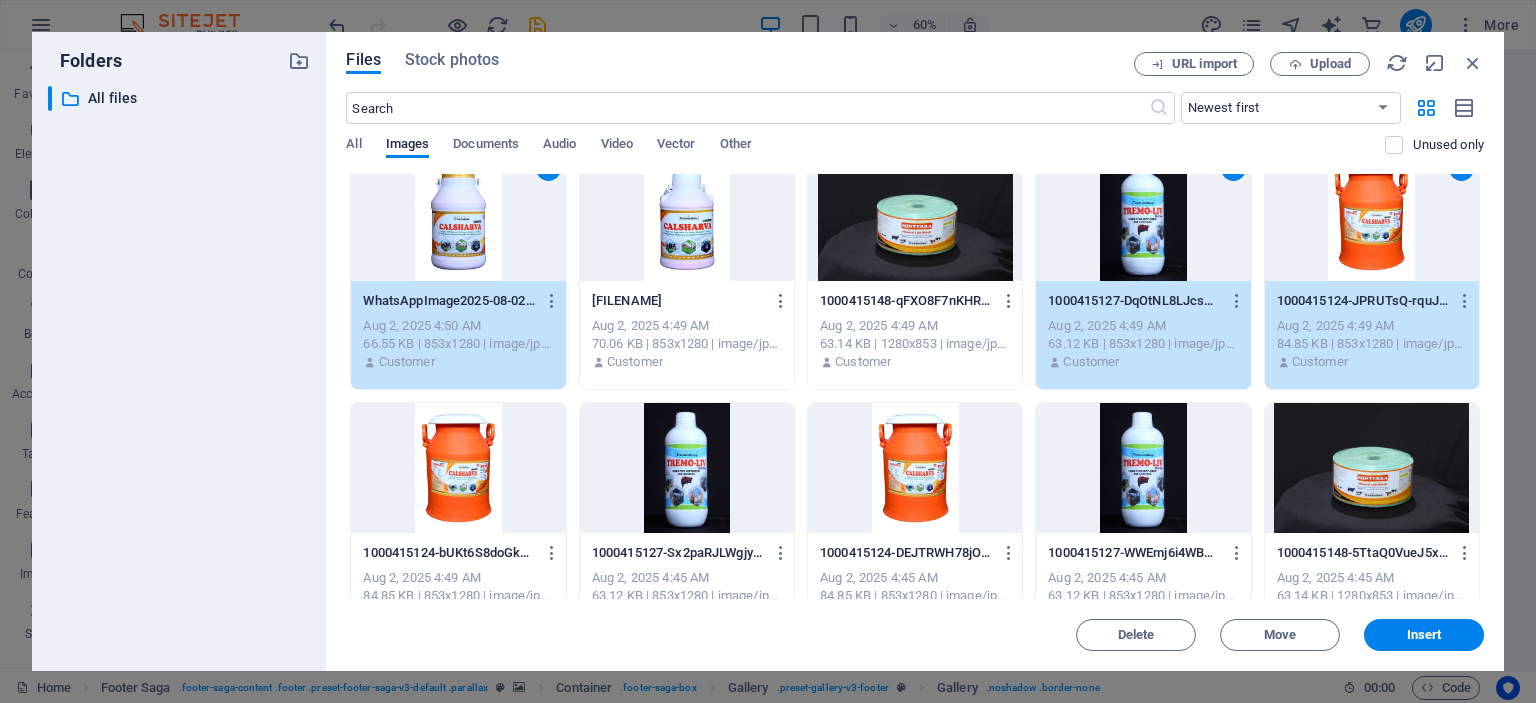 scroll, scrollTop: 548, scrollLeft: 0, axis: vertical 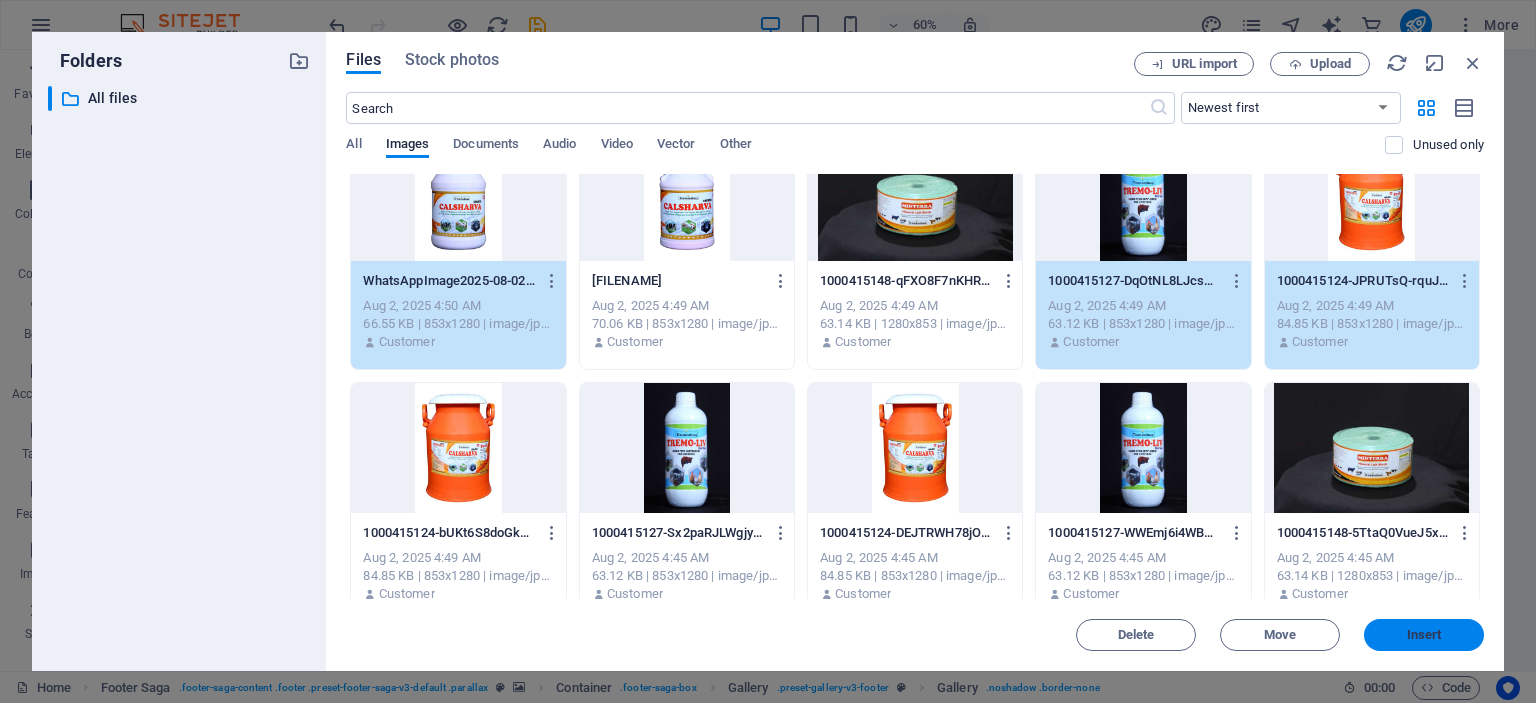 click on "Insert" at bounding box center [1424, 635] 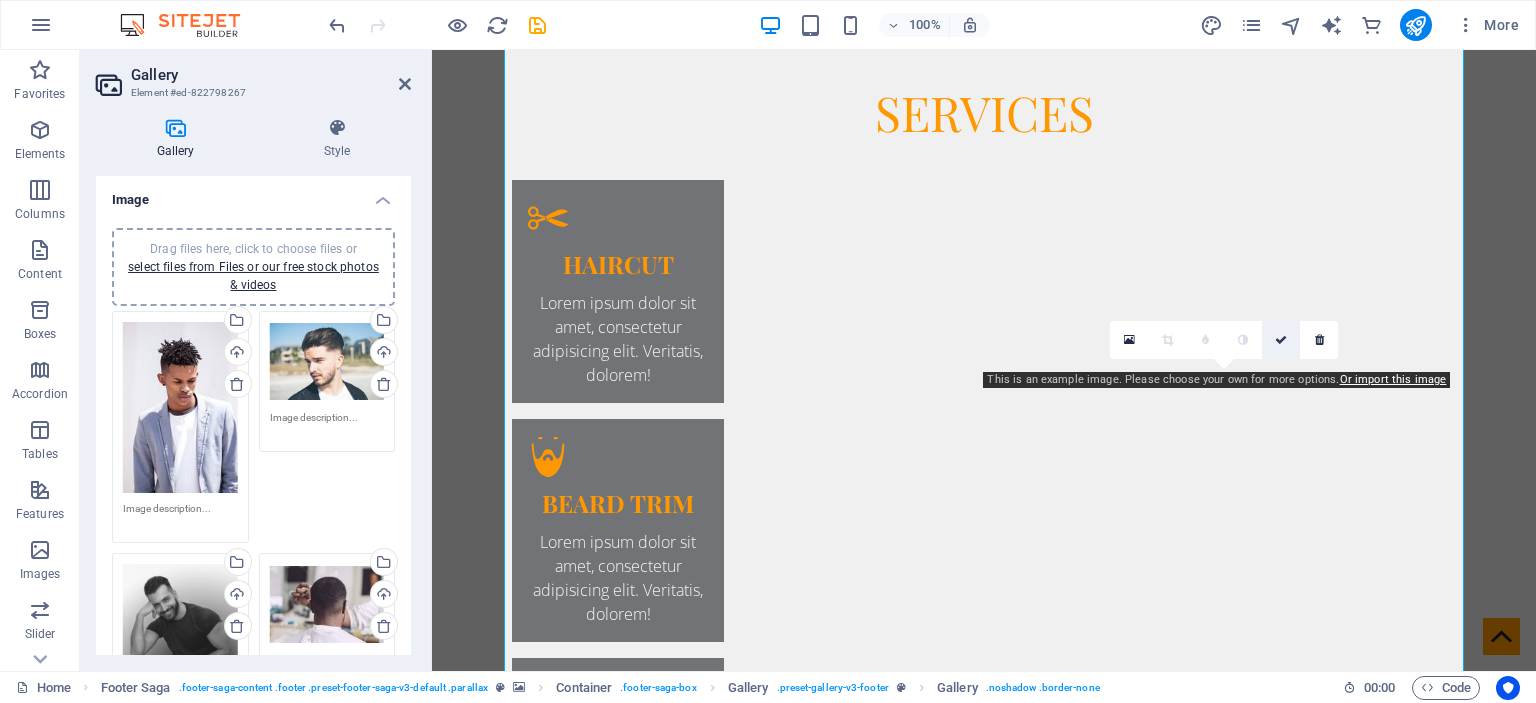 click at bounding box center [1281, 340] 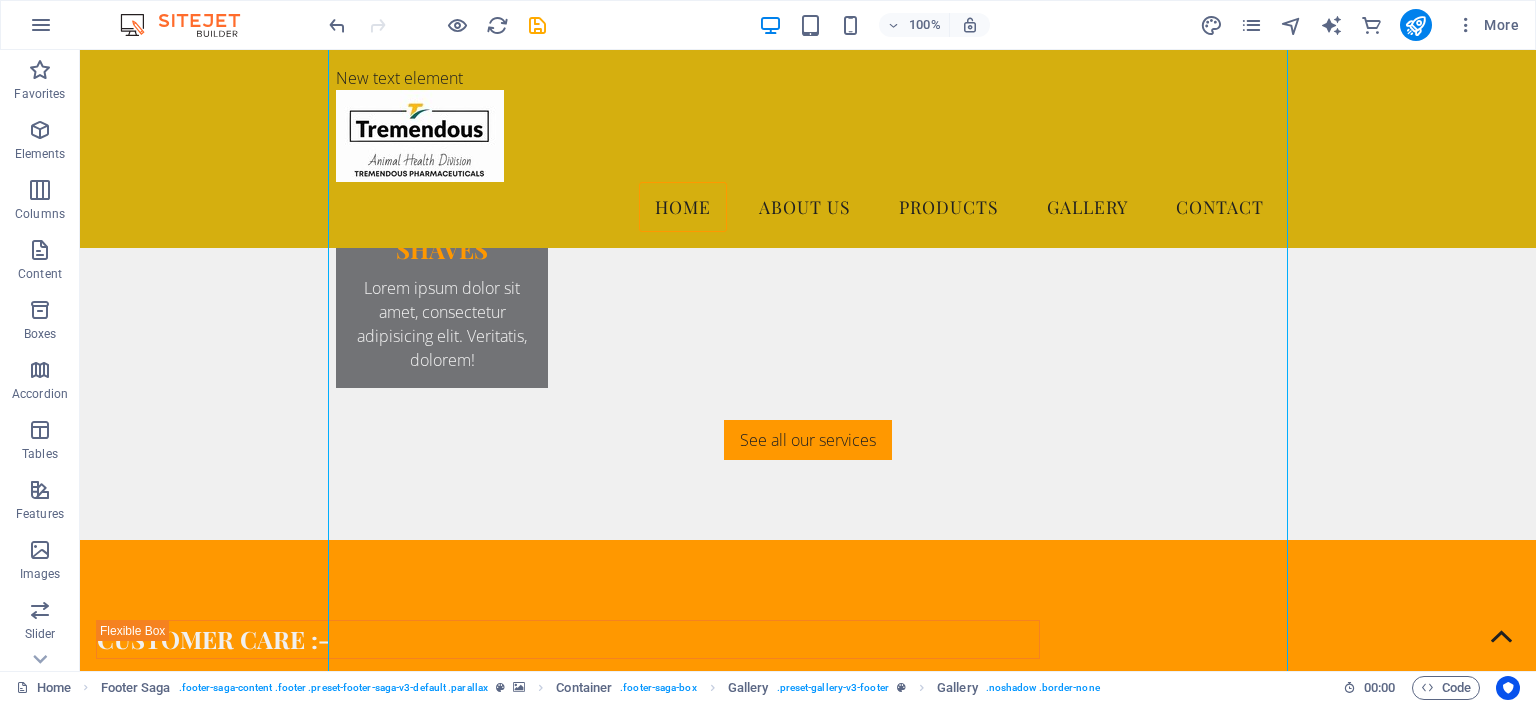 scroll, scrollTop: 2781, scrollLeft: 0, axis: vertical 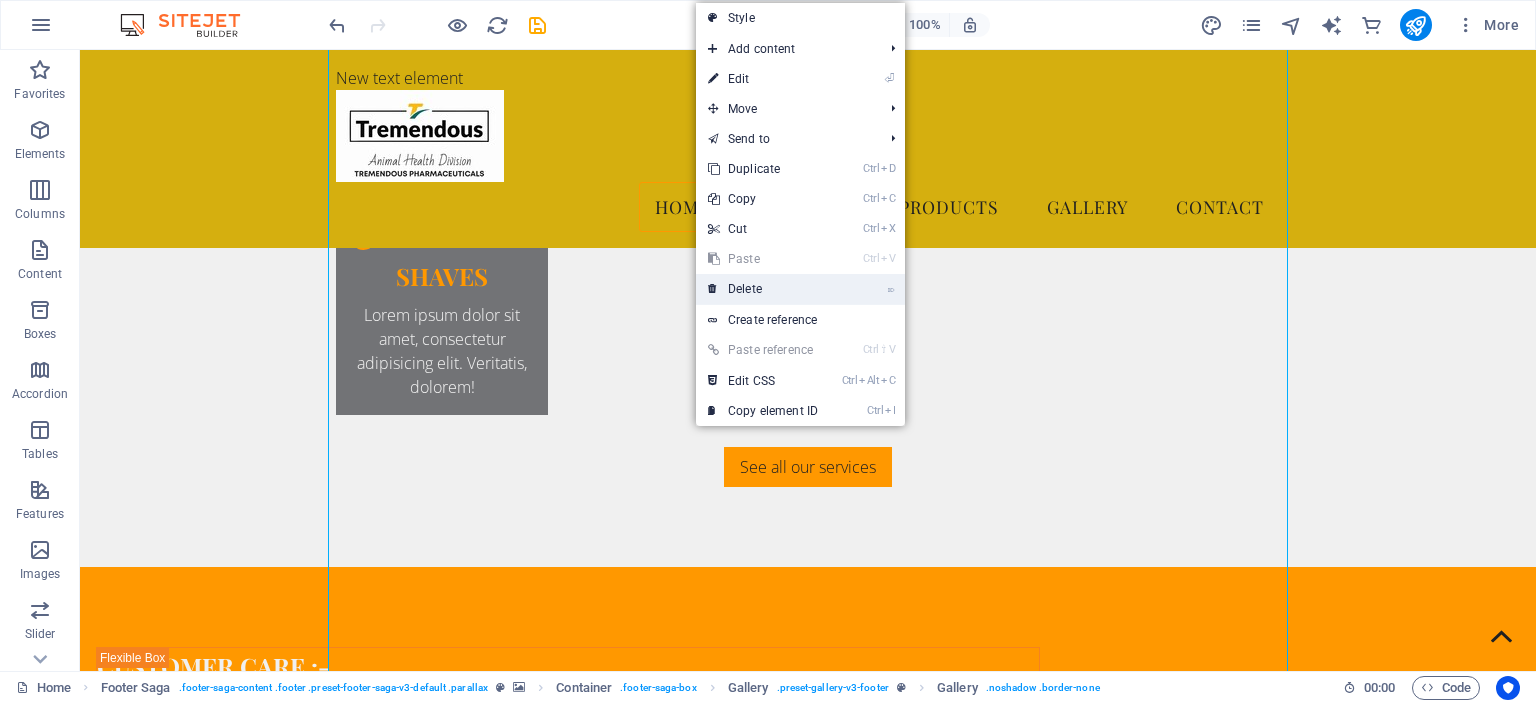 click on "⌦  Delete" at bounding box center [763, 289] 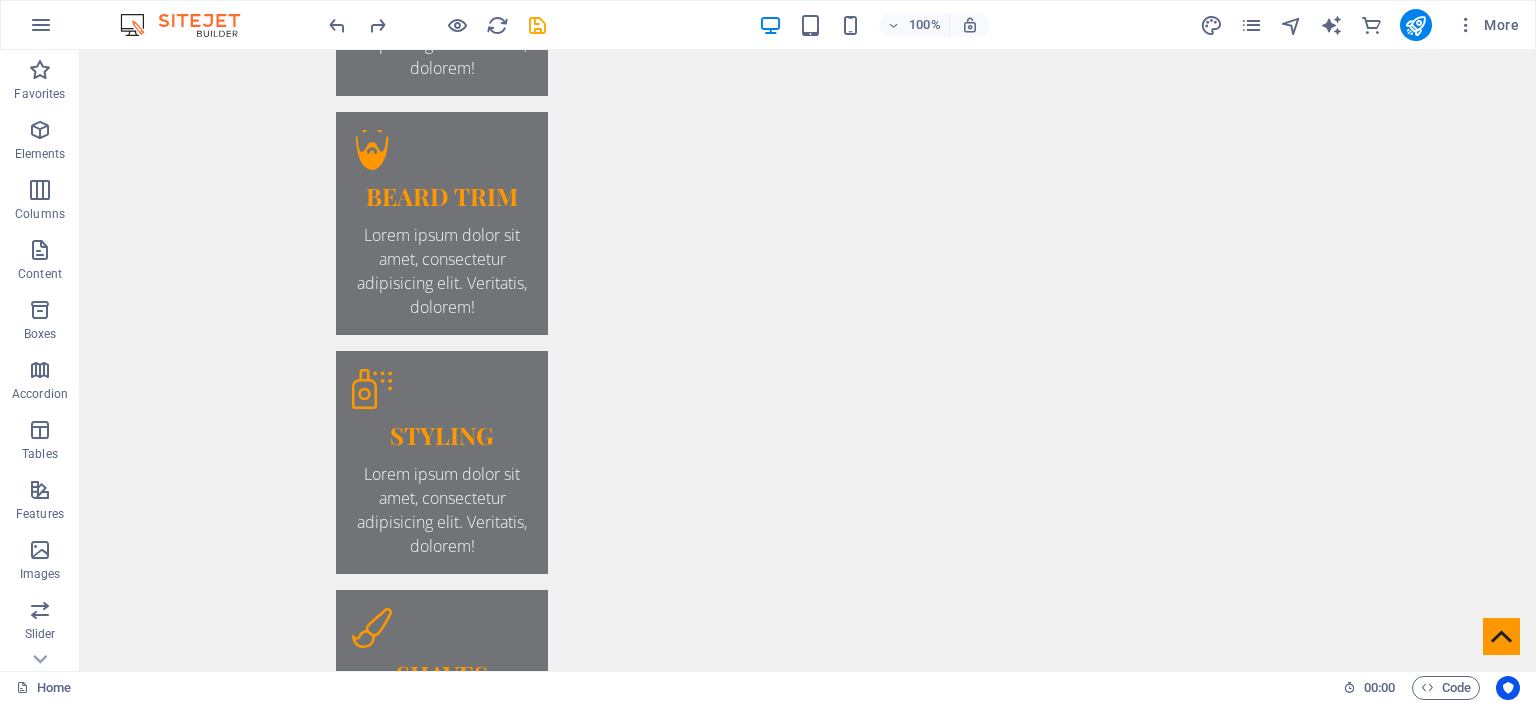 scroll, scrollTop: 2484, scrollLeft: 0, axis: vertical 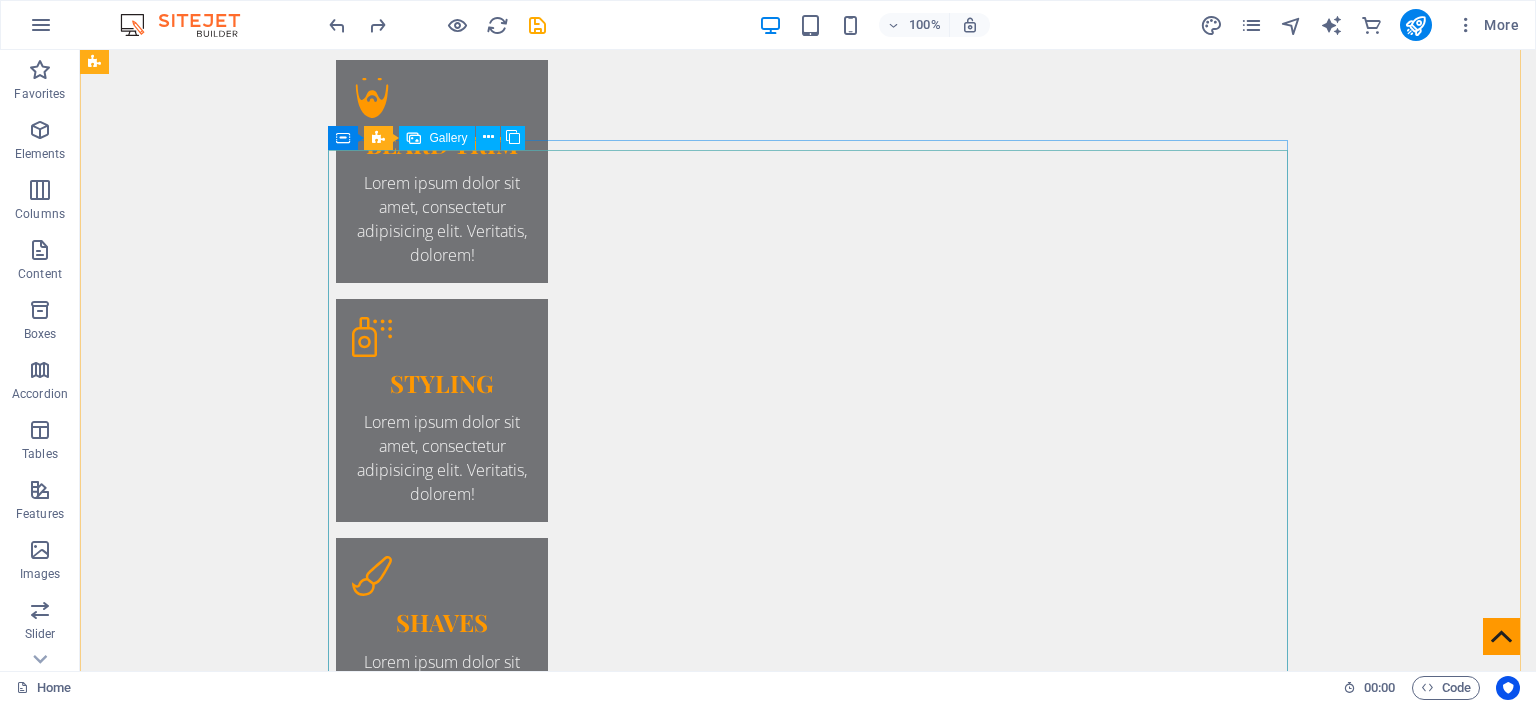 click at bounding box center (332, 4939) 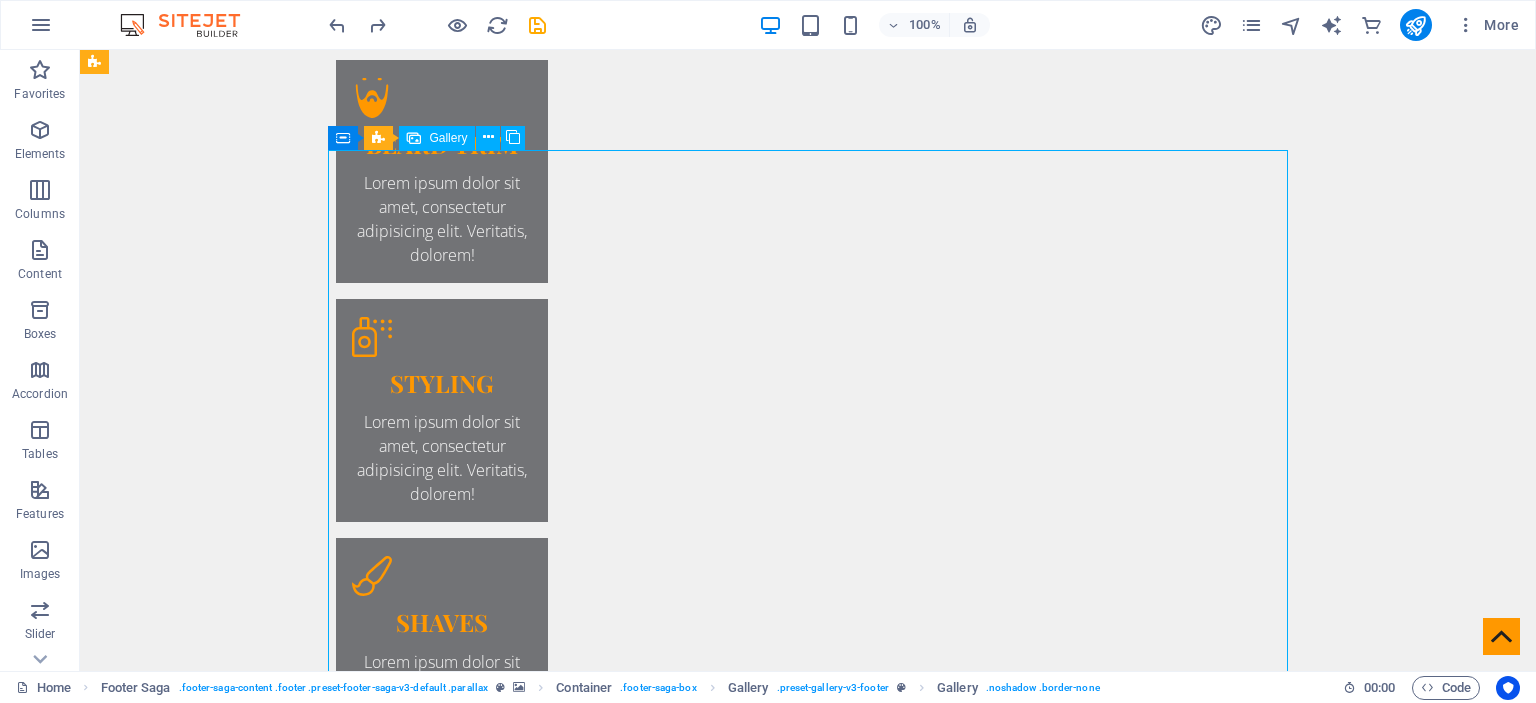 click at bounding box center [332, 4939] 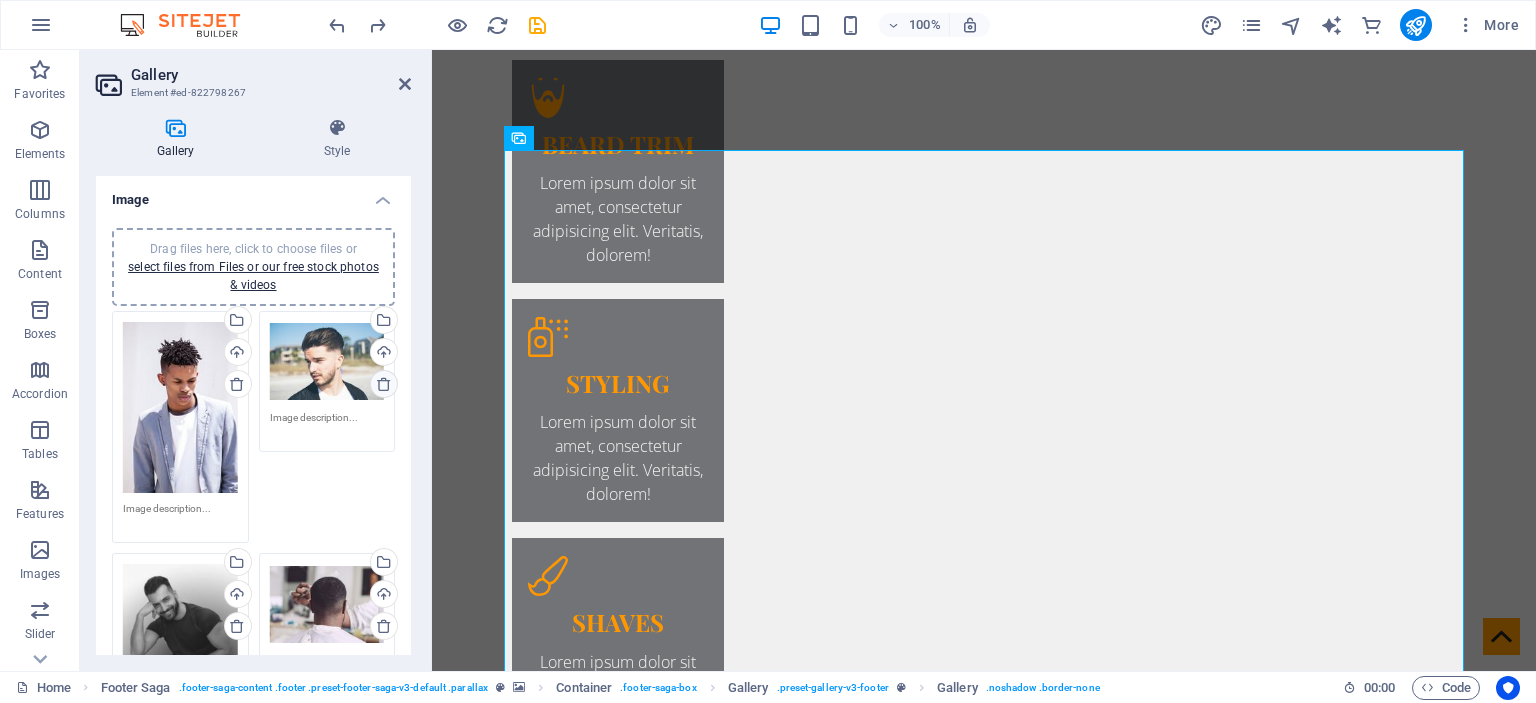 click at bounding box center [384, 384] 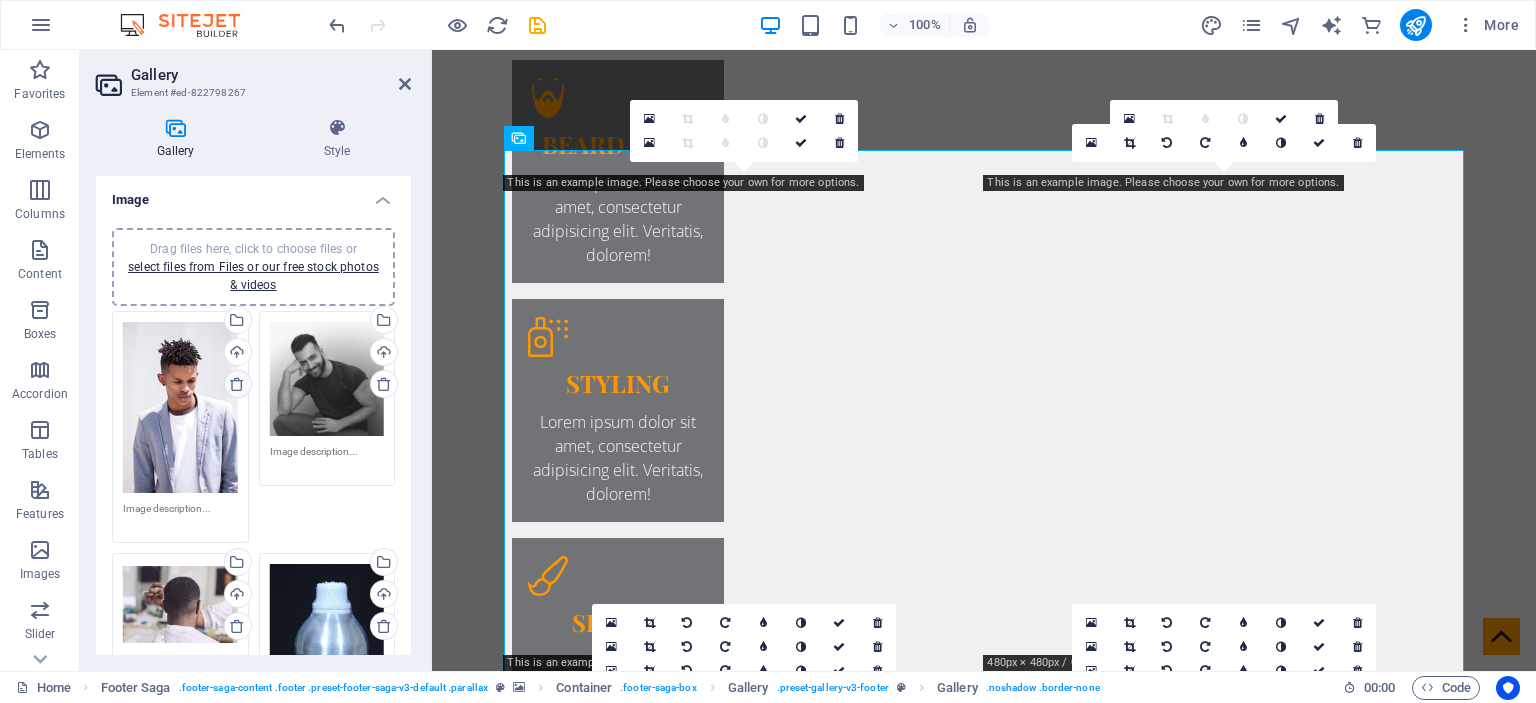 click at bounding box center [237, 384] 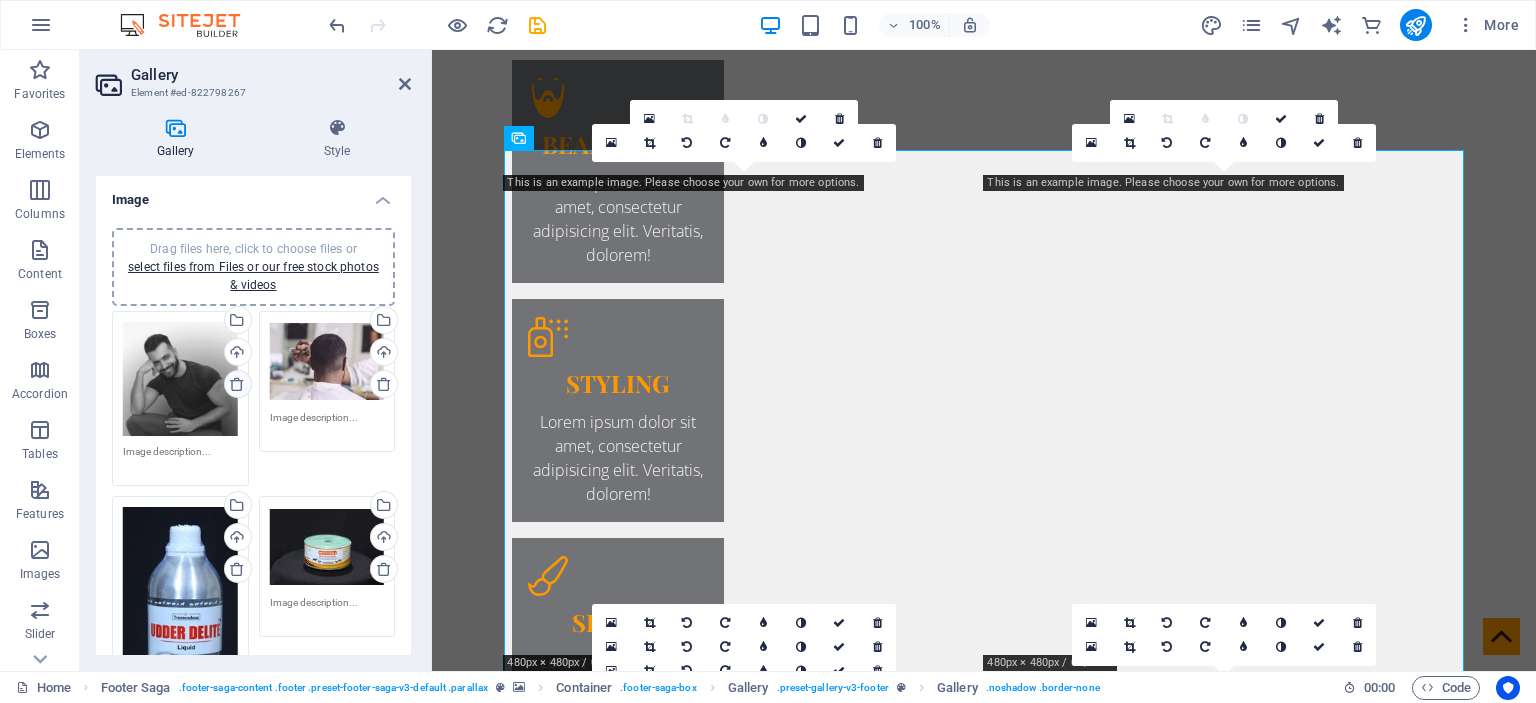 click at bounding box center (237, 384) 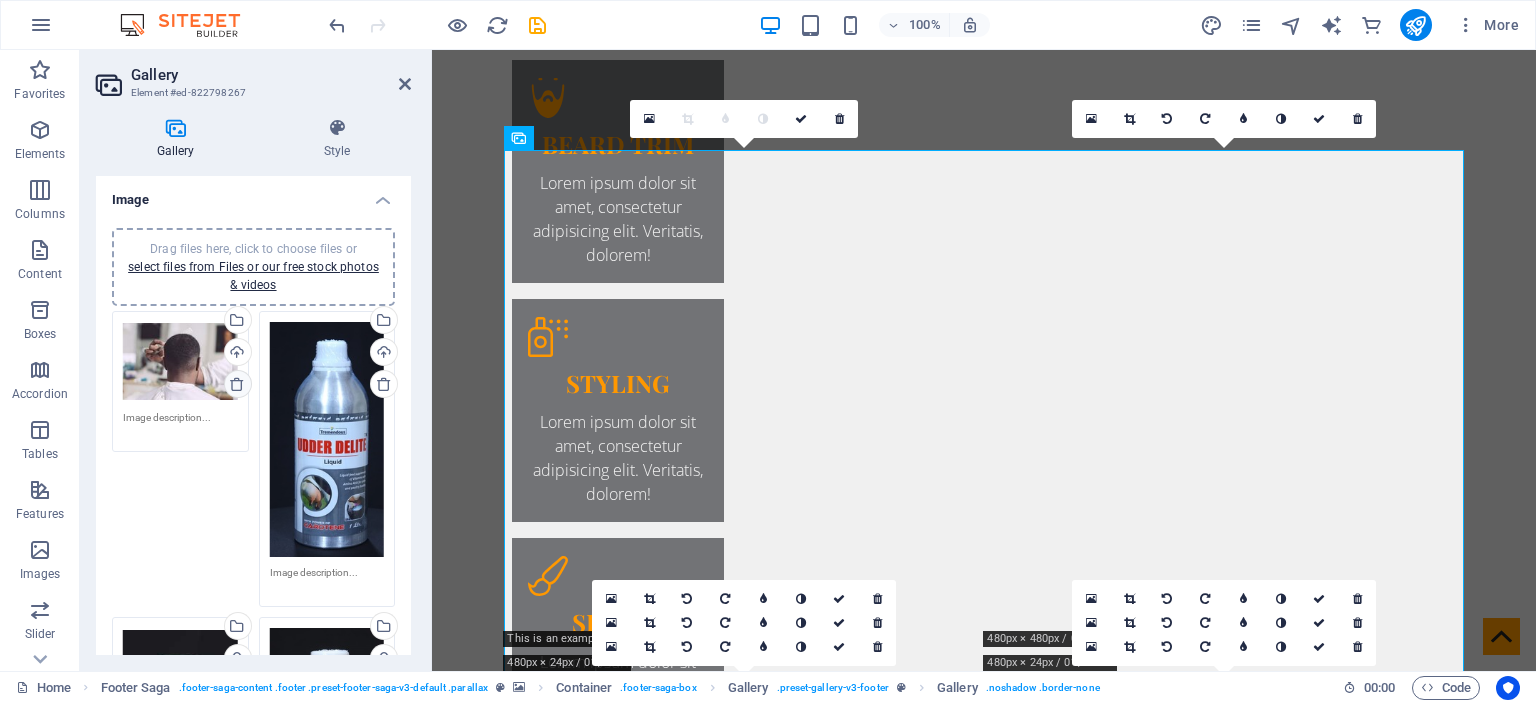 click at bounding box center [237, 384] 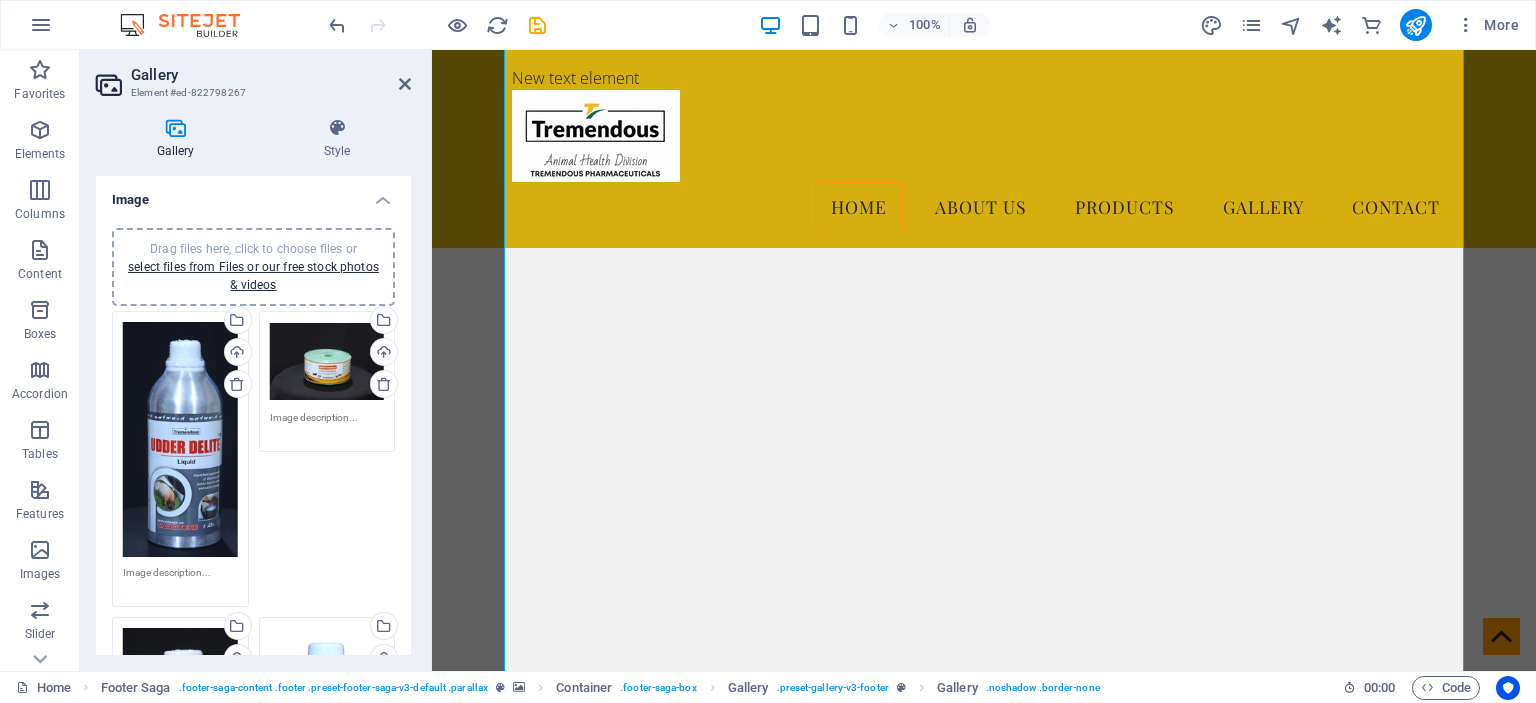 scroll, scrollTop: 3783, scrollLeft: 0, axis: vertical 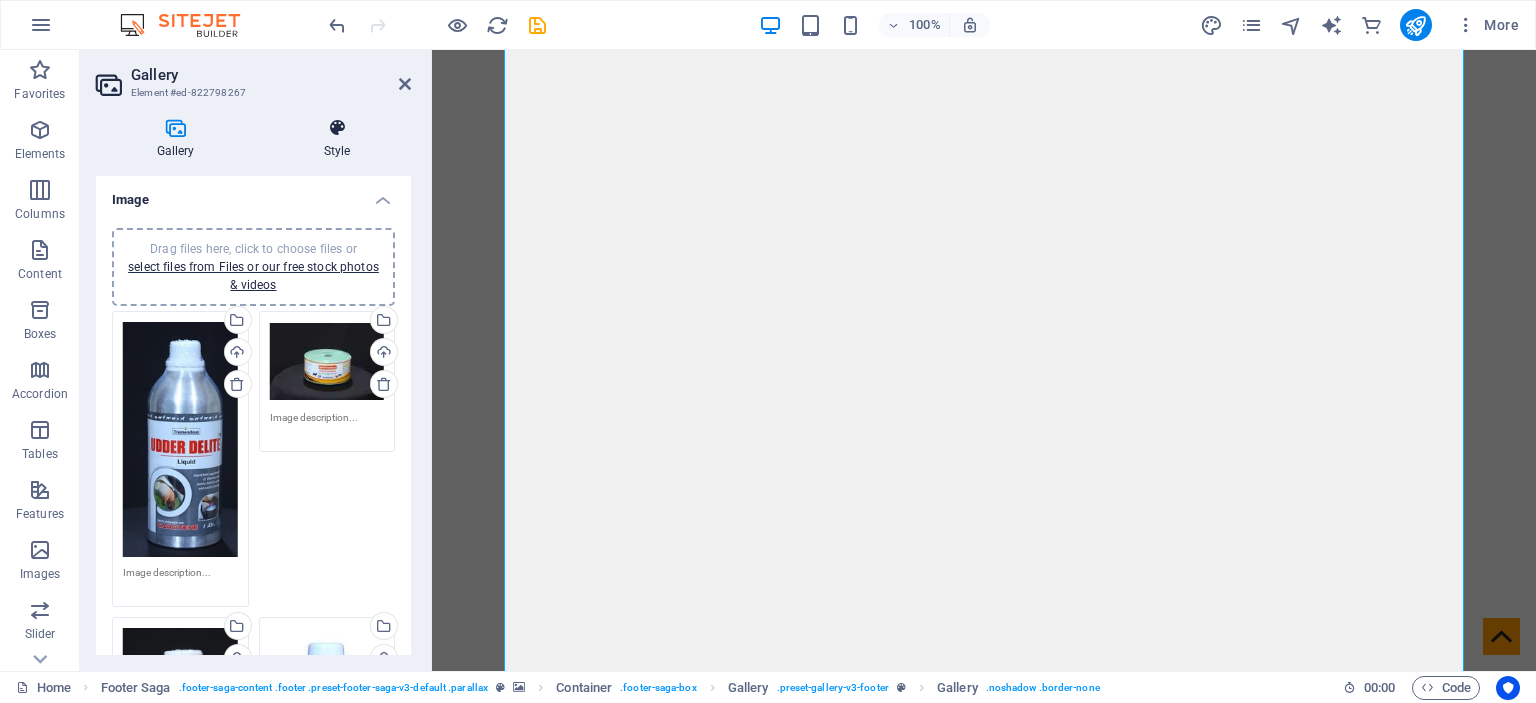 click on "Style" at bounding box center [337, 139] 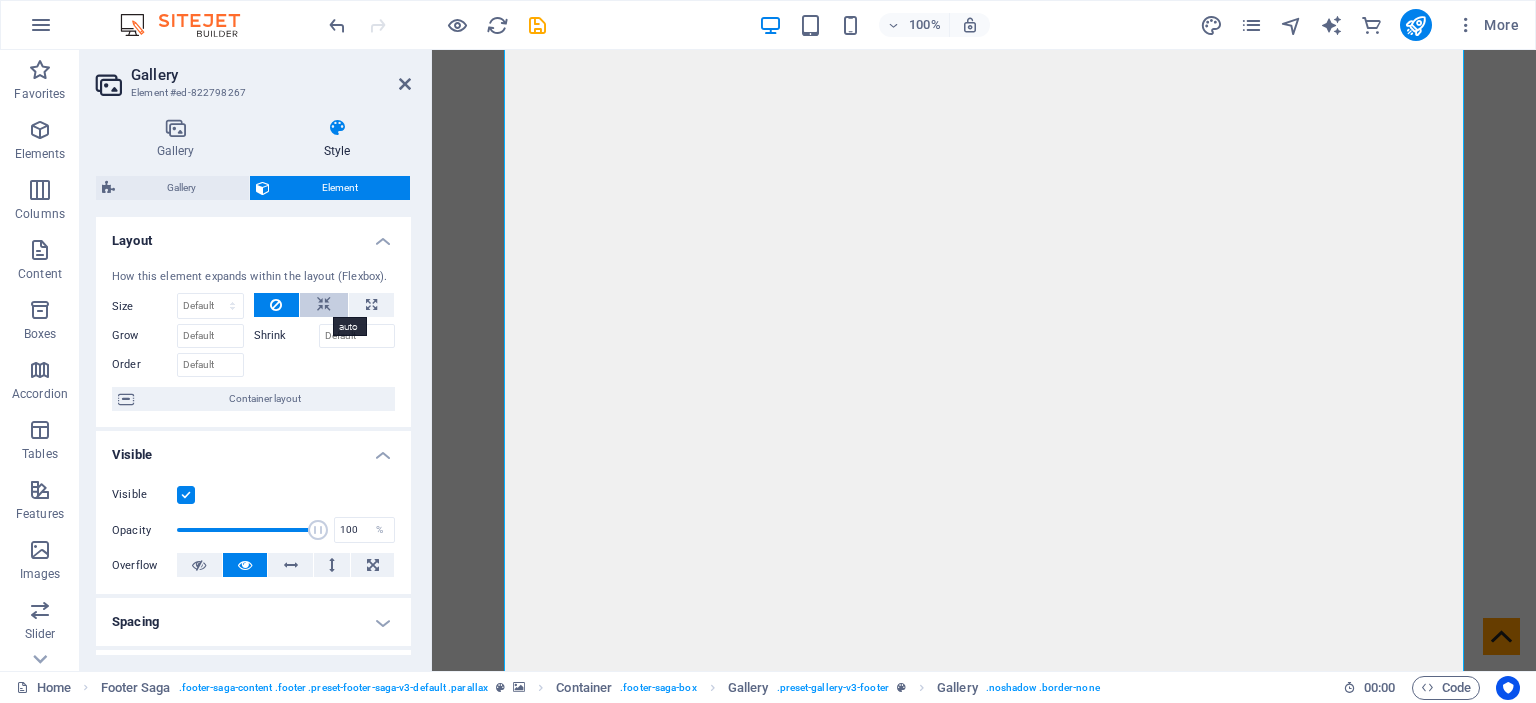 click at bounding box center [324, 305] 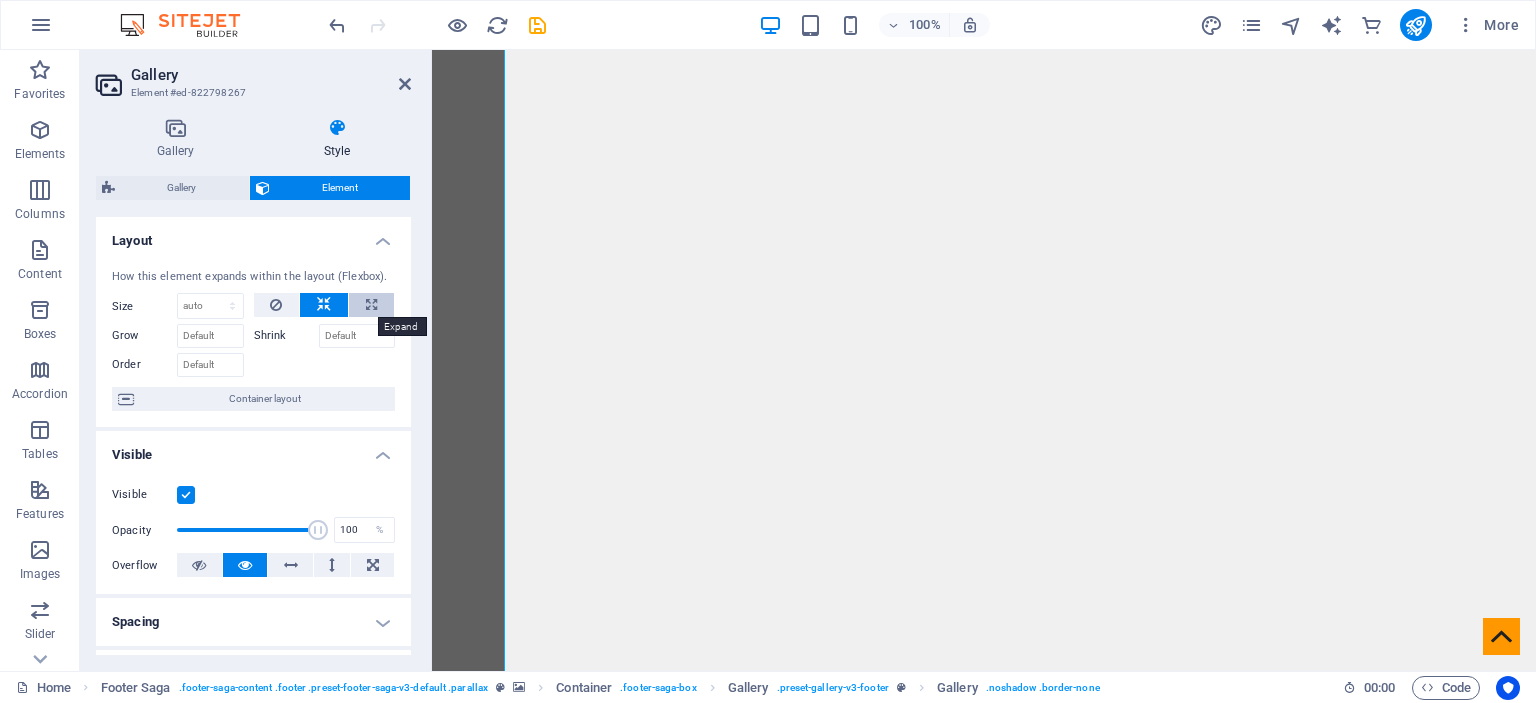 click at bounding box center [371, 305] 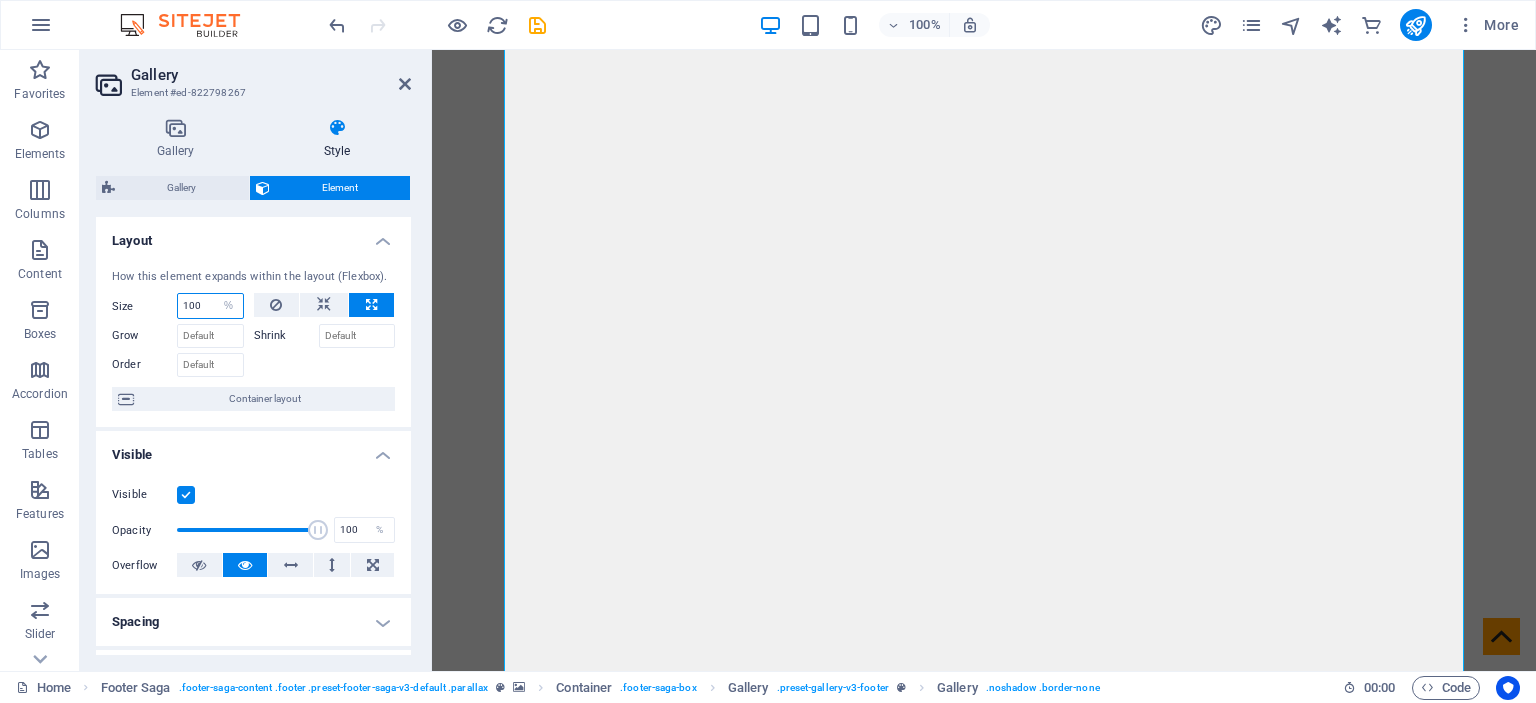 click on "100" at bounding box center [210, 306] 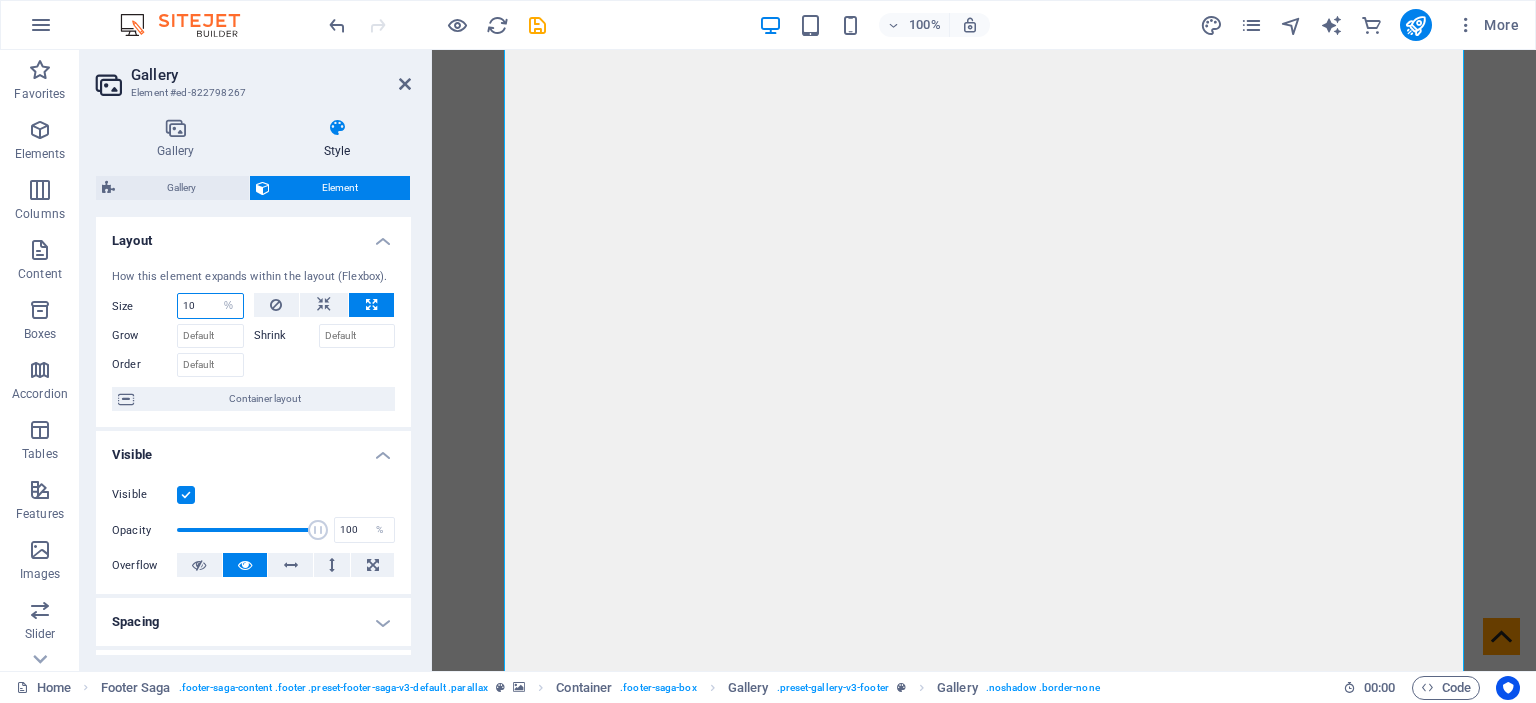 type on "1" 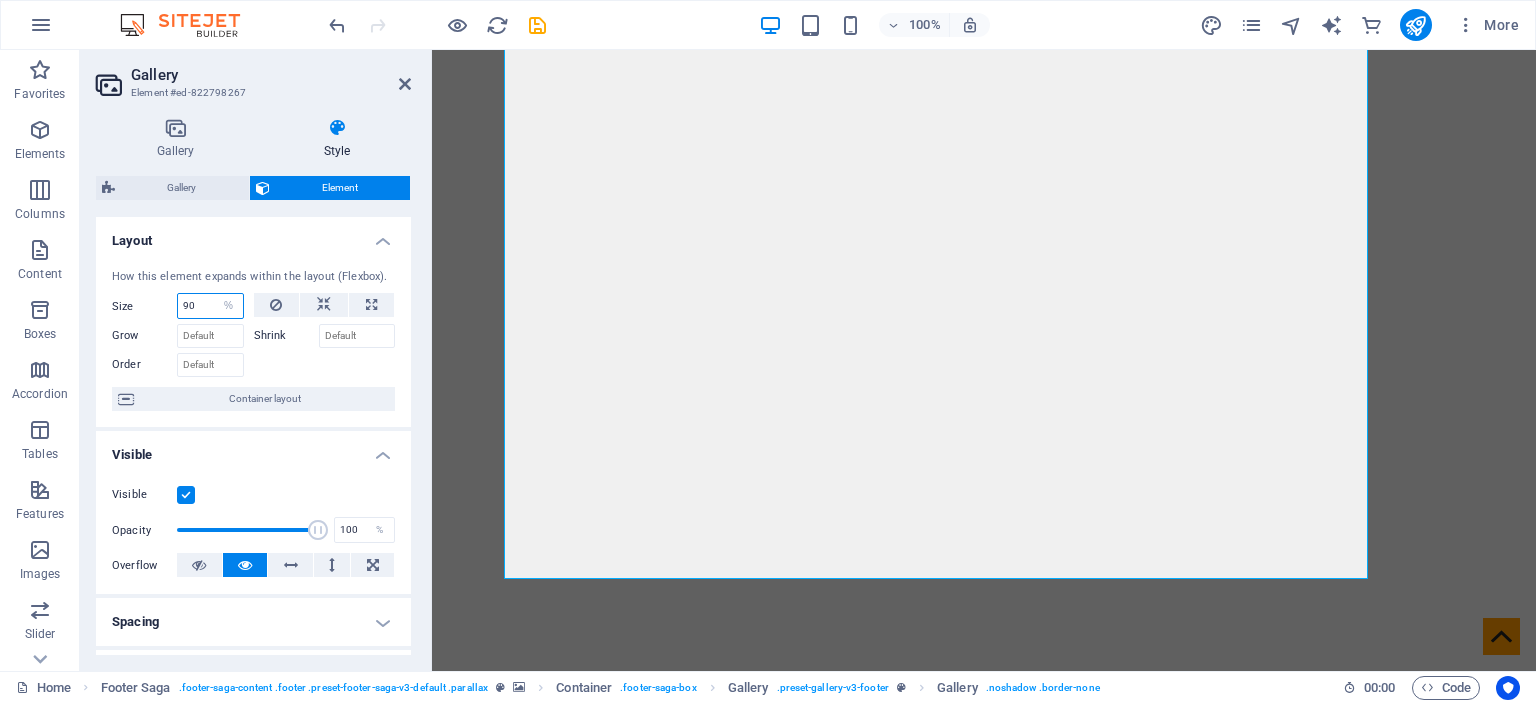 type on "90" 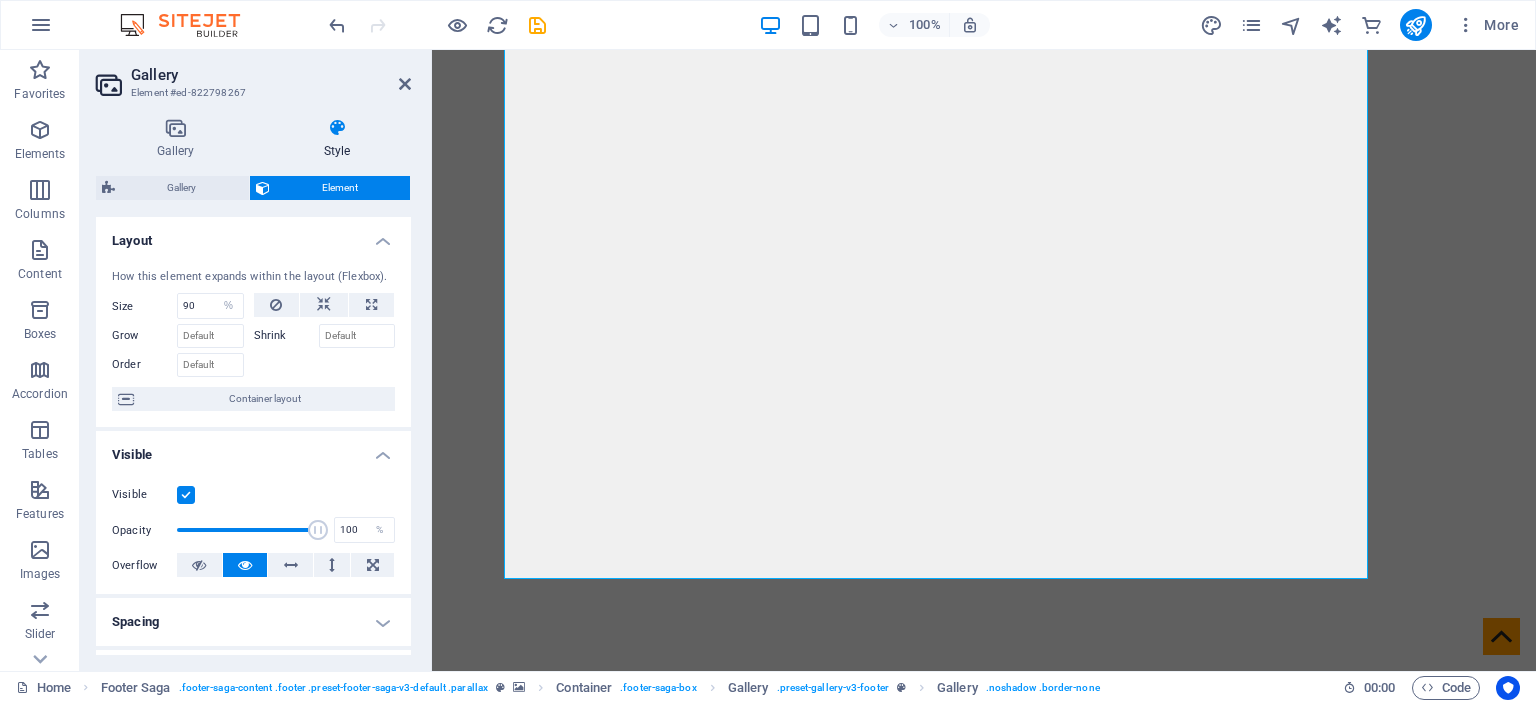 click at bounding box center [325, 362] 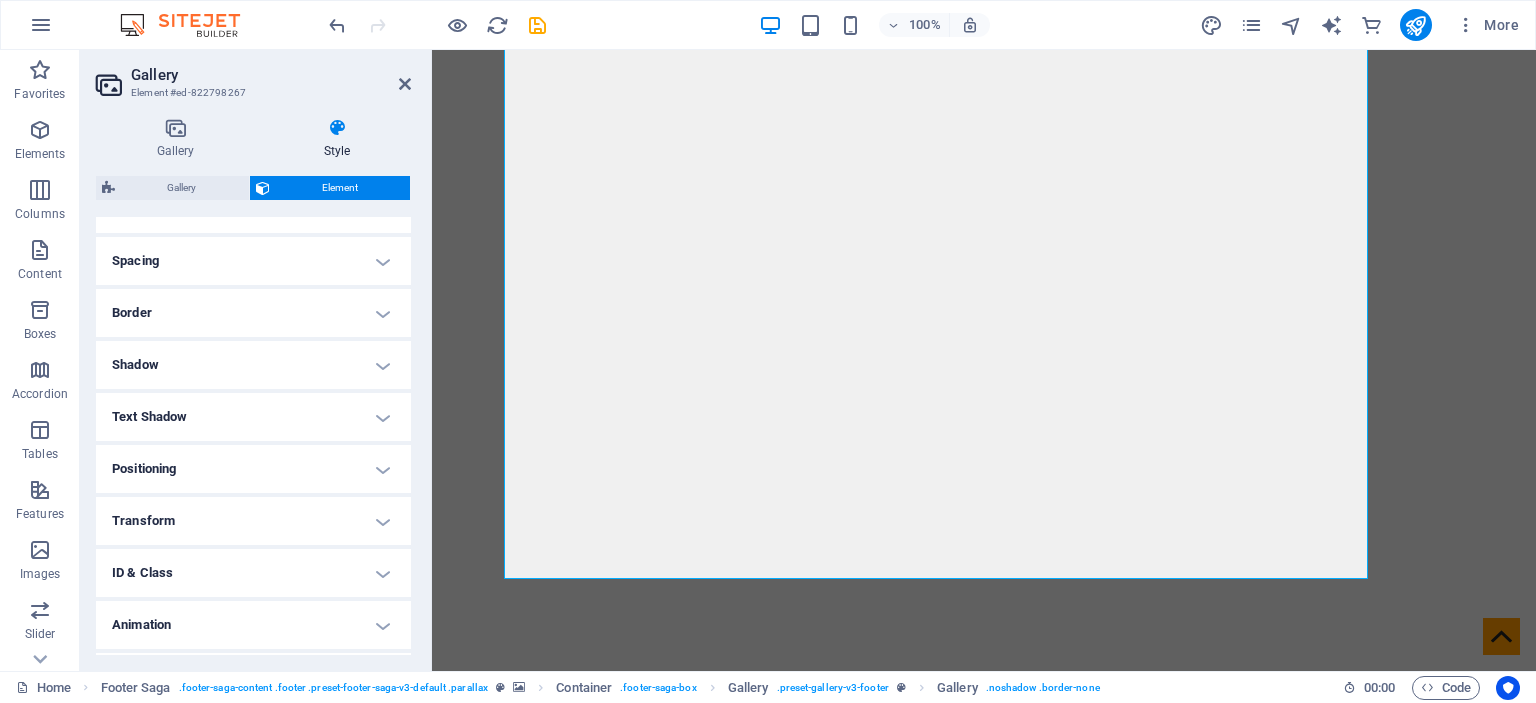 scroll, scrollTop: 406, scrollLeft: 0, axis: vertical 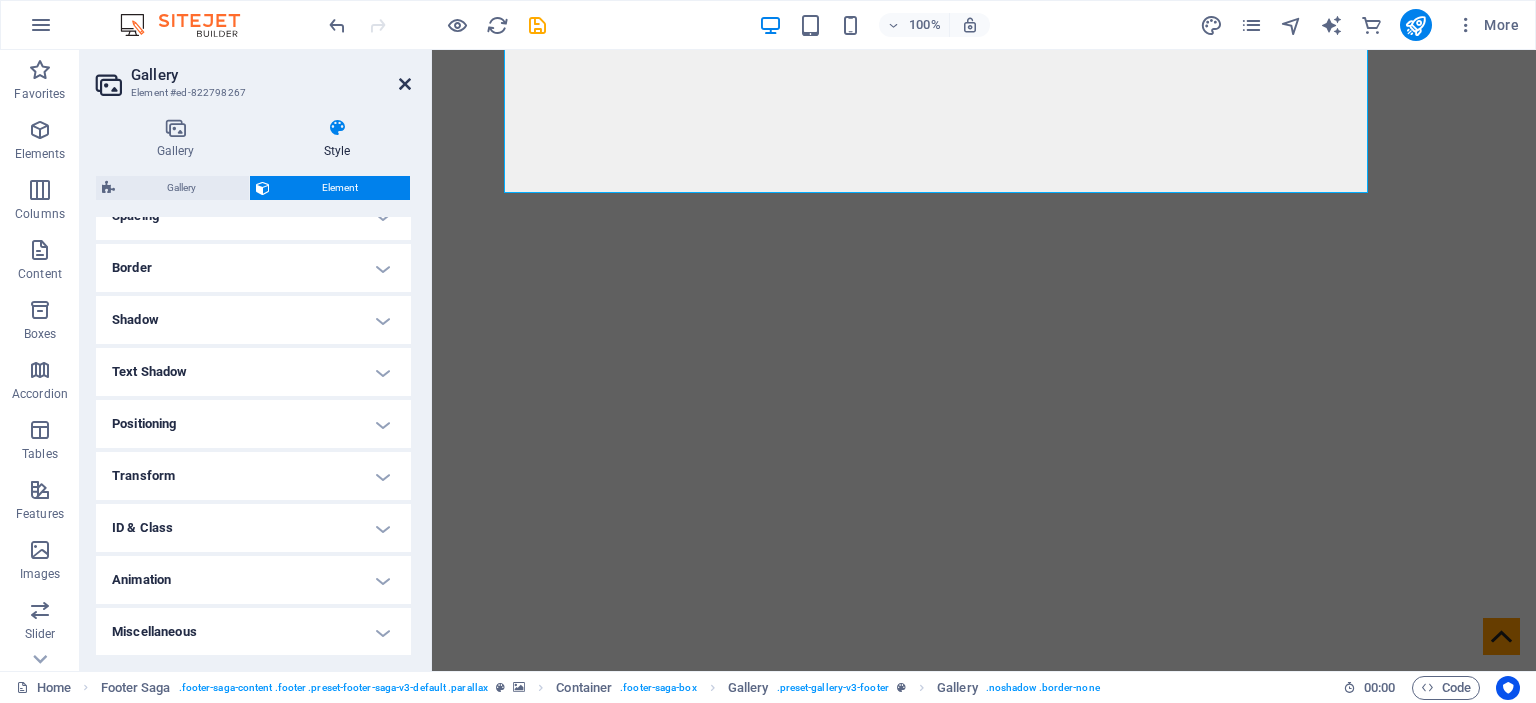 click at bounding box center (405, 84) 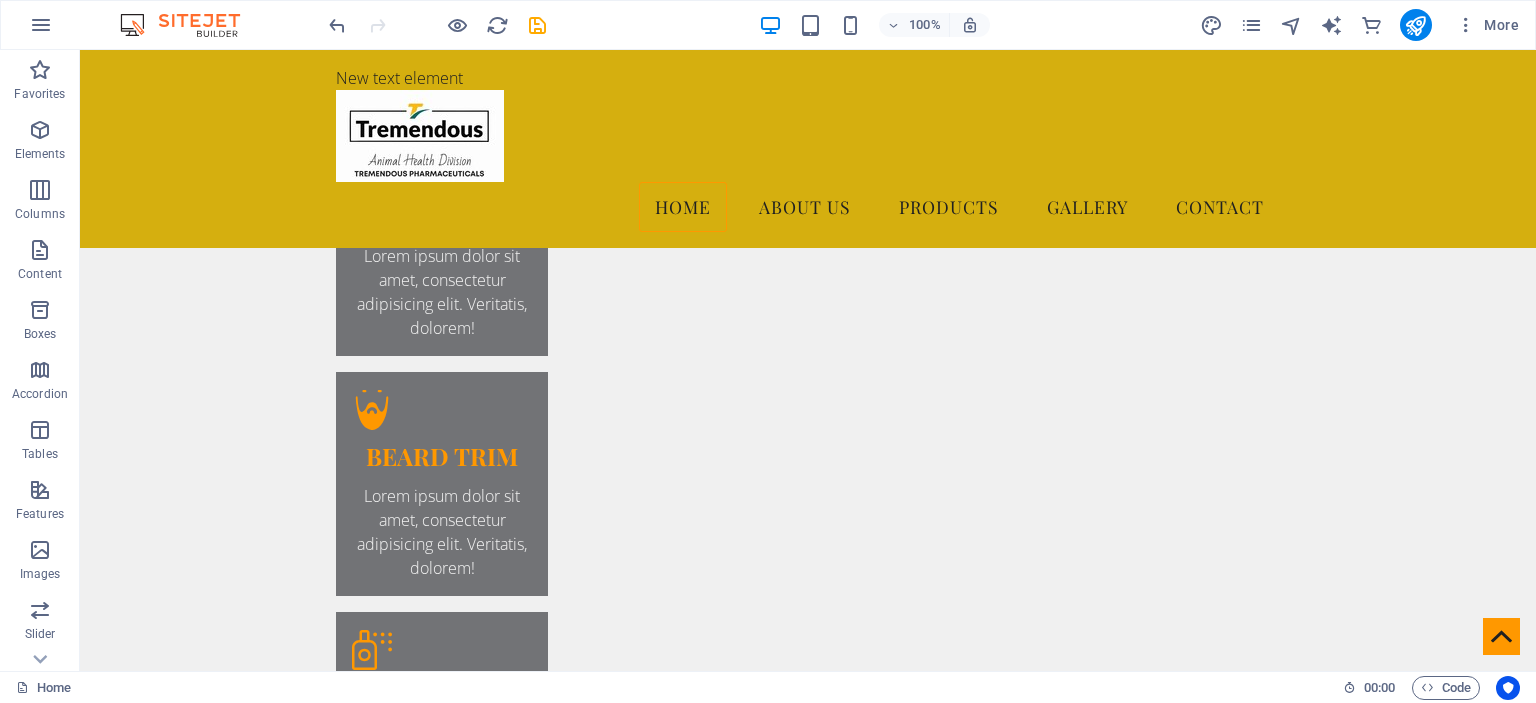 scroll, scrollTop: 2108, scrollLeft: 0, axis: vertical 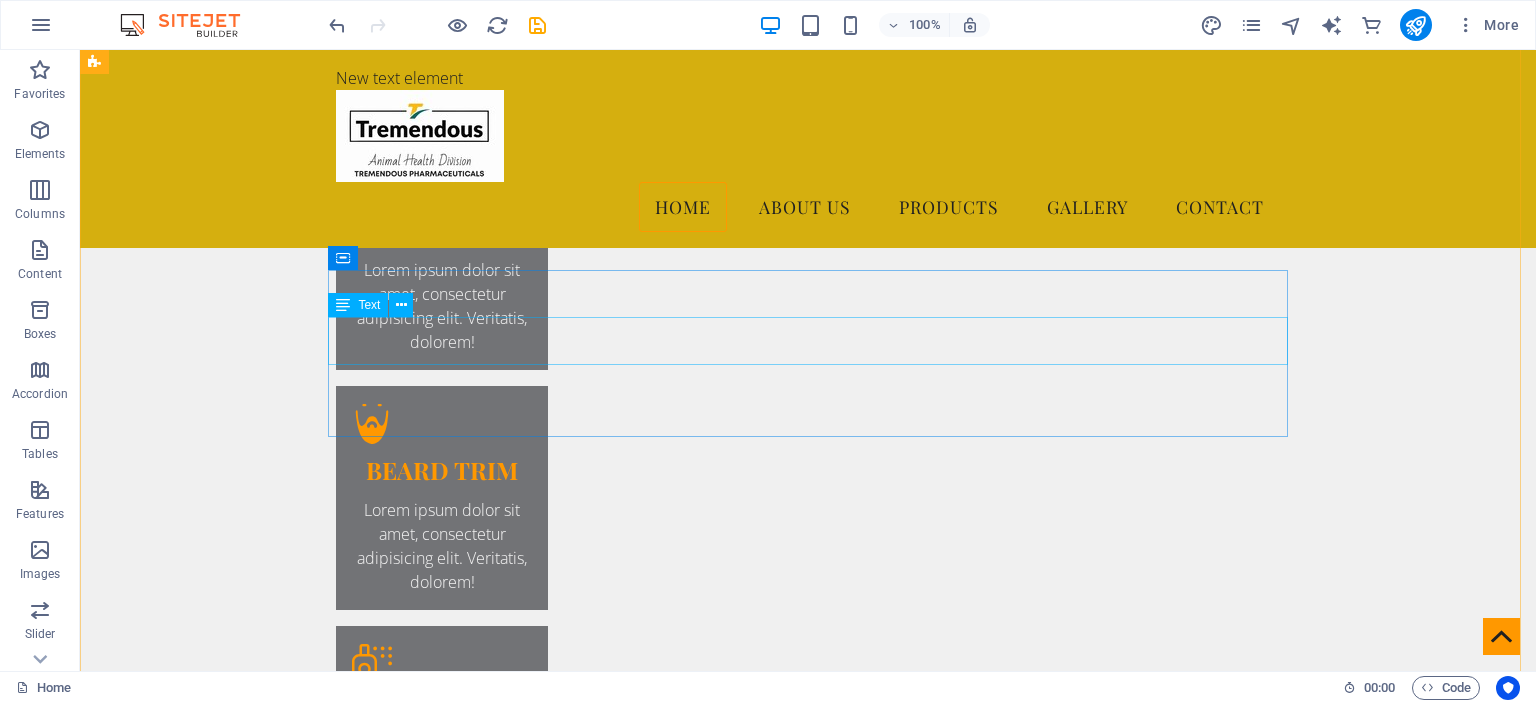 click on "Plot No. 34, S No. 984 Mangalmurti Nagar, Nashik Nashik ,  422009" at bounding box center [568, 4237] 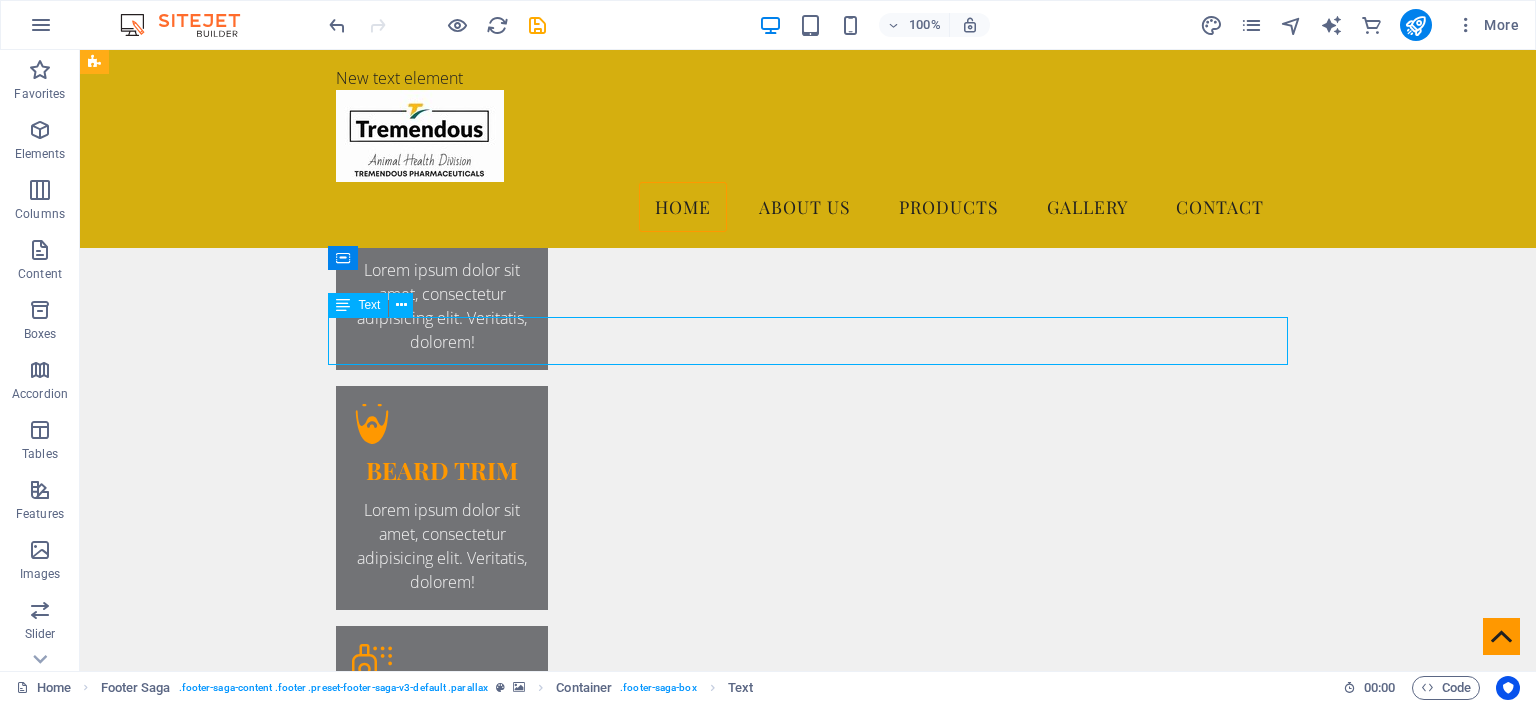 click on "Plot No. 34, S No. 984 Mangalmurti Nagar, Nashik Nashik ,  422009" at bounding box center (568, 4237) 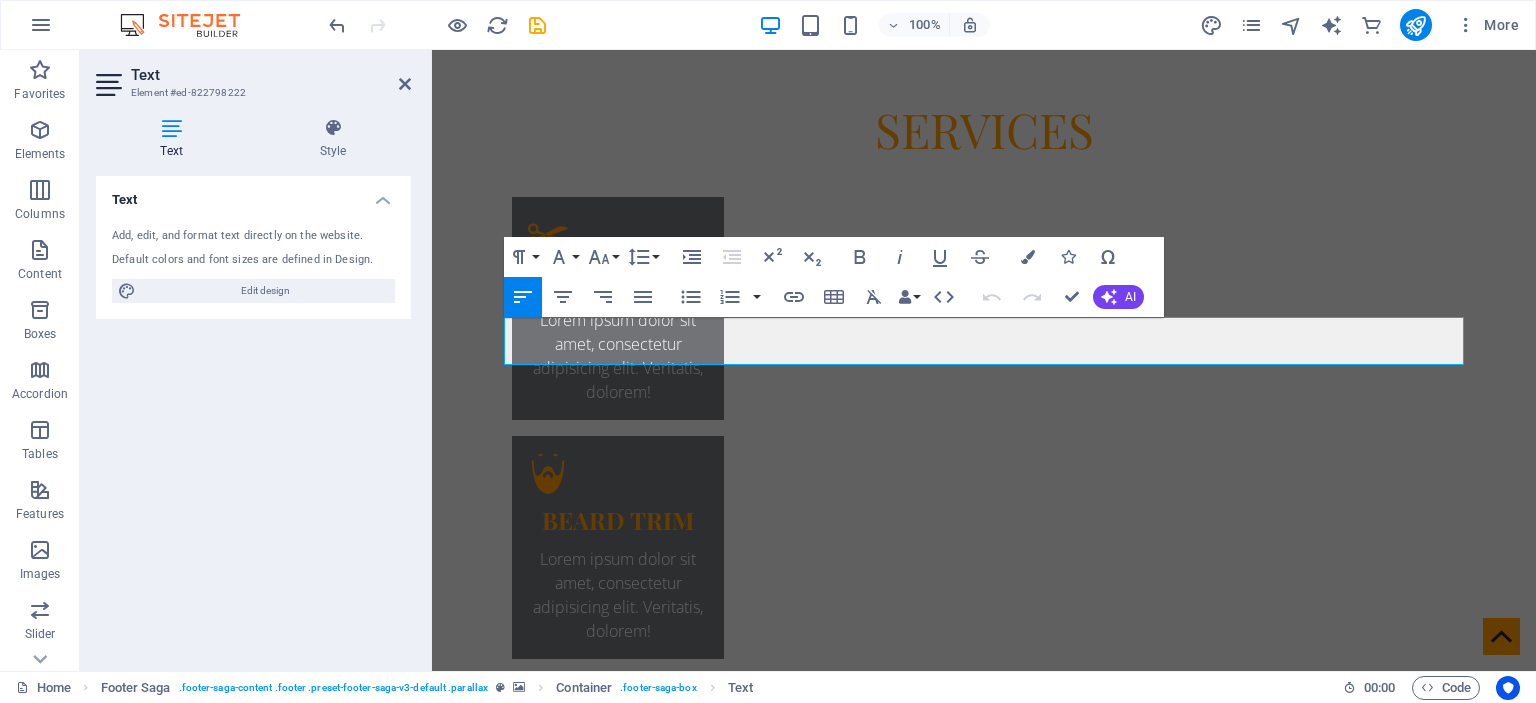 click at bounding box center (984, 2778) 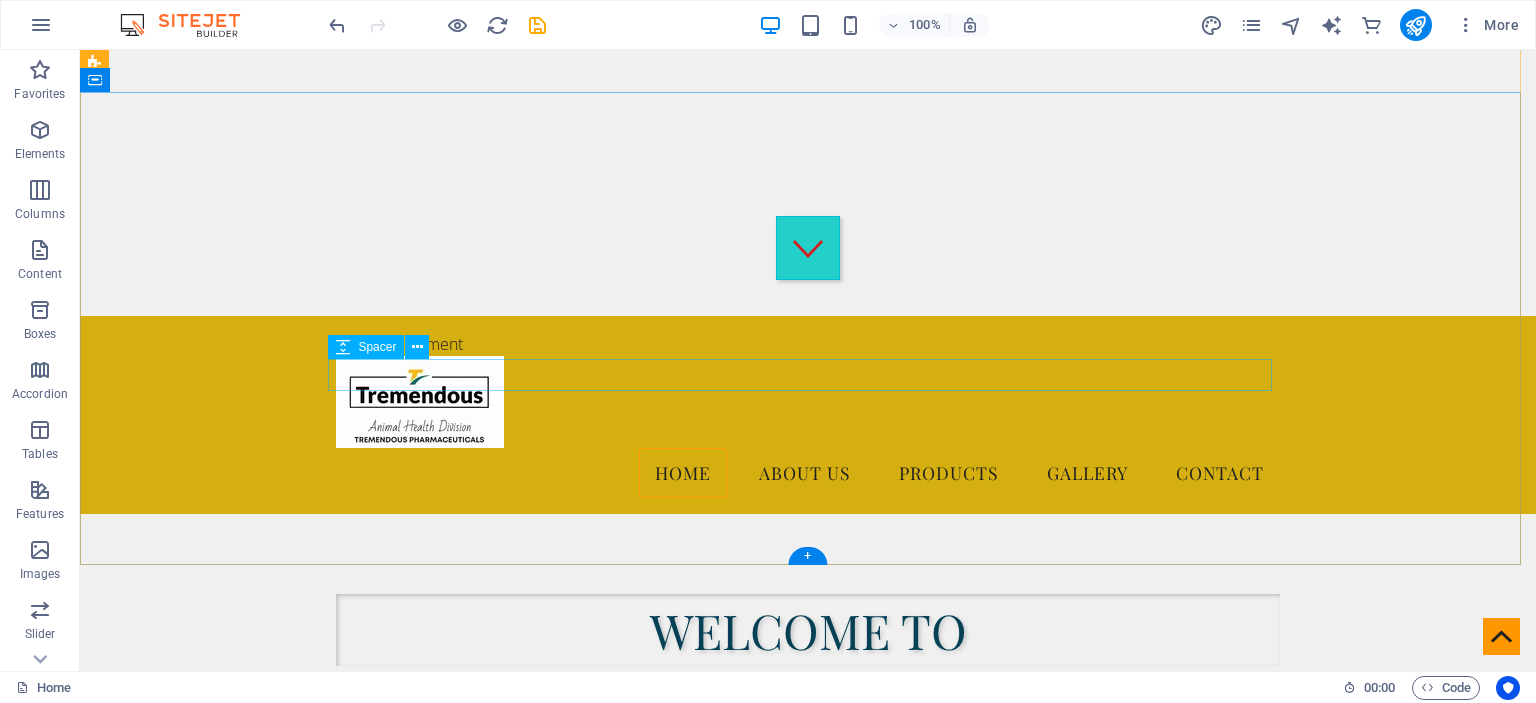 scroll, scrollTop: 408, scrollLeft: 0, axis: vertical 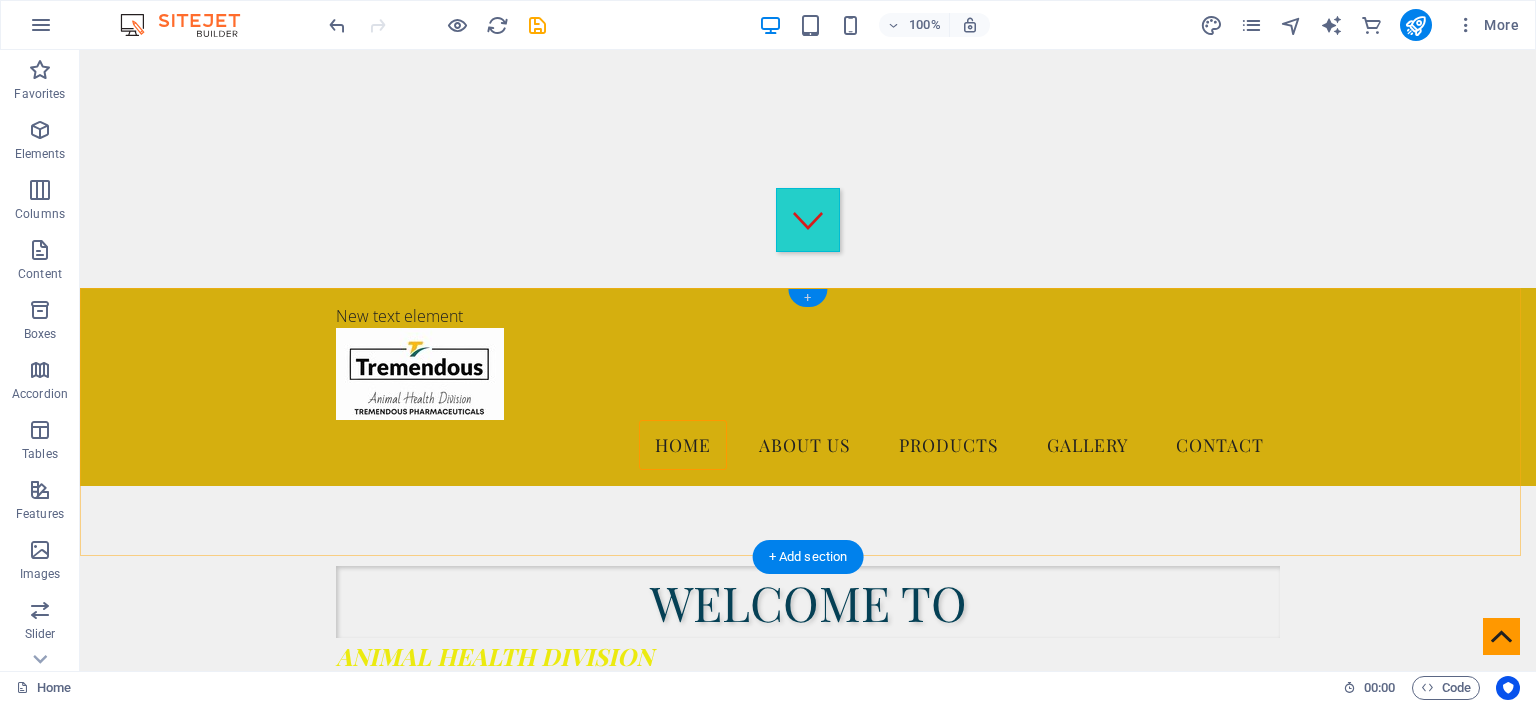 click on "+" at bounding box center [807, 298] 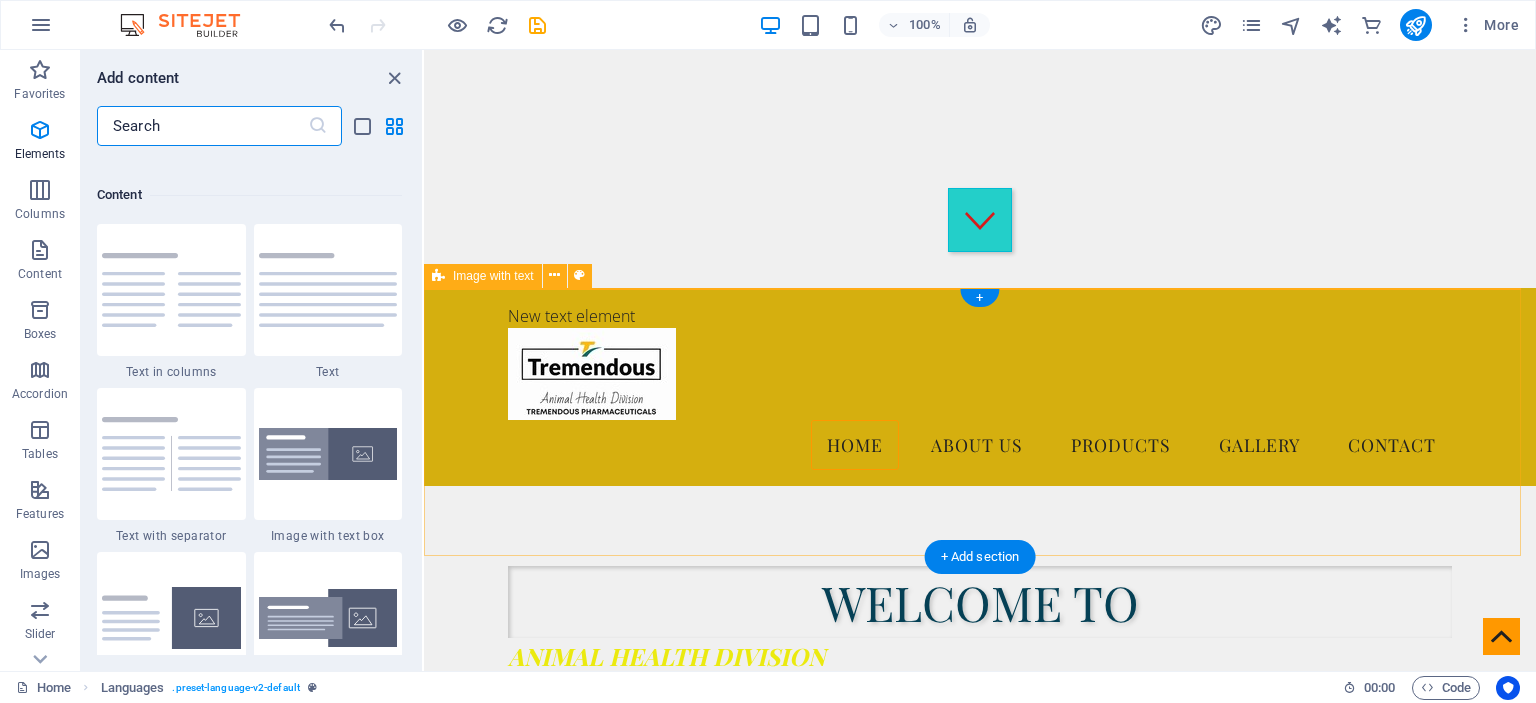 scroll, scrollTop: 3499, scrollLeft: 0, axis: vertical 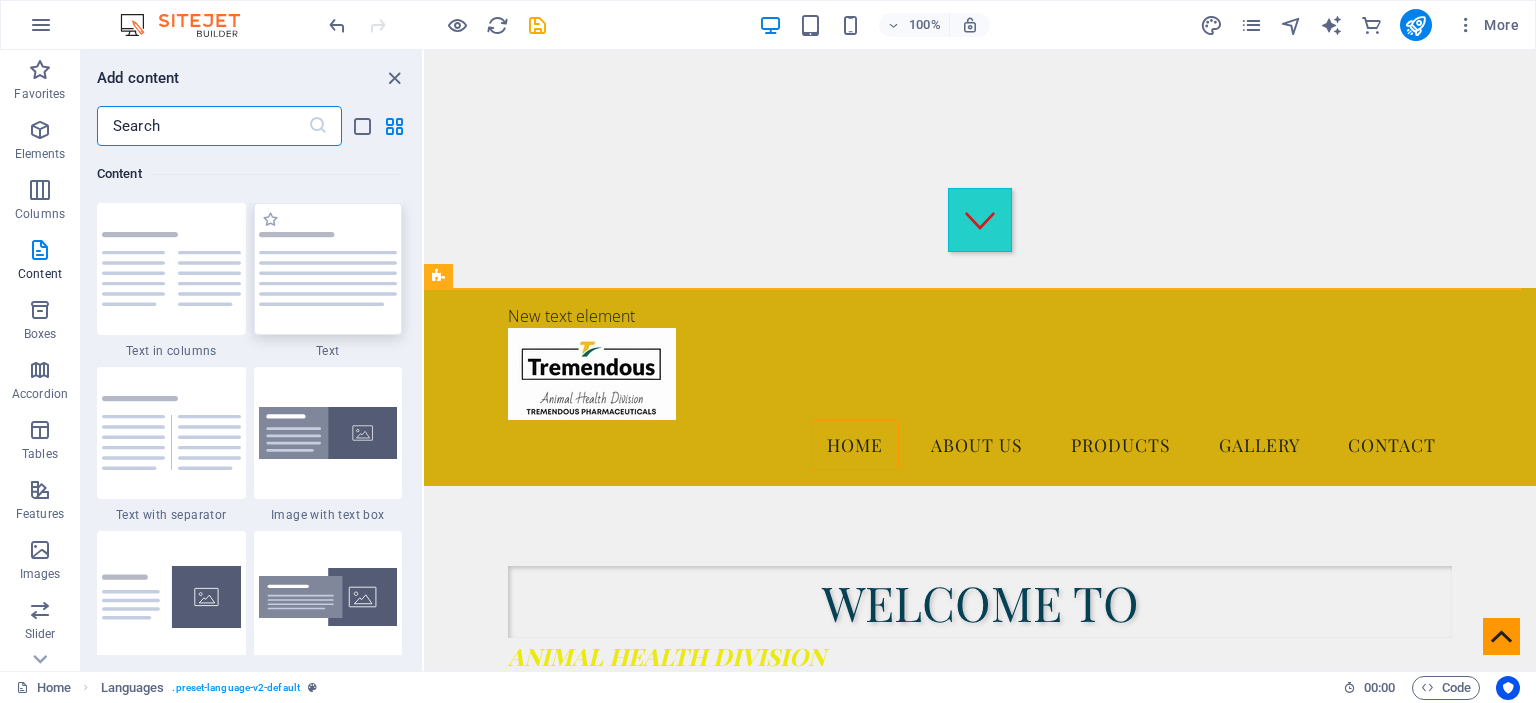 click at bounding box center (328, 269) 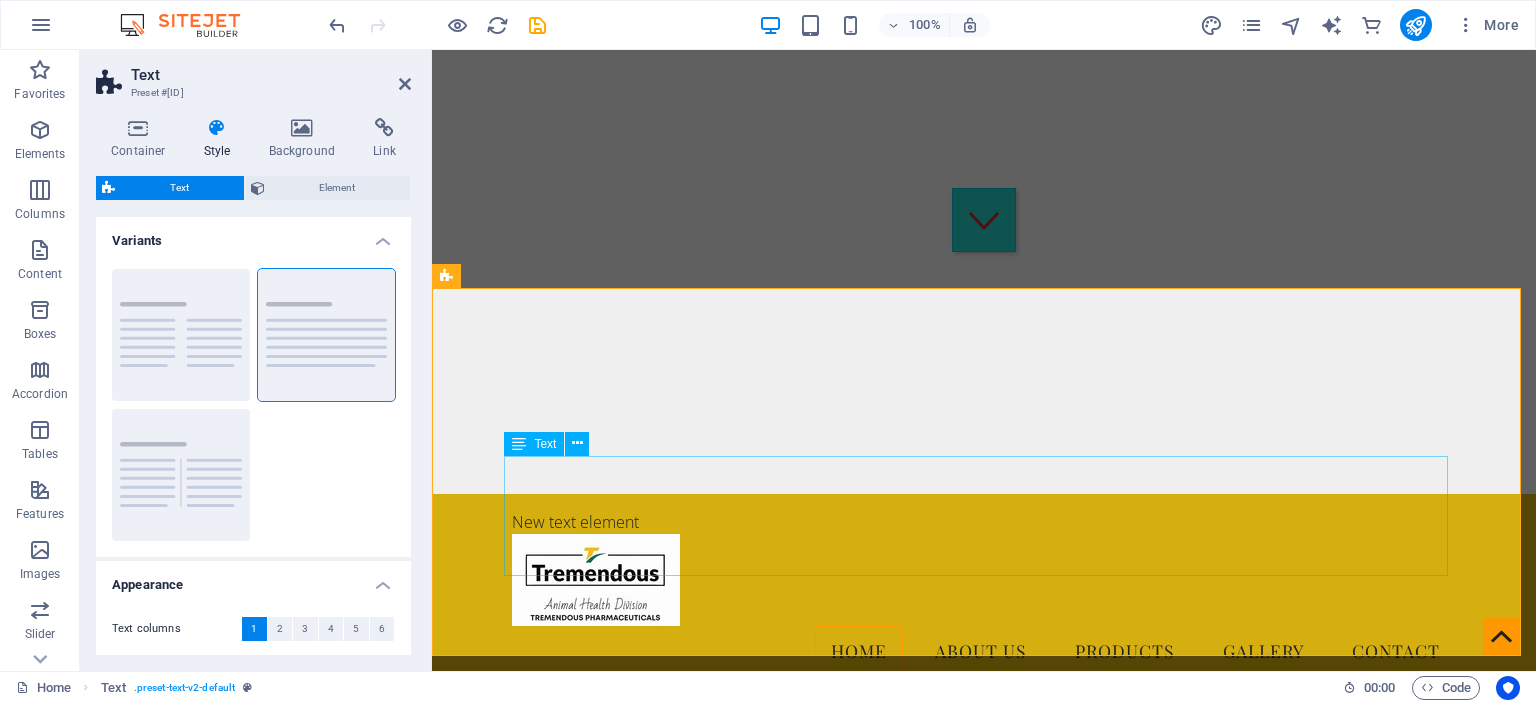 click on "Lorem ipsum dolor sitope amet, consectetur adipisicing elitip. Massumenda, dolore, cum vel modi asperiores consequatur suscipit quidem ducimus eveniet iure expedita consecteture odiogil voluptatum similique fugit voluptates atem accusamus quae quas dolorem tenetur facere tempora maiores adipisci reiciendis accusantium voluptatibus id voluptate tempore dolor harum nisi amet! Nobis, eaque. Aenean commodo ligula eget dolor. Lorem ipsum dolor sit amet, consectetuer adipiscing elit leget odiogil voluptatum similique fugit voluptates dolor. Libero assumenda, dolore, cum vel modi asperiores consequatur." at bounding box center [984, 1286] 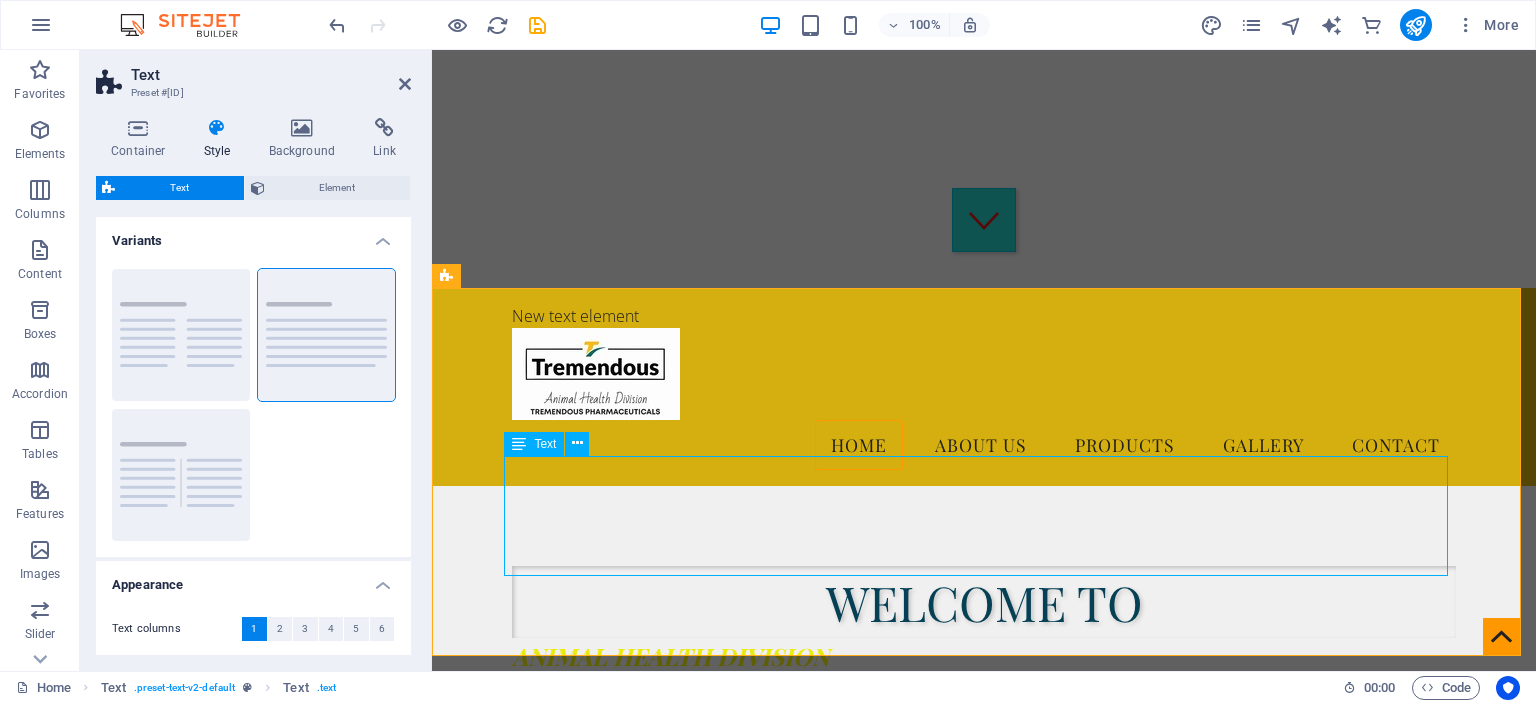 click on "Lorem ipsum dolor sitope amet, consectetur adipisicing elitip. Massumenda, dolore, cum vel modi asperiores consequatur suscipit quidem ducimus eveniet iure expedita consecteture odiogil voluptatum similique fugit voluptates atem accusamus quae quas dolorem tenetur facere tempora maiores adipisci reiciendis accusantium voluptatibus id voluptate tempore dolor harum nisi amet! Nobis, eaque. Aenean commodo ligula eget dolor. Lorem ipsum dolor sit amet, consectetuer adipiscing elit leget odiogil voluptatum similique fugit voluptates dolor. Libero assumenda, dolore, cum vel modi asperiores consequatur." at bounding box center [984, 1080] 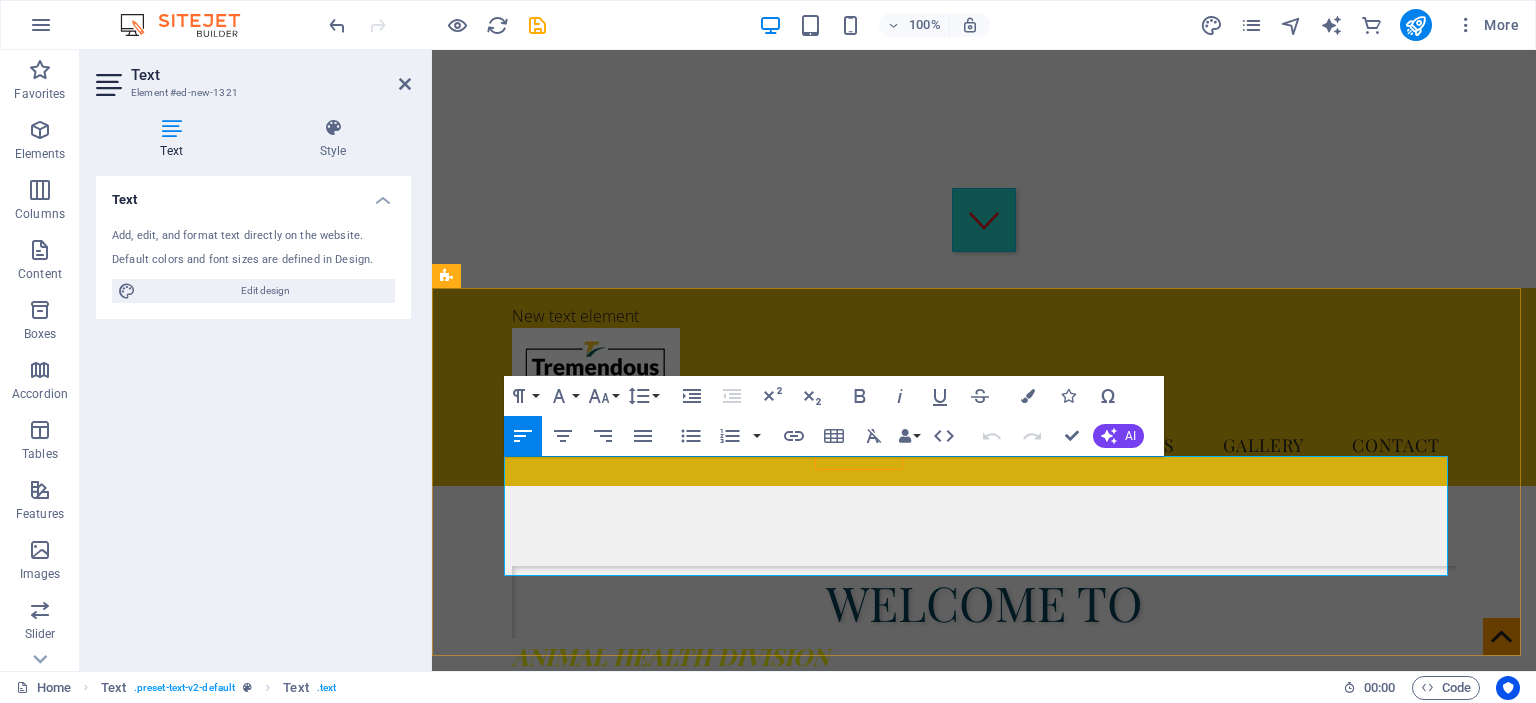 drag, startPoint x: 504, startPoint y: 471, endPoint x: 1321, endPoint y: 574, distance: 823.46704 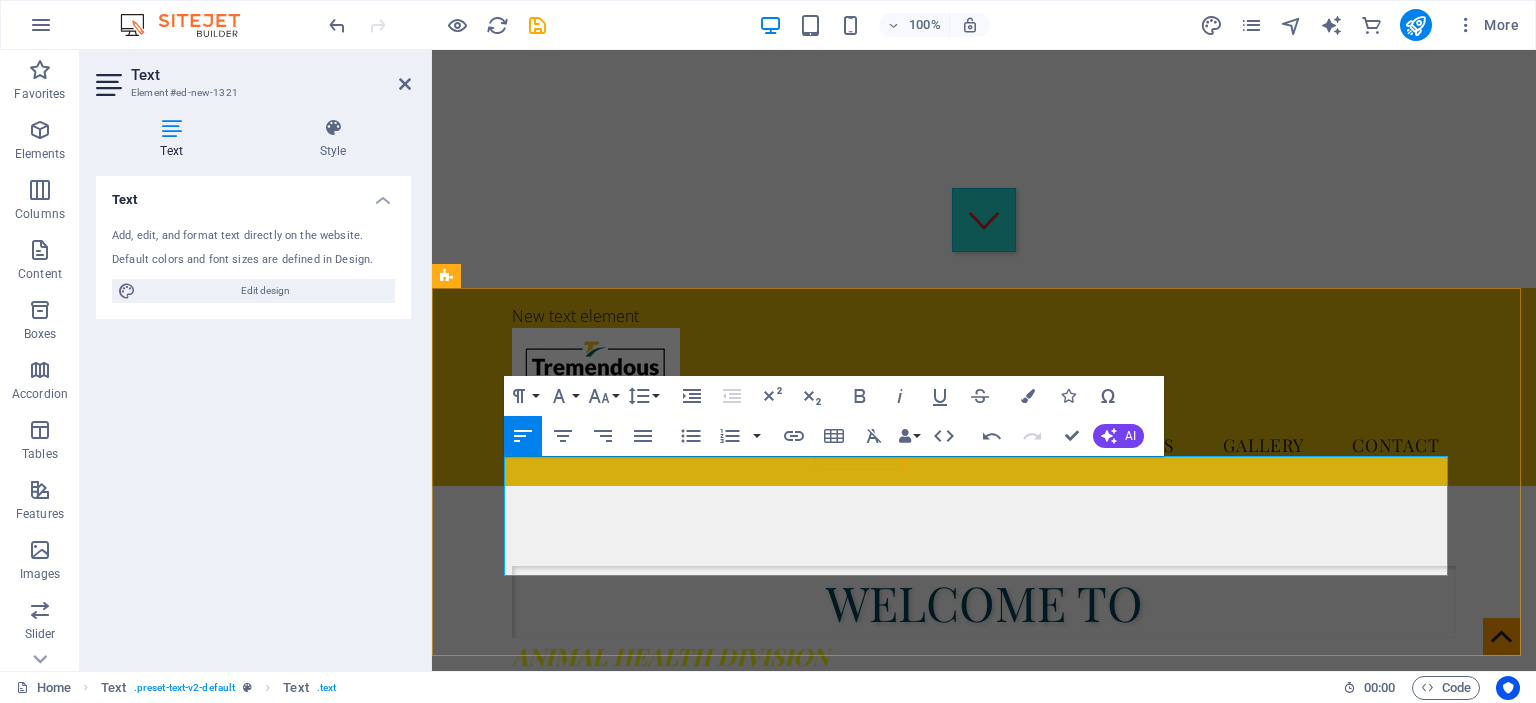 click on "we specialize in the marketing and distribution of high-quality  animal feed supplements . Our mission is to support farmers and livestock professionals with scientifically formulated products that ensure better health, growth, and productivity for cattle, poultry, pigs, and other livestock." at bounding box center (984, 1056) 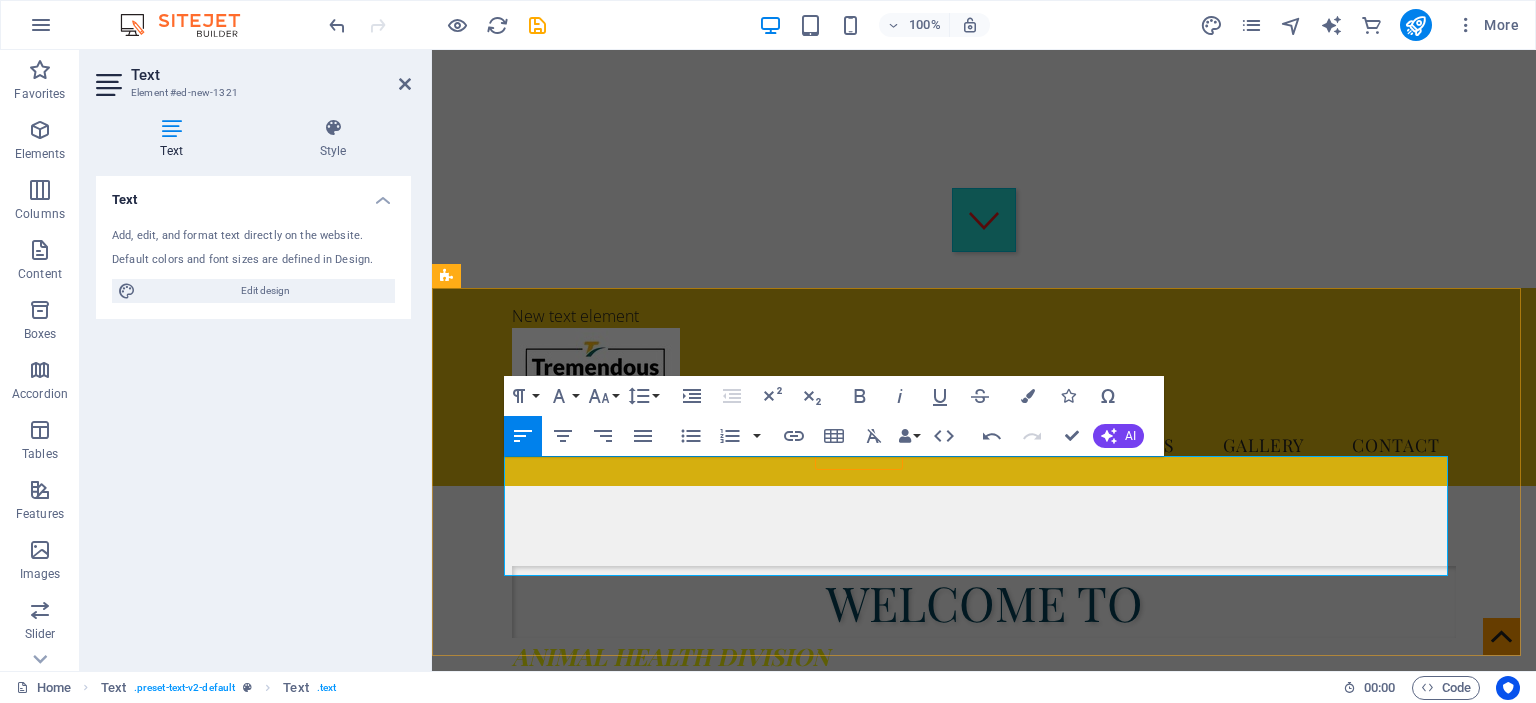drag, startPoint x: 543, startPoint y: 468, endPoint x: 1000, endPoint y: 568, distance: 467.813 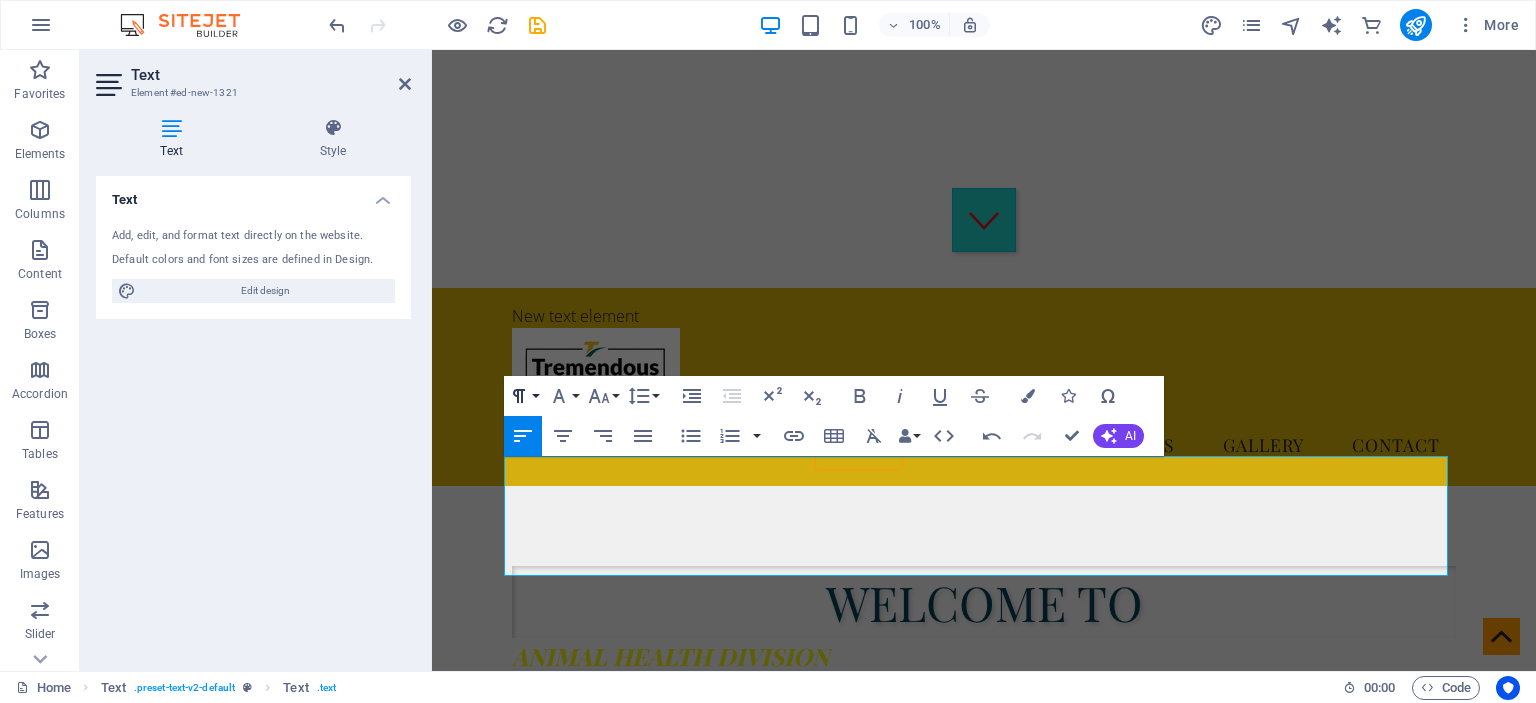 click on "Paragraph Format" at bounding box center (523, 396) 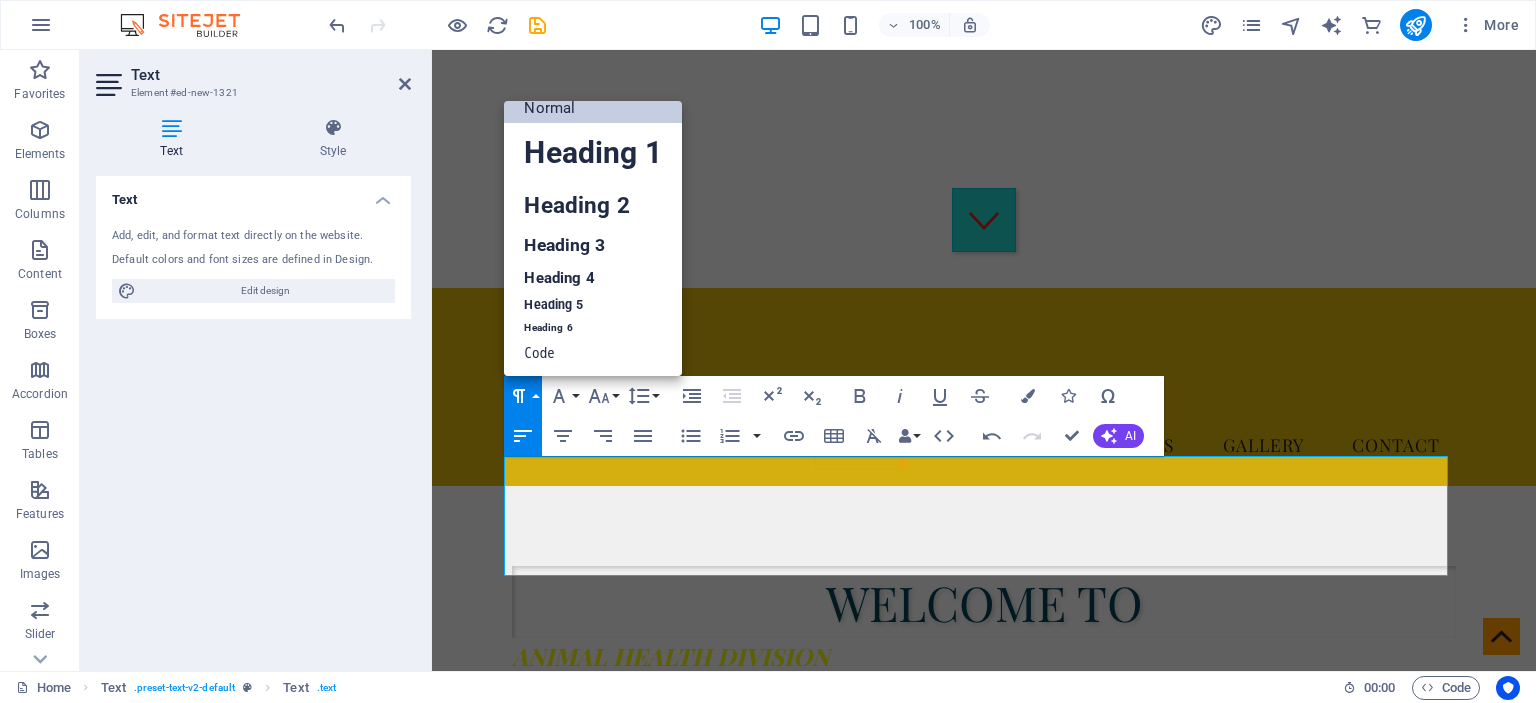 scroll, scrollTop: 16, scrollLeft: 0, axis: vertical 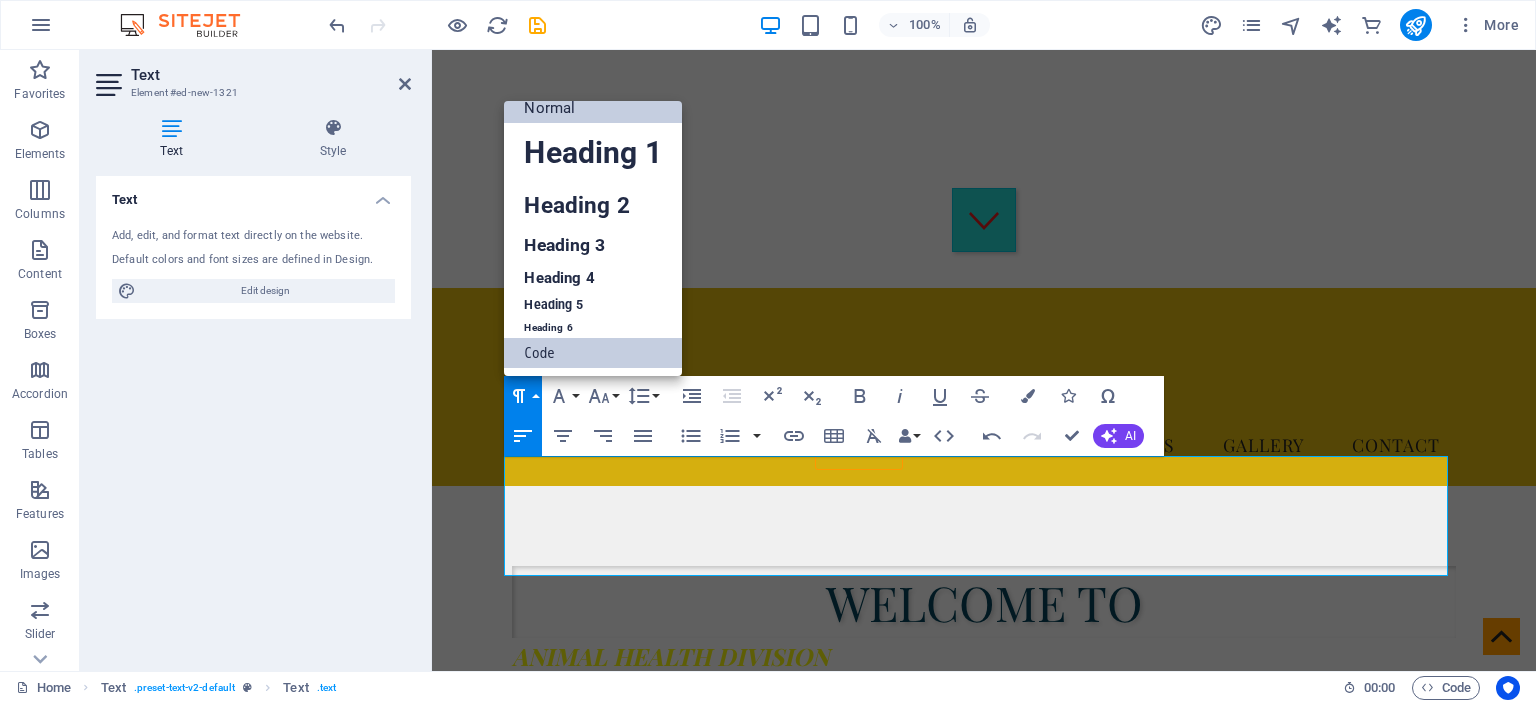 click on "Code" at bounding box center (592, 353) 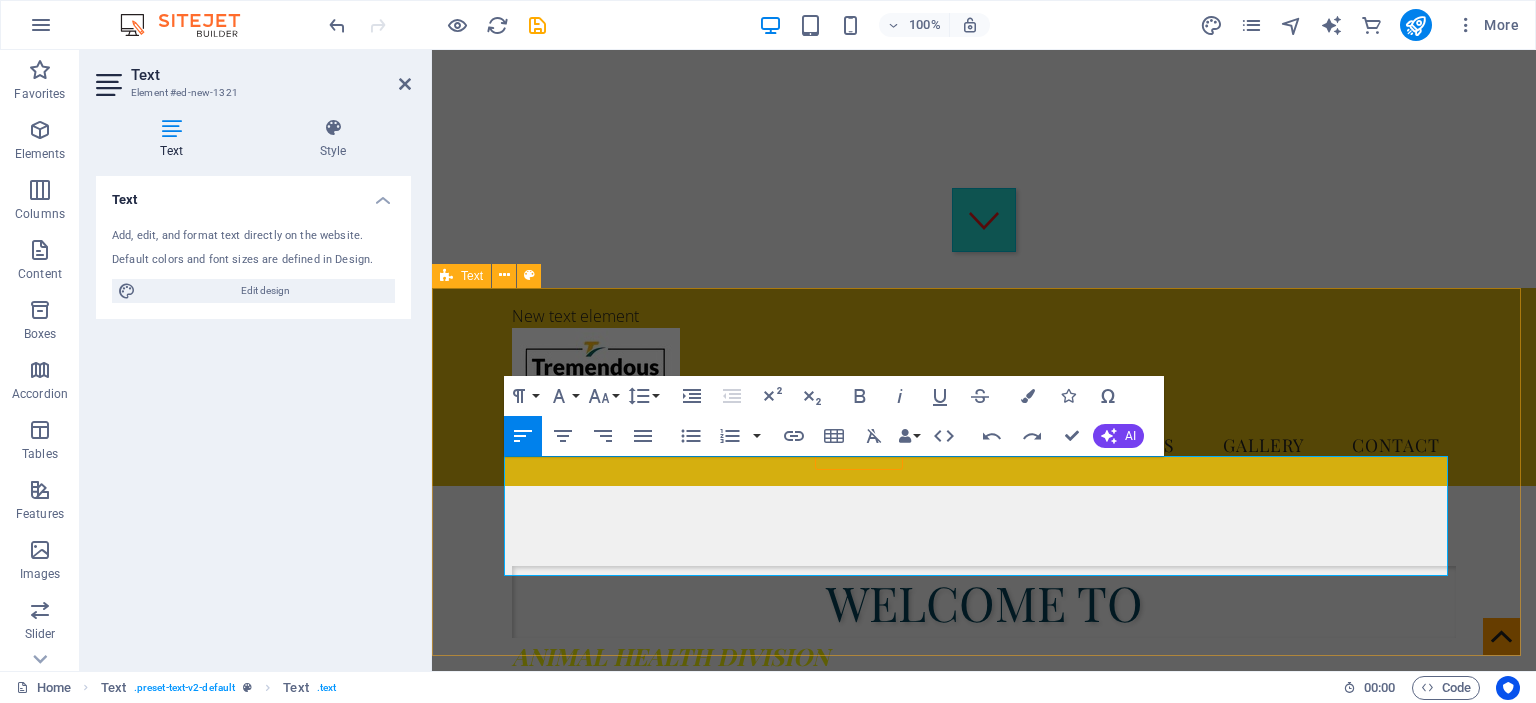 drag, startPoint x: 609, startPoint y: 475, endPoint x: 952, endPoint y: 578, distance: 358.13126 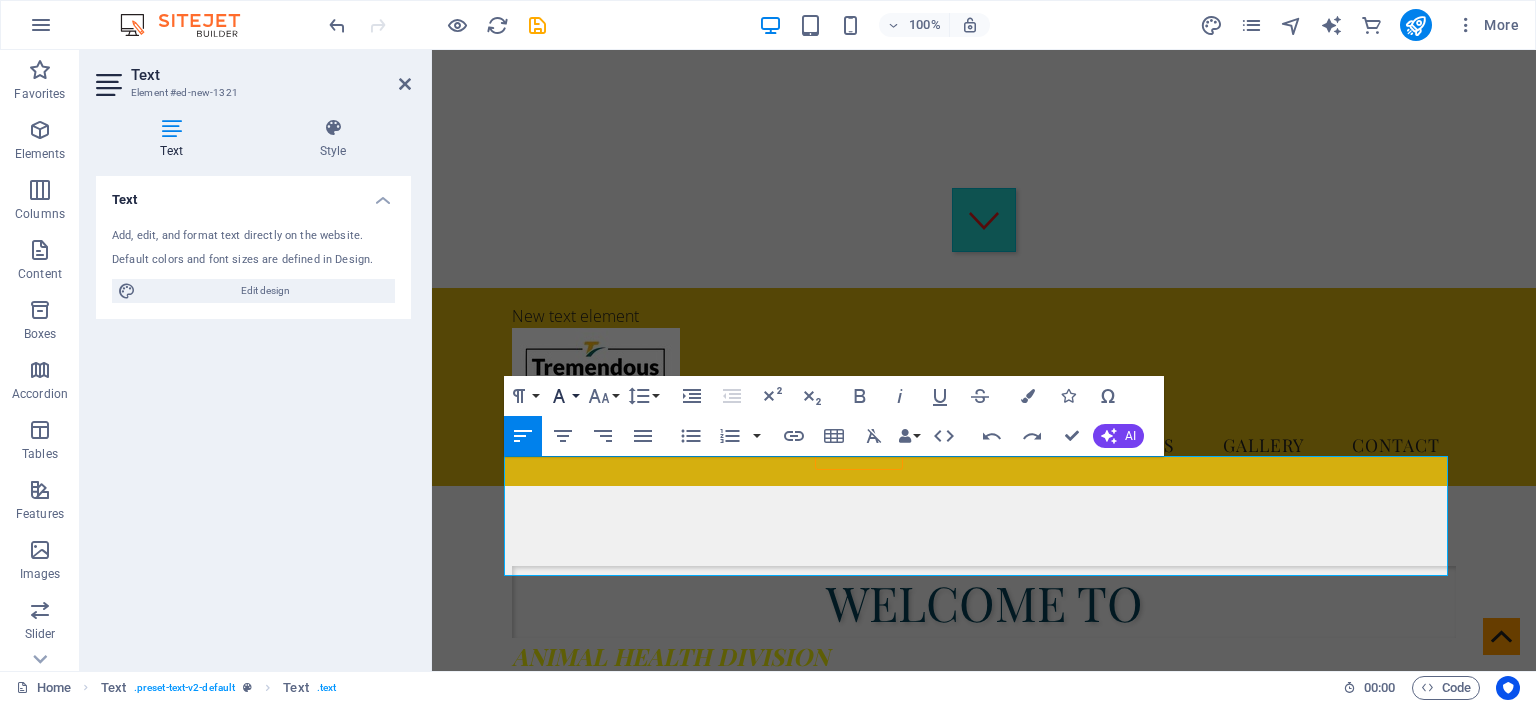 click on "Font Family" at bounding box center (563, 396) 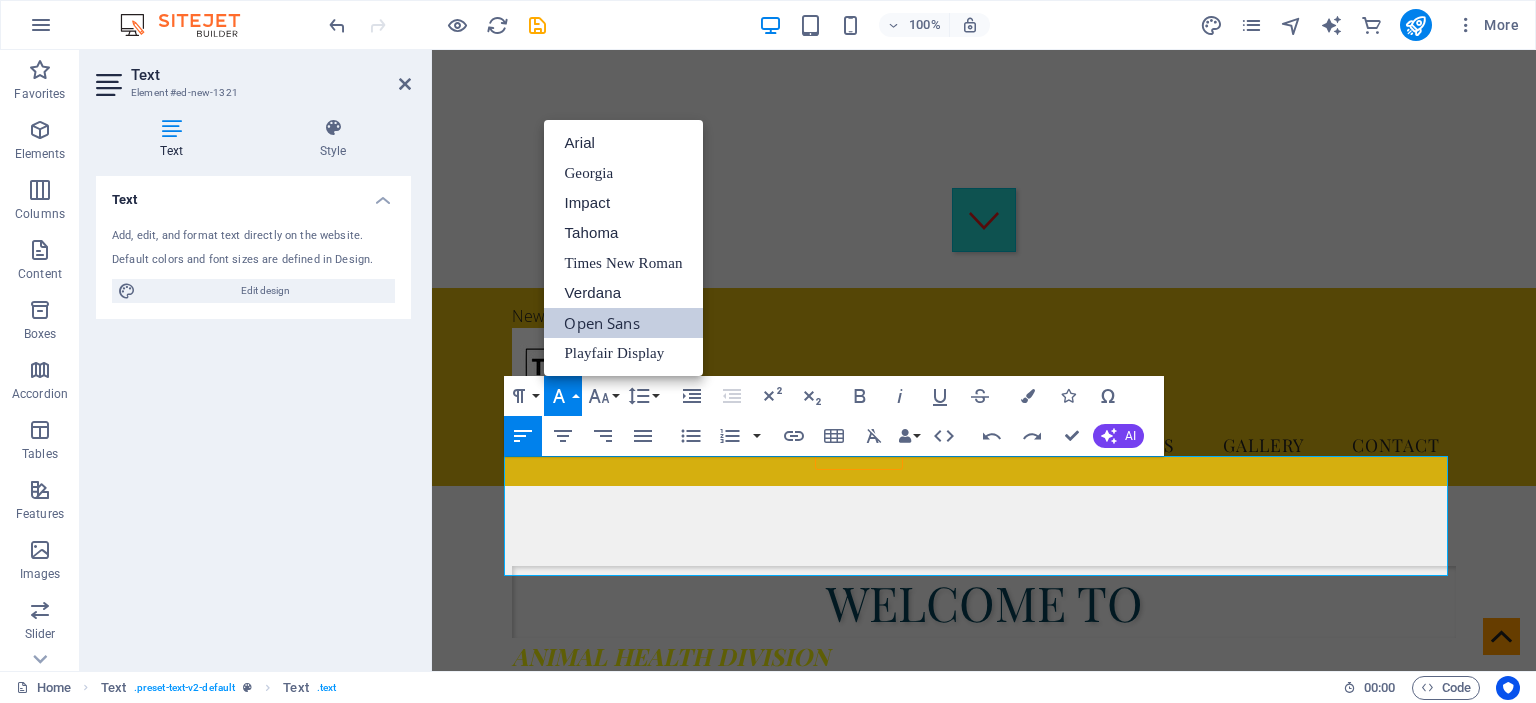 scroll, scrollTop: 0, scrollLeft: 0, axis: both 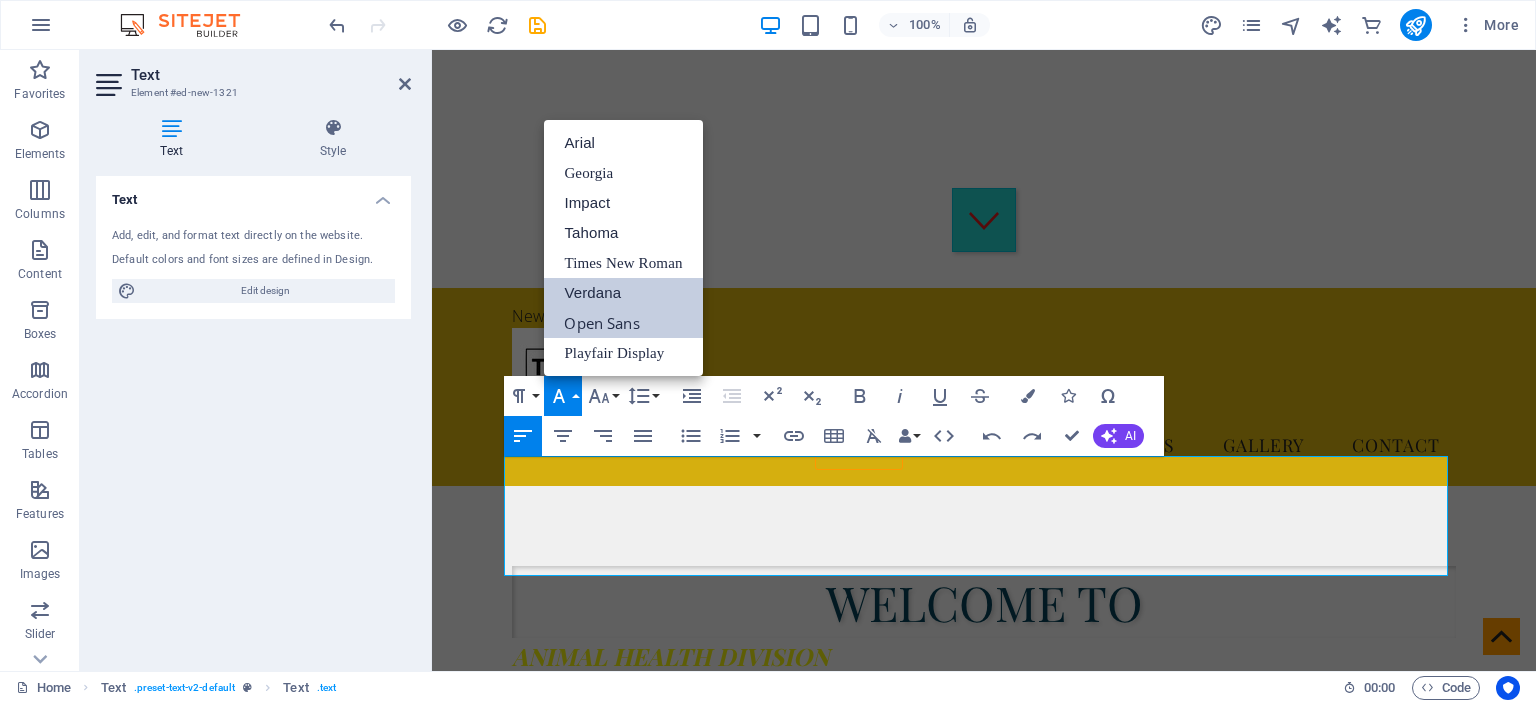 click on "Verdana" at bounding box center [623, 293] 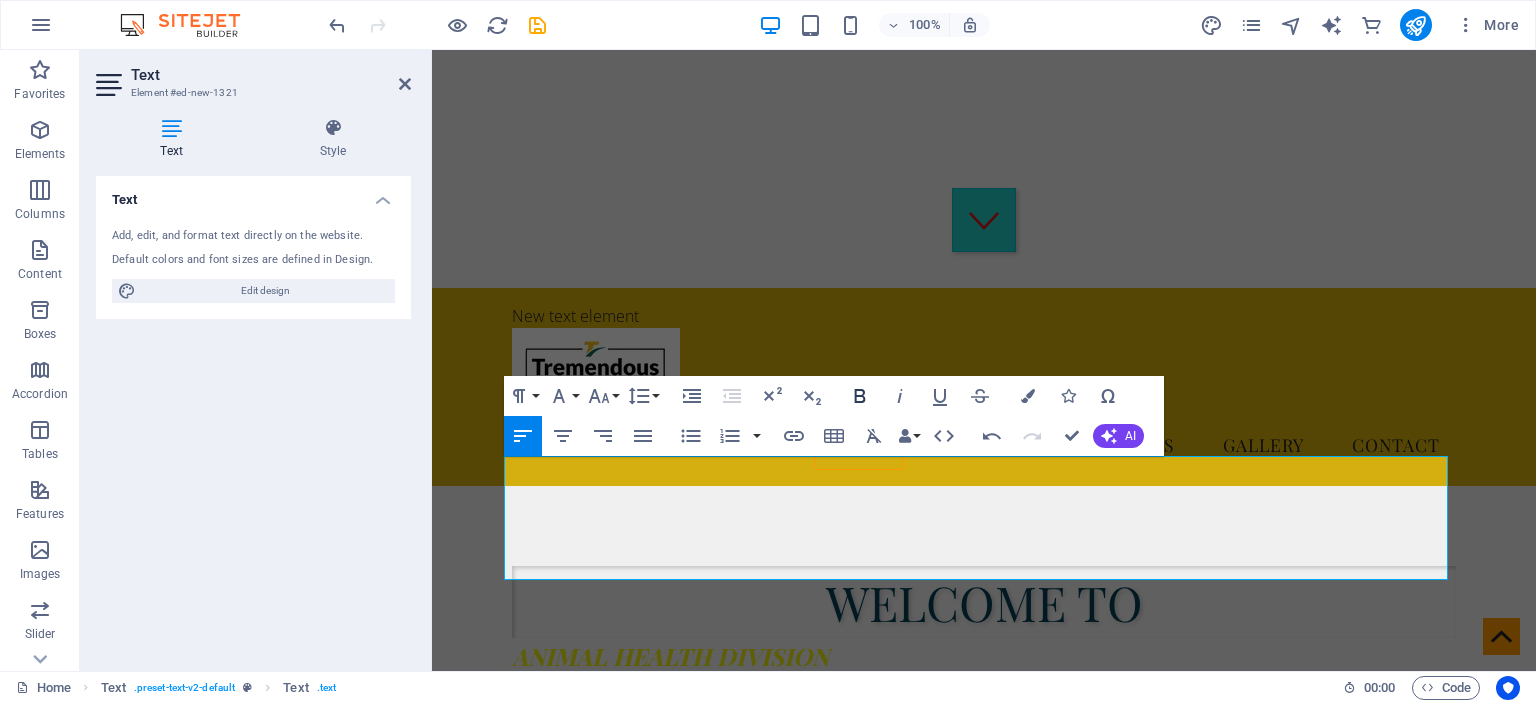 click 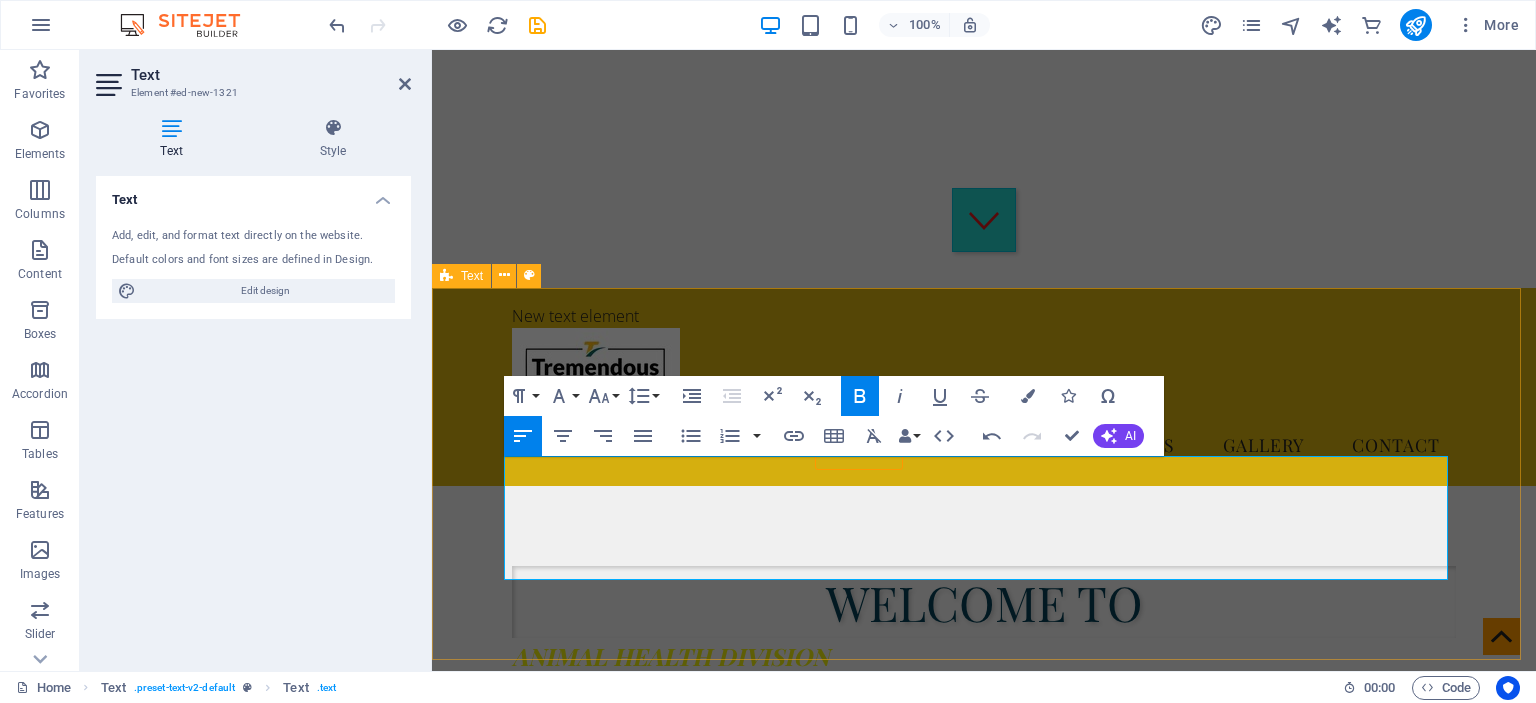 click on "Headline            we specialize in the marketing and distribution of high-quality animal feed supplements. Our mission is to support farmers and livestock professionals with scientifically formulated products that ensure better health, growth, and productivity for cattle, poultry, pigs, and other livestock.          With a deep understanding of the agricultural landscape, we provide reliable, affordable, and innovative feed solutions tailored to meet the needs of modern animal husbandry." at bounding box center [984, 1038] 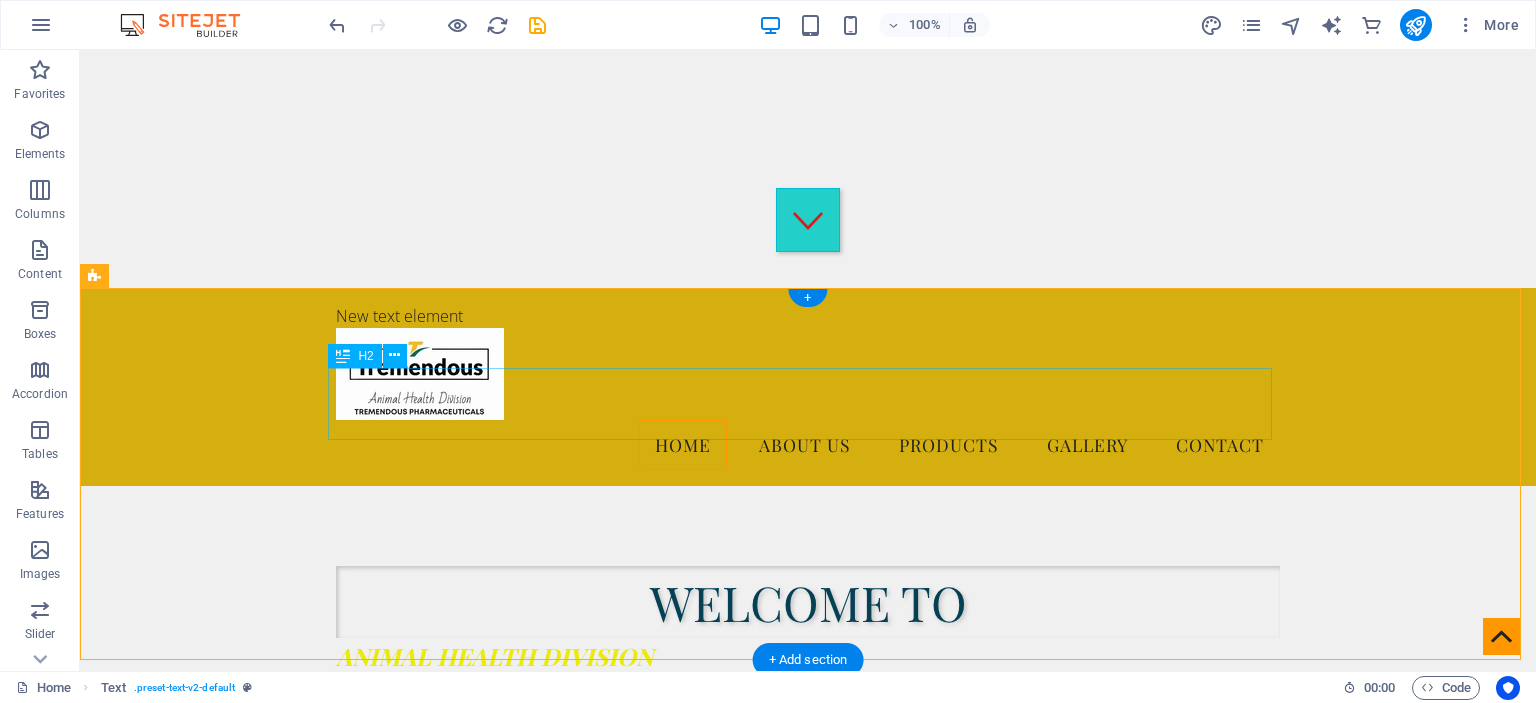 click on "Headline" at bounding box center (808, 968) 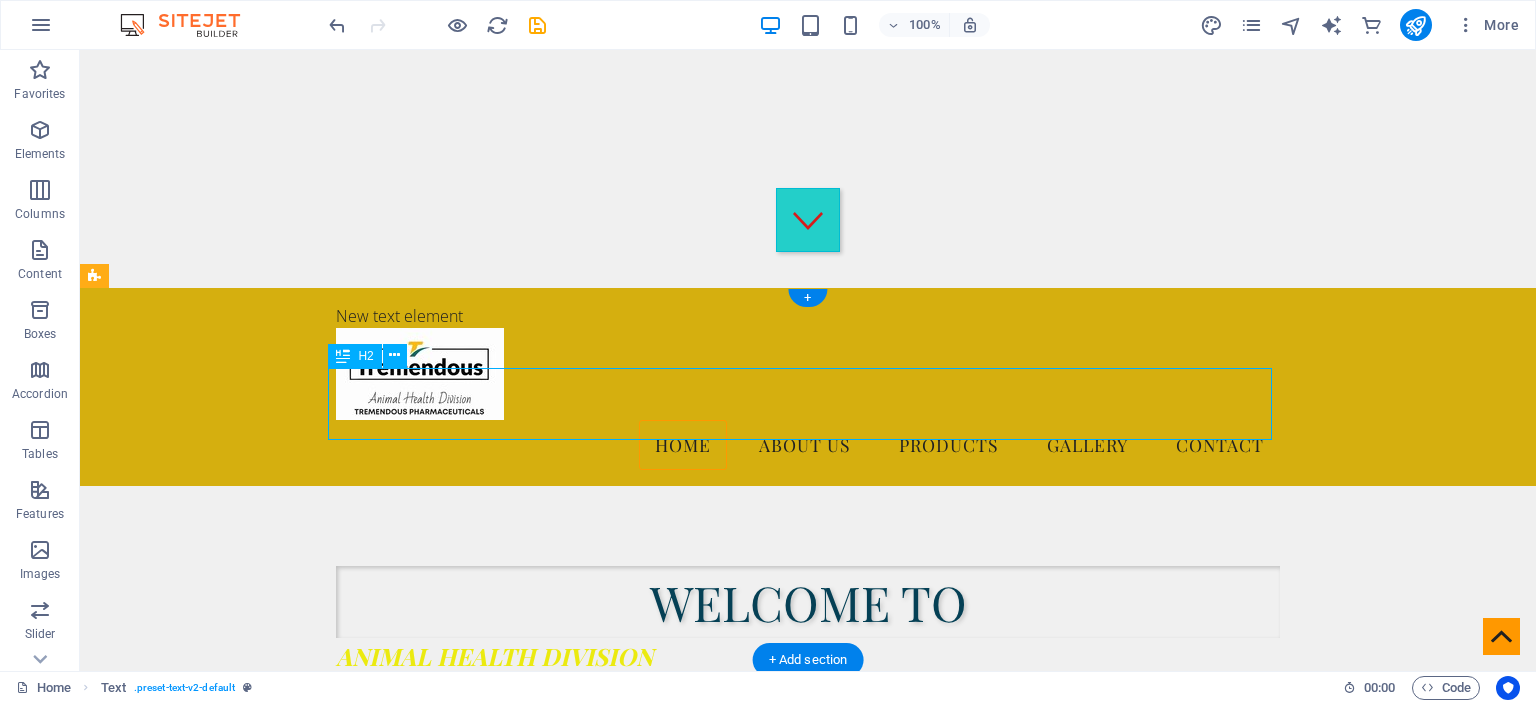 click on "Headline" at bounding box center (808, 968) 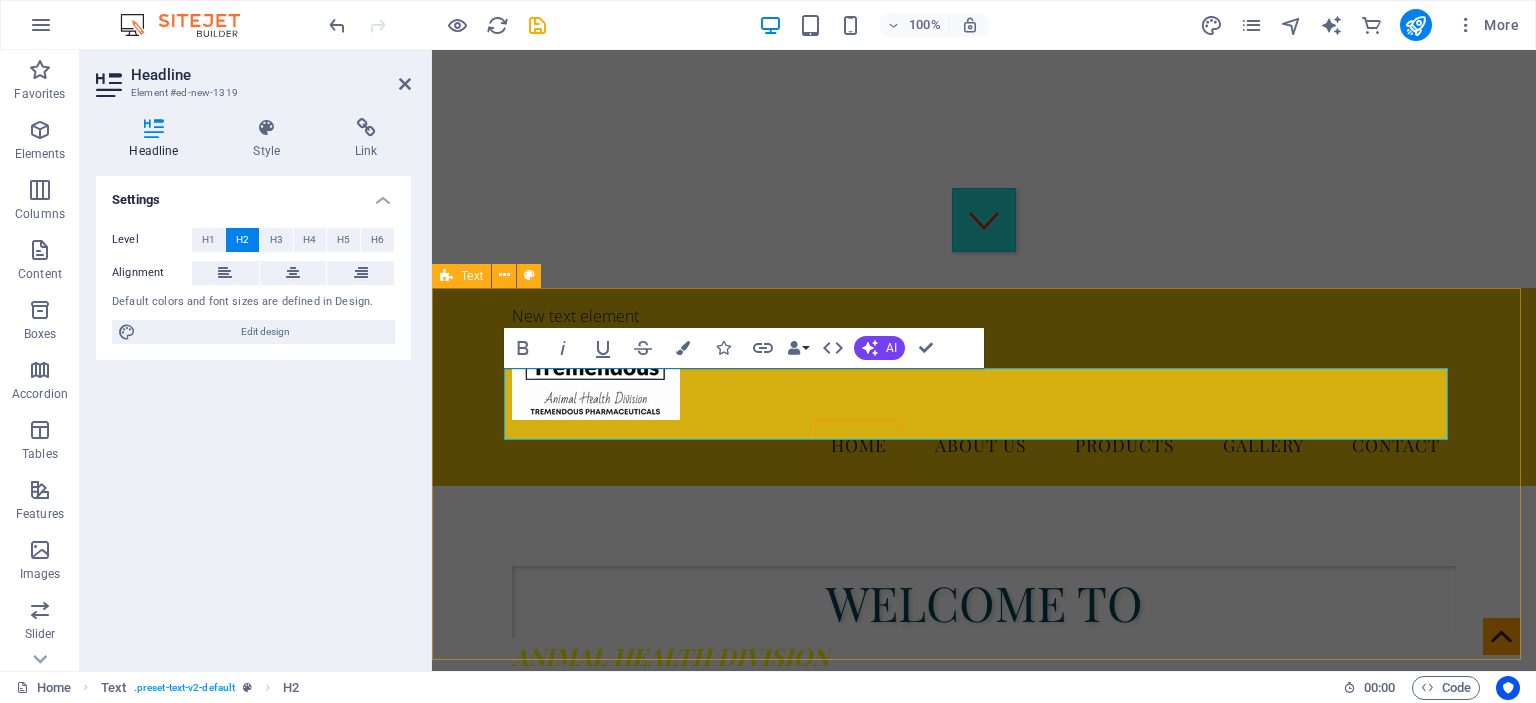click on "Headline            we specialize in the marketing and distribution of high-quality animal feed supplements. Our mission is to support farmers and livestock professionals with scientifically formulated products that ensure better health, growth, and productivity for cattle, poultry, pigs, and other livestock.          With a deep understanding of the agricultural landscape, we provide reliable, affordable, and innovative feed solutions tailored to meet the needs of modern animal husbandry." at bounding box center (984, 1038) 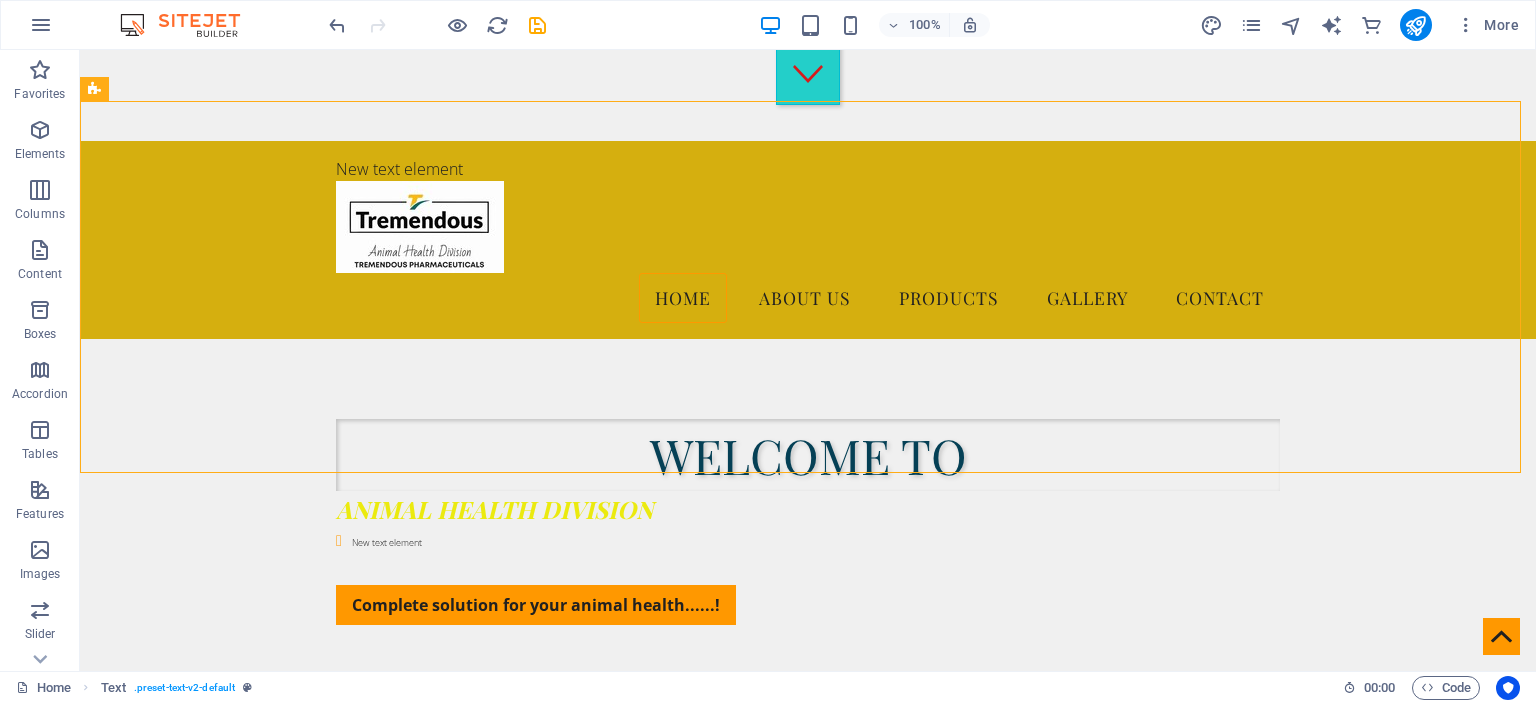 scroll, scrollTop: 632, scrollLeft: 0, axis: vertical 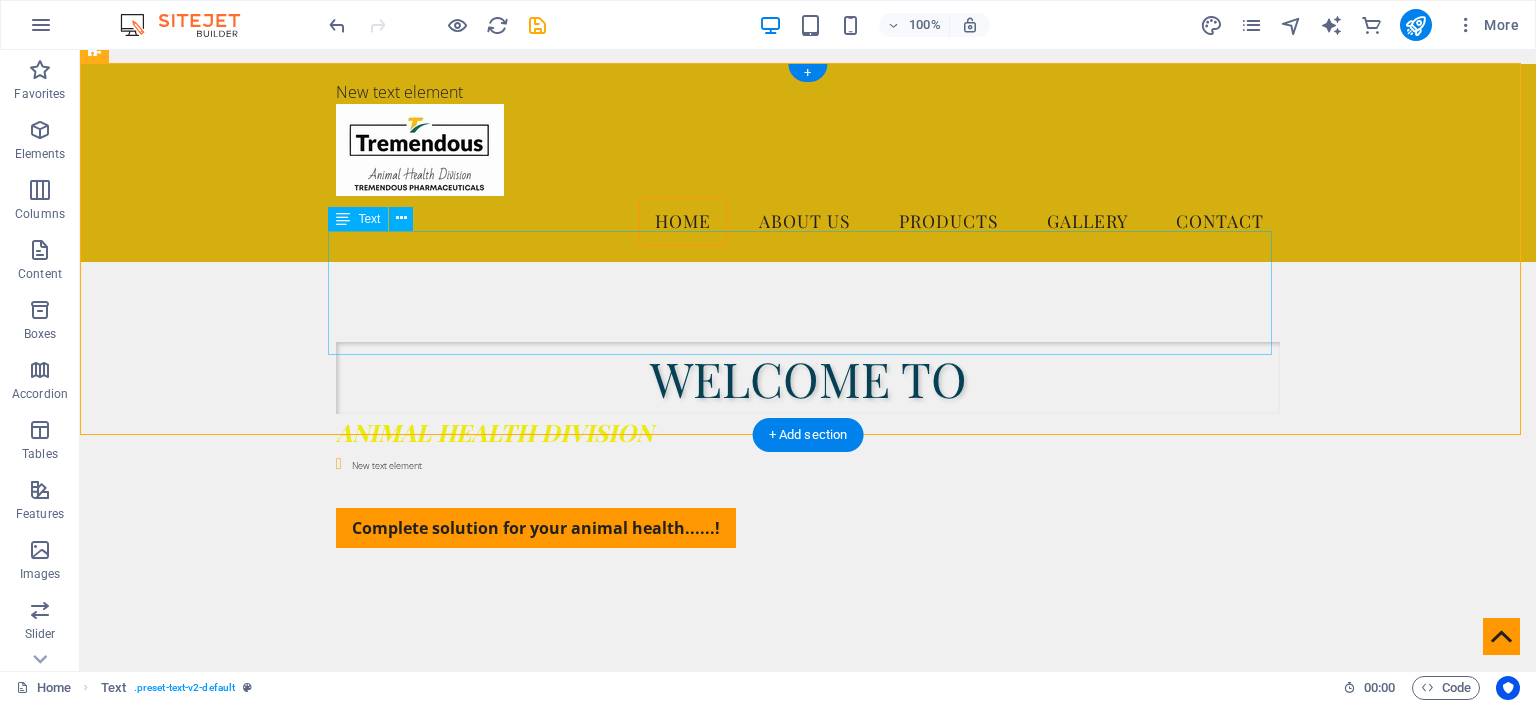 click on "we specialize in the marketing and distribution of high-quality animal feed supplements. Our mission is to support farmers and livestock professionals with scientifically formulated products that ensure better health, growth, and productivity for cattle, poultry, pigs, and other livestock.          With a deep understanding of the agricultural landscape, we provide reliable, affordable, and innovative feed solutions tailored to meet the needs of modern animal husbandry." at bounding box center [808, 858] 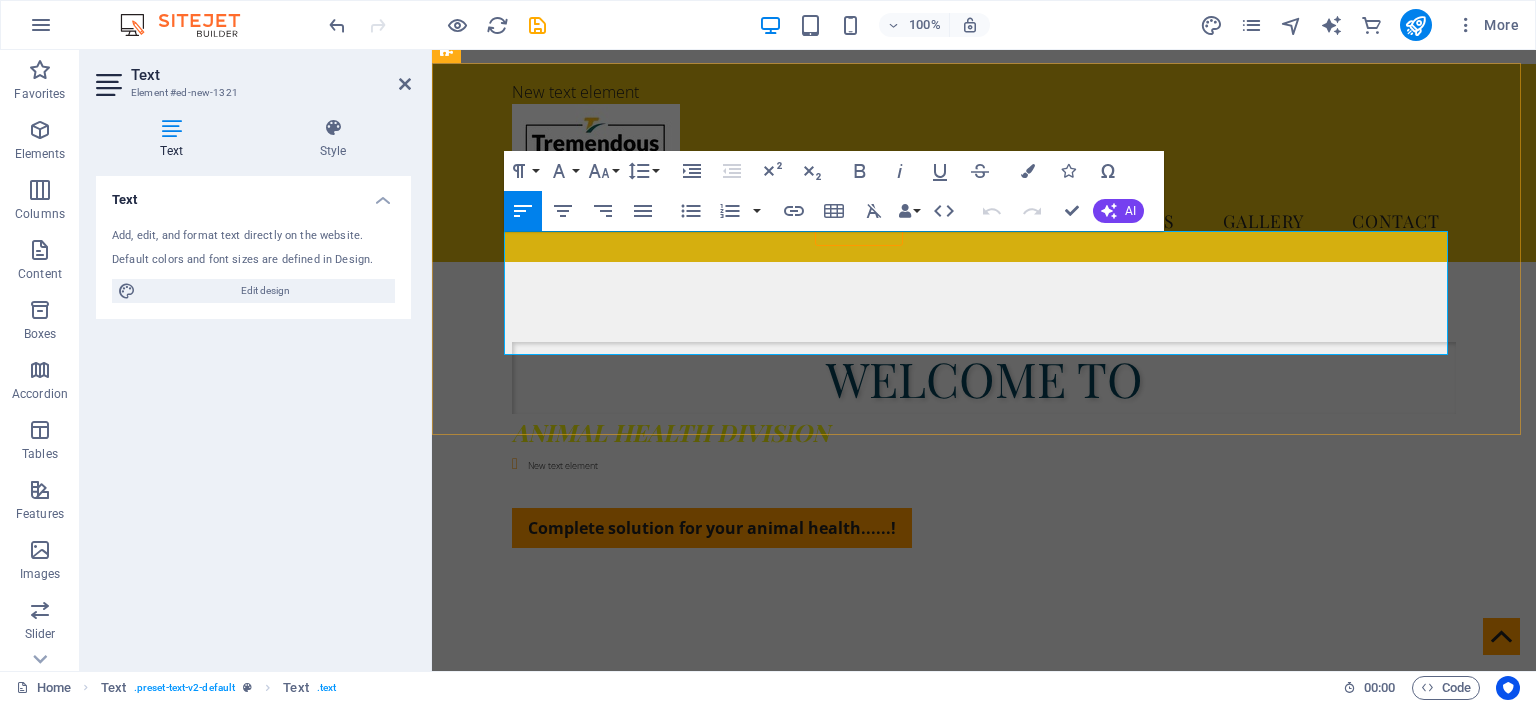 click on "With a deep understanding of the agricultural landscape, we provide reliable, affordable, and innovative feed solutions tailored to meet the needs of modern animal husbandry." at bounding box center [984, 896] 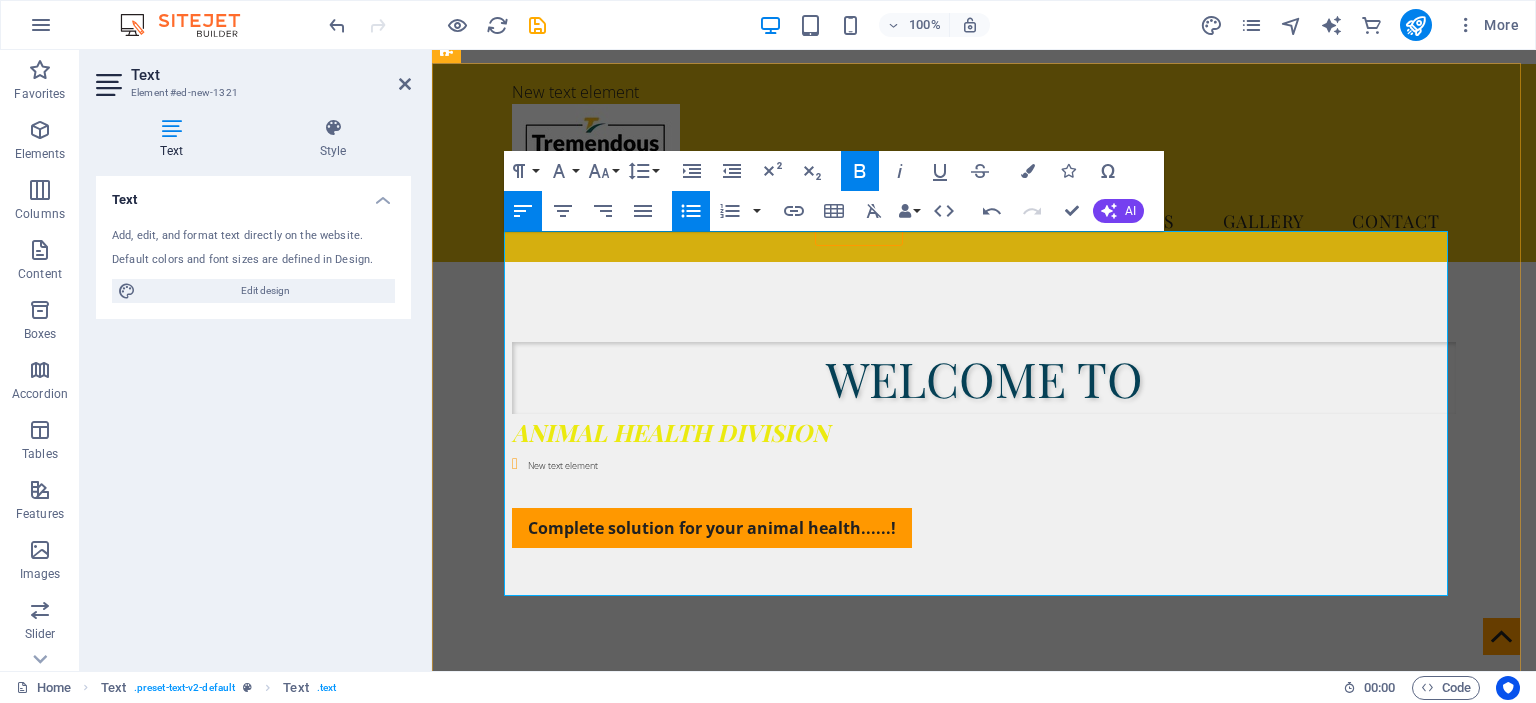 drag, startPoint x: 1035, startPoint y: 387, endPoint x: 792, endPoint y: 372, distance: 243.46252 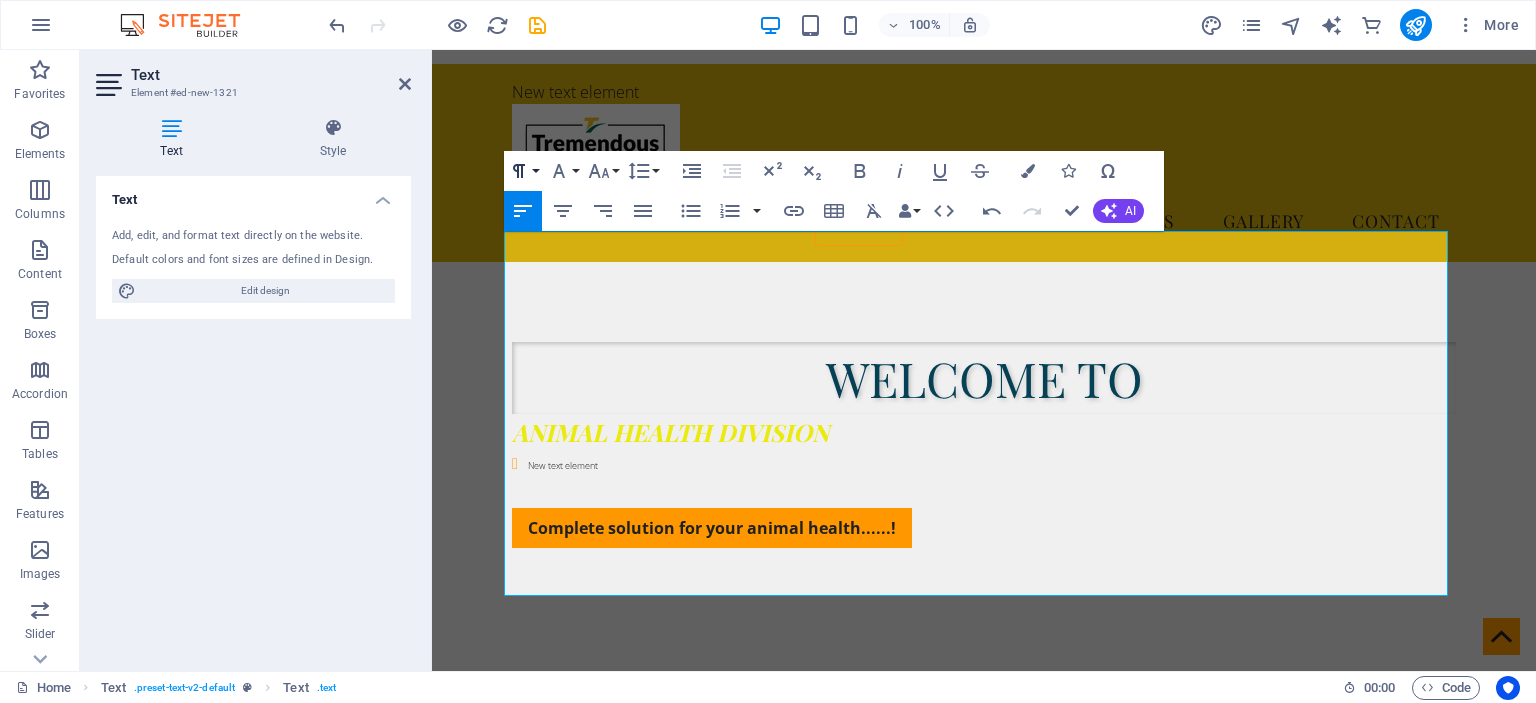 click on "Paragraph Format" at bounding box center (523, 171) 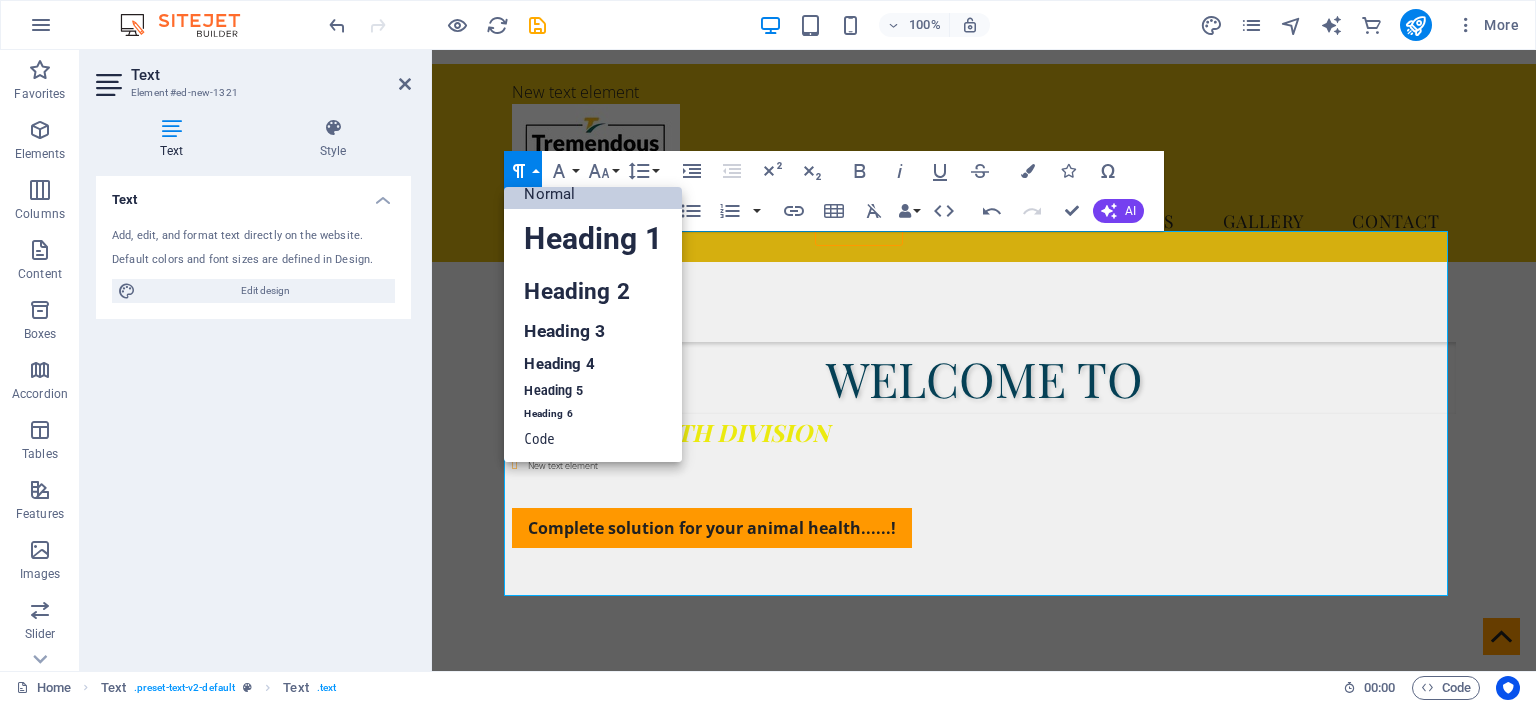 scroll, scrollTop: 16, scrollLeft: 0, axis: vertical 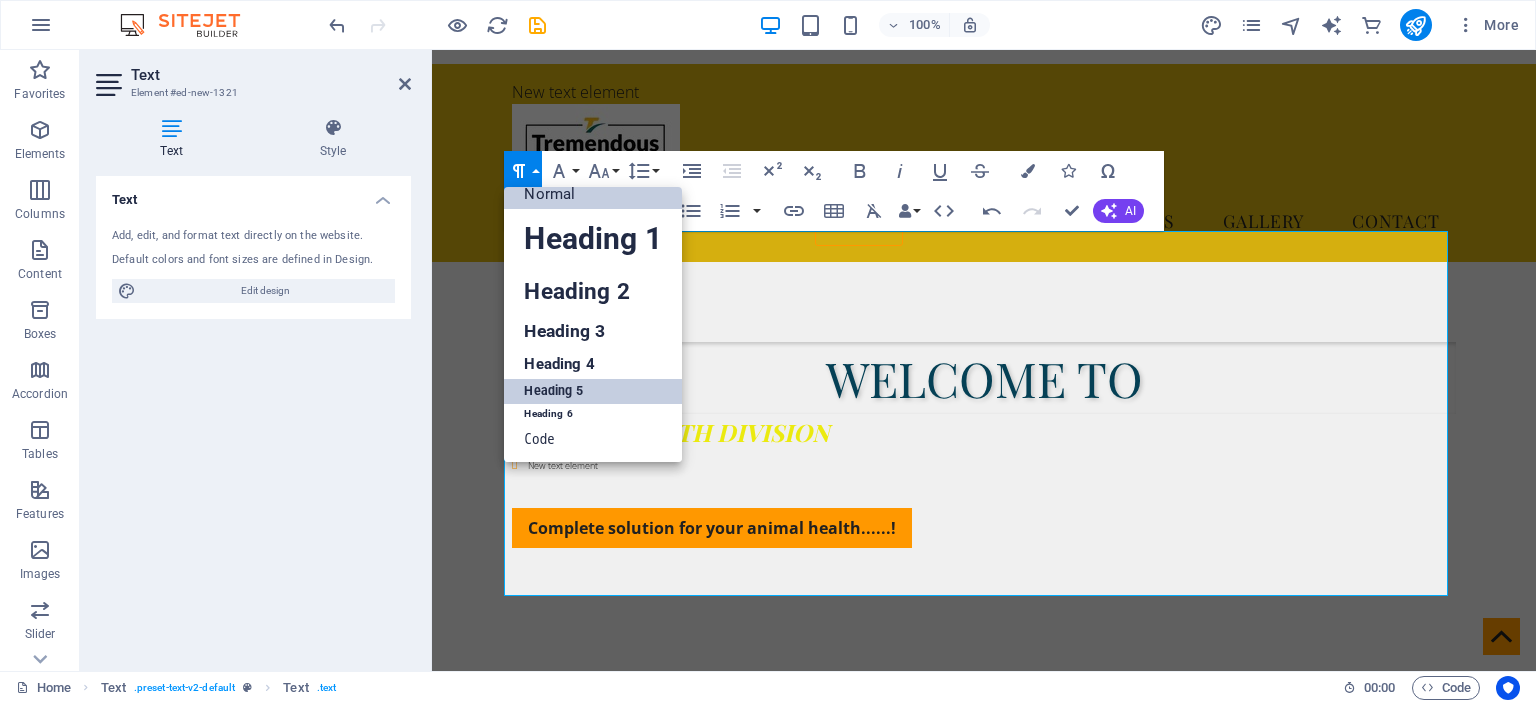 click on "Heading 5" at bounding box center [592, 391] 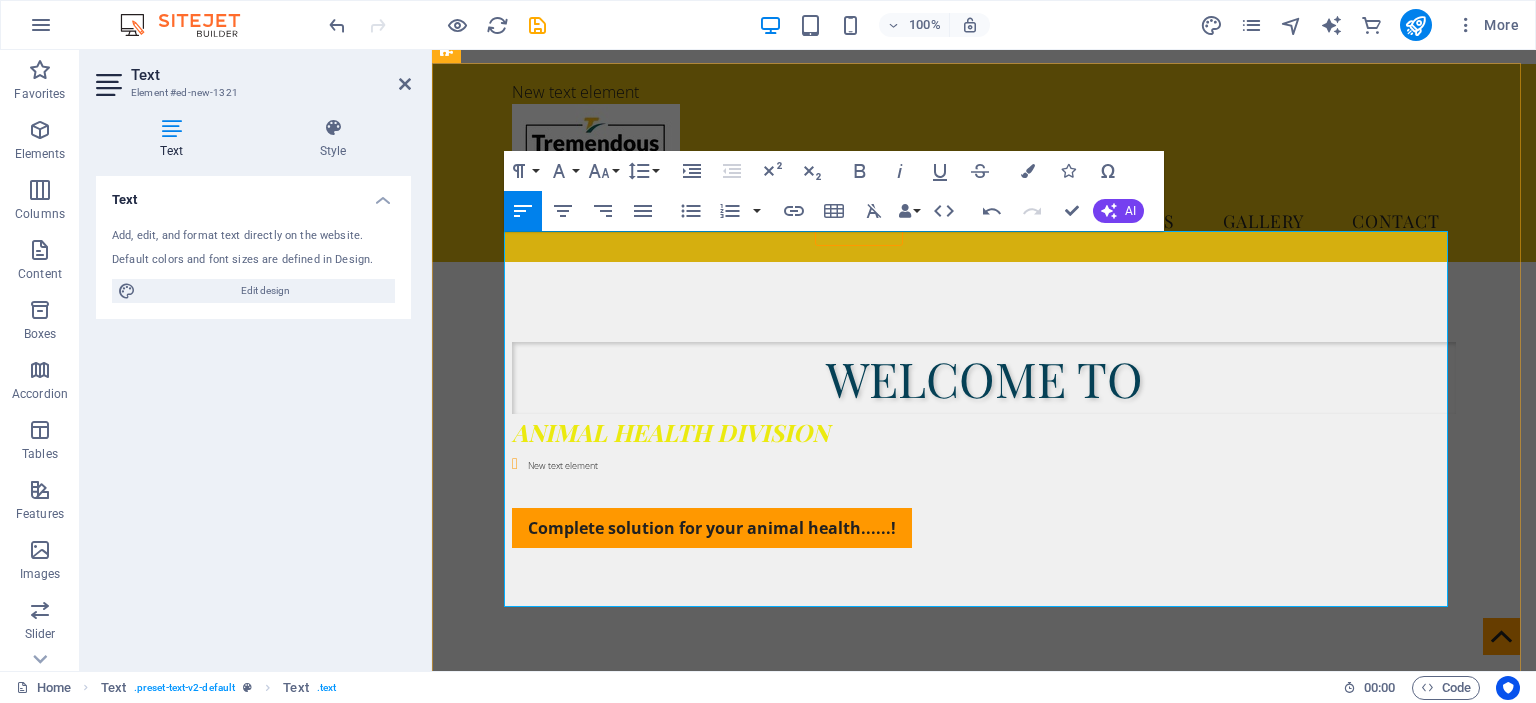 click on "​" at bounding box center (984, 936) 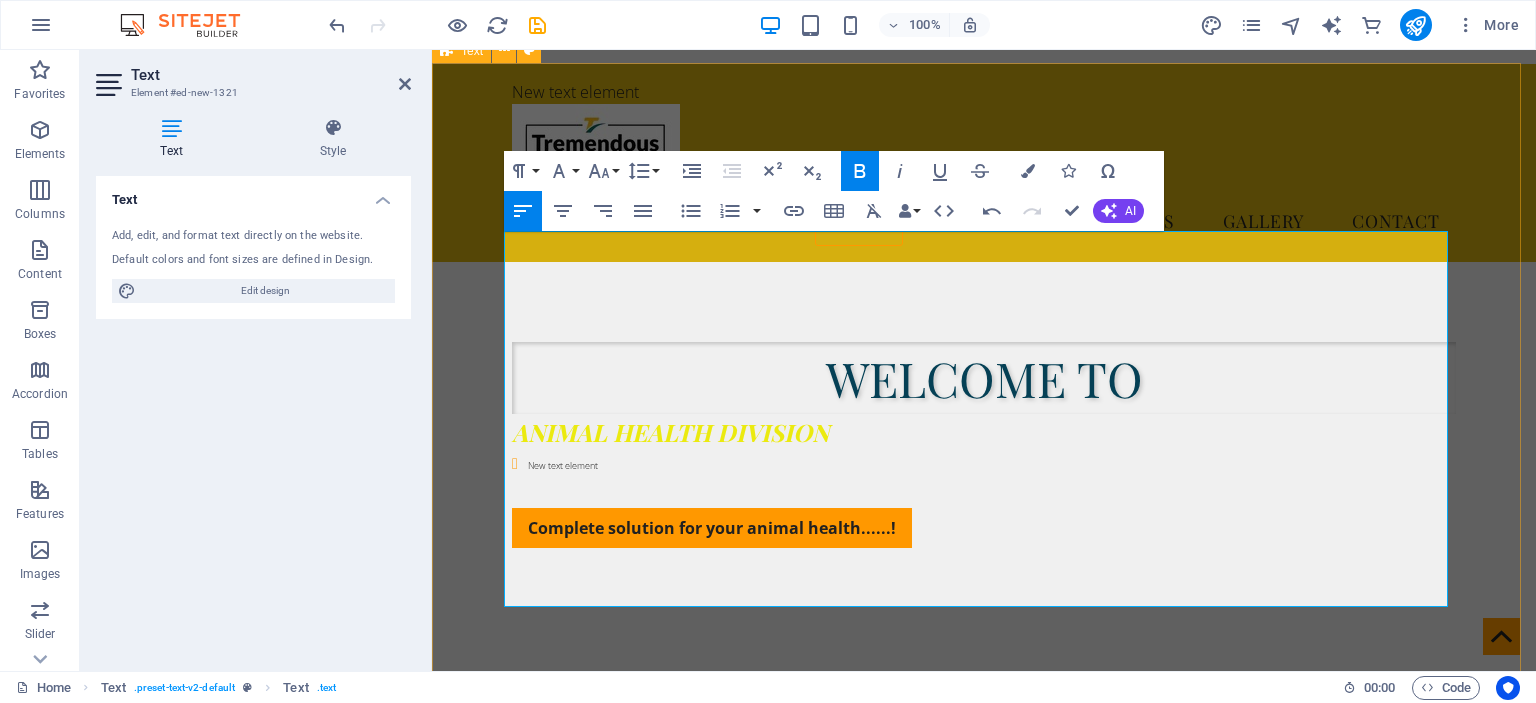 click on "Headline            we specialize in the marketing and distribution of high-quality animal feed supplements. Our mission is to support farmers and livestock professionals with scientifically formulated products that ensure better health, growth, and productivity for cattle, poultry, pigs, and other livestock.          With a deep understanding of the agricultural landscape, we provide reliable, affordable, and innovative feed solutions tailored to meet the needs of modern animal husbandry. ​ We offer a wide range of feed supplements for various livestock categories: Mineral Mixtures  (Chelated & Non-chelated) Vitamin Supplements Salt Lick Blocks Enzyme-Based Growth Promoters" at bounding box center [984, 942] 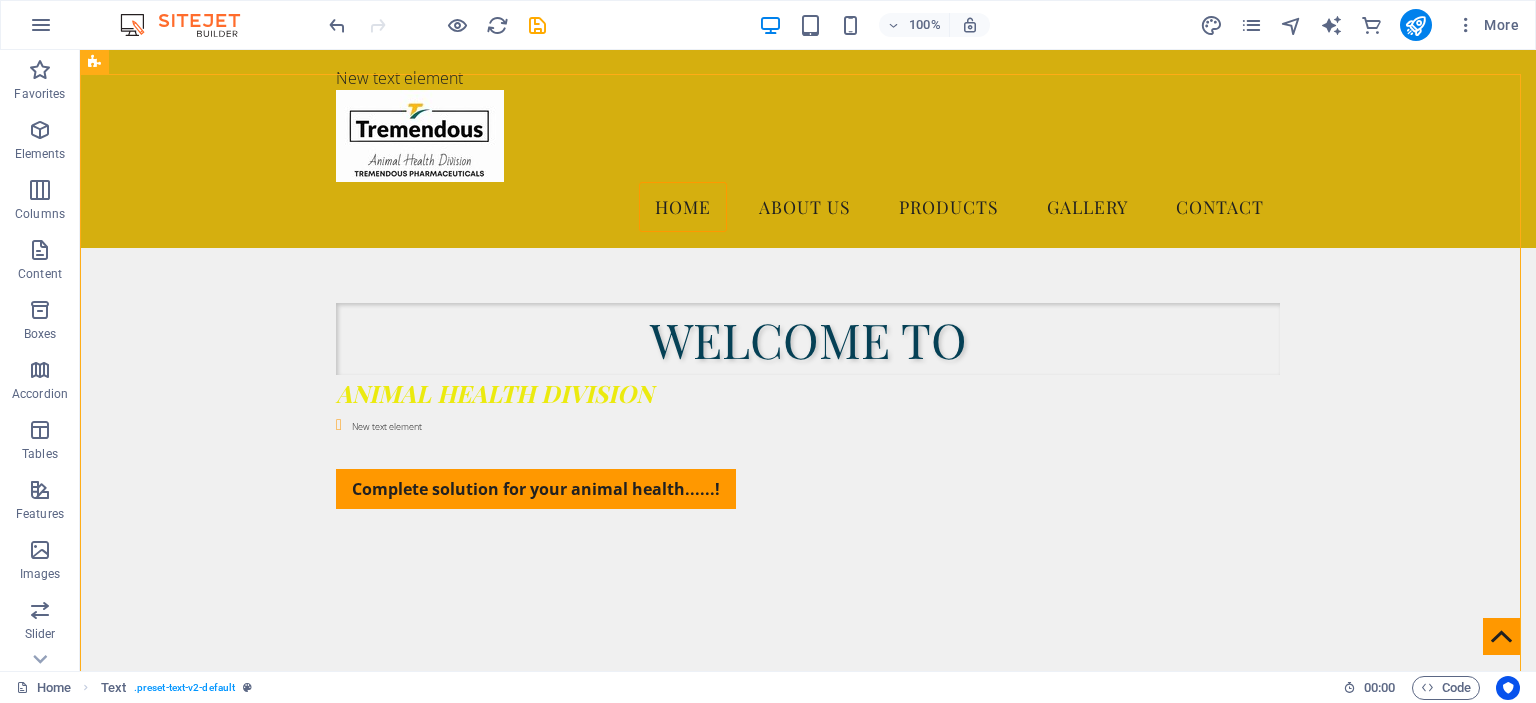 scroll, scrollTop: 564, scrollLeft: 0, axis: vertical 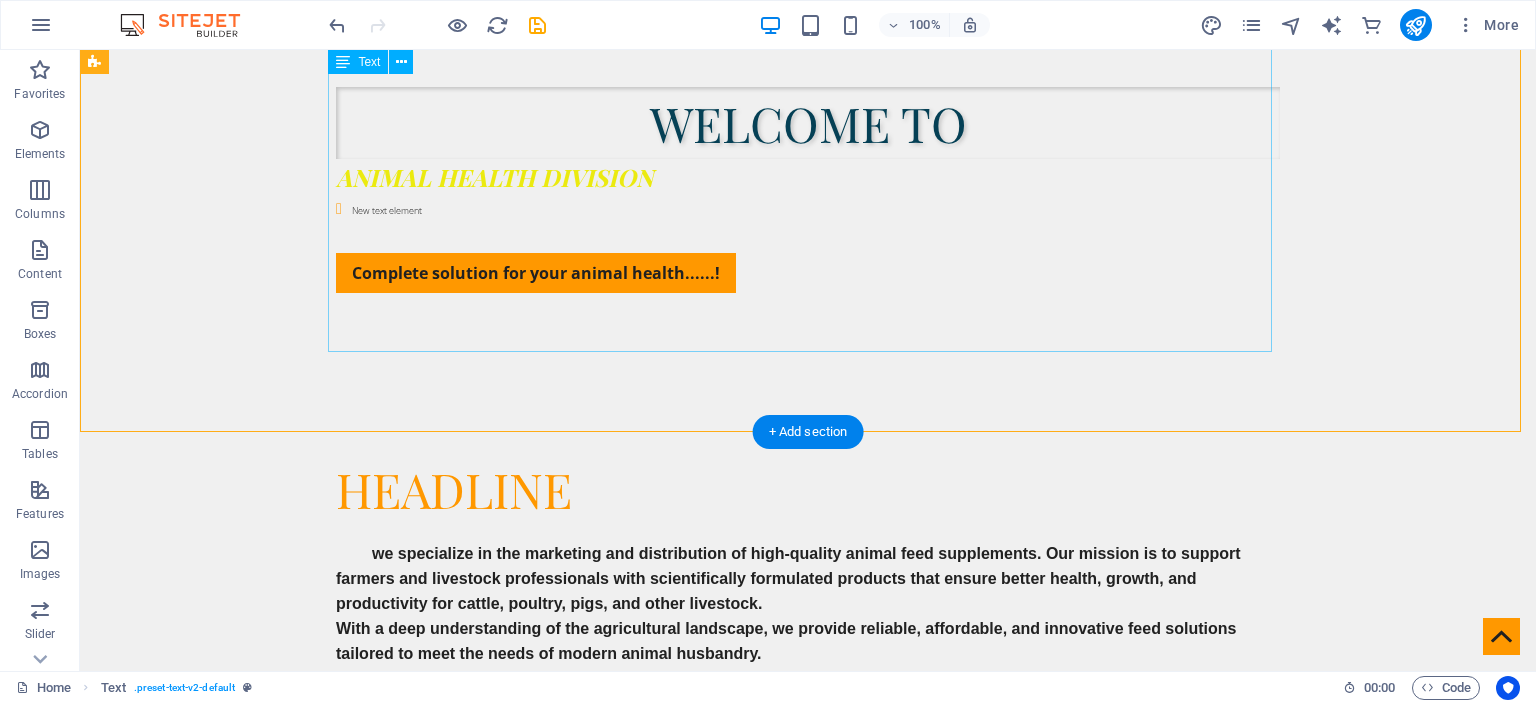 click on "we specialize in the marketing and distribution of high-quality animal feed supplements. Our mission is to support farmers and livestock professionals with scientifically formulated products that ensure better health, growth, and productivity for cattle, poultry, pigs, and other livestock.          With a deep understanding of the agricultural landscape, we provide reliable, affordable, and innovative feed solutions tailored to meet the needs of modern animal husbandry. We offer a wide range of feed supplements for various livestock categories: Mineral Mixtures  (Chelated & Non-chelated) Vitamin Supplements Salt Lick Blocks Enzyme-Based Growth Promoters" at bounding box center [808, 731] 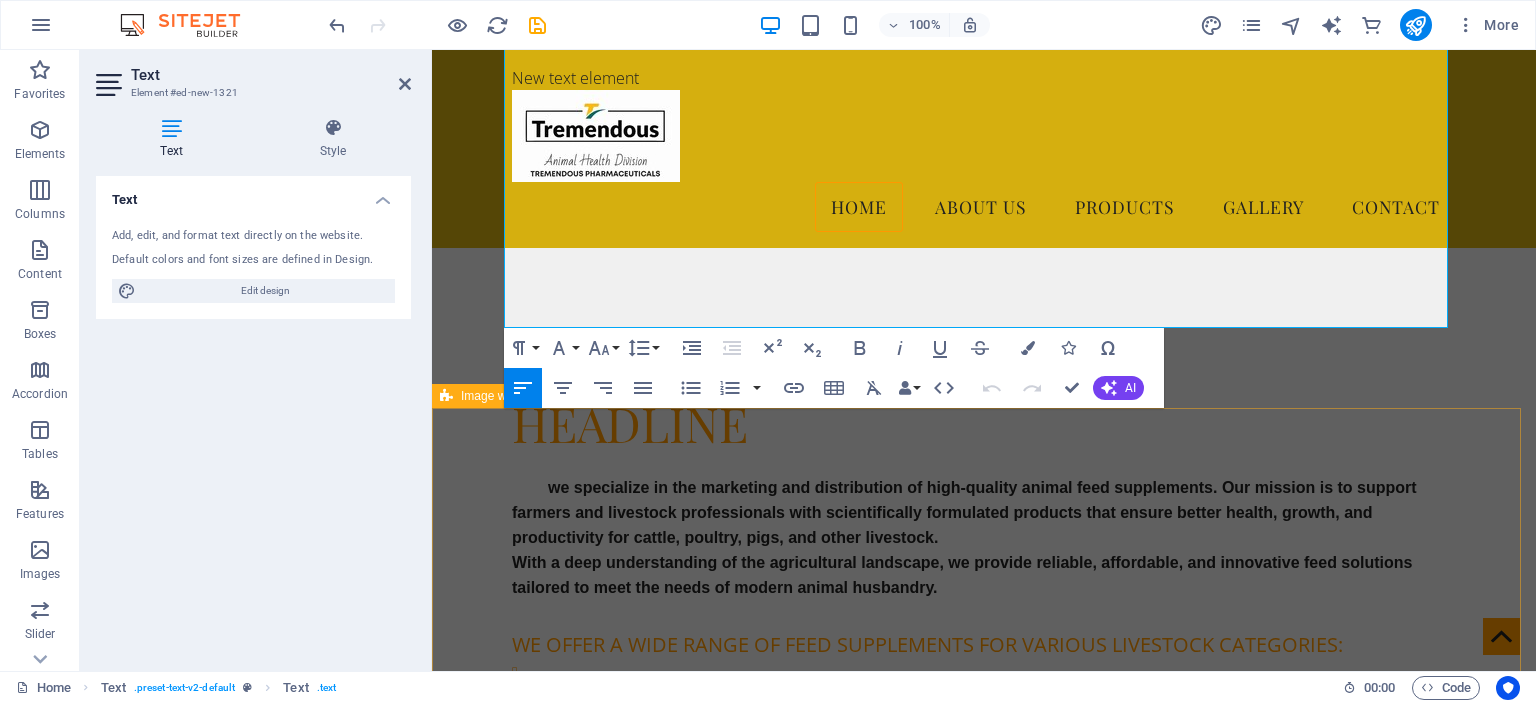 scroll, scrollTop: 902, scrollLeft: 0, axis: vertical 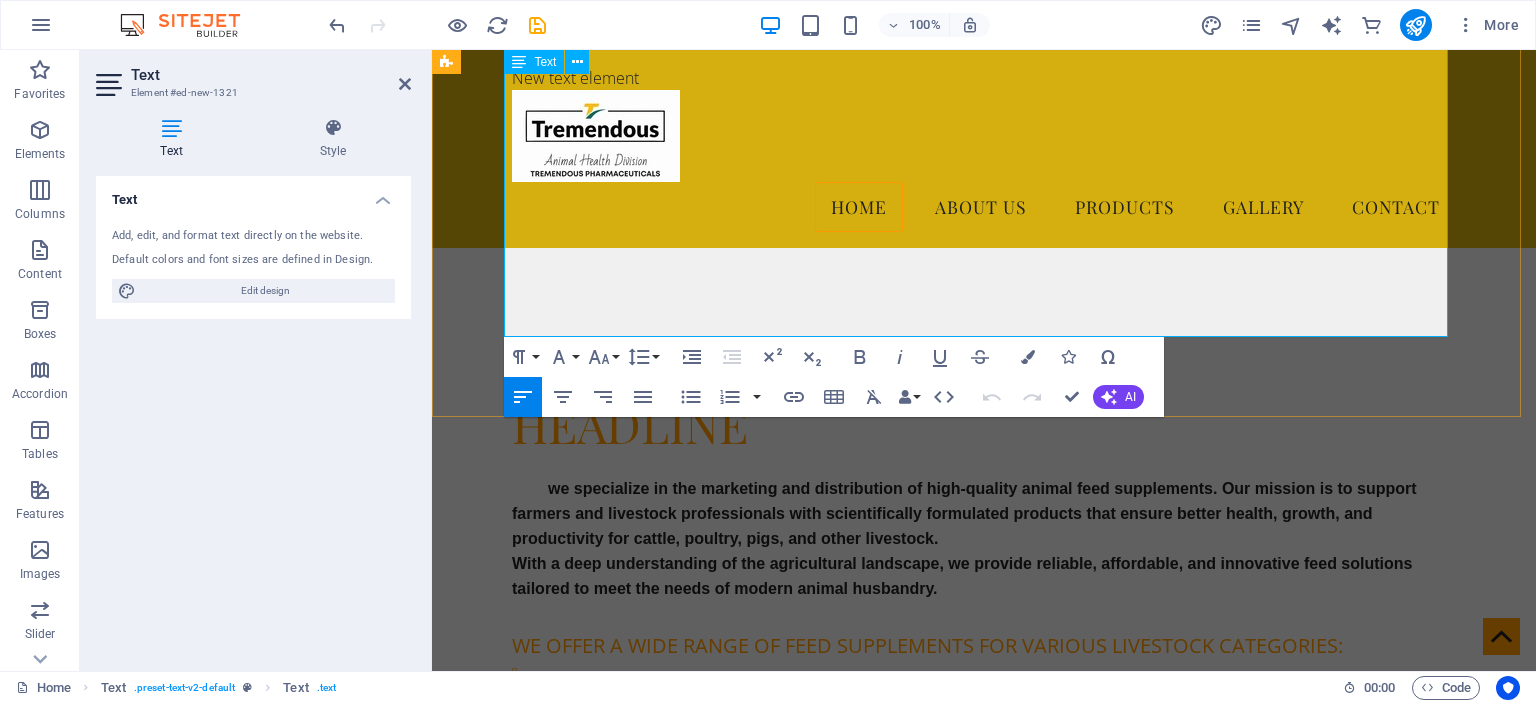 click on "Enzyme-Based Growth Promoters" at bounding box center [992, 845] 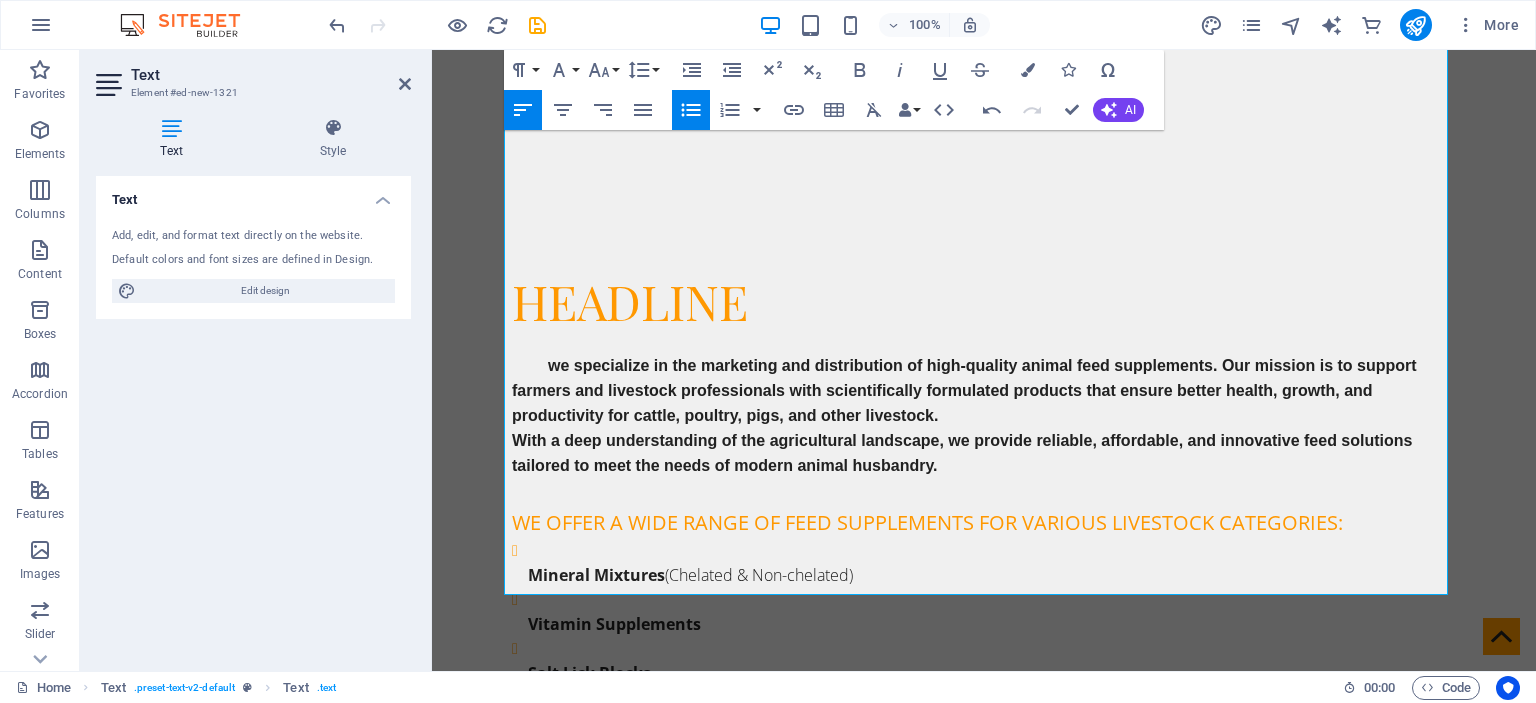 scroll, scrollTop: 1111, scrollLeft: 0, axis: vertical 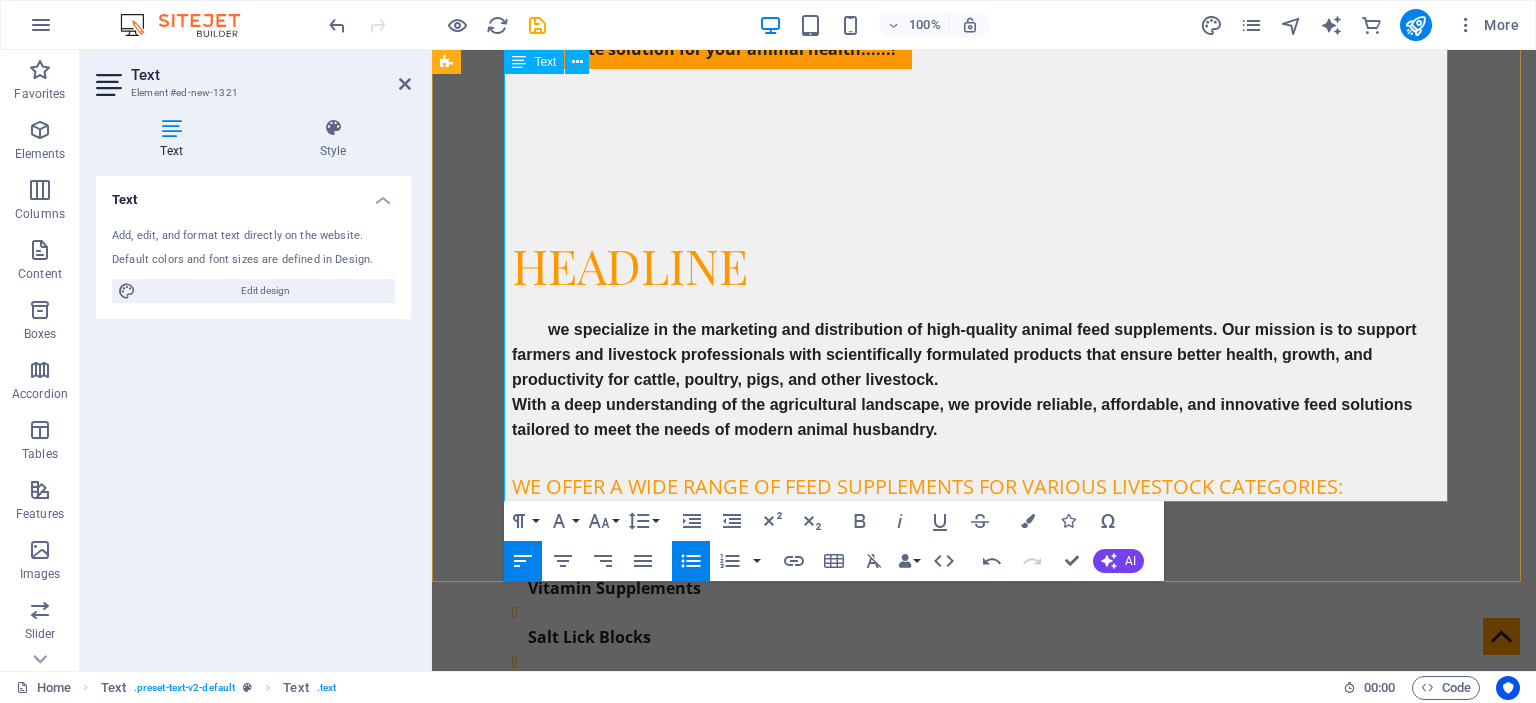 drag, startPoint x: 503, startPoint y: 382, endPoint x: 751, endPoint y: 472, distance: 263.8257 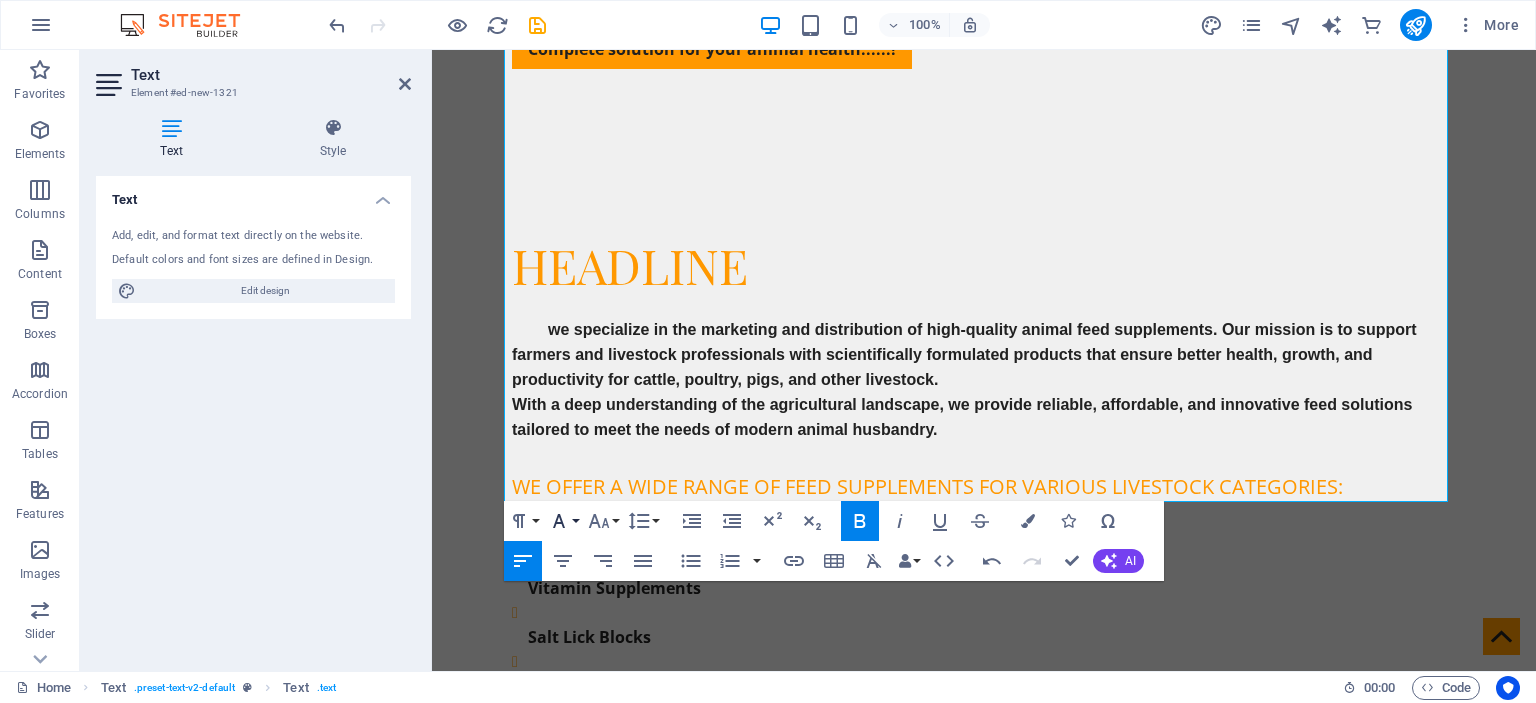 click on "Font Family" at bounding box center [563, 521] 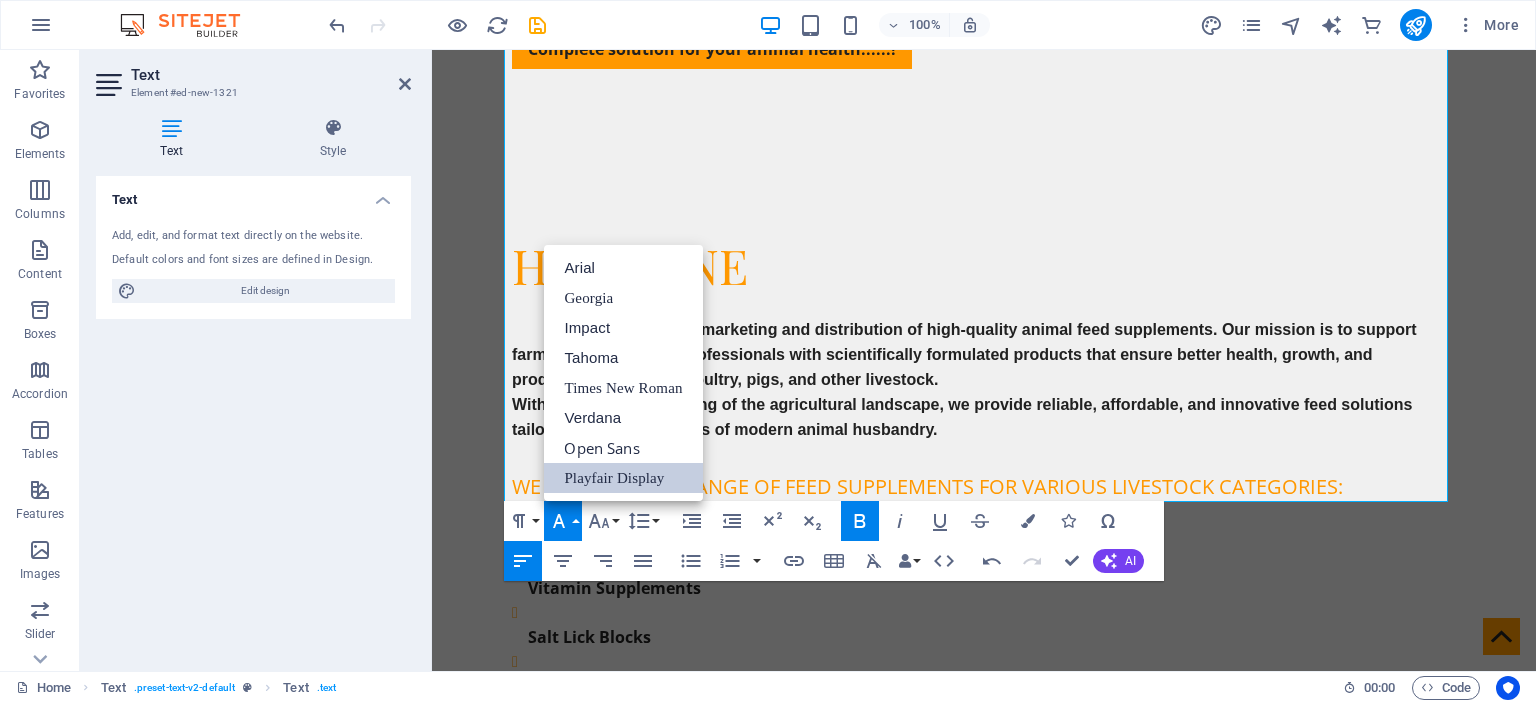 scroll, scrollTop: 0, scrollLeft: 0, axis: both 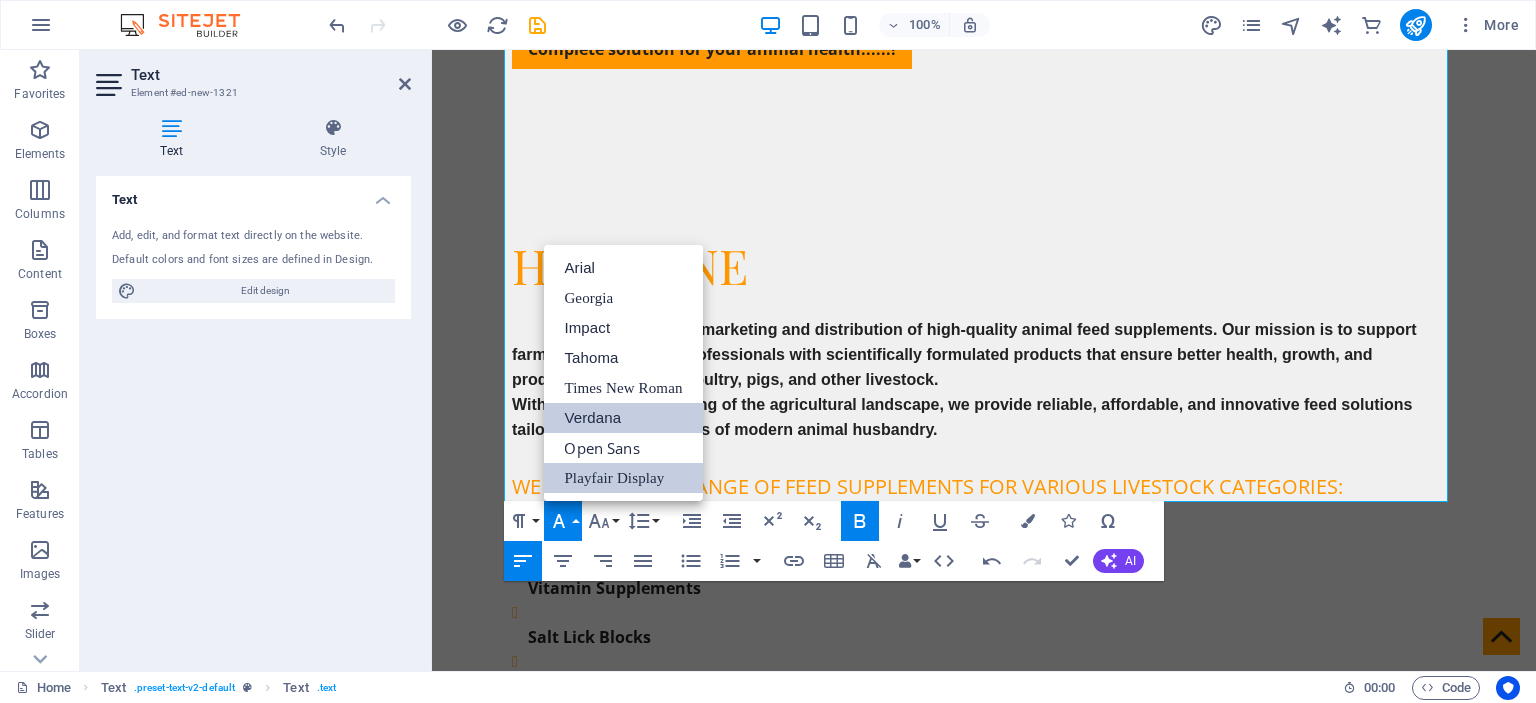 click on "Verdana" at bounding box center [623, 418] 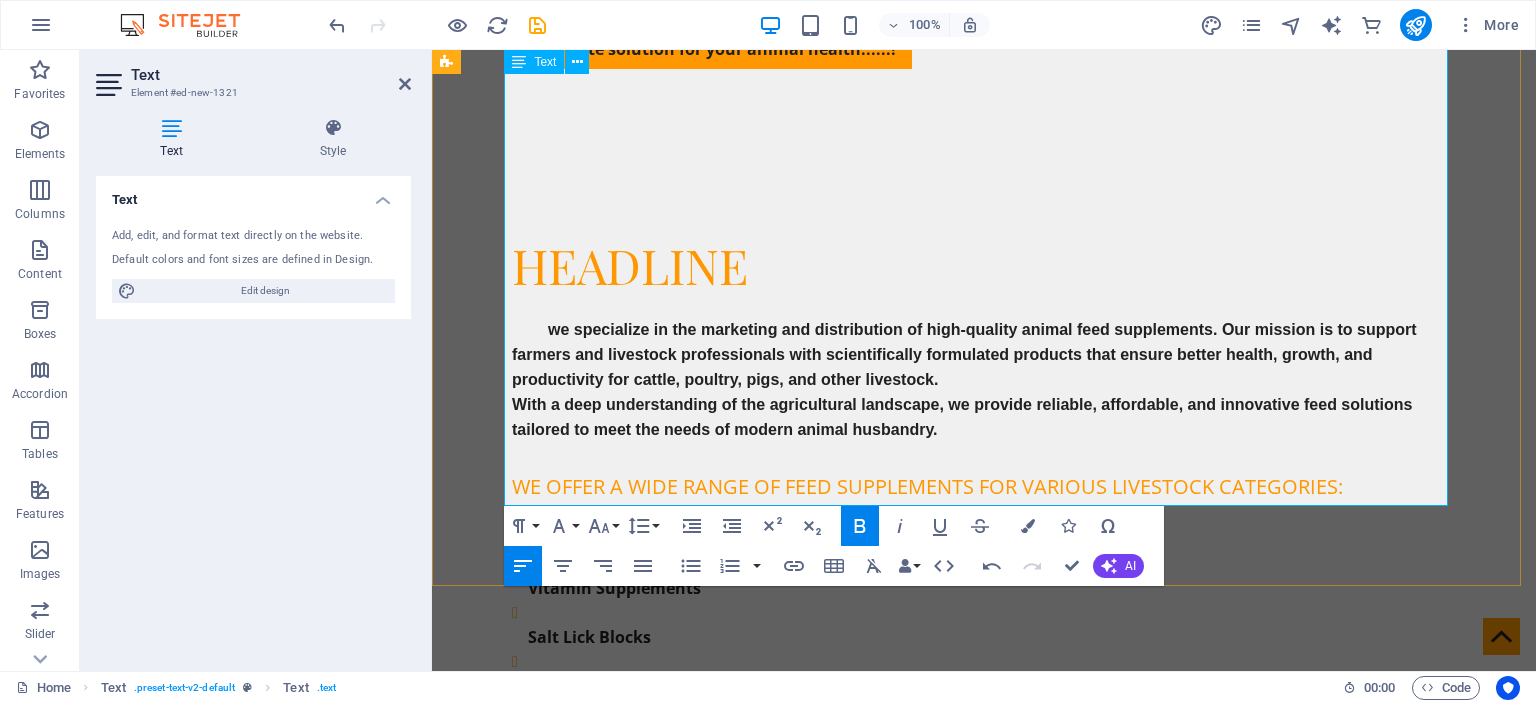 click on "Pig Farms" at bounding box center (992, 880) 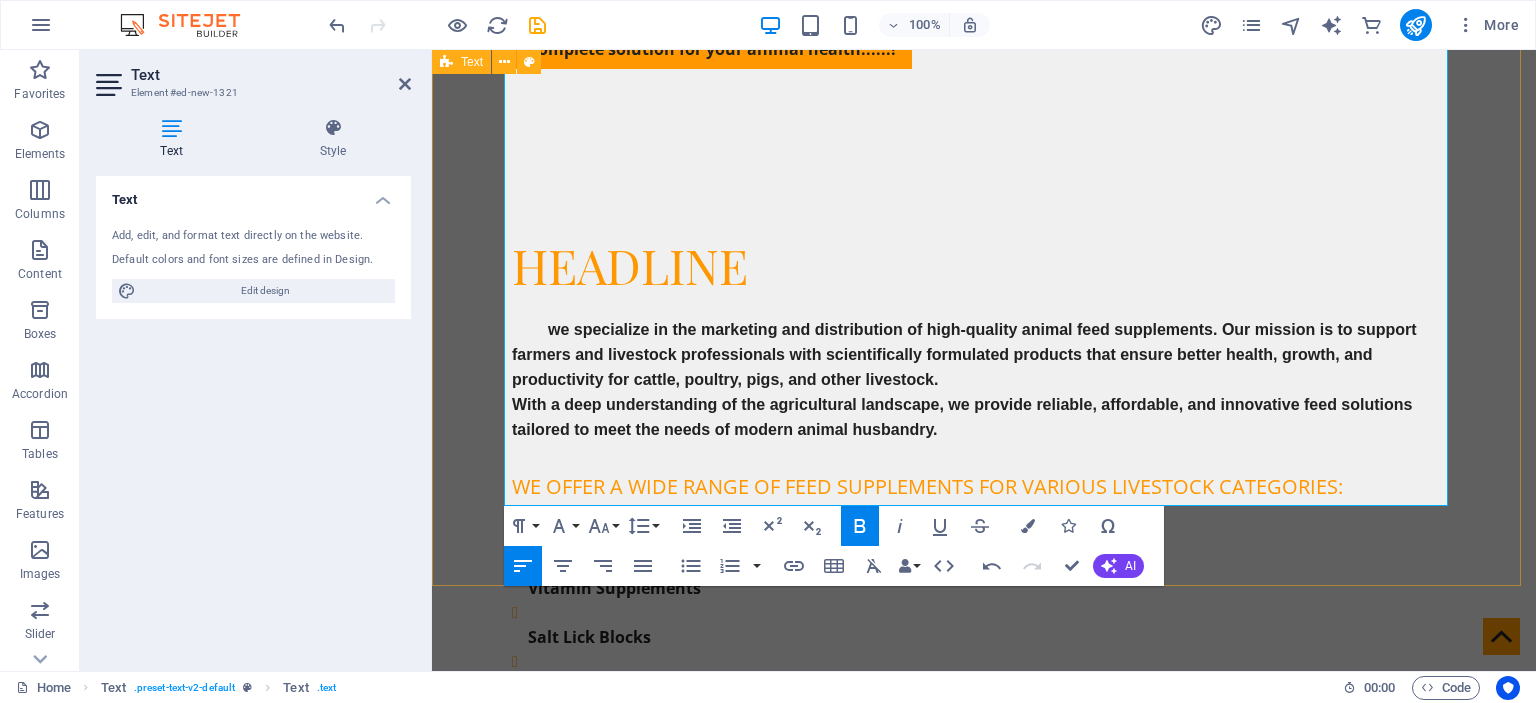 click on "Headline            we specialize in the marketing and distribution of high-quality animal feed supplements. Our mission is to support farmers and livestock professionals with scientifically formulated products that ensure better health, growth, and productivity for cattle, poultry, pigs, and other livestock.          With a deep understanding of the agricultural landscape, we provide reliable, affordable, and innovative feed solutions tailored to meet the needs of modern animal husbandry. We offer a wide range of feed supplements for various livestock categories: Mineral Mixtures  (Chelated & Non-chelated) Vitamin Supplements Salt Lick Blocks Enzyme-Based Growth Promoters Industries We Serve Dairy Farms Poultry Farms Pig Farms Goat and Sheep Rearing Veterinary Hospitals & Distributors Feed Millers and Agri Dealers" at bounding box center (984, 650) 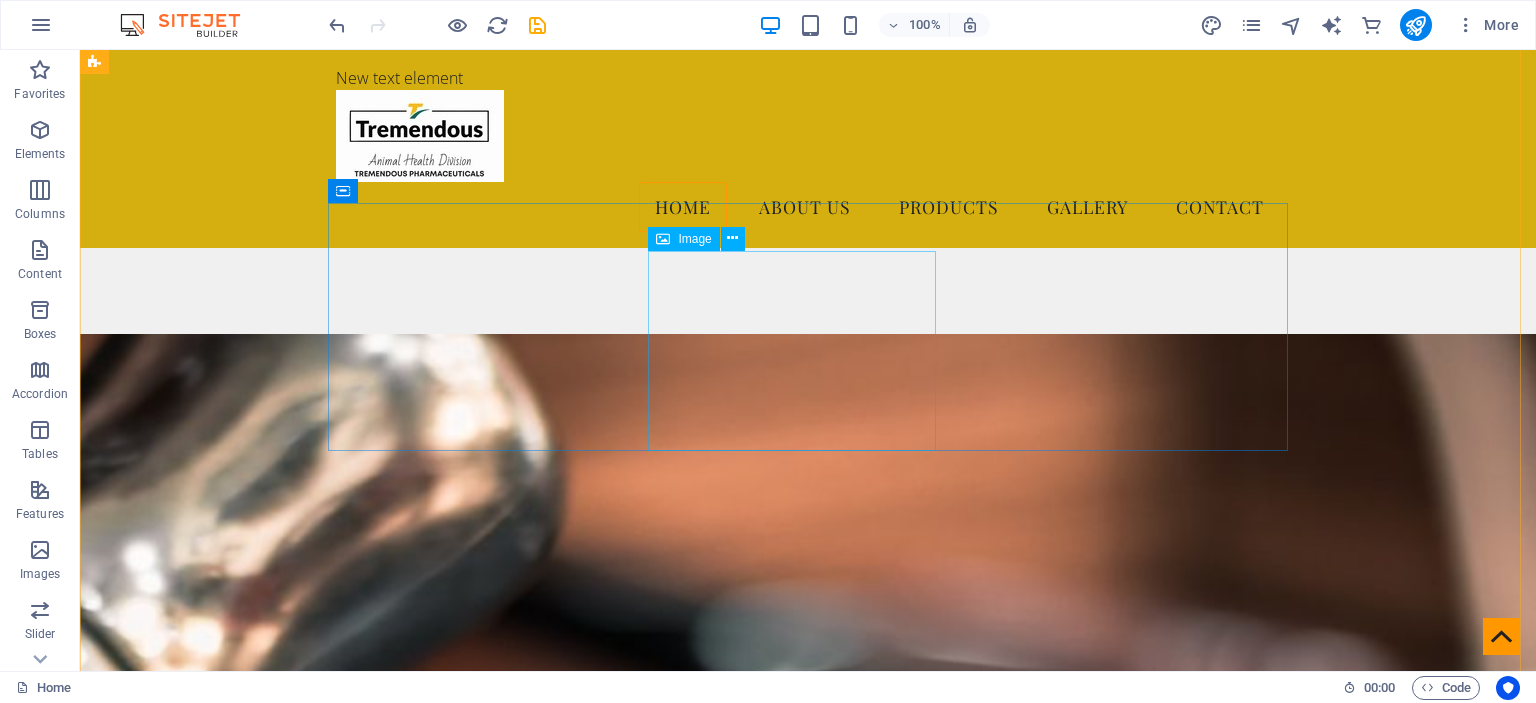 scroll, scrollTop: 5254, scrollLeft: 0, axis: vertical 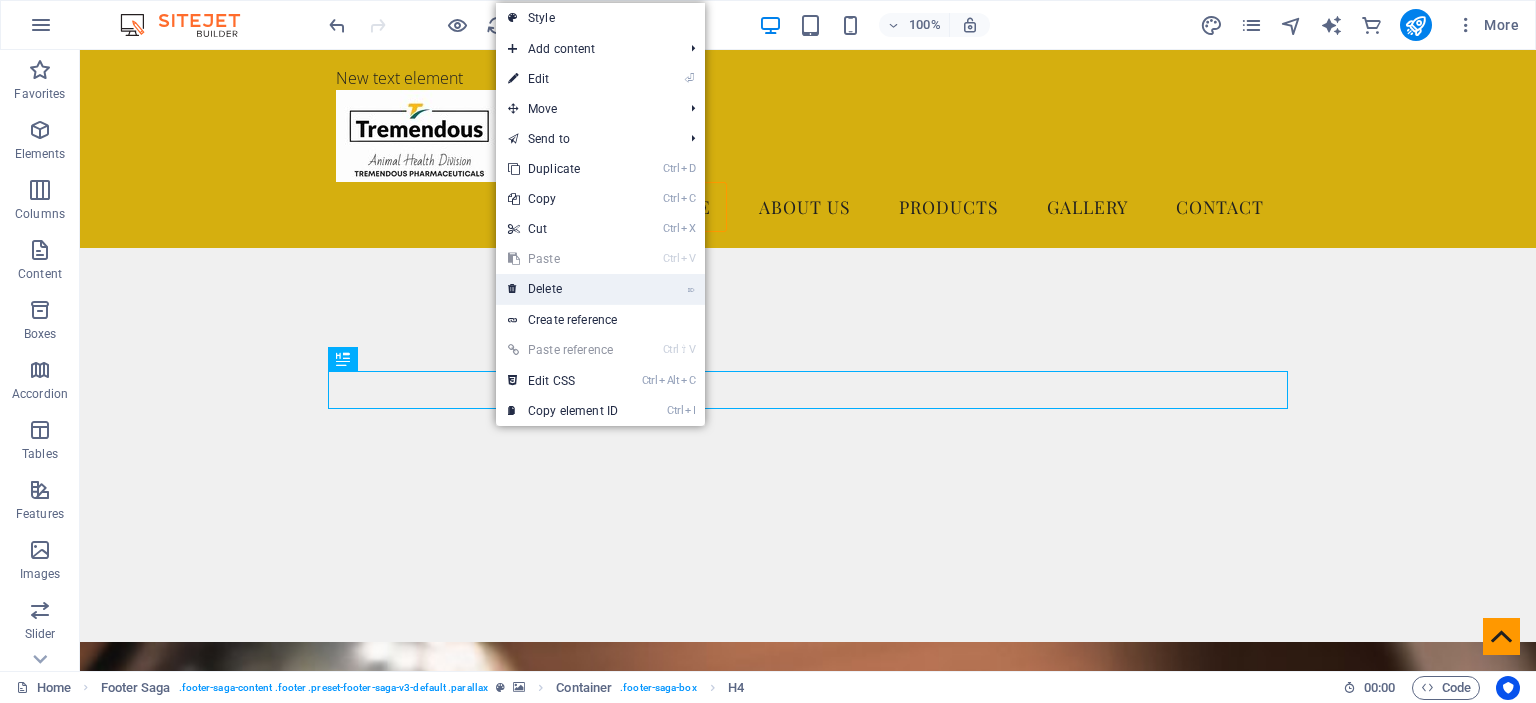 click on "⌦  Delete" at bounding box center (563, 289) 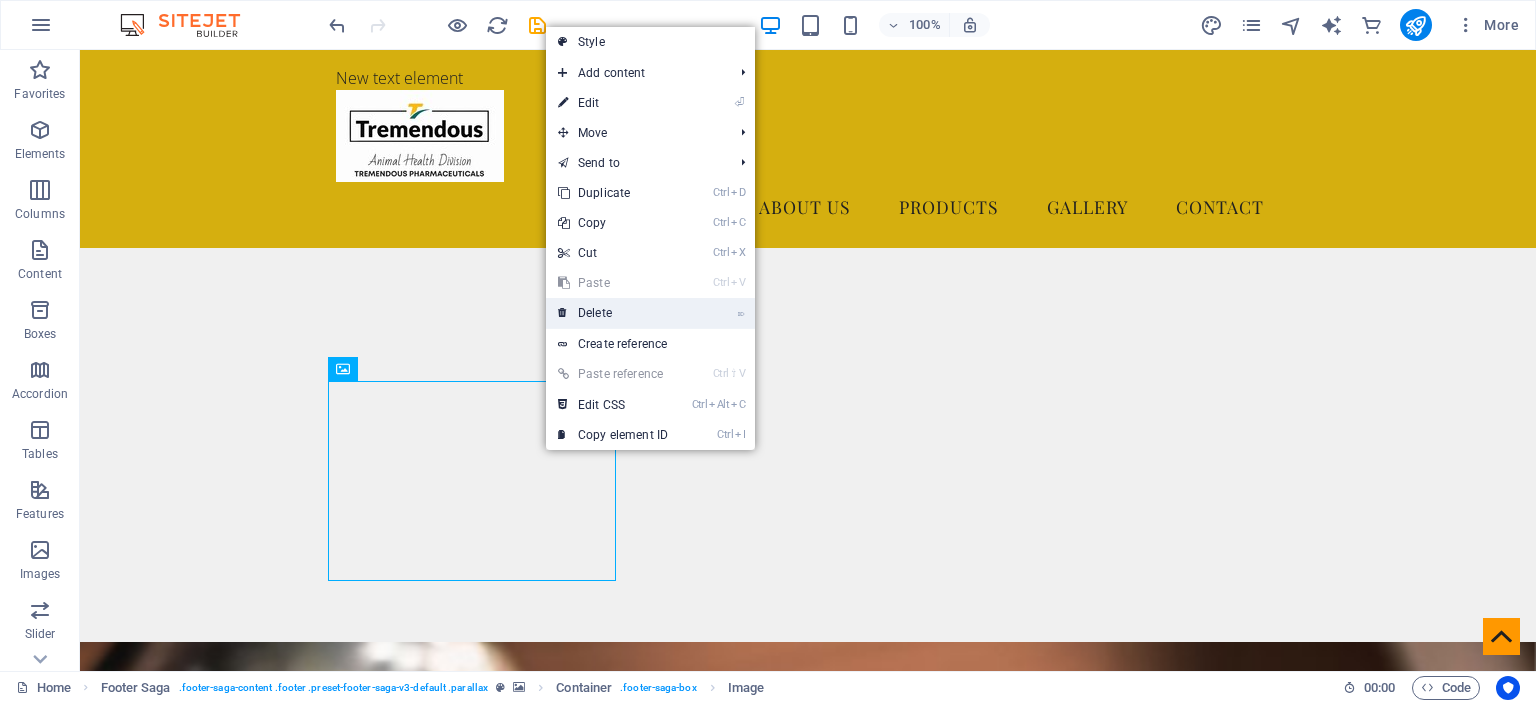 drag, startPoint x: 611, startPoint y: 314, endPoint x: 531, endPoint y: 263, distance: 94.873604 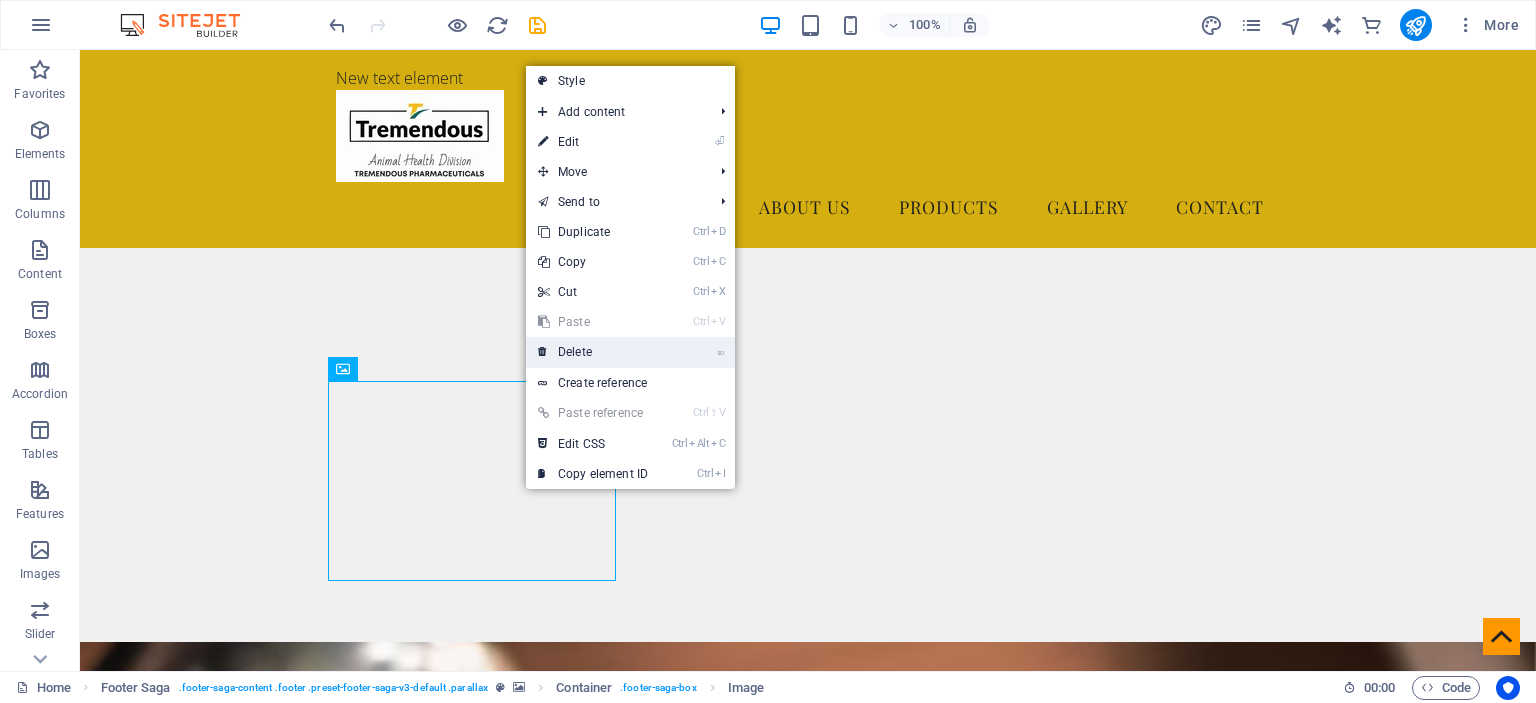 click on "⌦  Delete" at bounding box center [593, 352] 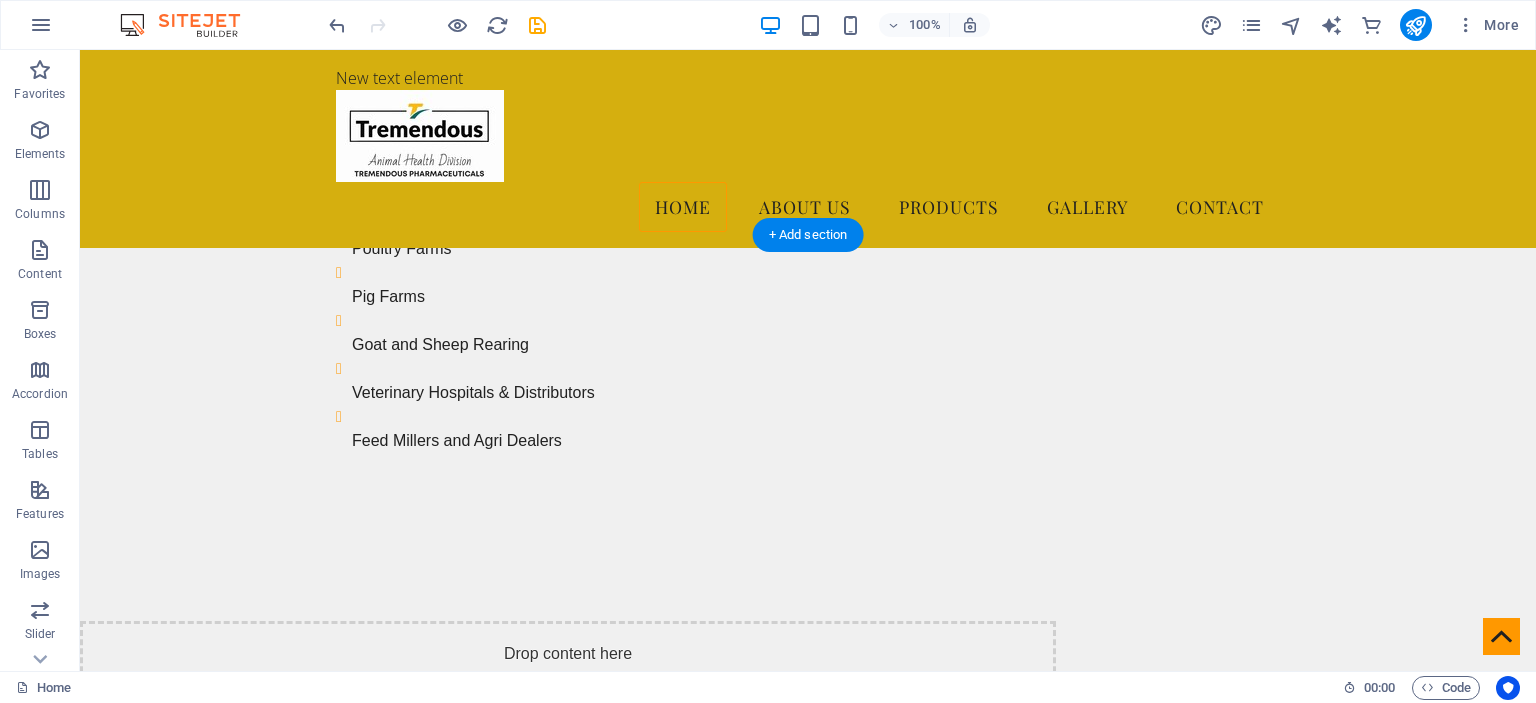 scroll, scrollTop: 1654, scrollLeft: 0, axis: vertical 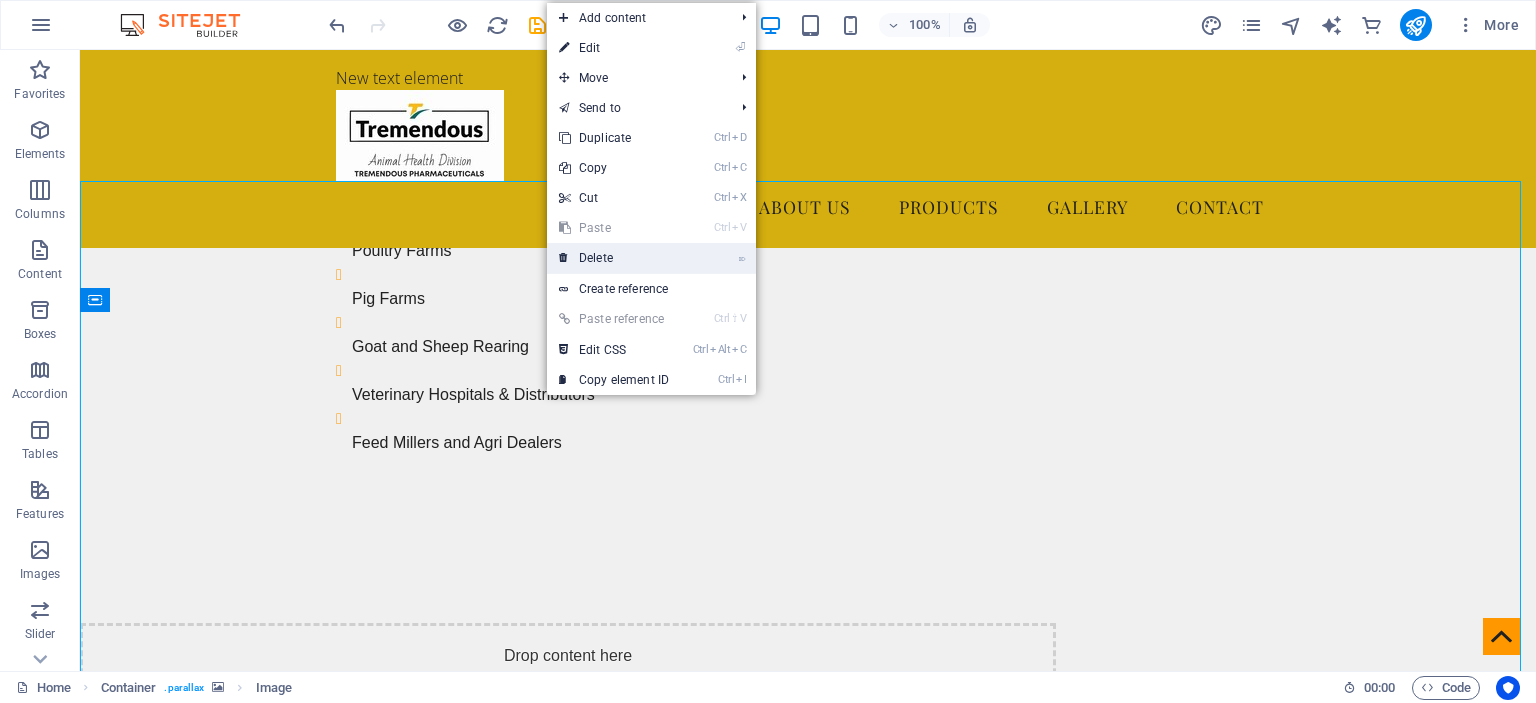 click on "⌦  Delete" at bounding box center (614, 258) 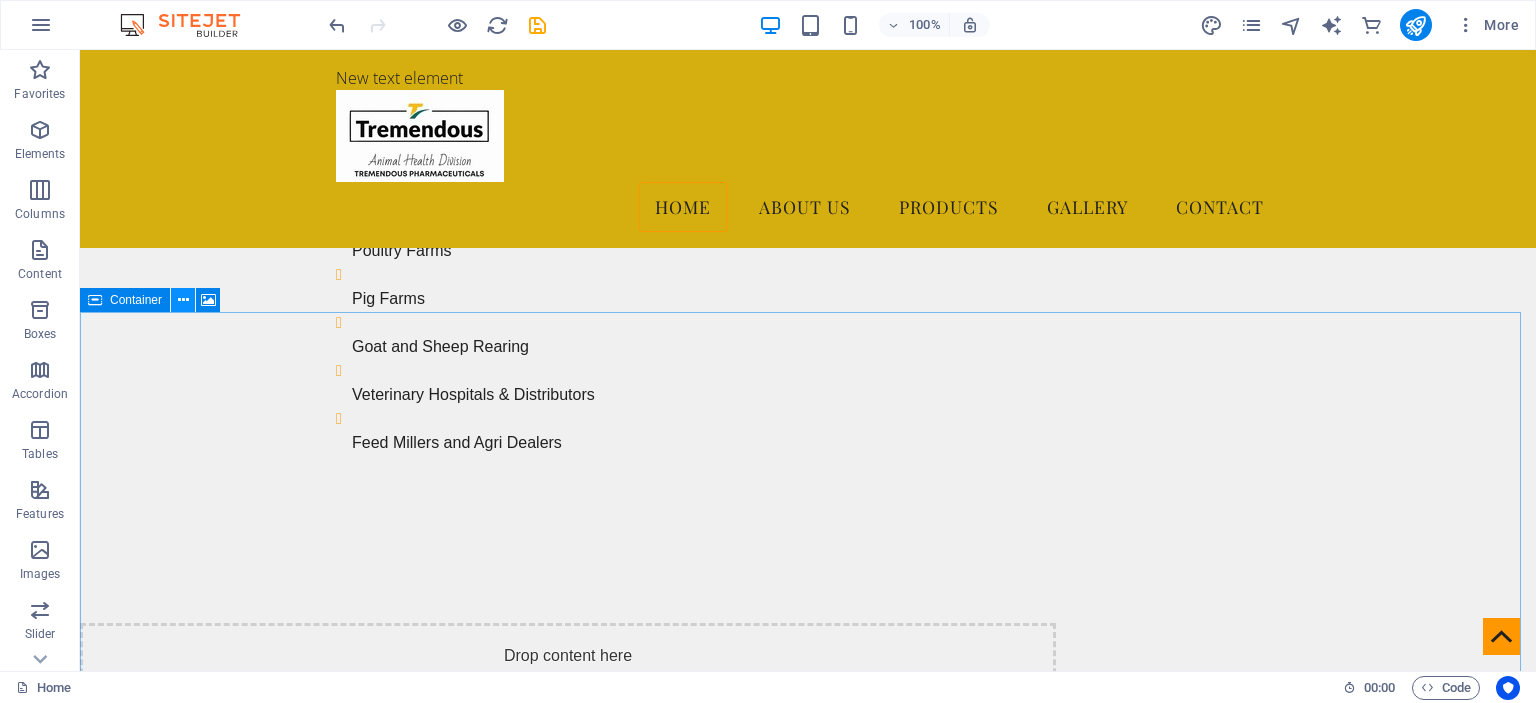 click at bounding box center [183, 300] 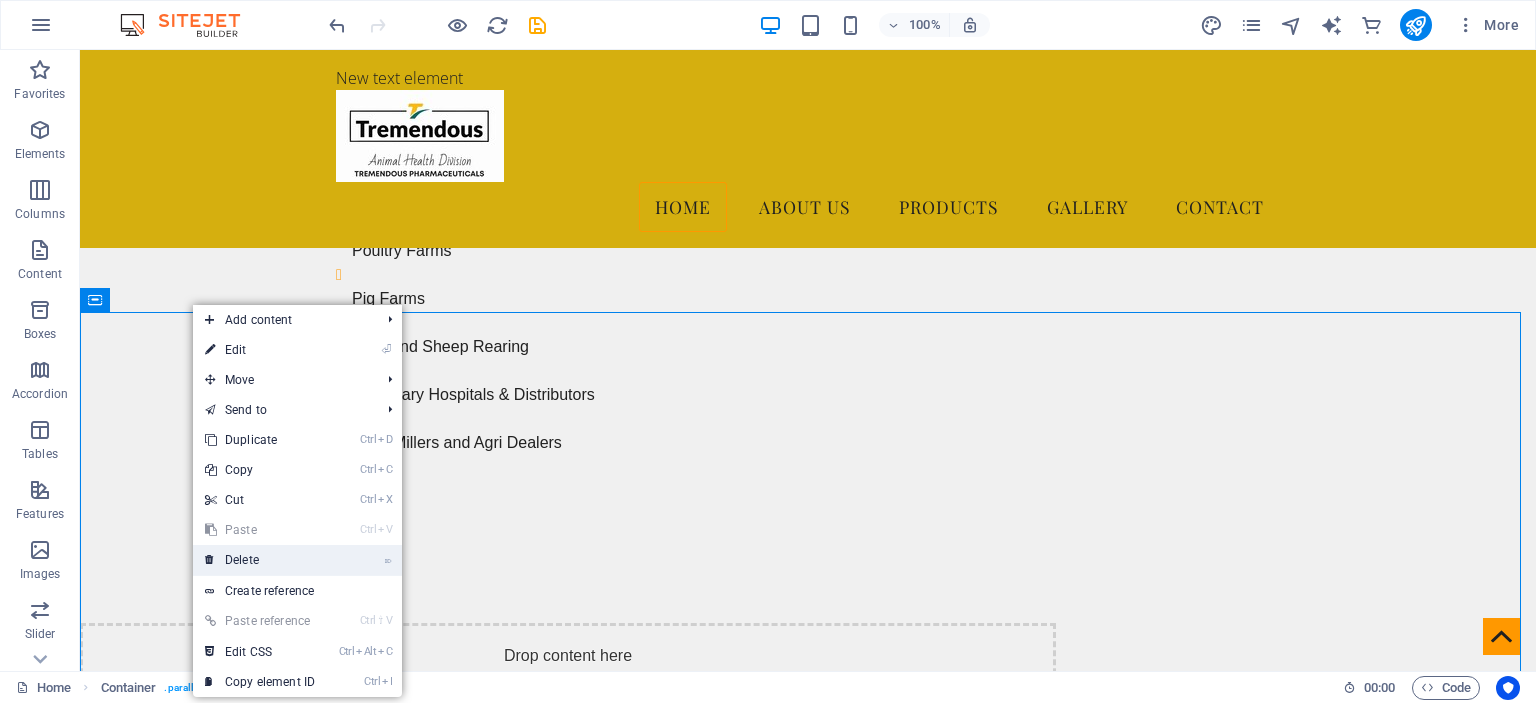 click on "⌦  Delete" at bounding box center [260, 560] 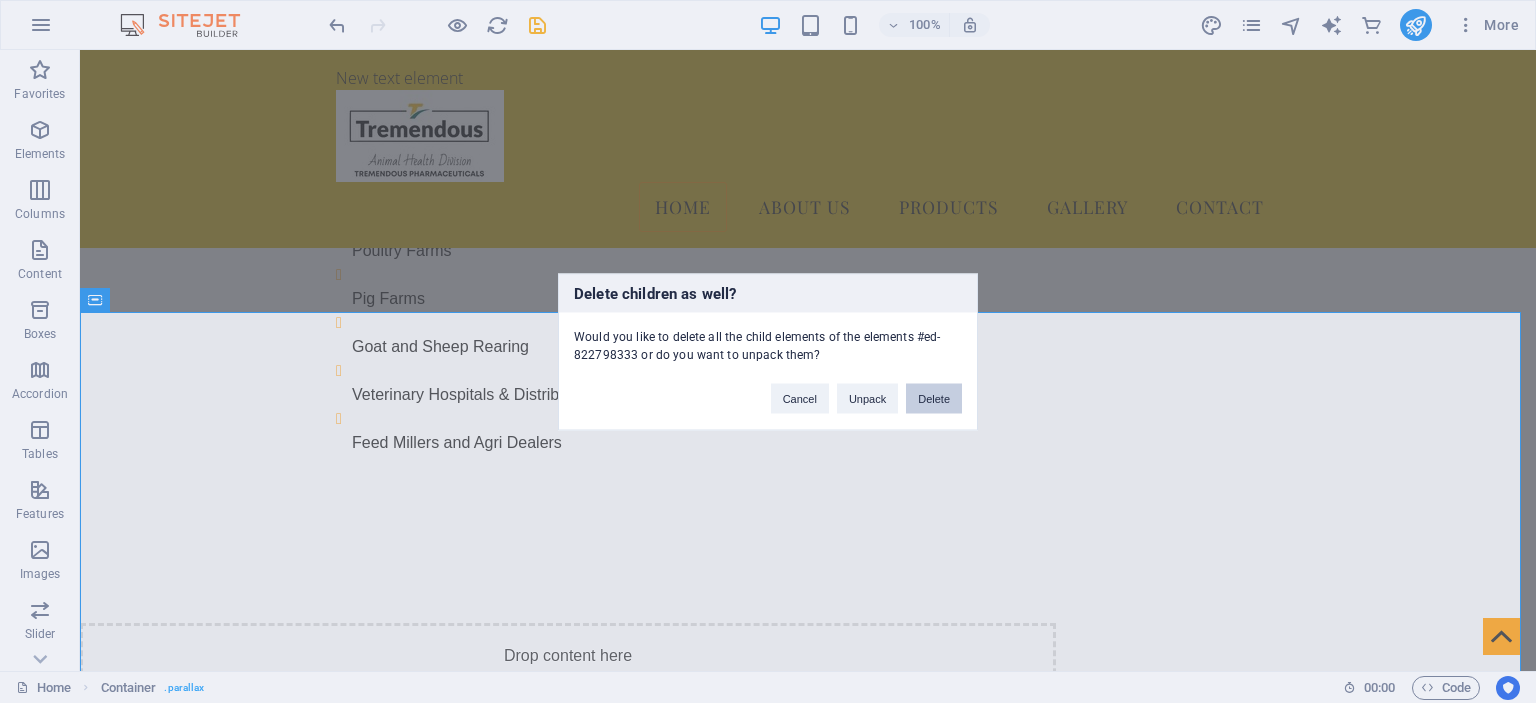 click on "Delete" at bounding box center (934, 398) 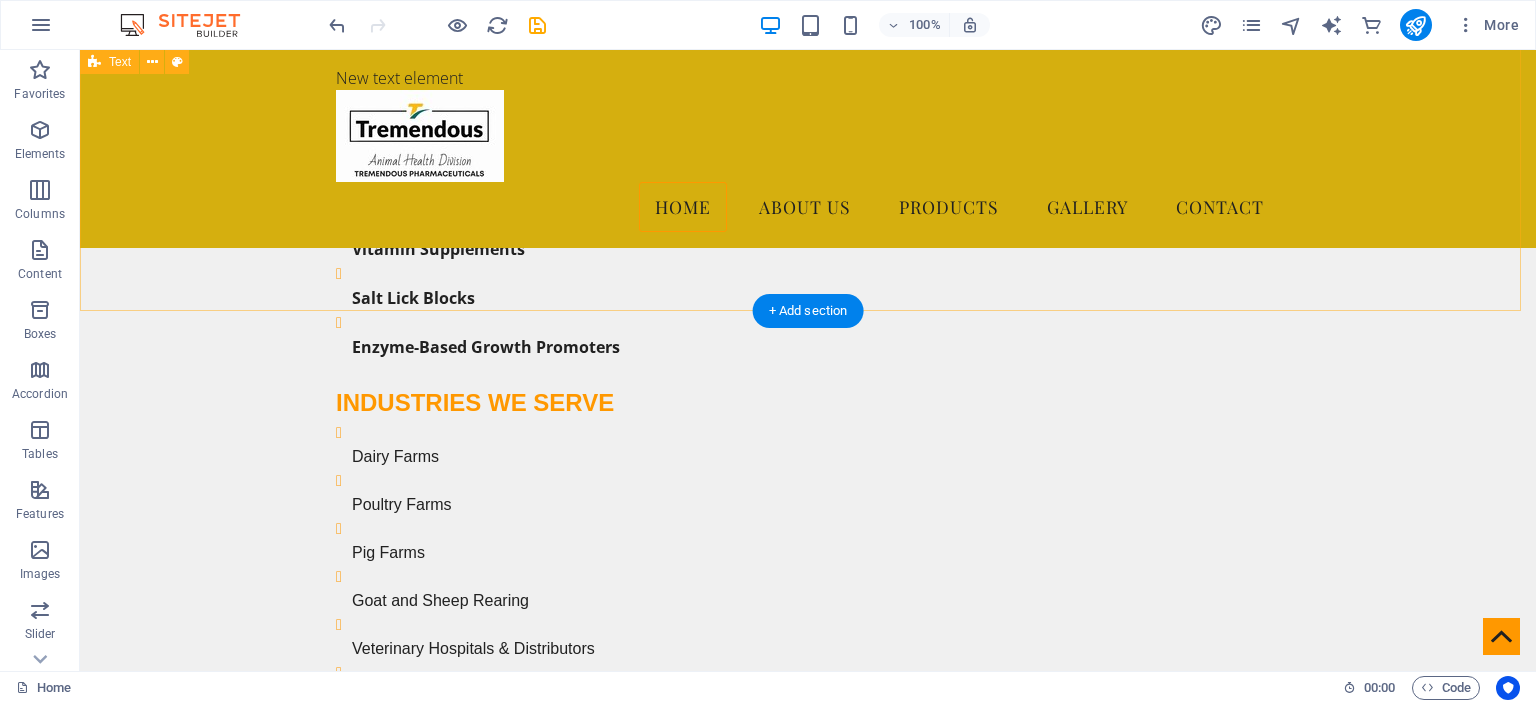 scroll, scrollTop: 1300, scrollLeft: 0, axis: vertical 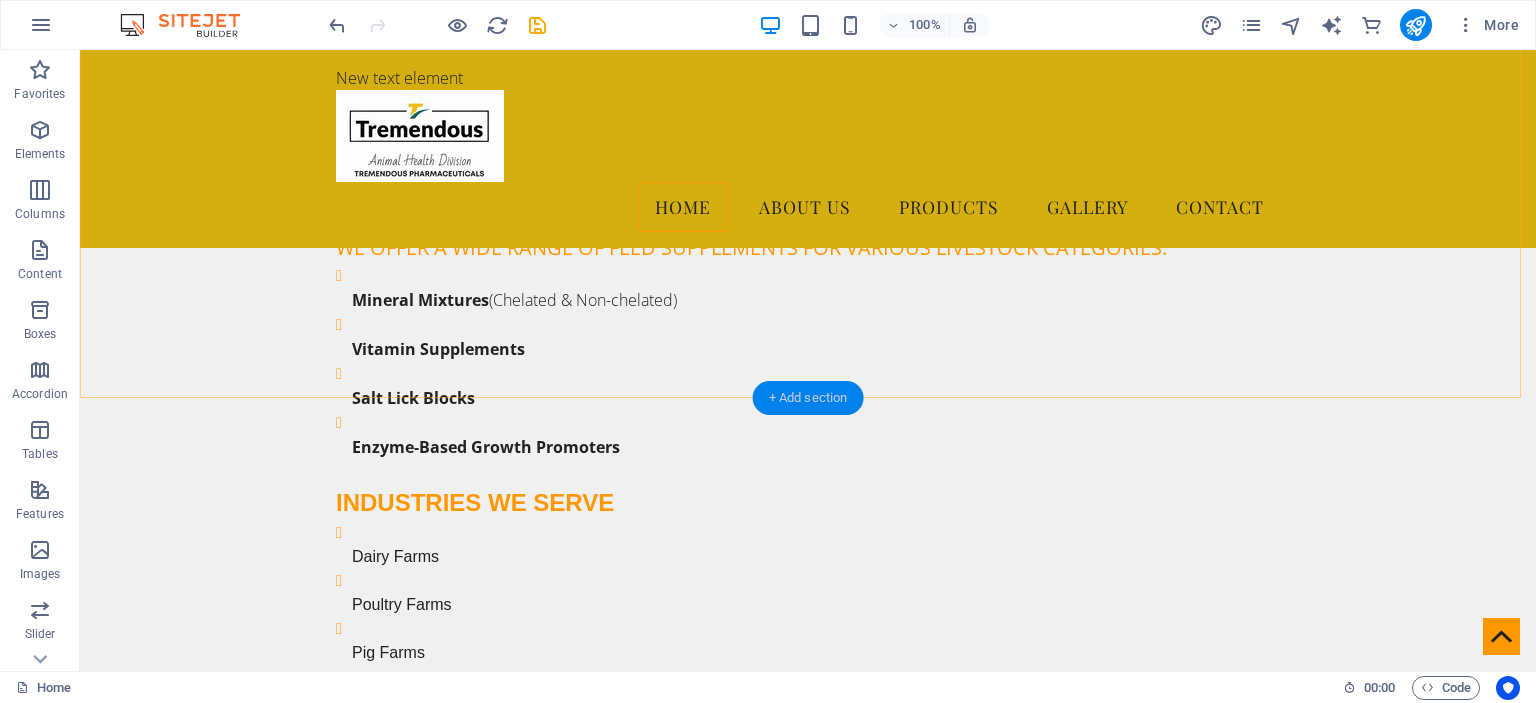 drag, startPoint x: 783, startPoint y: 403, endPoint x: 312, endPoint y: 344, distance: 474.68094 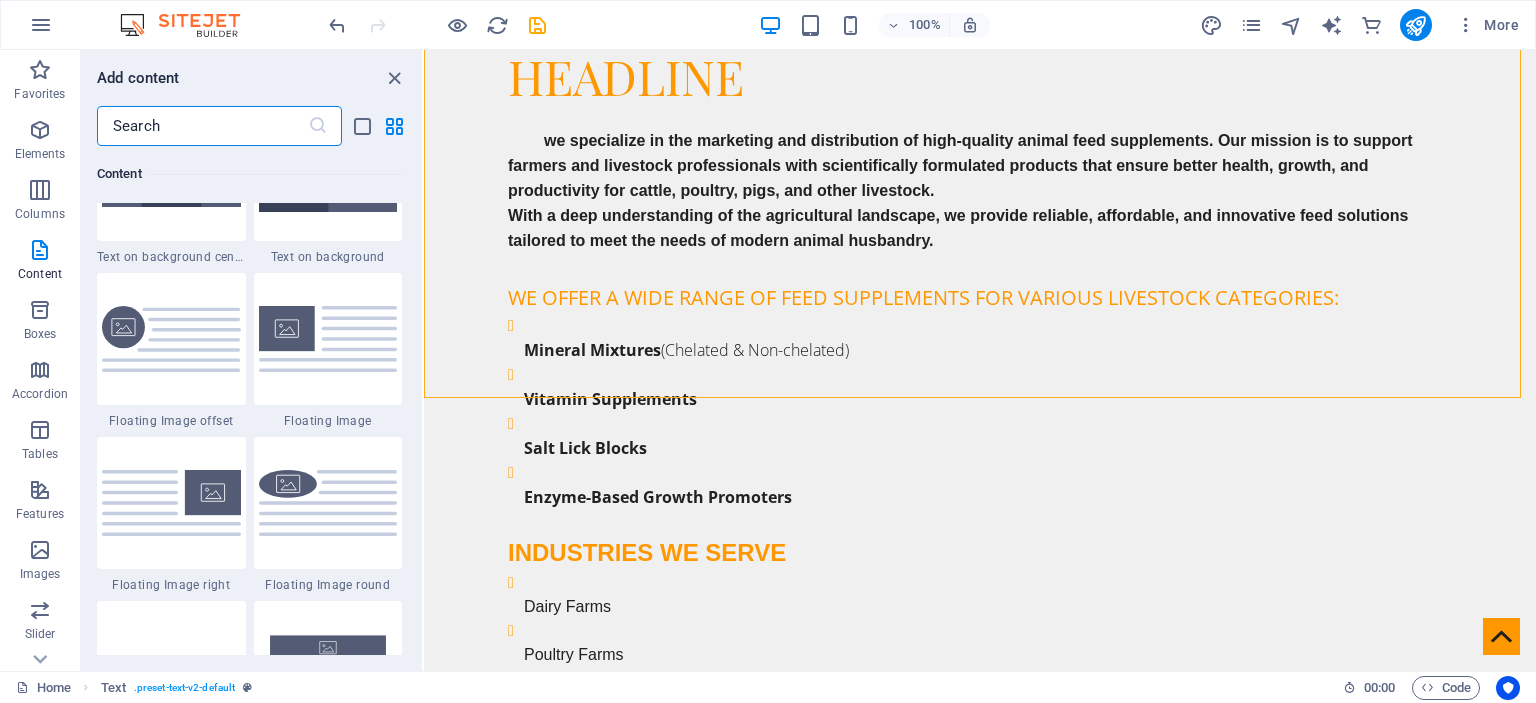 scroll, scrollTop: 4299, scrollLeft: 0, axis: vertical 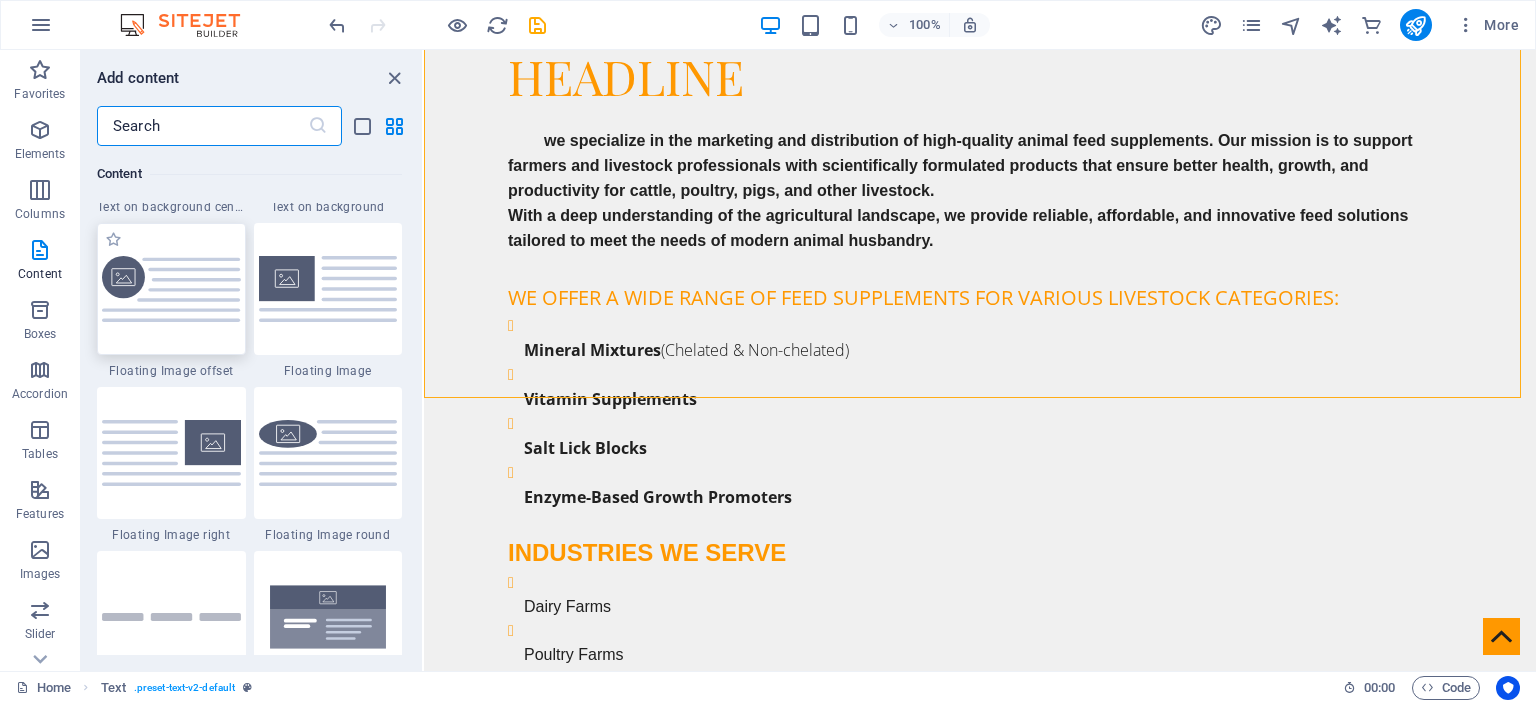 click at bounding box center [171, 289] 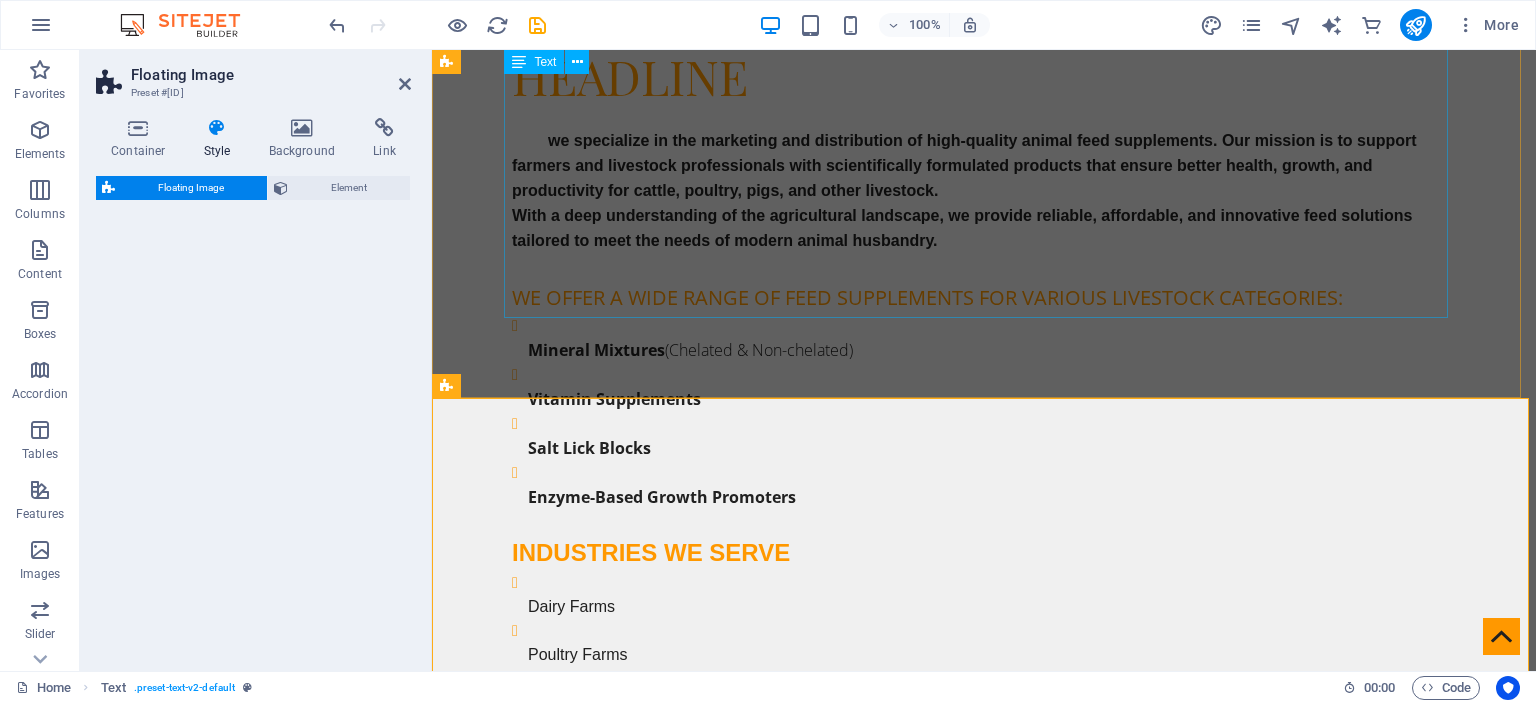 select on "%" 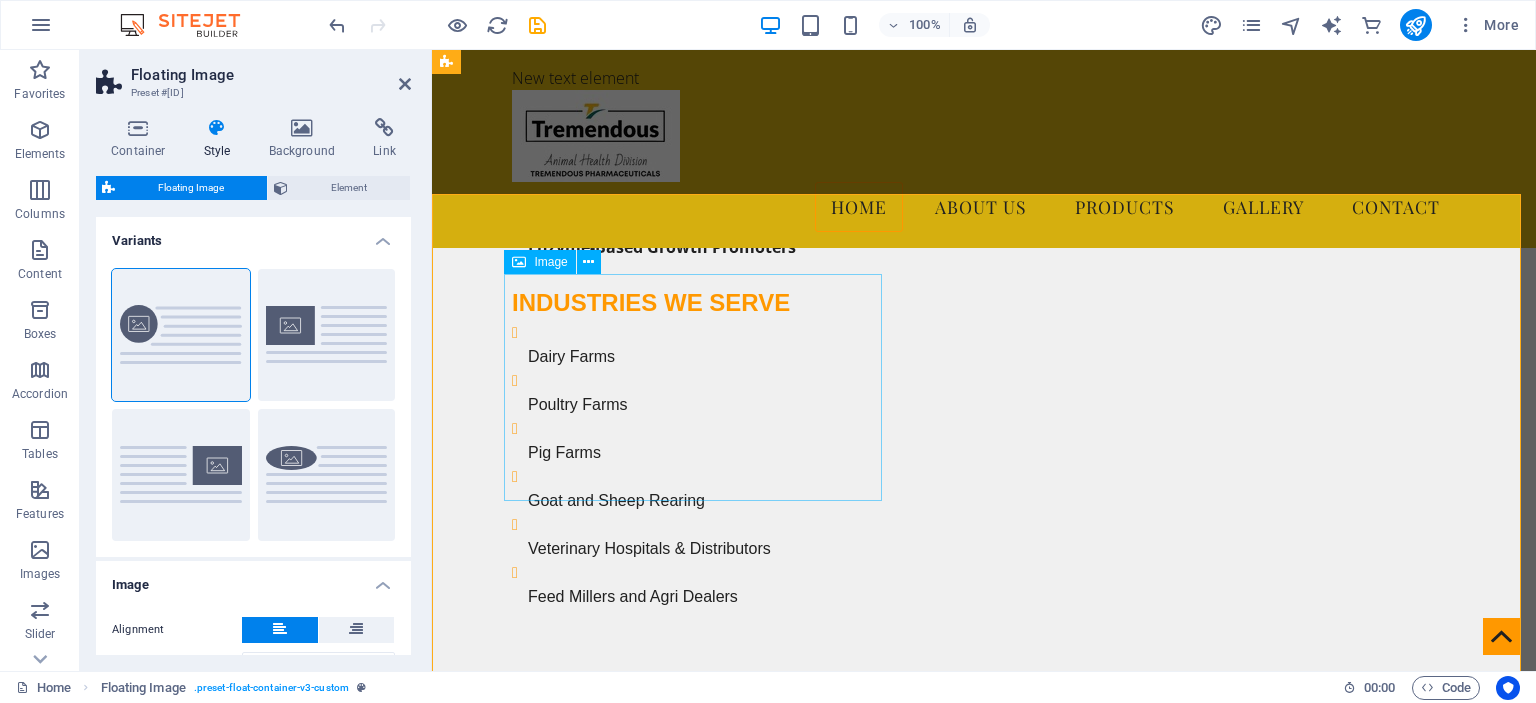 scroll, scrollTop: 1500, scrollLeft: 0, axis: vertical 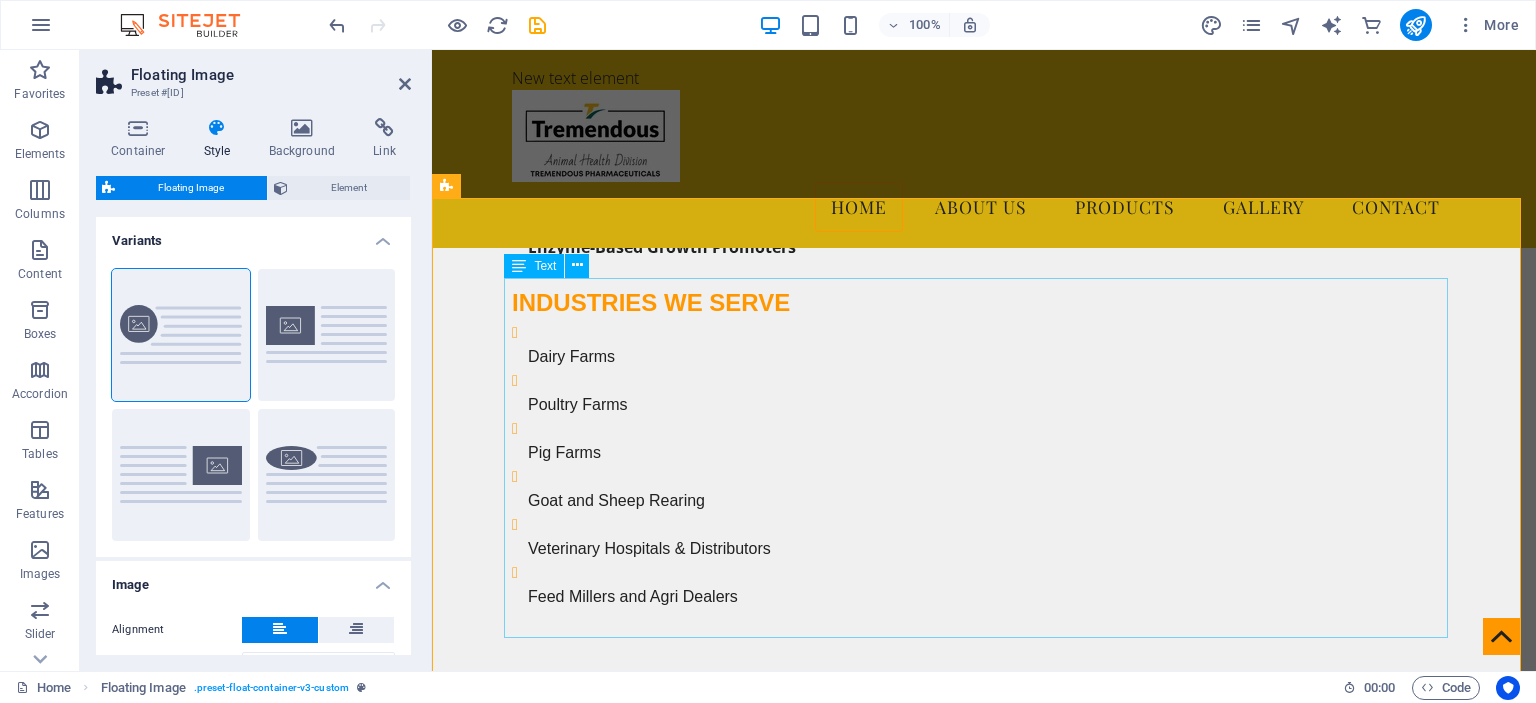 click at bounding box center (984, 973) 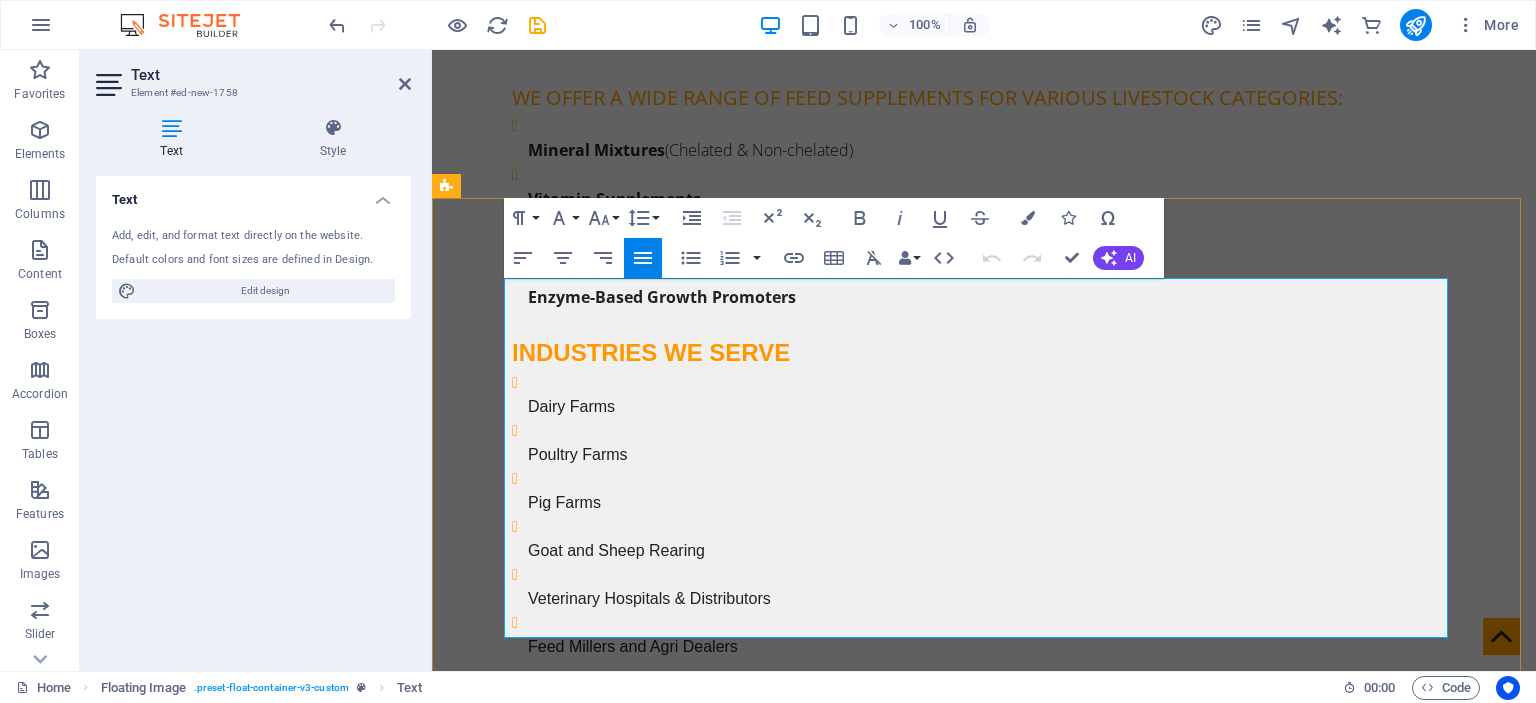 drag, startPoint x: 772, startPoint y: 287, endPoint x: 1276, endPoint y: 619, distance: 603.523 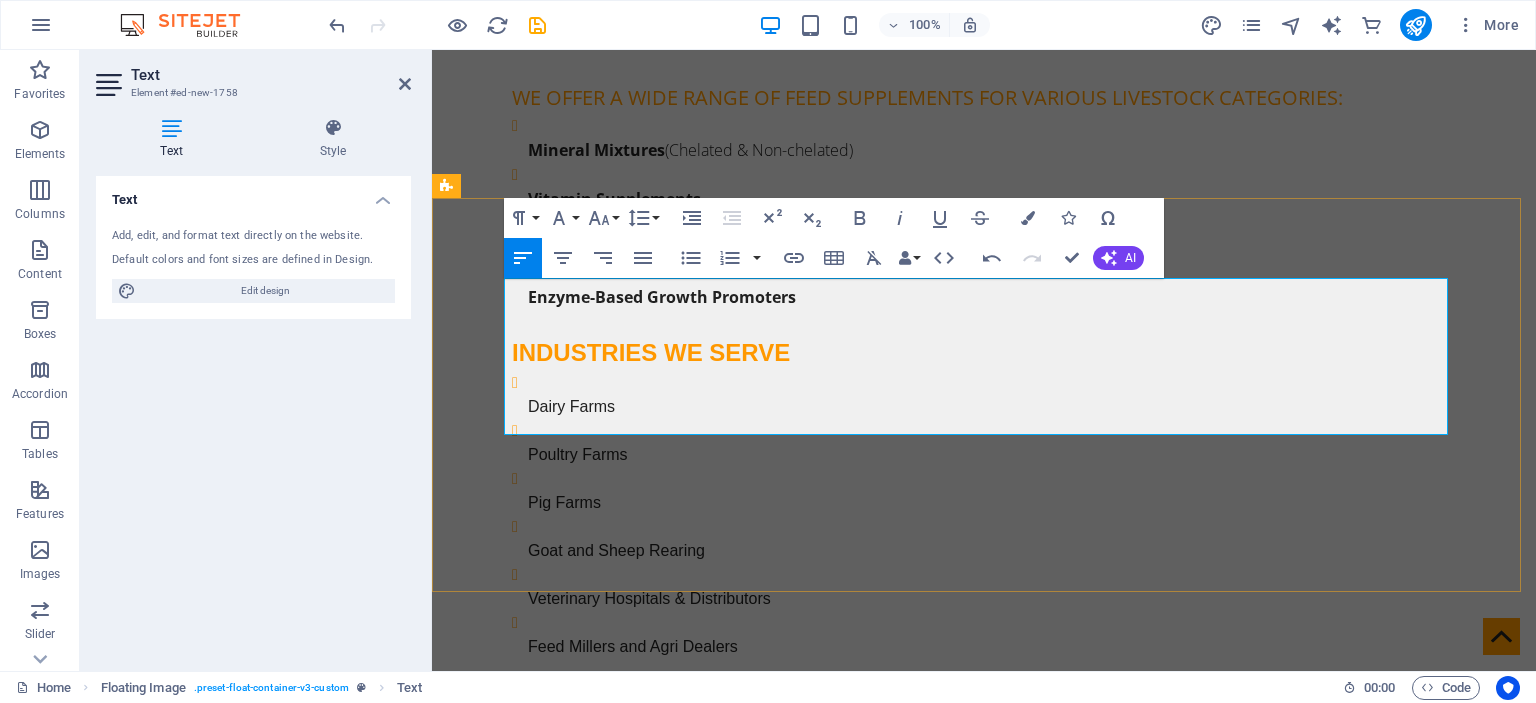 drag, startPoint x: 799, startPoint y: 299, endPoint x: 1153, endPoint y: 421, distance: 374.4329 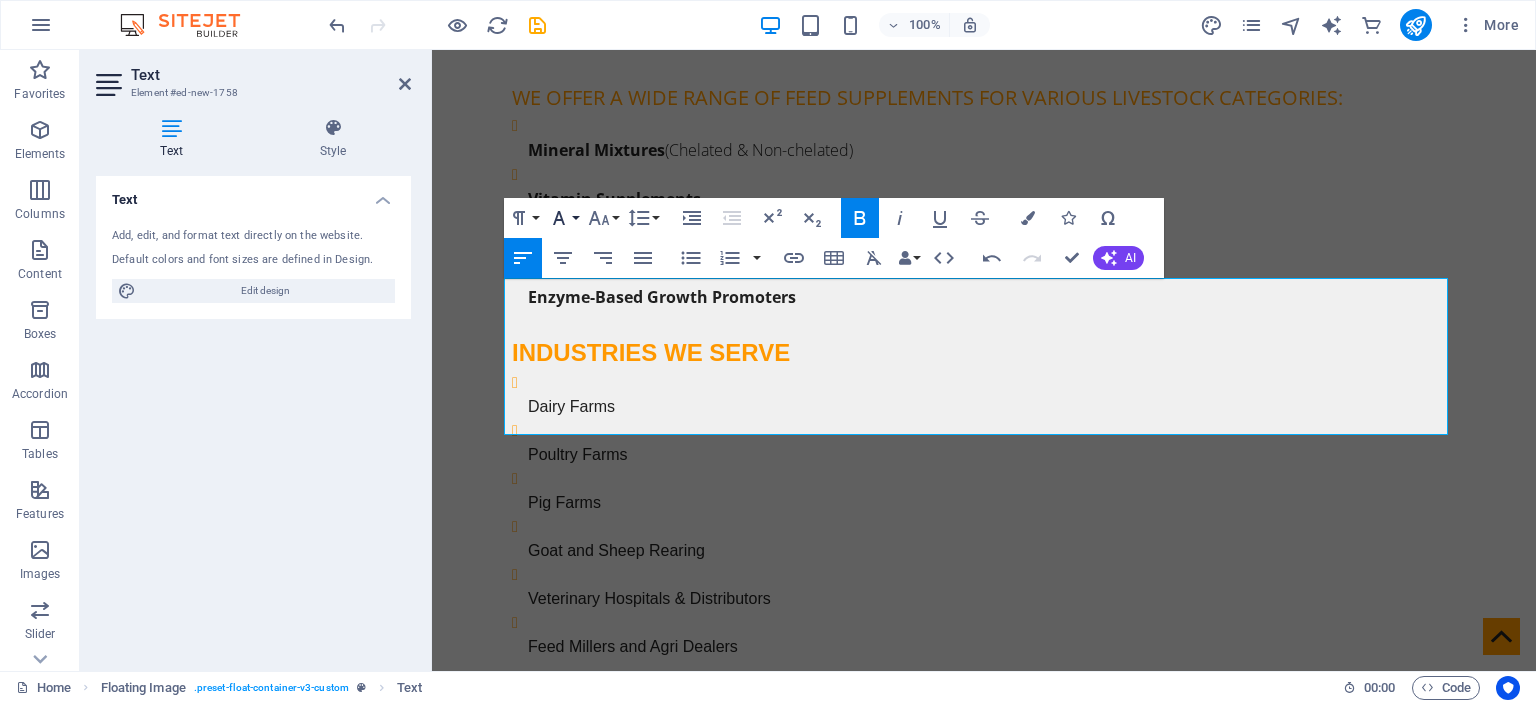 click on "Font Family" at bounding box center (563, 218) 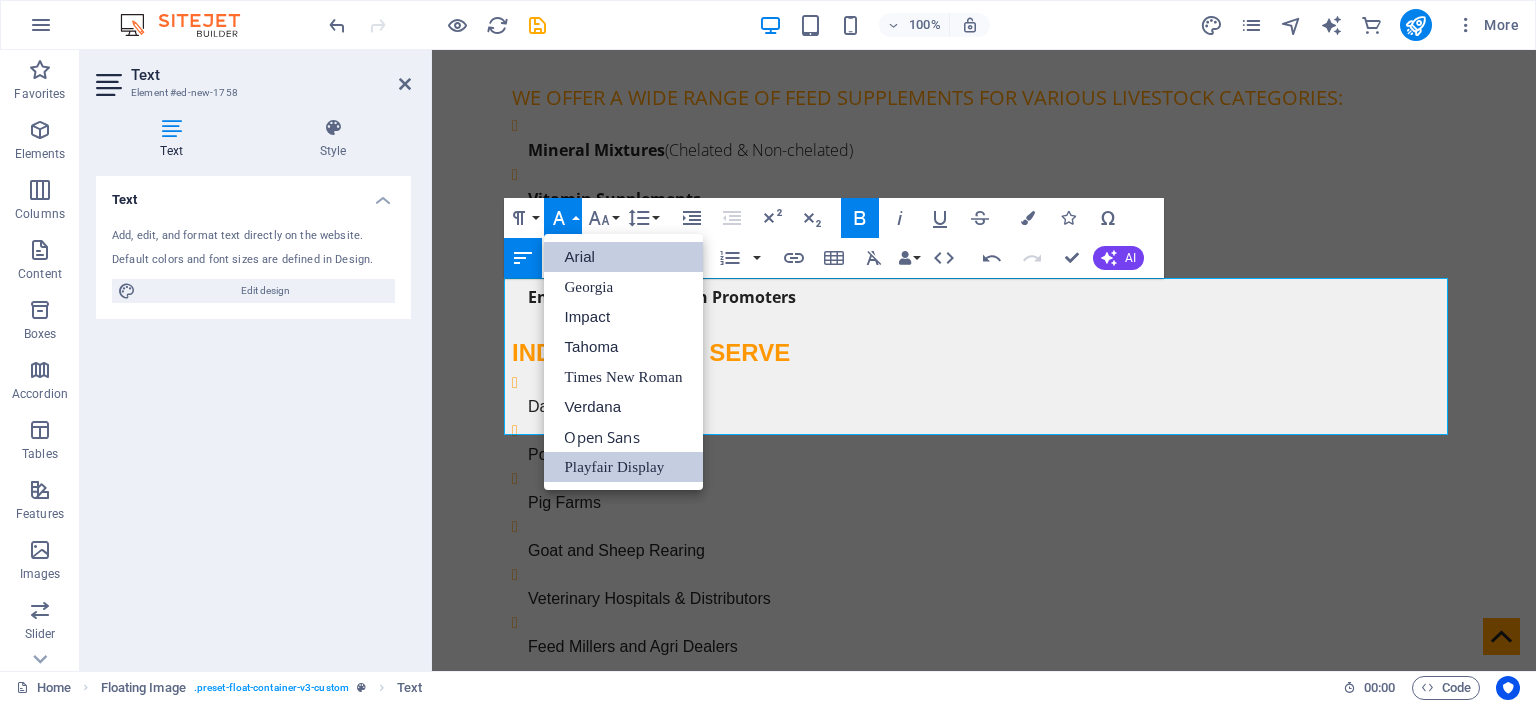 scroll, scrollTop: 0, scrollLeft: 0, axis: both 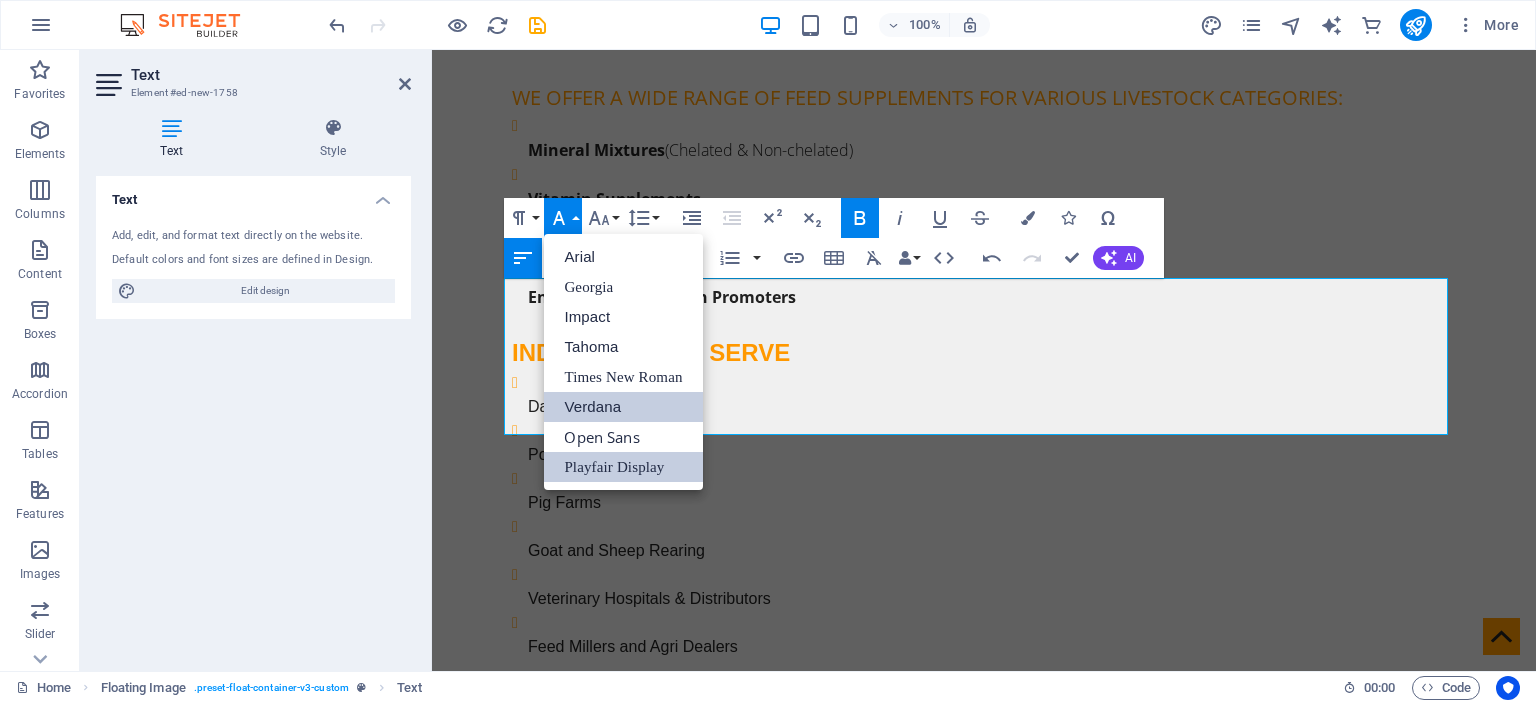 click on "Verdana" at bounding box center [623, 407] 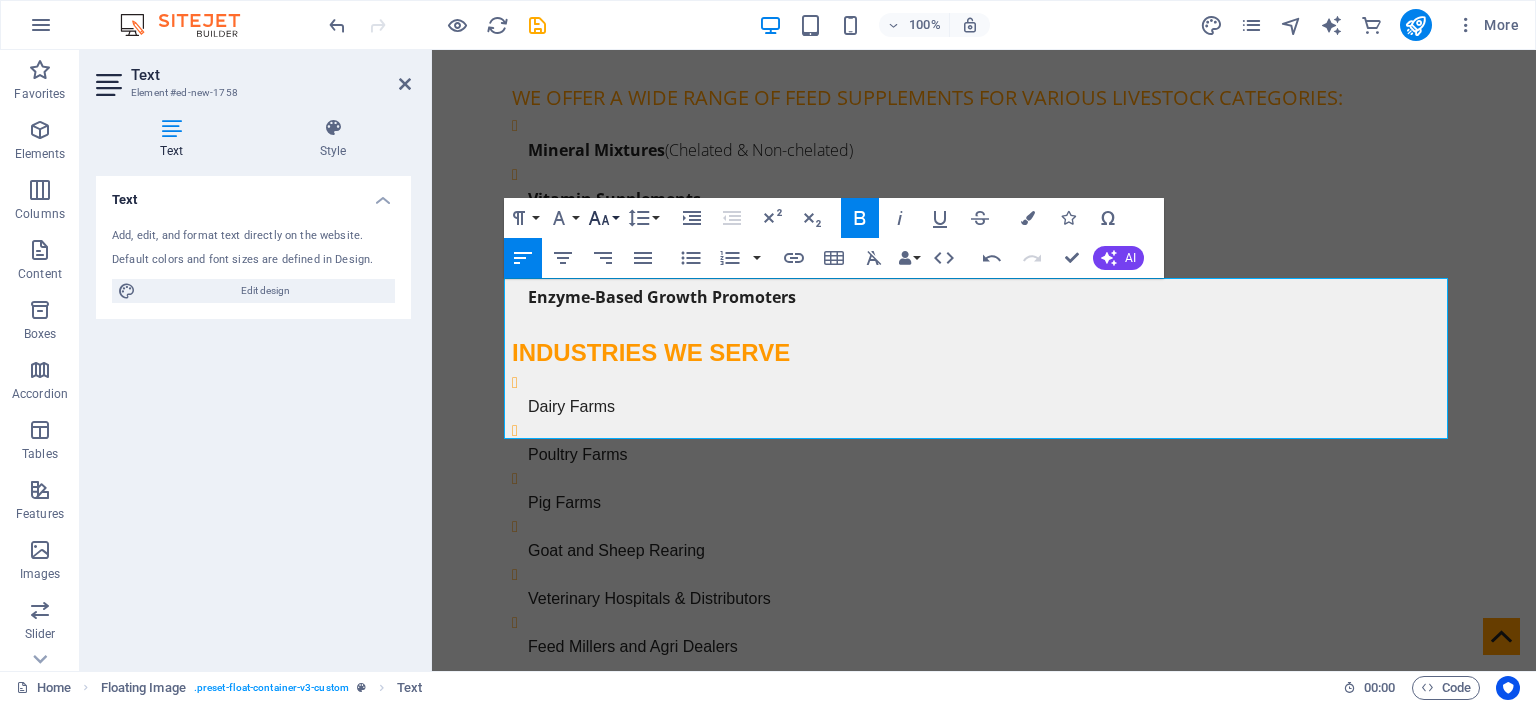 click 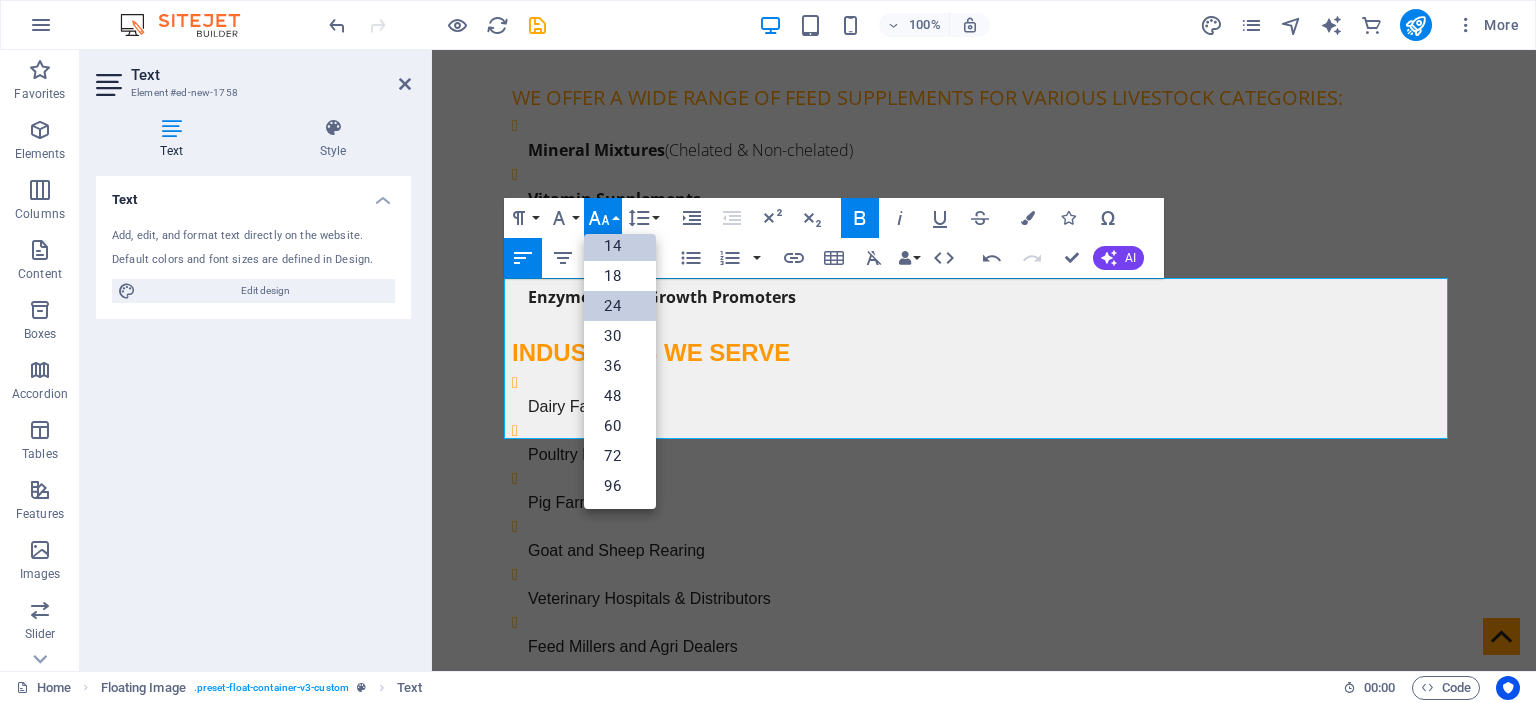 scroll, scrollTop: 160, scrollLeft: 0, axis: vertical 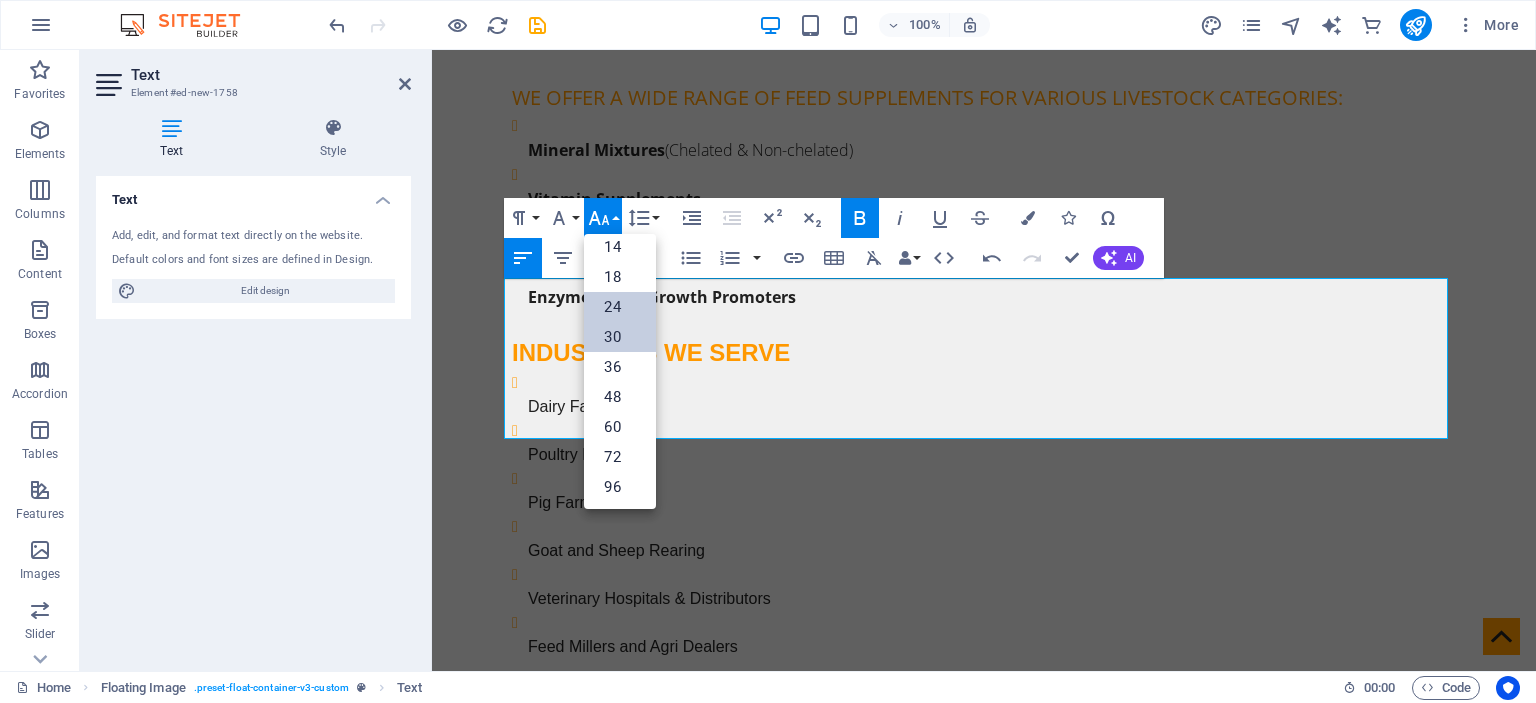 click on "30" at bounding box center [620, 337] 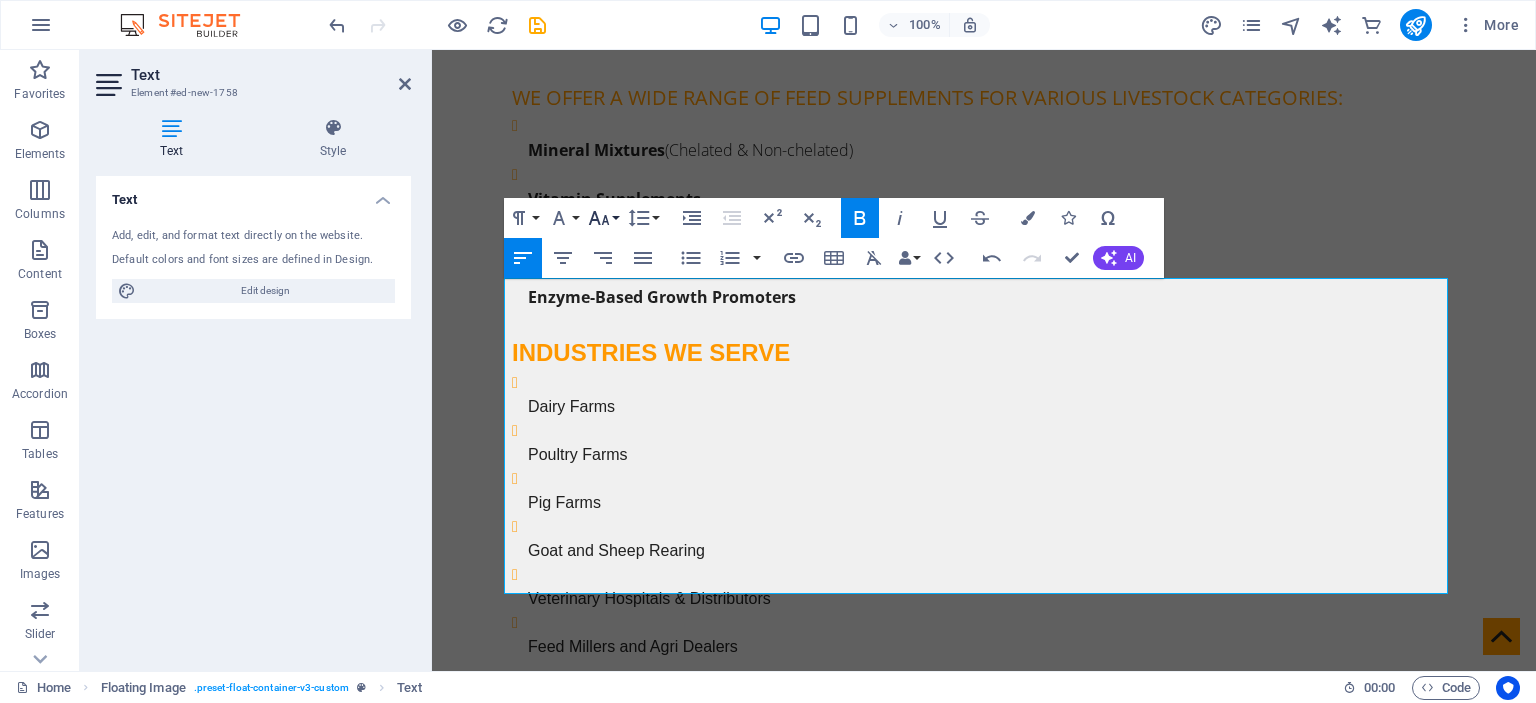 click on "Font Size" at bounding box center [603, 218] 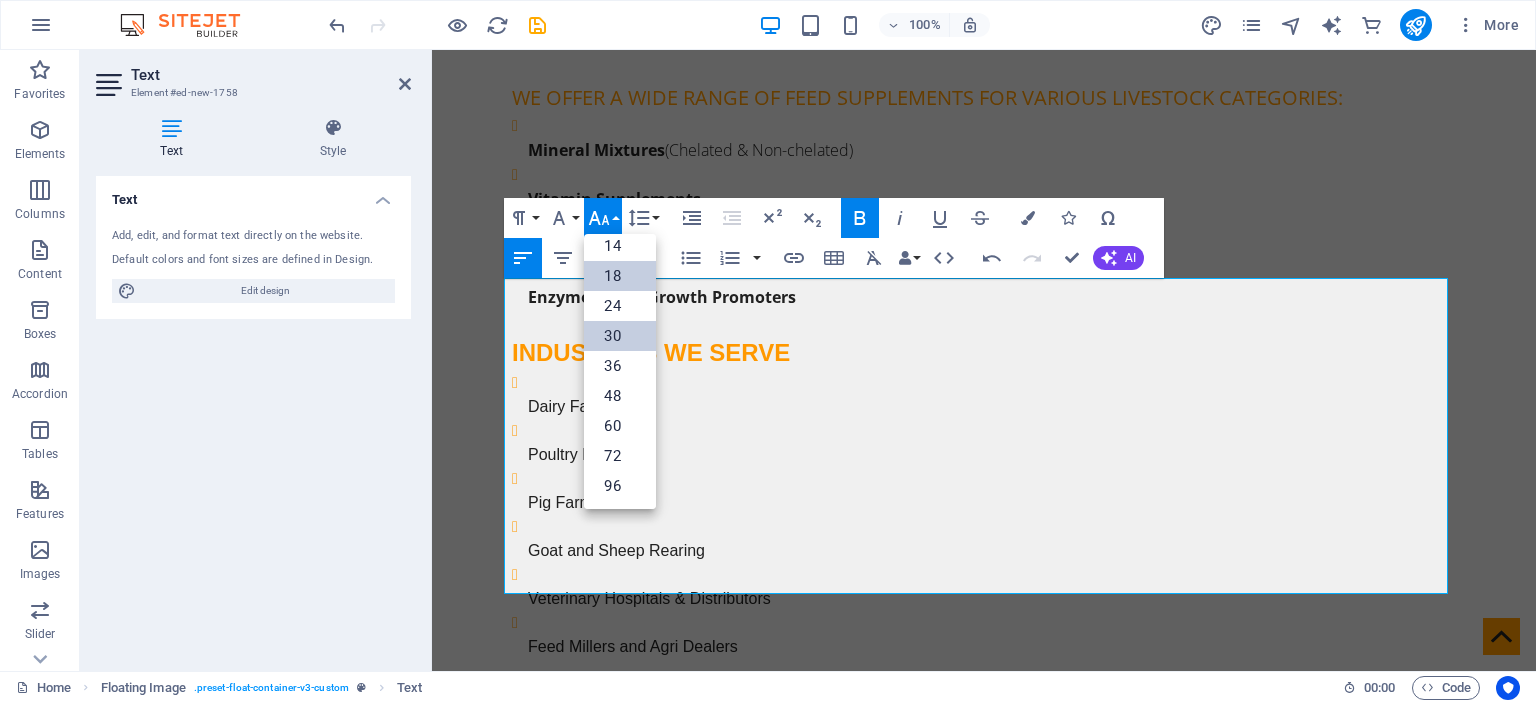 scroll, scrollTop: 160, scrollLeft: 0, axis: vertical 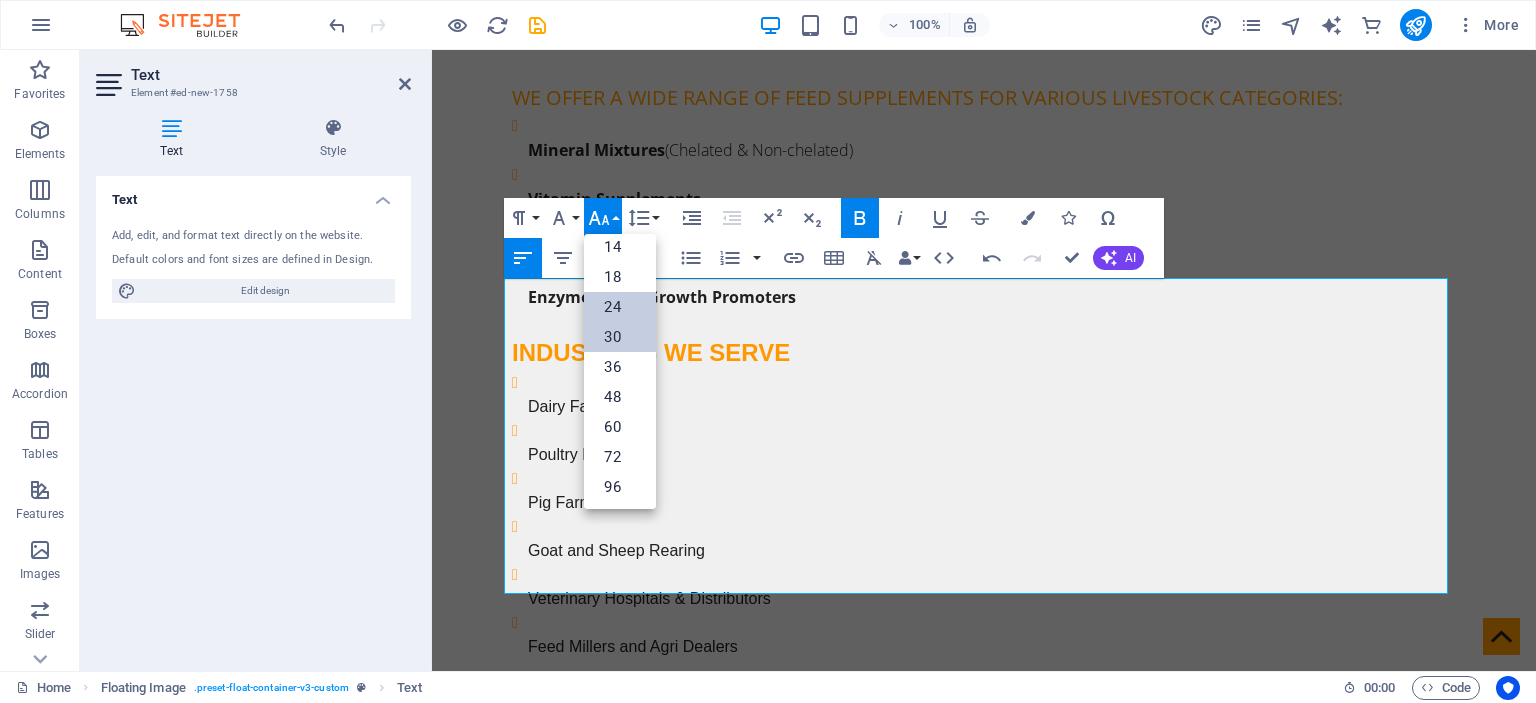 click on "24" at bounding box center (620, 307) 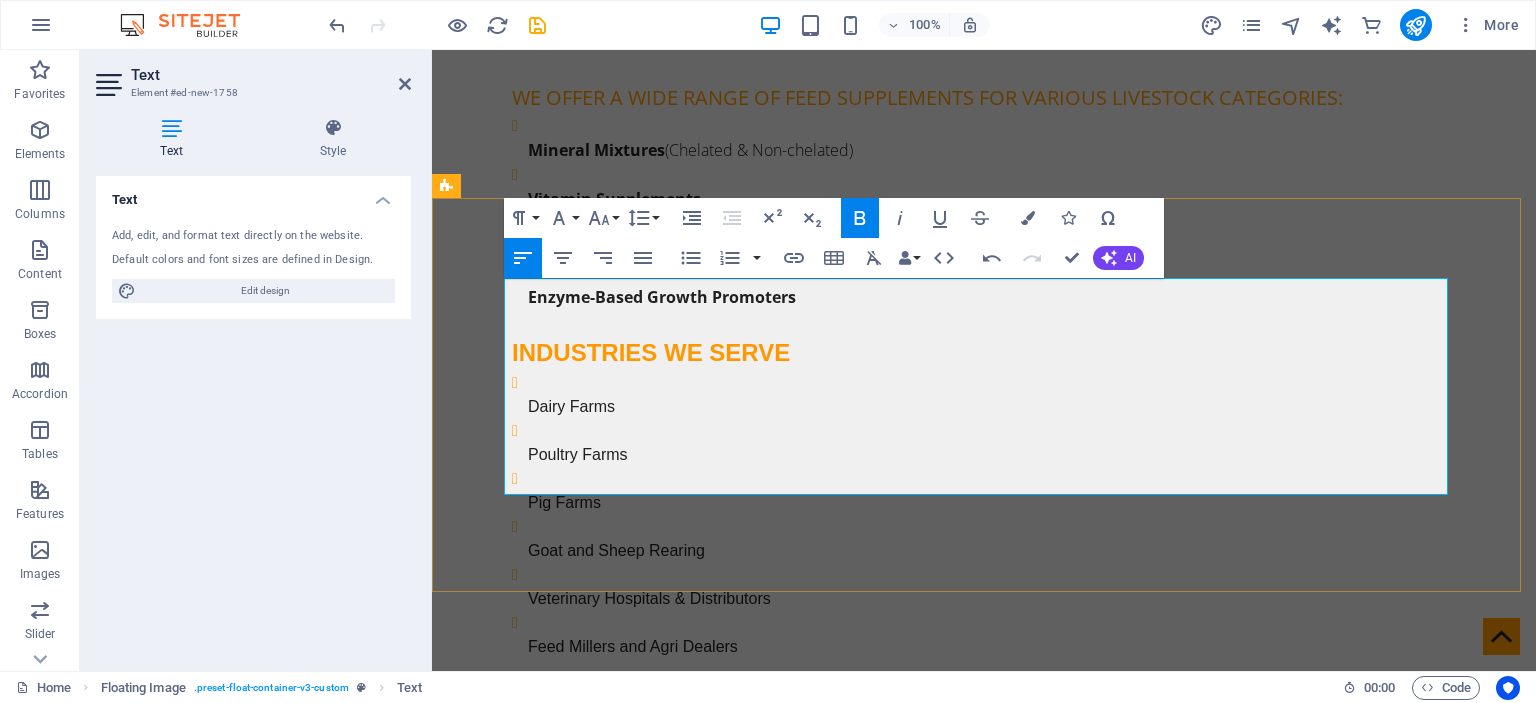 click on "✅ Premium Quality Ingredients ✅ Experienced Technical Support ✅ Timely Delivery and Distribution Network ✅ Customized Solutions for Your Needs ✅ Transparent & Ethical Business Practices" at bounding box center (984, 971) 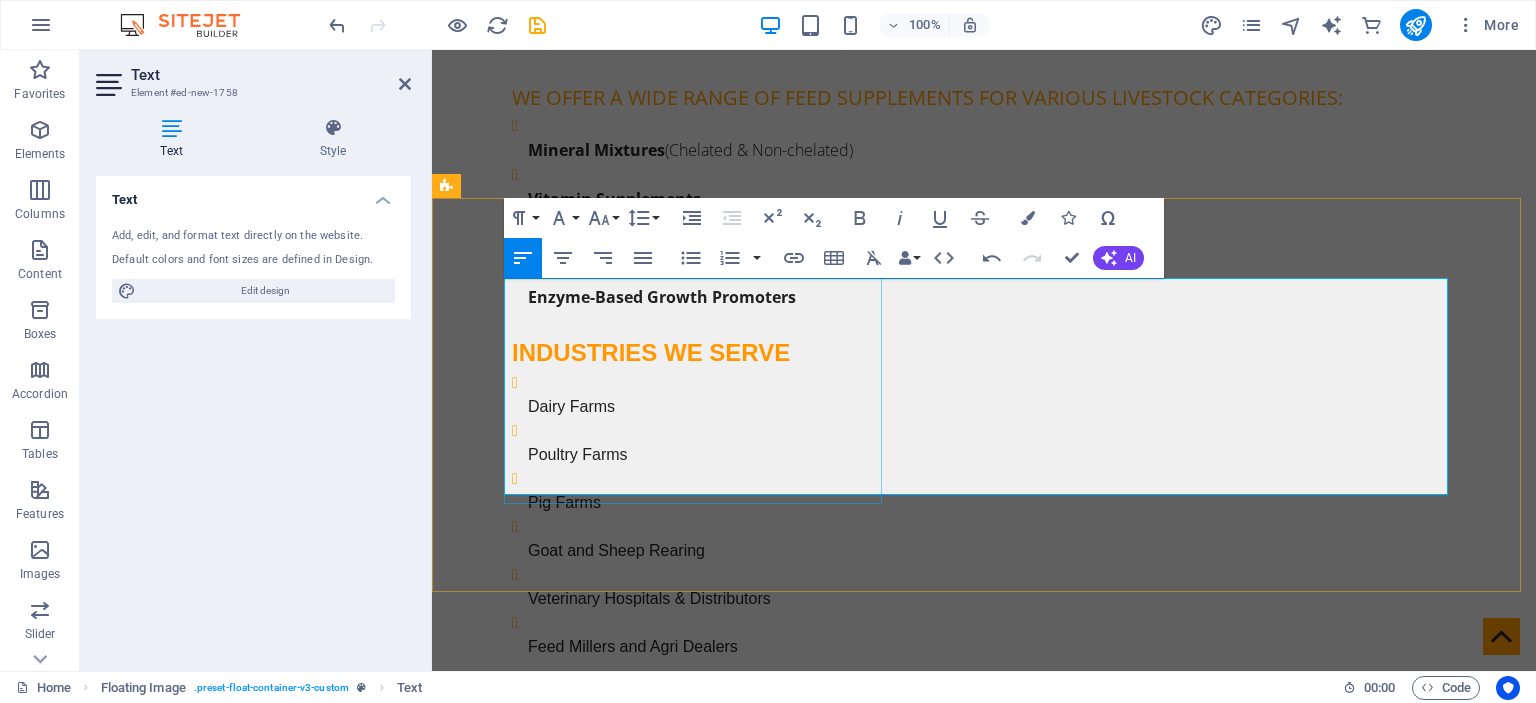 click at bounding box center (701, 956) 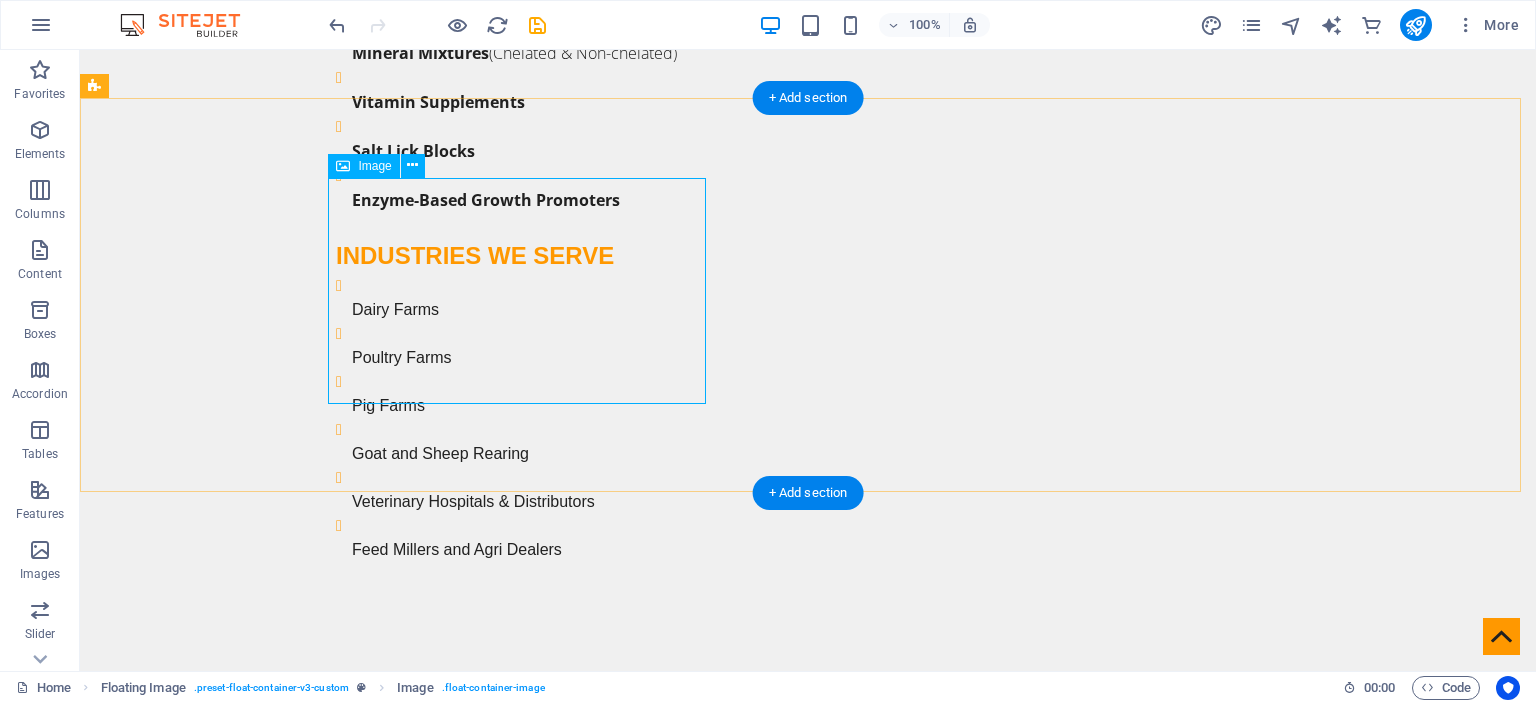 scroll, scrollTop: 1600, scrollLeft: 0, axis: vertical 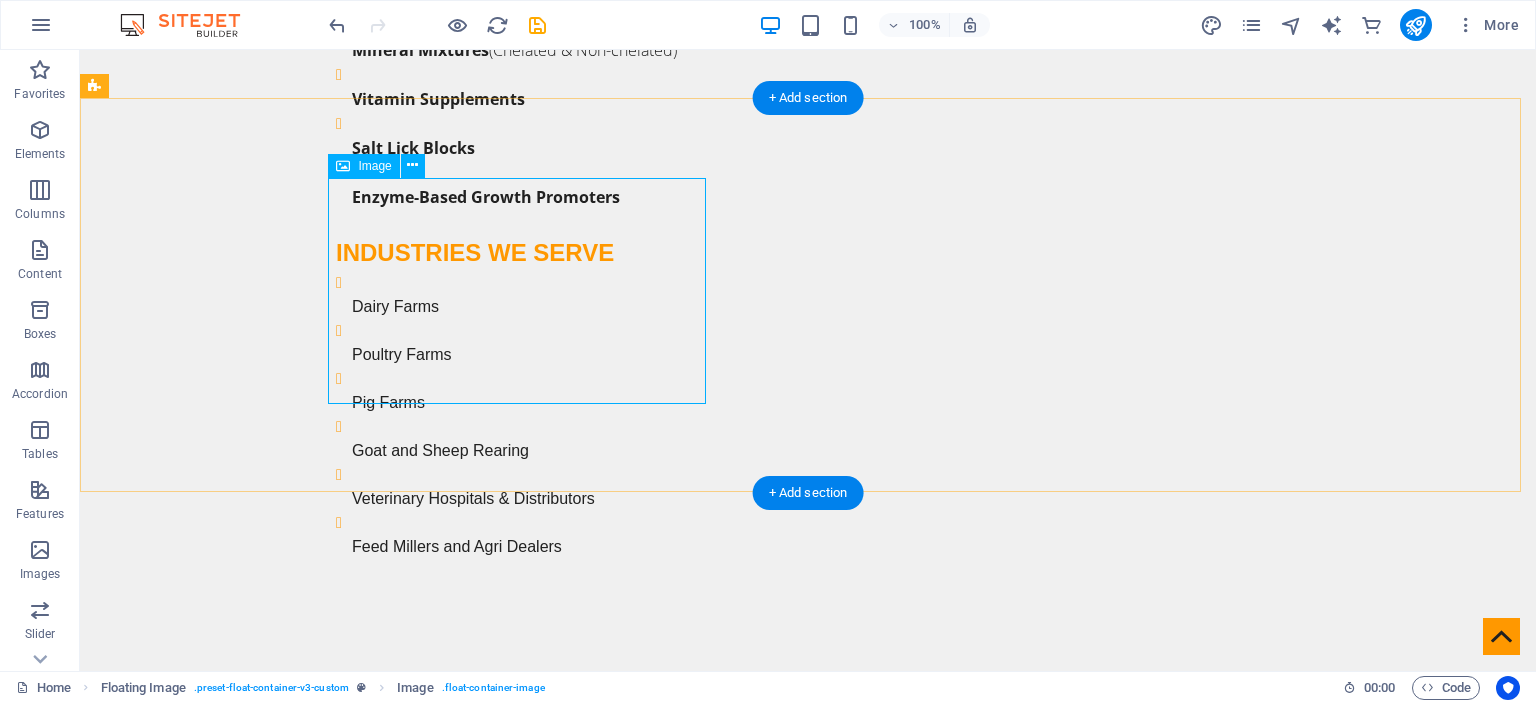 click at bounding box center [525, 856] 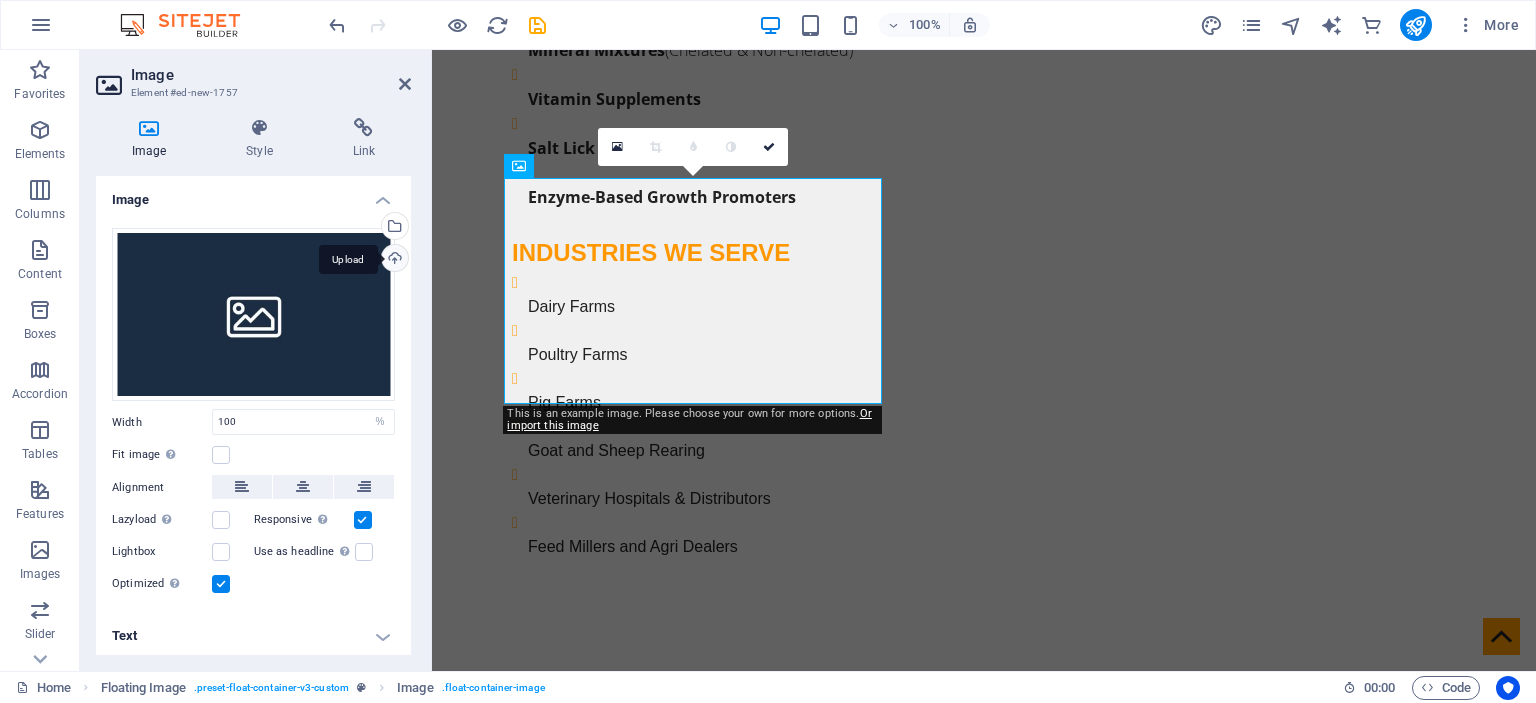 click on "Upload" at bounding box center (393, 260) 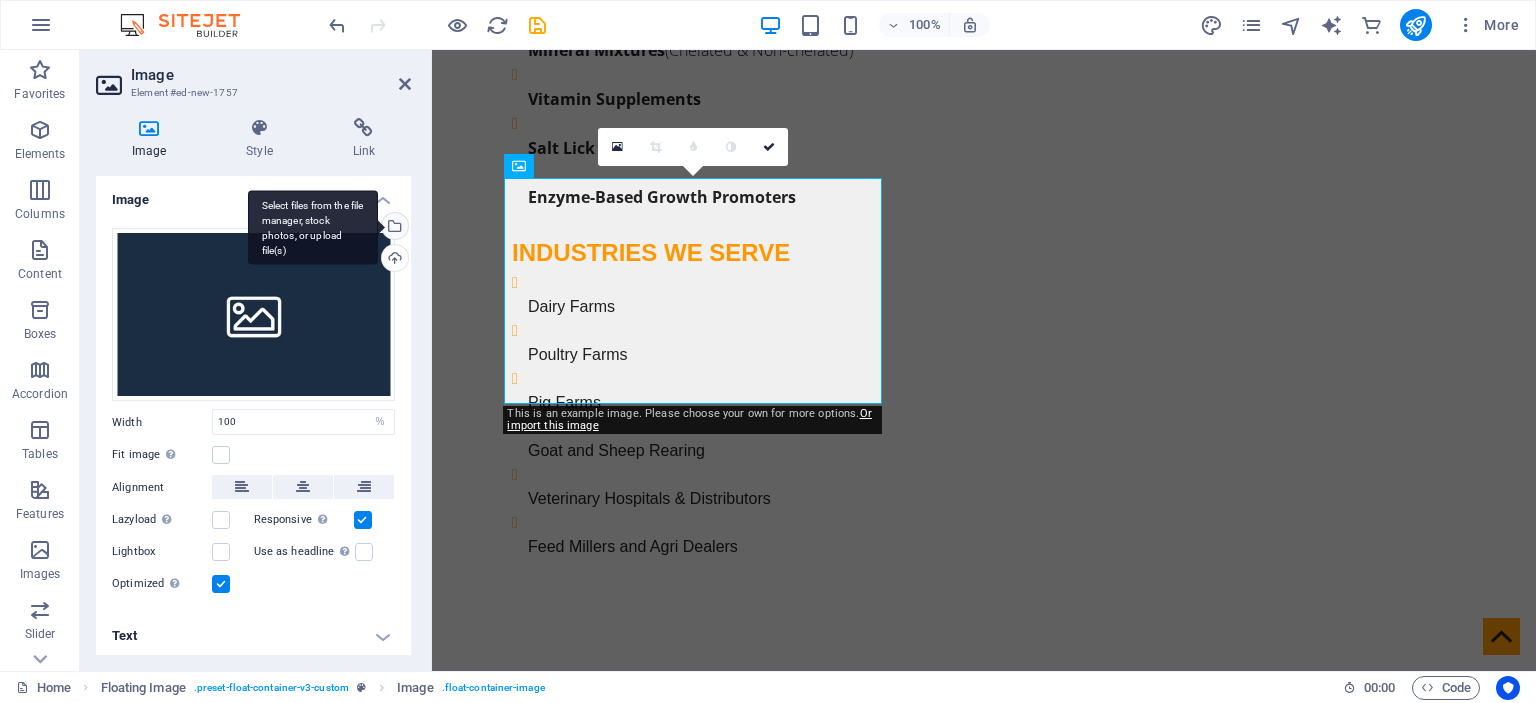 click on "Select files from the file manager, stock photos, or upload file(s)" at bounding box center [393, 228] 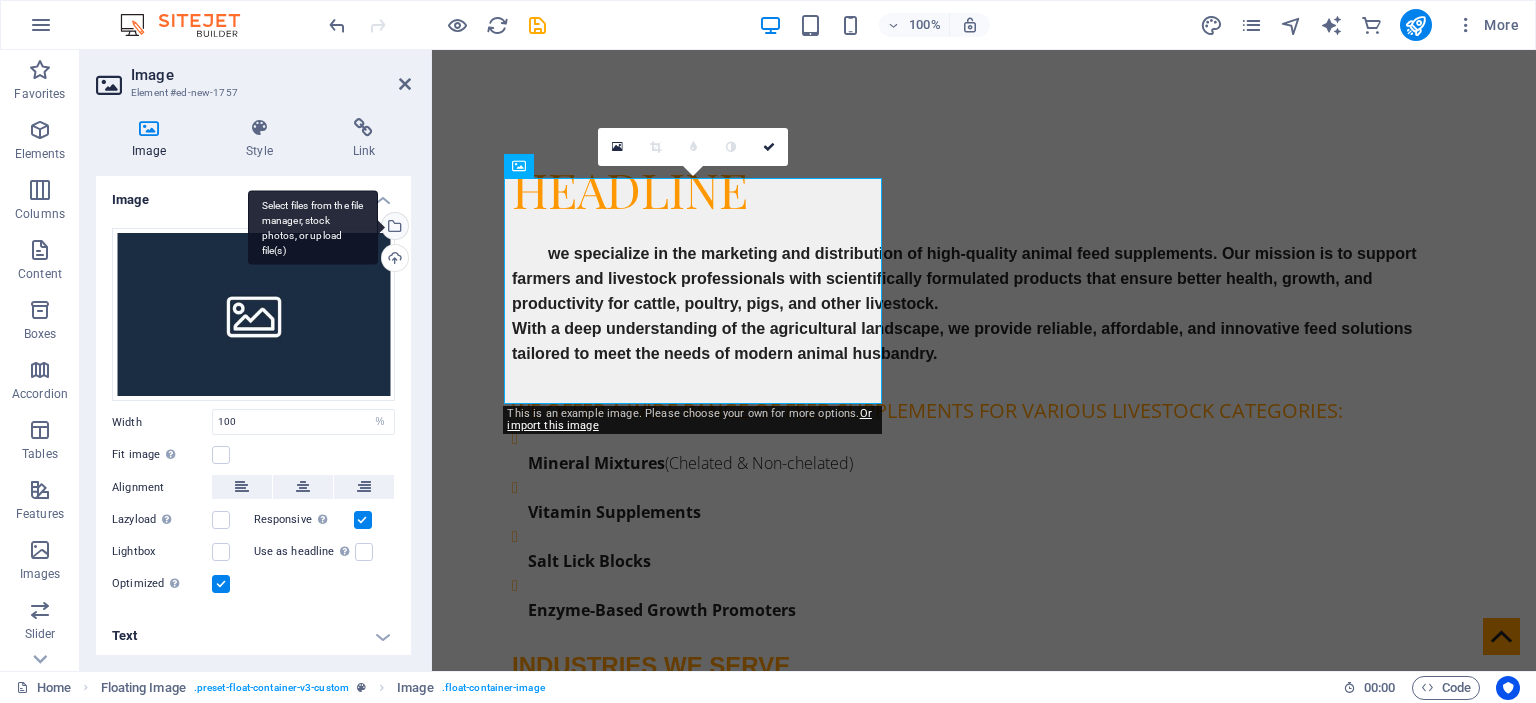 scroll, scrollTop: 2013, scrollLeft: 0, axis: vertical 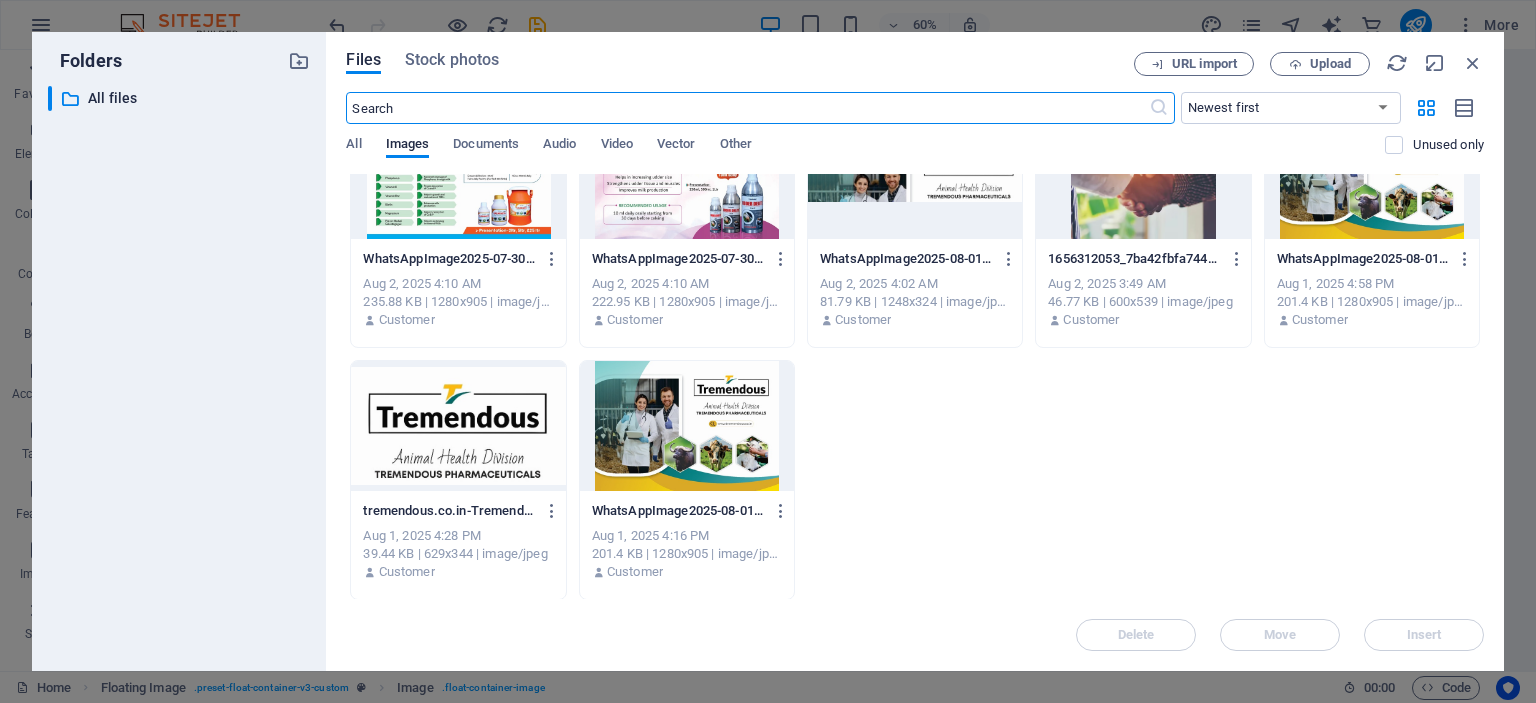 click at bounding box center [458, 426] 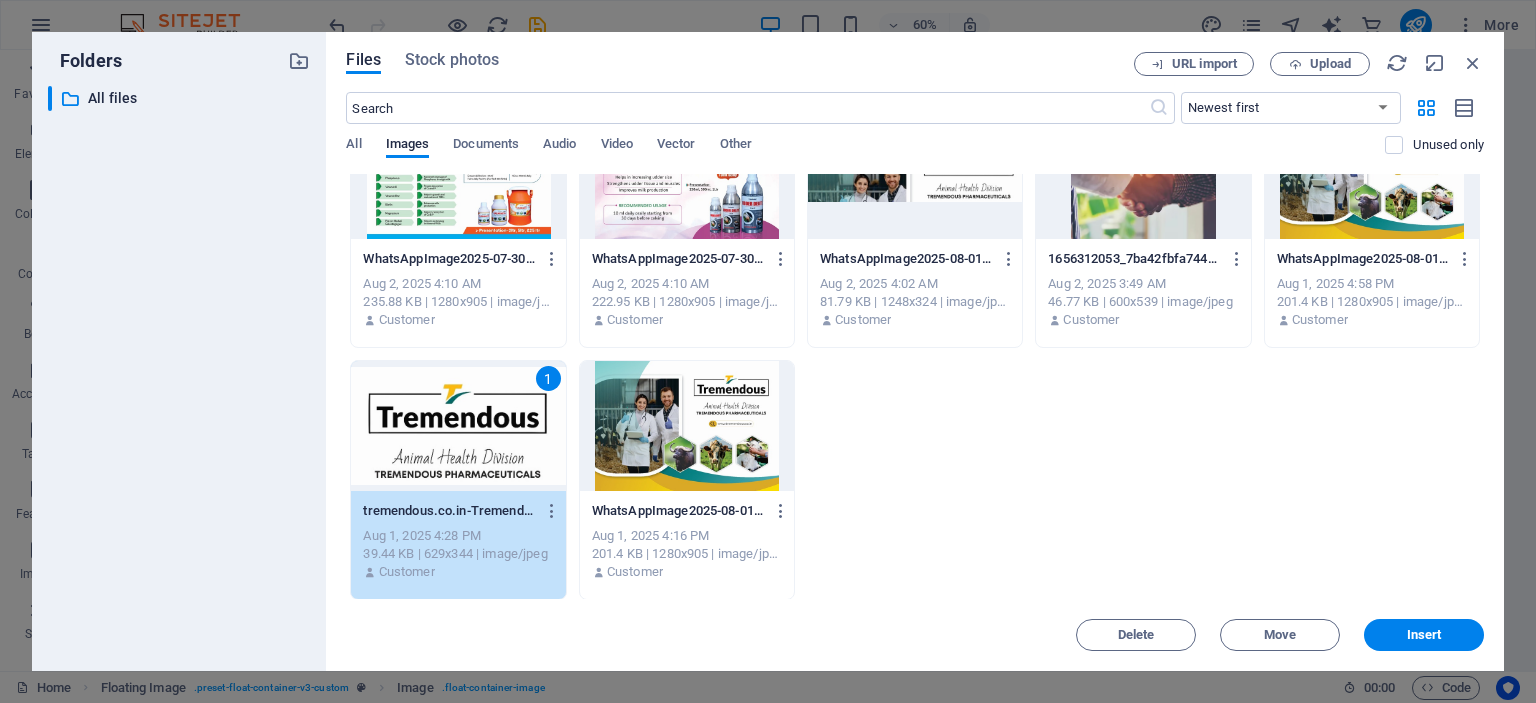 click on "1" at bounding box center [458, 426] 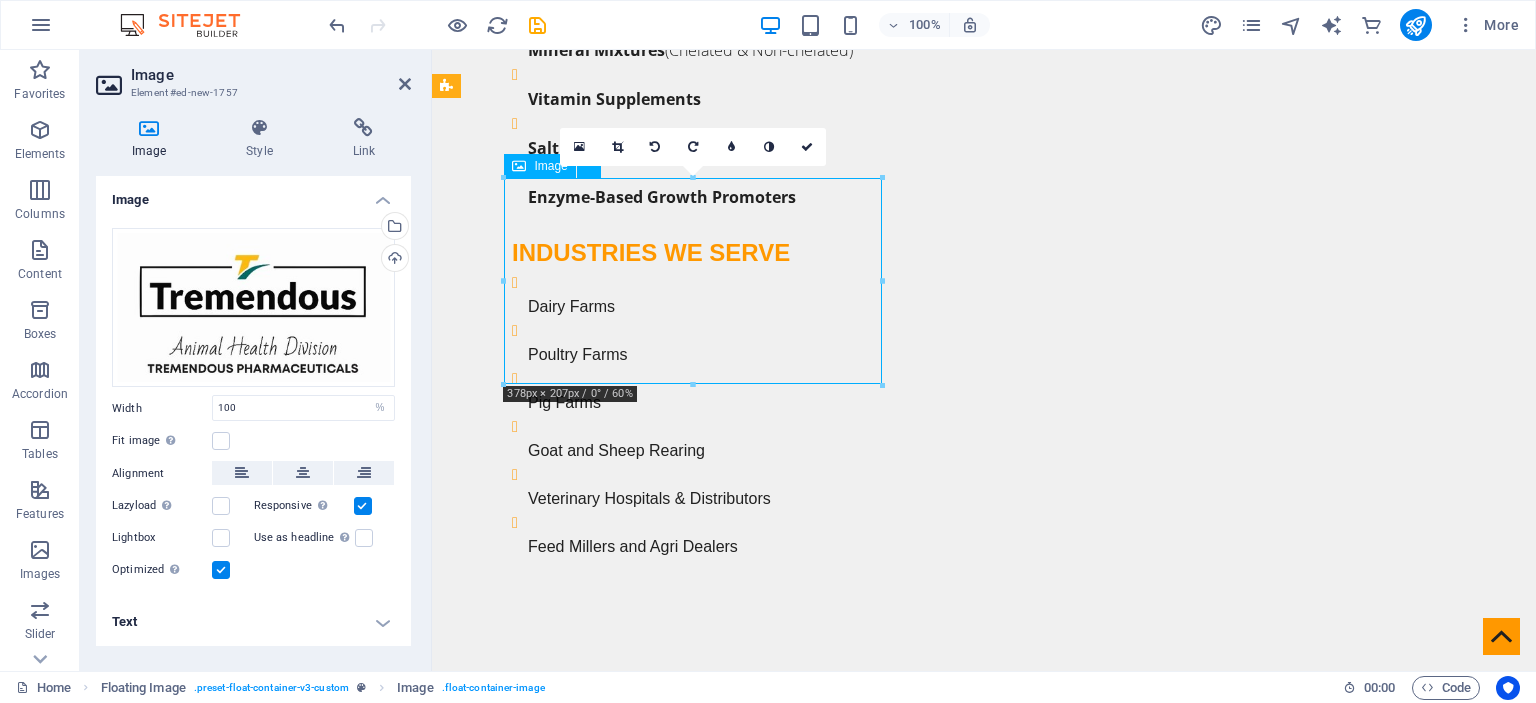 click at bounding box center (701, 846) 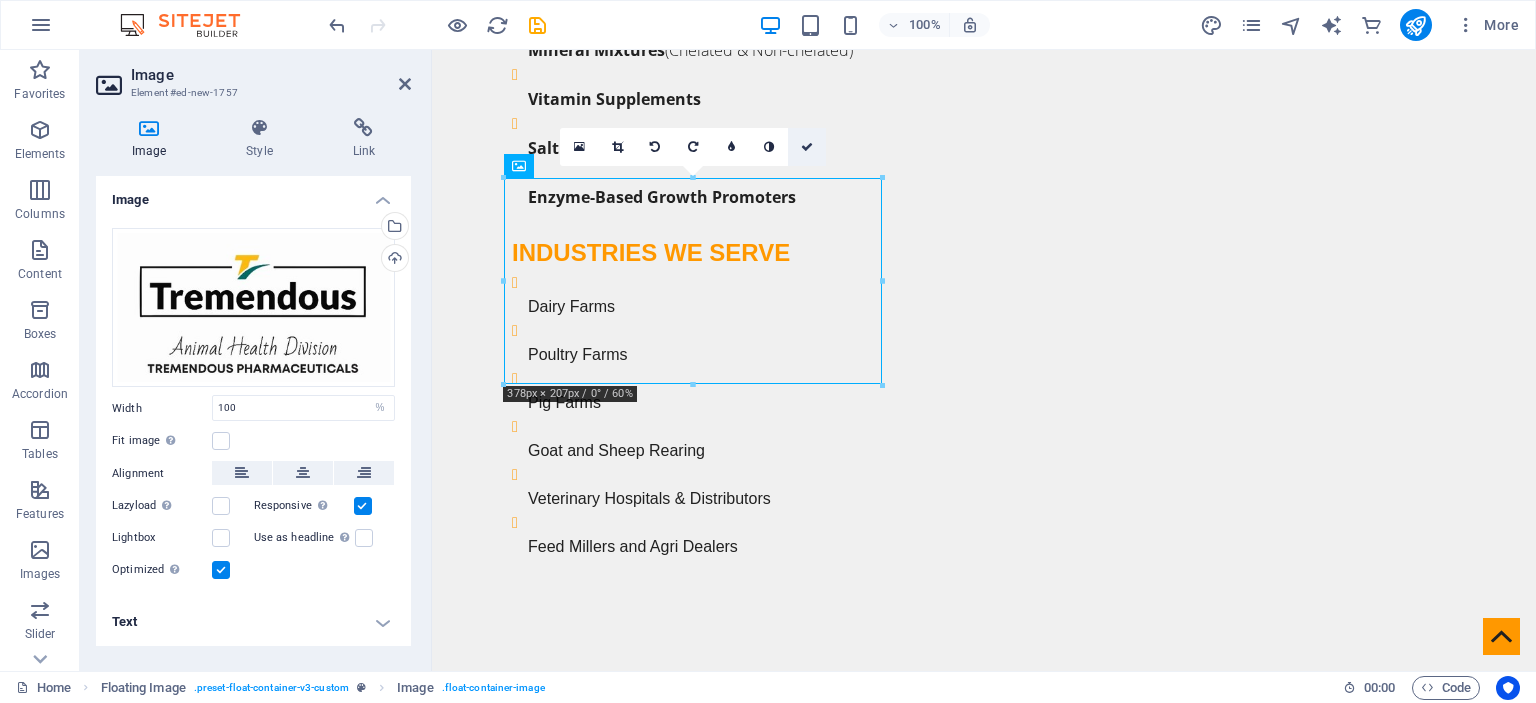 click at bounding box center (807, 147) 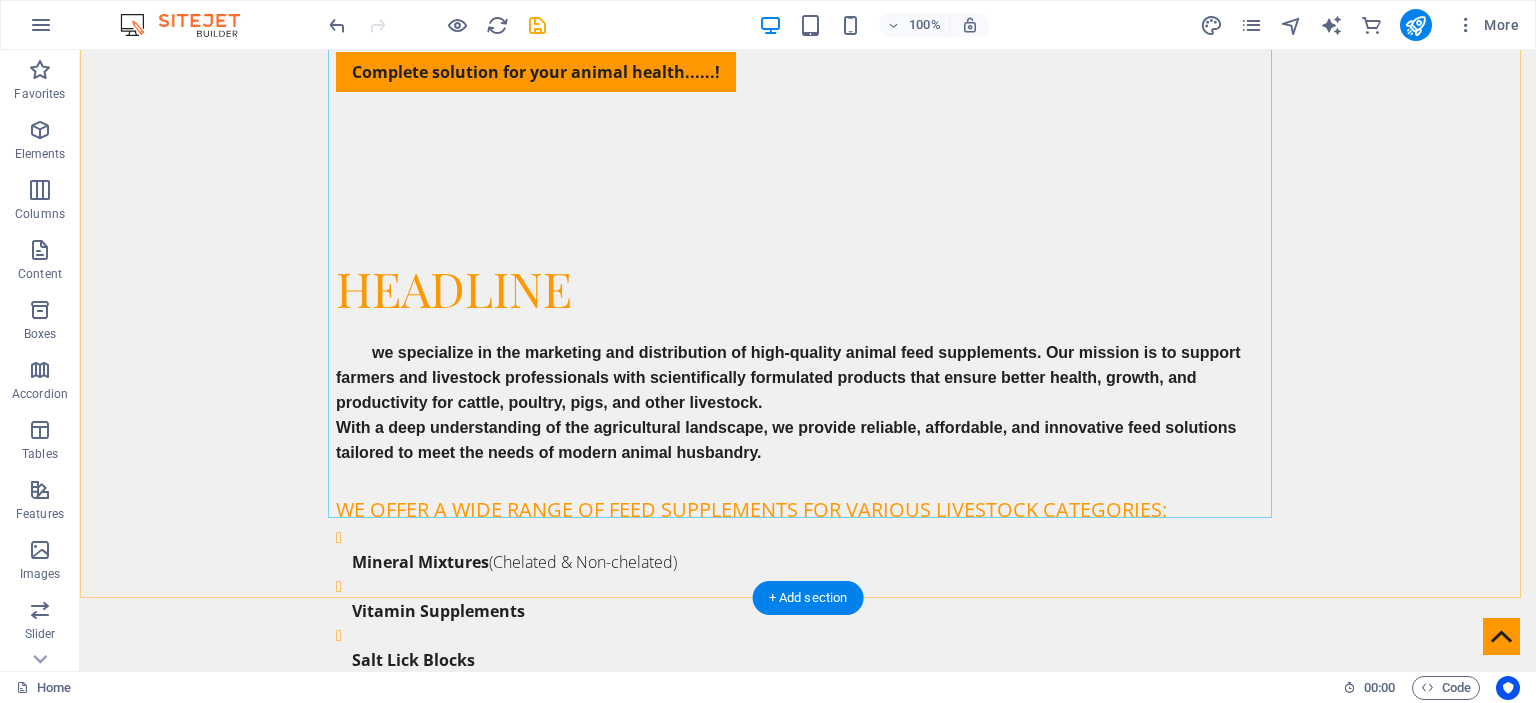 scroll, scrollTop: 1100, scrollLeft: 0, axis: vertical 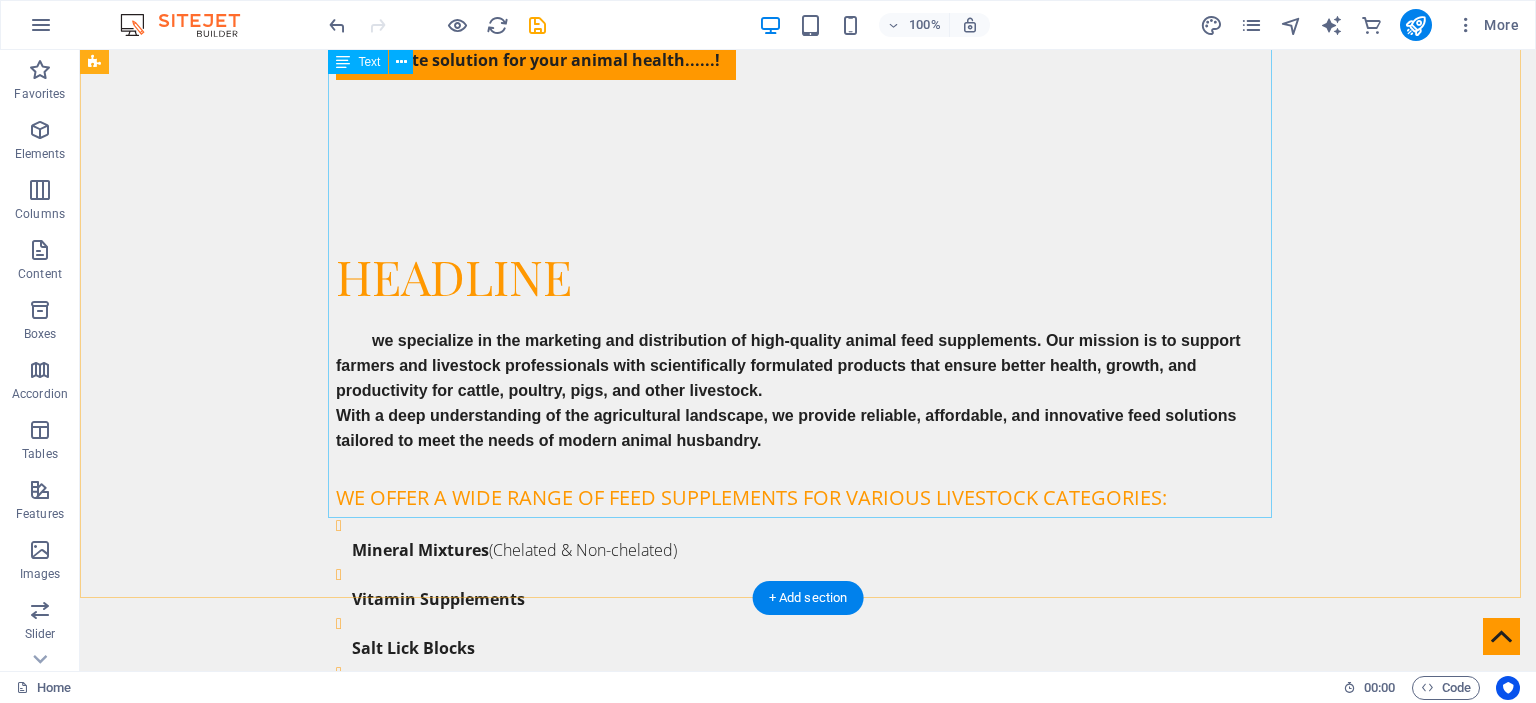 click on "we specialize in the marketing and distribution of high-quality animal feed supplements. Our mission is to support farmers and livestock professionals with scientifically formulated products that ensure better health, growth, and productivity for cattle, poultry, pigs, and other livestock.          With a deep understanding of the agricultural landscape, we provide reliable, affordable, and innovative feed solutions tailored to meet the needs of modern animal husbandry. We offer a wide range of feed supplements for various livestock categories: Mineral Mixtures  (Chelated & Non-chelated) Vitamin Supplements Salt Lick Blocks Enzyme-Based Growth Promoters Industries We Serve Dairy Farms Poultry Farms Pig Farms Goat and Sheep Rearing Veterinary Hospitals & Distributors Feed Millers and Agri Dealers" at bounding box center (808, 705) 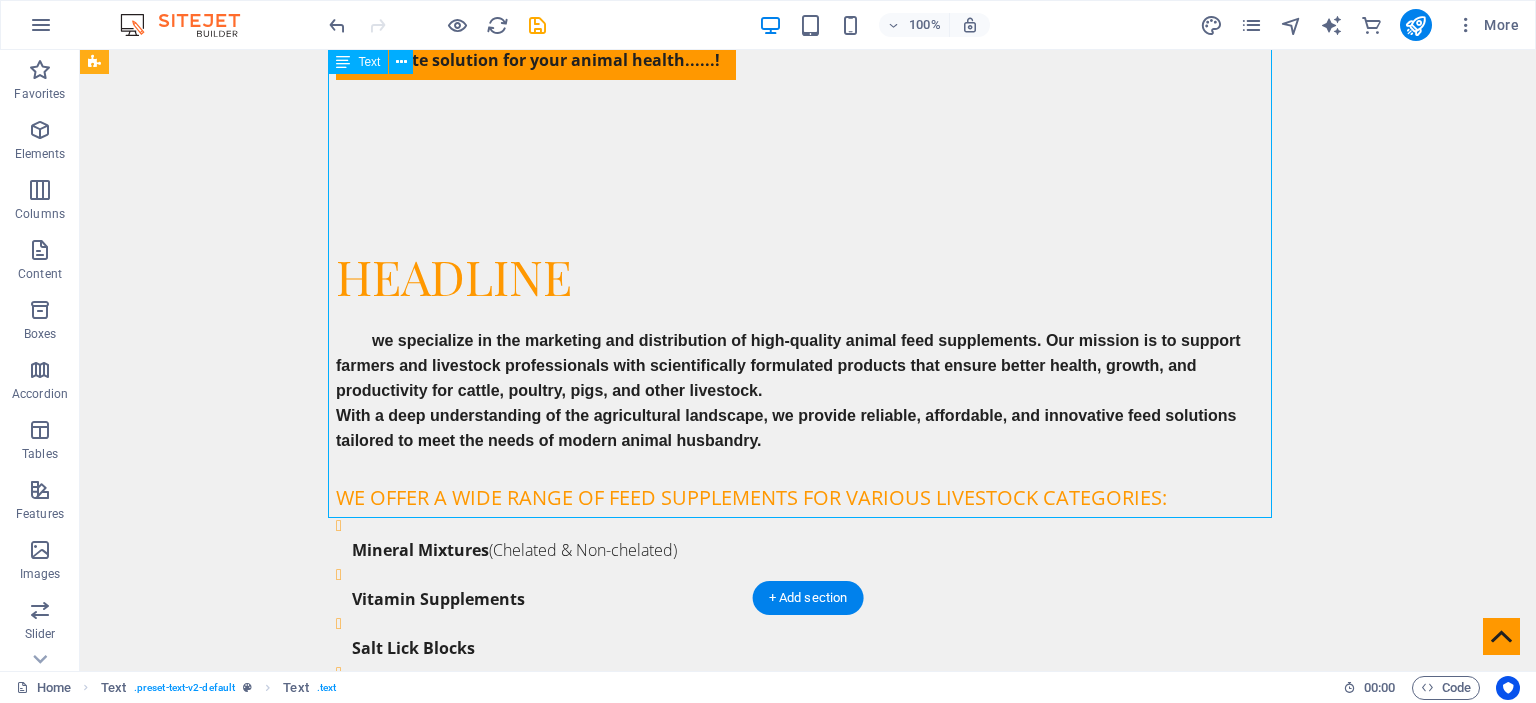 click on "we specialize in the marketing and distribution of high-quality animal feed supplements. Our mission is to support farmers and livestock professionals with scientifically formulated products that ensure better health, growth, and productivity for cattle, poultry, pigs, and other livestock.          With a deep understanding of the agricultural landscape, we provide reliable, affordable, and innovative feed solutions tailored to meet the needs of modern animal husbandry. We offer a wide range of feed supplements for various livestock categories: Mineral Mixtures  (Chelated & Non-chelated) Vitamin Supplements Salt Lick Blocks Enzyme-Based Growth Promoters Industries We Serve Dairy Farms Poultry Farms Pig Farms Goat and Sheep Rearing Veterinary Hospitals & Distributors Feed Millers and Agri Dealers" at bounding box center (808, 705) 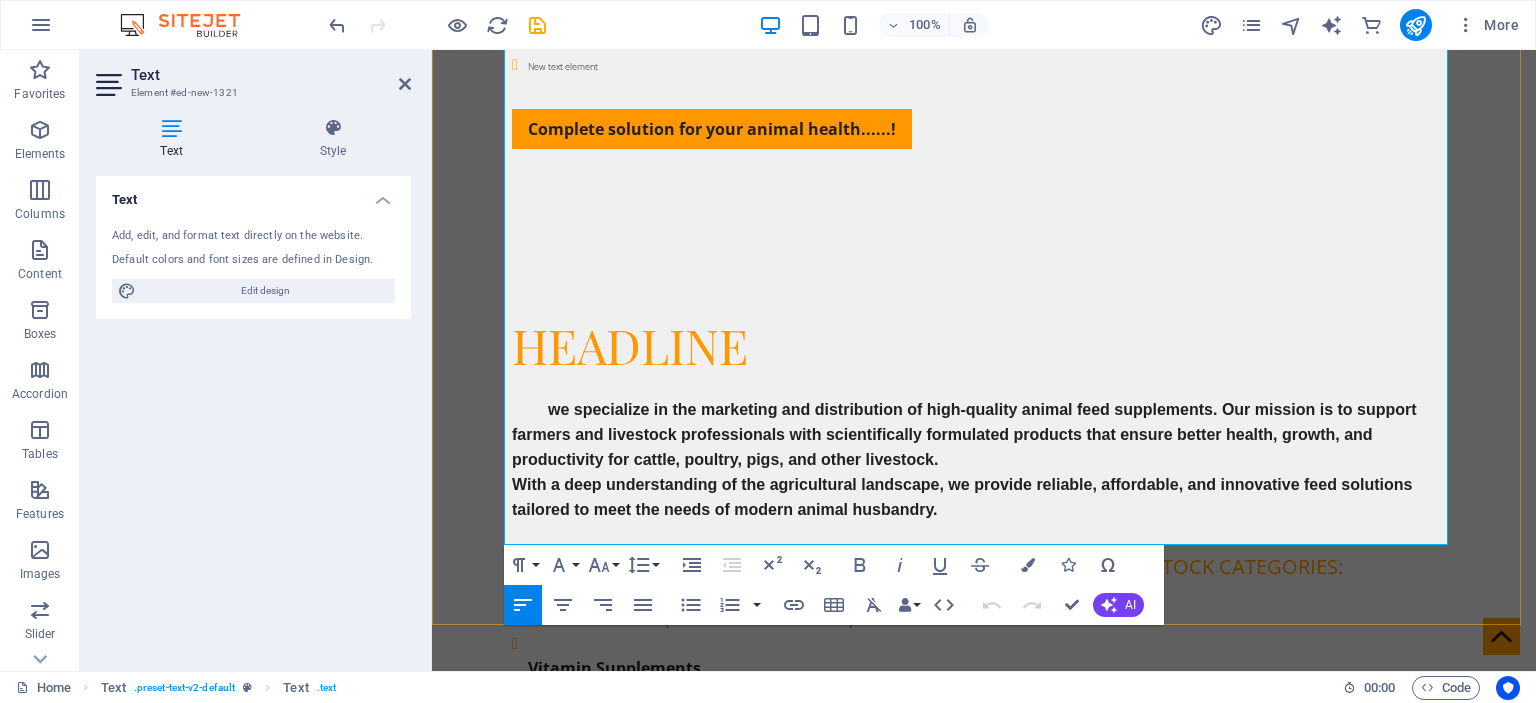 scroll, scrollTop: 1102, scrollLeft: 0, axis: vertical 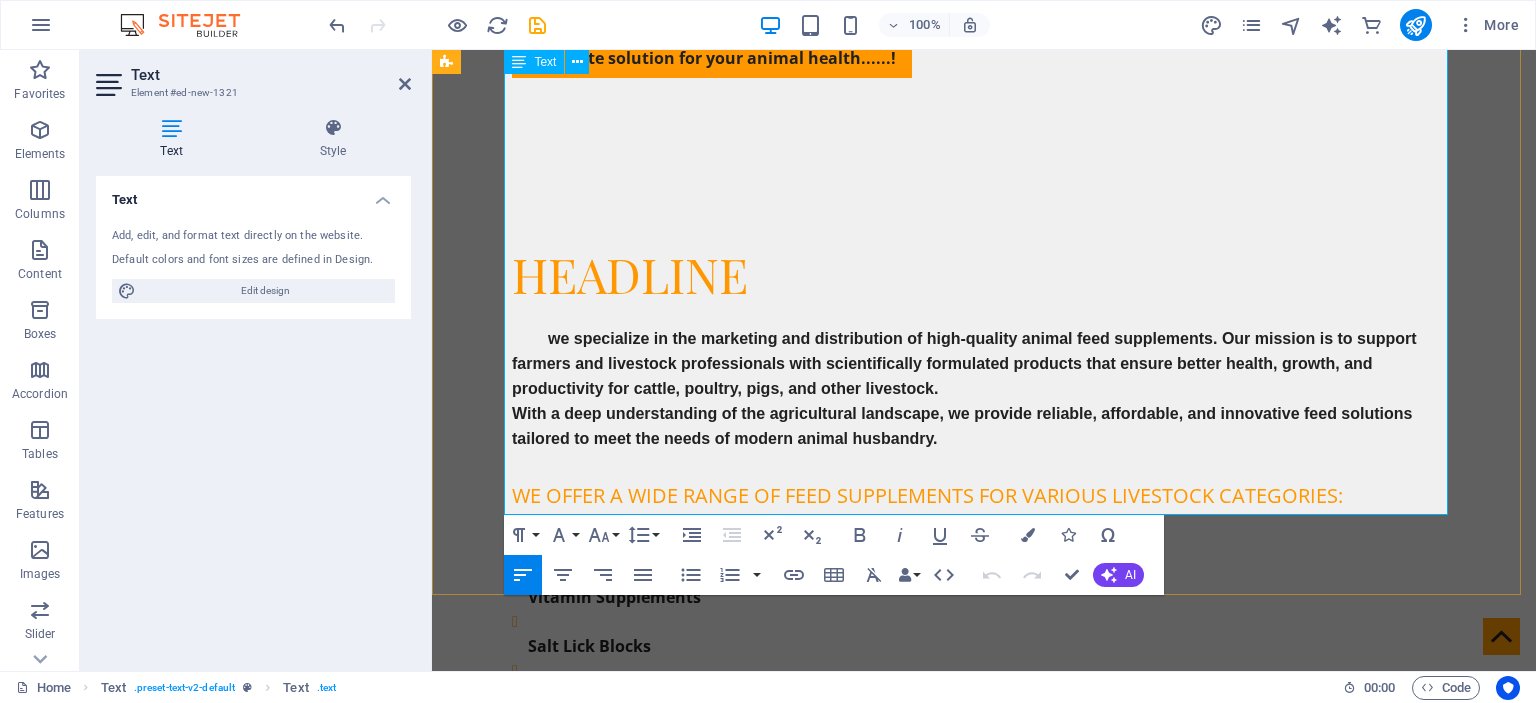 drag, startPoint x: 505, startPoint y: 185, endPoint x: 775, endPoint y: 464, distance: 388.25378 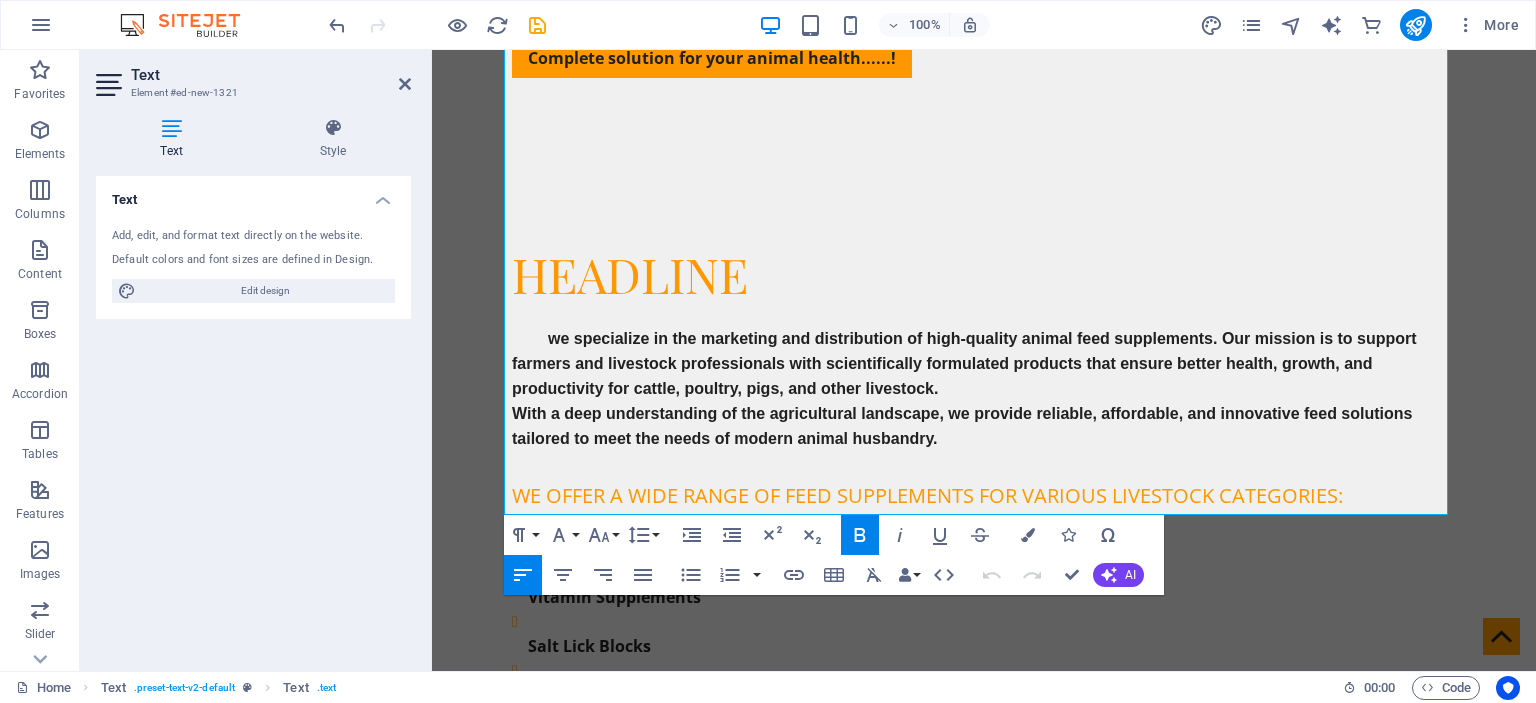click 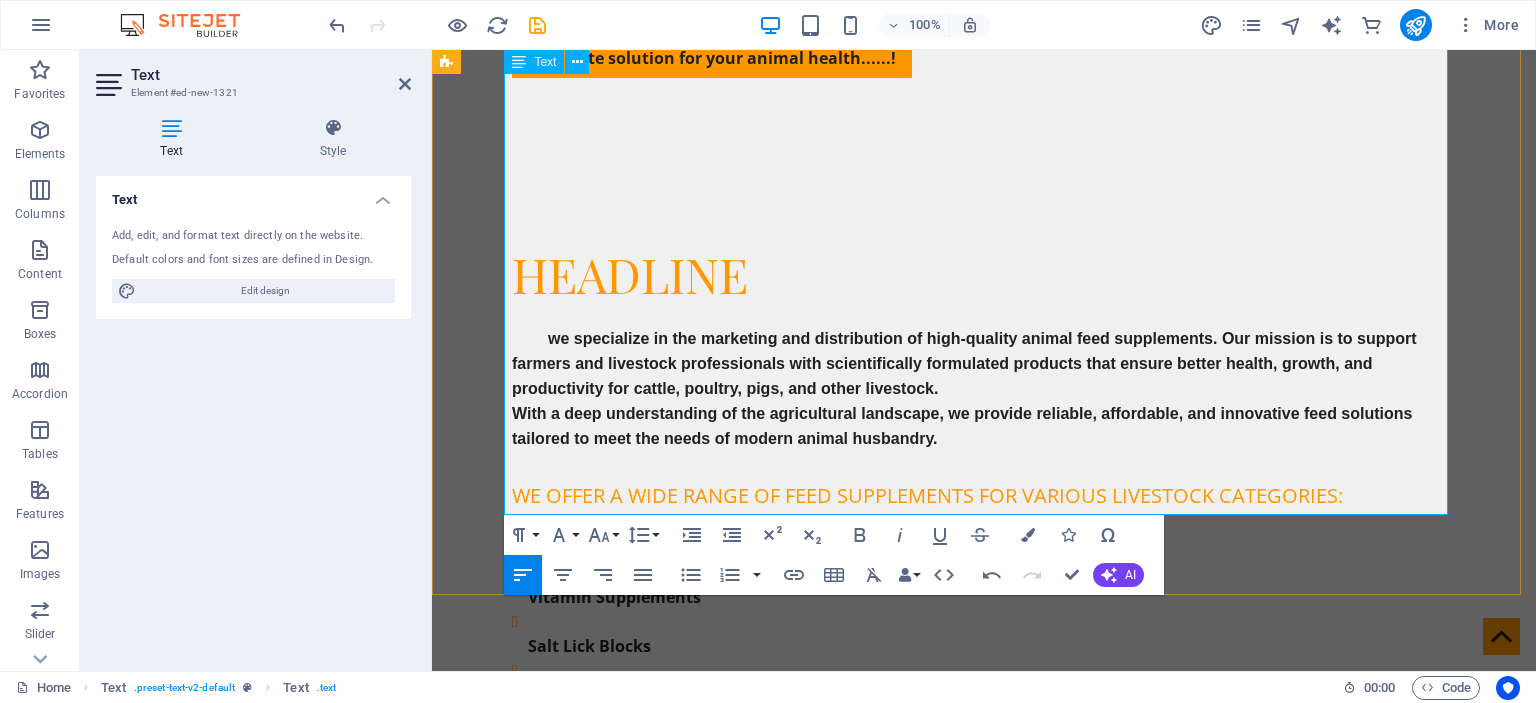 click on "Pig Farms" at bounding box center (992, 901) 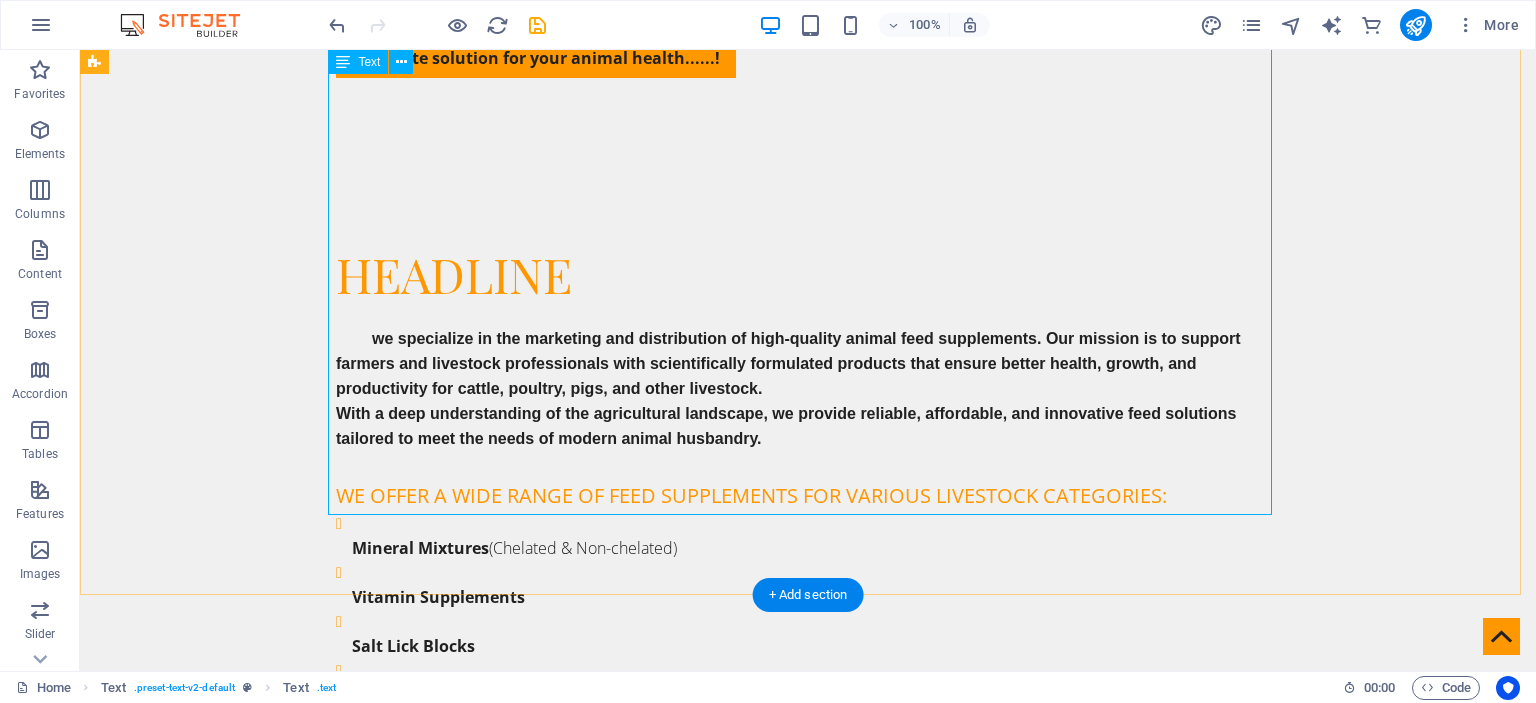 click on "we specialize in the marketing and distribution of high-quality animal feed supplements. Our mission is to support farmers and livestock professionals with scientifically formulated products that ensure better health, growth, and productivity for cattle, poultry, pigs, and other livestock.          With a deep understanding of the agricultural landscape, we provide reliable, affordable, and innovative feed solutions tailored to meet the needs of modern animal husbandry. We offer a wide range of feed supplements for various livestock categories: Mineral Mixtures  (Chelated & Non-chelated) Vitamin Supplements Salt Lick Blocks Enzyme-Based Growth Promoters Industries We Serve Dairy Farms Poultry Farms Pig Farms Goat and Sheep Rearing Veterinary Hospitals & Distributors Feed Millers and Agri Dealers" at bounding box center (808, 703) 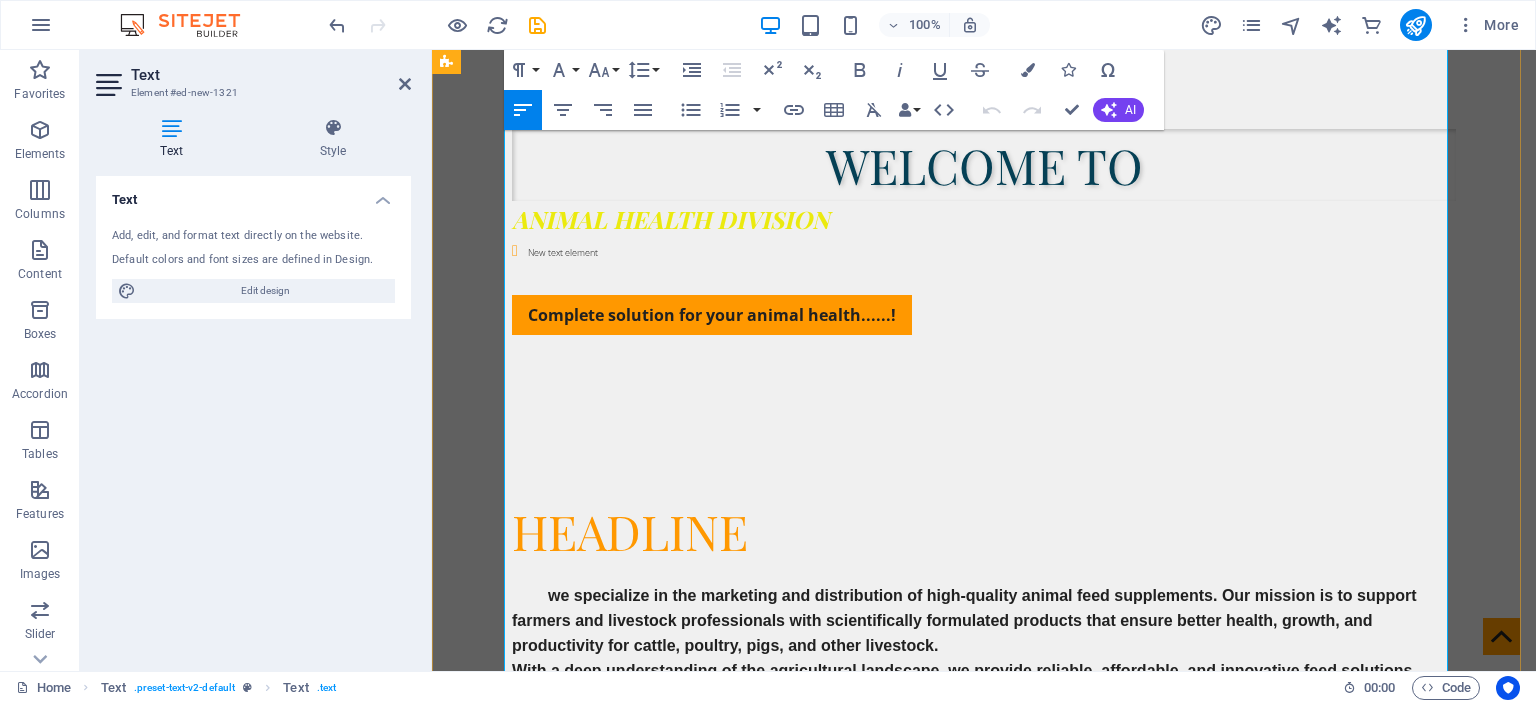 scroll, scrollTop: 1002, scrollLeft: 0, axis: vertical 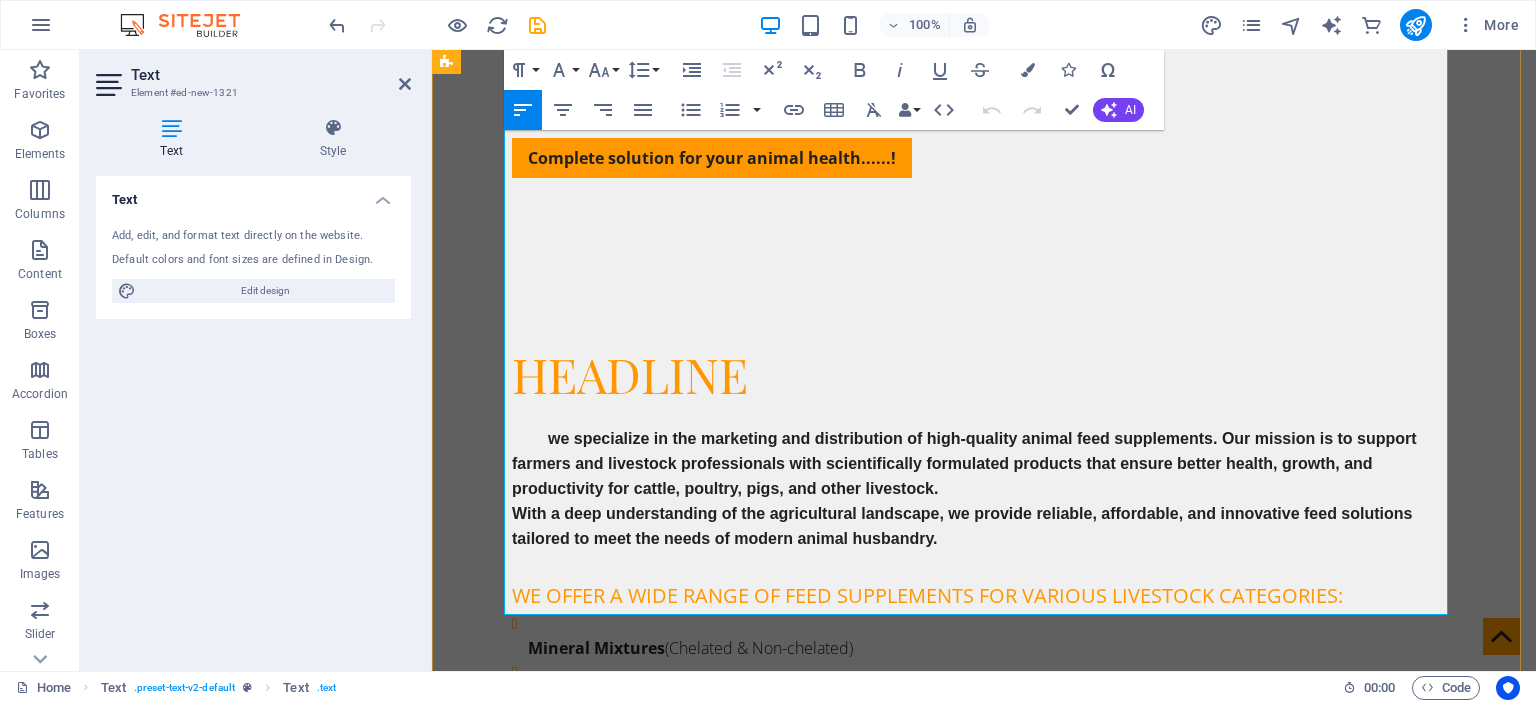 drag, startPoint x: 508, startPoint y: 283, endPoint x: 770, endPoint y: 579, distance: 395.29736 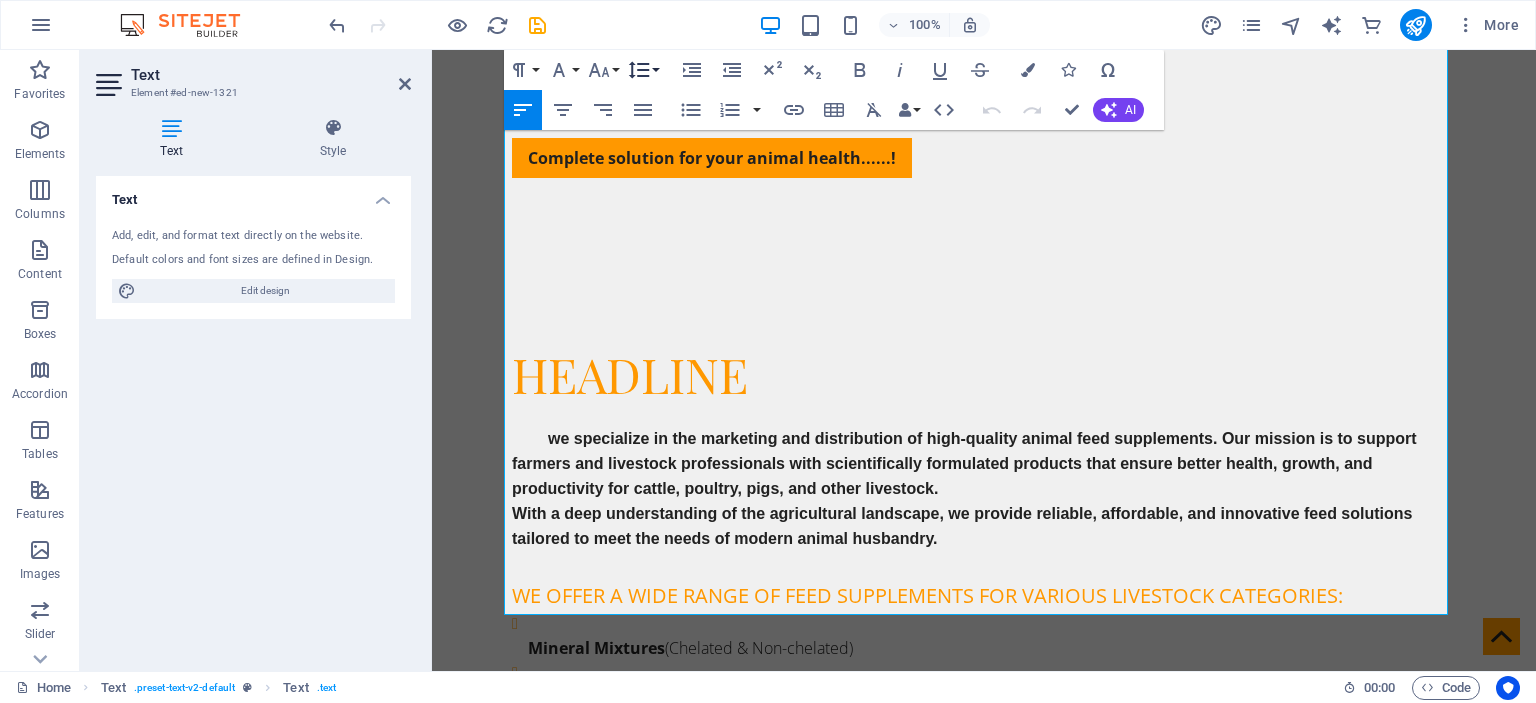 click on "Line Height" at bounding box center (643, 70) 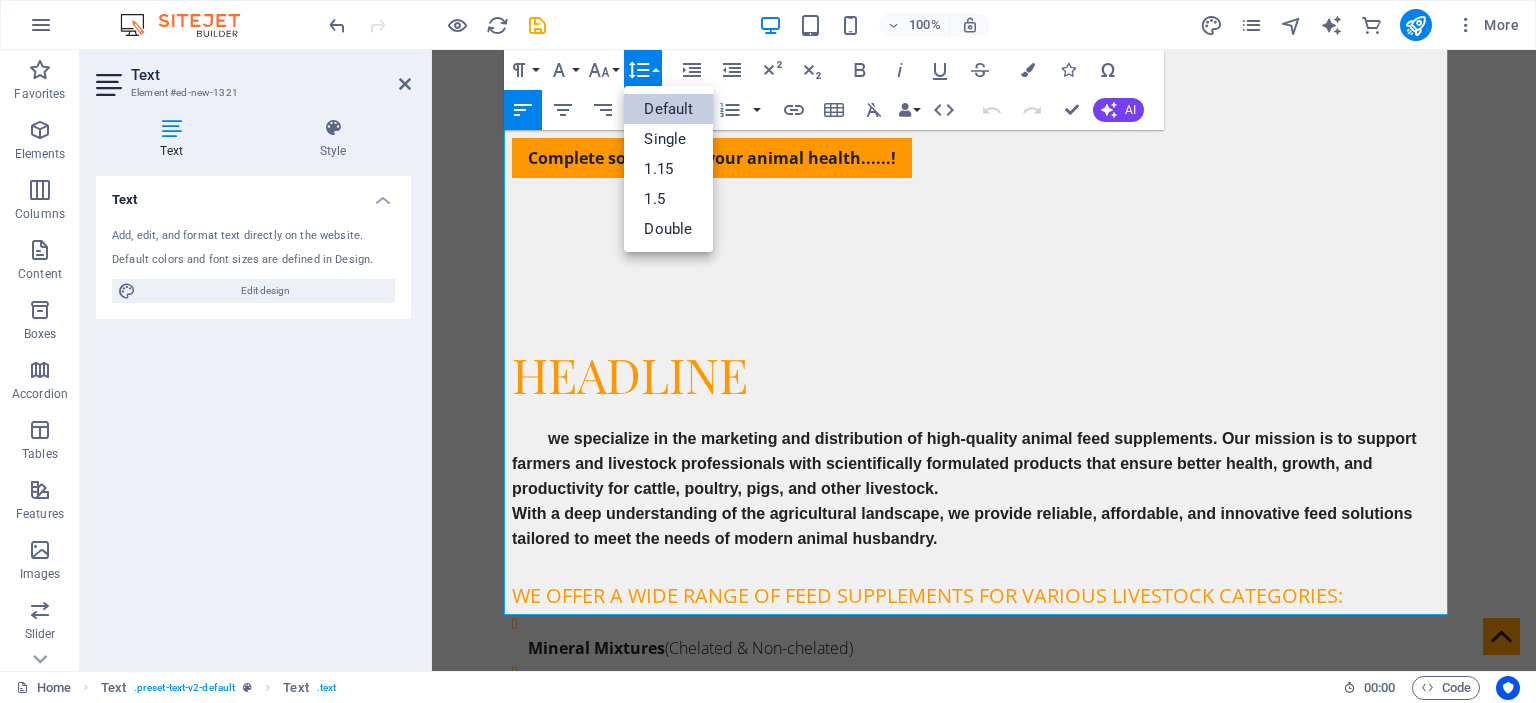 scroll, scrollTop: 0, scrollLeft: 0, axis: both 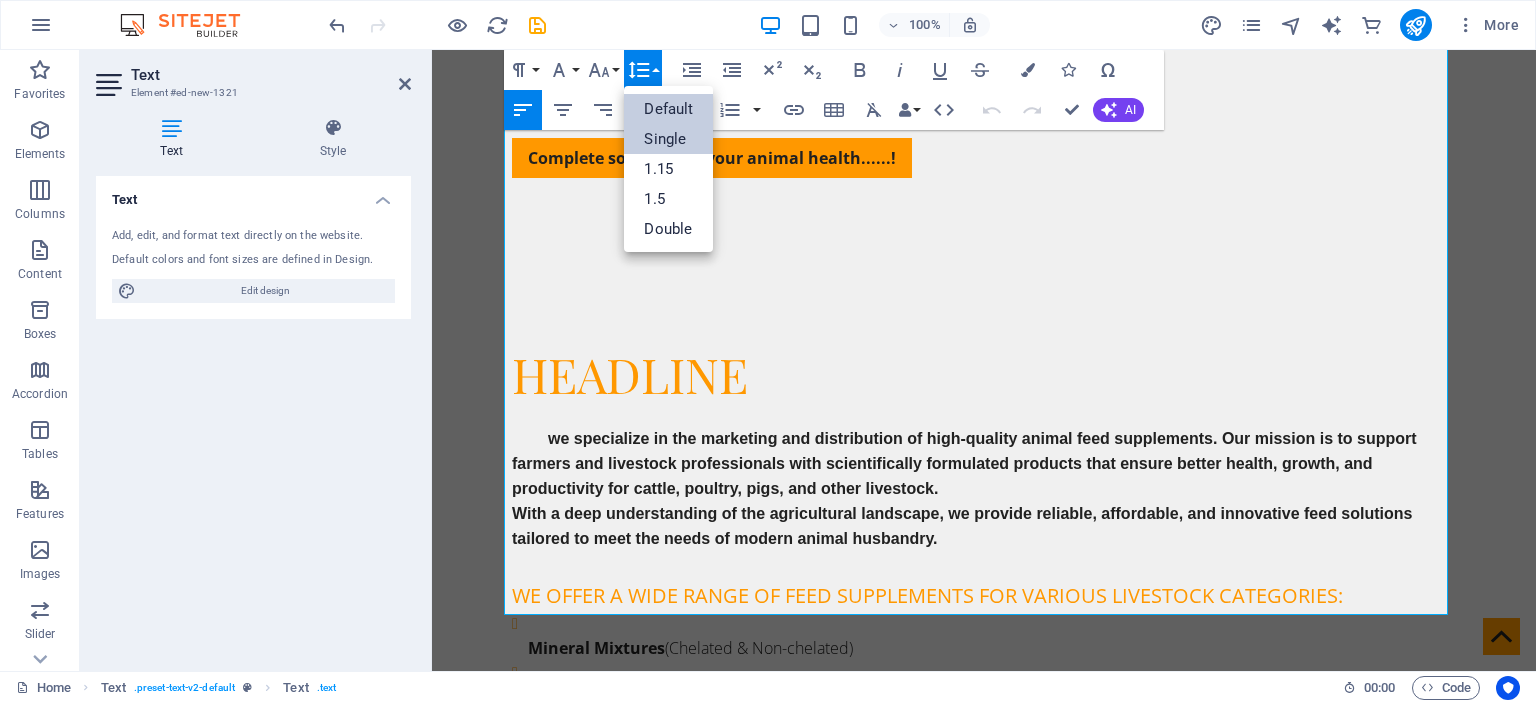 click on "Single" at bounding box center [668, 139] 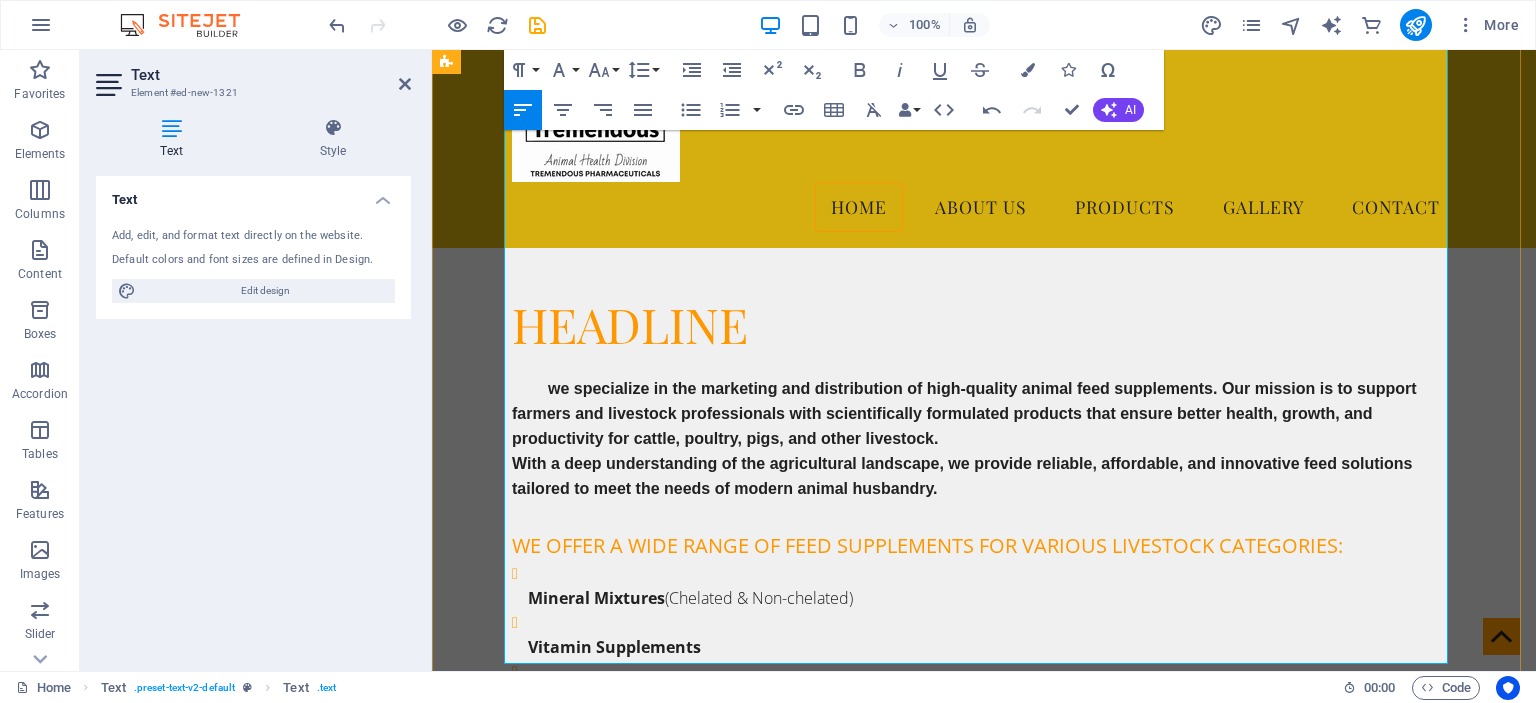 scroll, scrollTop: 802, scrollLeft: 0, axis: vertical 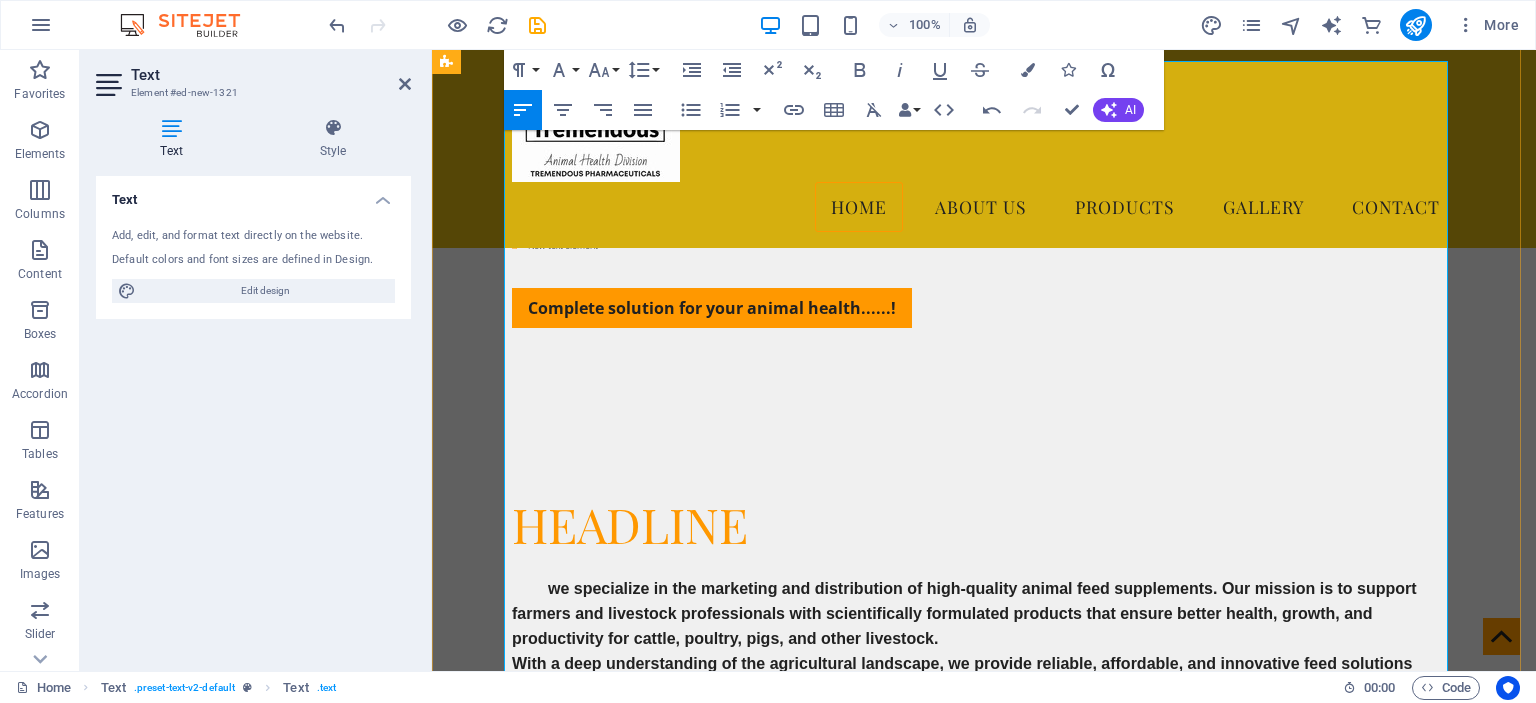 drag, startPoint x: 512, startPoint y: 235, endPoint x: 784, endPoint y: 396, distance: 316.0775 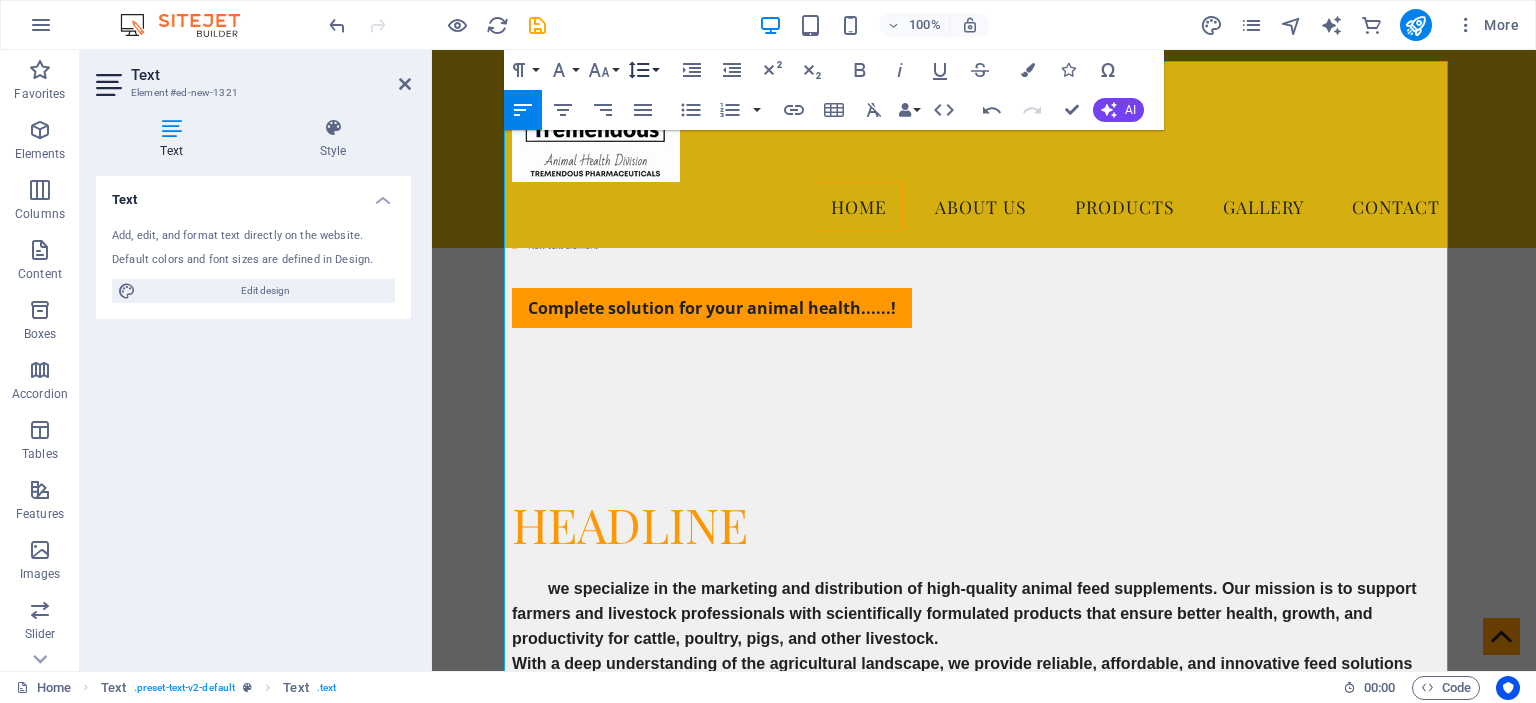 click 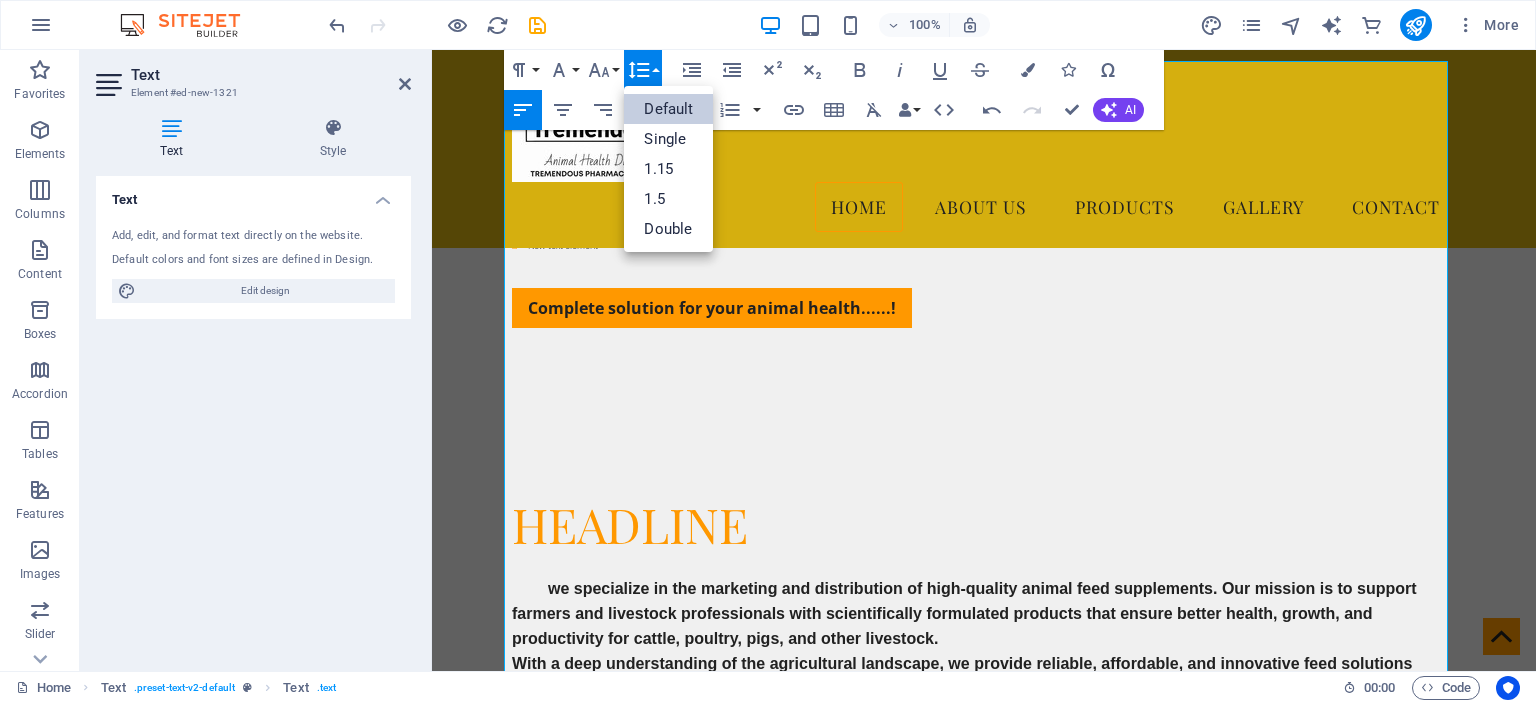 scroll, scrollTop: 0, scrollLeft: 0, axis: both 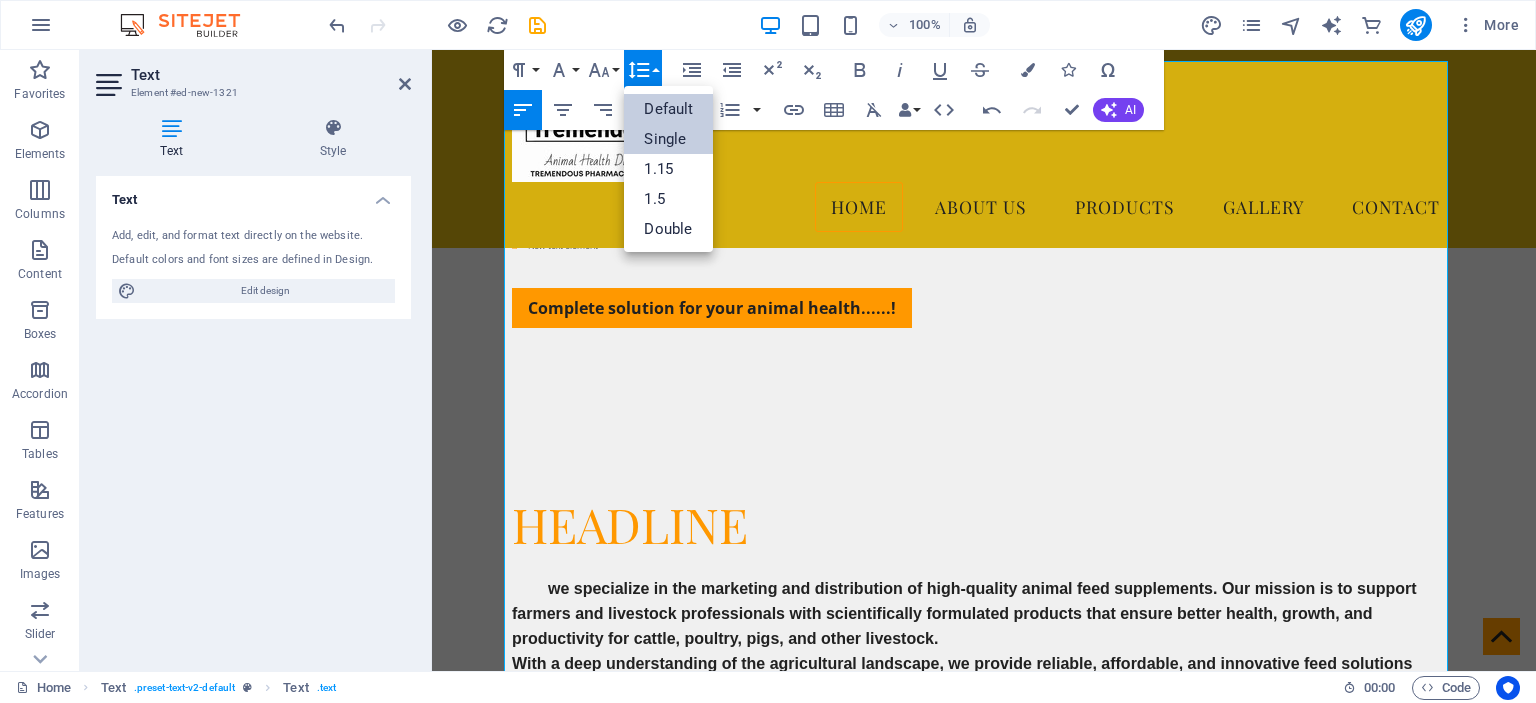 click on "Single" at bounding box center [668, 139] 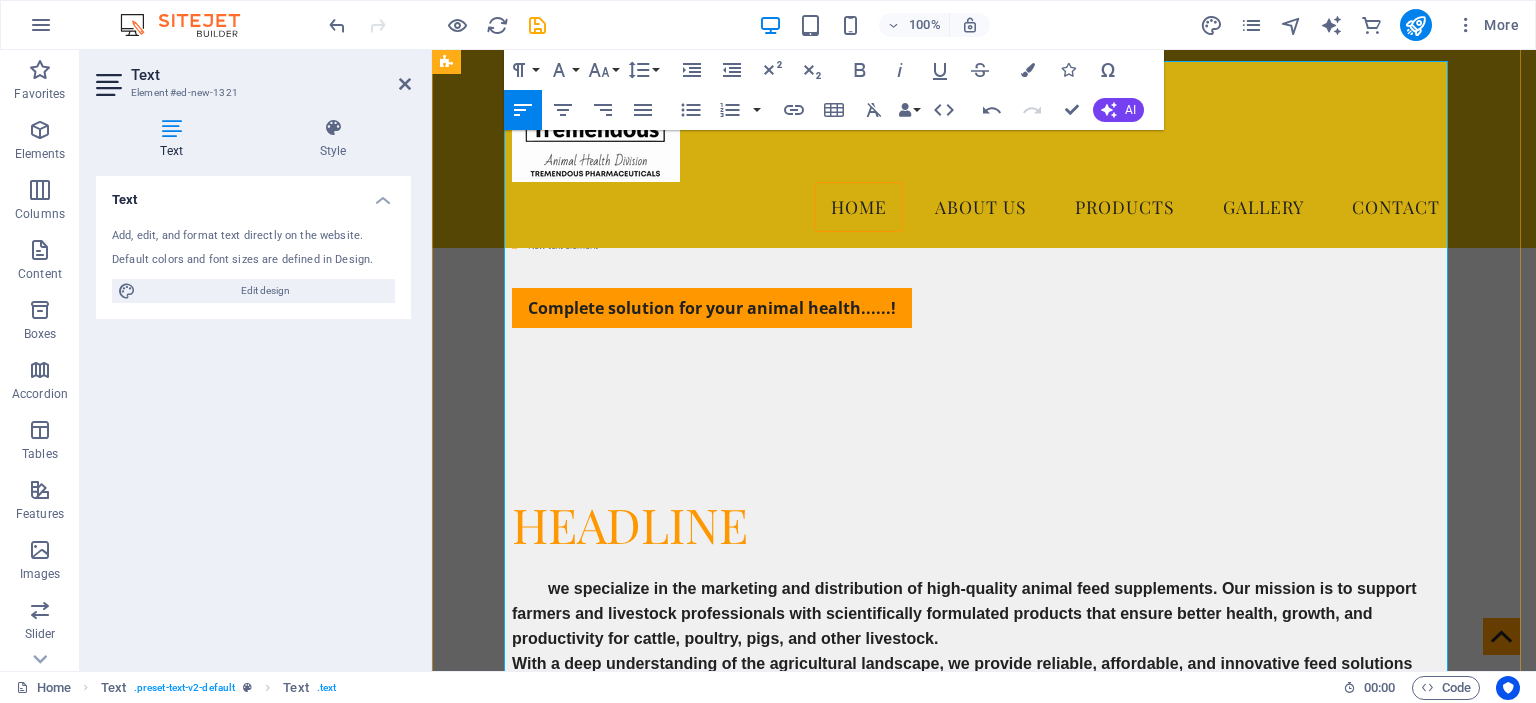 click on "Dairy Farms" at bounding box center (992, 985) 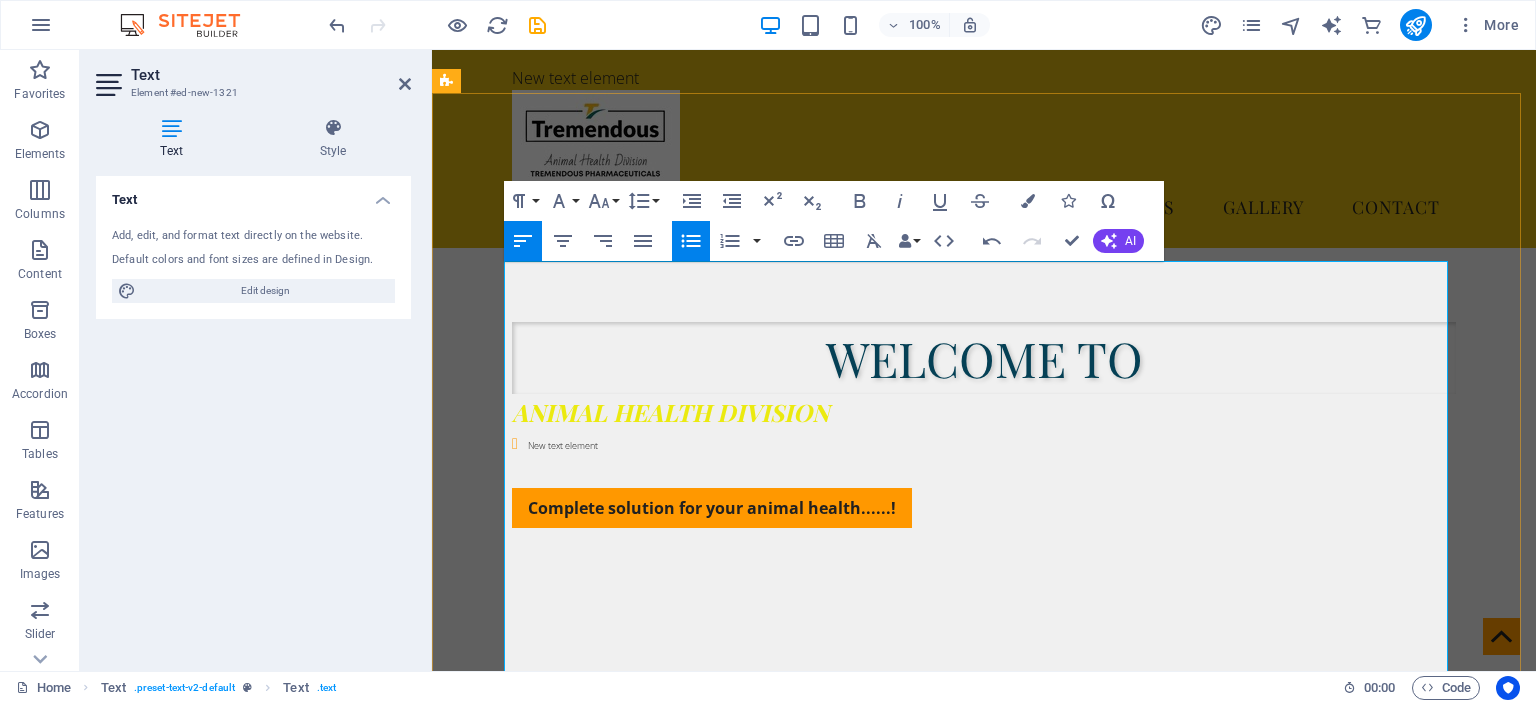 scroll, scrollTop: 502, scrollLeft: 0, axis: vertical 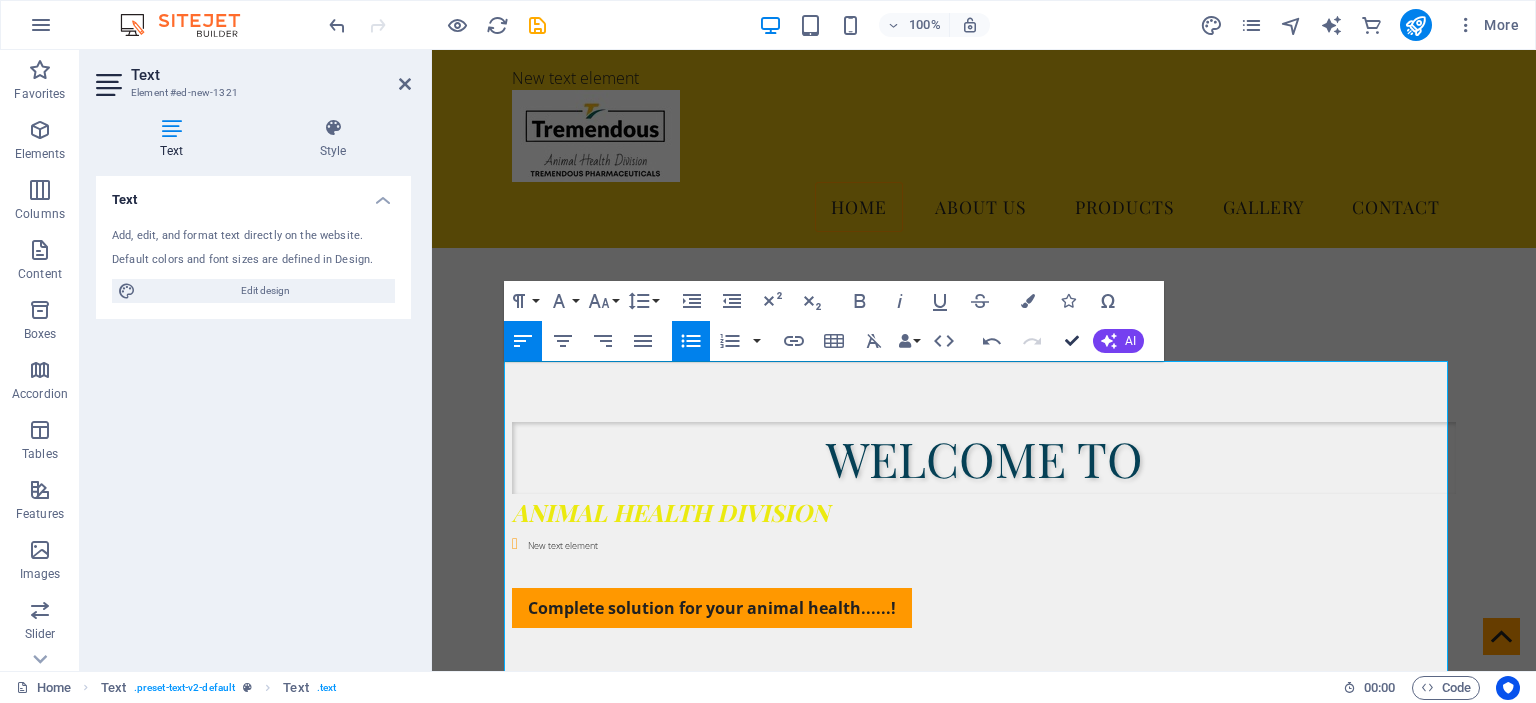 drag, startPoint x: 1067, startPoint y: 339, endPoint x: 934, endPoint y: 289, distance: 142.088 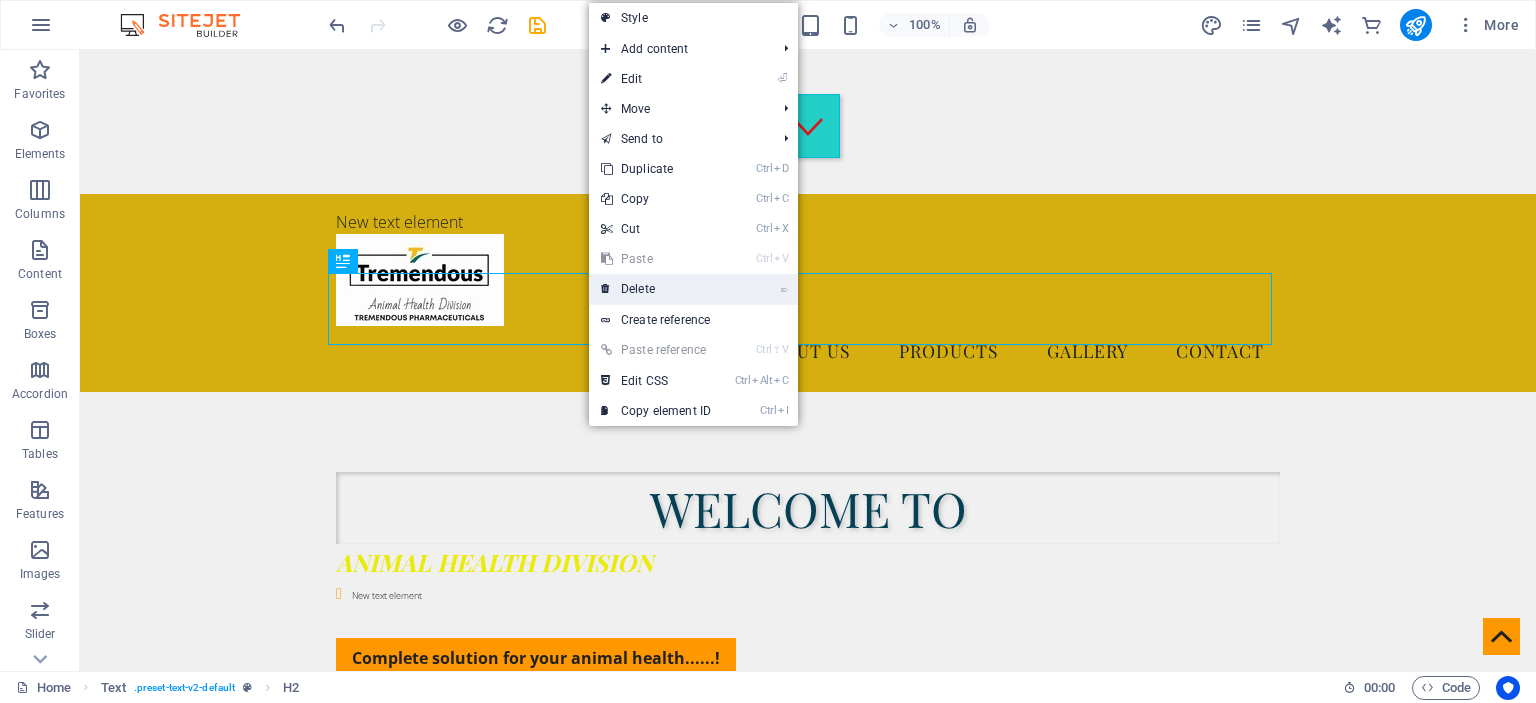 click on "⌦  Delete" at bounding box center [656, 289] 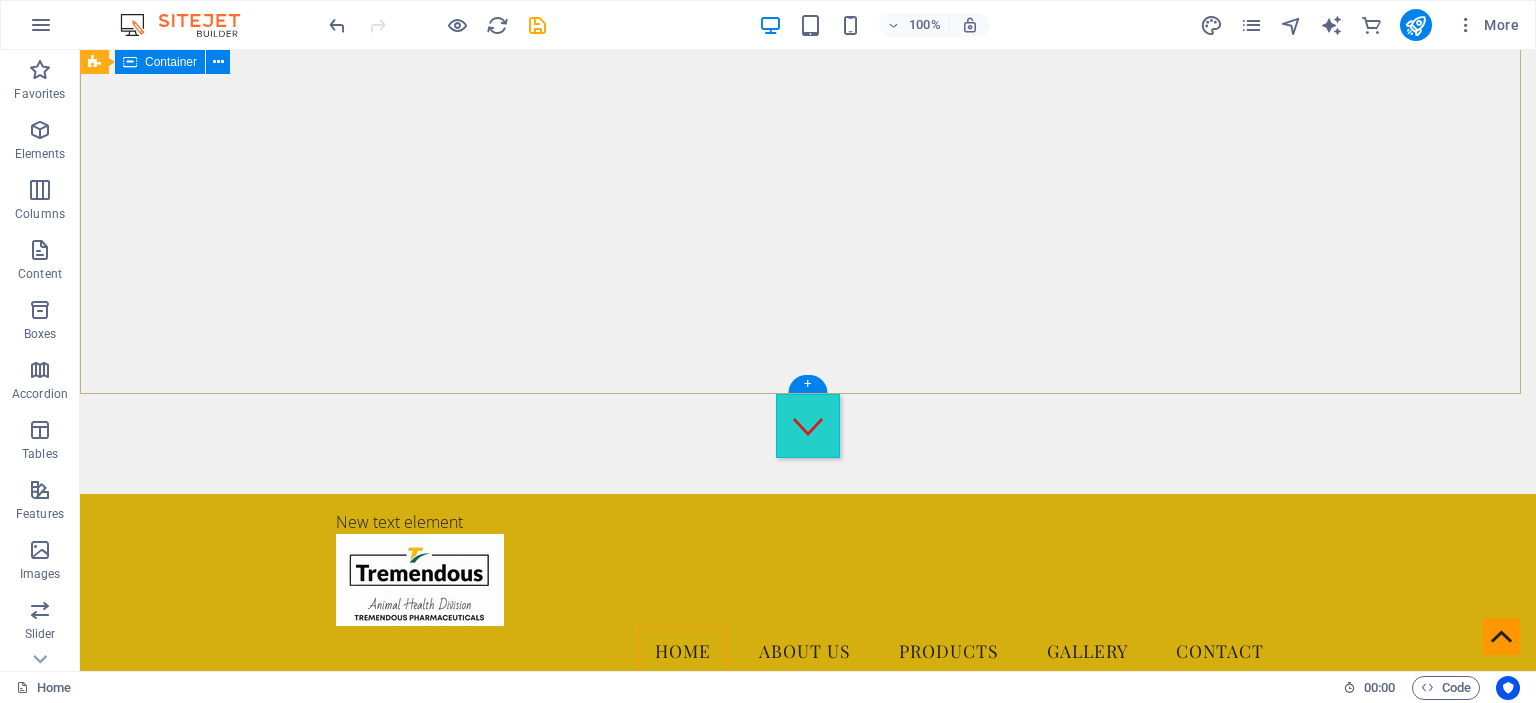 scroll, scrollTop: 402, scrollLeft: 0, axis: vertical 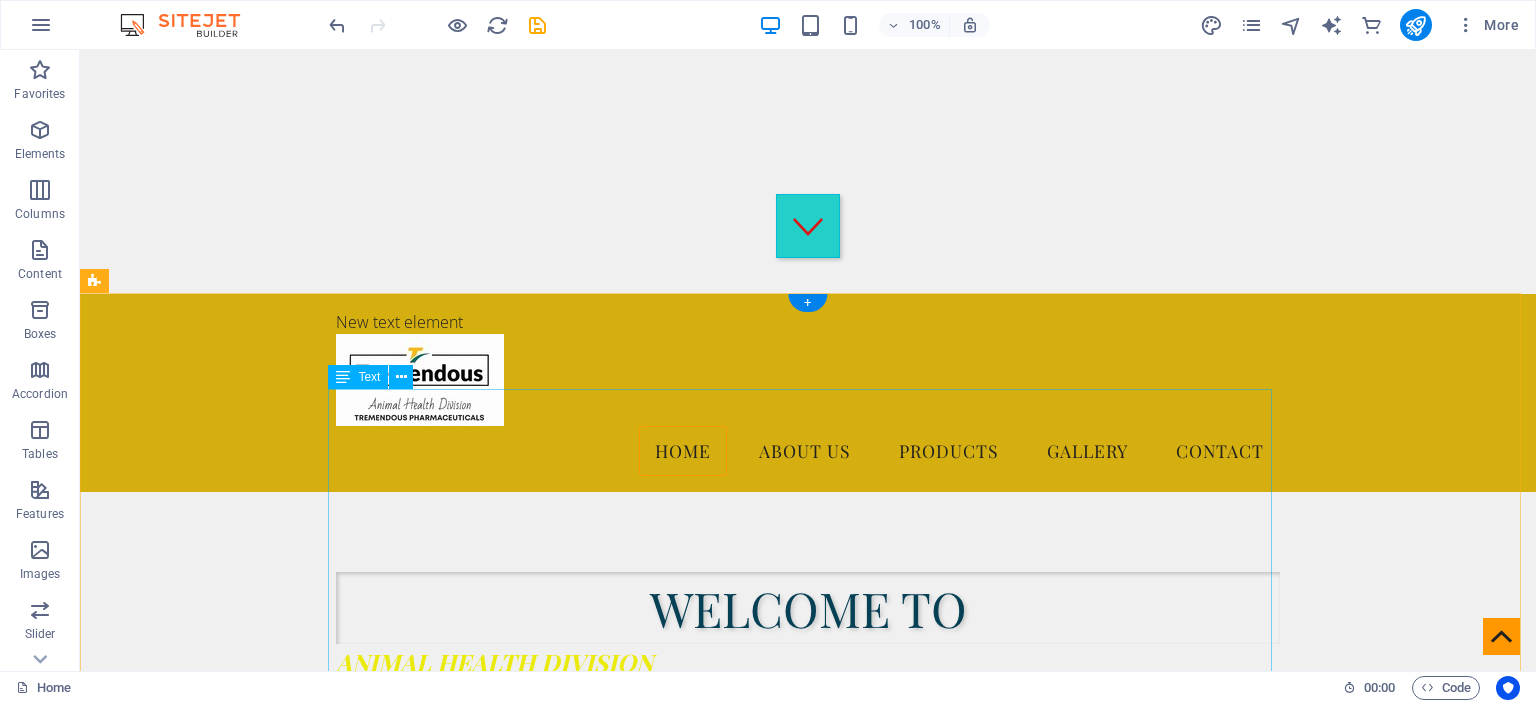 click on "we specialize in the marketing and distribution of high-quality animal feed supplements. Our mission is to support farmers and livestock professionals with scientifically formulated products that ensure better health, growth, and productivity for cattle, poultry, pigs, and other livestock.          With a deep understanding of the agricultural landscape, we provide reliable, affordable, and innovative feed solutions tailored to meet the needs of modern animal husbandry. We offer a wide range of feed supplements for various livestock categories: Mineral Mixtures  (Chelated & Non-chelated) Vitamin Supplements Salt Lick Blocks Enzyme-Based Growth Promoters Industries We Serve Dairy Farms Poultry Farms Pig Farms Goat and Sheep Rearing Veterinary Hospitals & Distributors Feed Millers and Agri Dealers" at bounding box center (808, 1280) 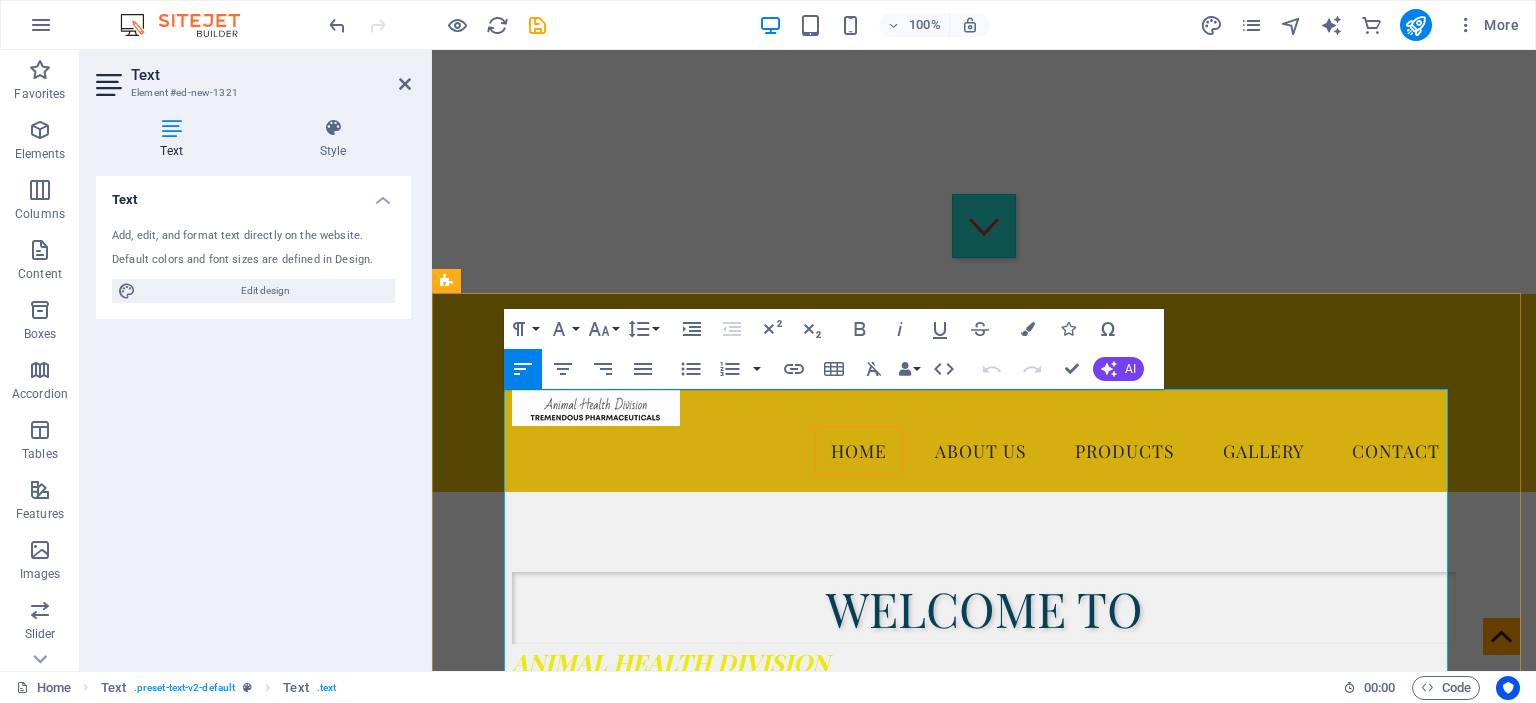 click on "we specialize in the marketing and distribution of high-quality animal feed supplements. Our mission is to support farmers and livestock professionals with scientifically formulated products that ensure better health, growth, and productivity for cattle, poultry, pigs, and other livestock." at bounding box center [984, 991] 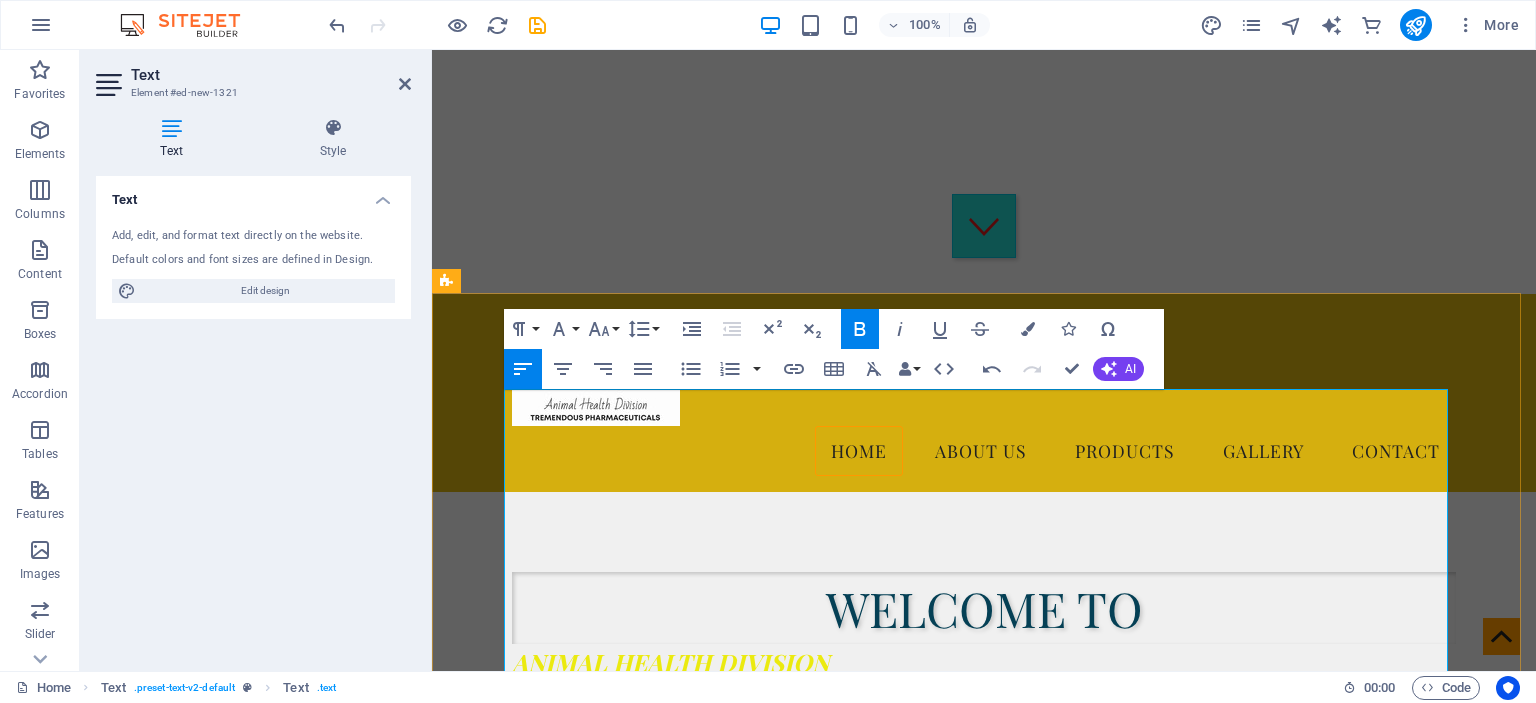 click at bounding box center [984, 966] 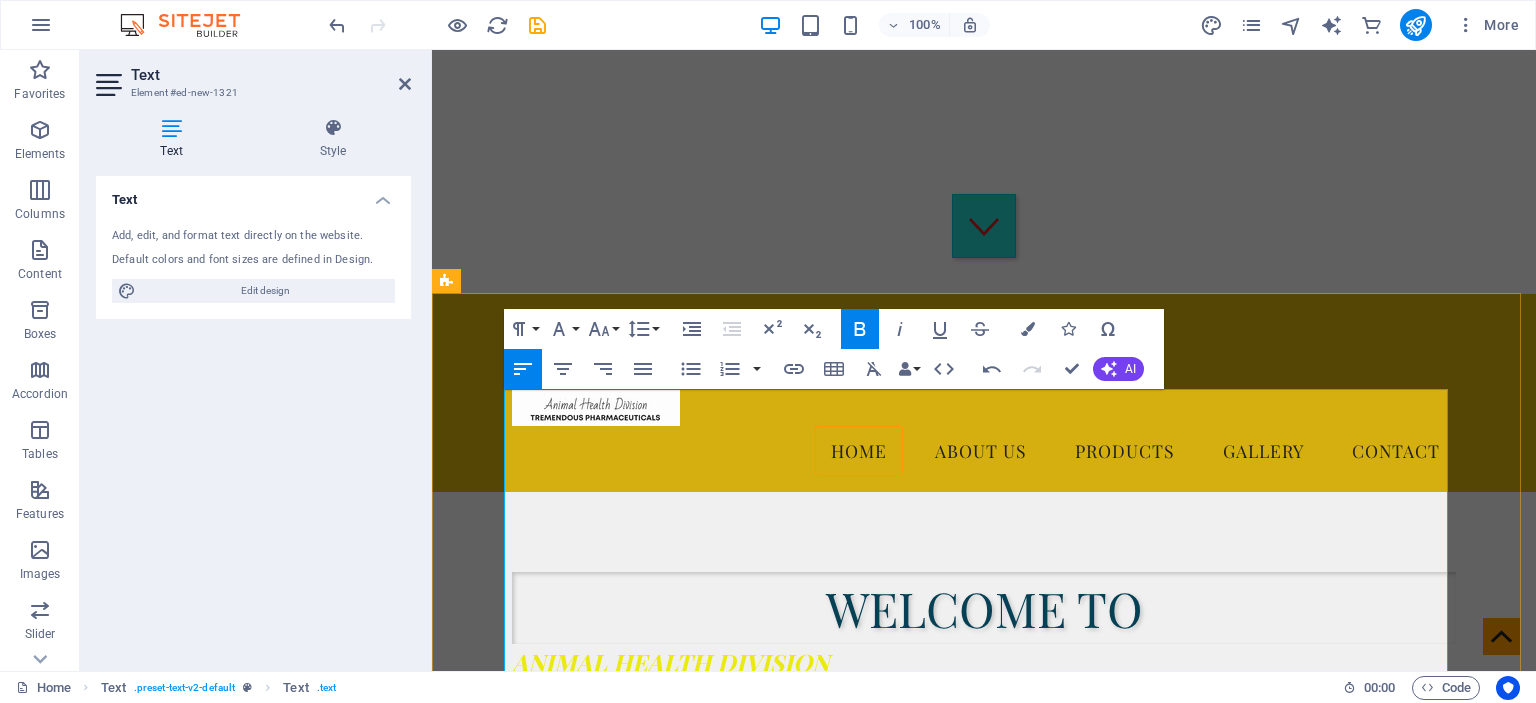 click on "we specialize in the marketing and distribution of high-quality animal feed supplements. Our mission is to support farmers and livestock professionals with scientifically formulated products that ensure better health, growth, and productivity for cattle, poultry, pigs, and other livestock." at bounding box center (978, 1039) 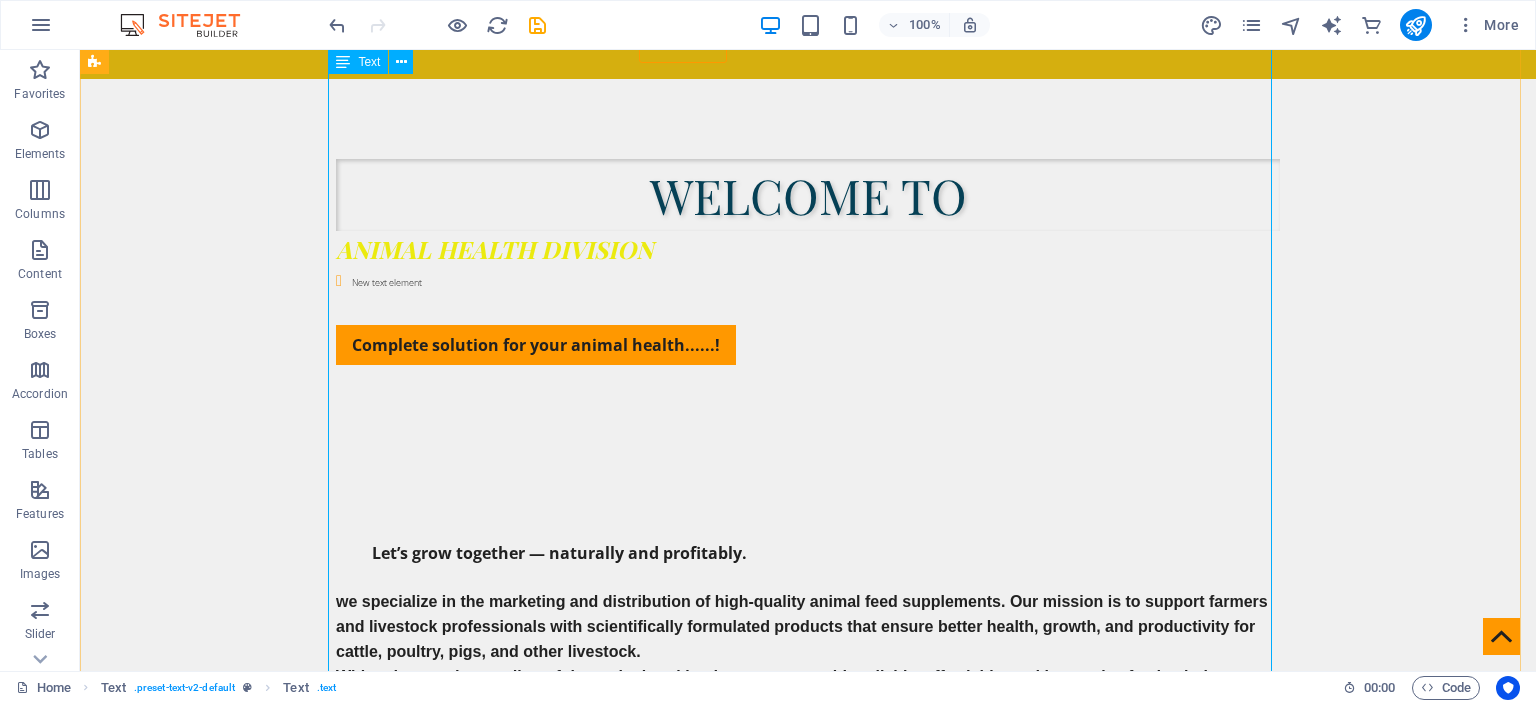 scroll, scrollTop: 902, scrollLeft: 0, axis: vertical 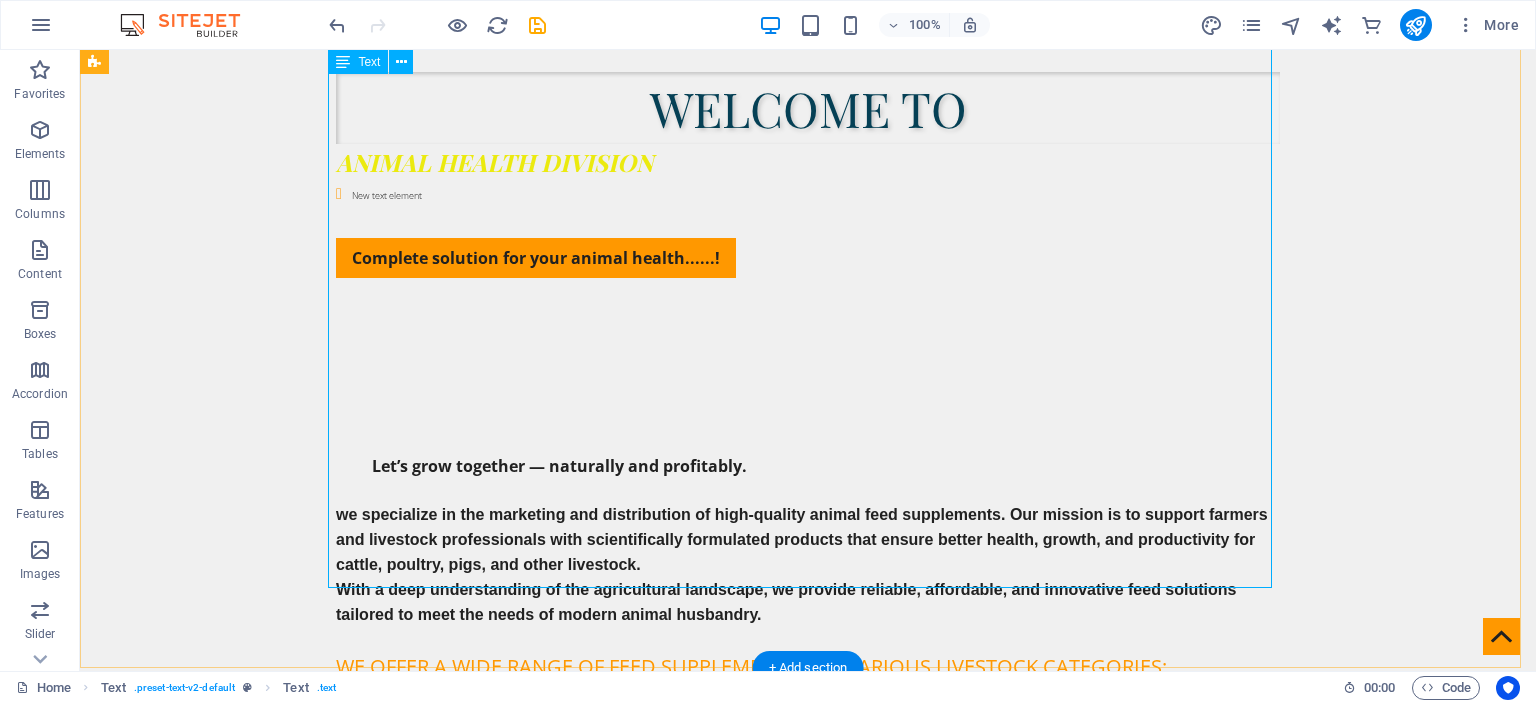 click on "Let’s grow together — naturally and profitably.         we specialize in the marketing and distribution of high-quality animal feed supplements. Our mission is to support farmers and livestock professionals with scientifically formulated products that ensure better health, growth, and productivity for cattle, poultry, pigs, and other livestock.          With a deep understanding of the agricultural landscape, we provide reliable, affordable, and innovative feed solutions tailored to meet the needs of modern animal husbandry. We offer a wide range of feed supplements for various livestock categories: Mineral Mixtures  (Chelated & Non-chelated) Vitamin Supplements Salt Lick Blocks Enzyme-Based Growth Promoters Industries We Serve Dairy Farms Poultry Farms Pig Farms Goat and Sheep Rearing Veterinary Hospitals & Distributors Feed Millers and Agri Dealers" at bounding box center [808, 804] 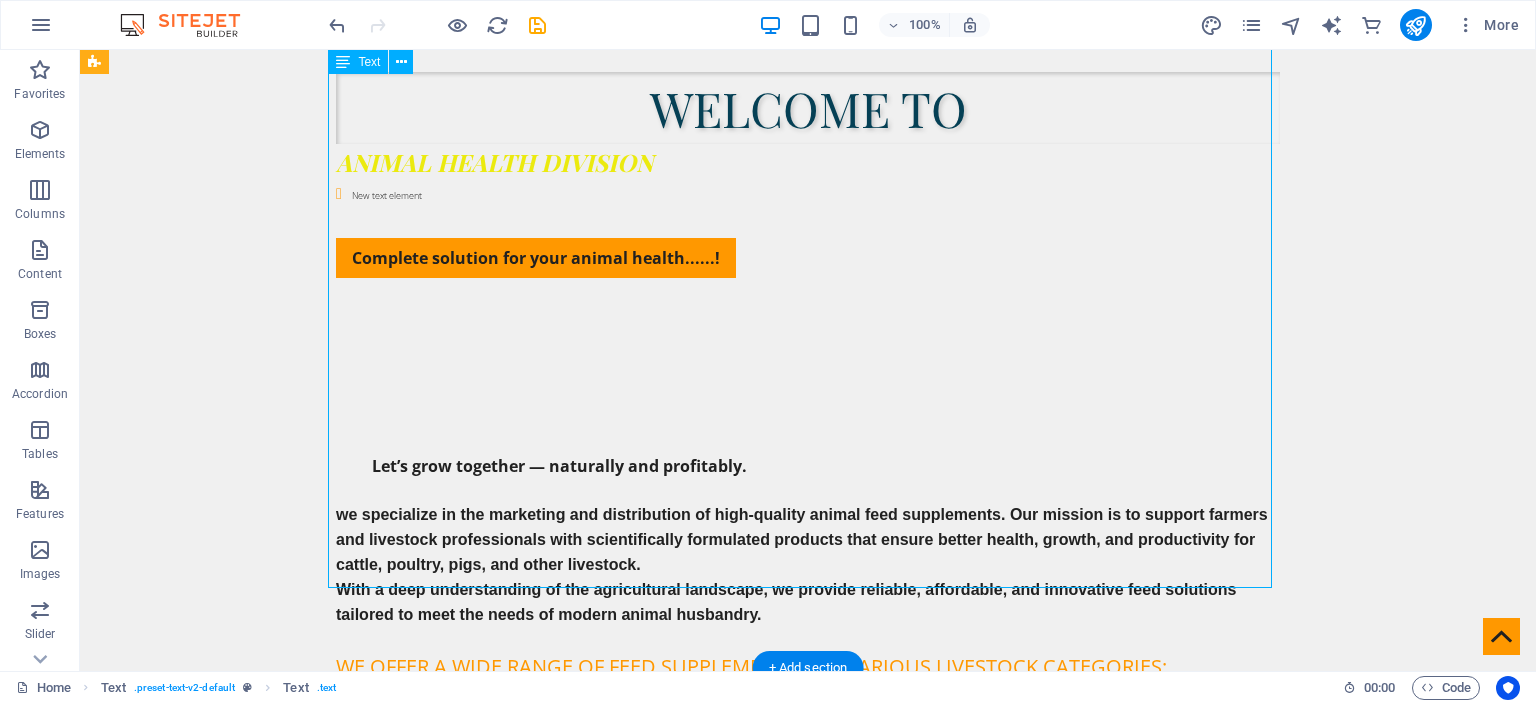 click on "Let’s grow together — naturally and profitably.         we specialize in the marketing and distribution of high-quality animal feed supplements. Our mission is to support farmers and livestock professionals with scientifically formulated products that ensure better health, growth, and productivity for cattle, poultry, pigs, and other livestock.          With a deep understanding of the agricultural landscape, we provide reliable, affordable, and innovative feed solutions tailored to meet the needs of modern animal husbandry. We offer a wide range of feed supplements for various livestock categories: Mineral Mixtures  (Chelated & Non-chelated) Vitamin Supplements Salt Lick Blocks Enzyme-Based Growth Promoters Industries We Serve Dairy Farms Poultry Farms Pig Farms Goat and Sheep Rearing Veterinary Hospitals & Distributors Feed Millers and Agri Dealers" at bounding box center [808, 804] 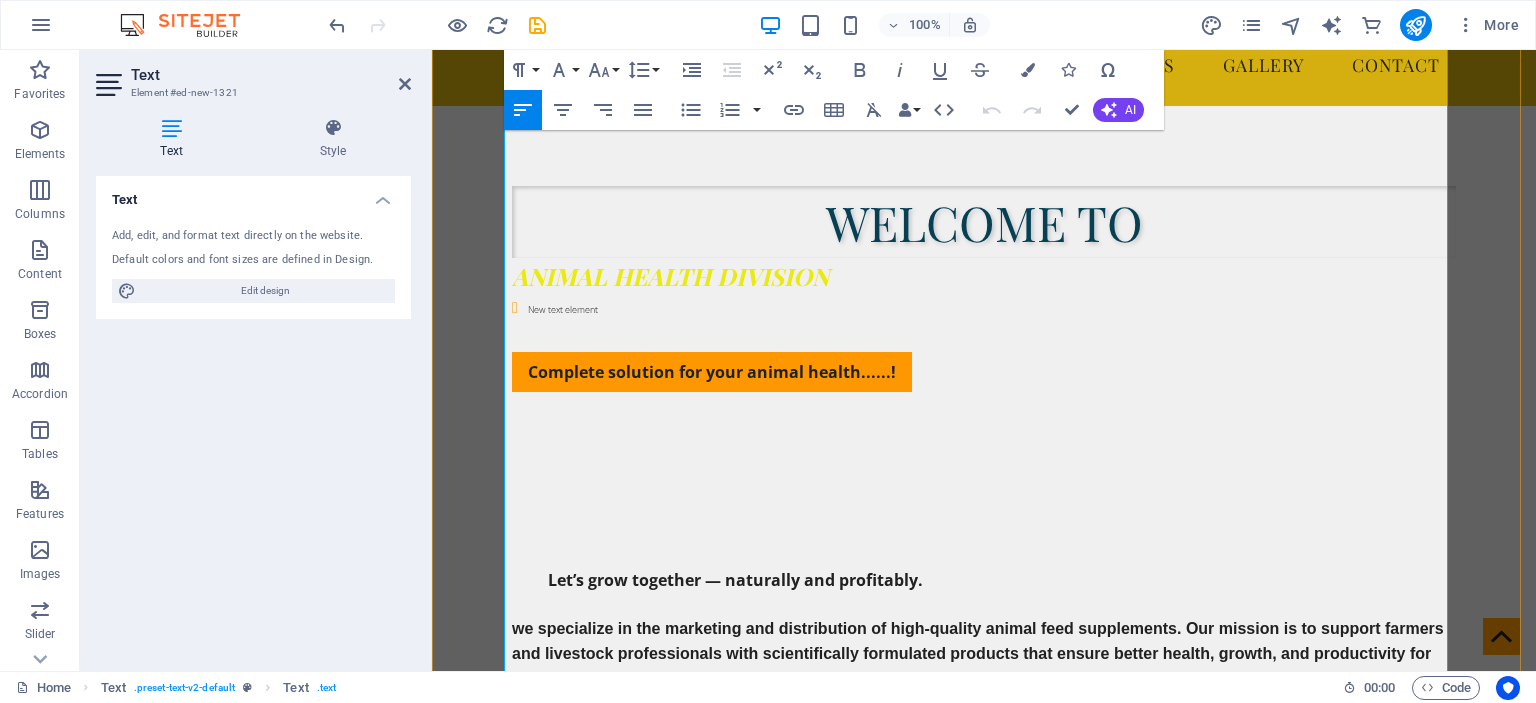 scroll, scrollTop: 930, scrollLeft: 0, axis: vertical 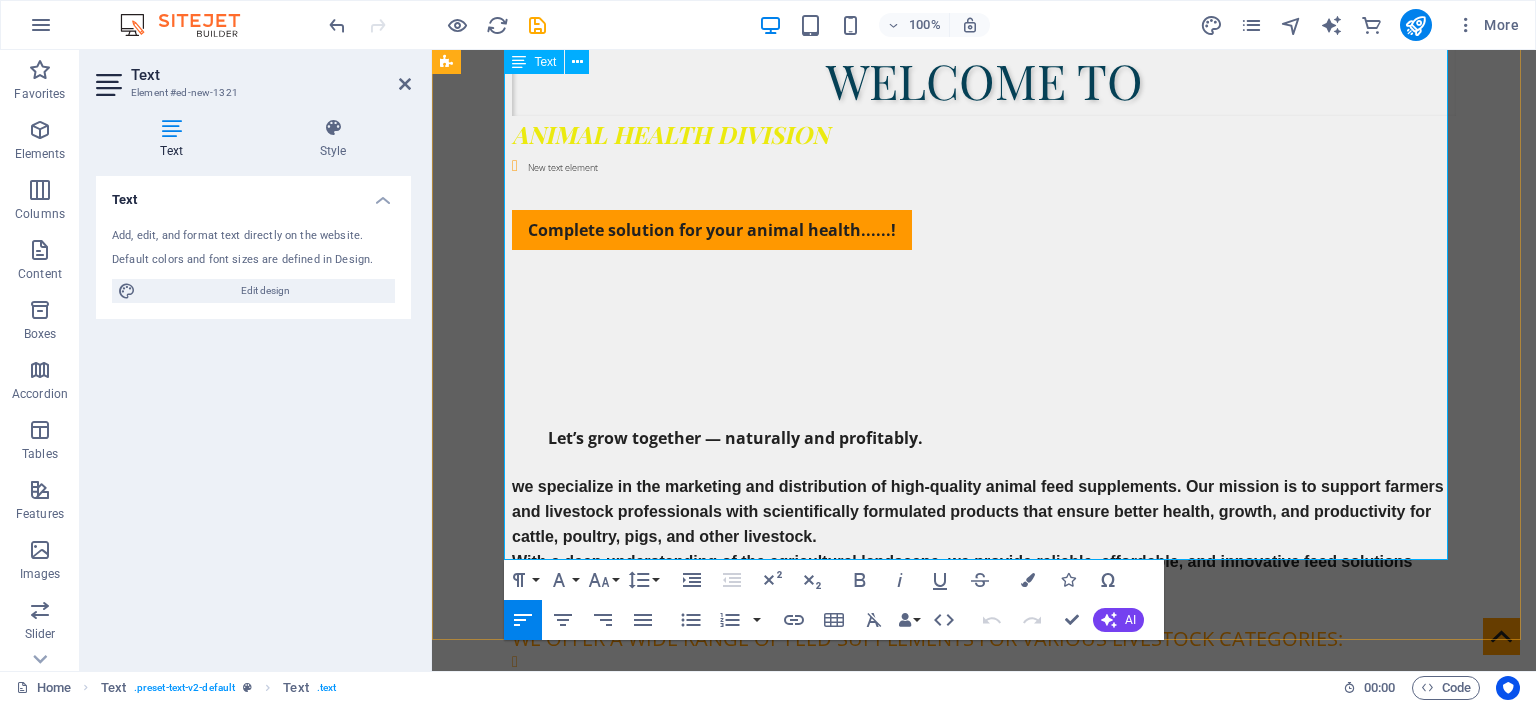 drag, startPoint x: 511, startPoint y: 280, endPoint x: 763, endPoint y: 522, distance: 349.38232 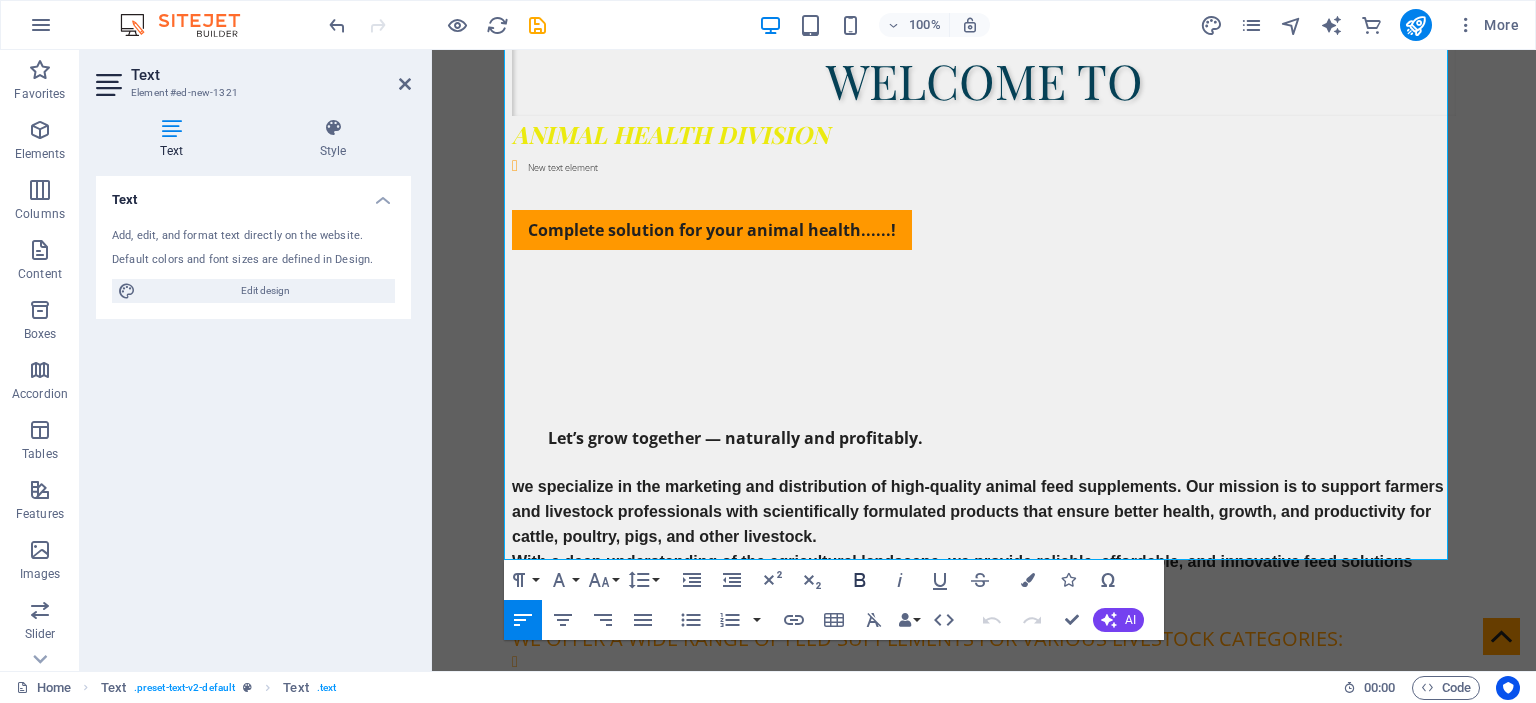click 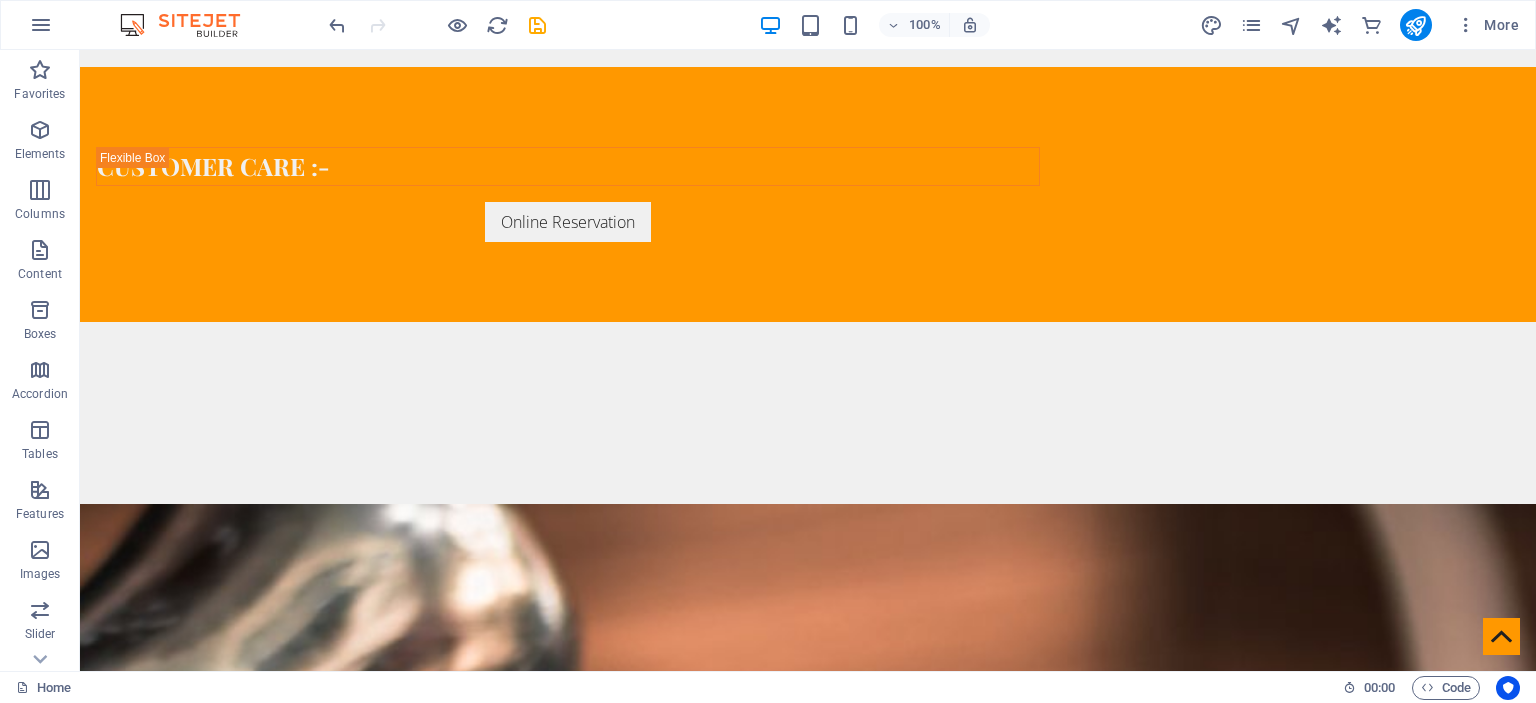 scroll, scrollTop: 2730, scrollLeft: 0, axis: vertical 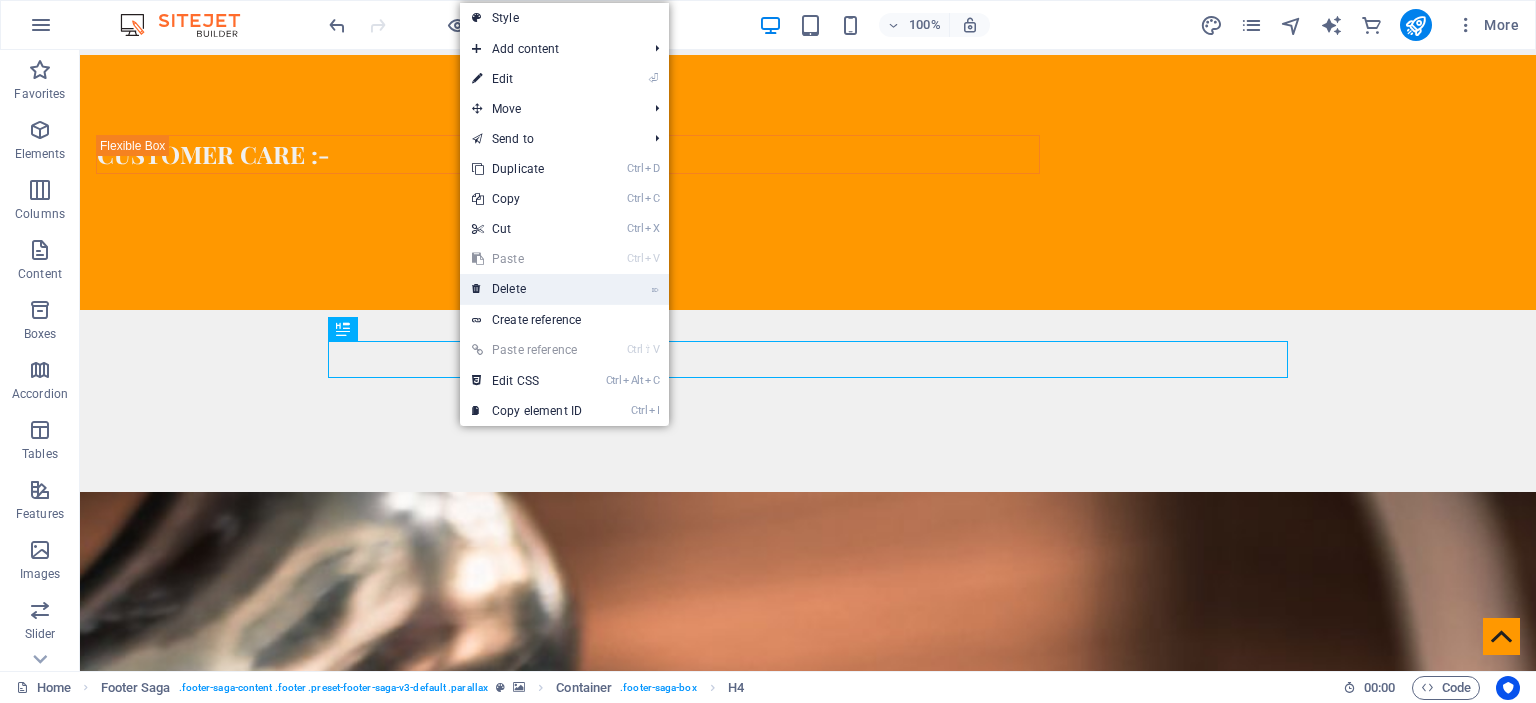 click on "⌦  Delete" at bounding box center (527, 289) 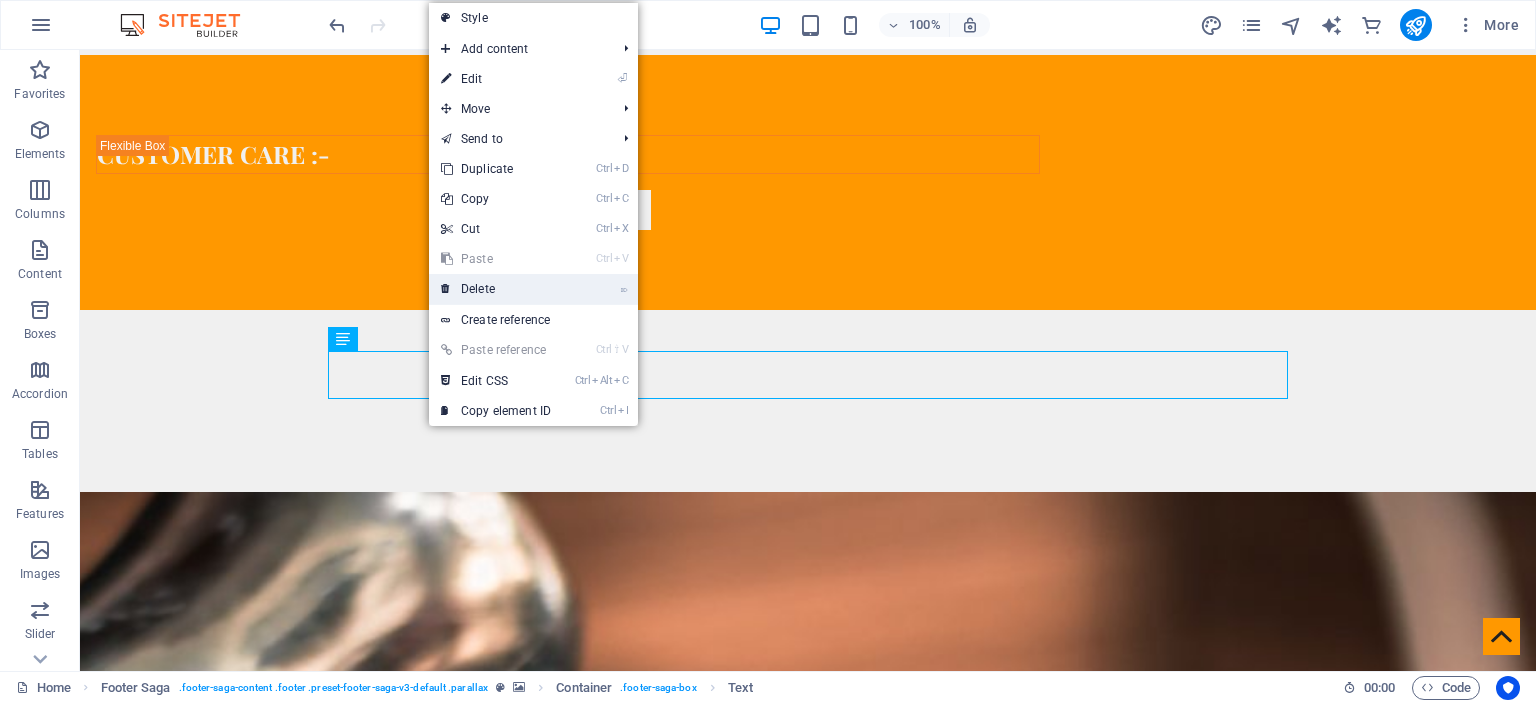 click on "⌦  Delete" at bounding box center (496, 289) 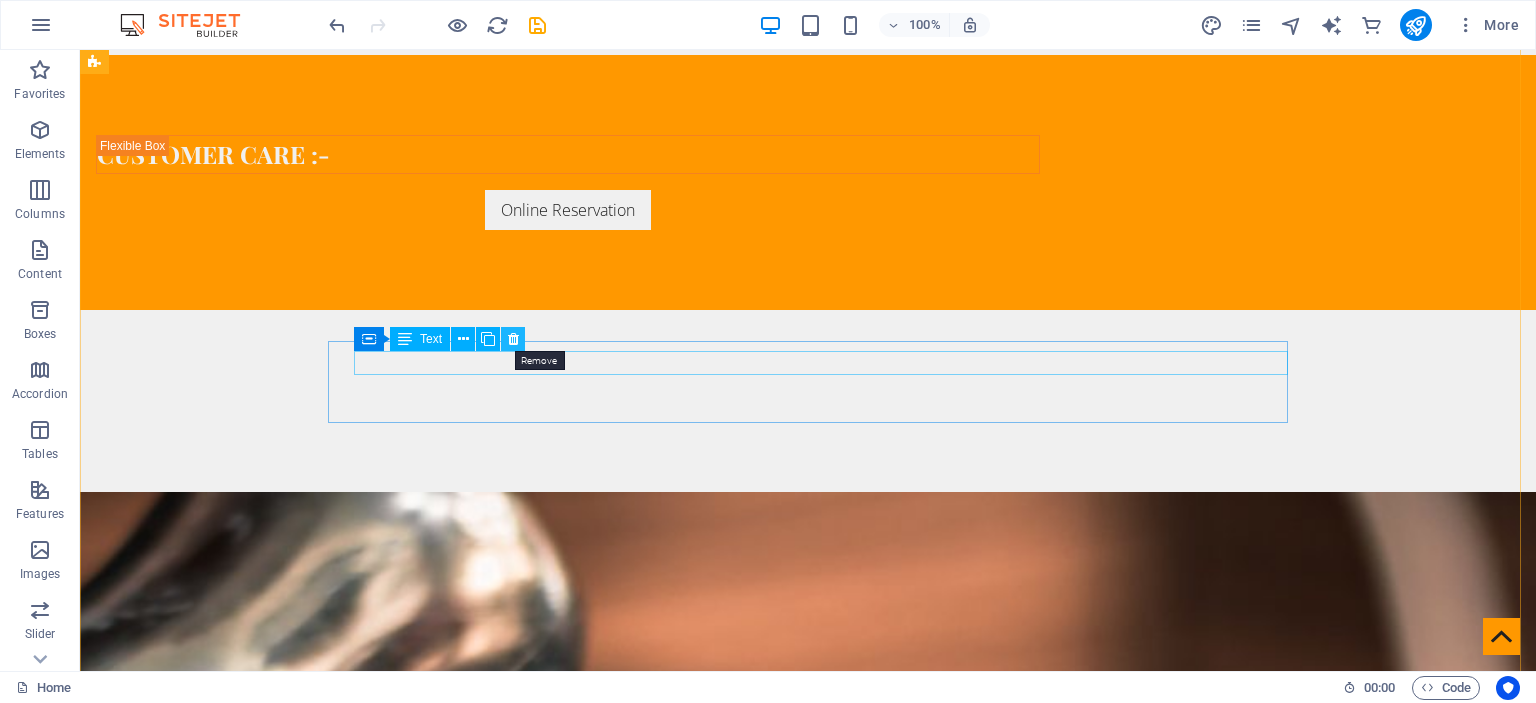 click at bounding box center (513, 339) 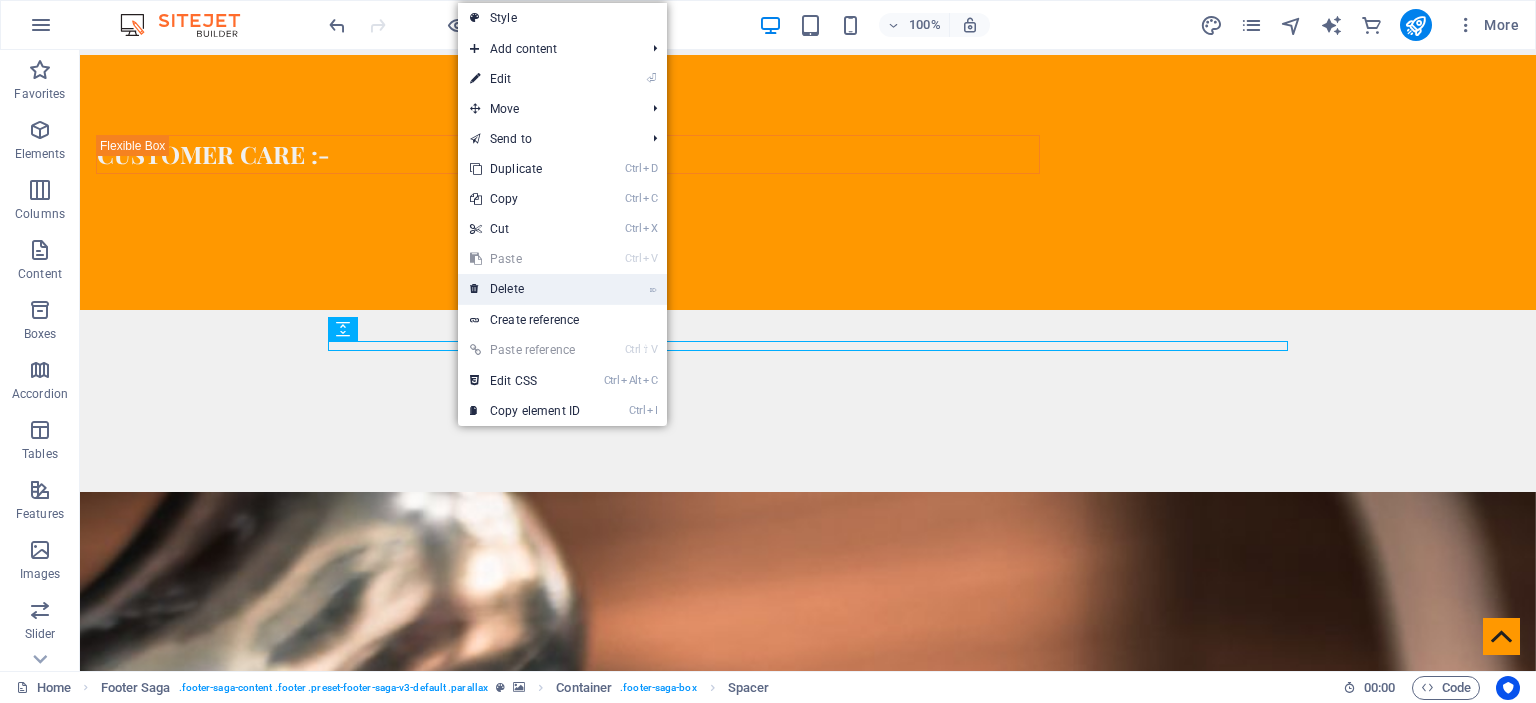 click on "⌦  Delete" at bounding box center [525, 289] 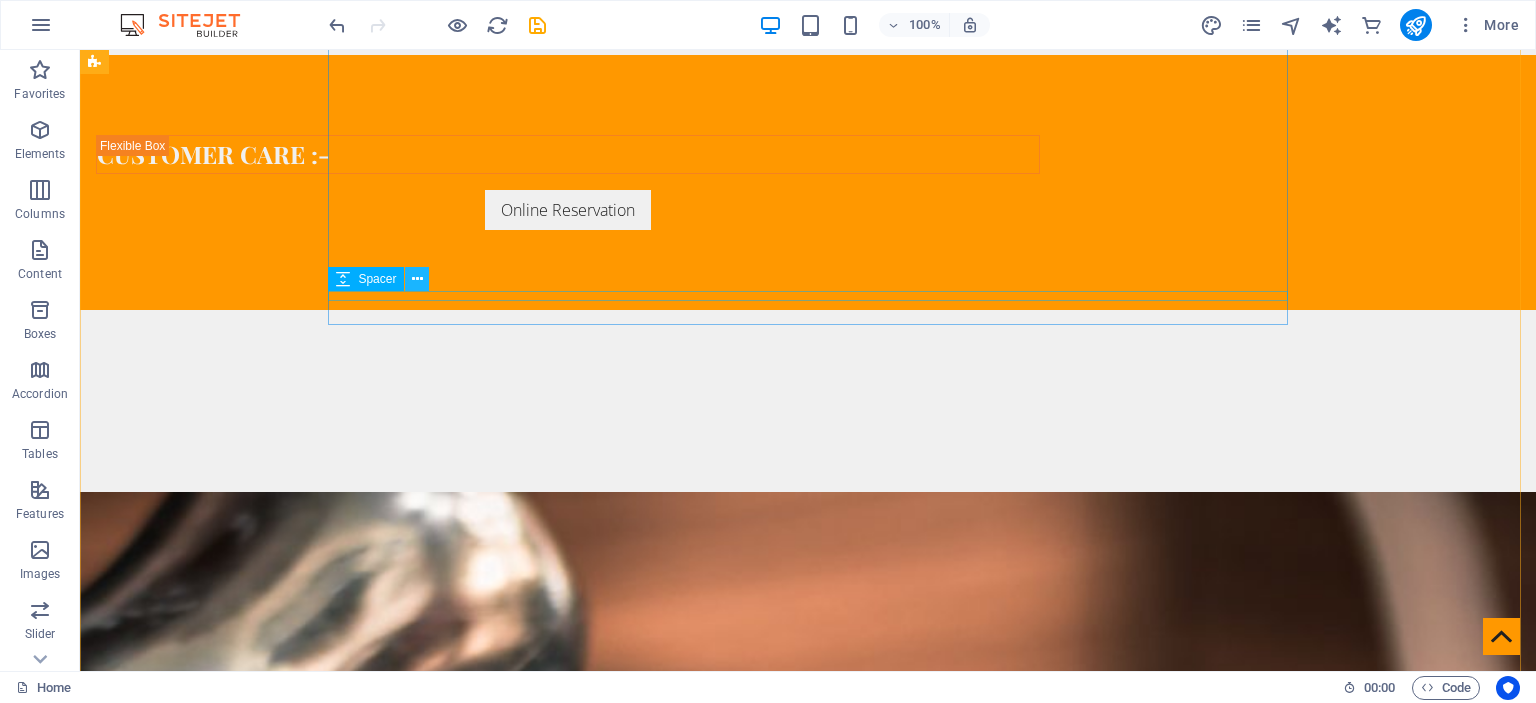 click at bounding box center (417, 279) 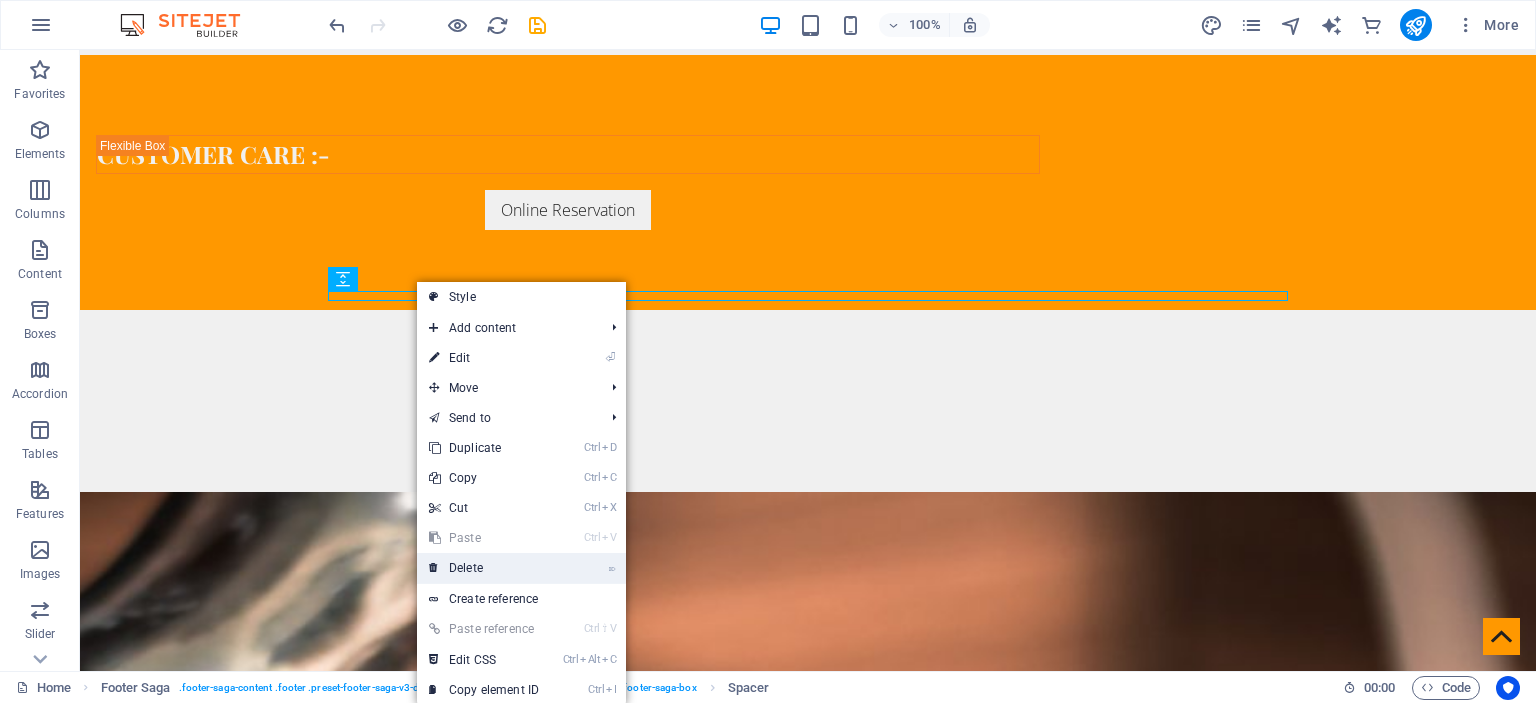 click on "⌦  Delete" at bounding box center (484, 568) 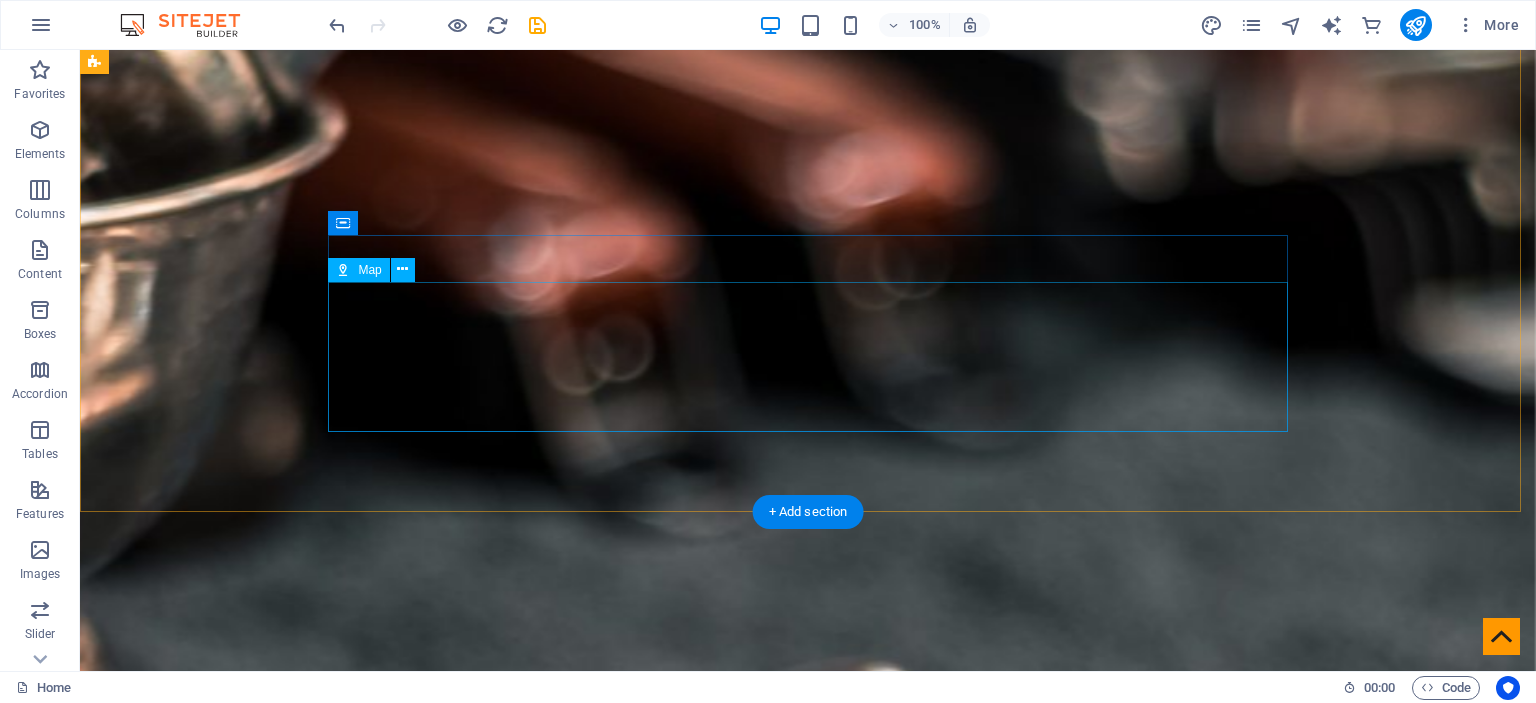 scroll, scrollTop: 4979, scrollLeft: 0, axis: vertical 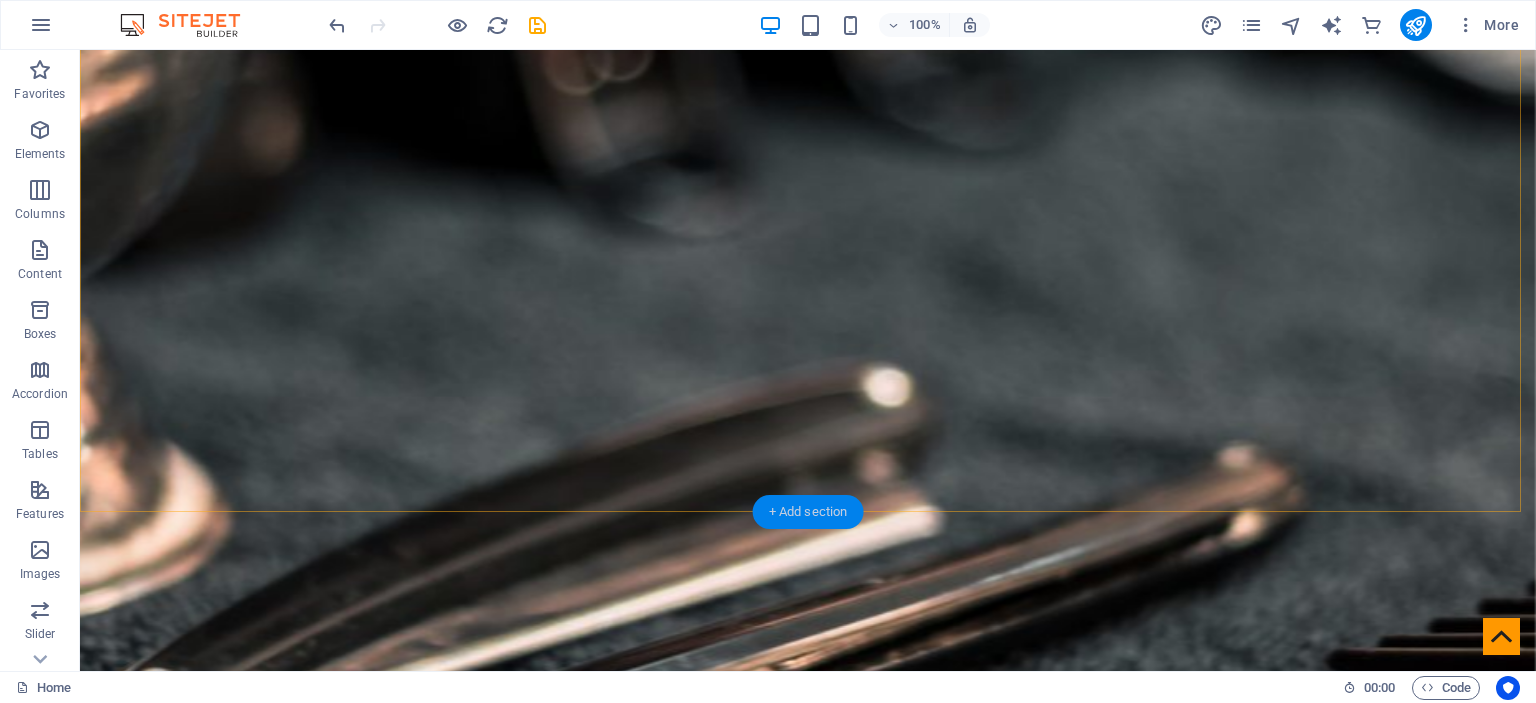 drag, startPoint x: 793, startPoint y: 509, endPoint x: 375, endPoint y: 450, distance: 422.14334 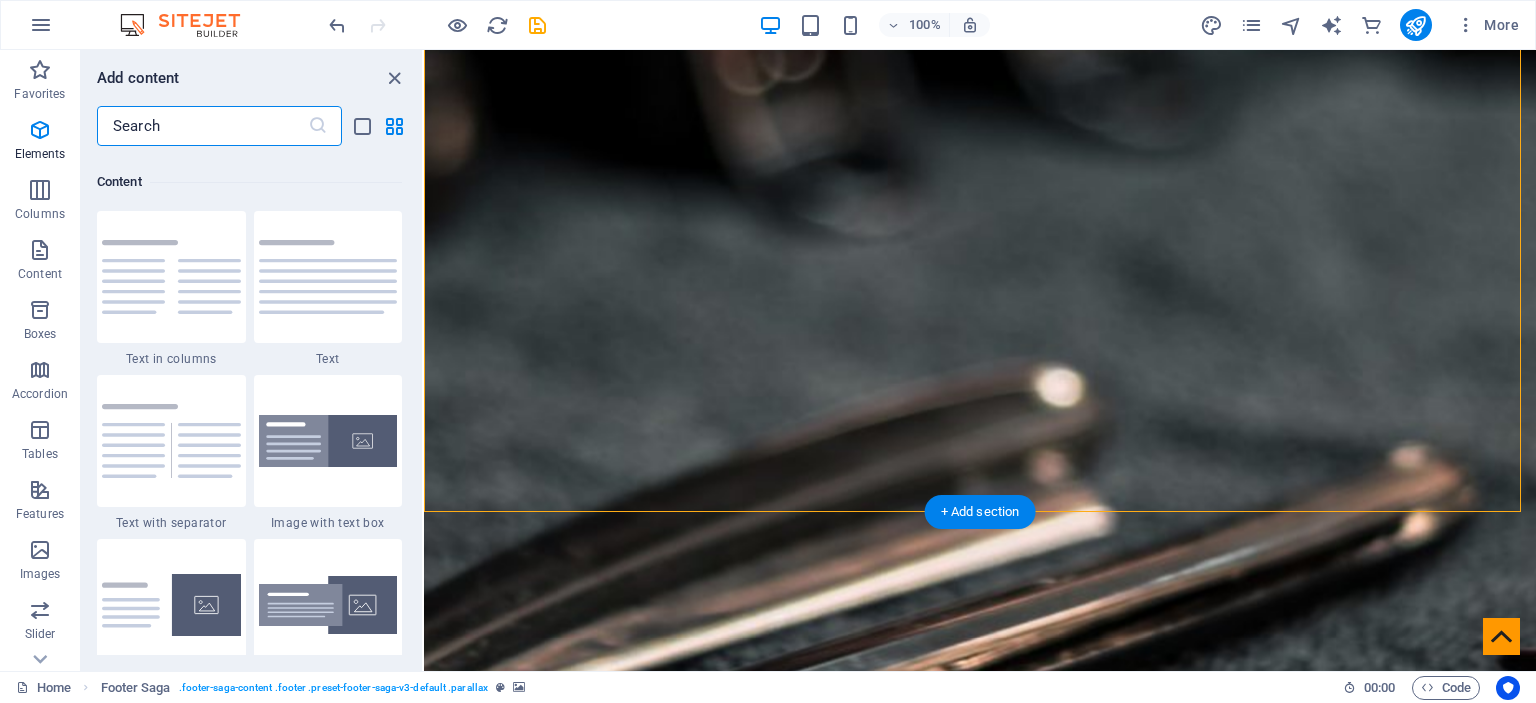 scroll, scrollTop: 3499, scrollLeft: 0, axis: vertical 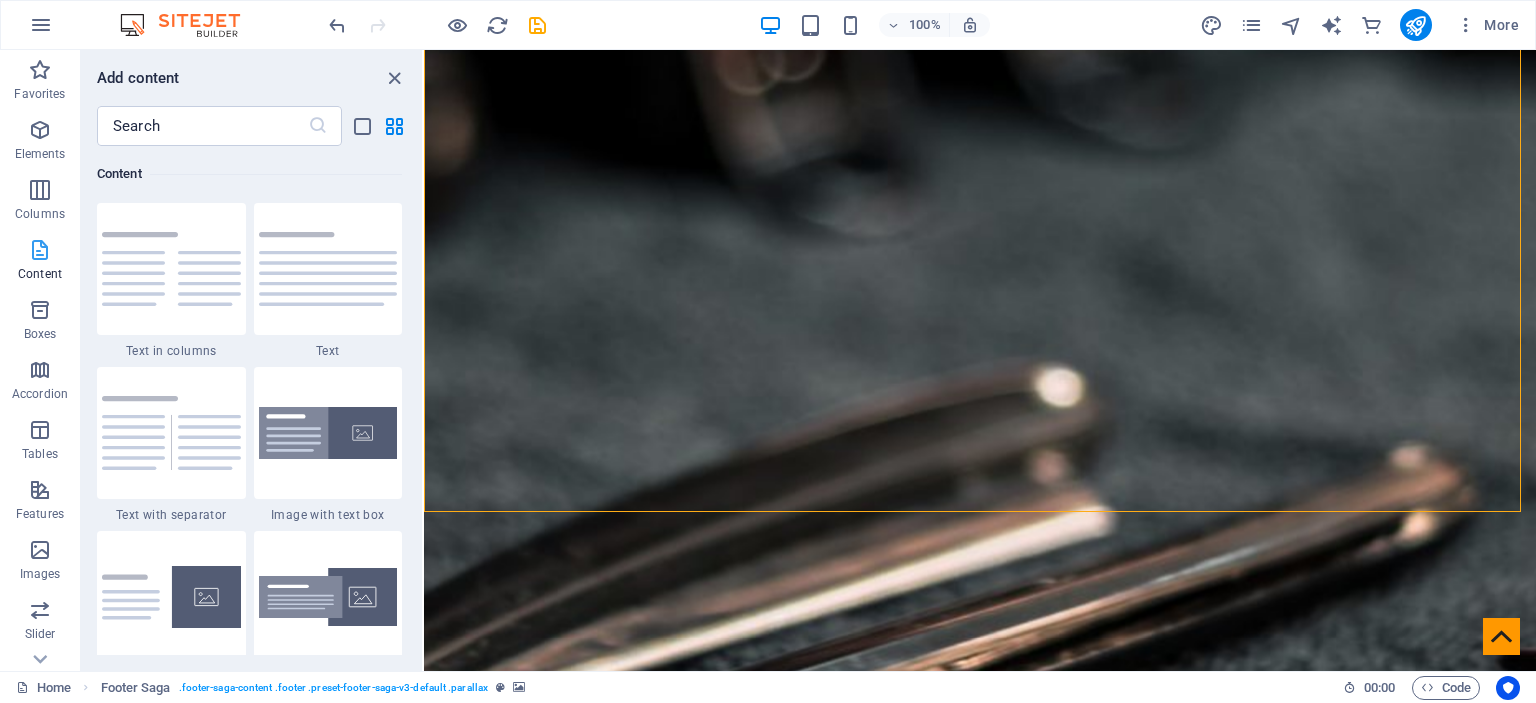 click at bounding box center [40, 250] 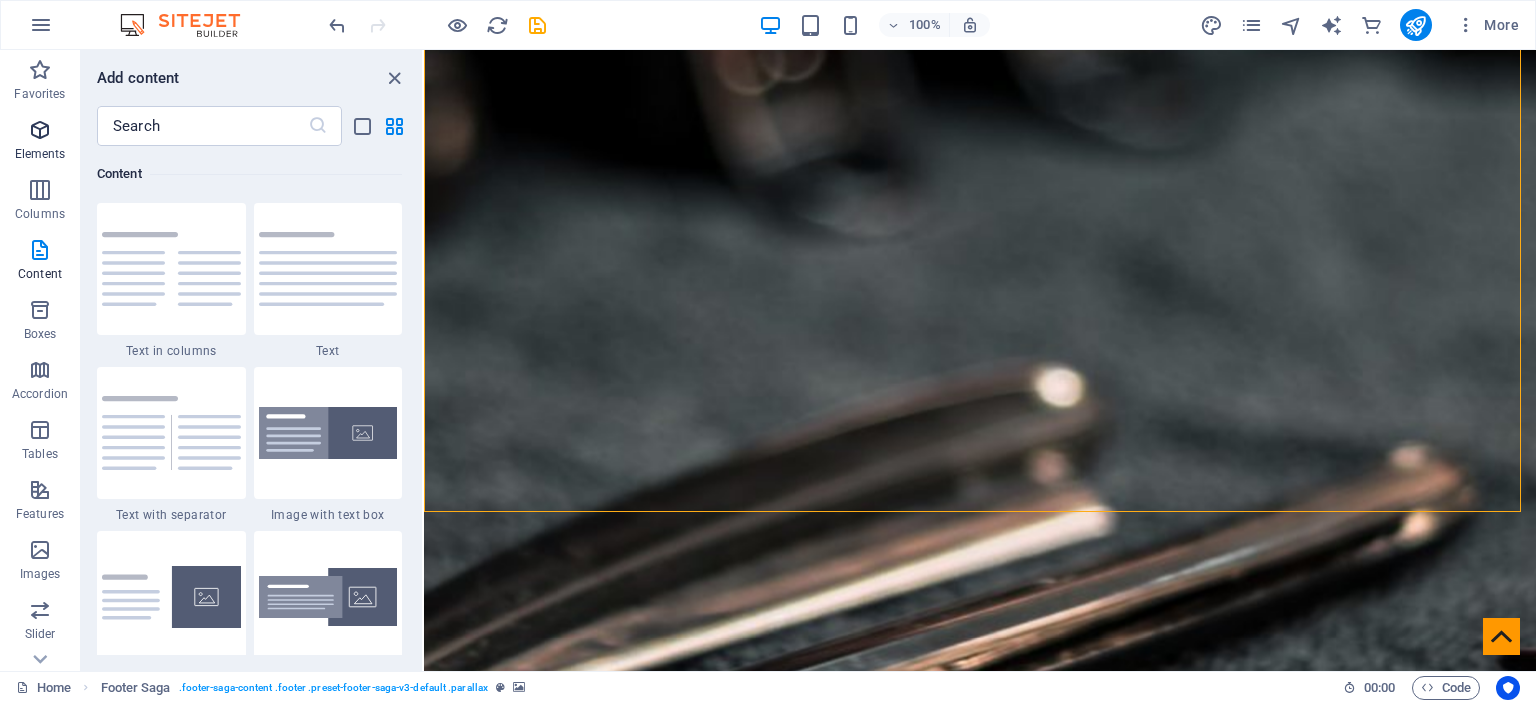click at bounding box center [40, 130] 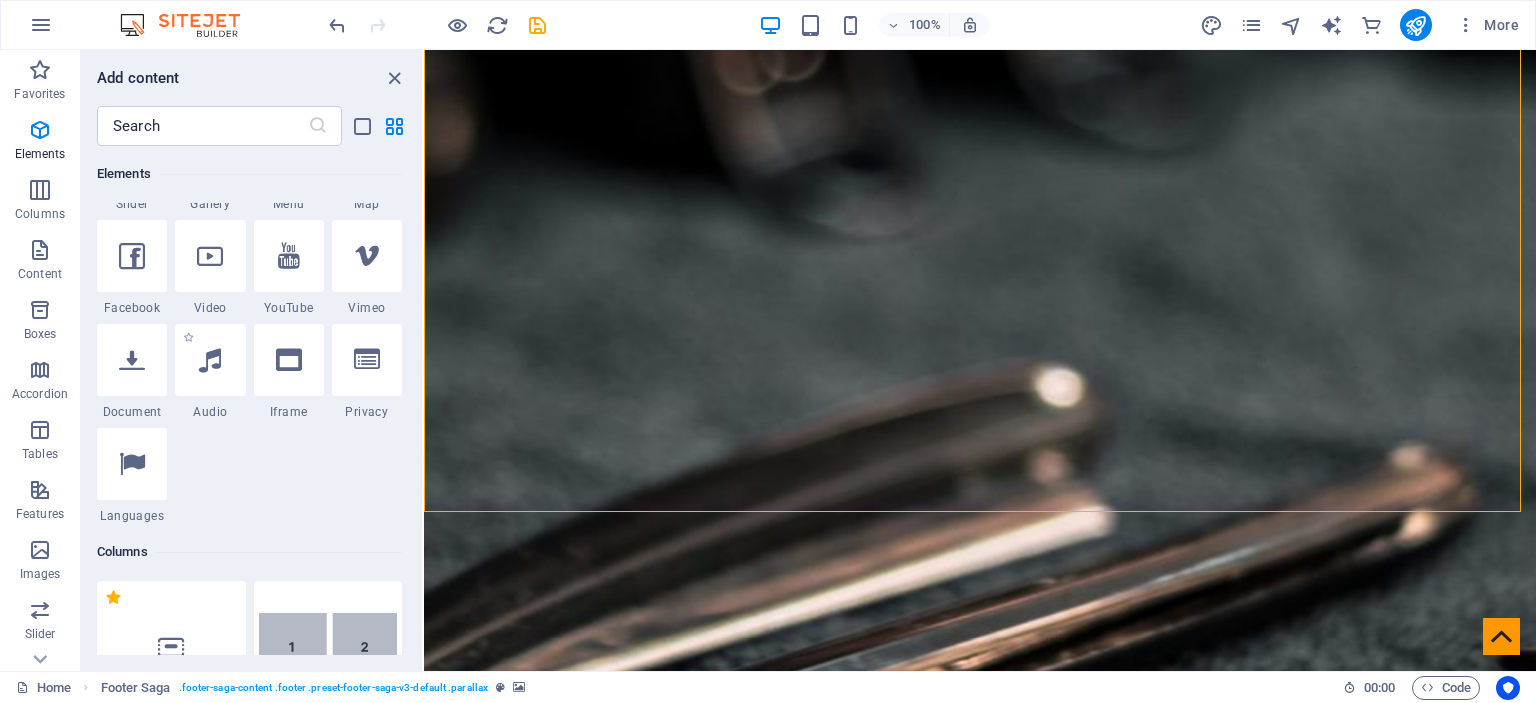 scroll, scrollTop: 512, scrollLeft: 0, axis: vertical 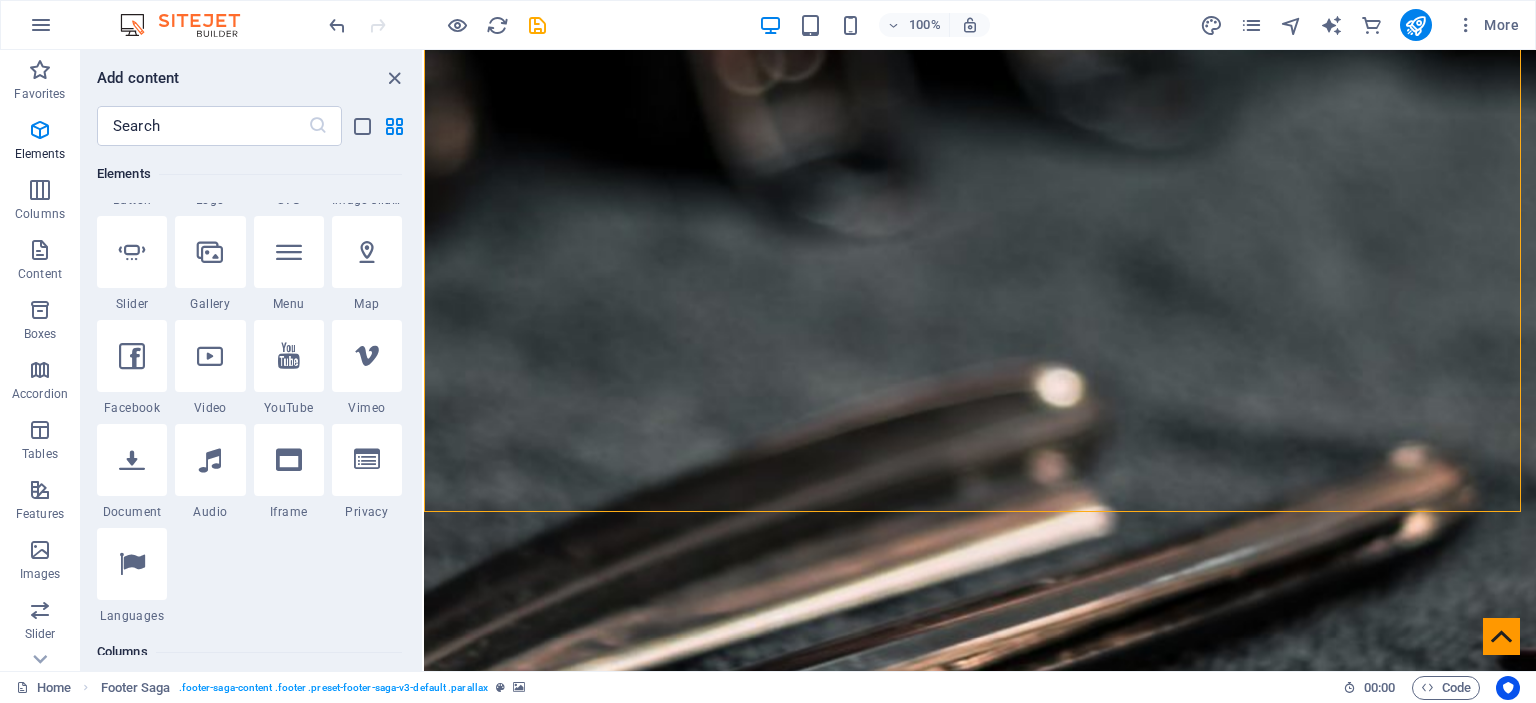 click at bounding box center (210, 356) 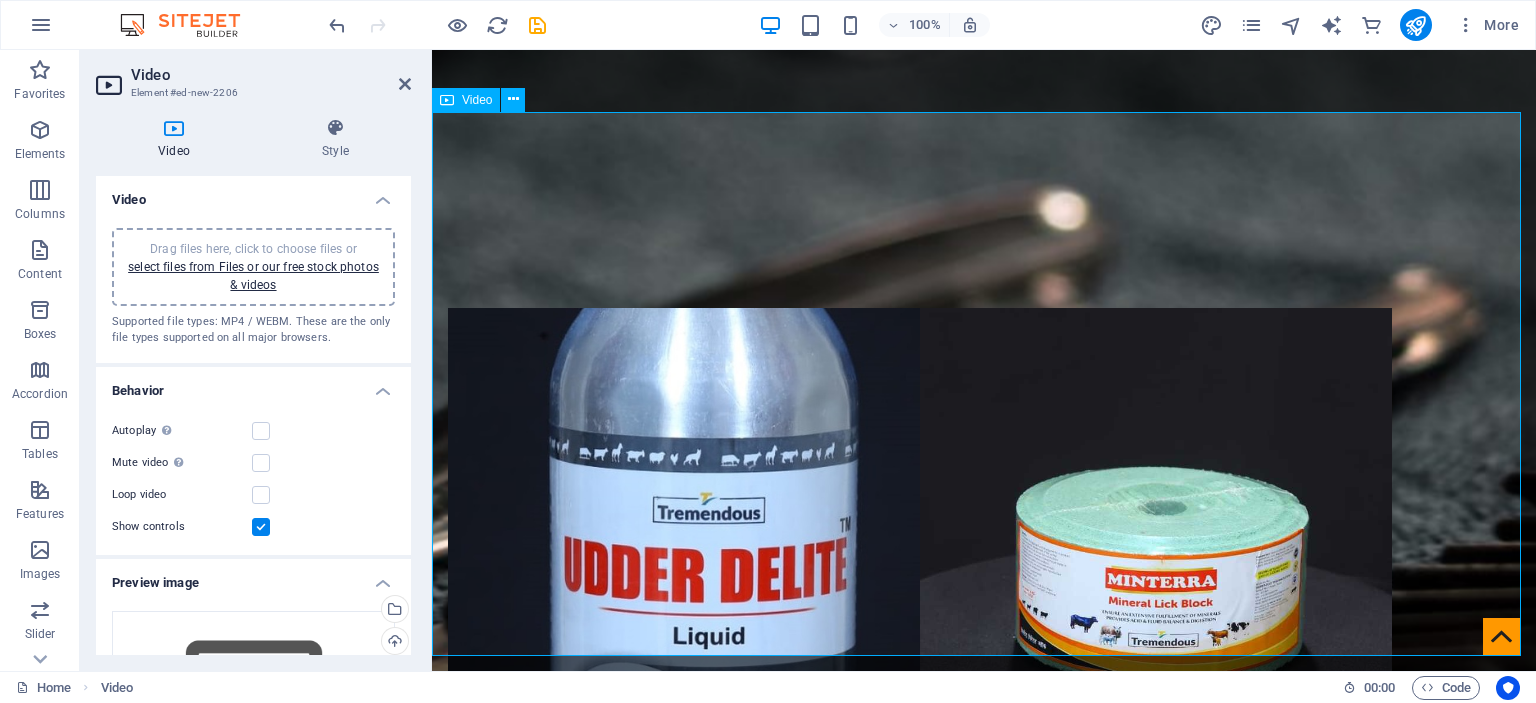 scroll, scrollTop: 5479, scrollLeft: 0, axis: vertical 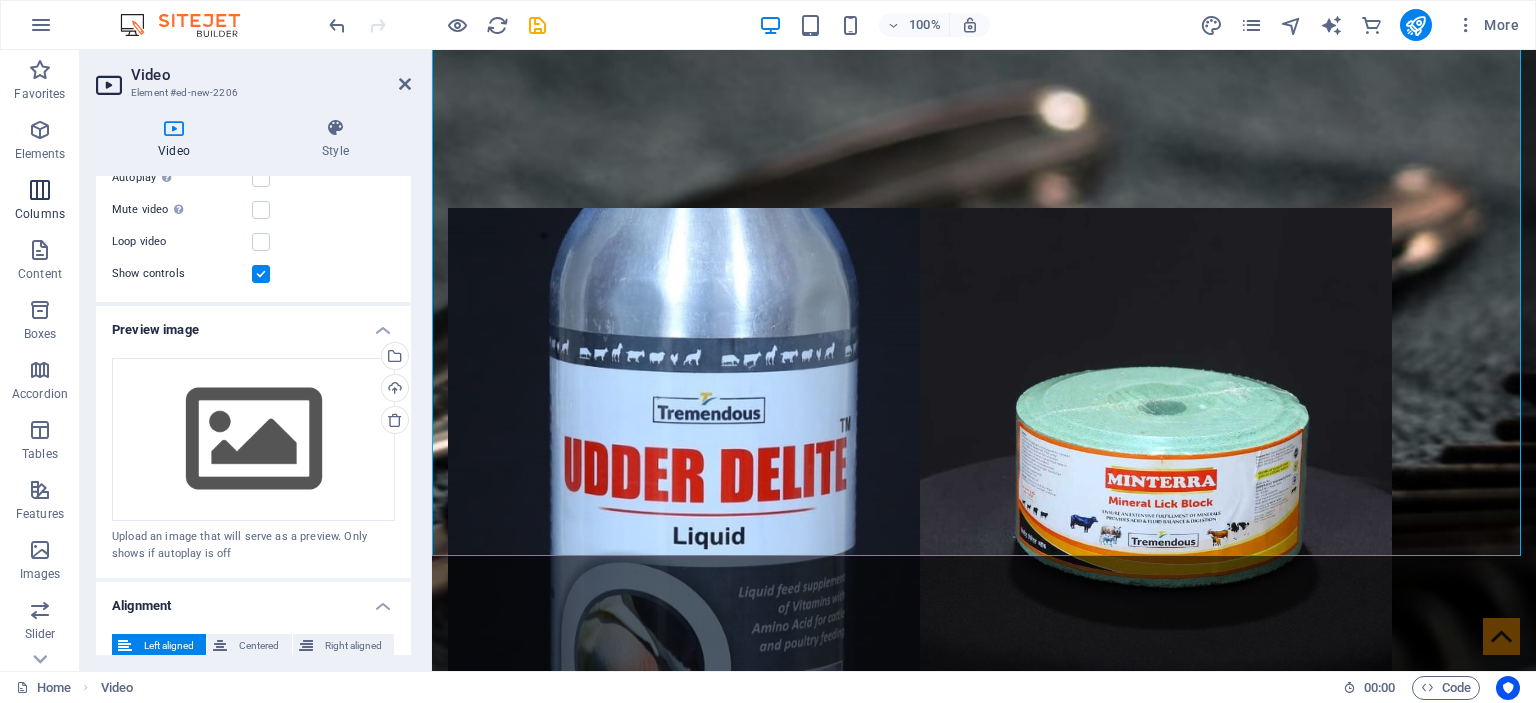 click at bounding box center [40, 190] 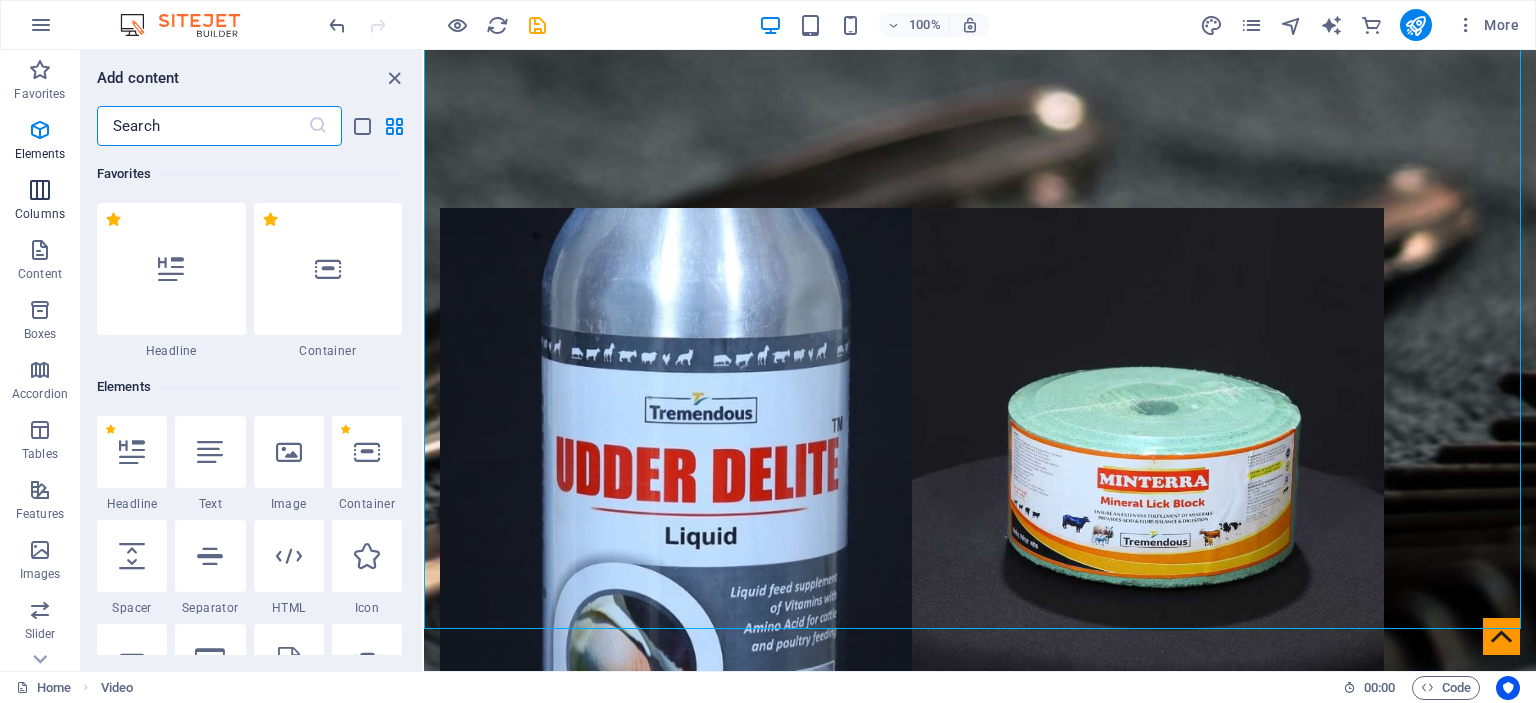 scroll, scrollTop: 990, scrollLeft: 0, axis: vertical 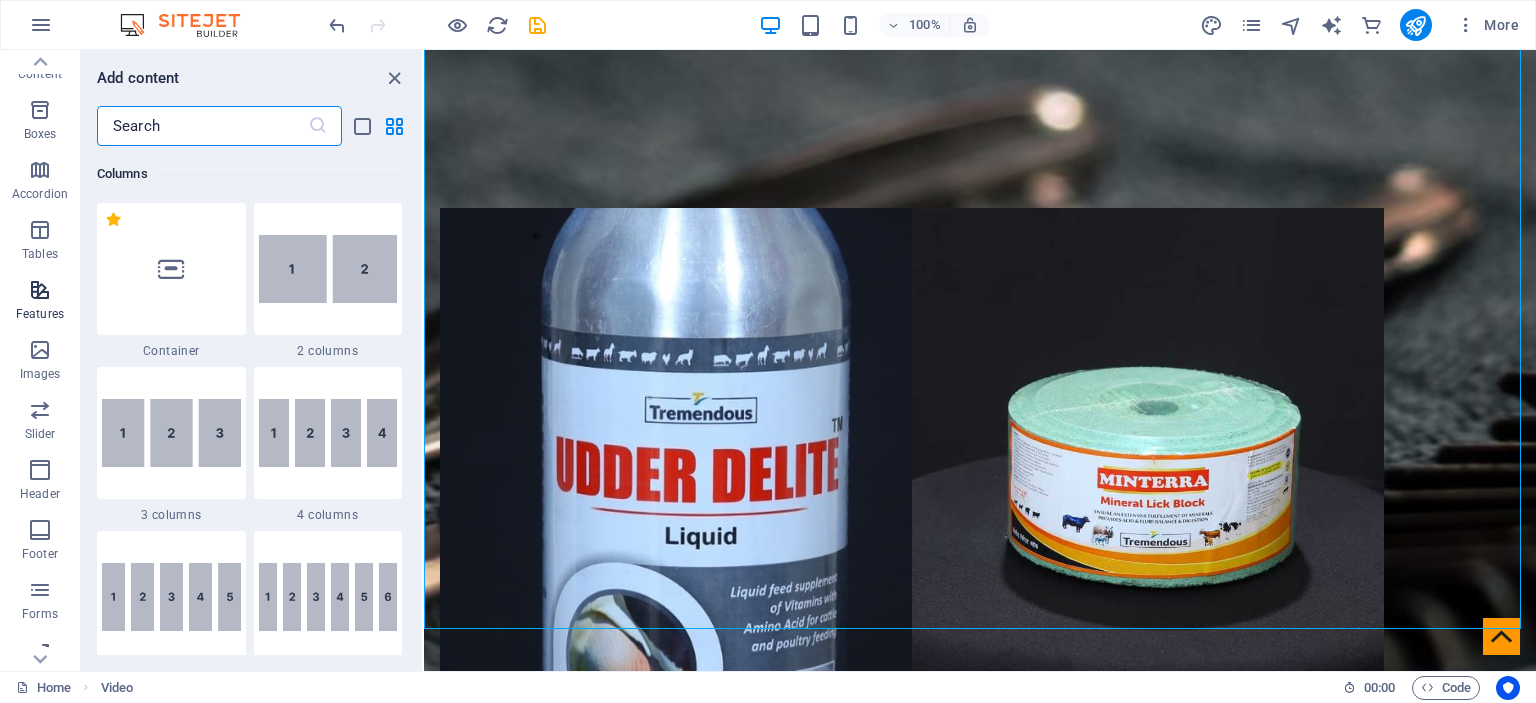 click at bounding box center [40, 290] 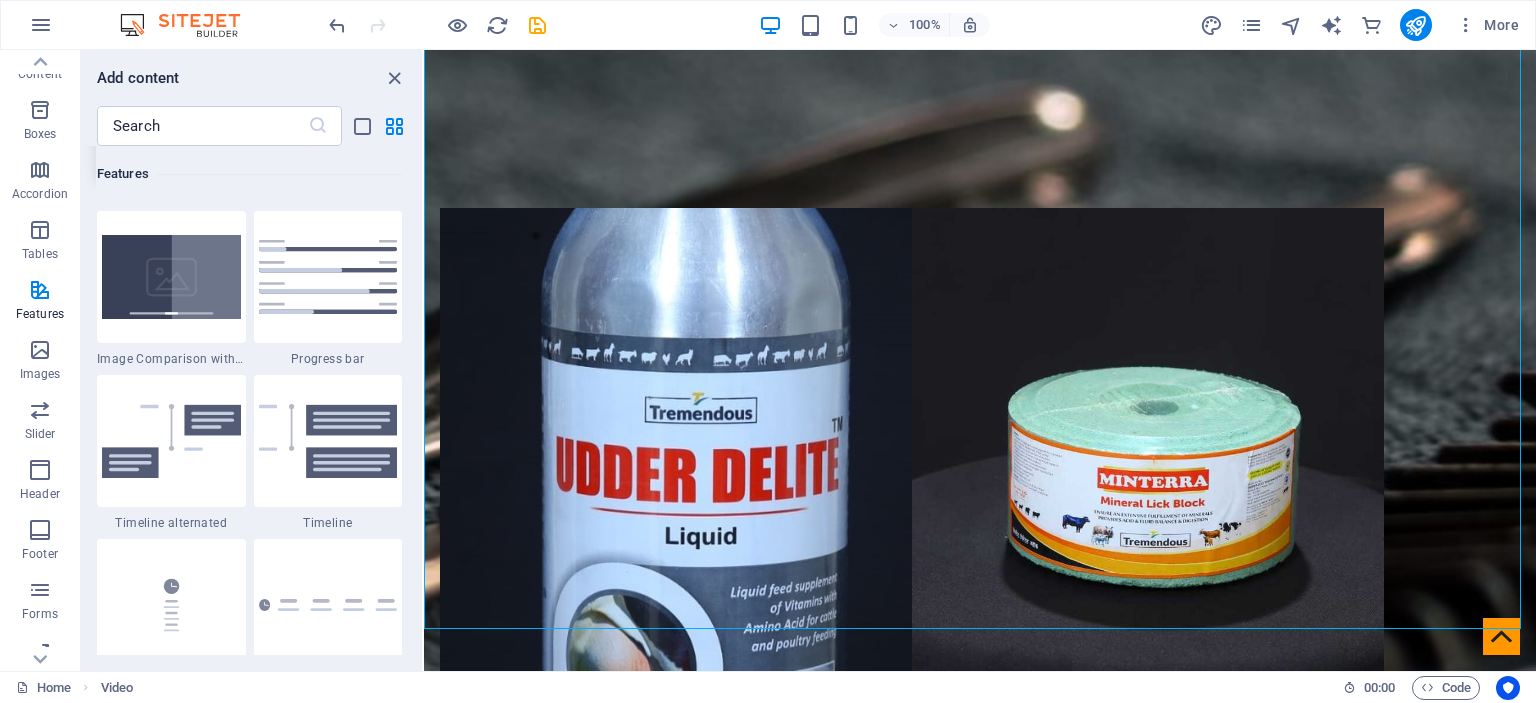 scroll, scrollTop: 8295, scrollLeft: 0, axis: vertical 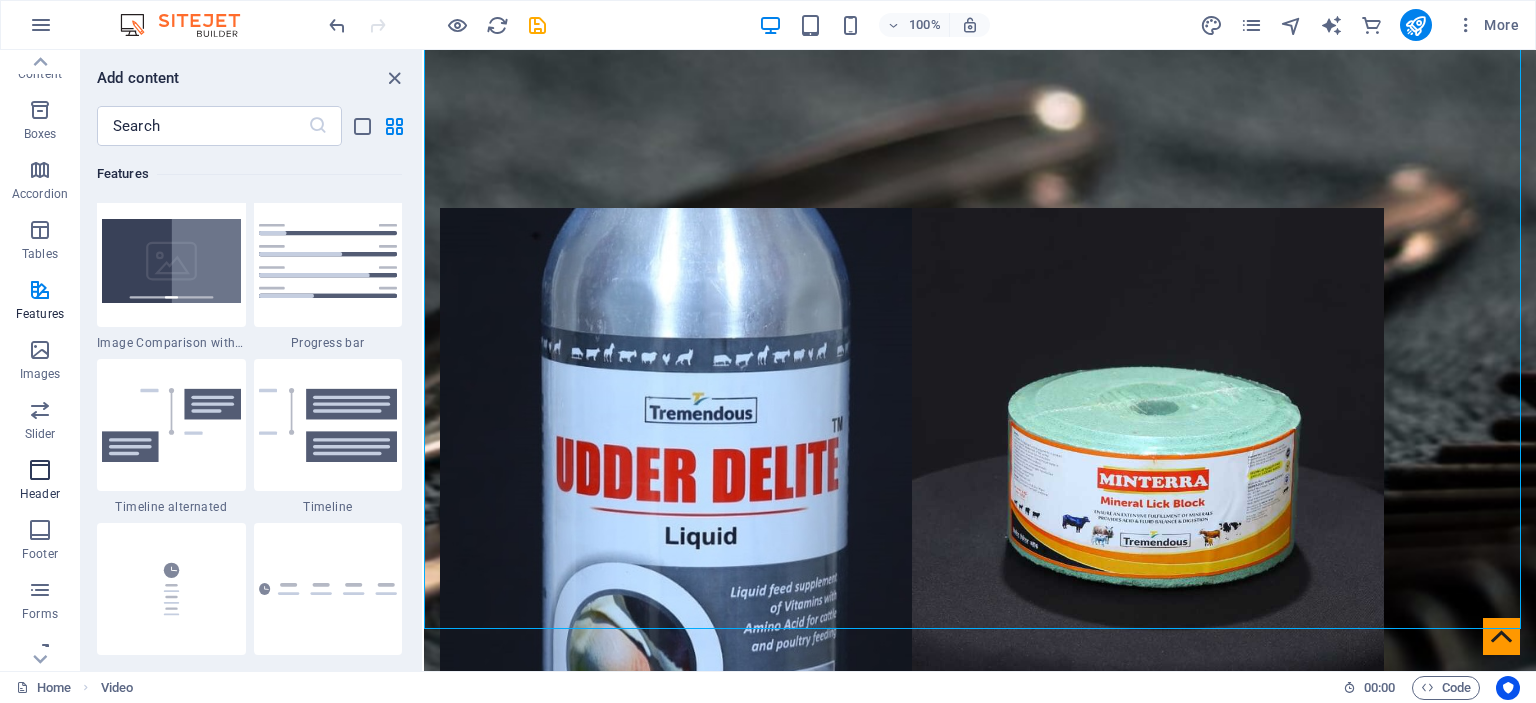 click at bounding box center (40, 470) 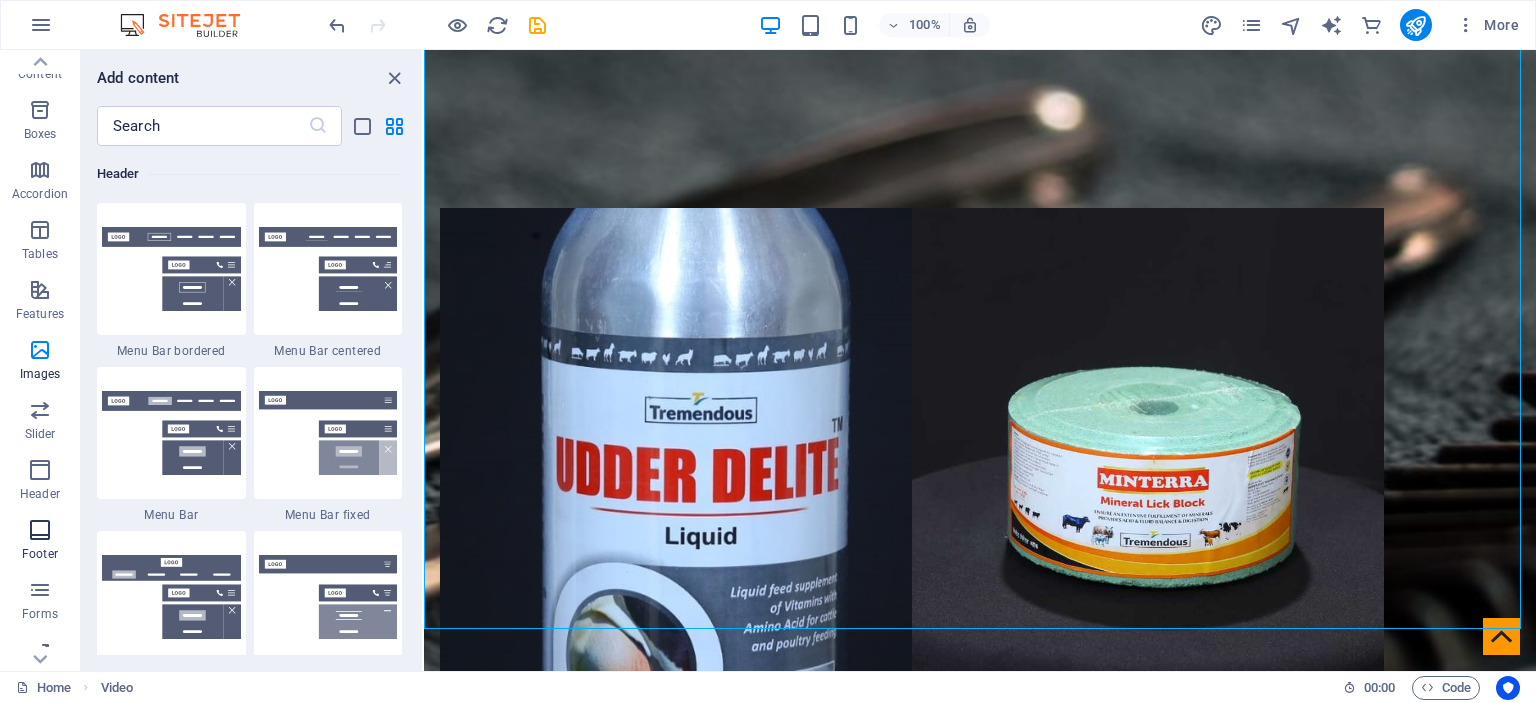 click at bounding box center [40, 530] 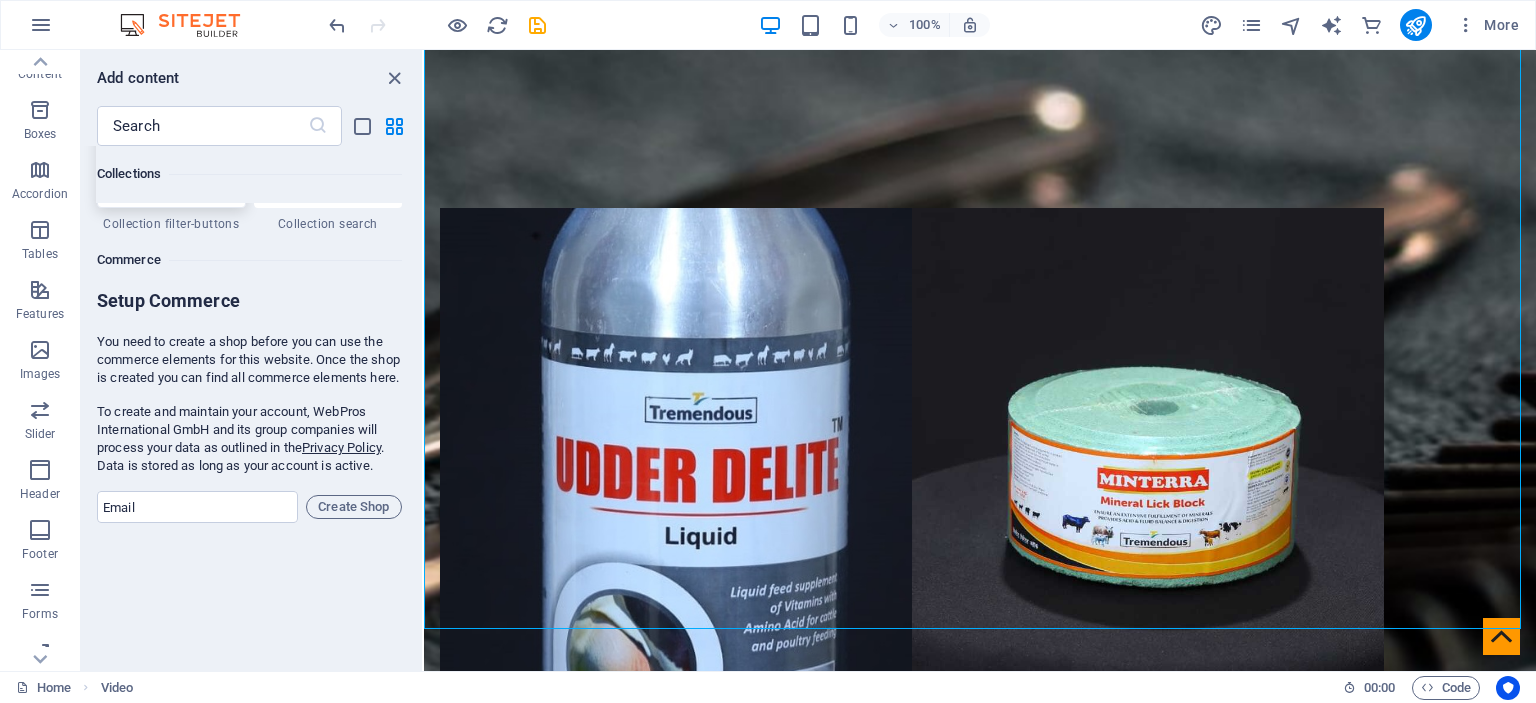 scroll, scrollTop: 19339, scrollLeft: 0, axis: vertical 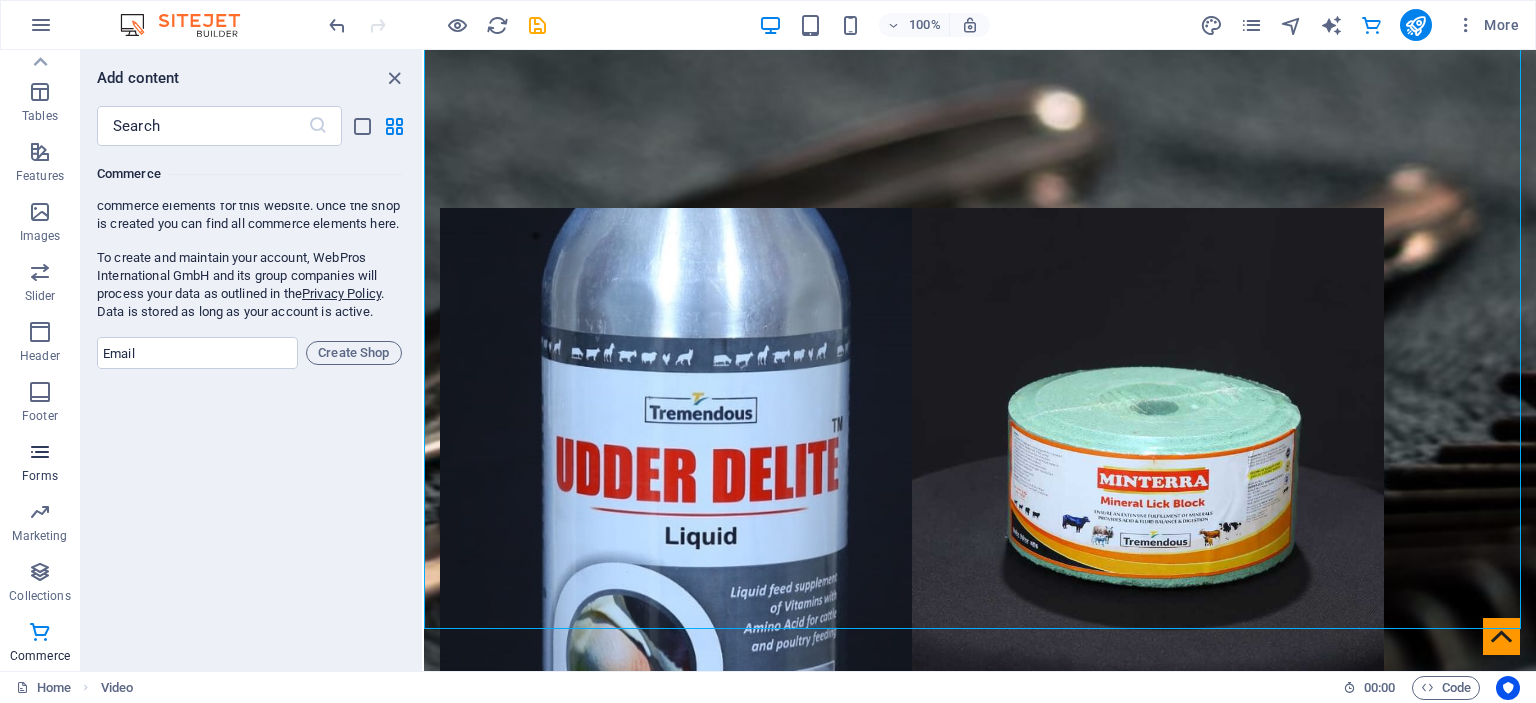 click at bounding box center [40, 452] 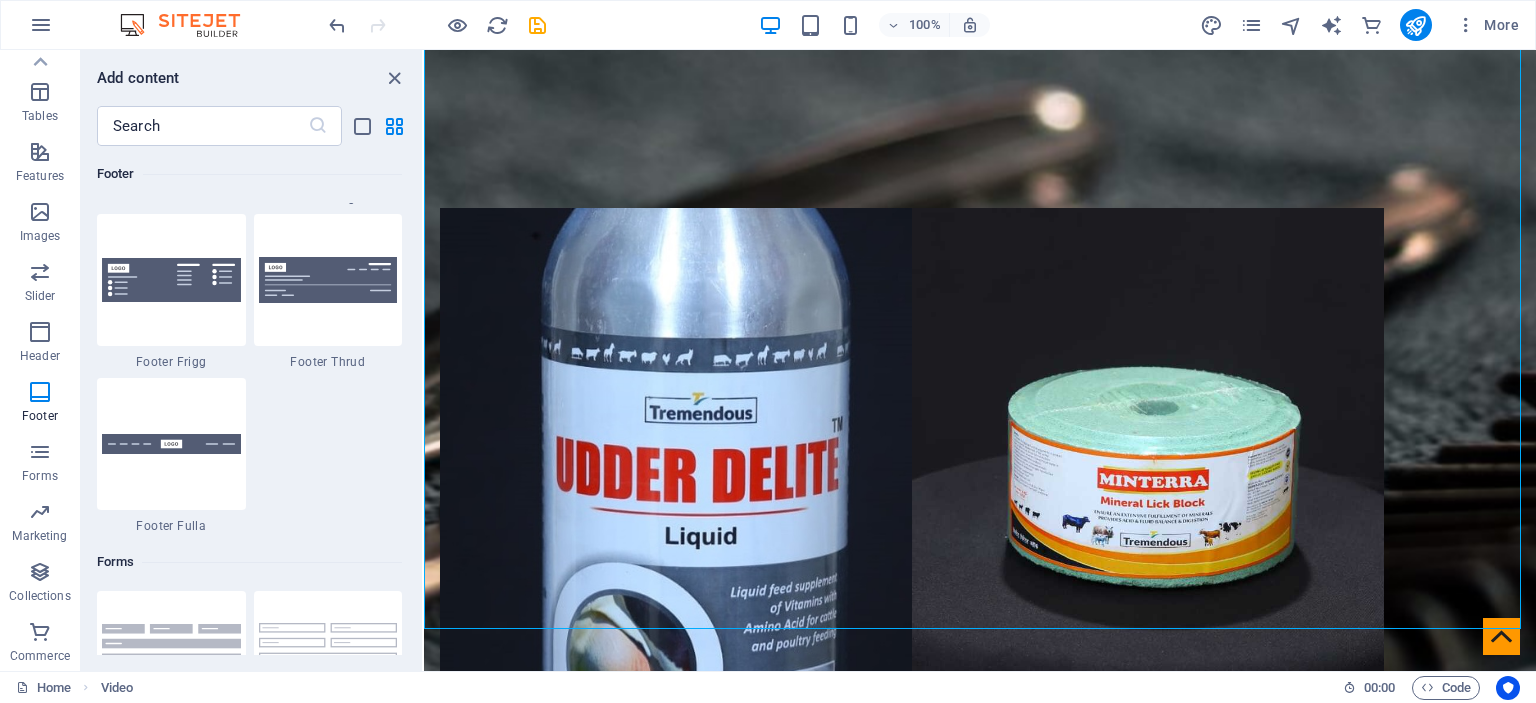 scroll, scrollTop: 14200, scrollLeft: 0, axis: vertical 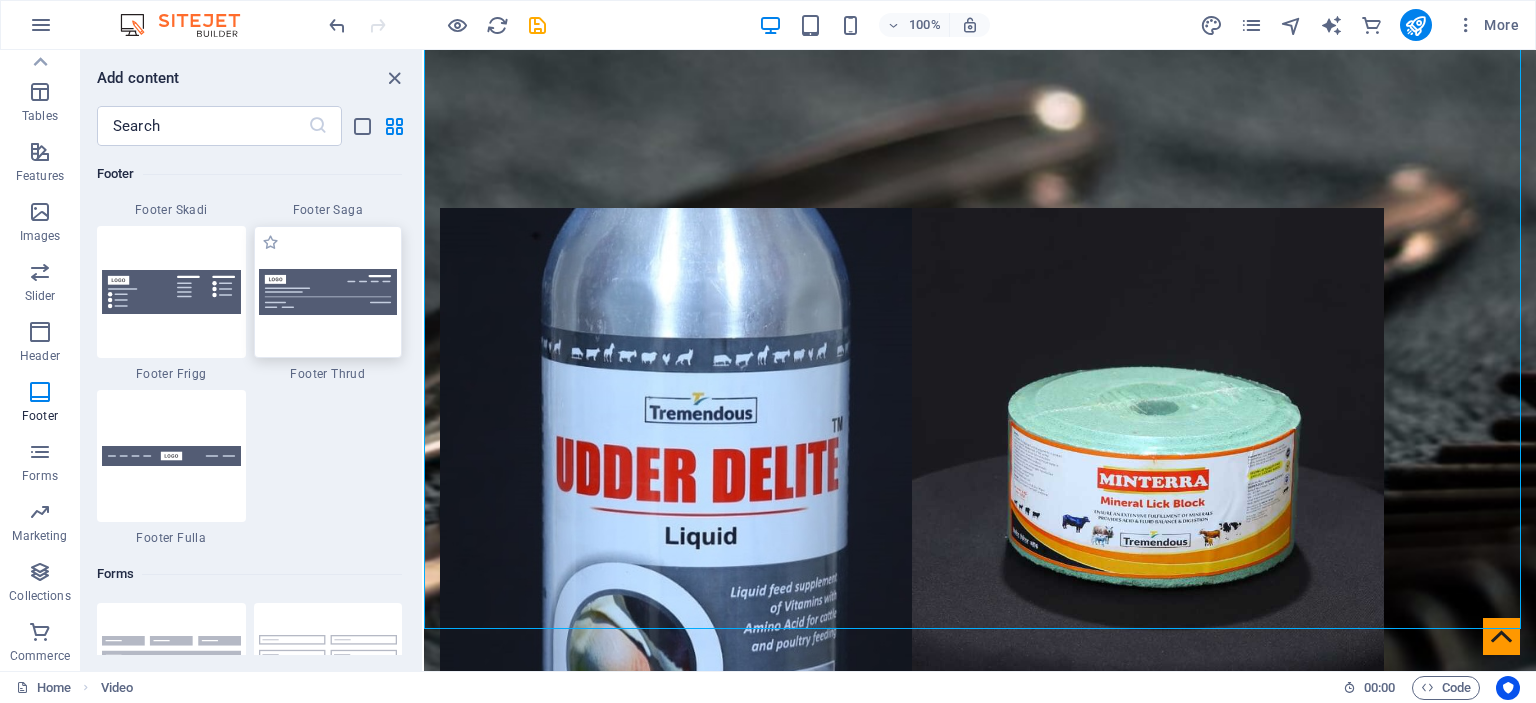 drag, startPoint x: 307, startPoint y: 298, endPoint x: 228, endPoint y: 353, distance: 96.26006 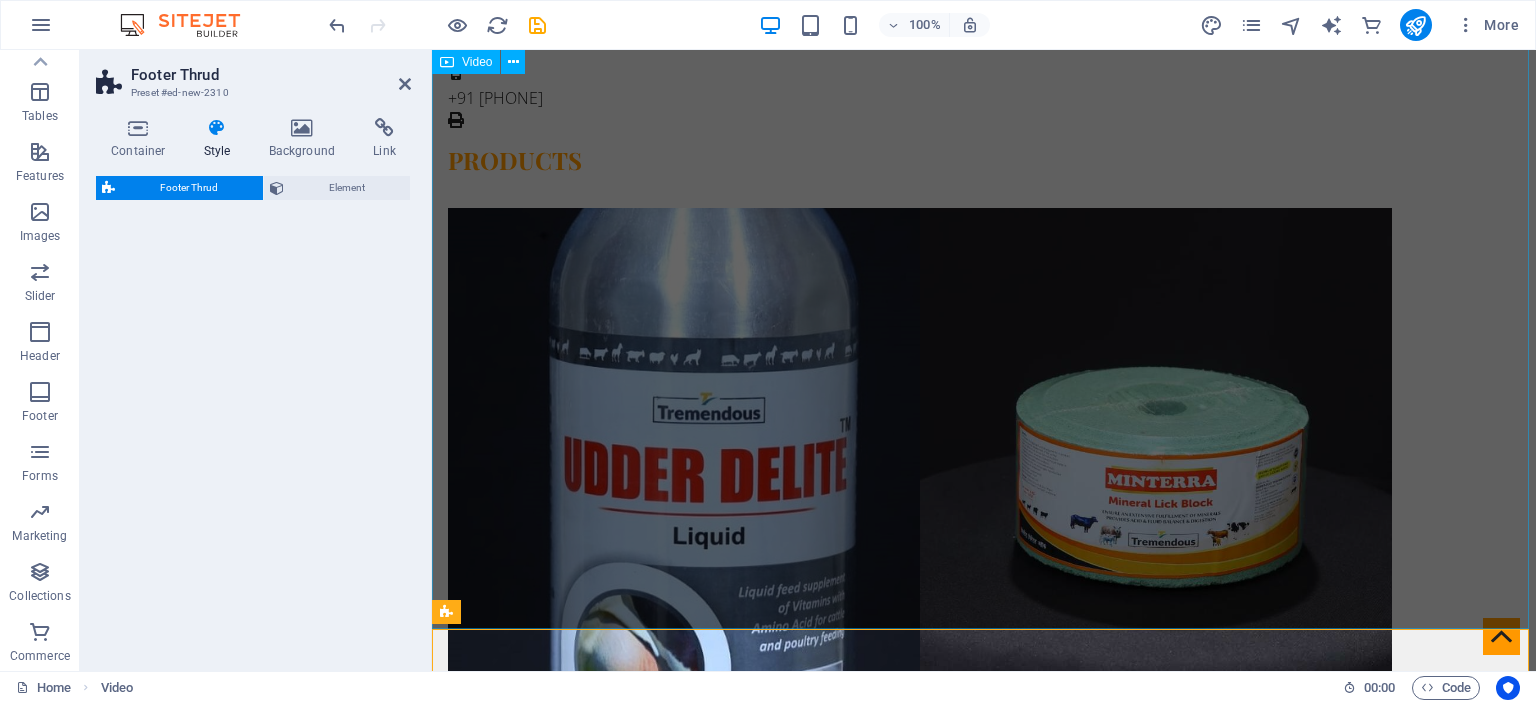 select on "rem" 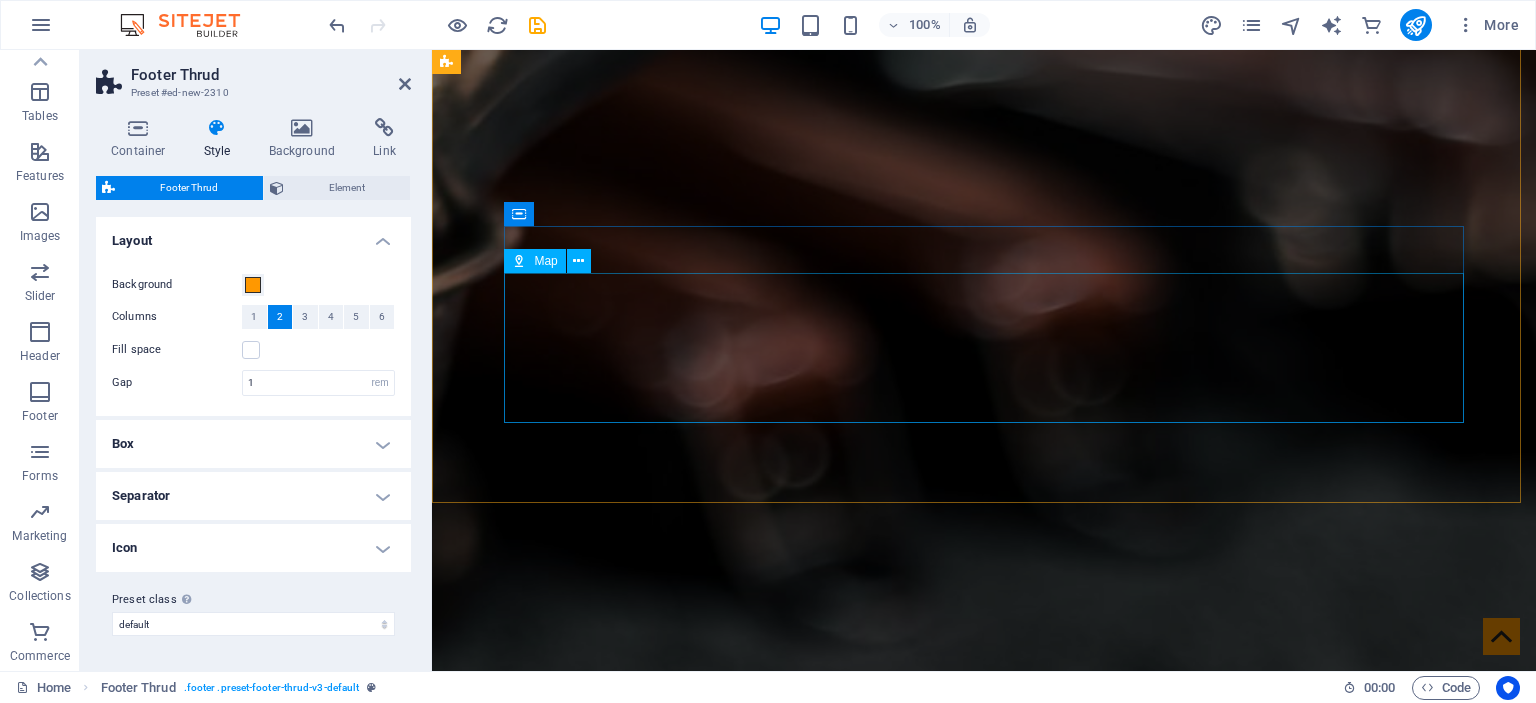 scroll, scrollTop: 5166, scrollLeft: 0, axis: vertical 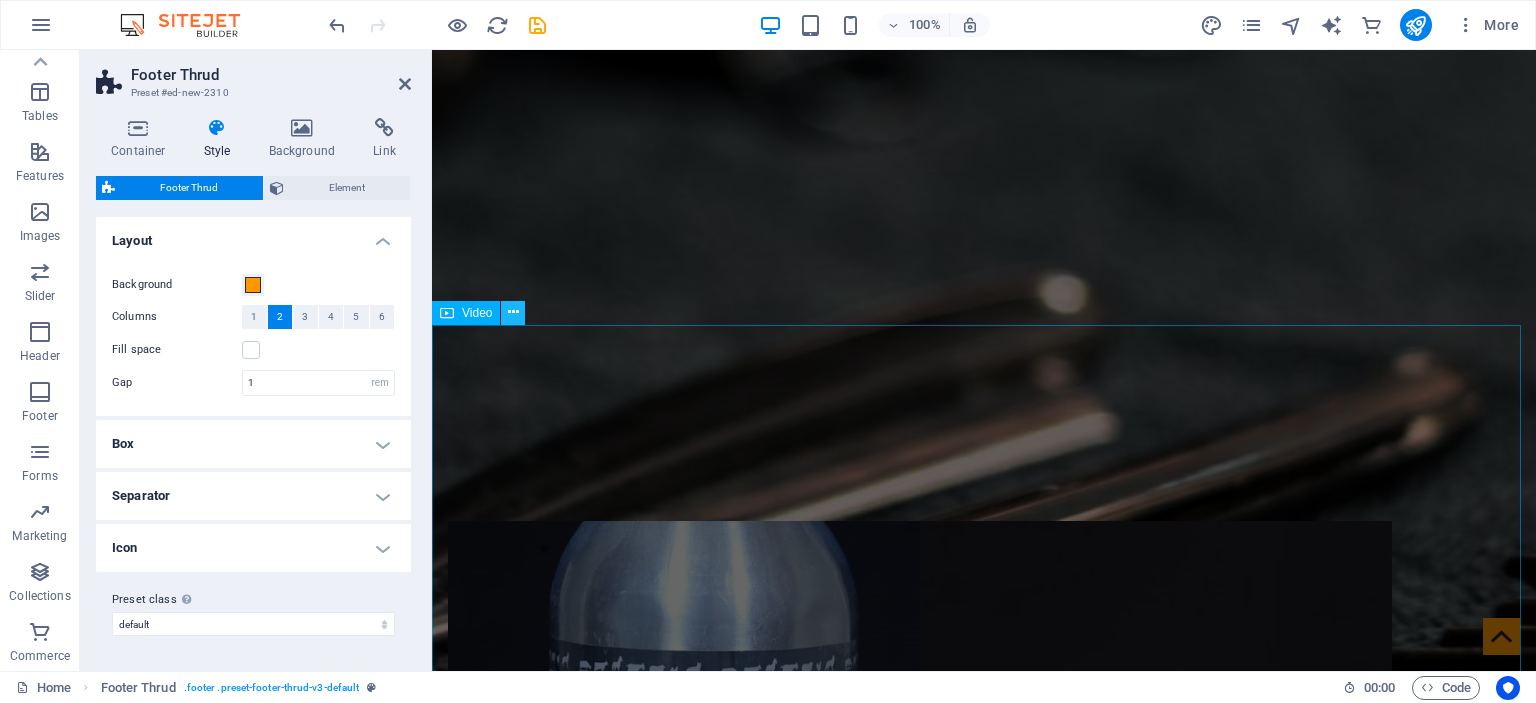 click at bounding box center [513, 312] 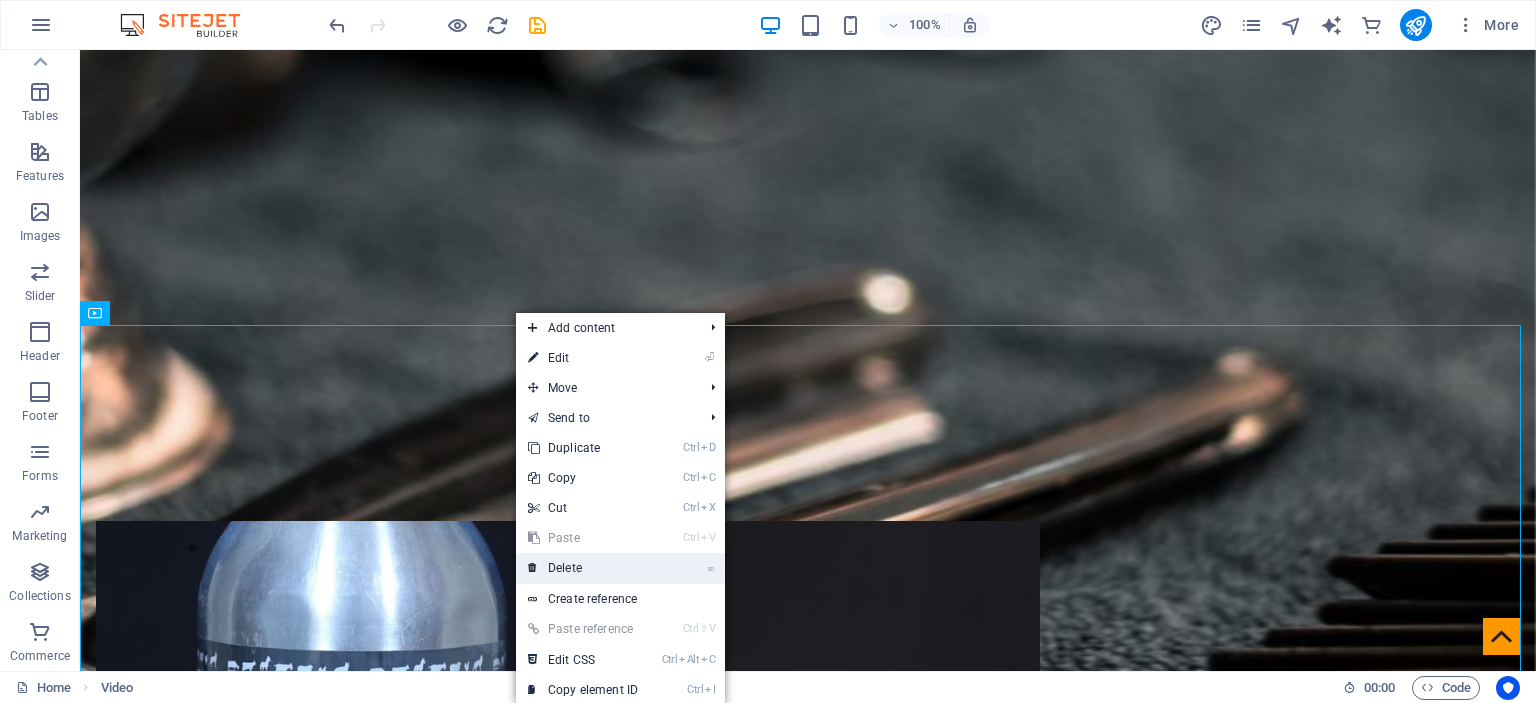 drag, startPoint x: 578, startPoint y: 567, endPoint x: 513, endPoint y: 503, distance: 91.21951 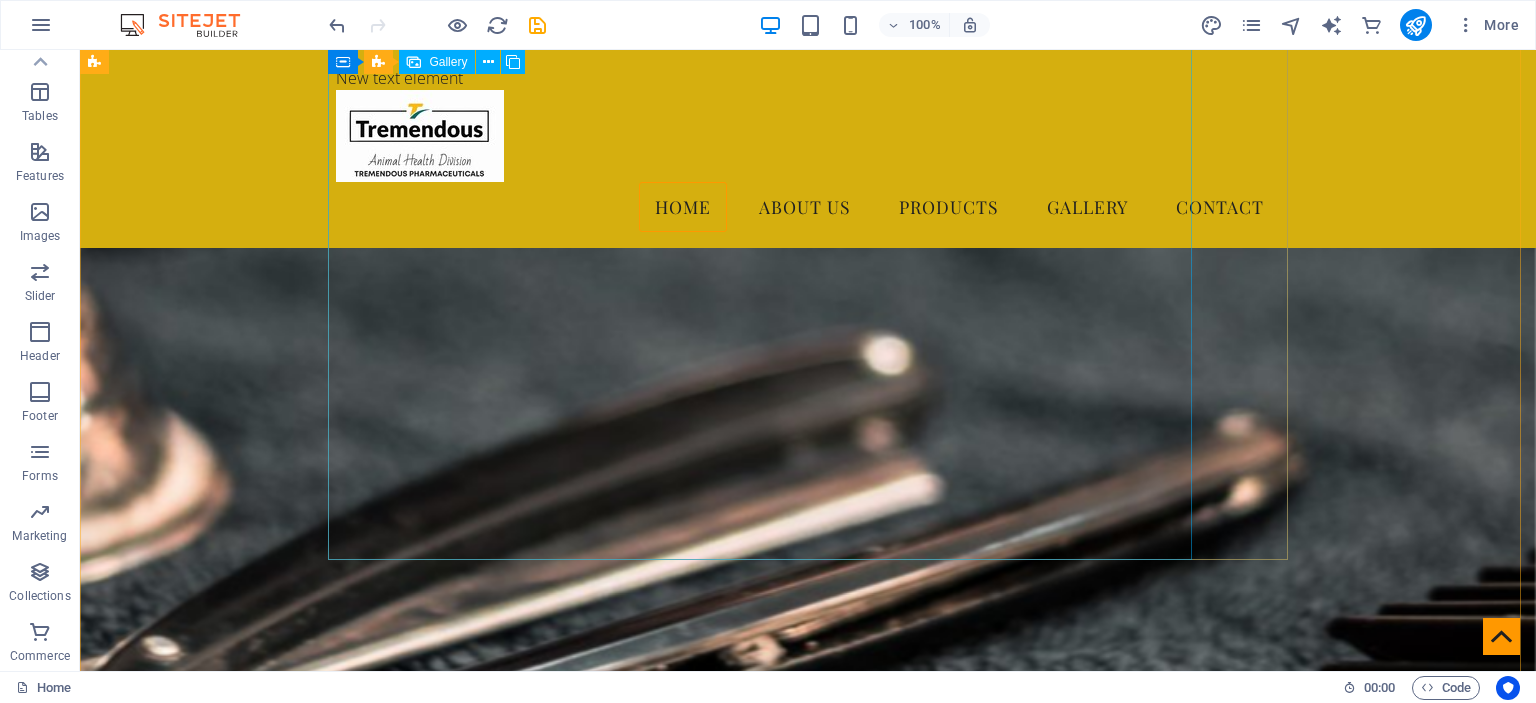 scroll, scrollTop: 4366, scrollLeft: 0, axis: vertical 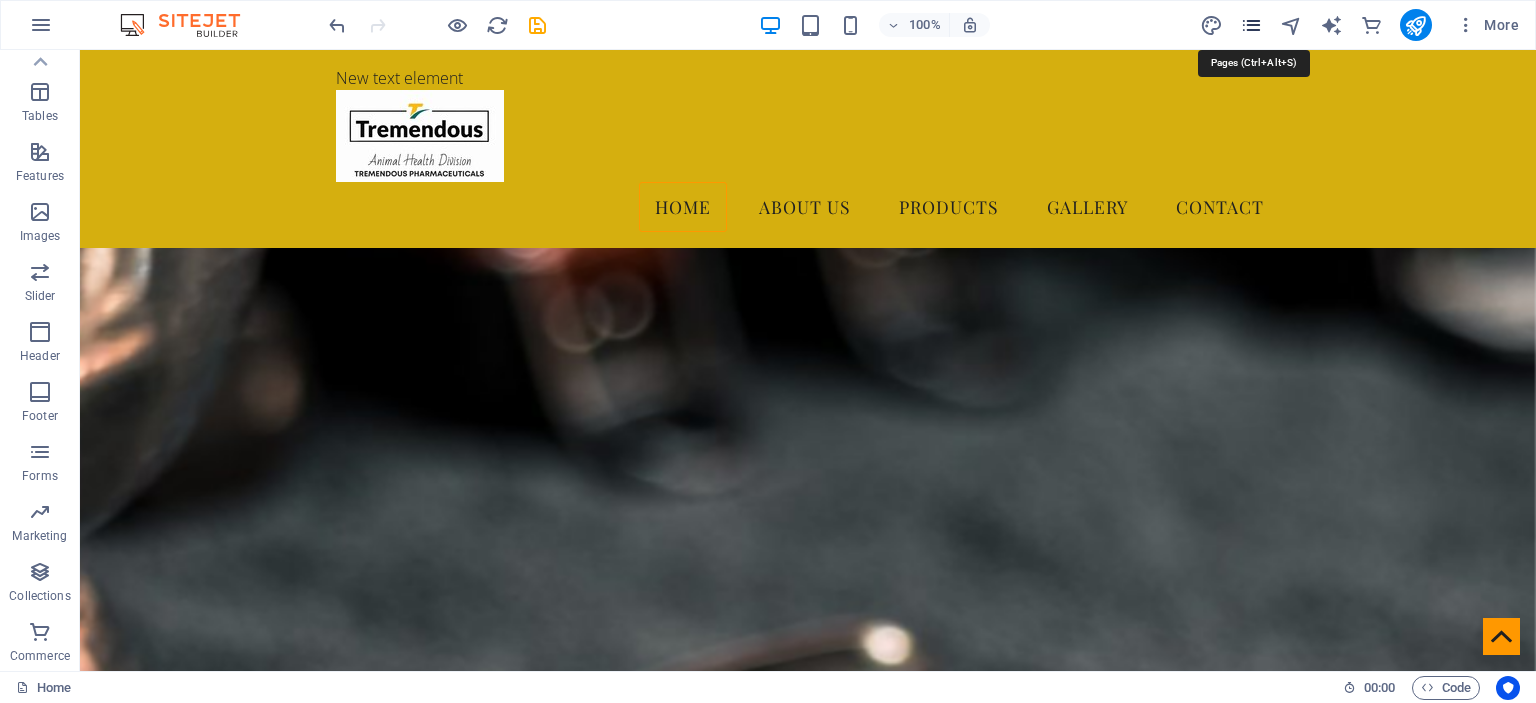 click at bounding box center (1251, 25) 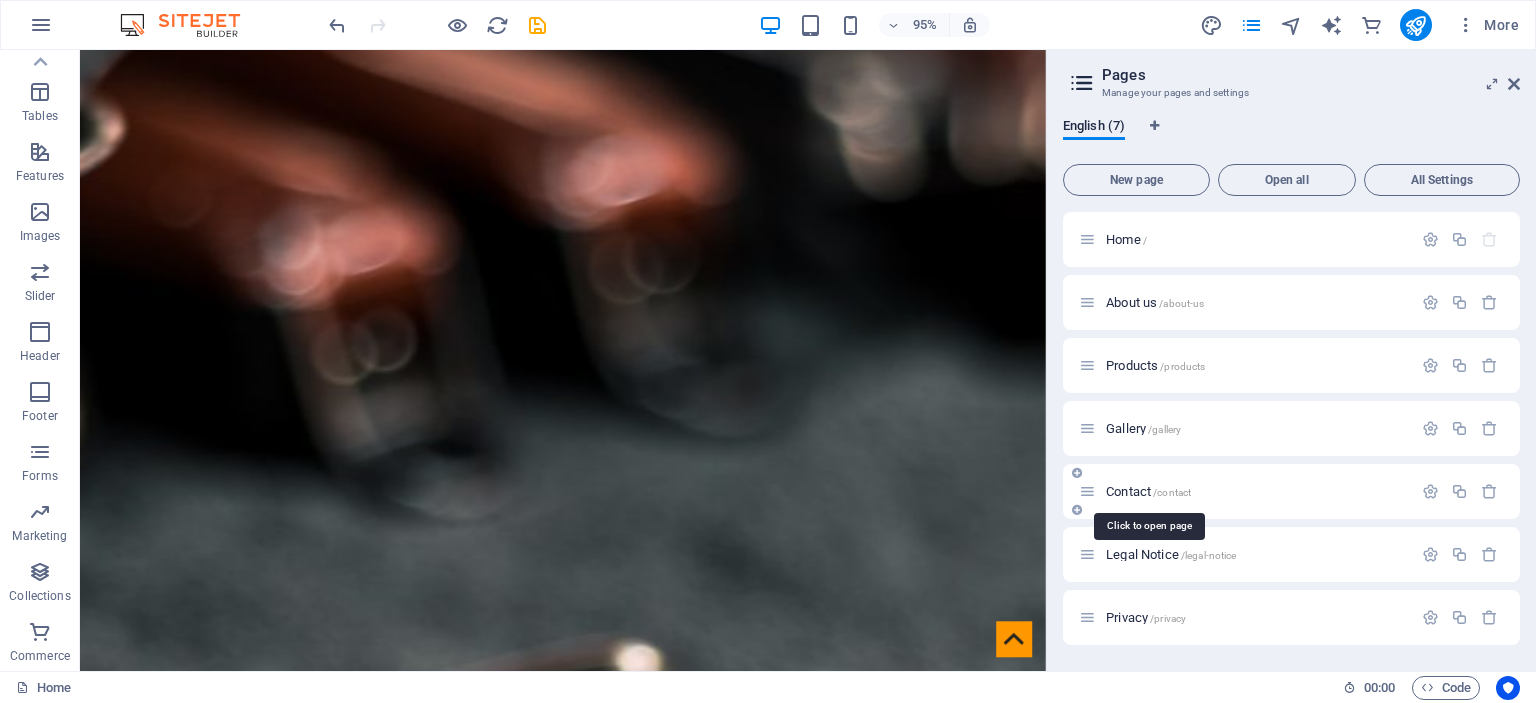 click on "Contact /contact" at bounding box center (1148, 491) 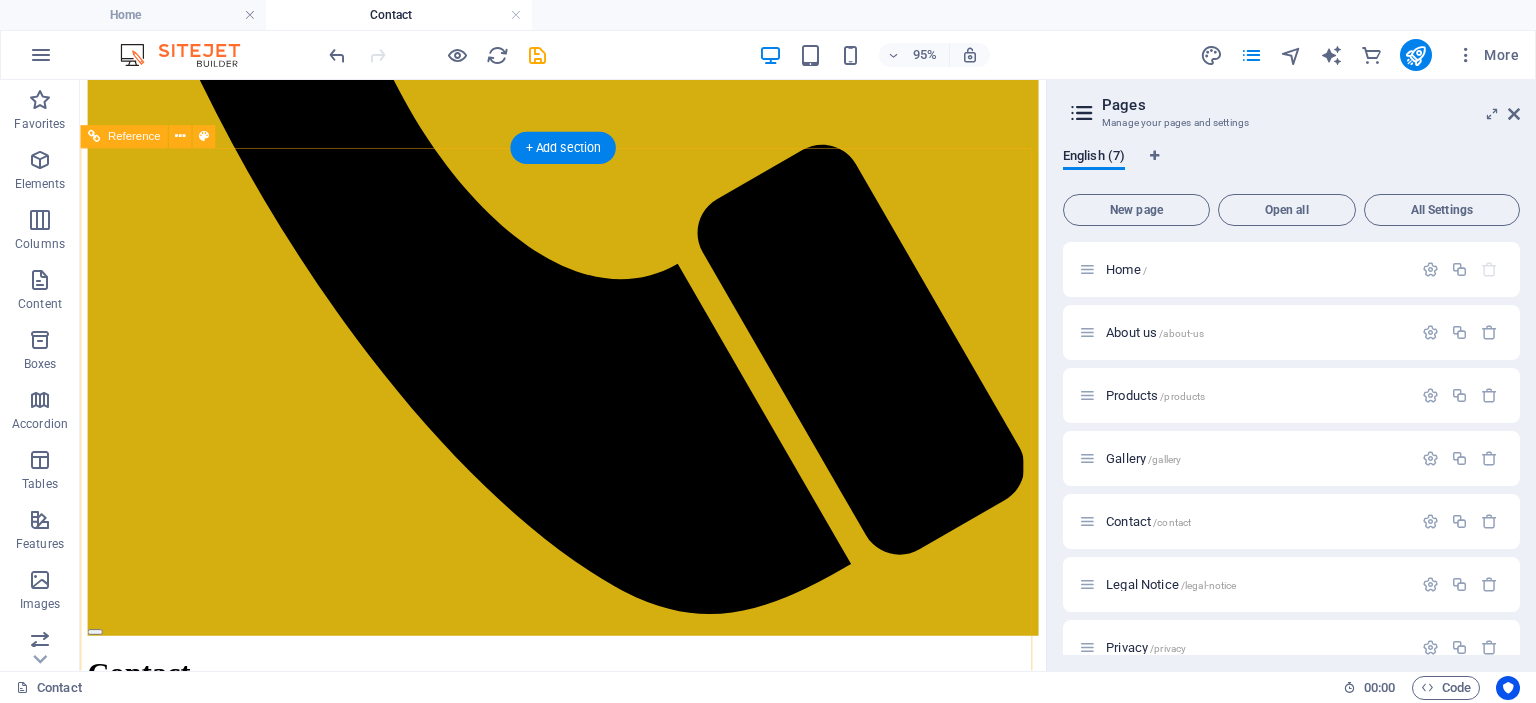 scroll, scrollTop: 1500, scrollLeft: 0, axis: vertical 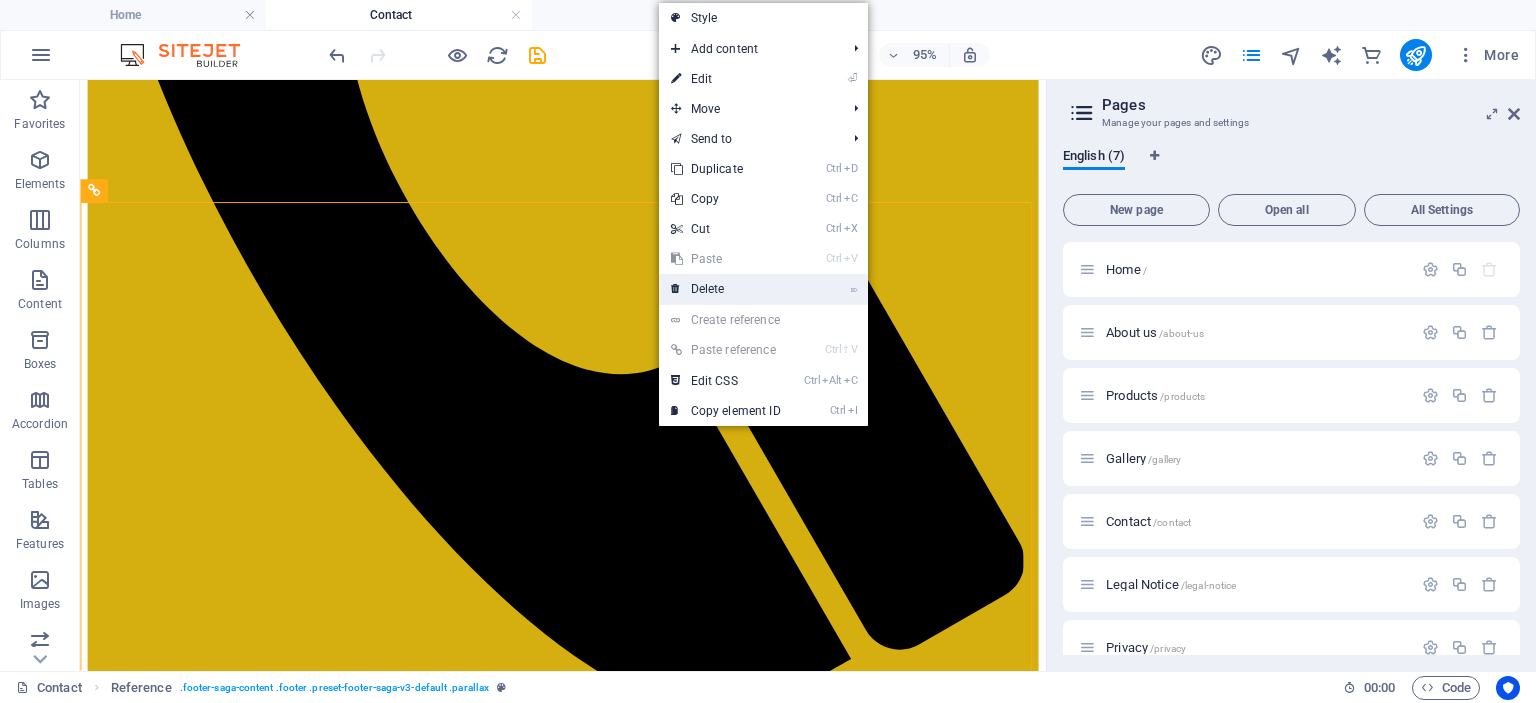 drag, startPoint x: 711, startPoint y: 287, endPoint x: 668, endPoint y: 211, distance: 87.32124 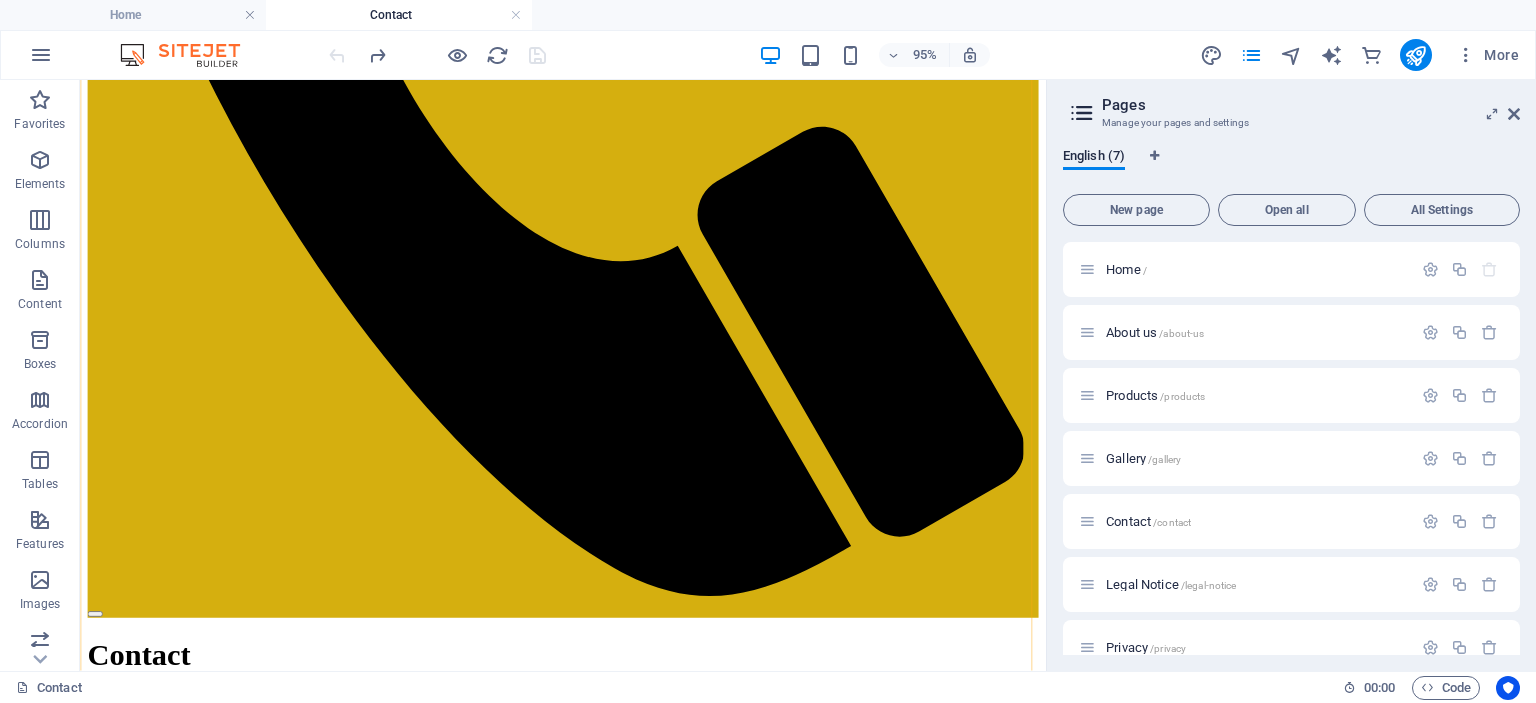 scroll, scrollTop: 1747, scrollLeft: 0, axis: vertical 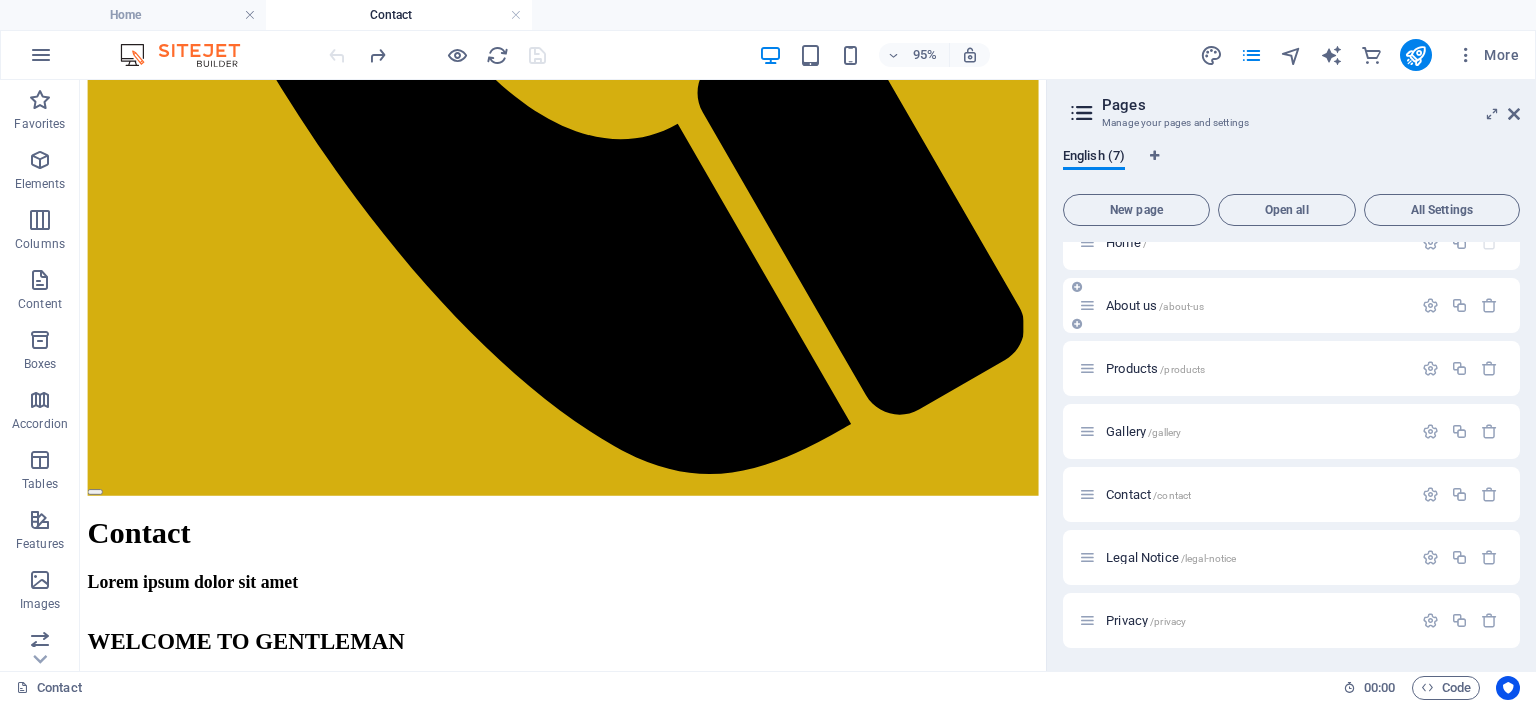 click on "About us /about-us" at bounding box center [1155, 305] 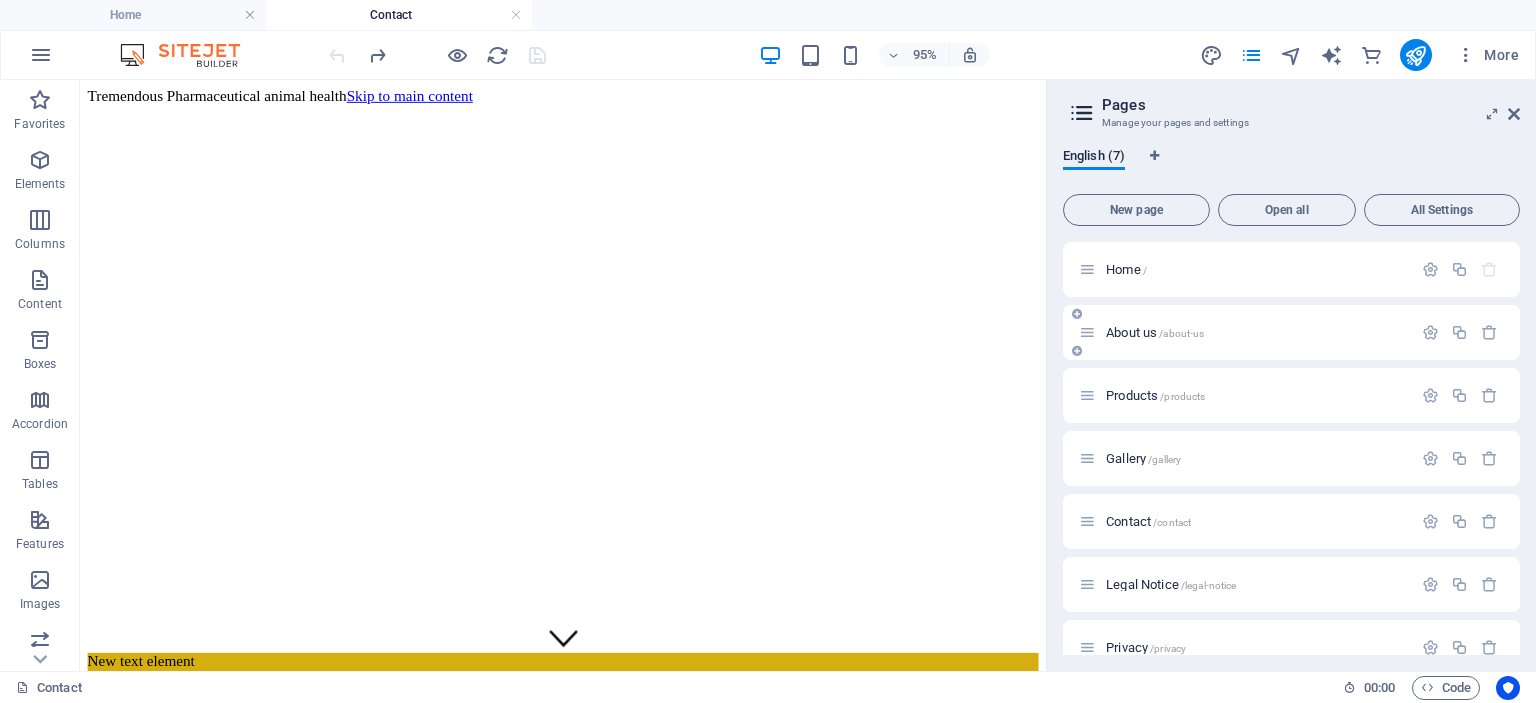 click on "About us /about-us" at bounding box center (1291, 332) 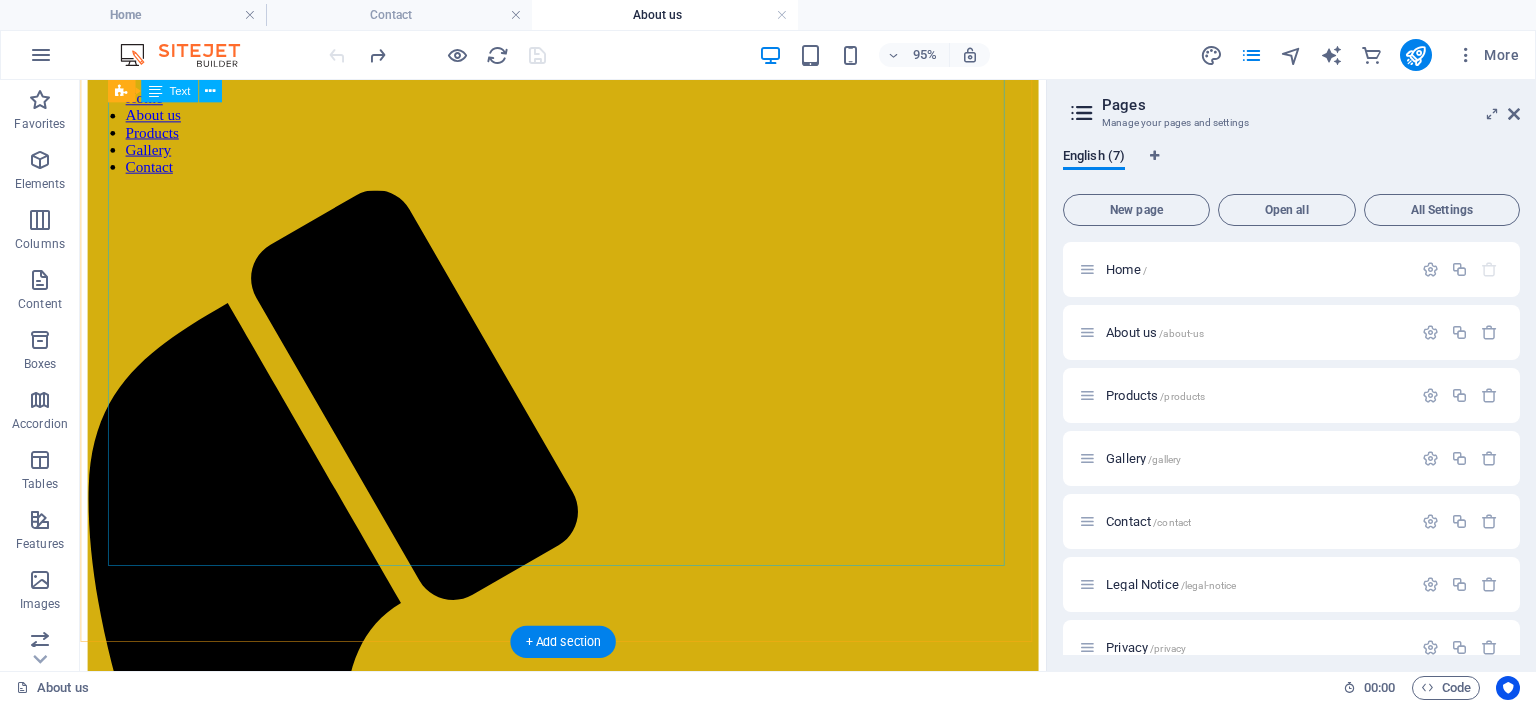 scroll, scrollTop: 835, scrollLeft: 0, axis: vertical 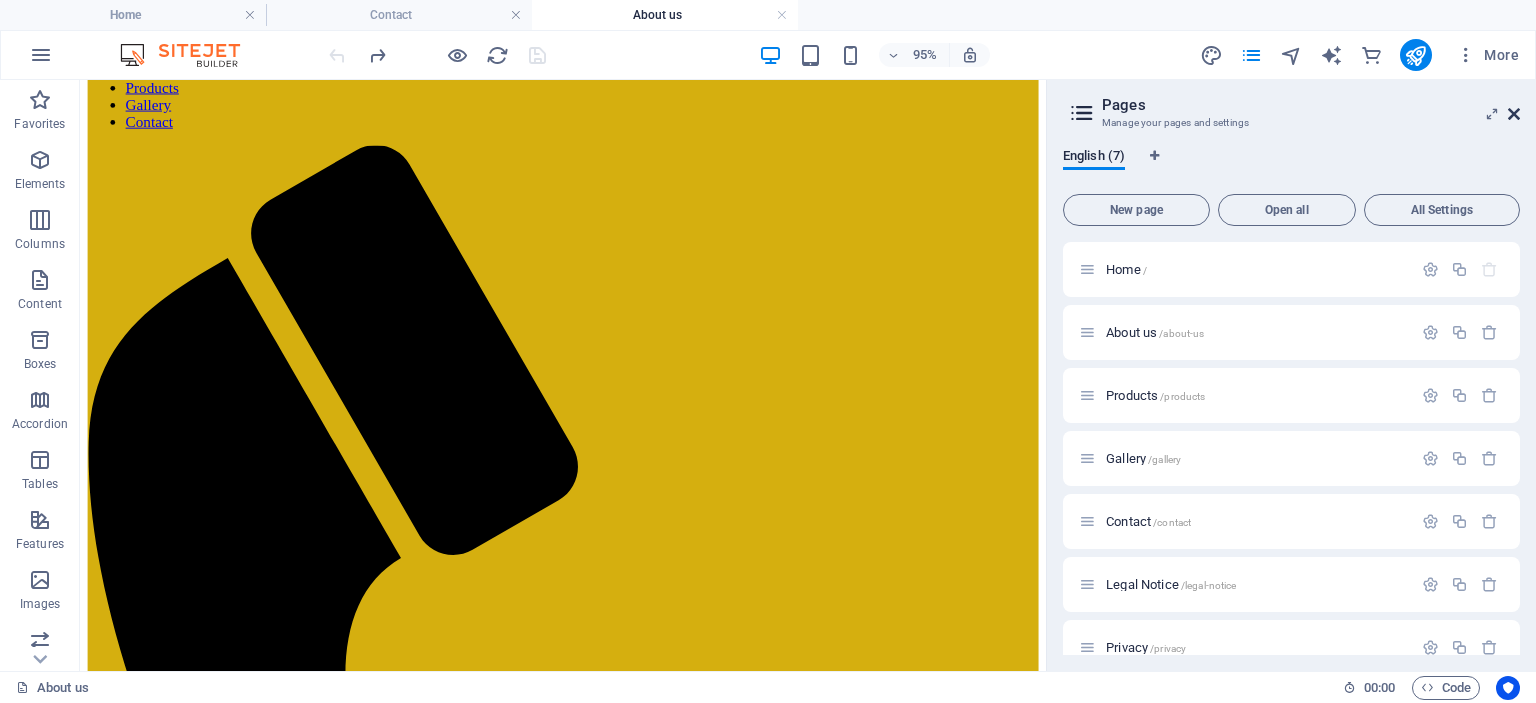 click at bounding box center [1514, 114] 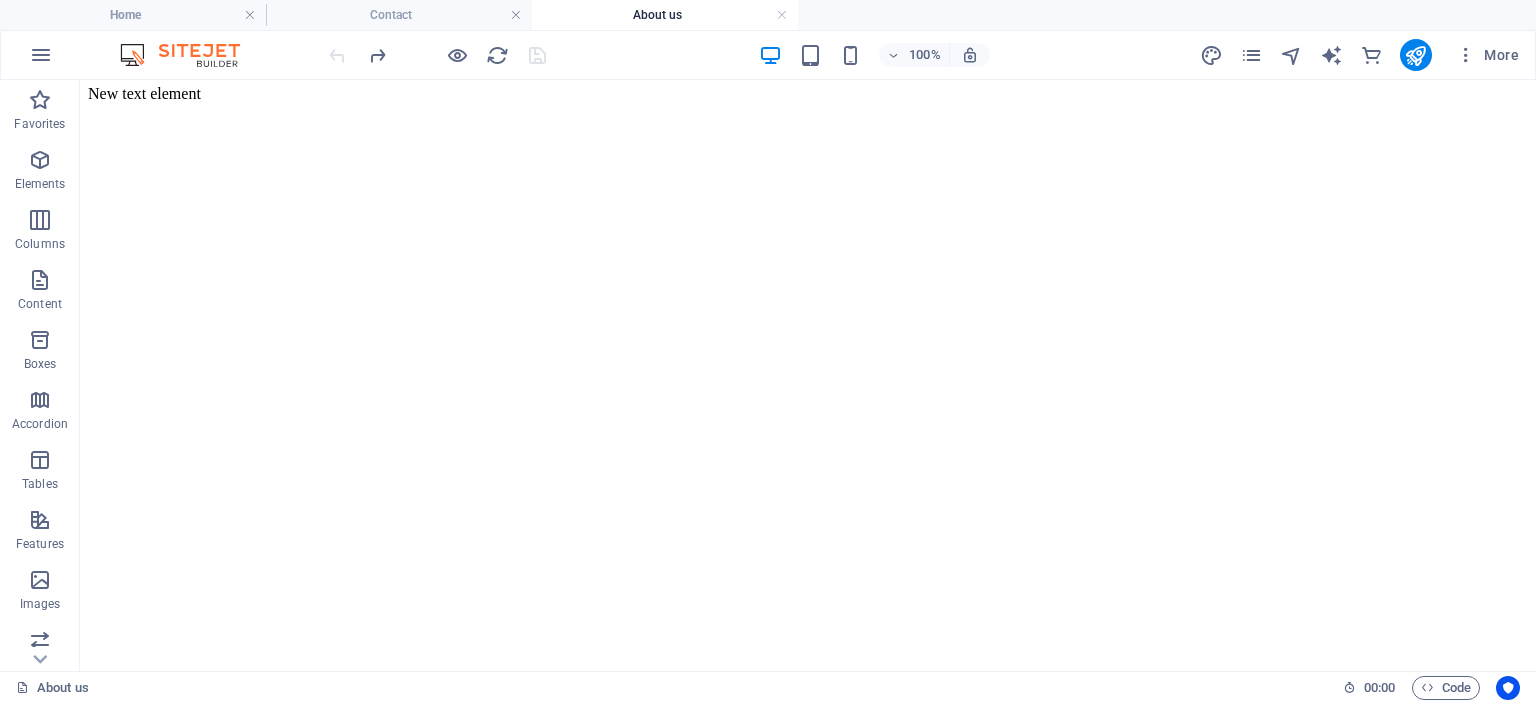 scroll, scrollTop: 0, scrollLeft: 0, axis: both 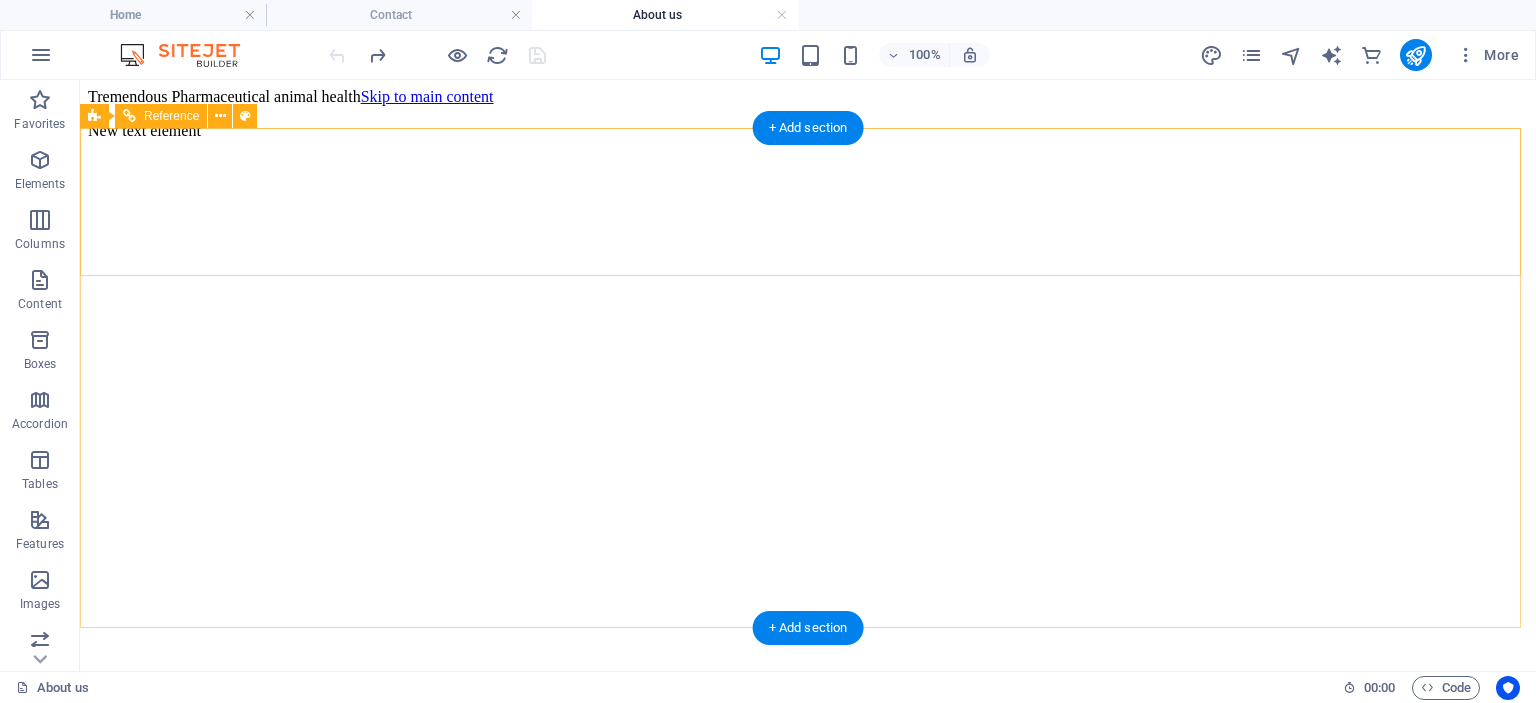 click on "Home About us Products Gallery Contact" at bounding box center (808, 909) 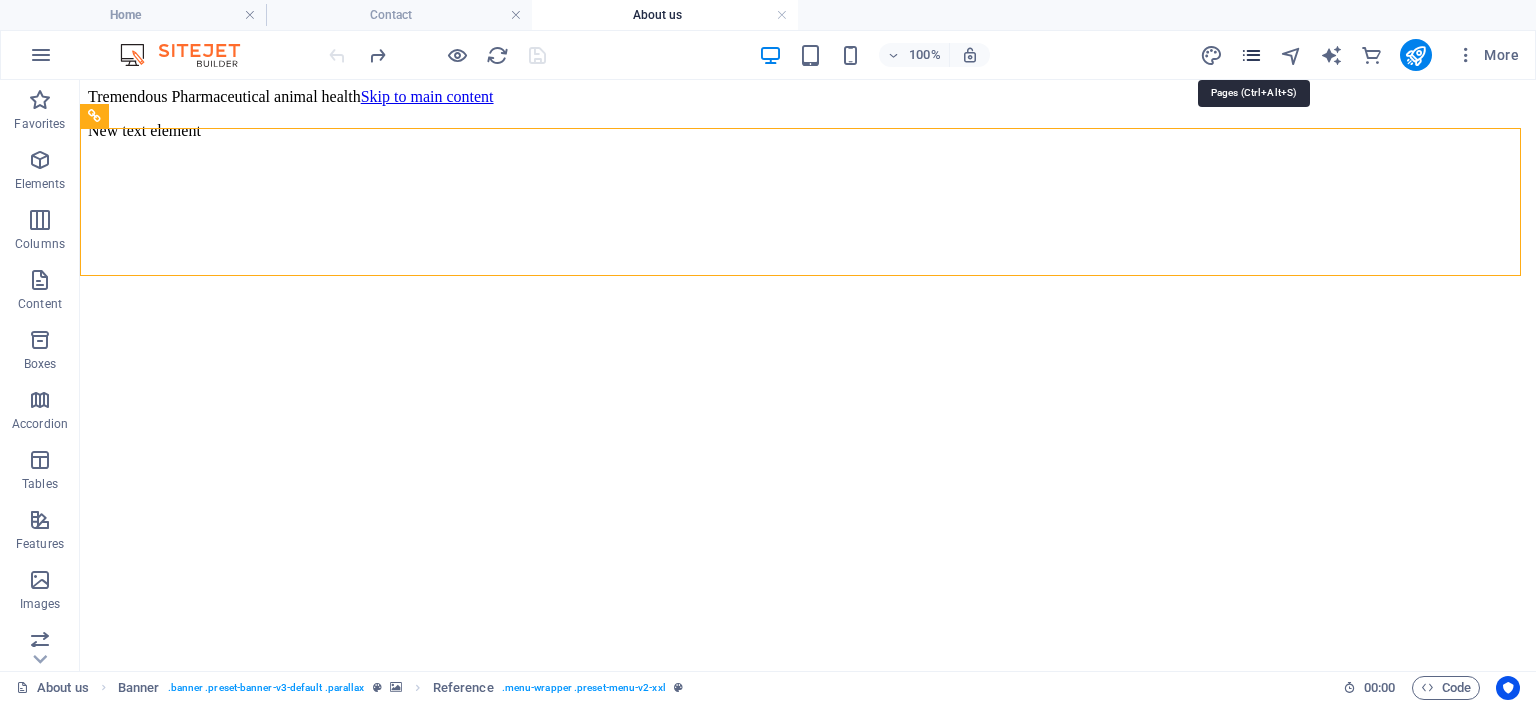 click at bounding box center [1251, 55] 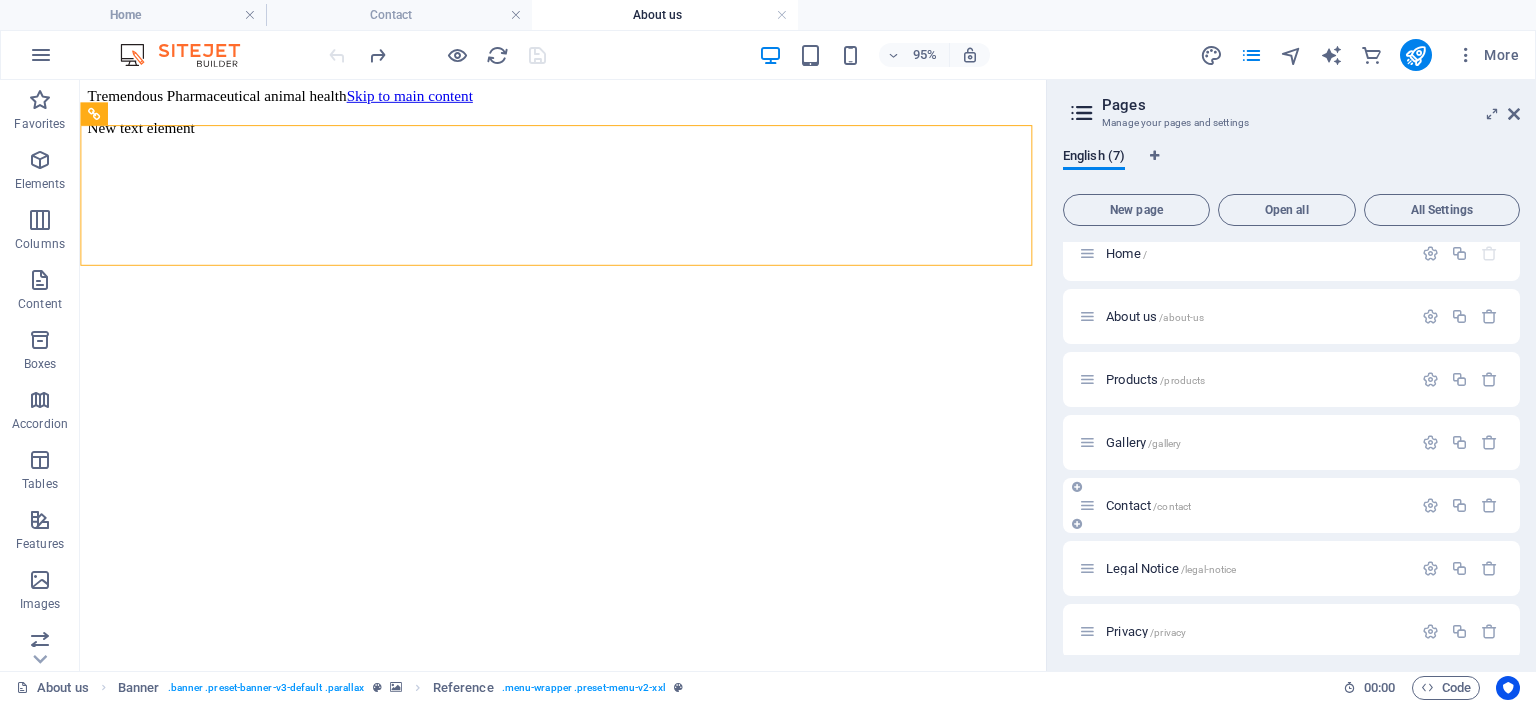 scroll, scrollTop: 27, scrollLeft: 0, axis: vertical 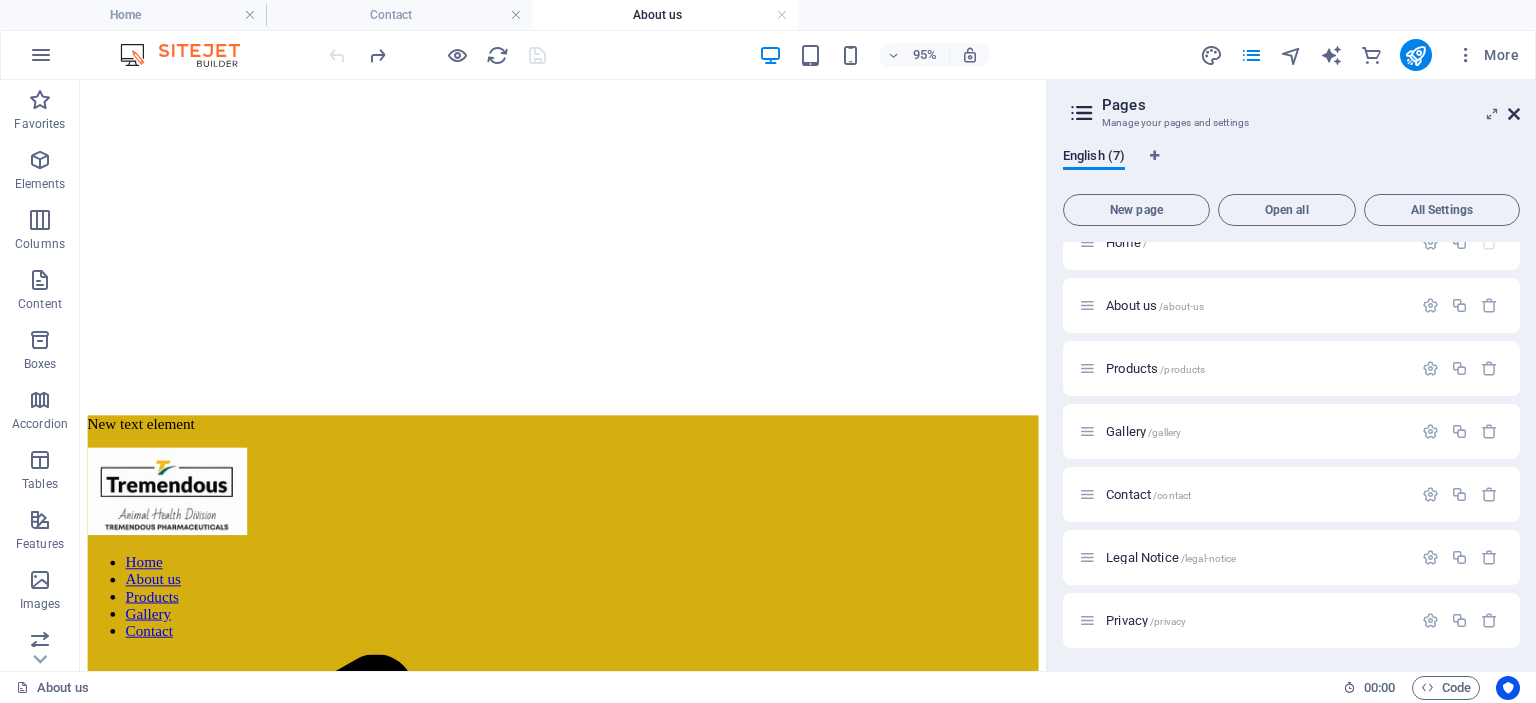 click at bounding box center (1514, 114) 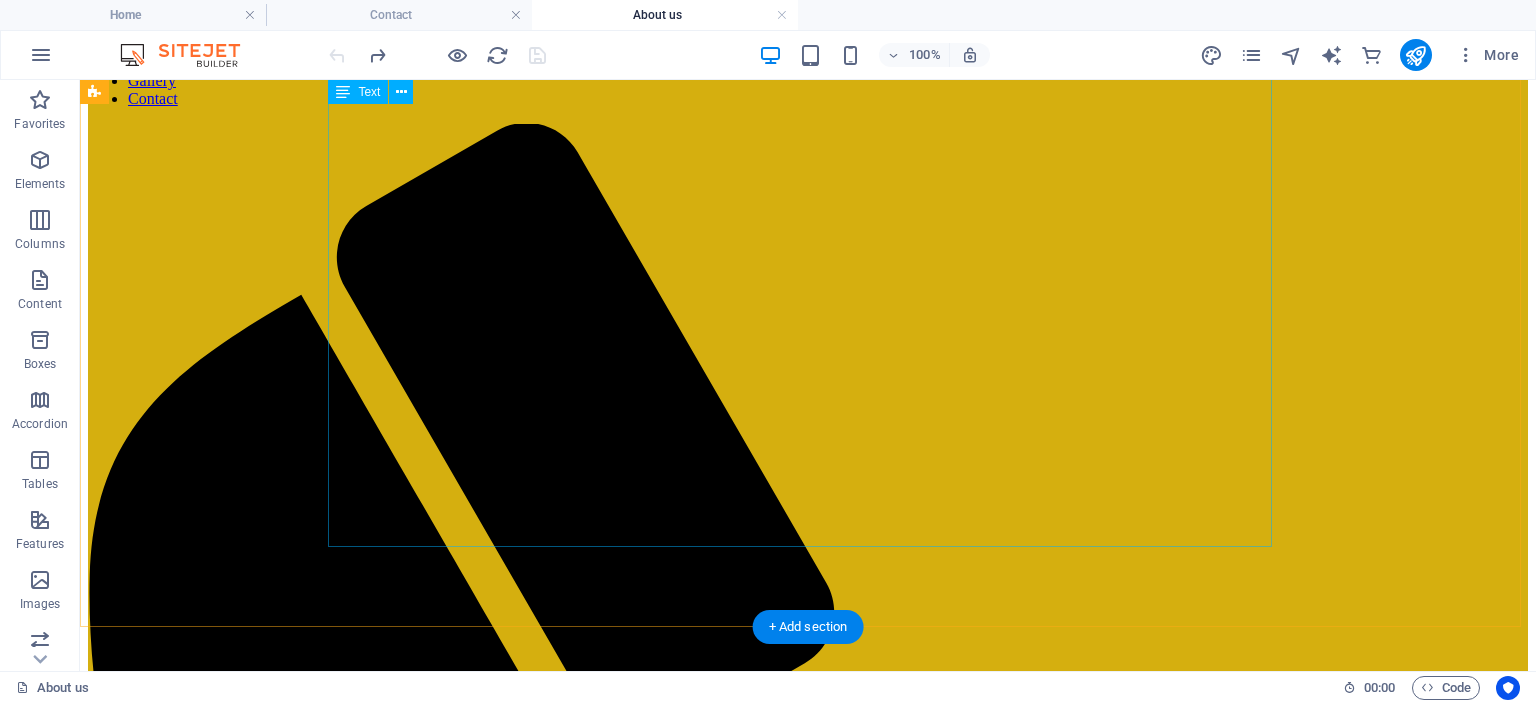 scroll, scrollTop: 866, scrollLeft: 0, axis: vertical 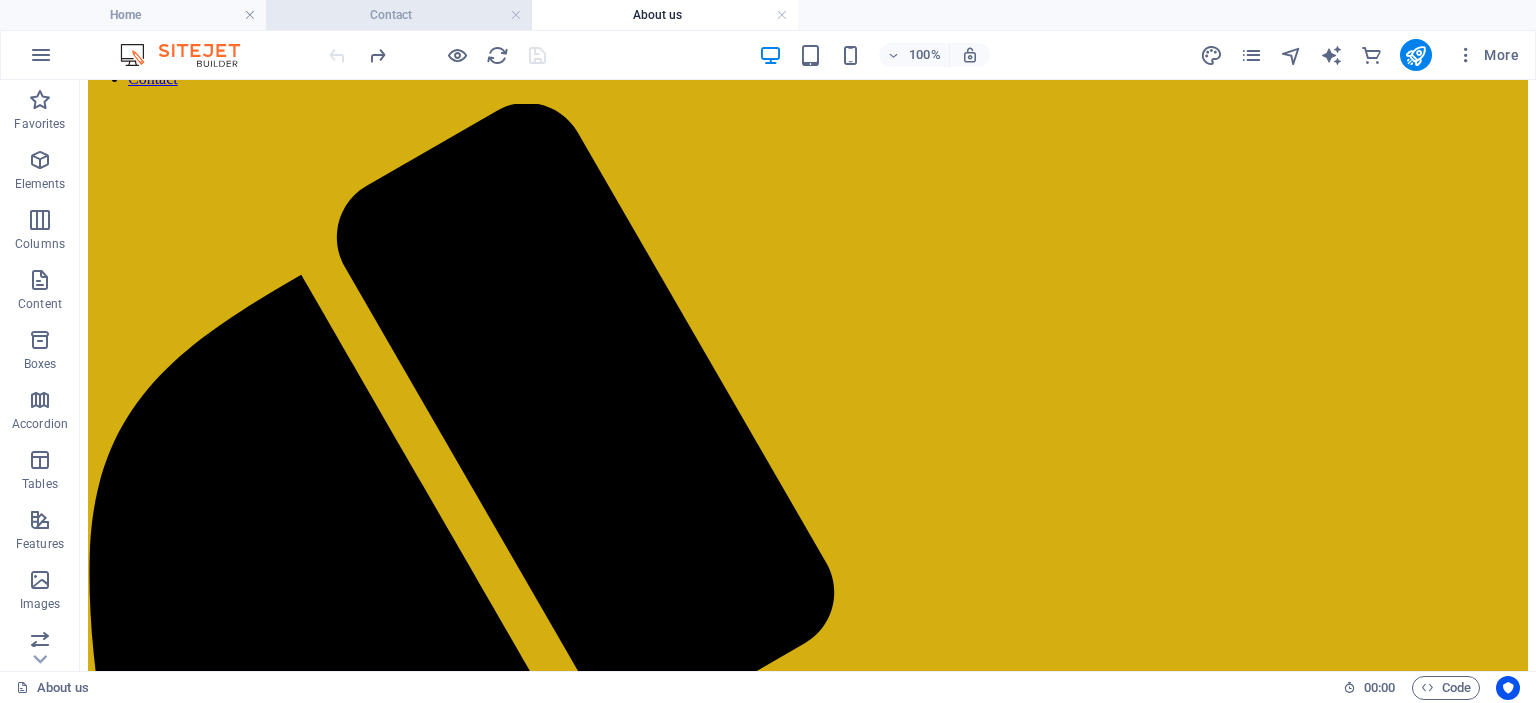 click on "Contact" at bounding box center [399, 15] 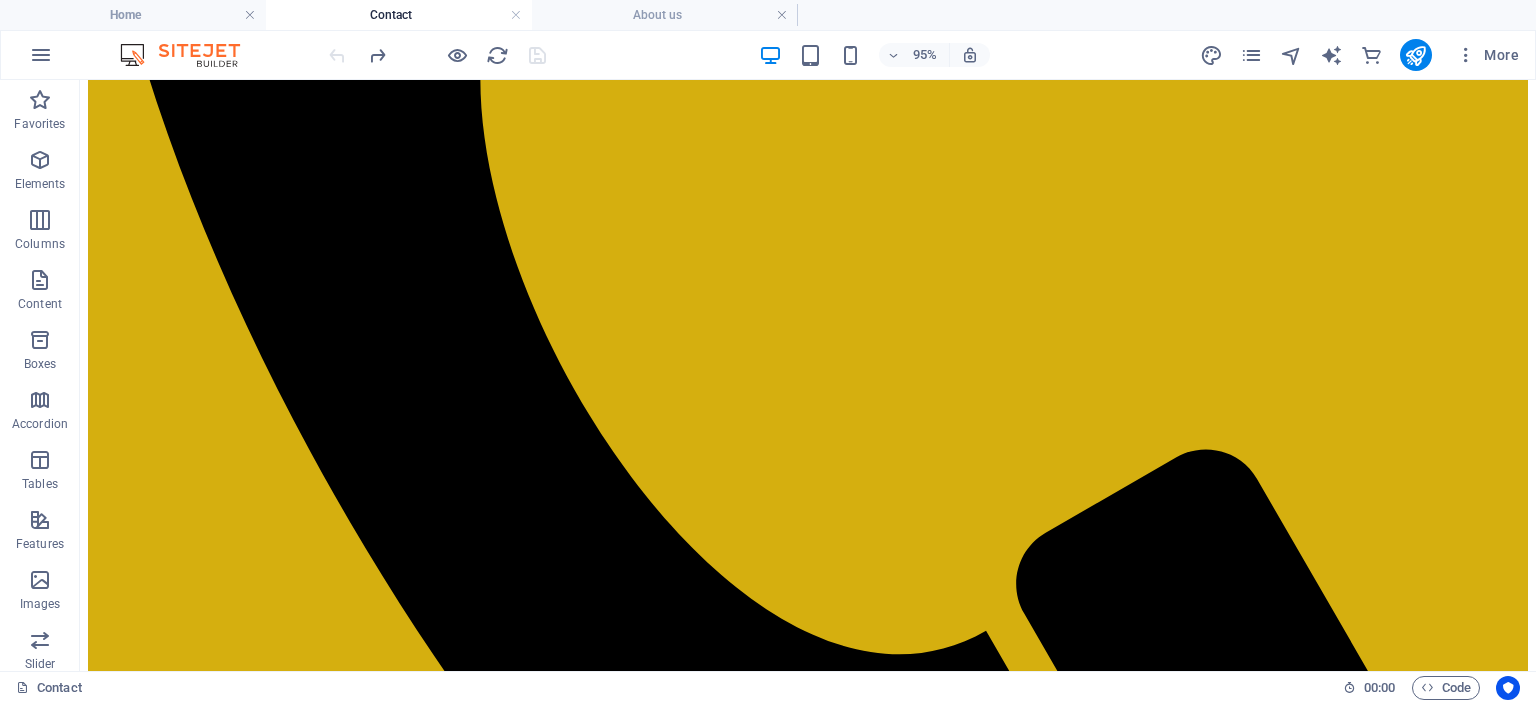 scroll, scrollTop: 0, scrollLeft: 0, axis: both 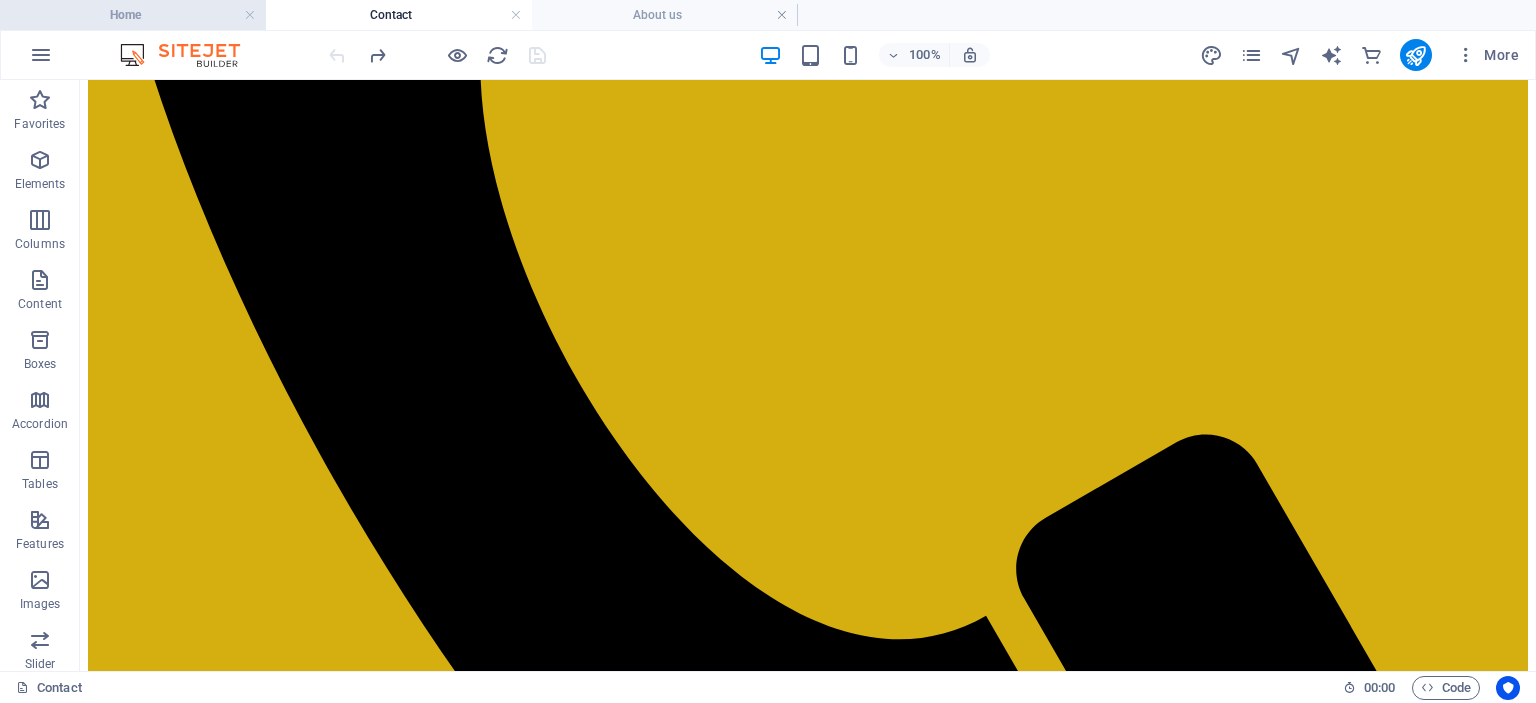 click on "Home" at bounding box center (133, 15) 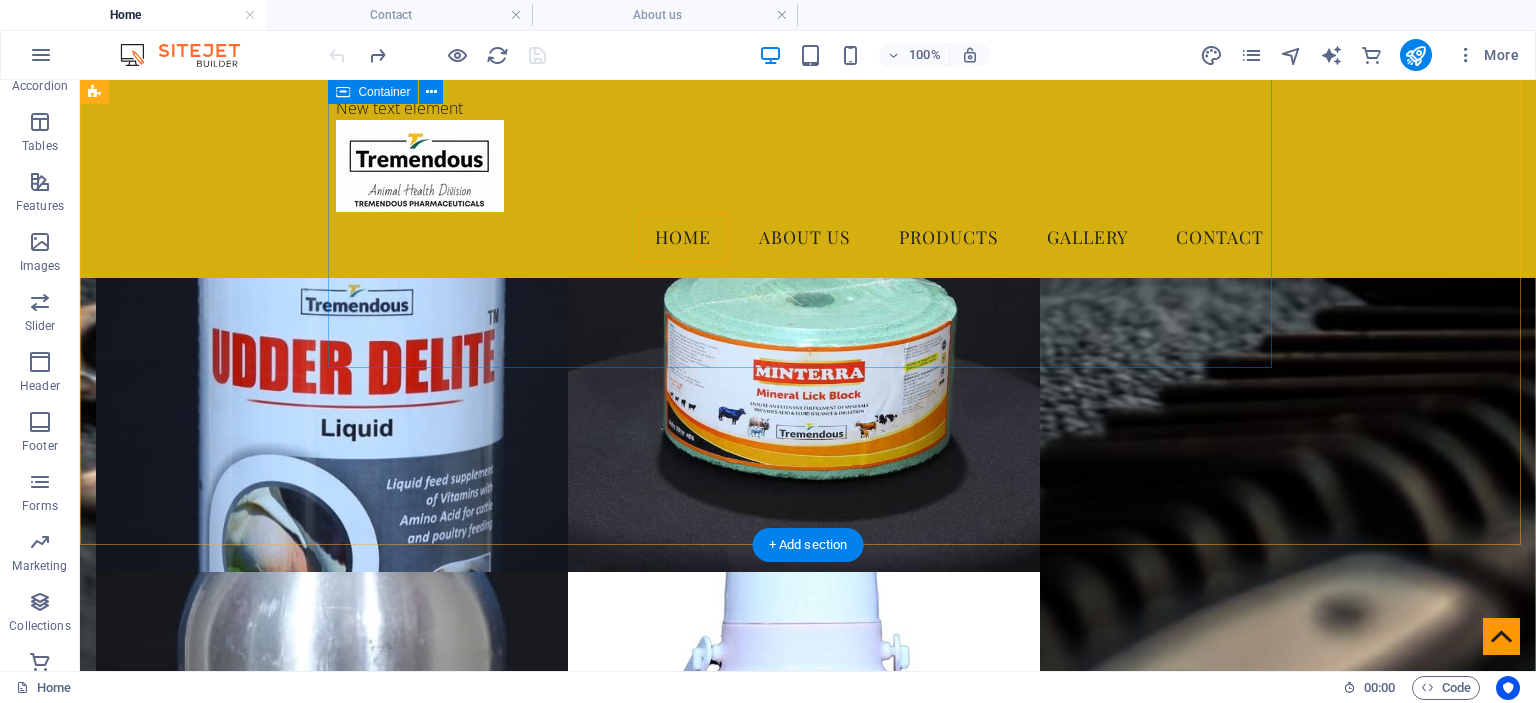 scroll, scrollTop: 5320, scrollLeft: 0, axis: vertical 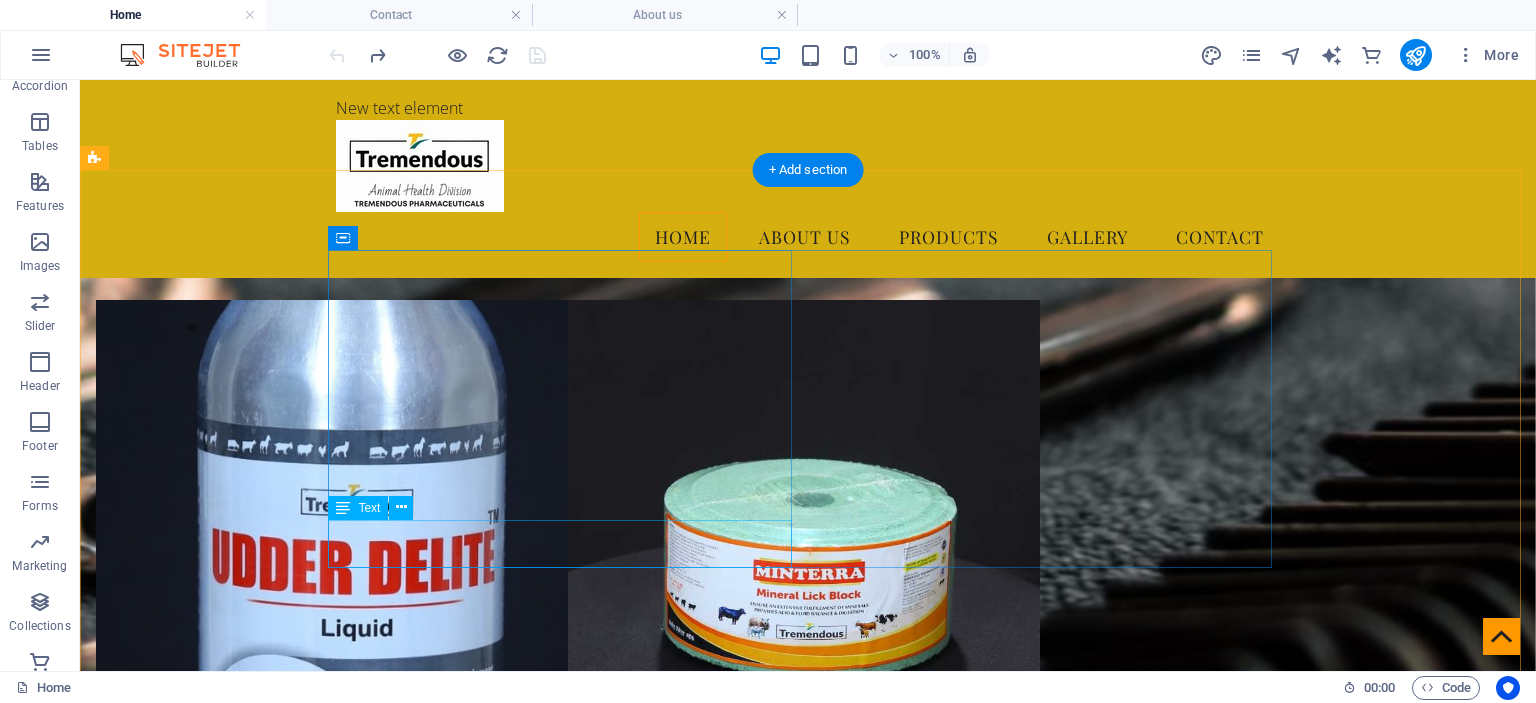 click on "Lorem ipsum dolor sit amet, consectetuer adipiscing elit. Aenean commodo ligula eget dolor." at bounding box center [568, 3645] 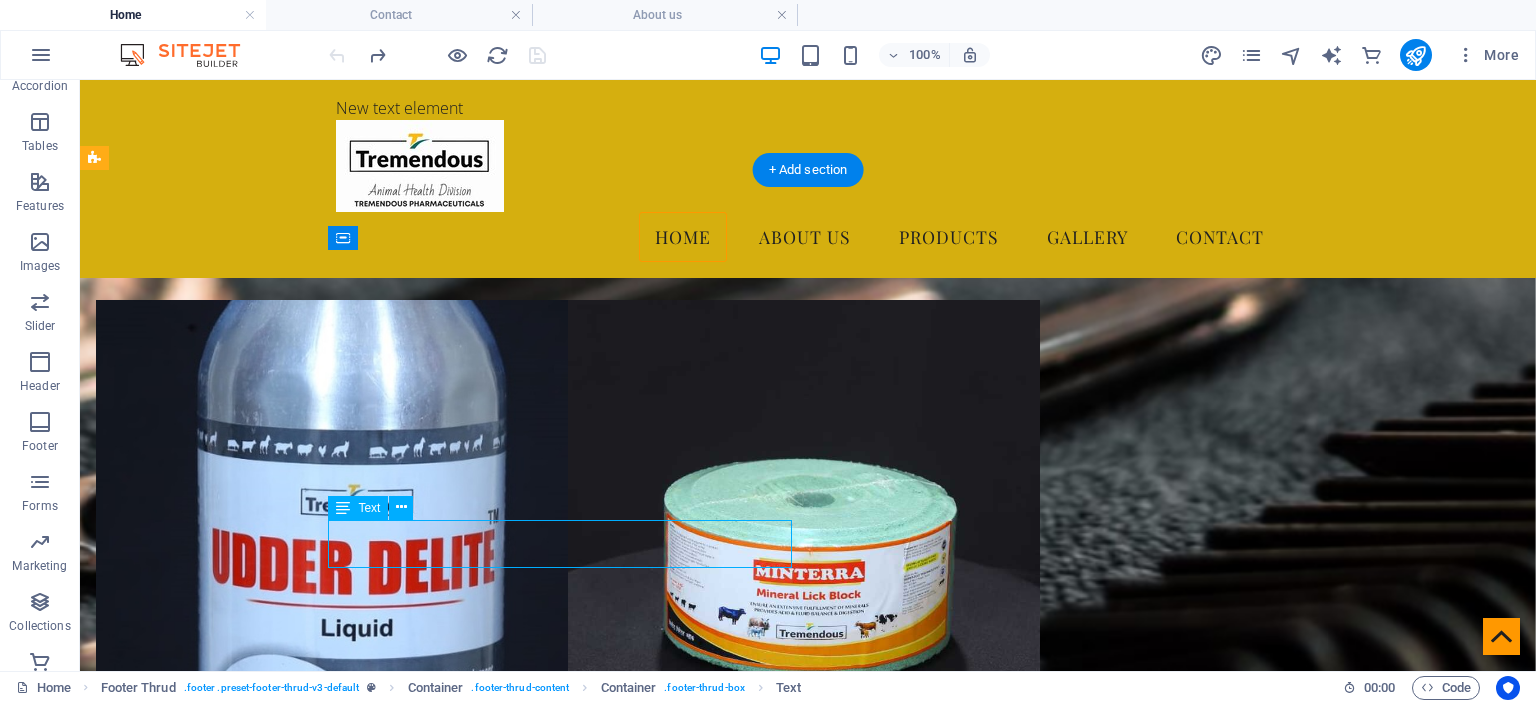 click on "Lorem ipsum dolor sit amet, consectetuer adipiscing elit. Aenean commodo ligula eget dolor." at bounding box center (568, 3645) 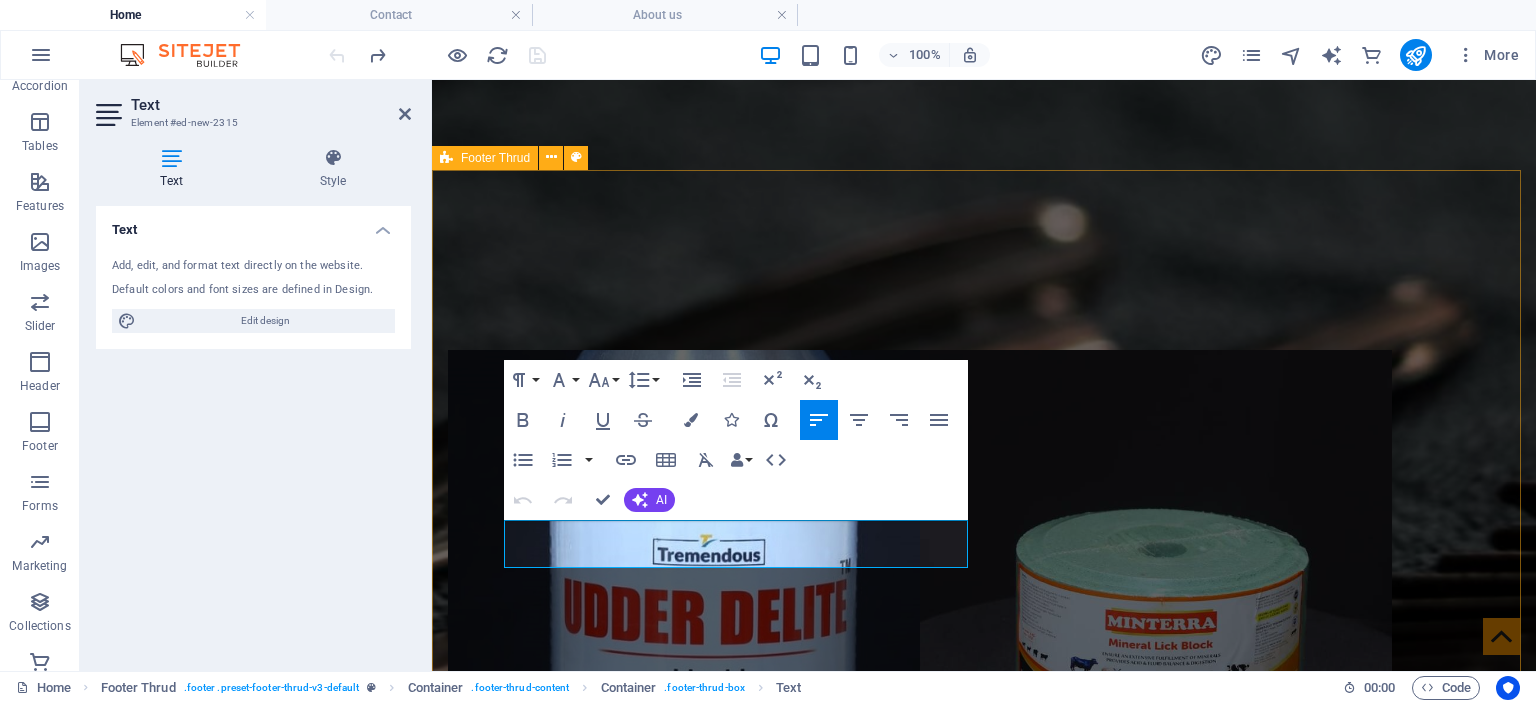 drag, startPoint x: 780, startPoint y: 554, endPoint x: 501, endPoint y: 529, distance: 280.11783 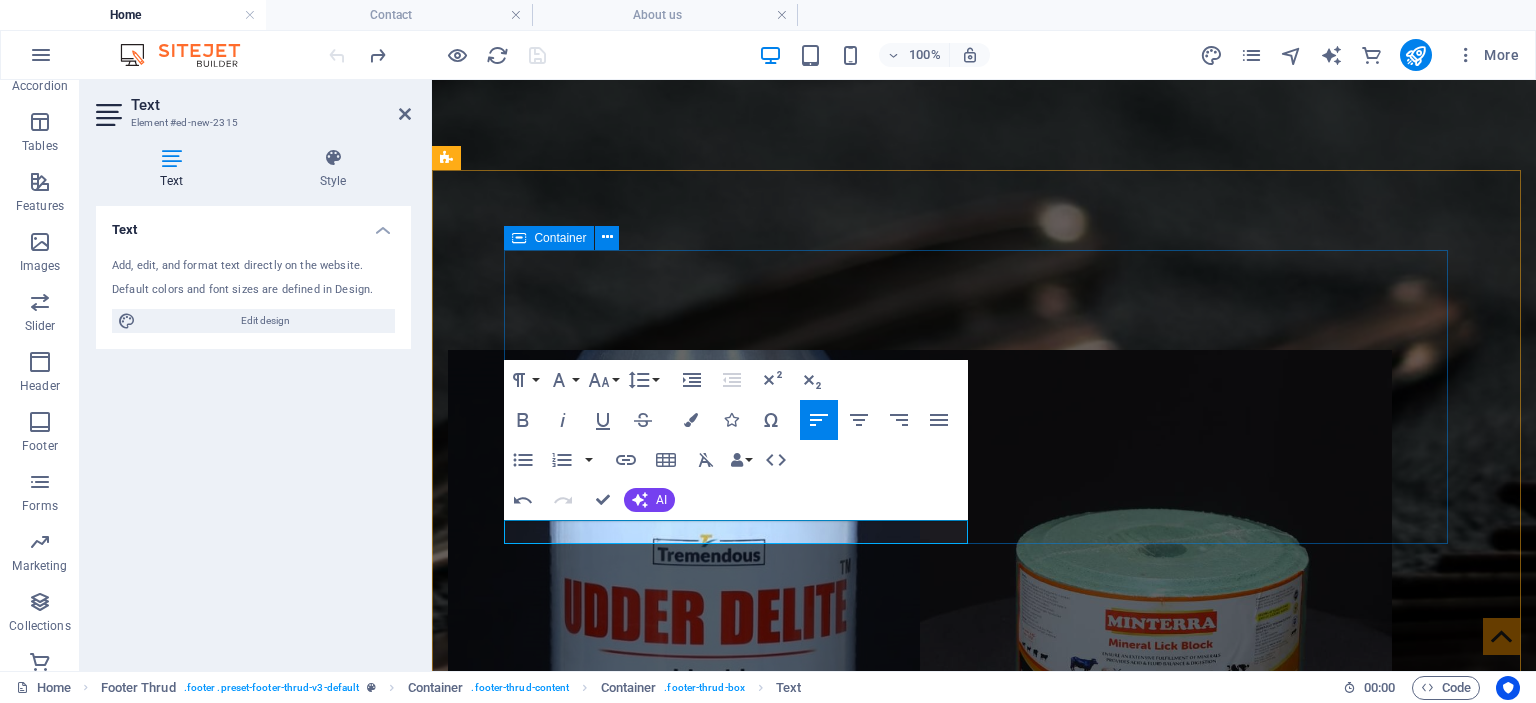 click on "Navigation Home About Service Contact" at bounding box center (984, 3228) 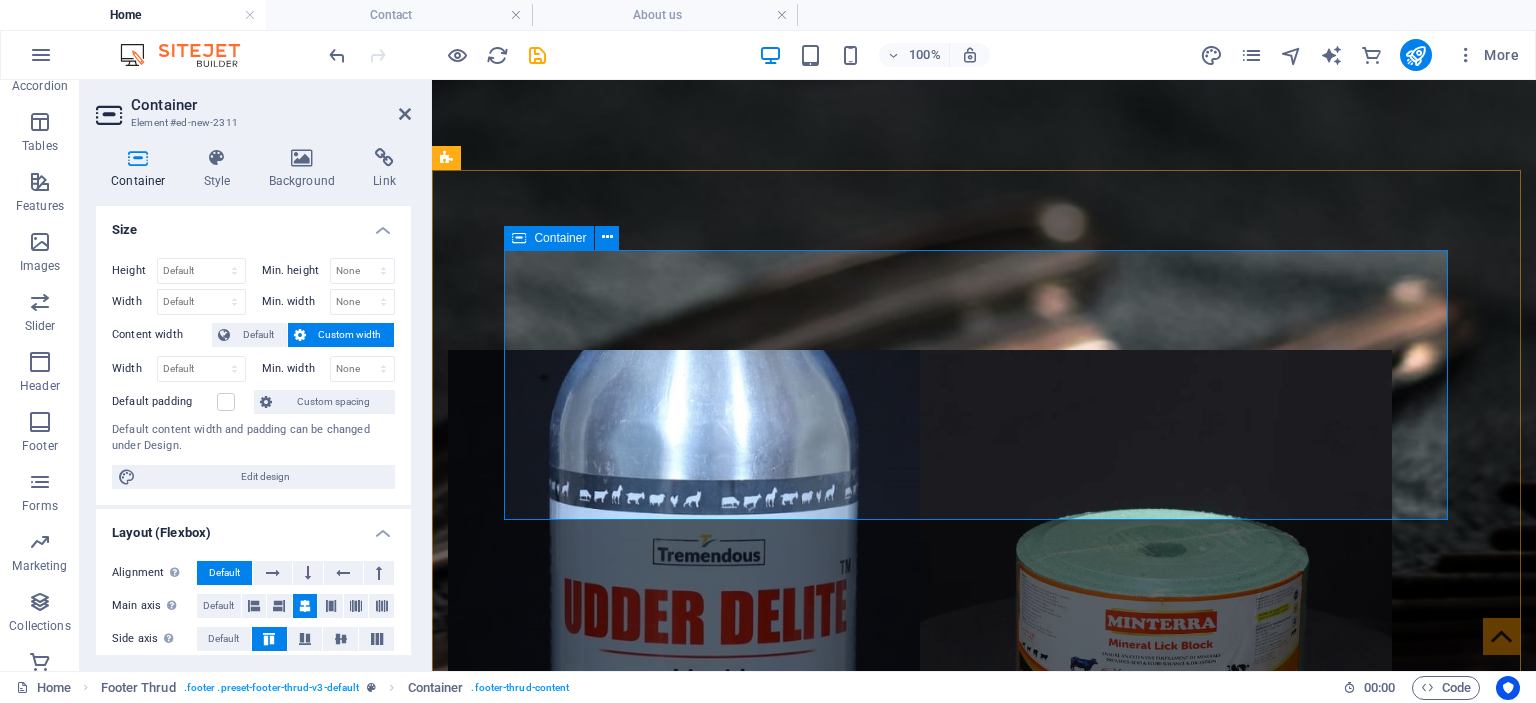 click on "Navigation Home About Service Contact" at bounding box center [984, 3216] 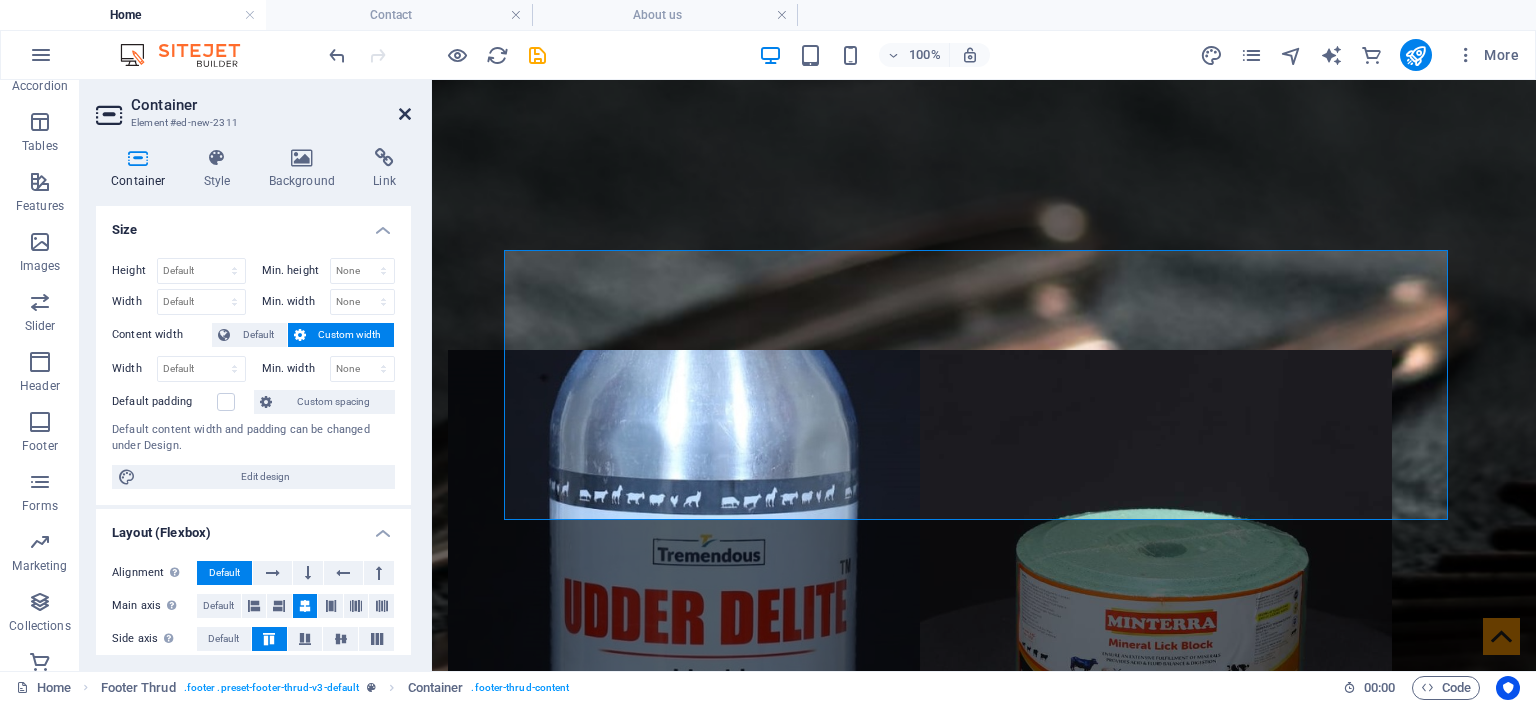click at bounding box center [405, 114] 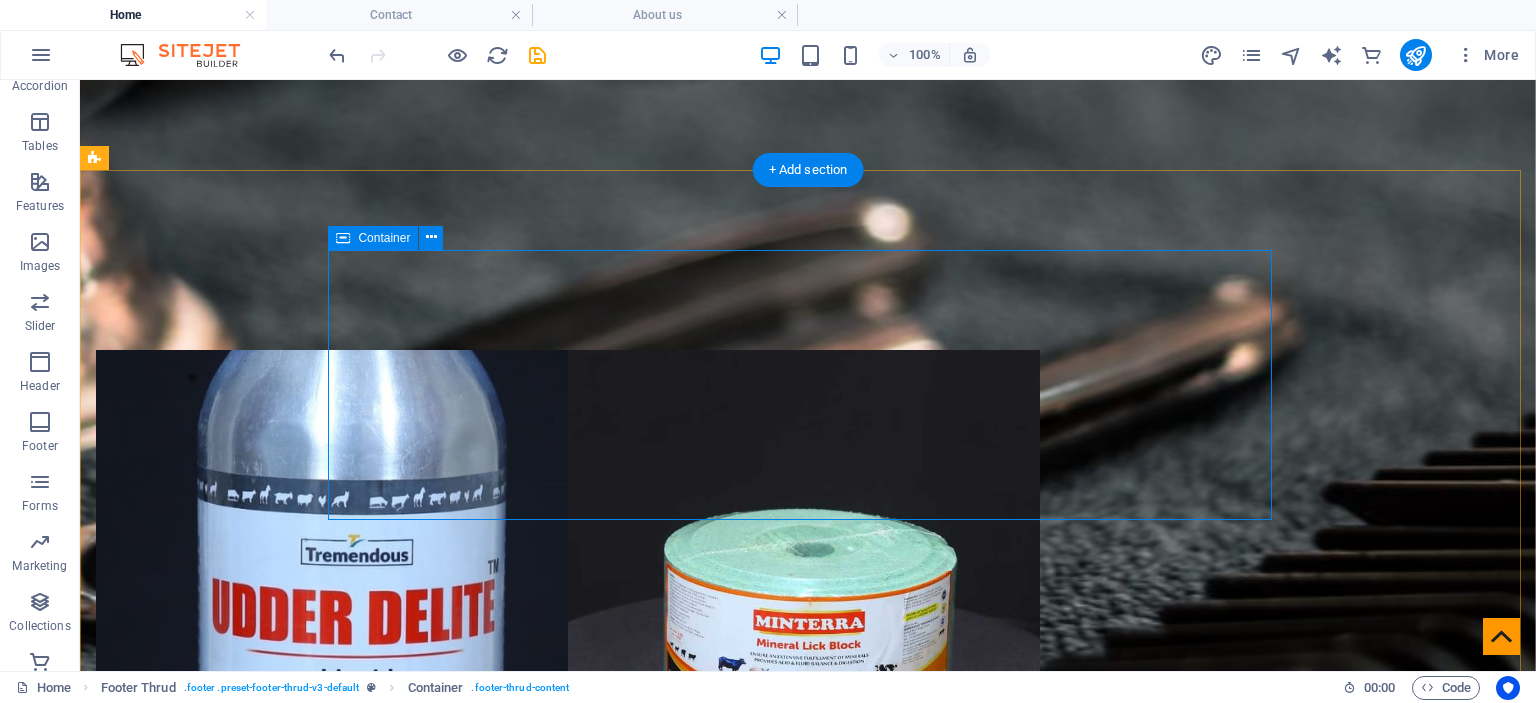 click on "Navigation Home About Service Contact" at bounding box center [808, 3312] 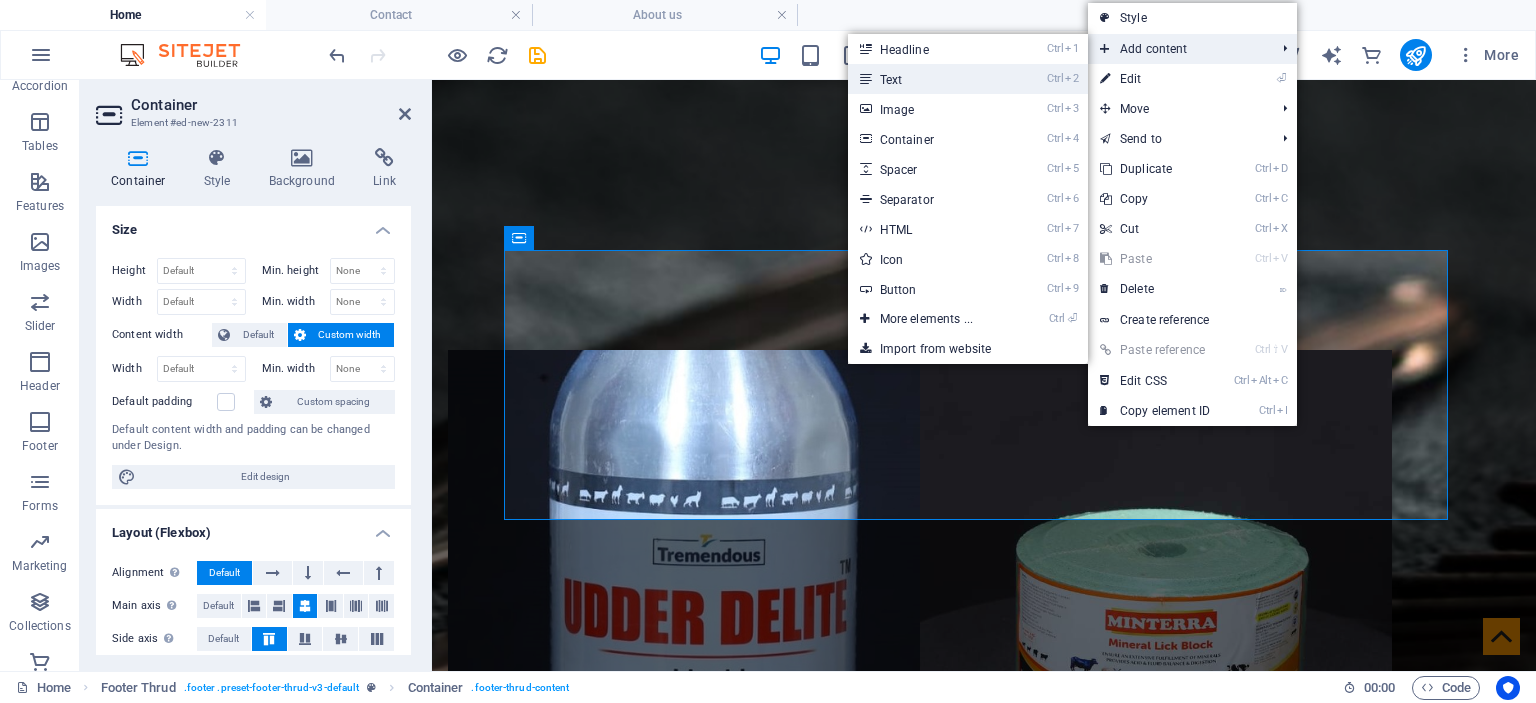 click on "Ctrl 2  Text" at bounding box center [930, 79] 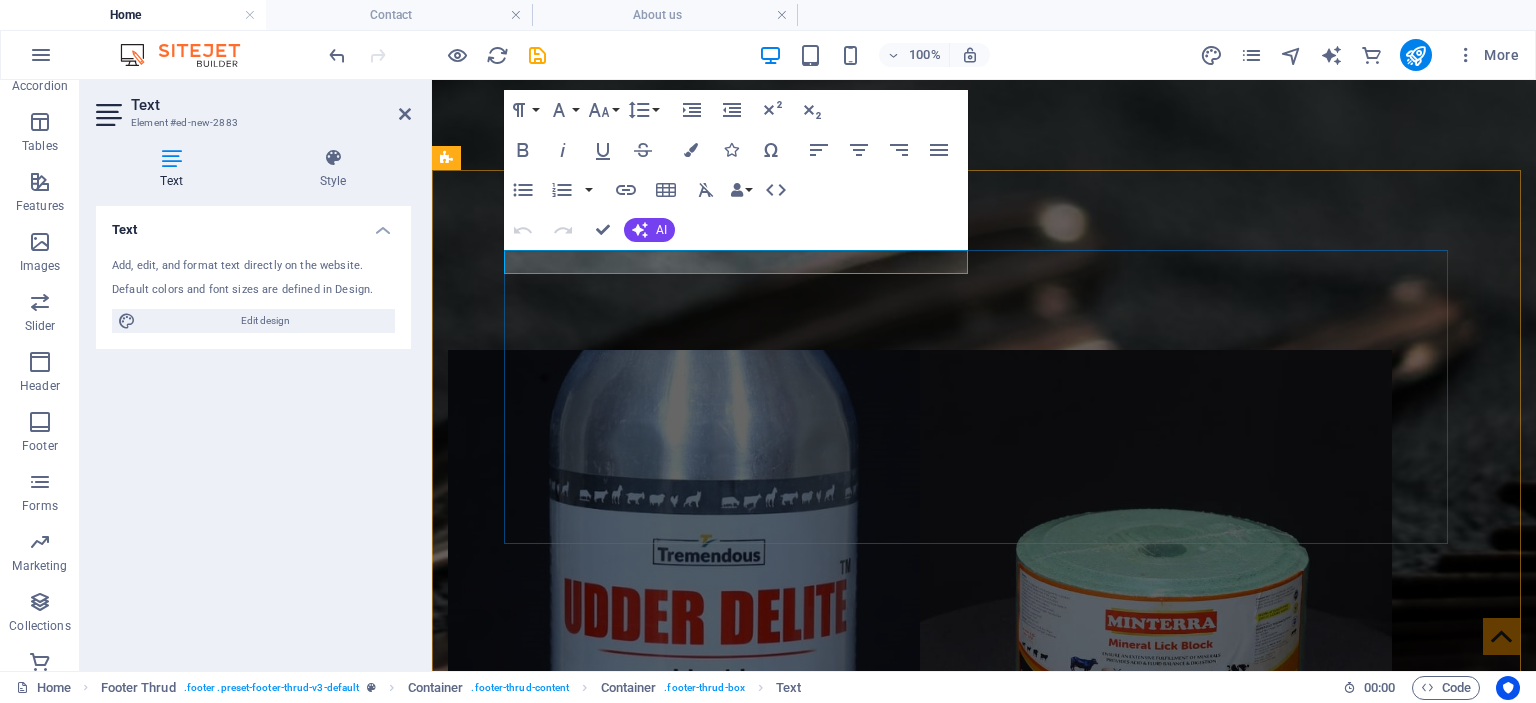 click on "New text element Navigation Home About Service Contact" at bounding box center (984, 3228) 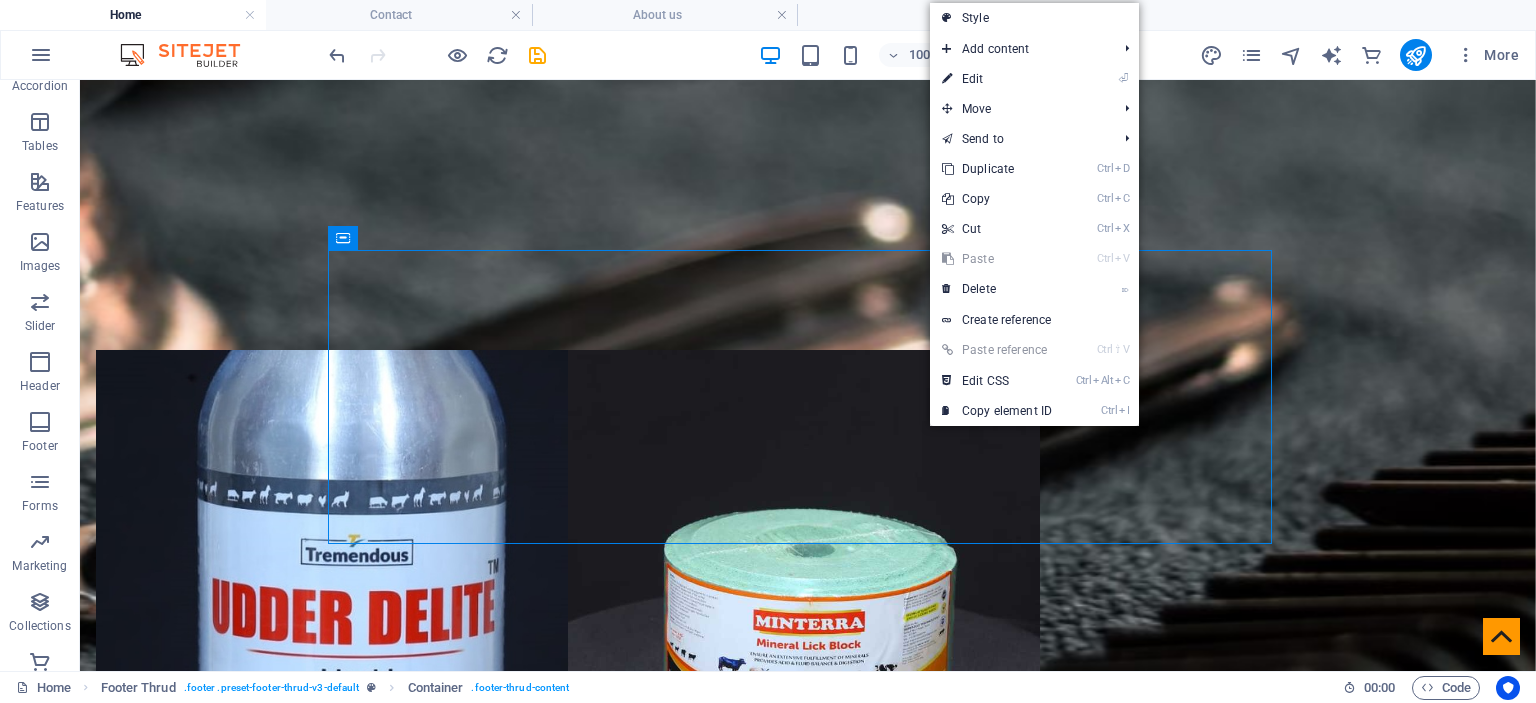 click on "⏎  Edit" at bounding box center [997, 79] 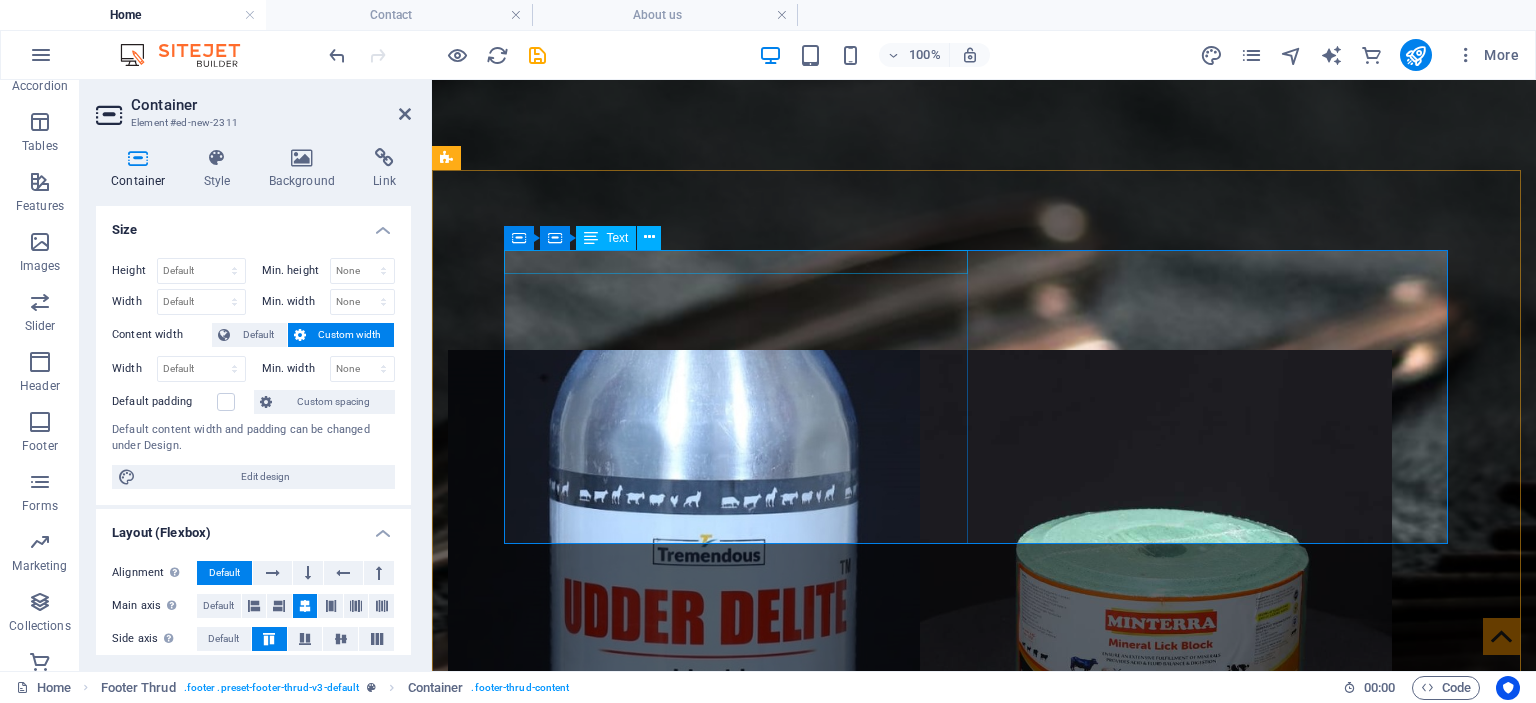 click on "New text element" at bounding box center (744, 2870) 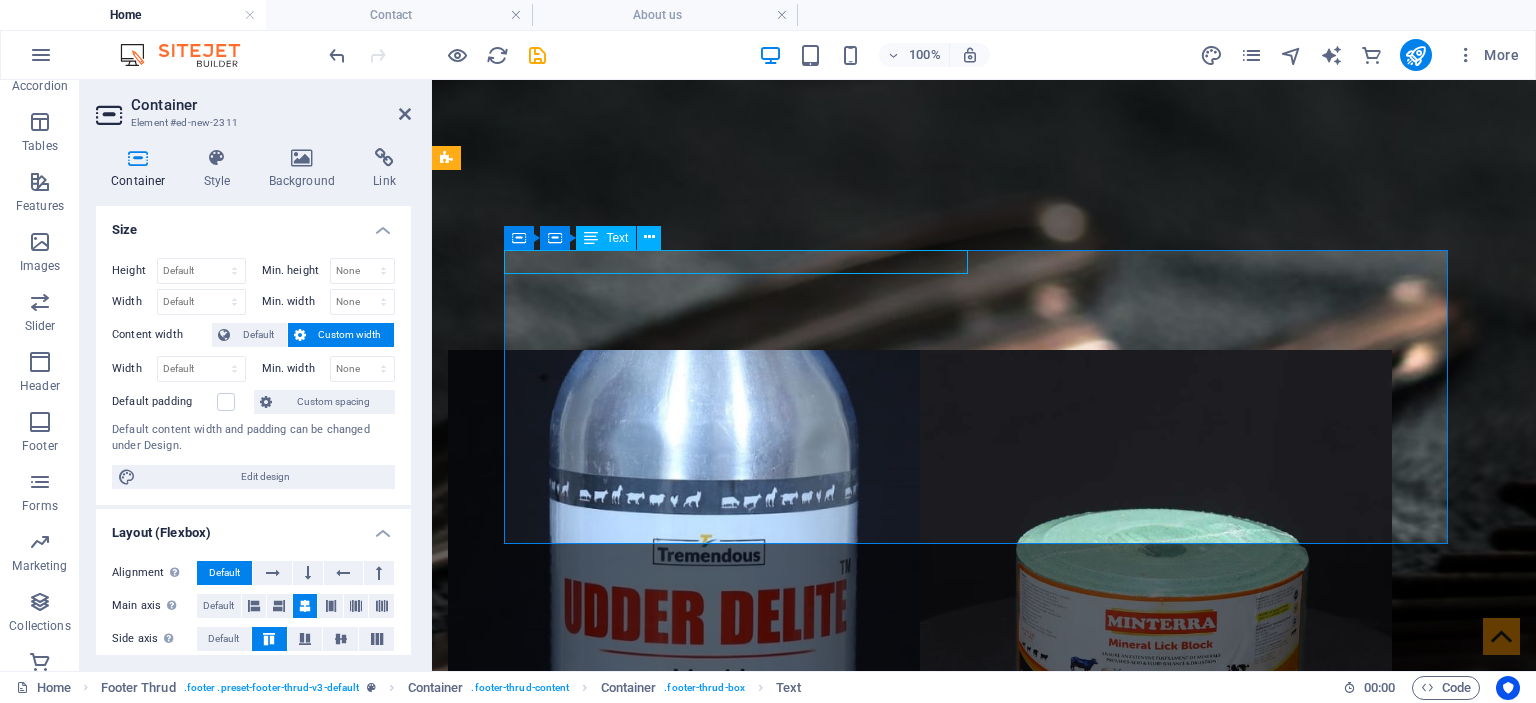click on "New text element" at bounding box center [744, 2870] 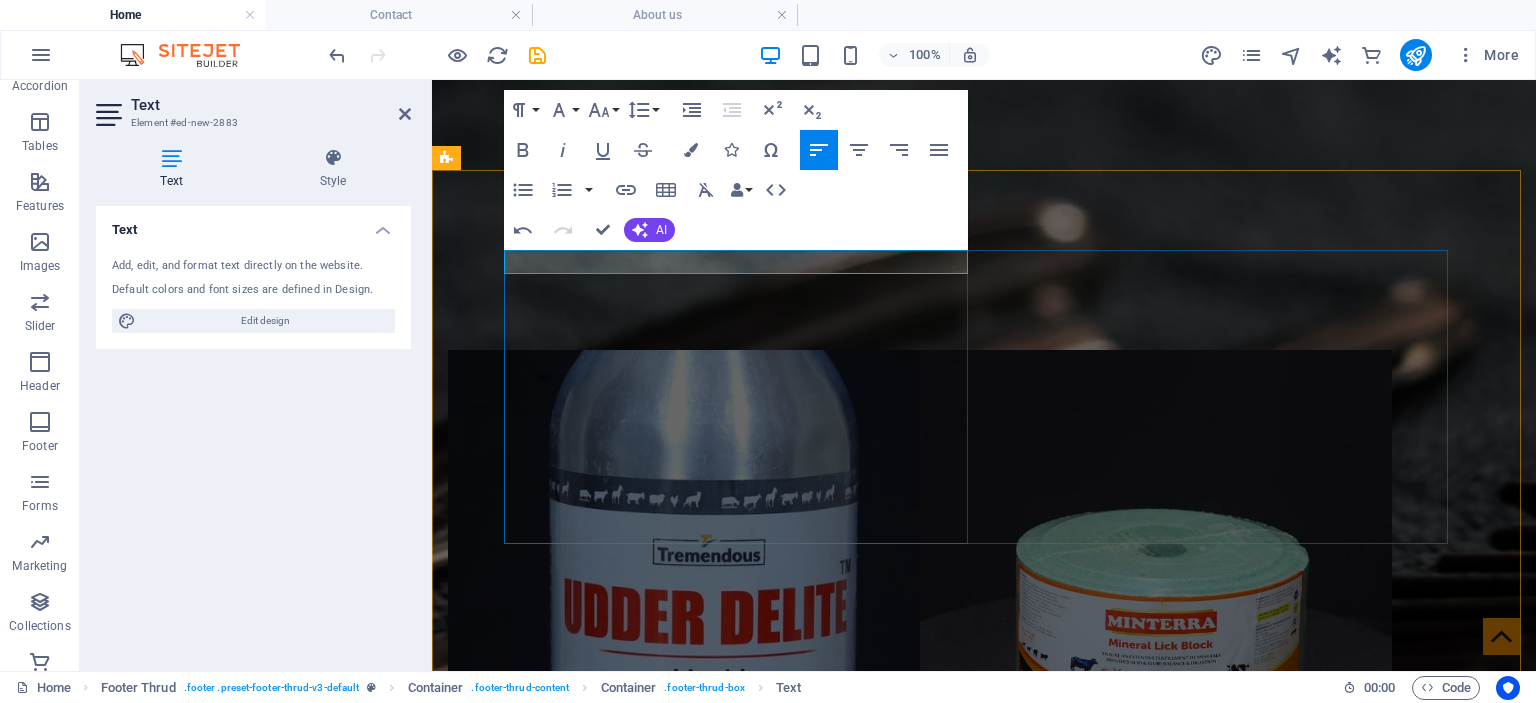 click on "New text element" at bounding box center (744, 2870) 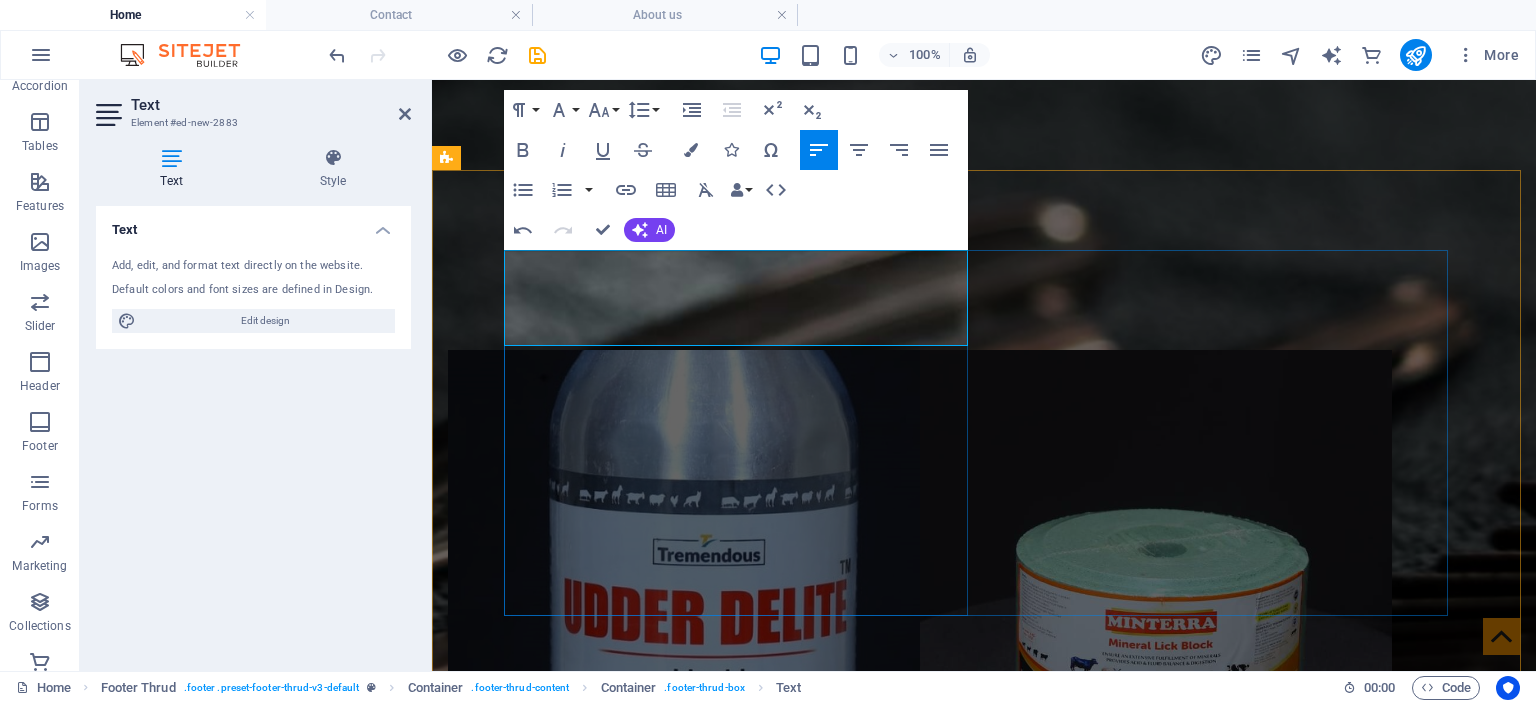 drag, startPoint x: 679, startPoint y: 306, endPoint x: 563, endPoint y: 306, distance: 116 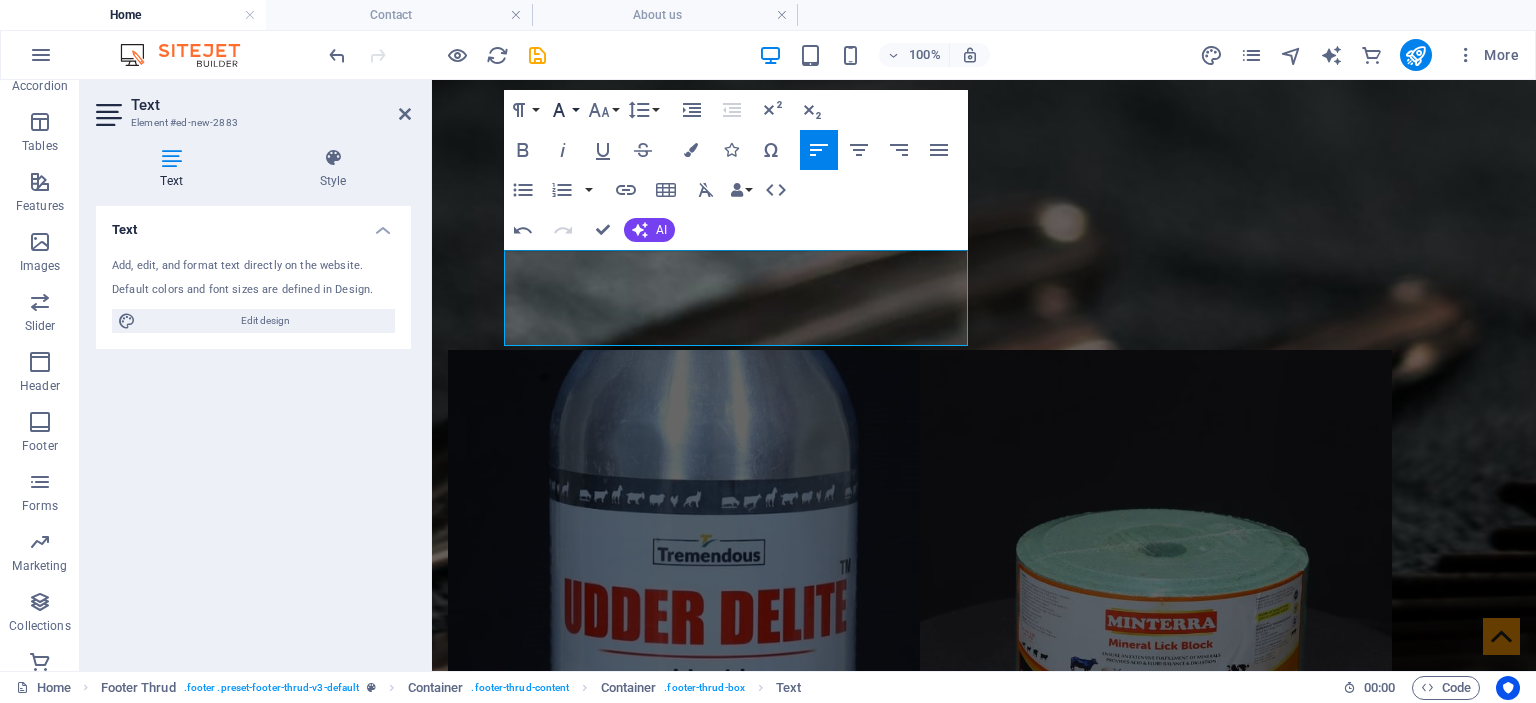 click on "Font Family" at bounding box center (563, 110) 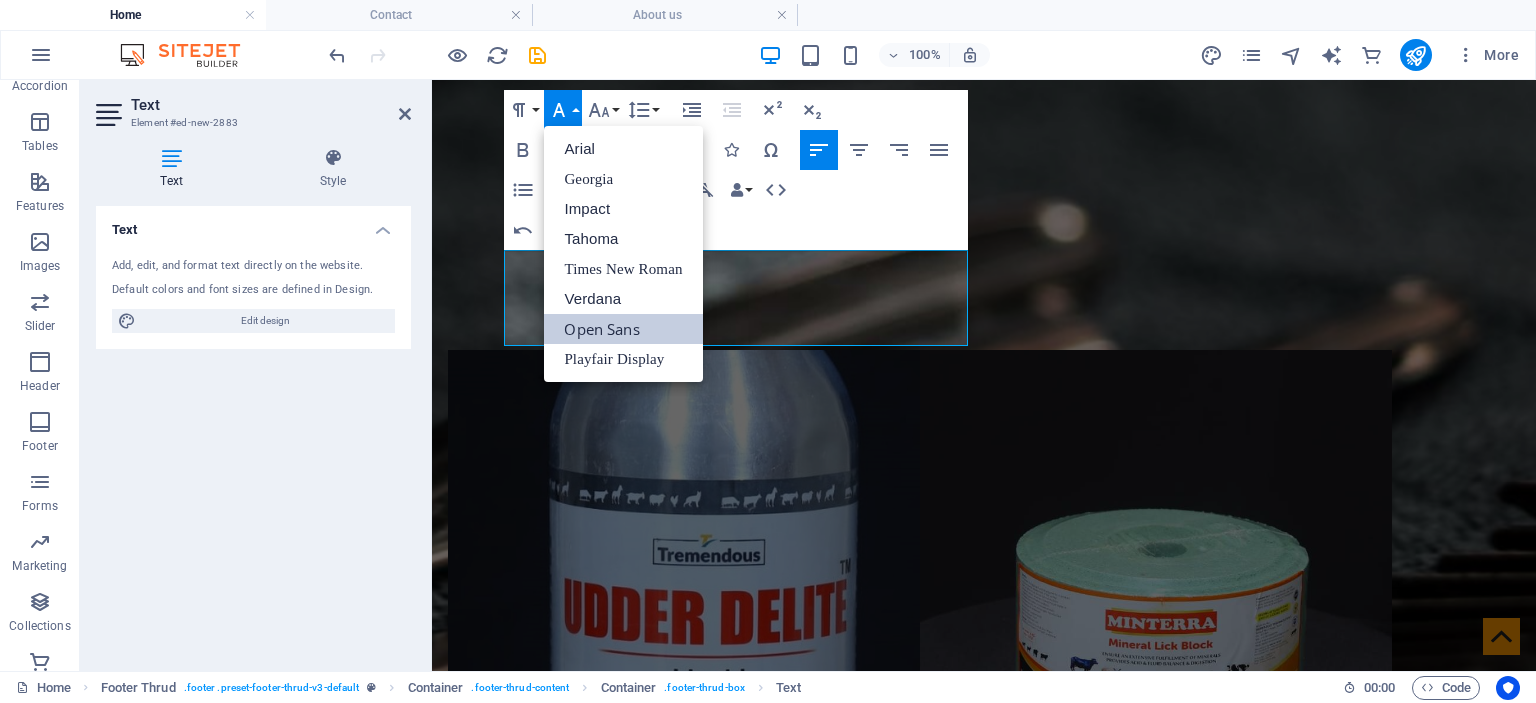 scroll, scrollTop: 0, scrollLeft: 0, axis: both 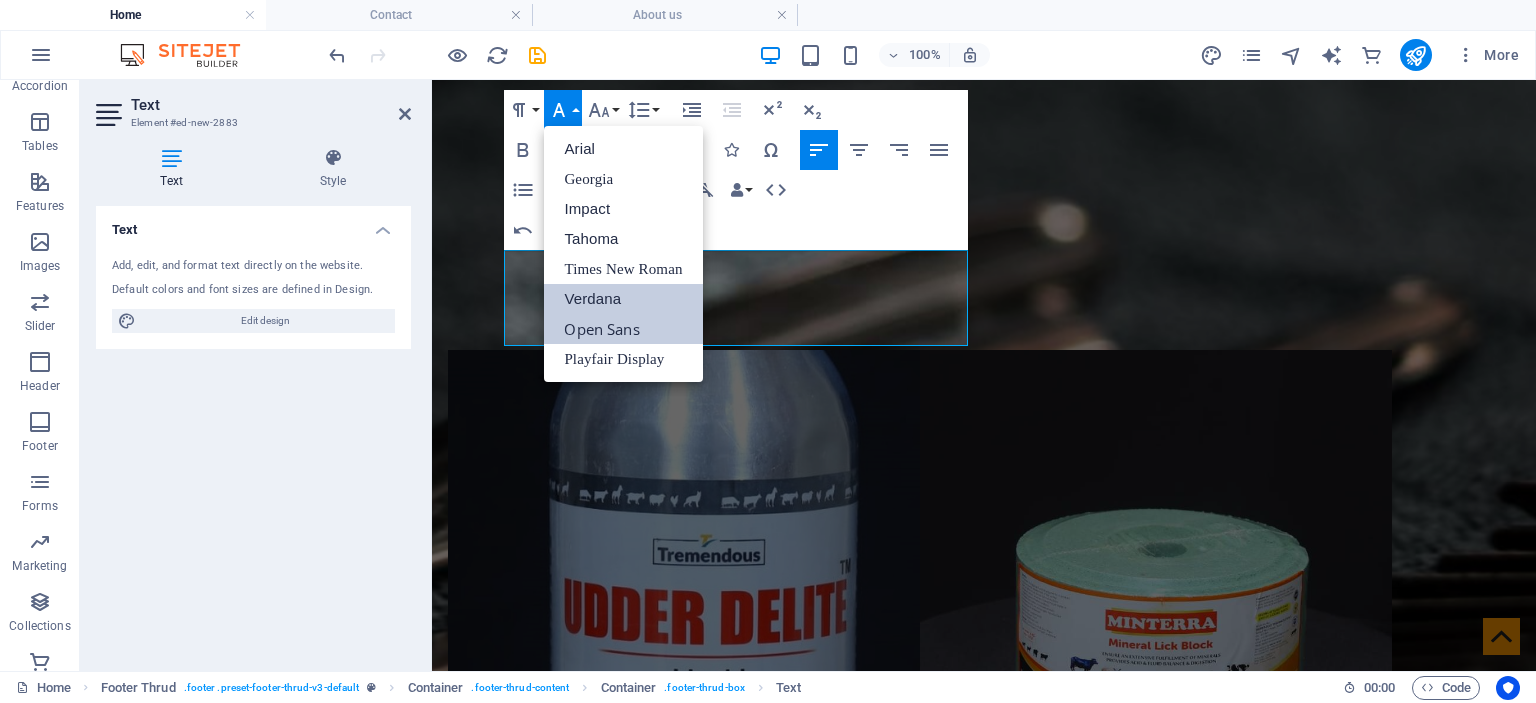 click on "Verdana" at bounding box center [623, 299] 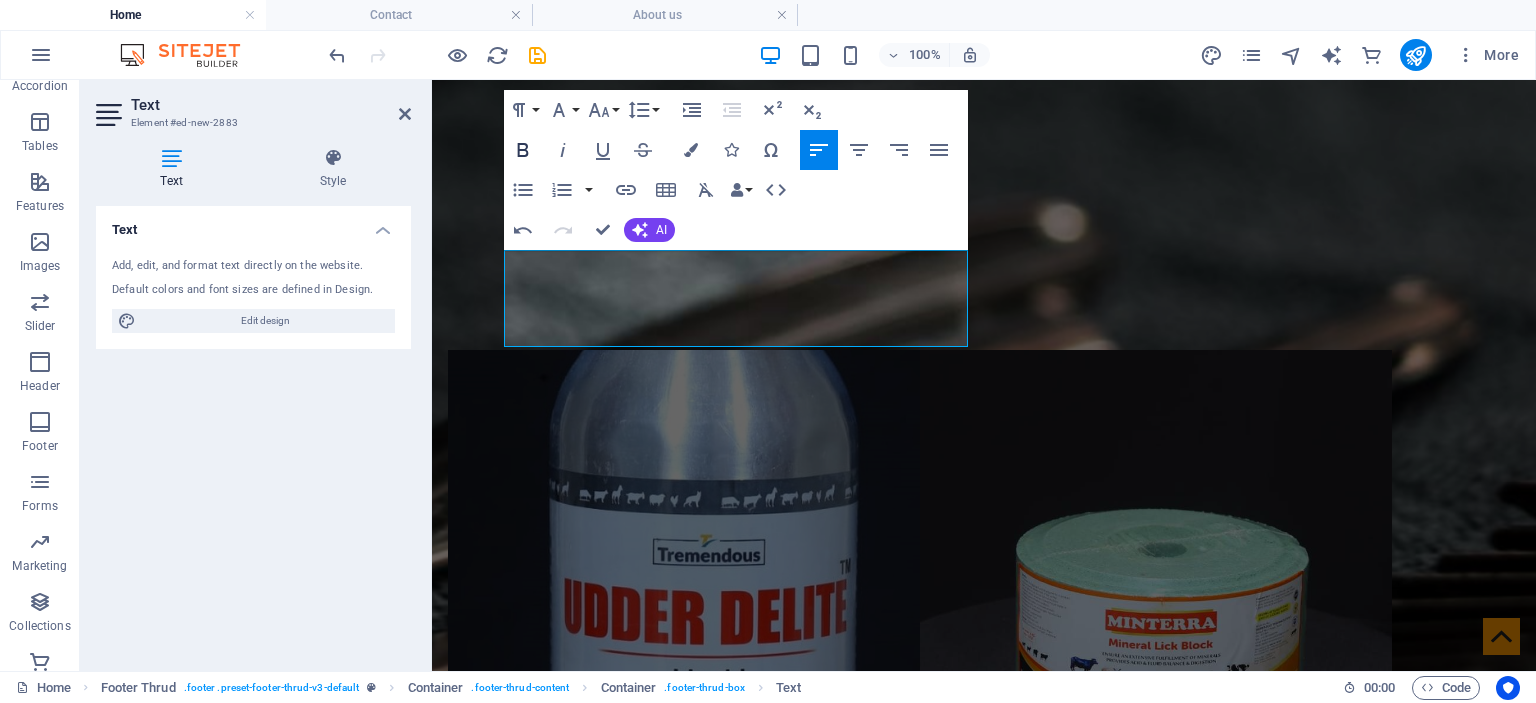 click 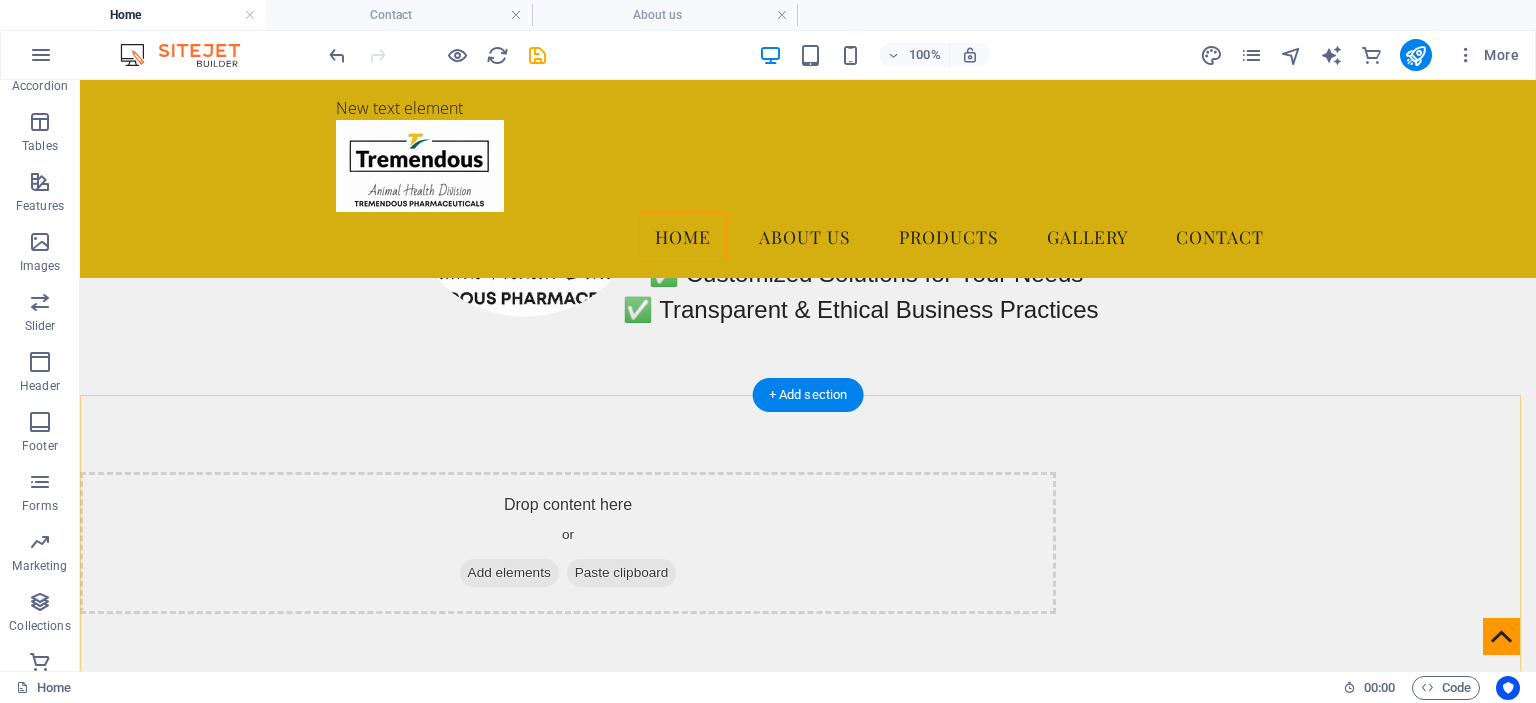 scroll, scrollTop: 2020, scrollLeft: 0, axis: vertical 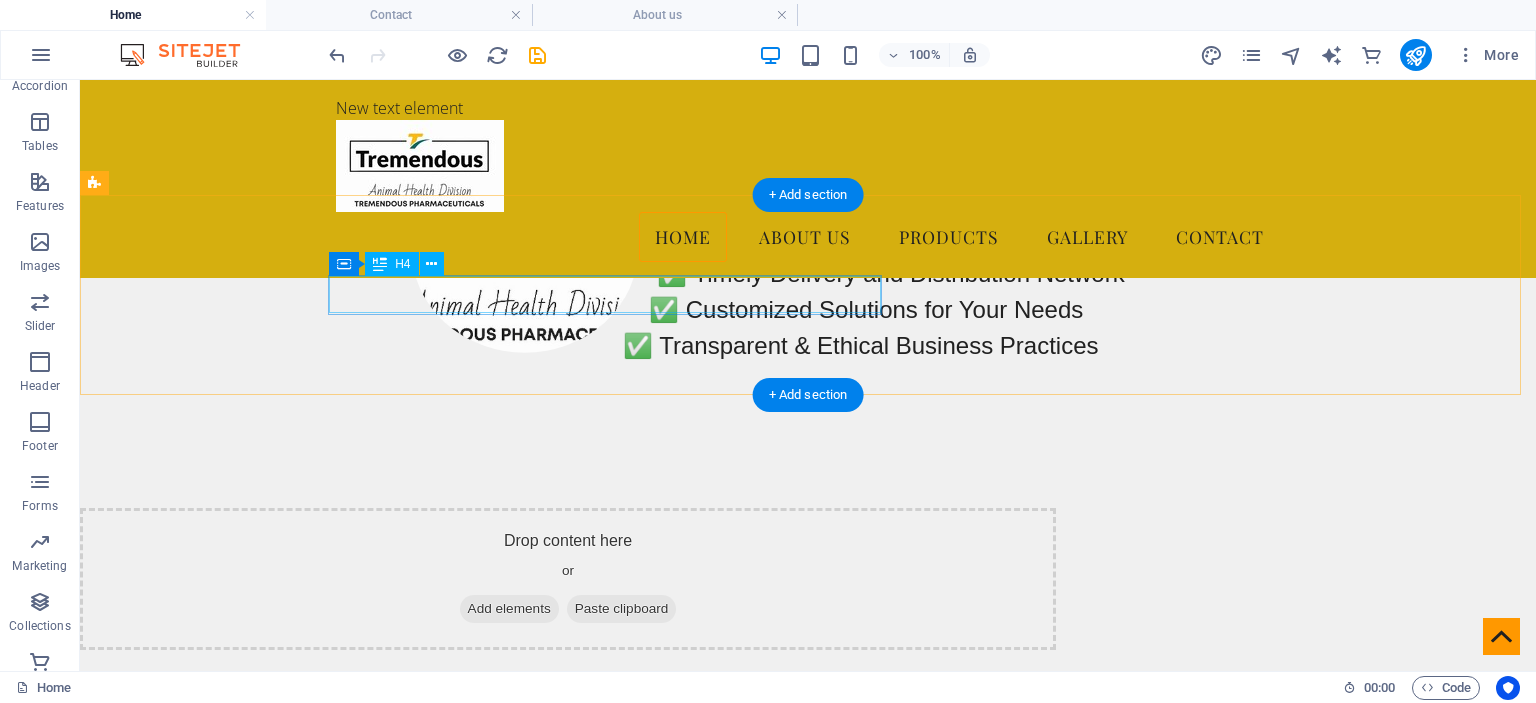 click on "customer care :-" at bounding box center (568, 813) 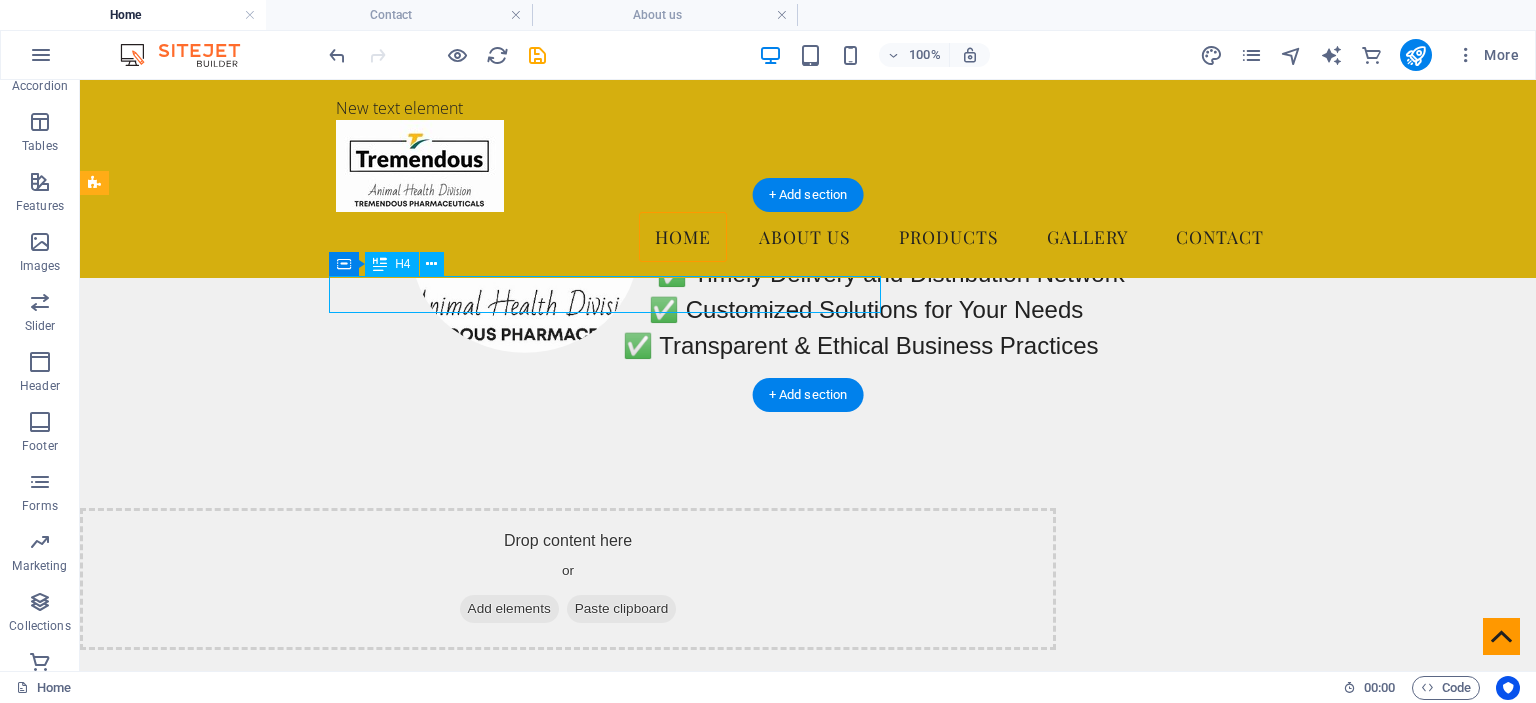 click on "customer care :-" at bounding box center [568, 813] 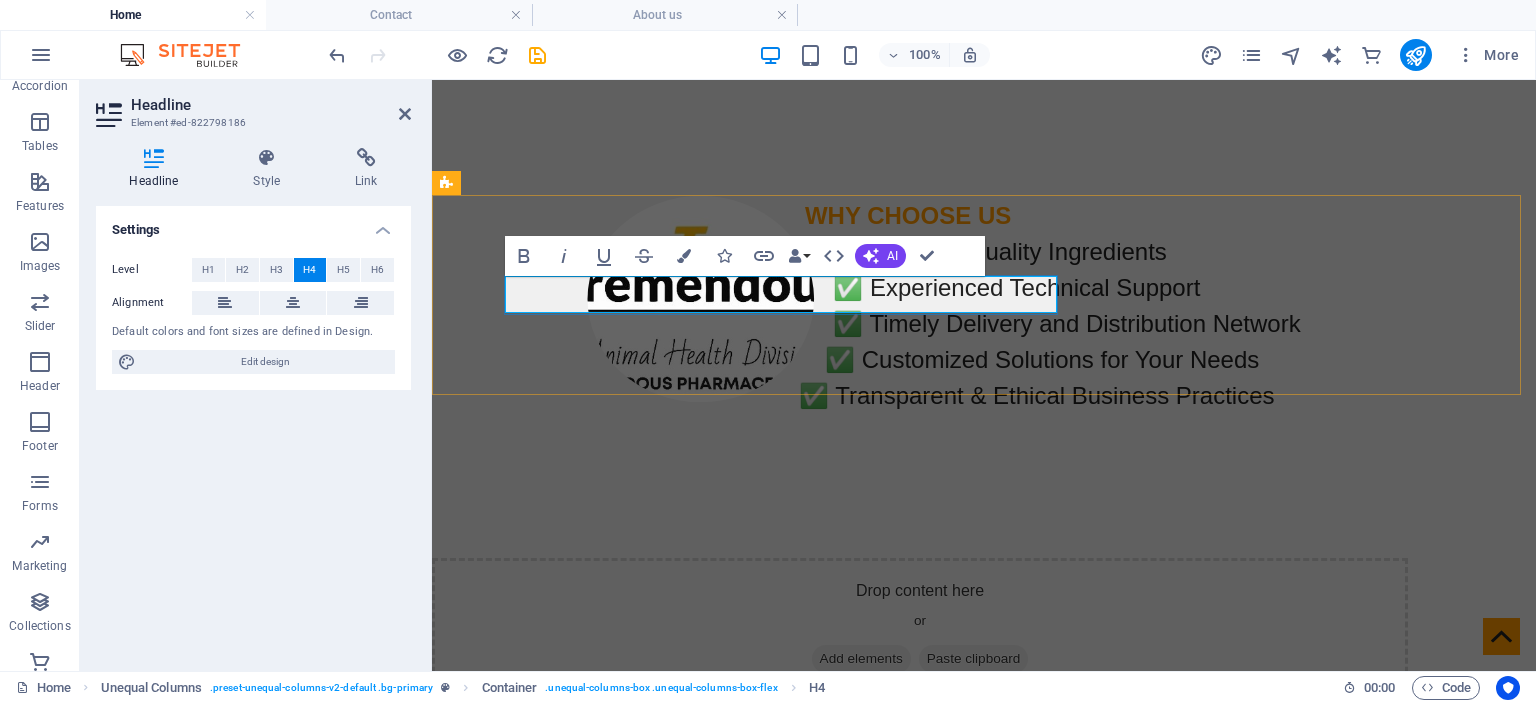 click on "customer care :-" at bounding box center [920, 863] 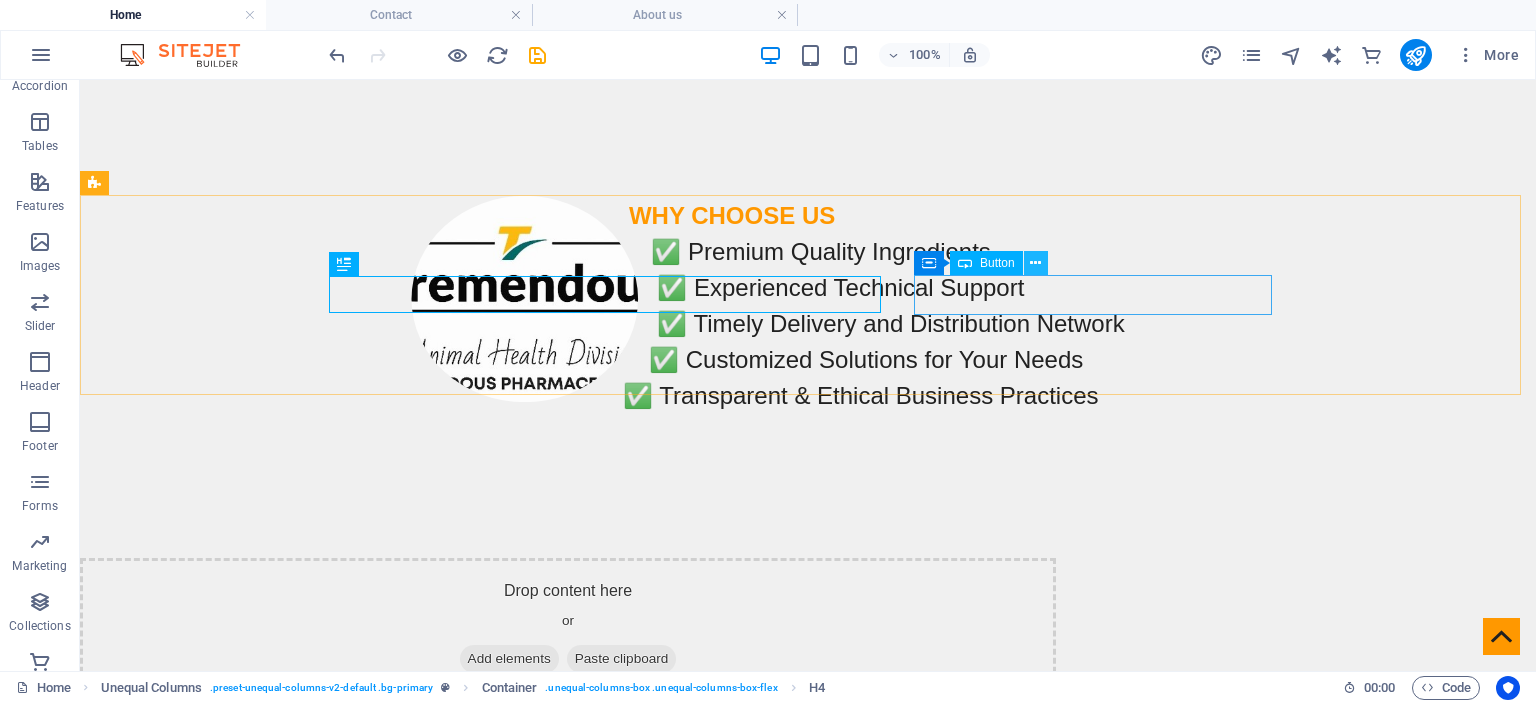 click at bounding box center [1035, 263] 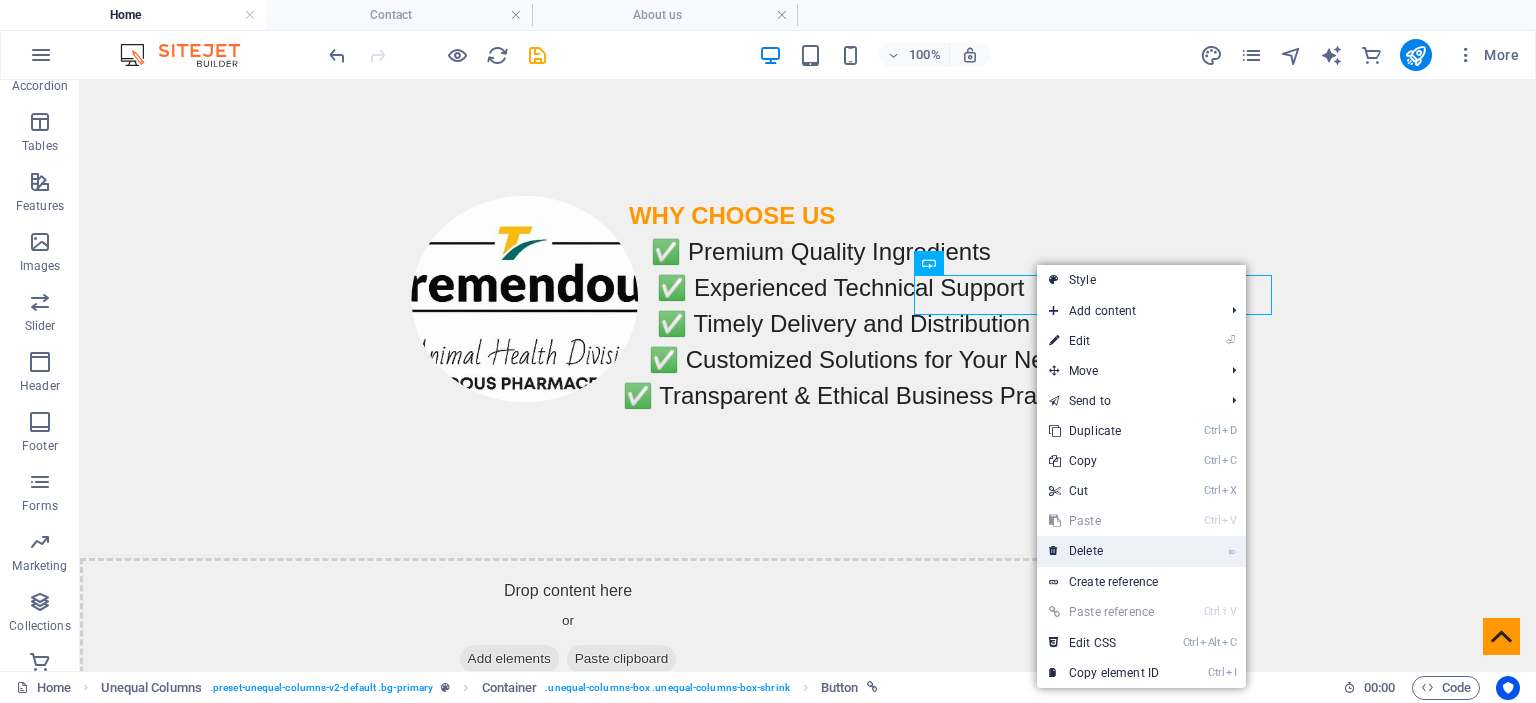 click on "⌦  Delete" at bounding box center [1104, 551] 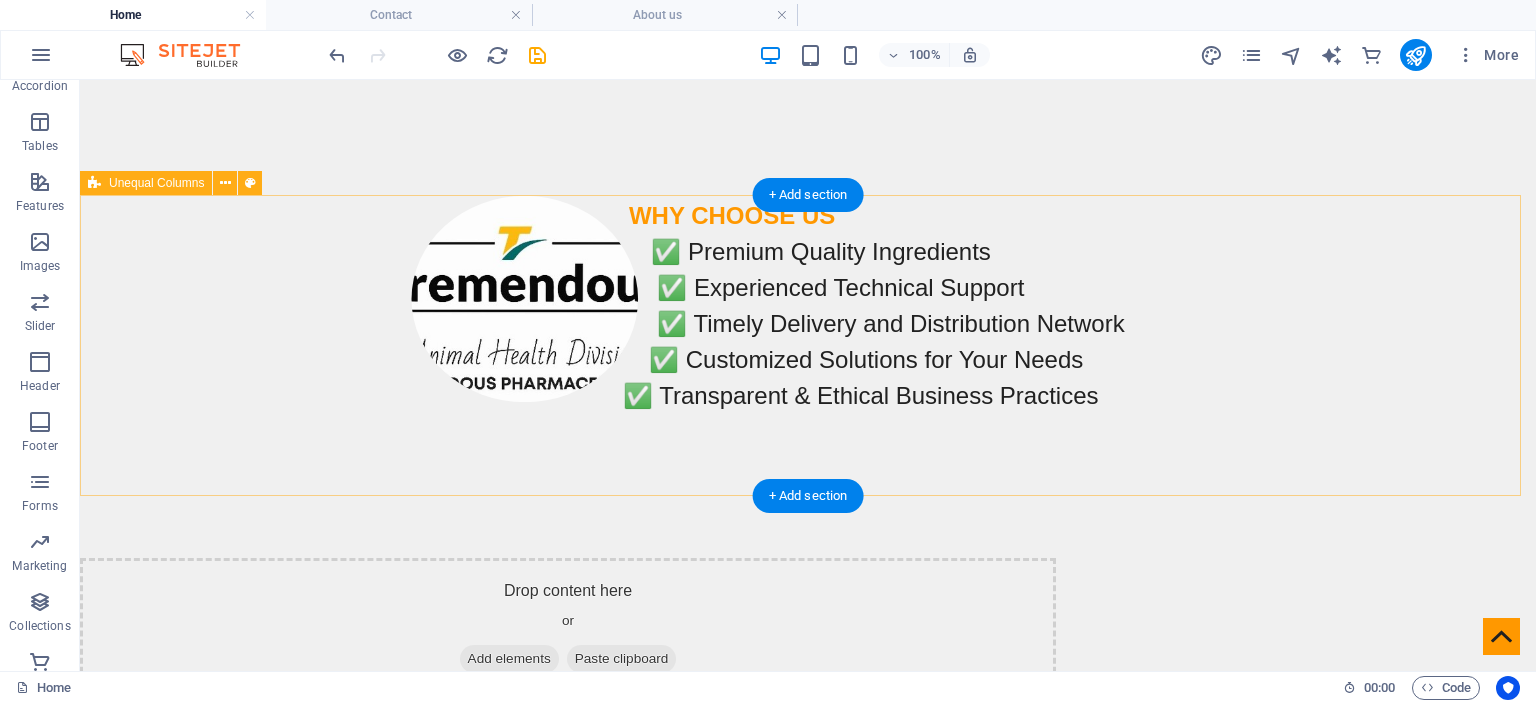 click on "customer care :- 919011666799 Drop content here or  Add elements  Paste clipboard" at bounding box center (808, 942) 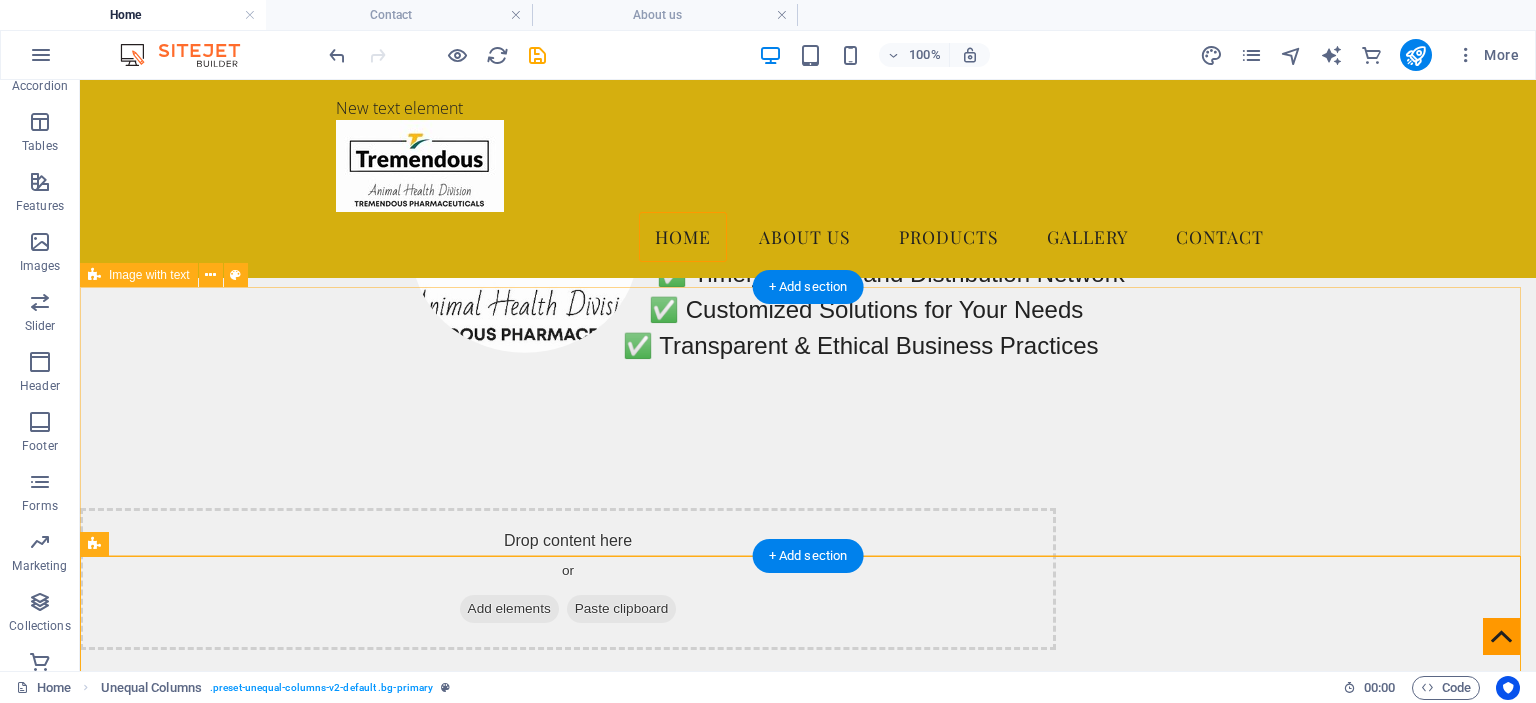 scroll, scrollTop: 1620, scrollLeft: 0, axis: vertical 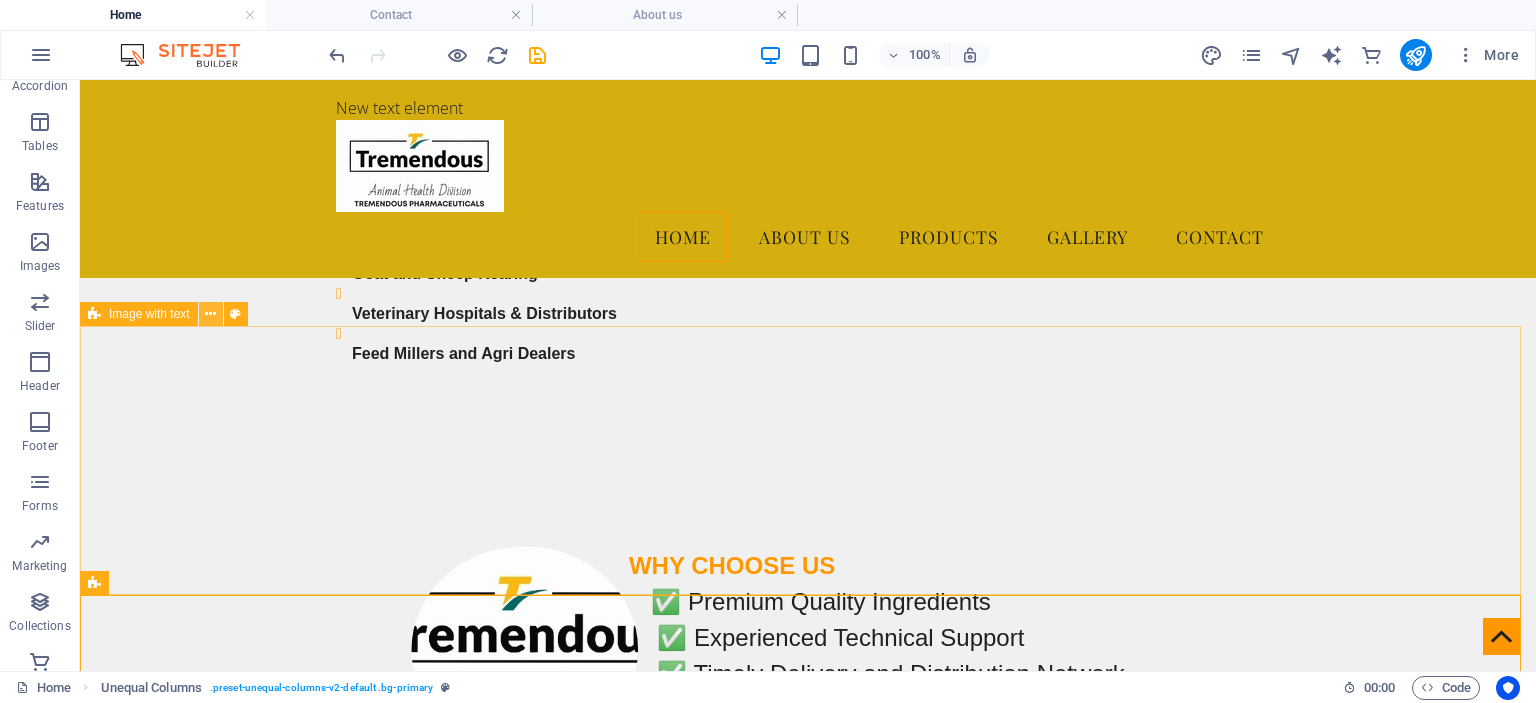 click at bounding box center [210, 314] 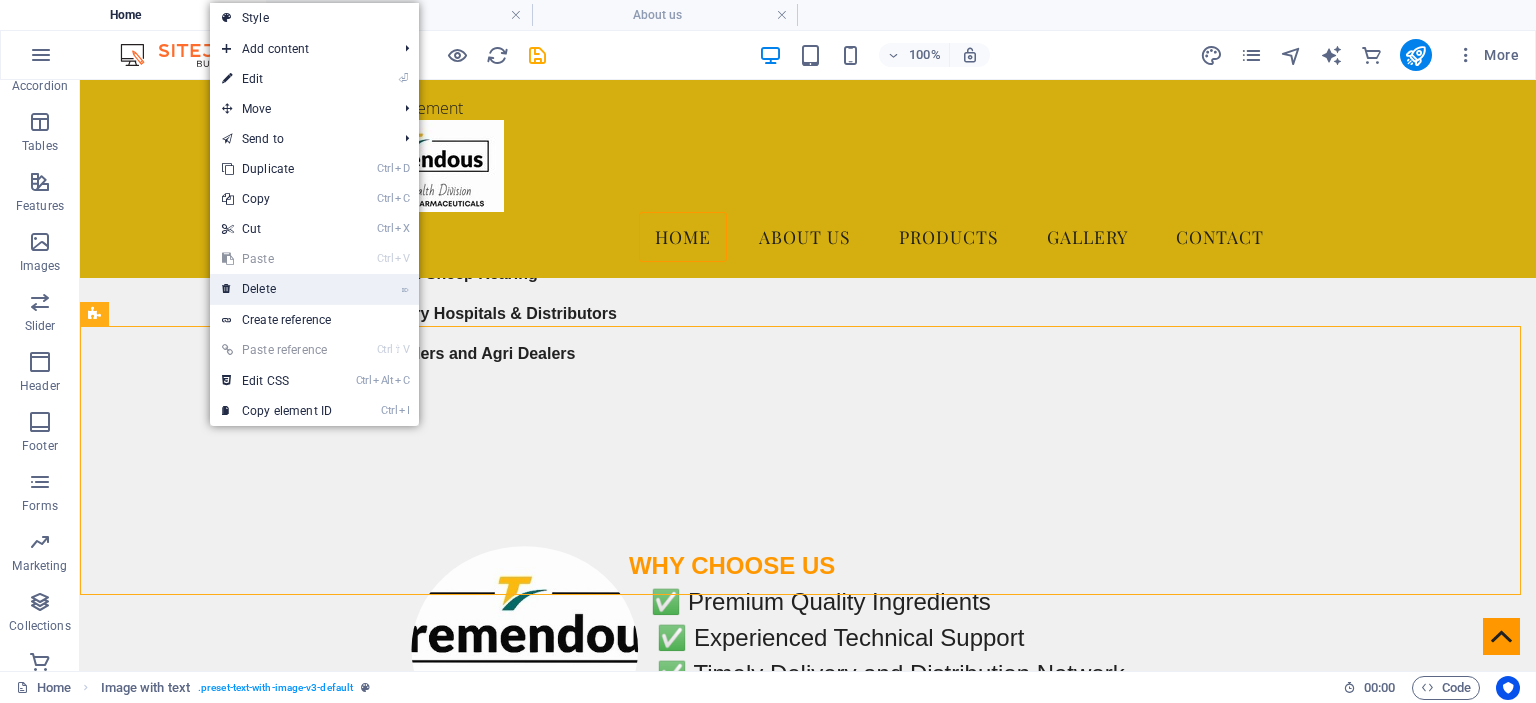 drag, startPoint x: 269, startPoint y: 289, endPoint x: 191, endPoint y: 208, distance: 112.44999 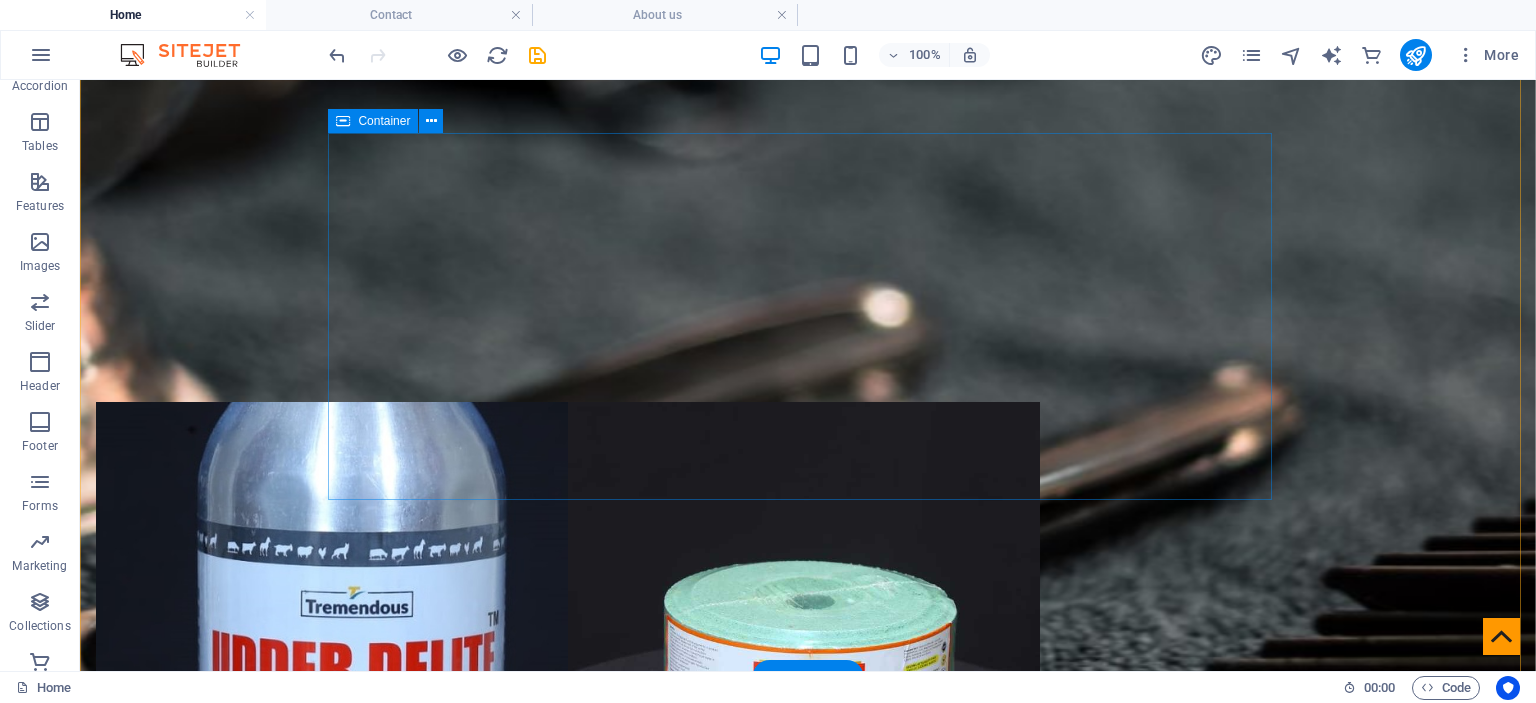 scroll, scrollTop: 5435, scrollLeft: 0, axis: vertical 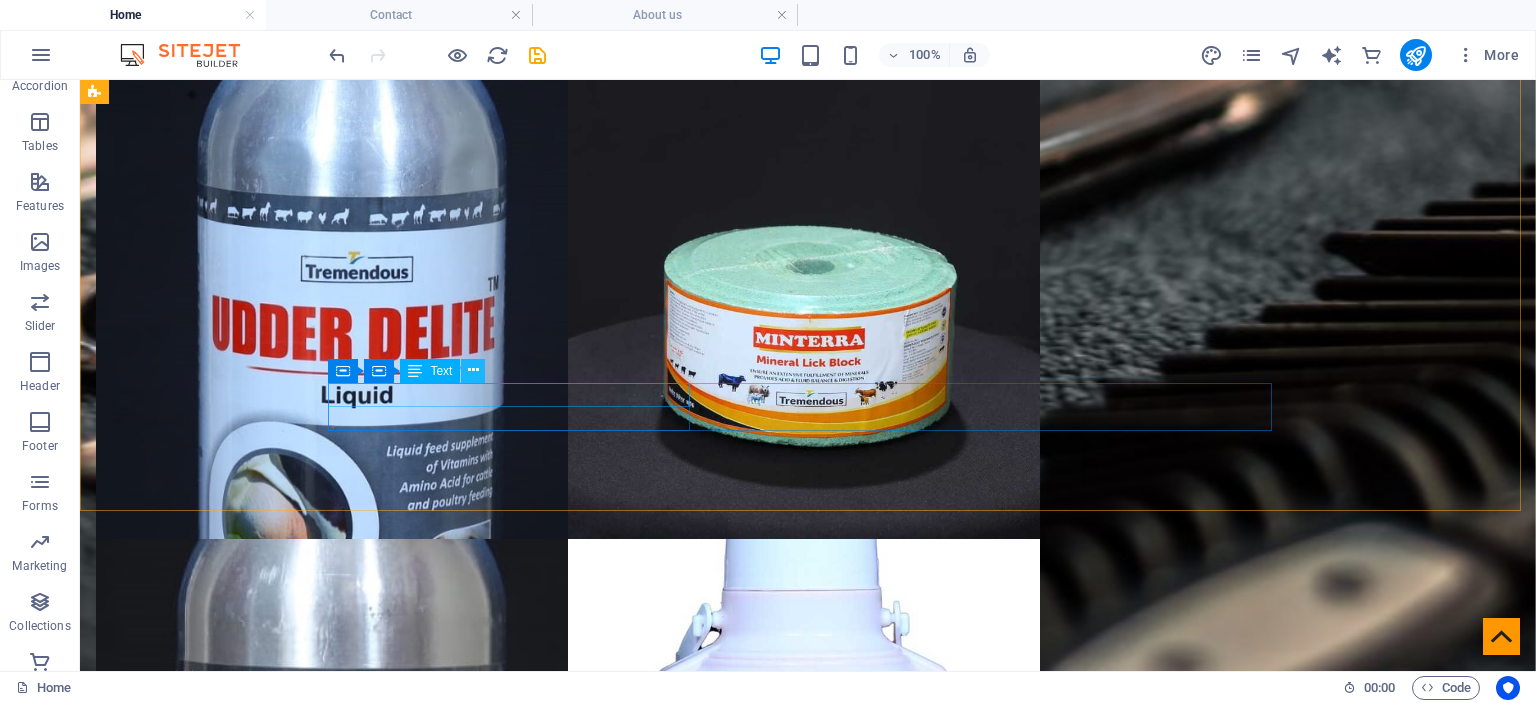 click at bounding box center (473, 370) 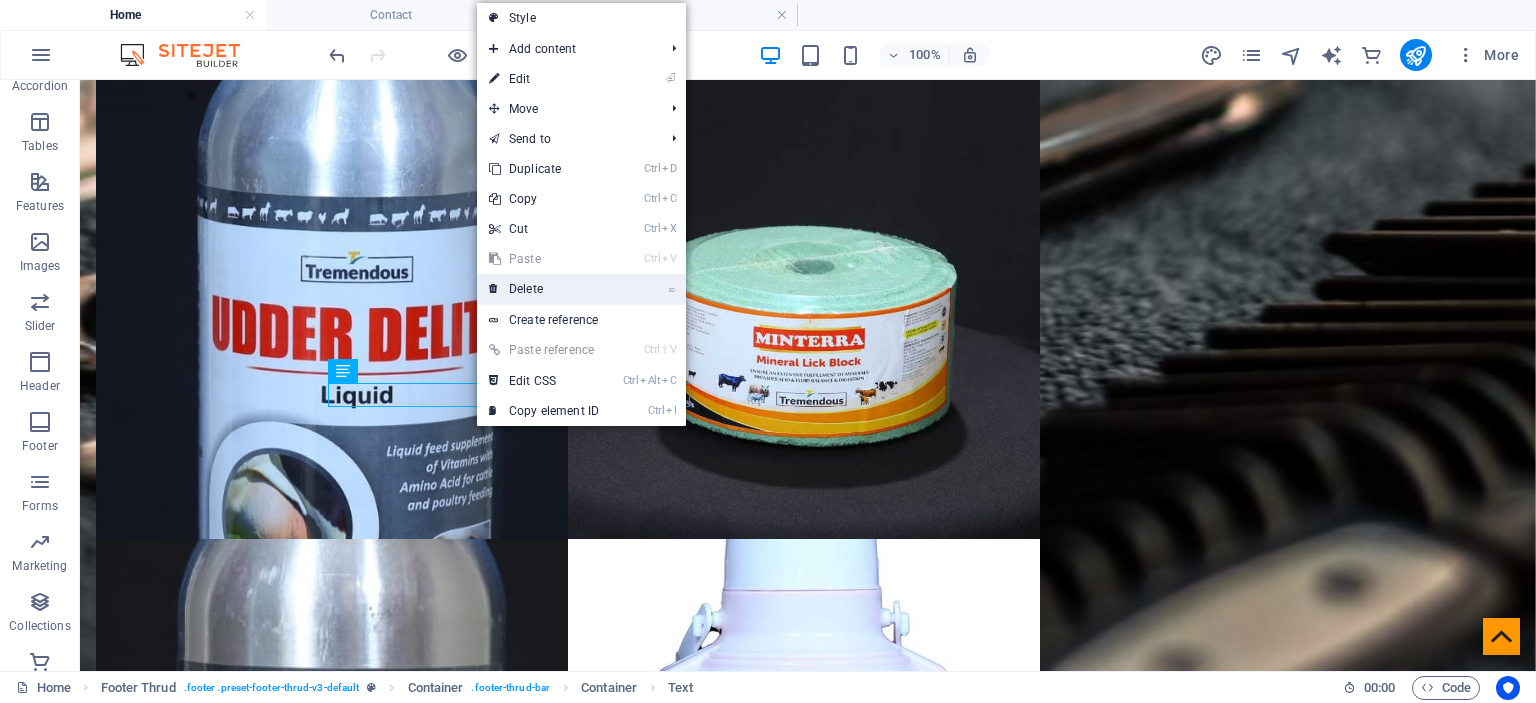 drag, startPoint x: 532, startPoint y: 284, endPoint x: 456, endPoint y: 202, distance: 111.8034 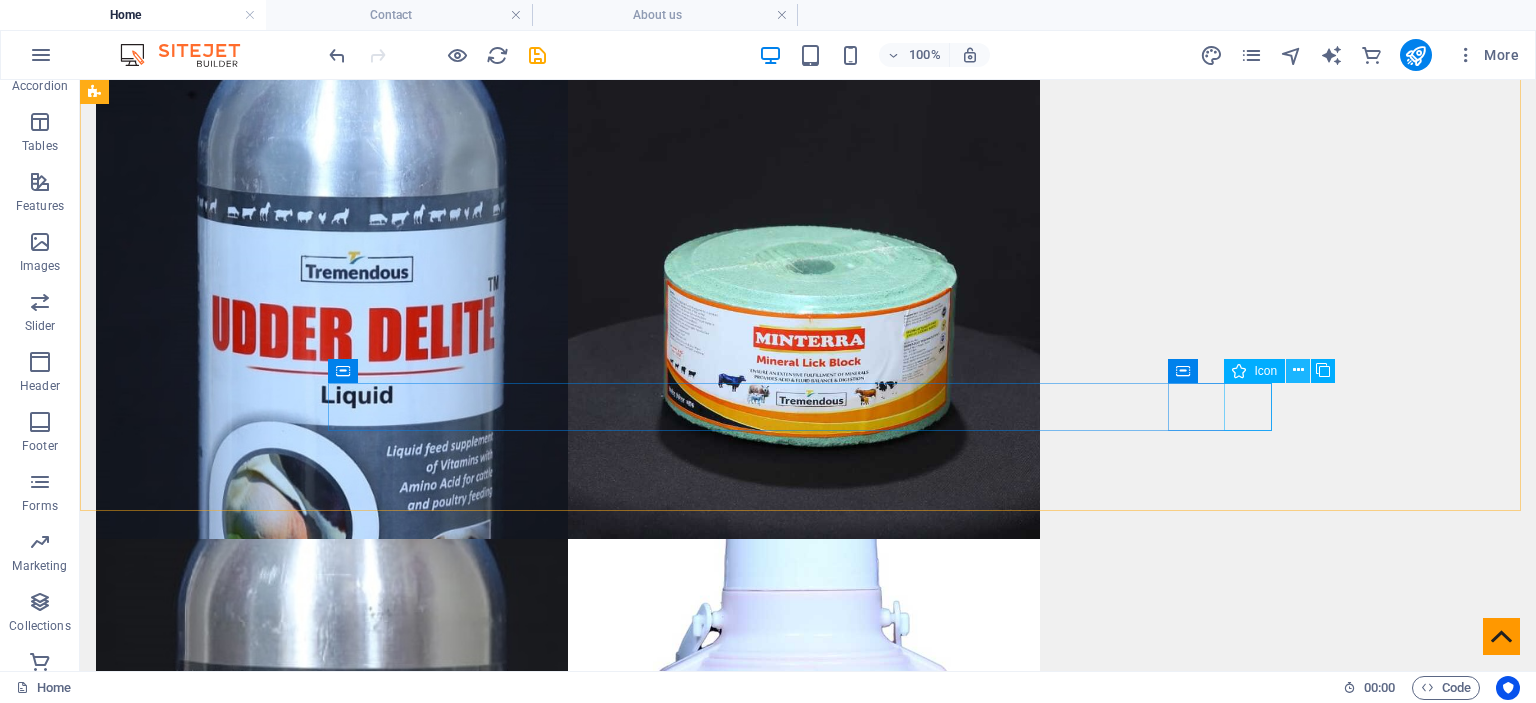 click at bounding box center (1298, 370) 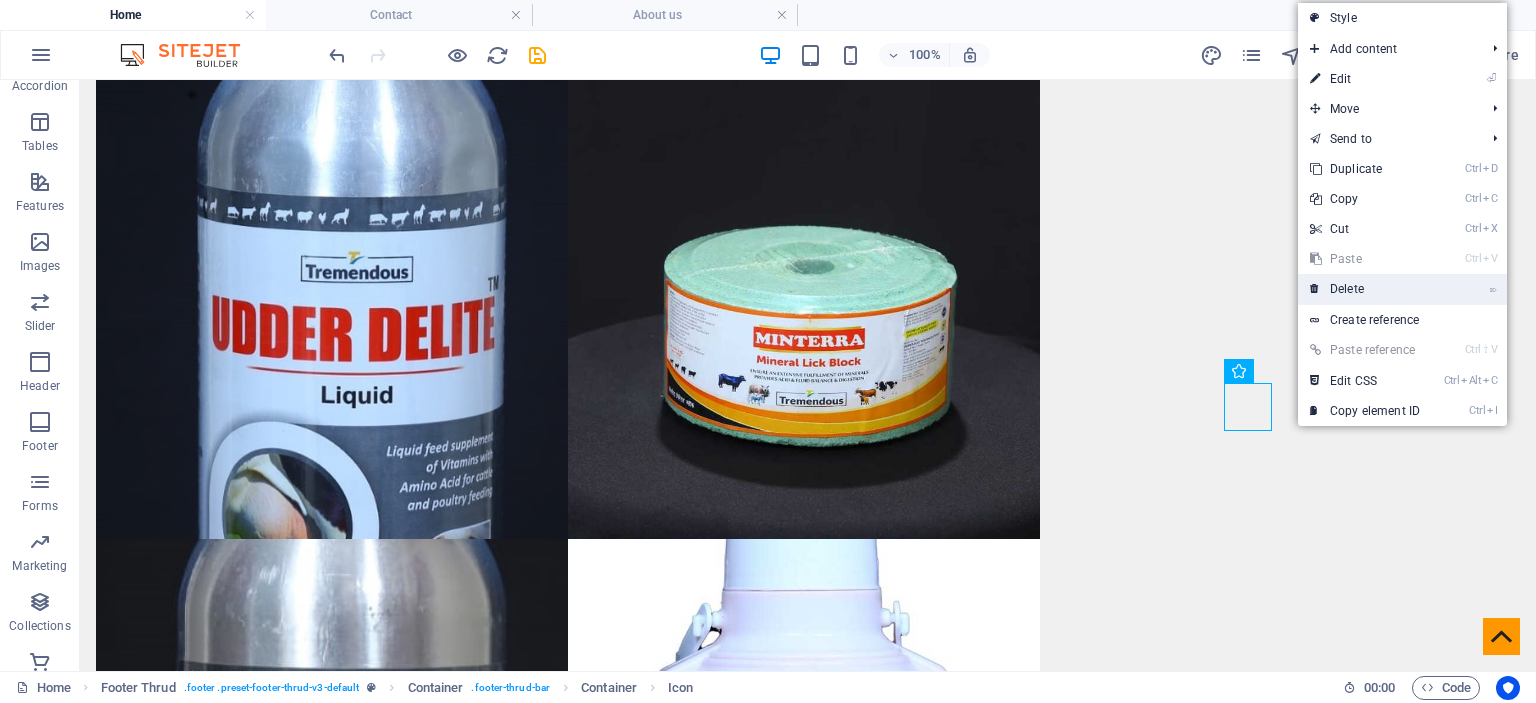 click on "⌦  Delete" at bounding box center (1365, 289) 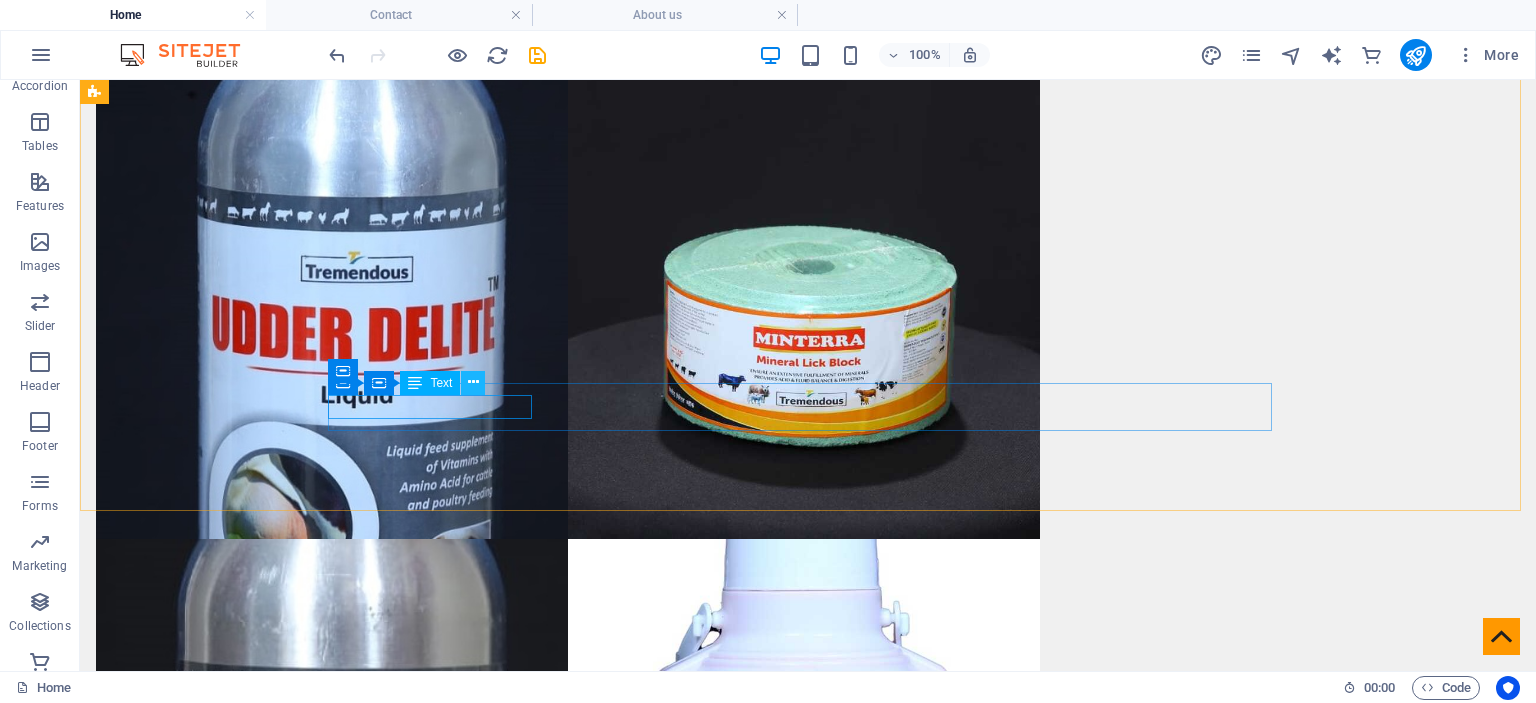 click at bounding box center [473, 382] 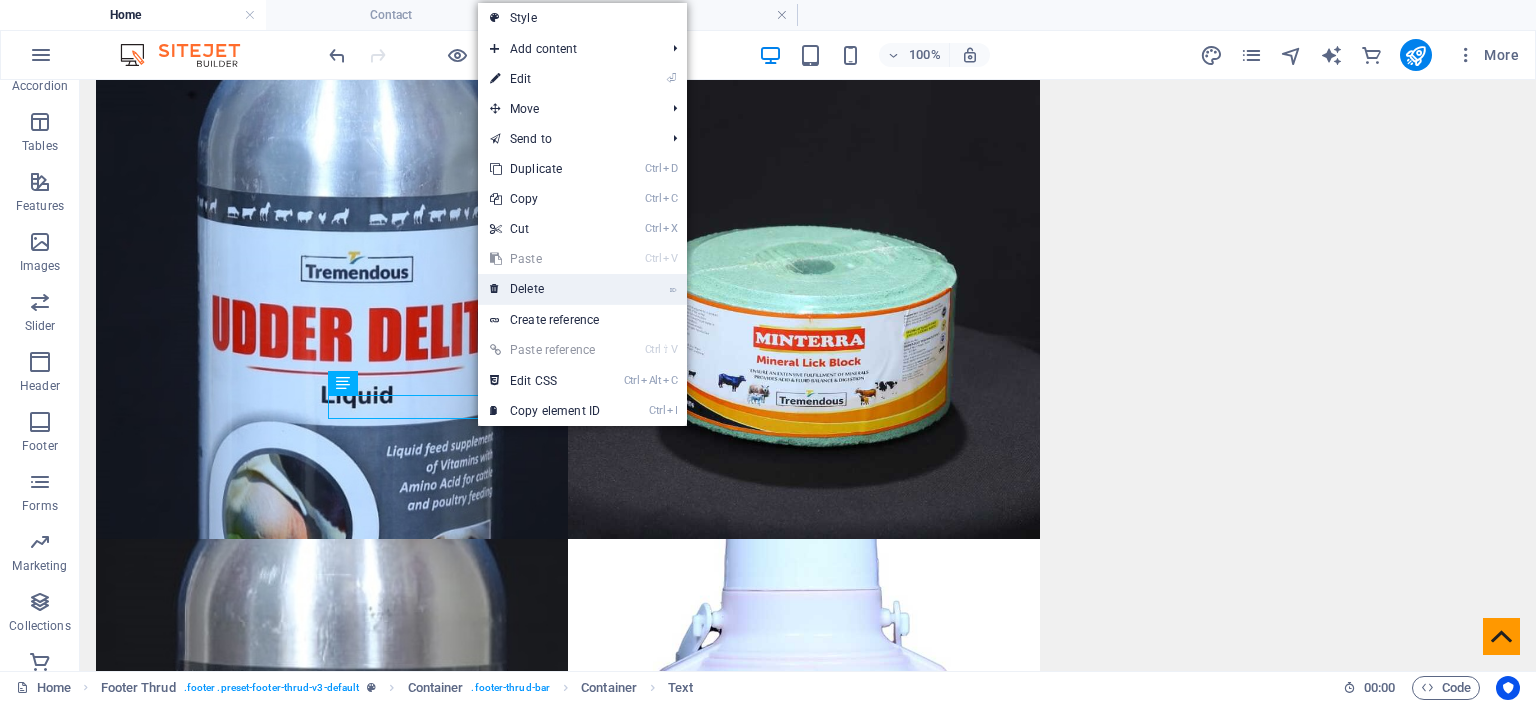 drag, startPoint x: 534, startPoint y: 290, endPoint x: 456, endPoint y: 207, distance: 113.89908 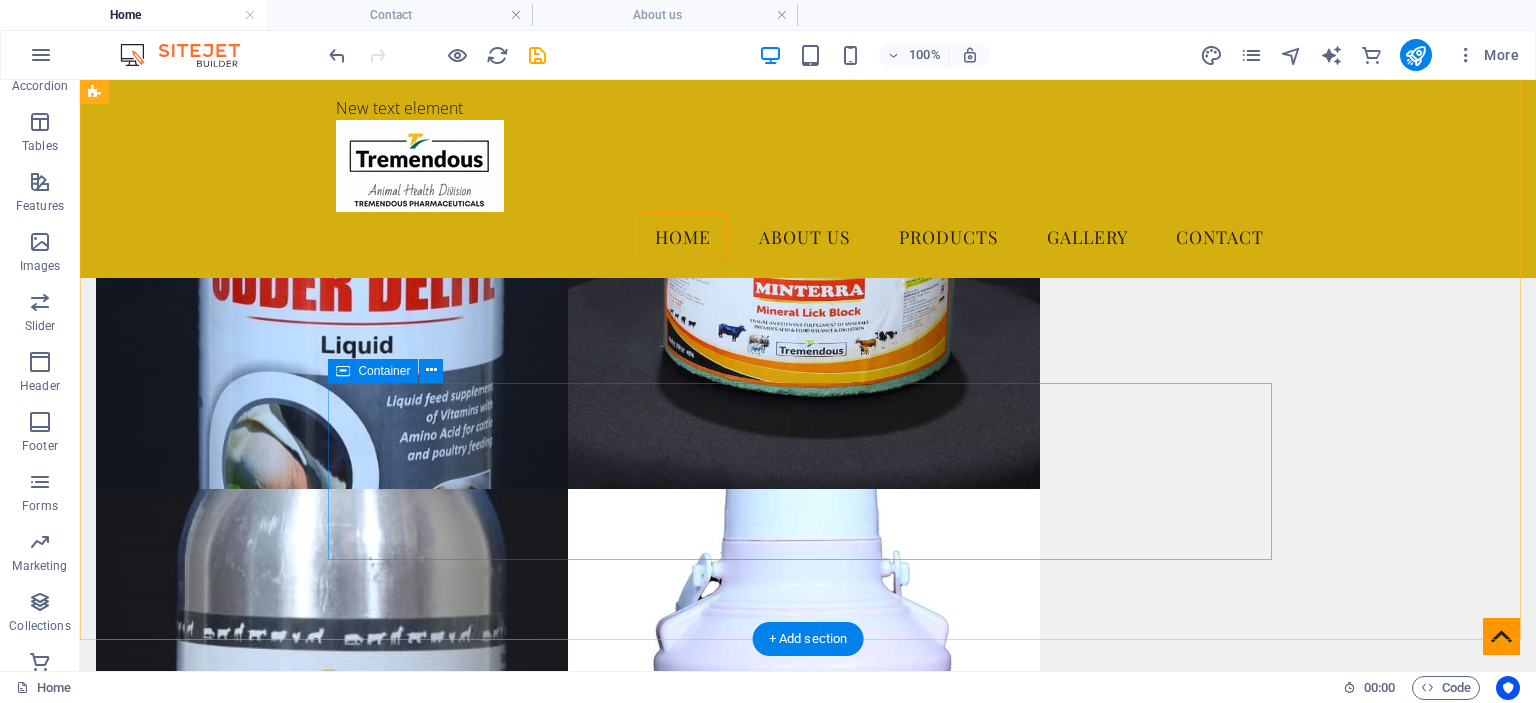 scroll, scrollTop: 5335, scrollLeft: 0, axis: vertical 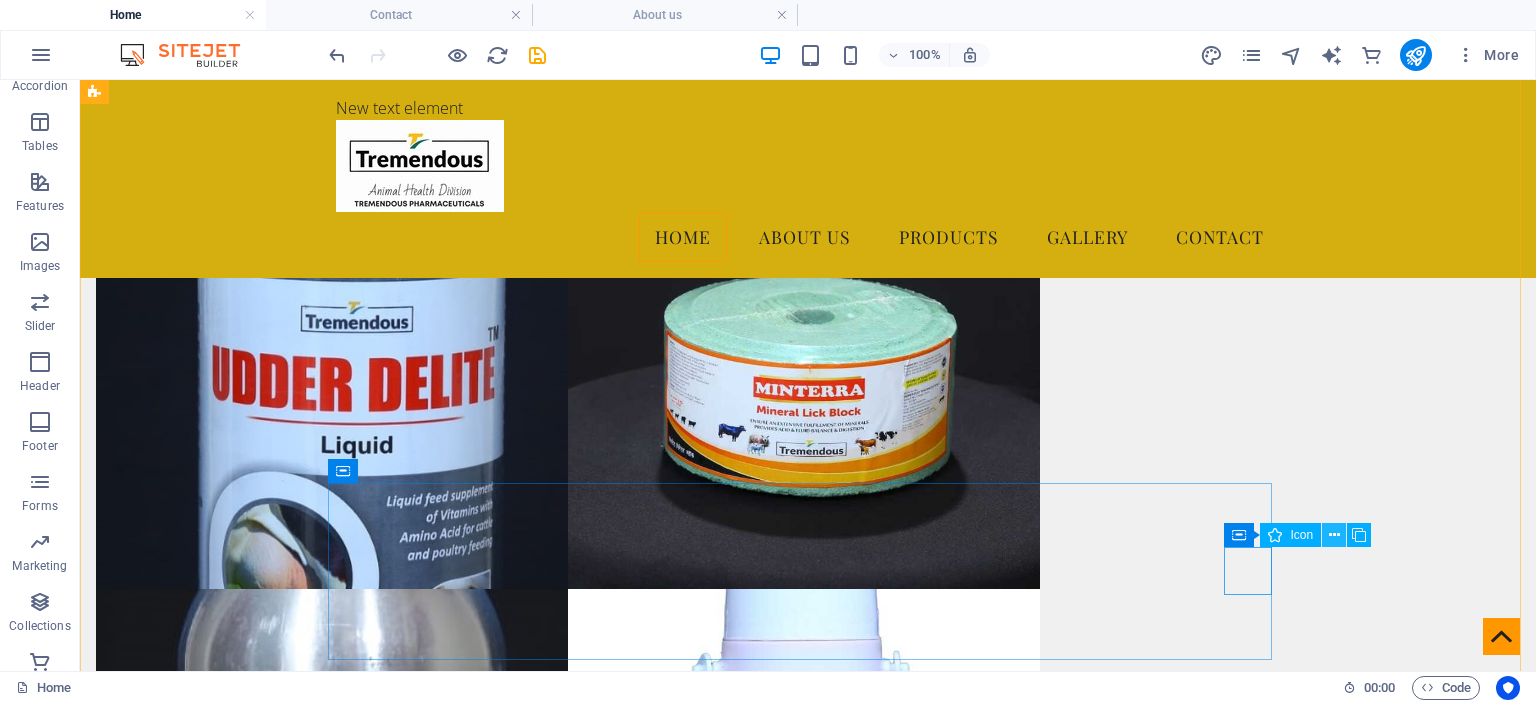 click at bounding box center (1334, 535) 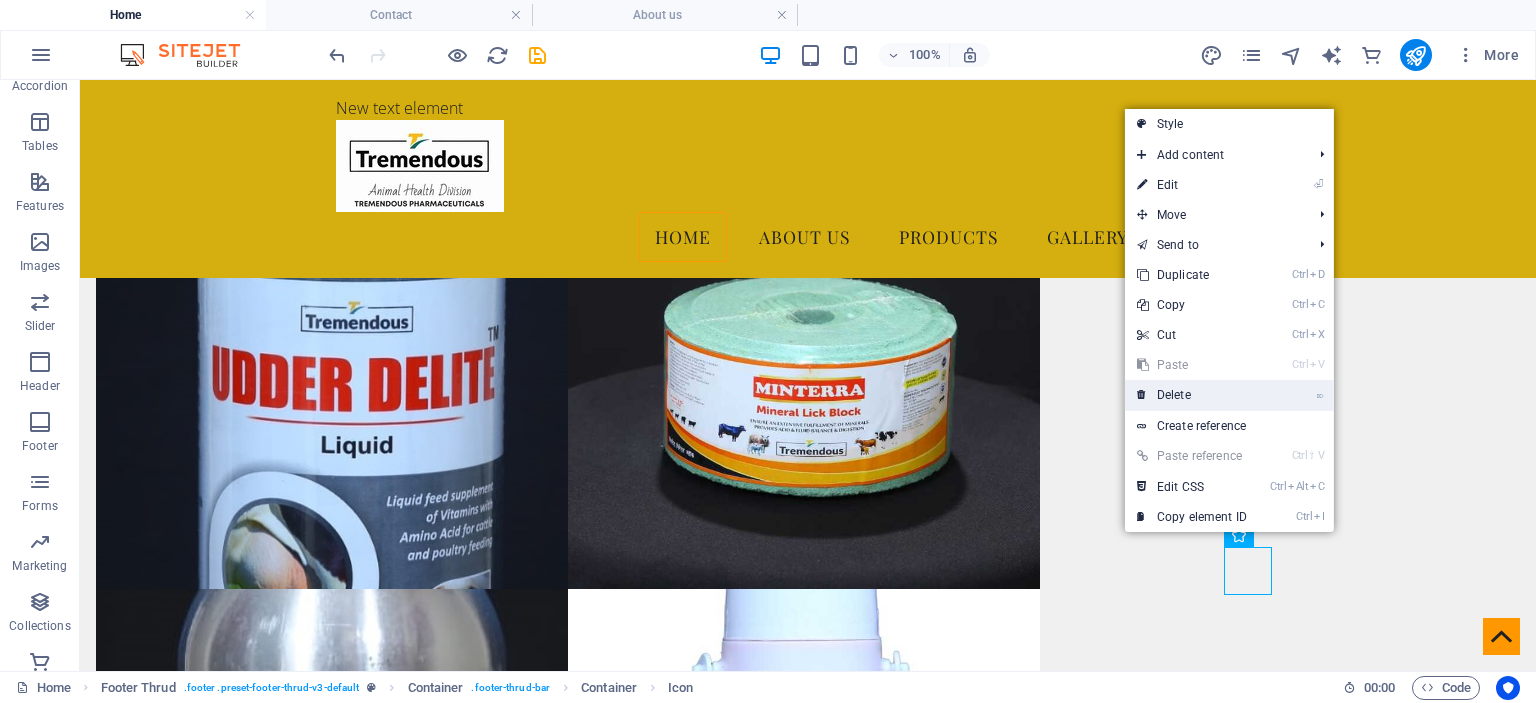 click on "⌦  Delete" at bounding box center [1192, 395] 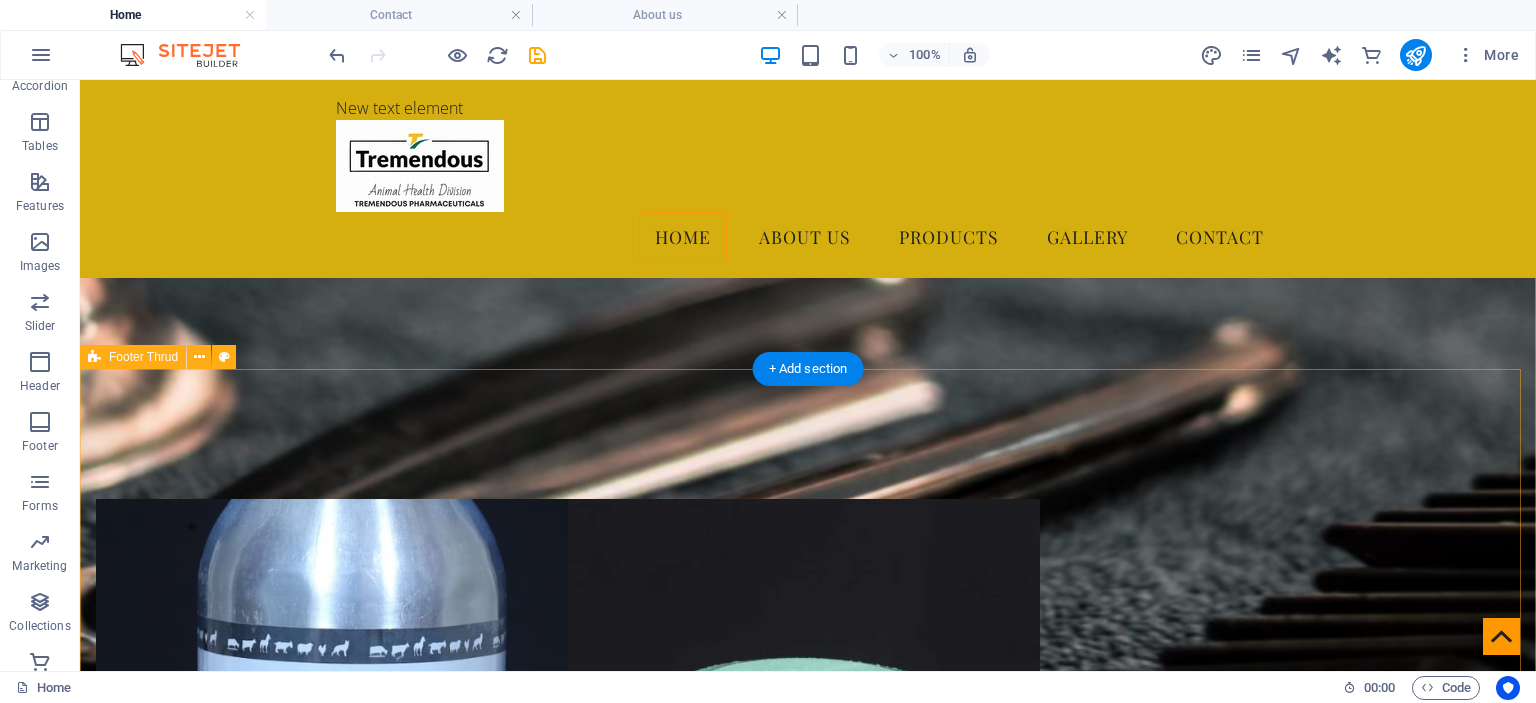 scroll, scrollTop: 4935, scrollLeft: 0, axis: vertical 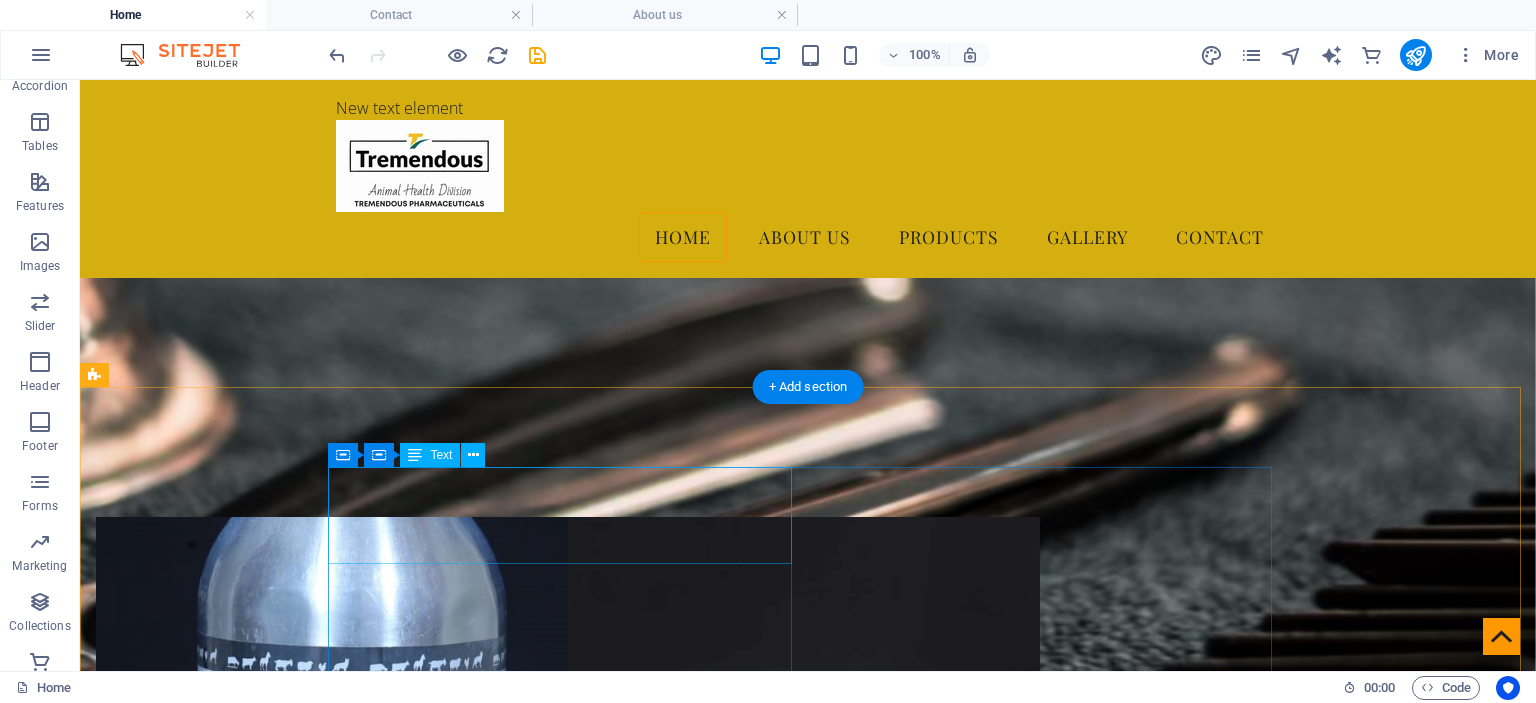 click on "Plot No. 34, S No. 984 Mangalmurti Nagar, Nashik, Maharashtra, 422009 Phone:   919011666799 Email:   tremendous0221@gmail.com" at bounding box center (568, 3073) 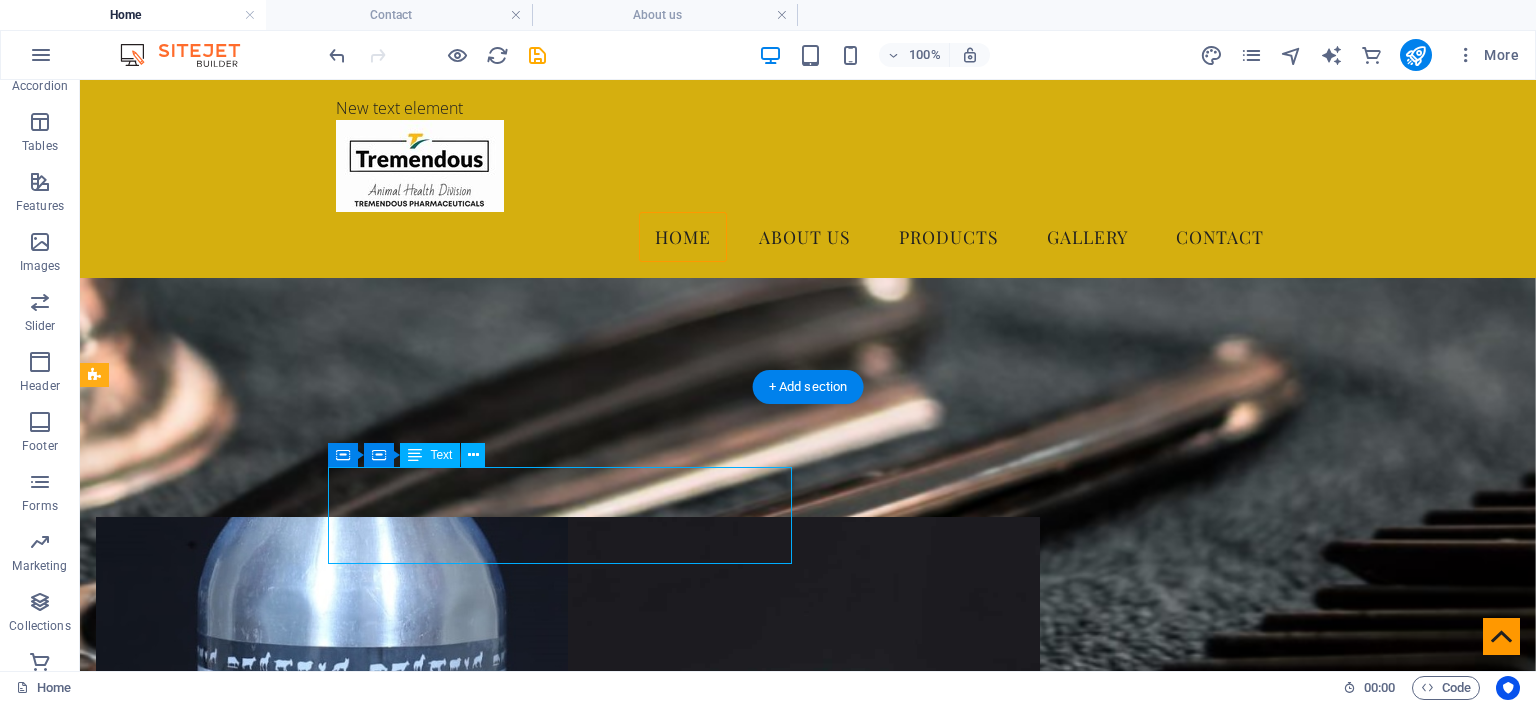 click on "Plot No. 34, S No. 984 Mangalmurti Nagar, Nashik, Maharashtra, 422009 Phone:   919011666799 Email:   tremendous0221@gmail.com" at bounding box center (568, 3073) 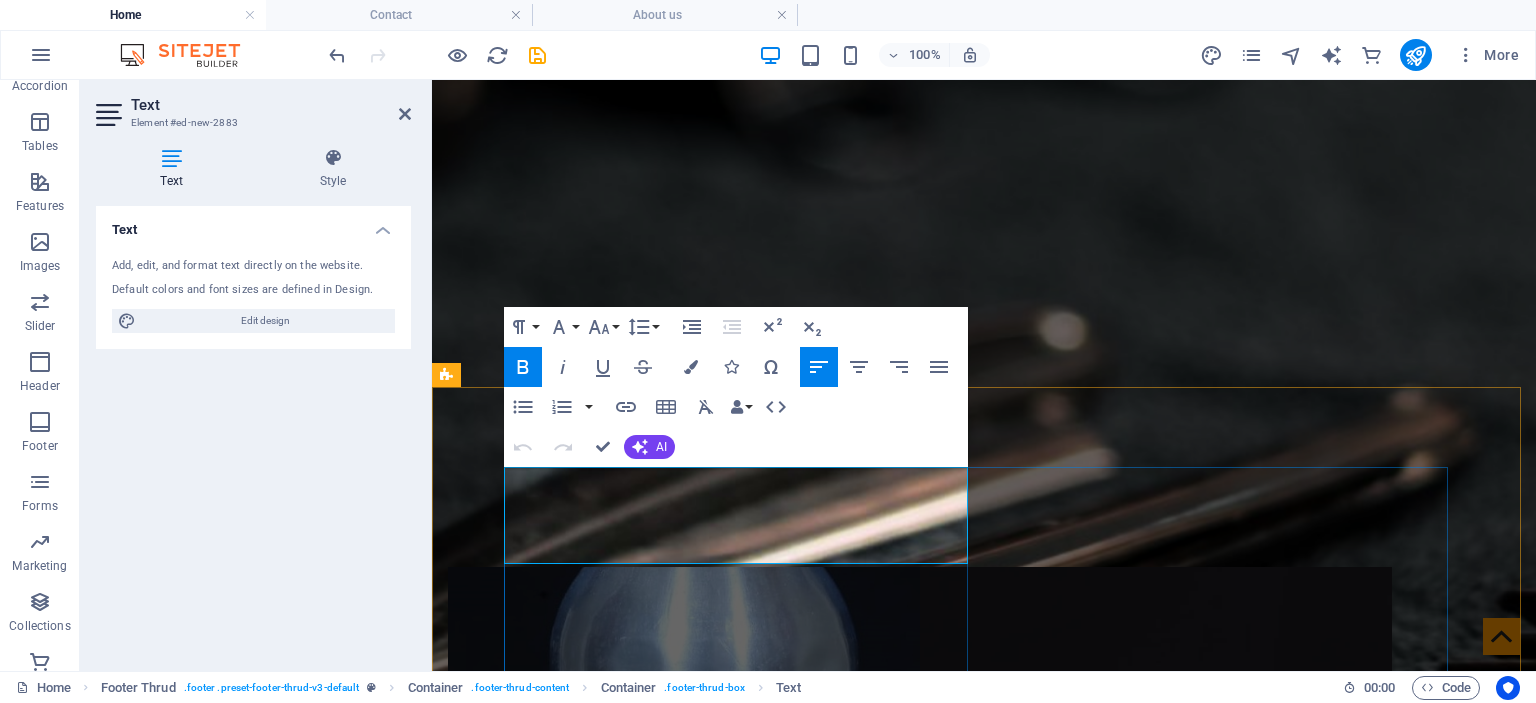drag, startPoint x: 784, startPoint y: 552, endPoint x: 940, endPoint y: 540, distance: 156.46086 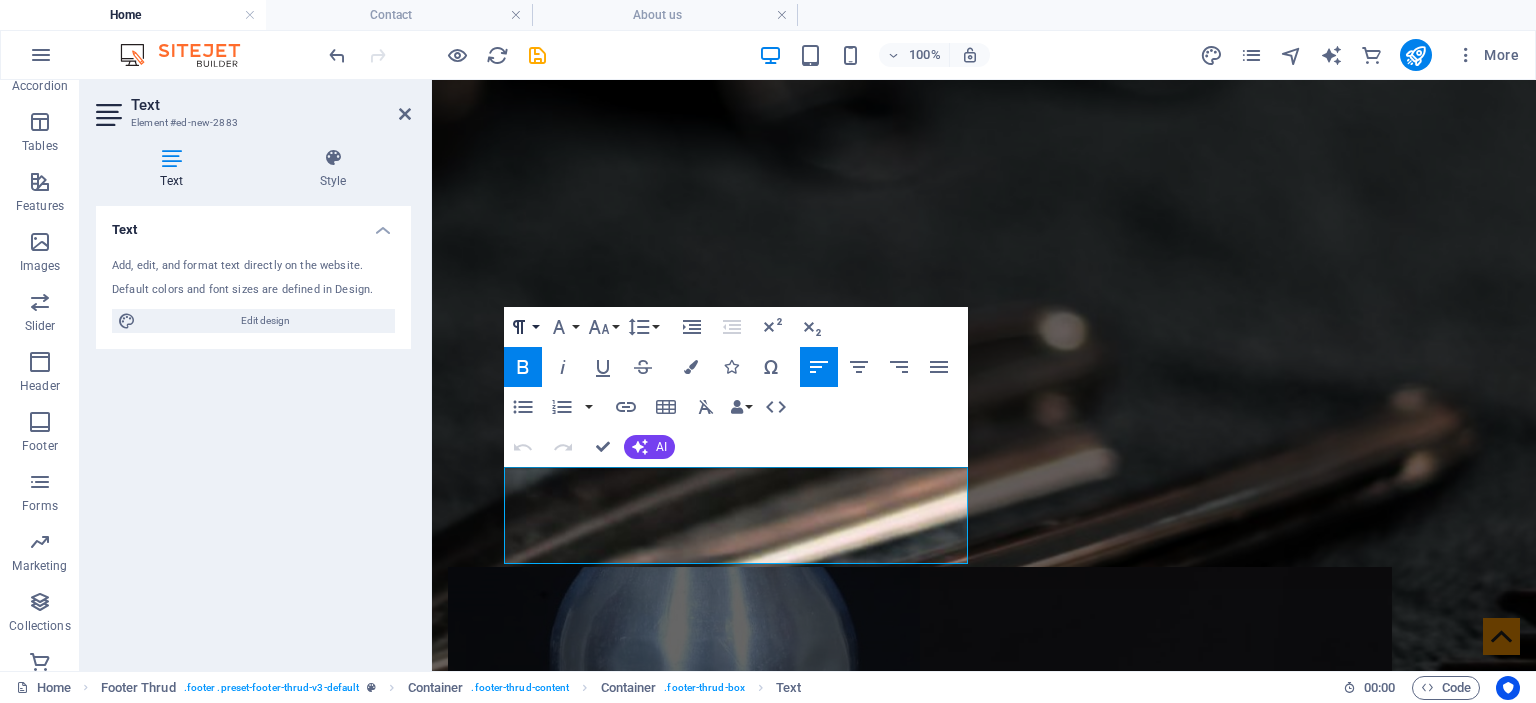 click on "Paragraph Format" at bounding box center [523, 327] 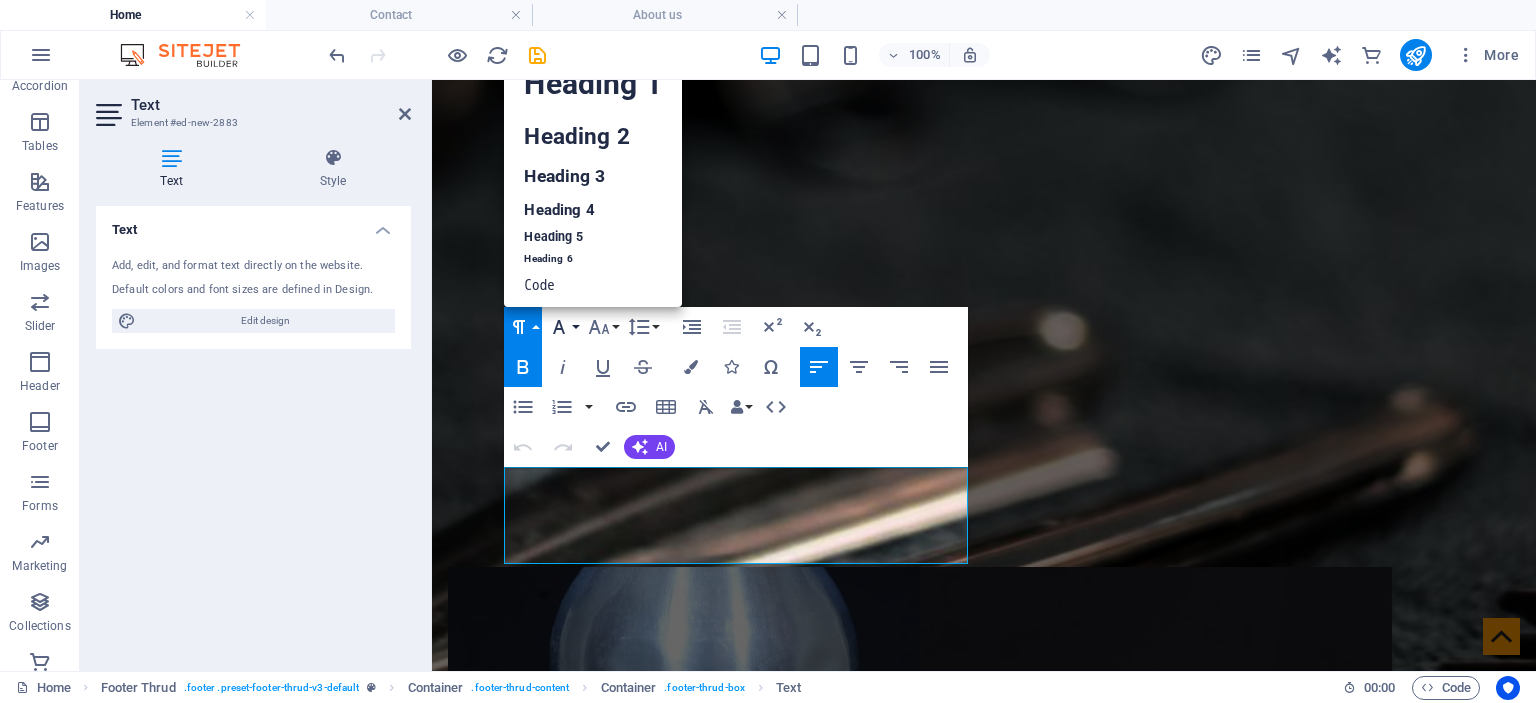 scroll, scrollTop: 16, scrollLeft: 0, axis: vertical 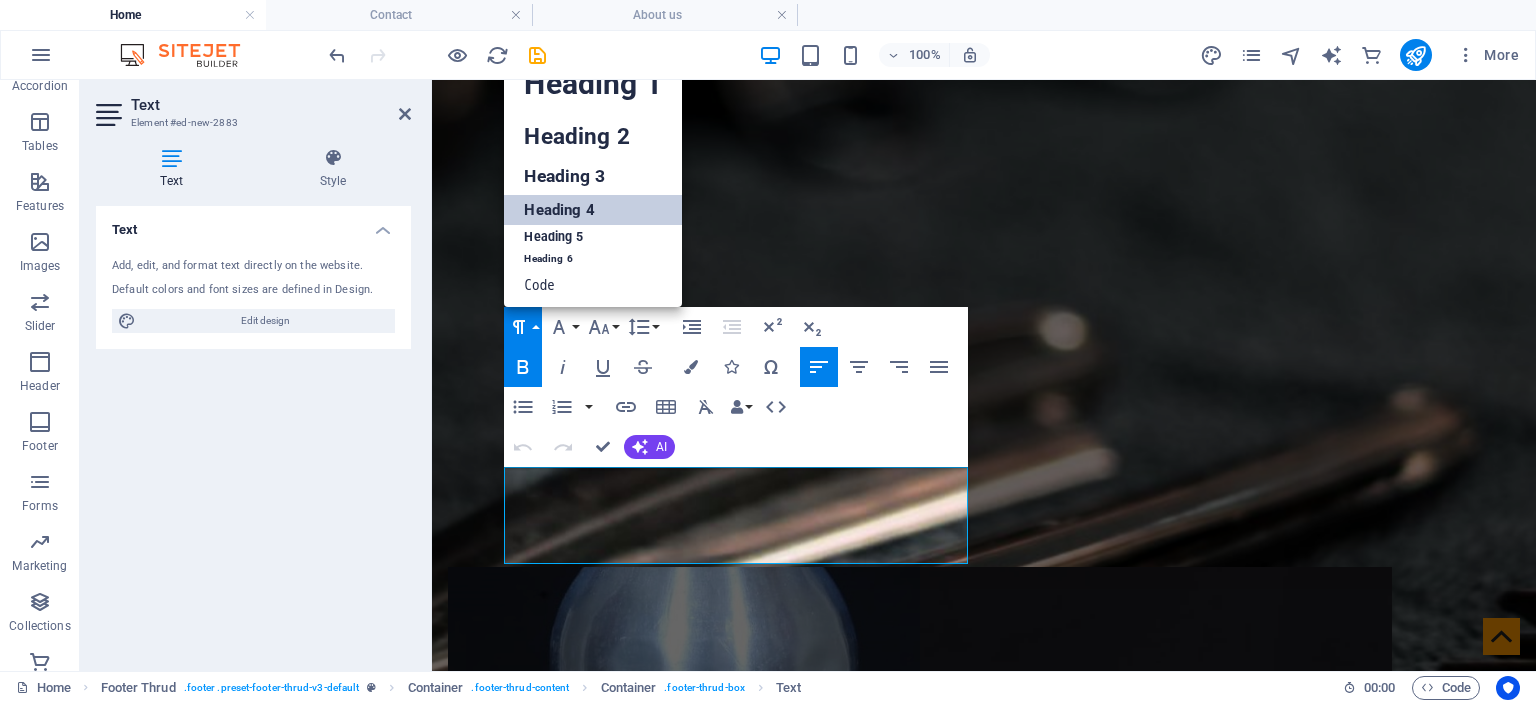 click on "Heading 4" at bounding box center [592, 210] 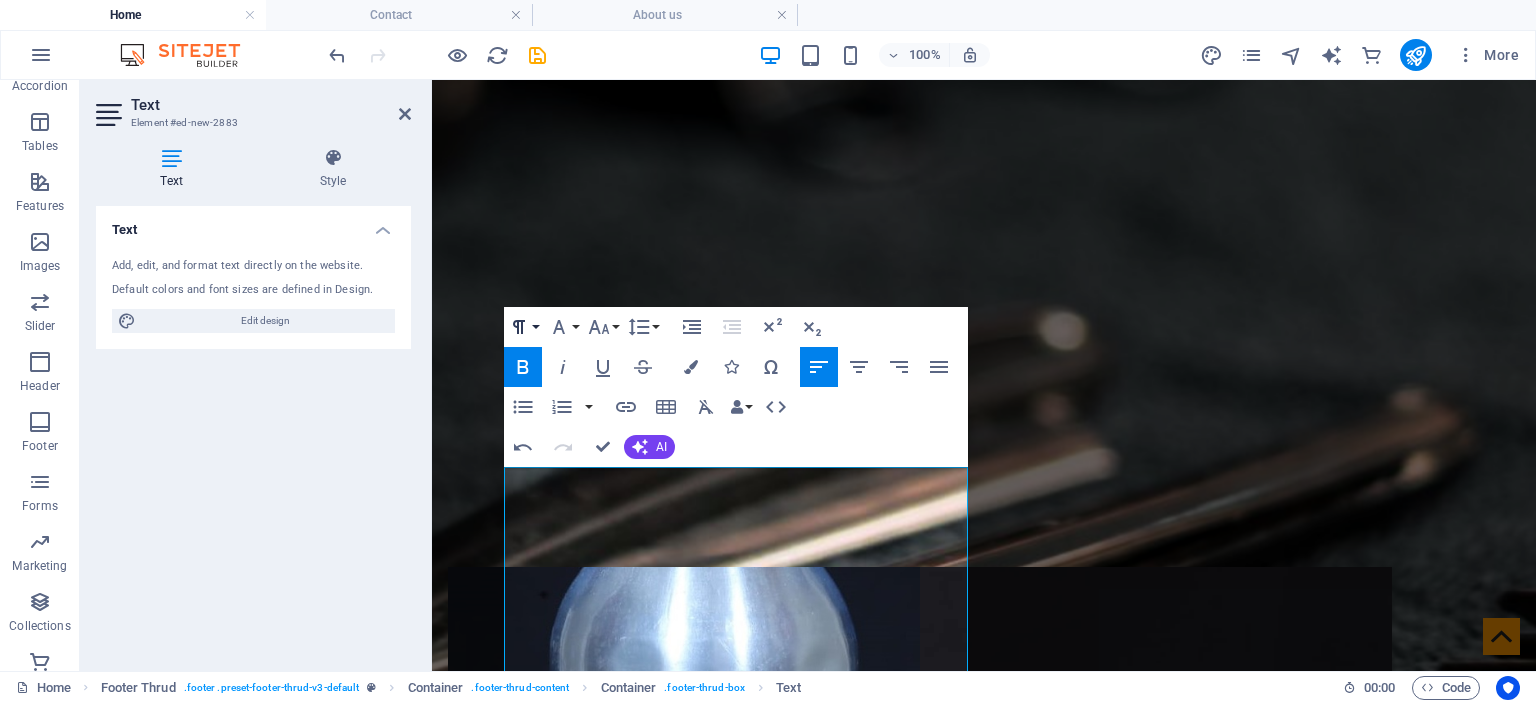 click on "Paragraph Format" at bounding box center [523, 327] 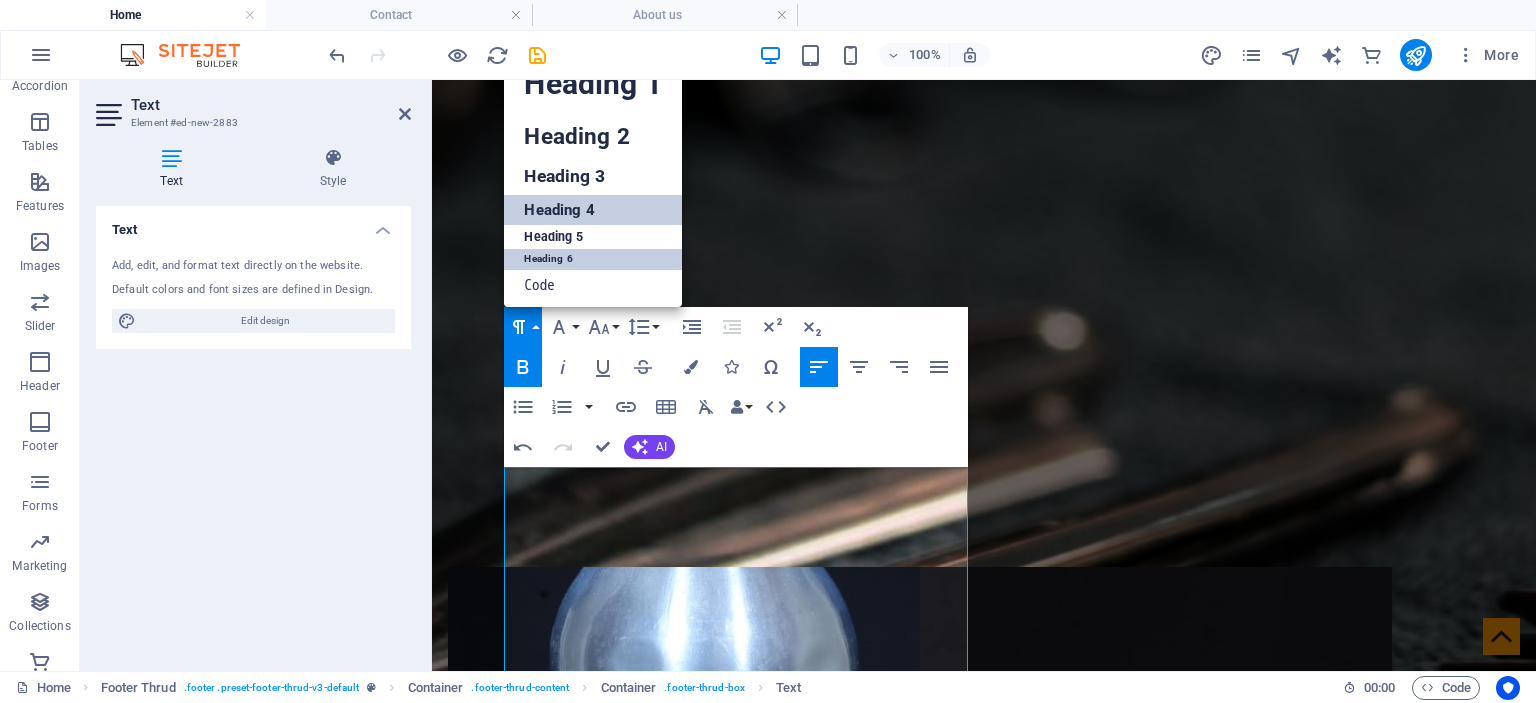 scroll, scrollTop: 16, scrollLeft: 0, axis: vertical 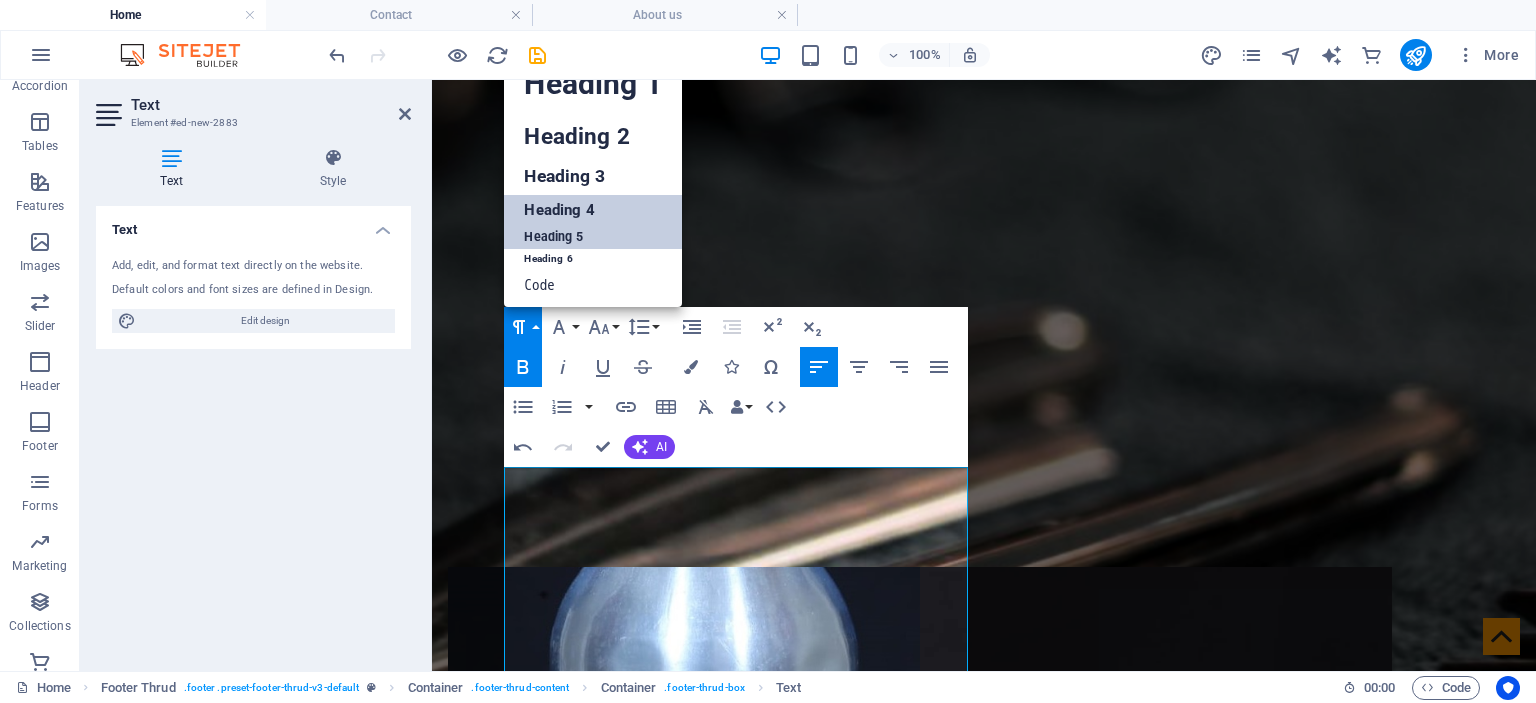 click on "Heading 5" at bounding box center (592, 237) 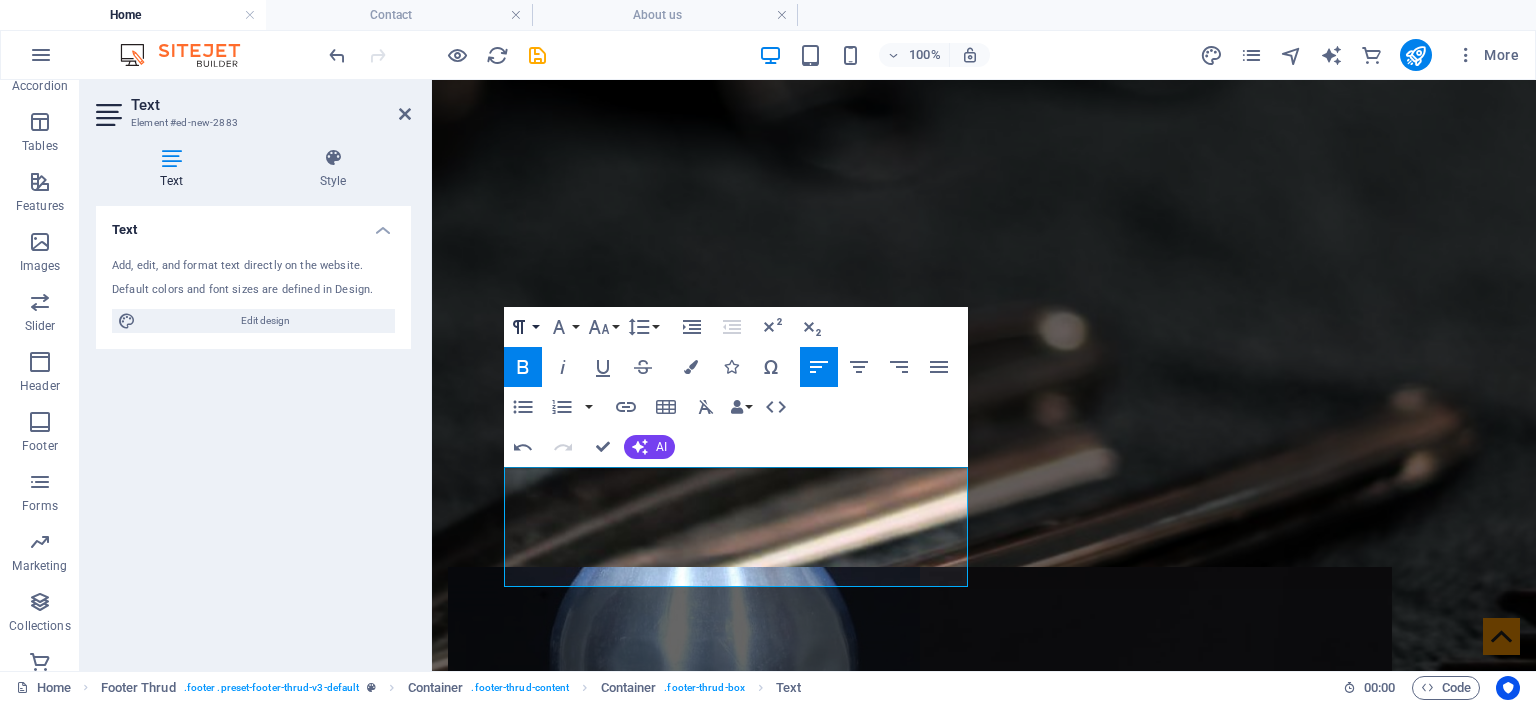 click on "Paragraph Format" at bounding box center (523, 327) 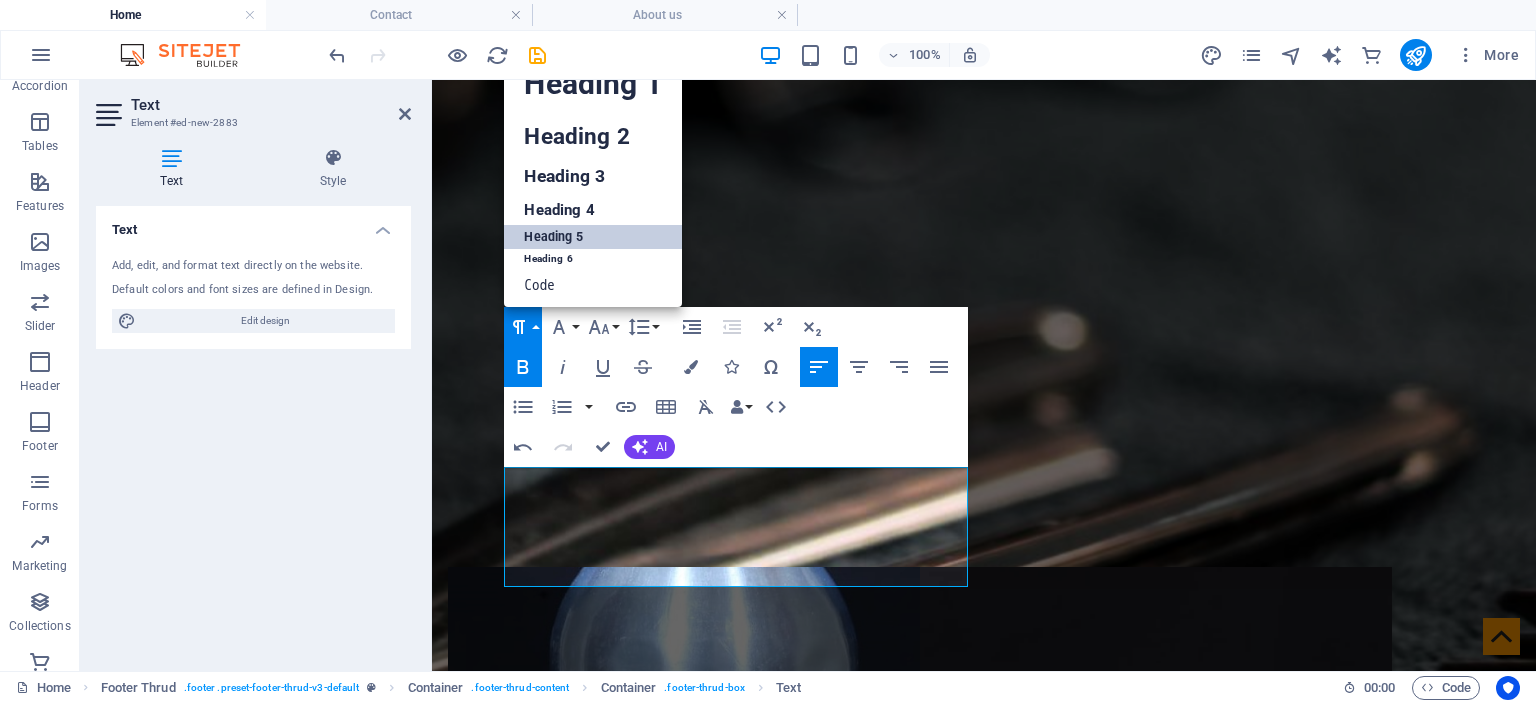 scroll, scrollTop: 16, scrollLeft: 0, axis: vertical 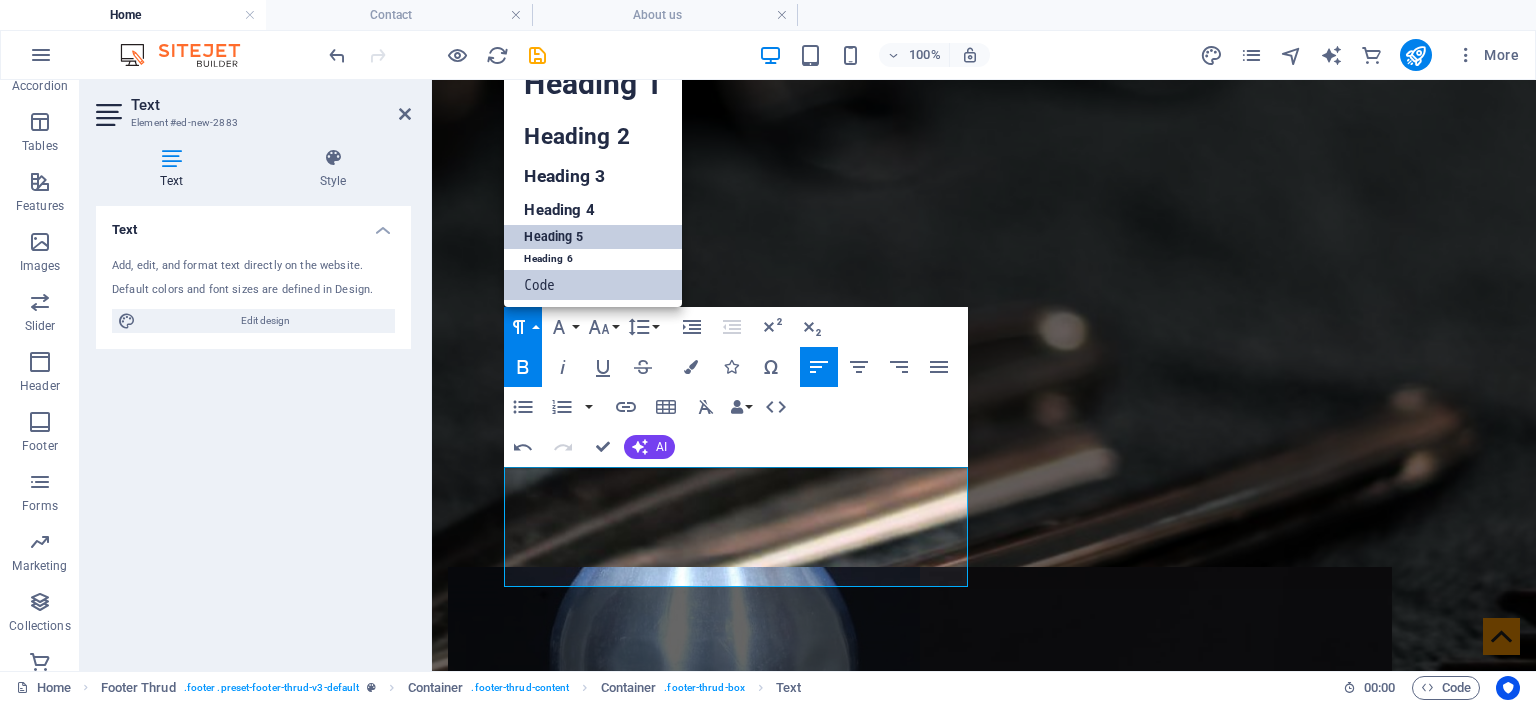click on "Code" at bounding box center [592, 285] 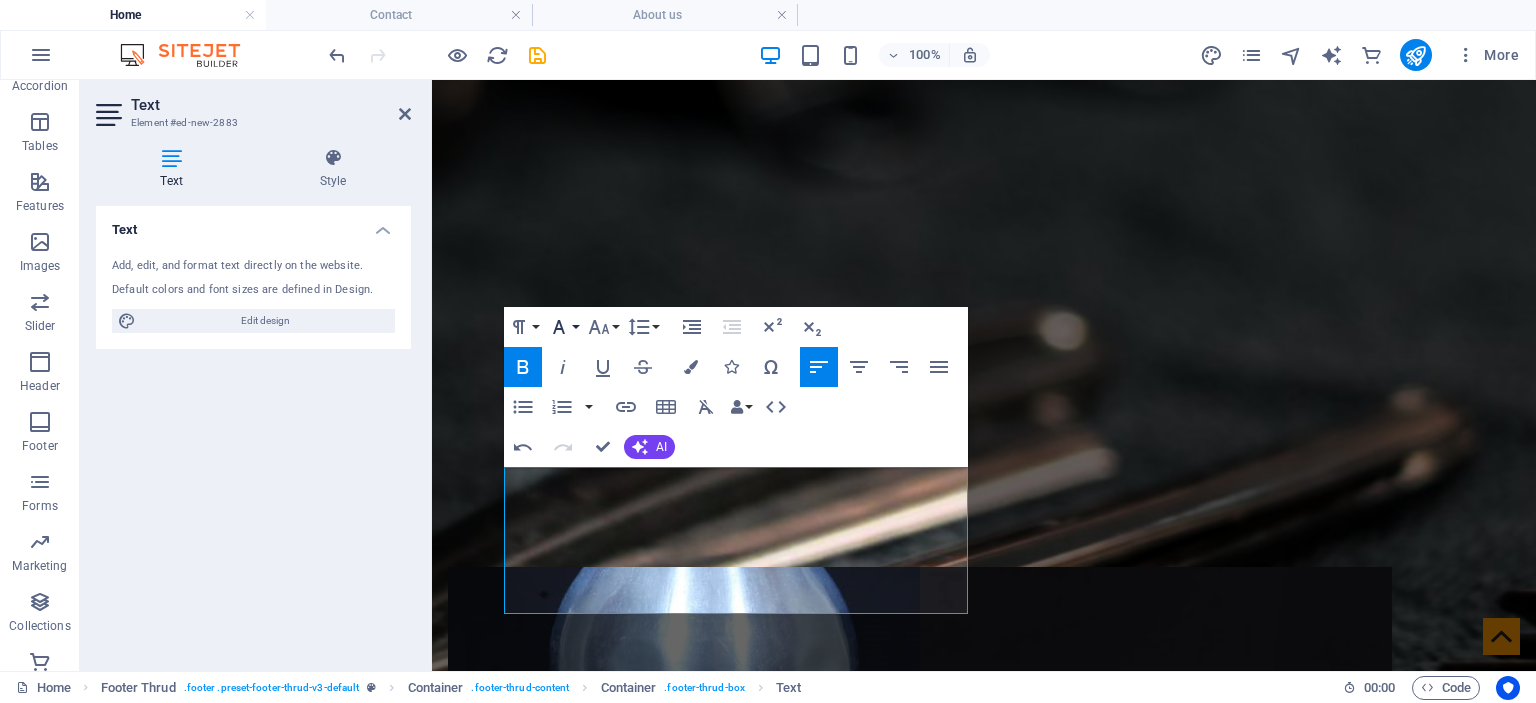 click on "Font Family" at bounding box center [563, 327] 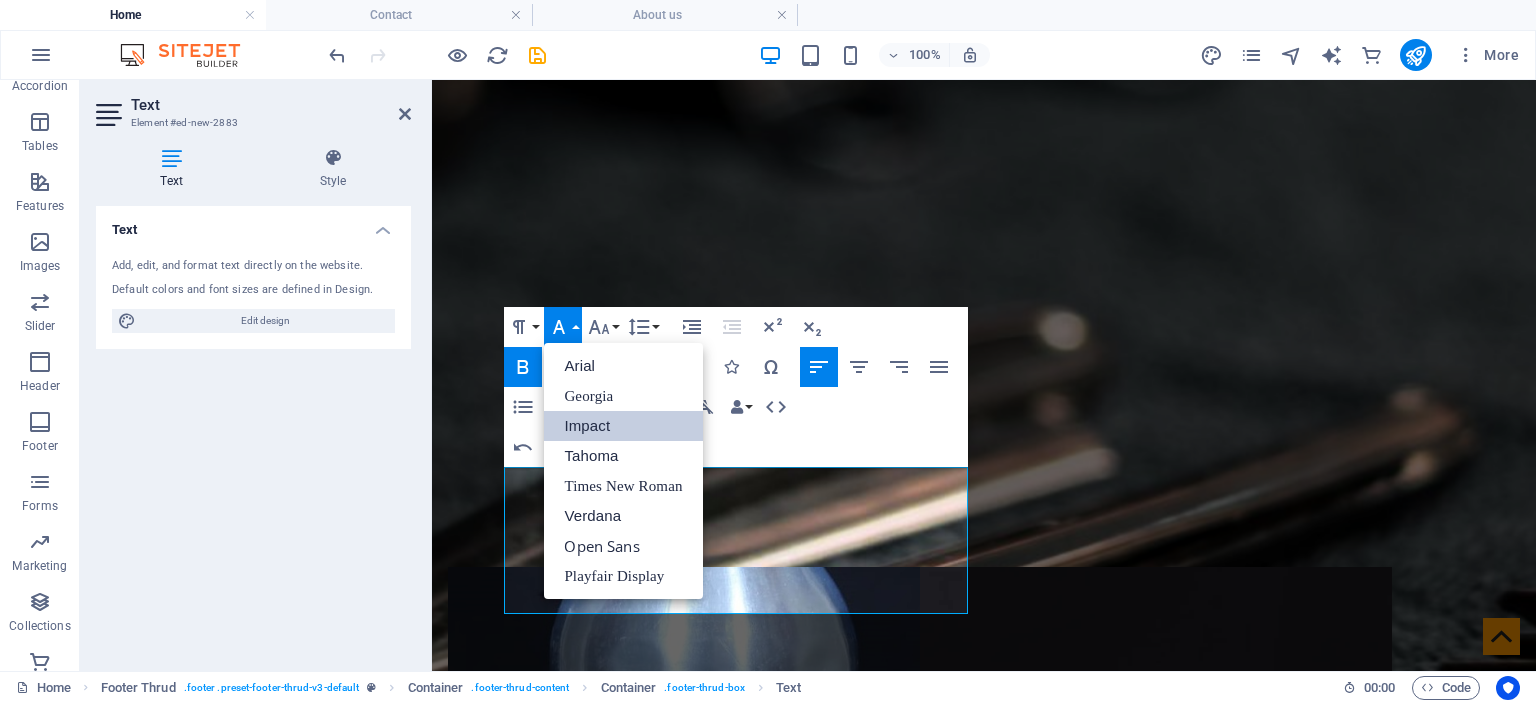 click on "Impact" at bounding box center (623, 426) 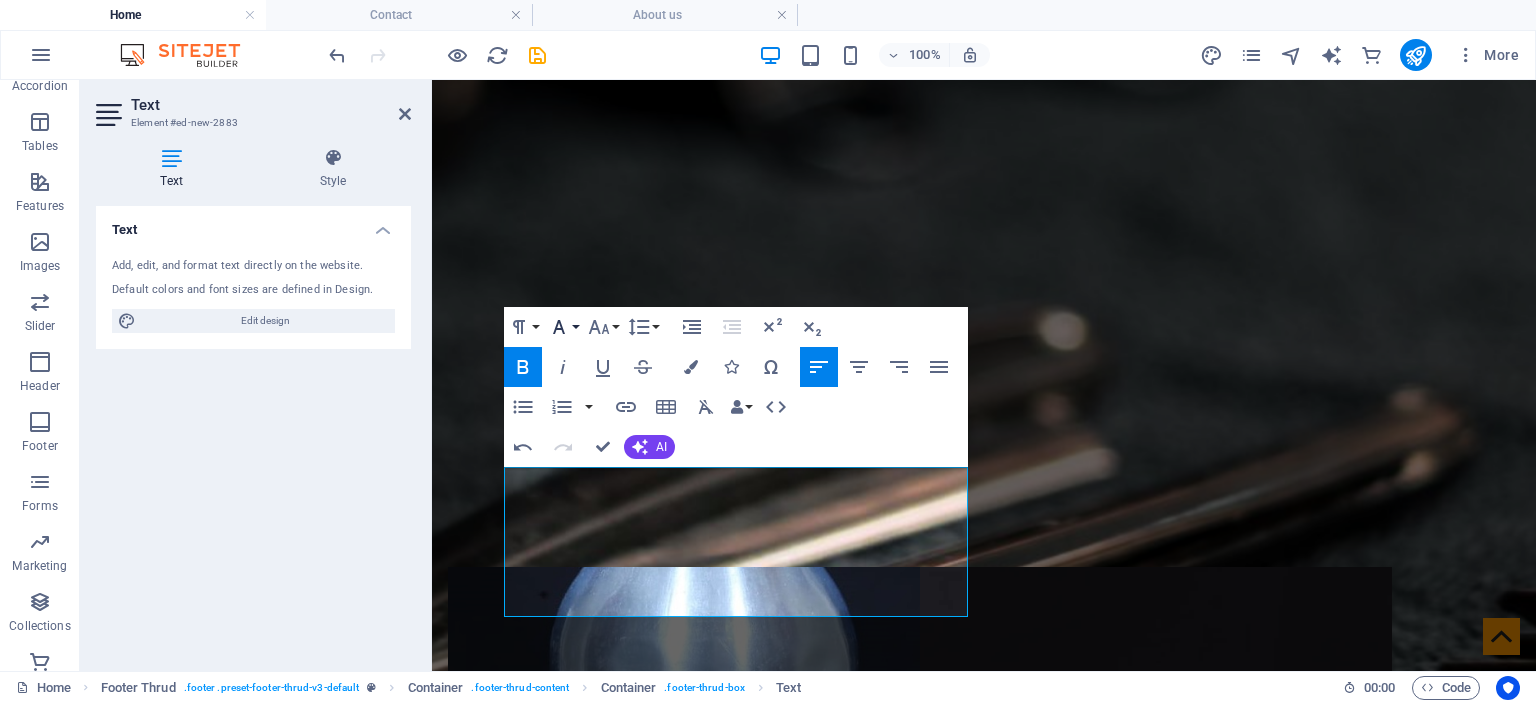click on "Font Family" at bounding box center (563, 327) 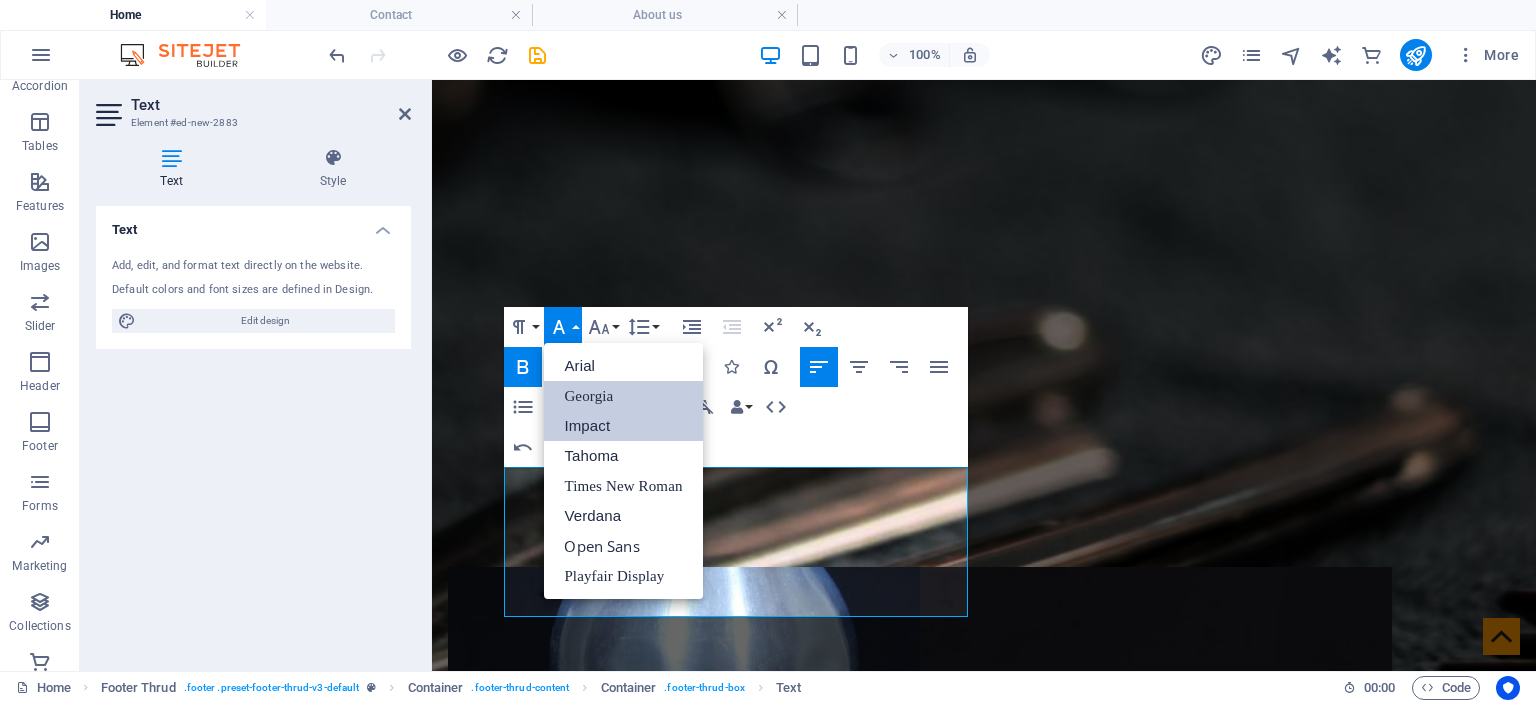 scroll, scrollTop: 0, scrollLeft: 0, axis: both 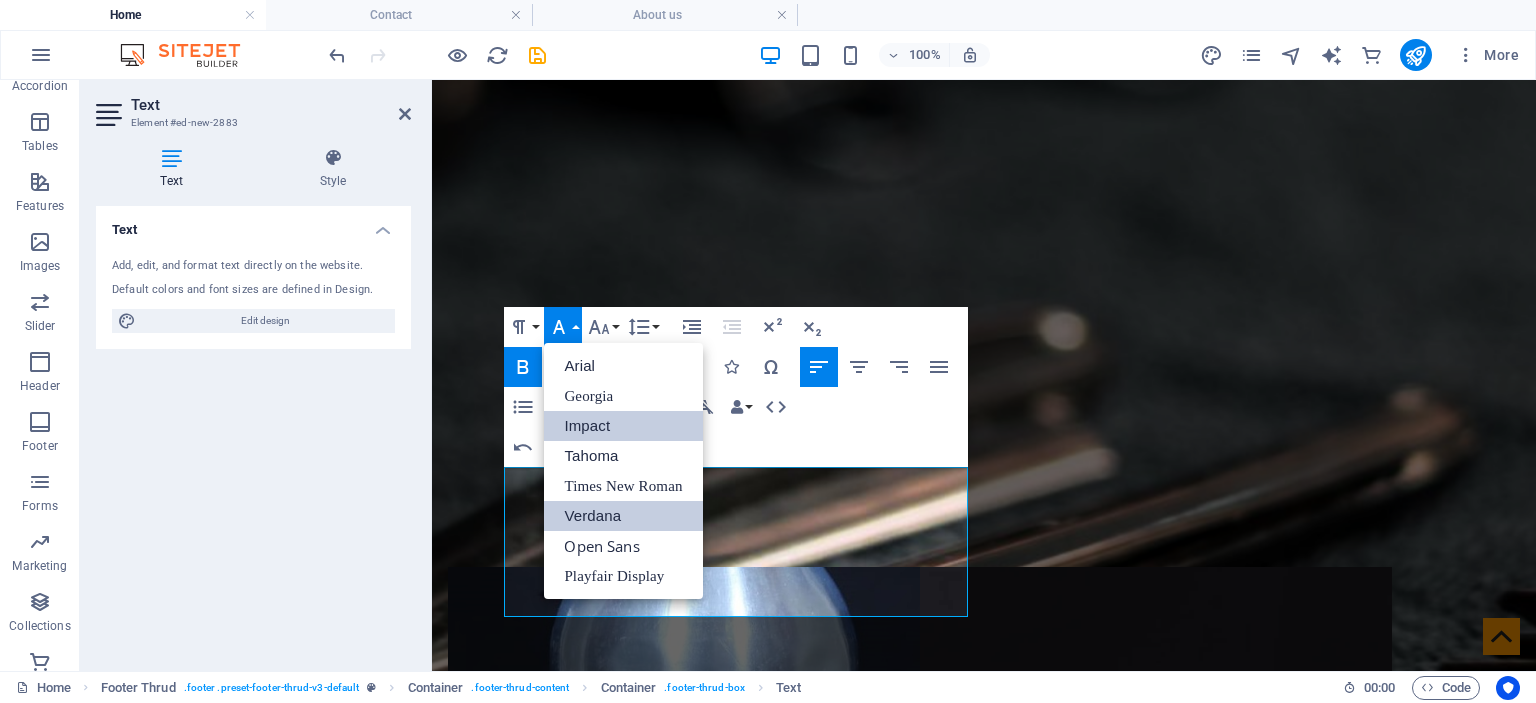 click on "Verdana" at bounding box center (623, 516) 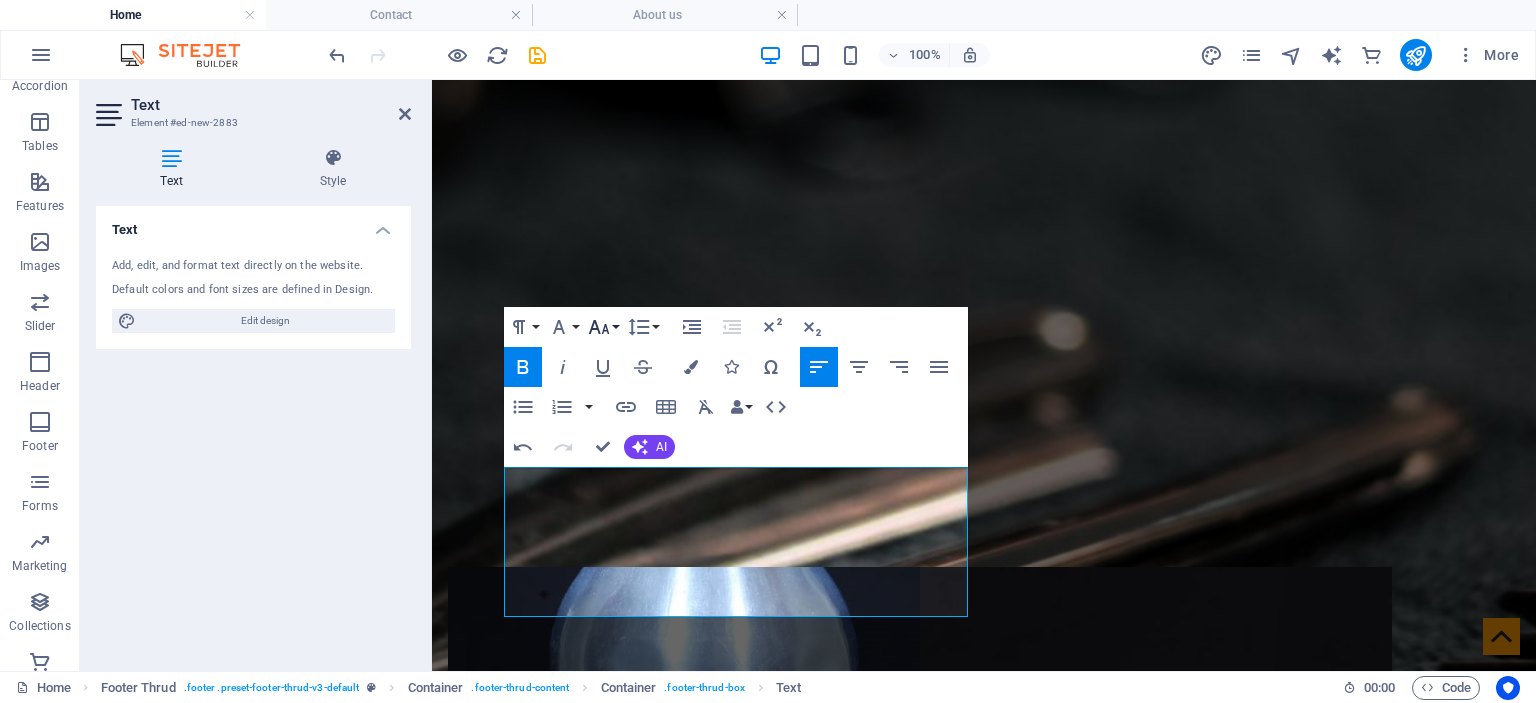 click on "Font Size" at bounding box center [603, 327] 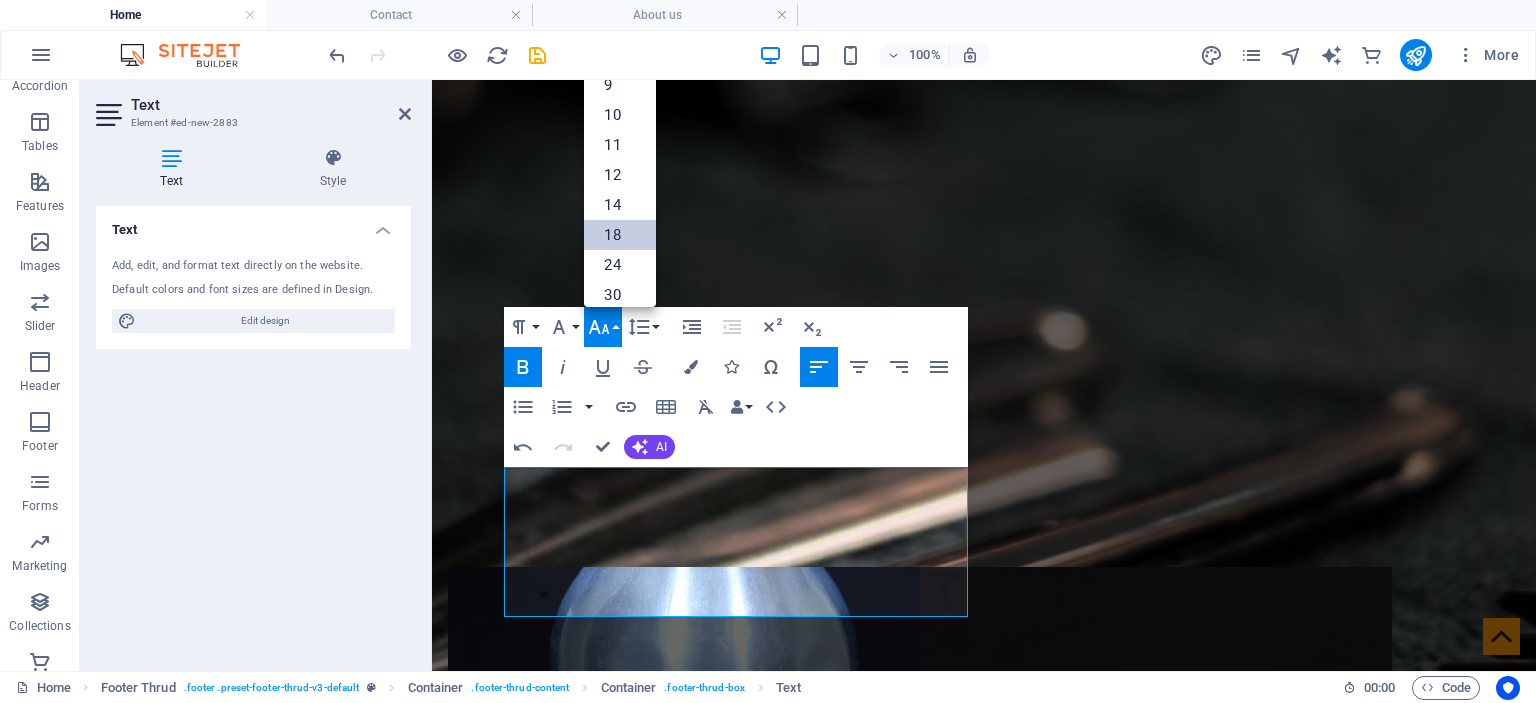 click on "18" at bounding box center (620, 235) 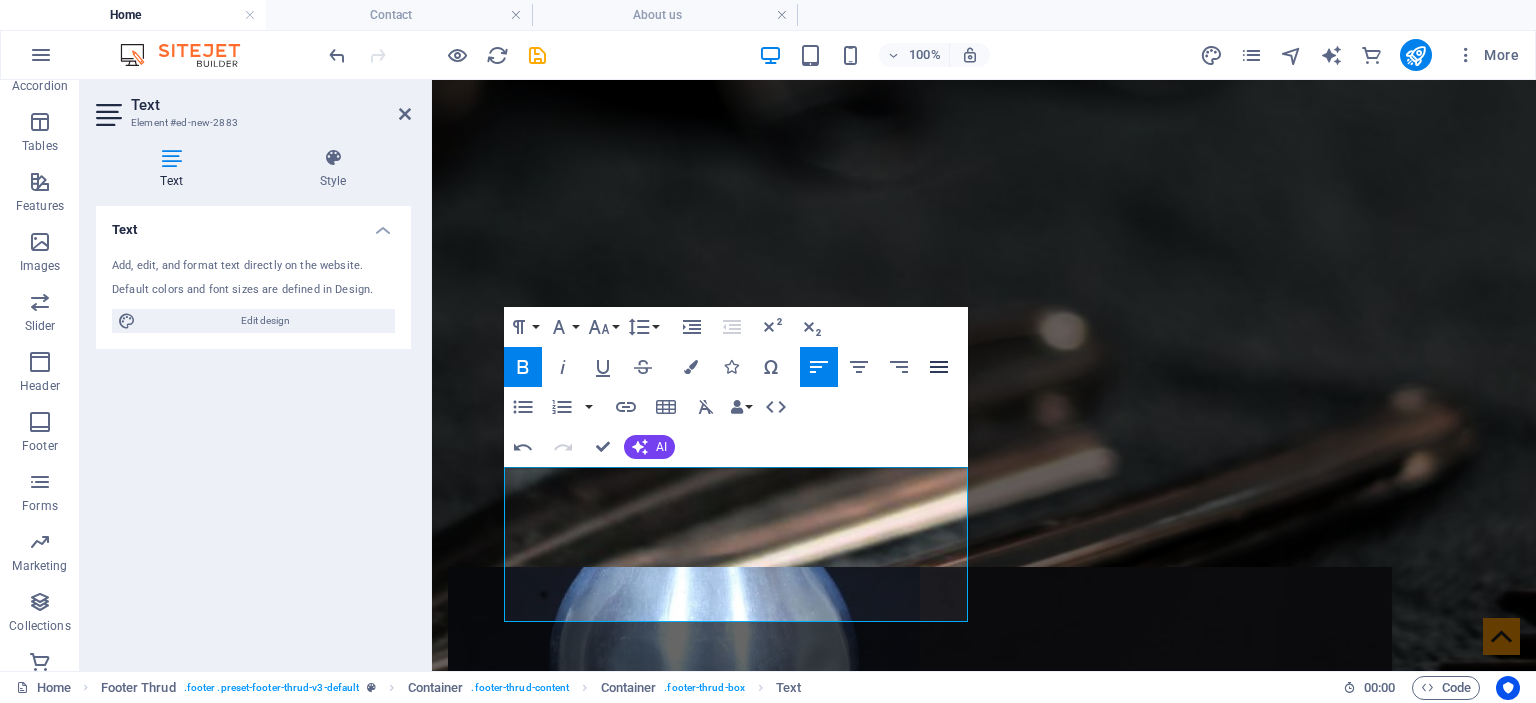 click 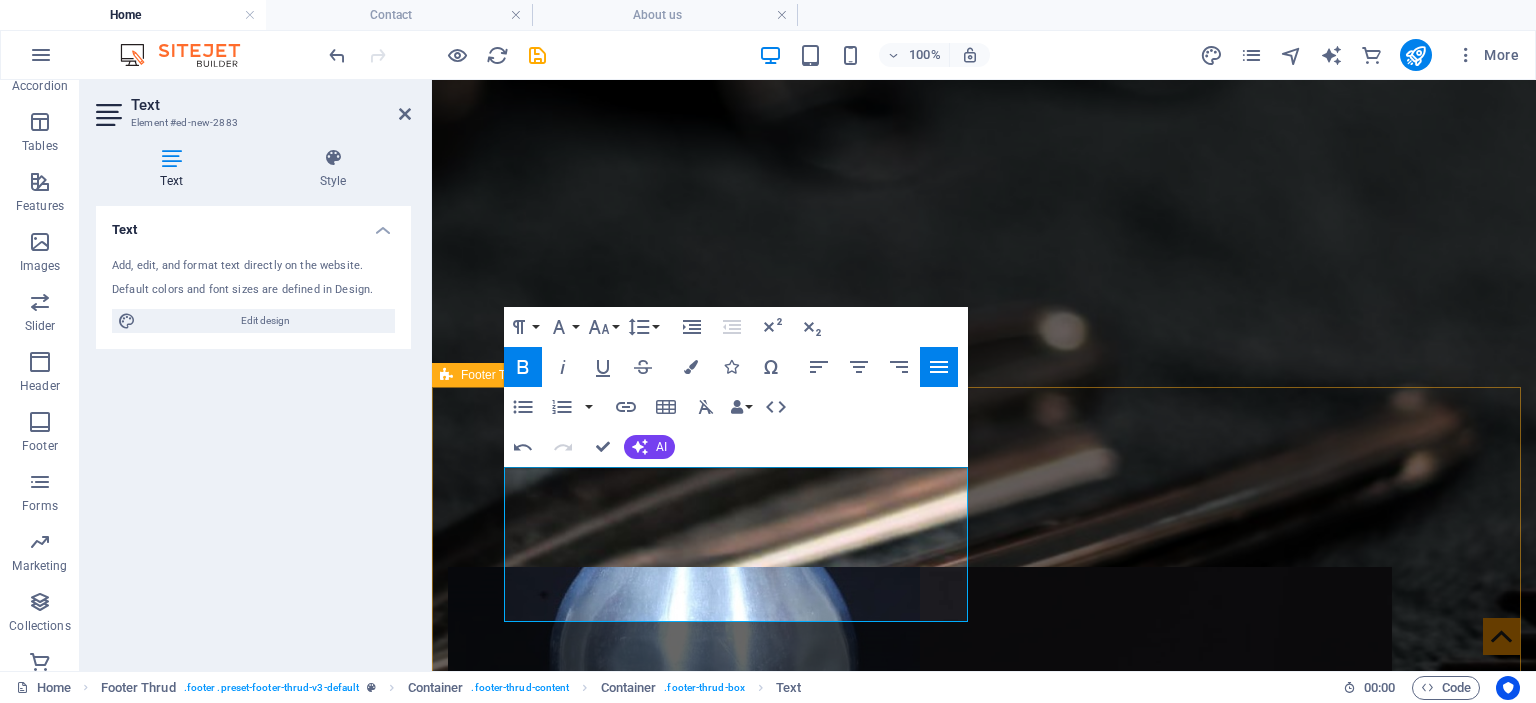 click on "Plot No. 34, S No. 984 Mangalmurti Nagar, Nashik, Maharashtra, 422009 Phone:   919011666799 Email:   tremendous0221@gmail.com Navigation Home About Service Contact
Drop content here or  Add elements  Paste clipboard Drop content here or  Add elements  Paste clipboard" at bounding box center [984, 3669] 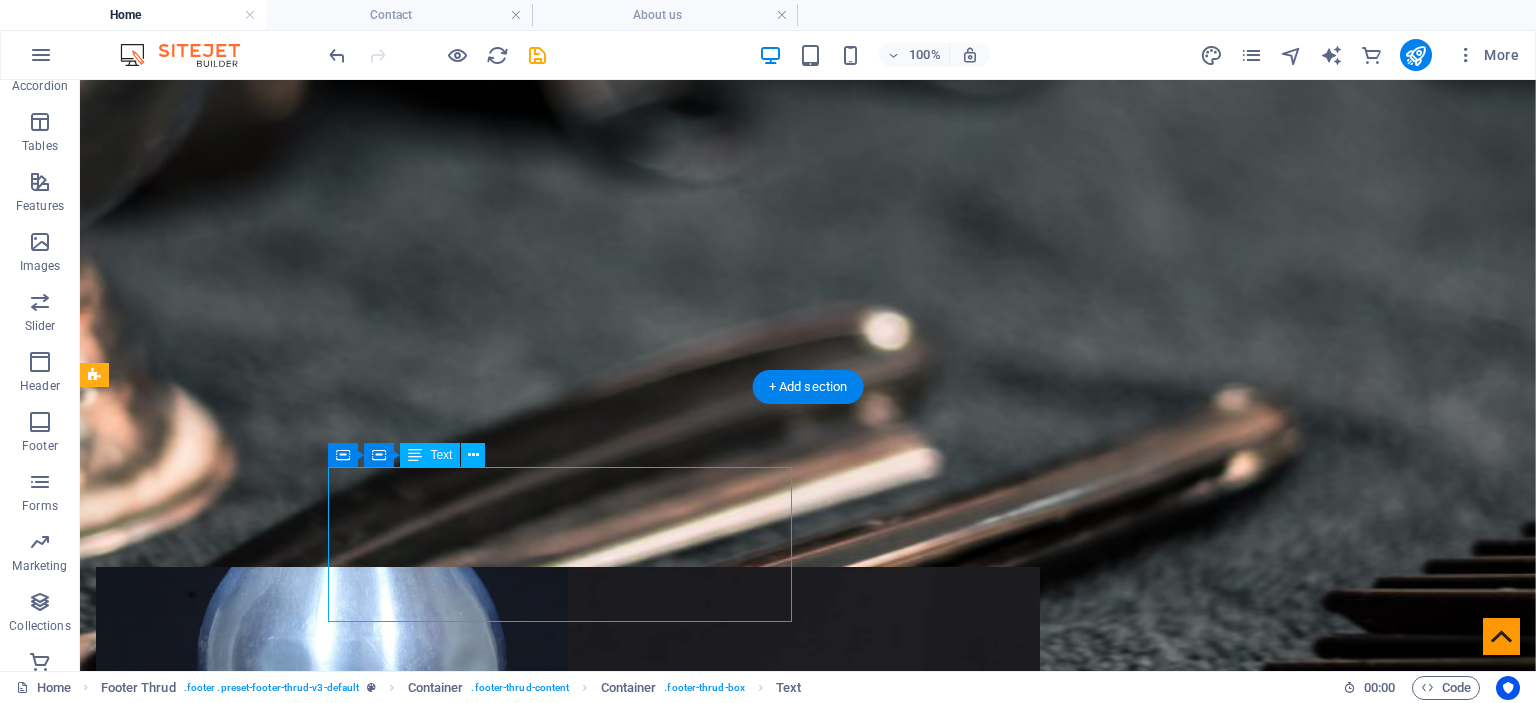 drag, startPoint x: 584, startPoint y: 564, endPoint x: 735, endPoint y: 572, distance: 151.21178 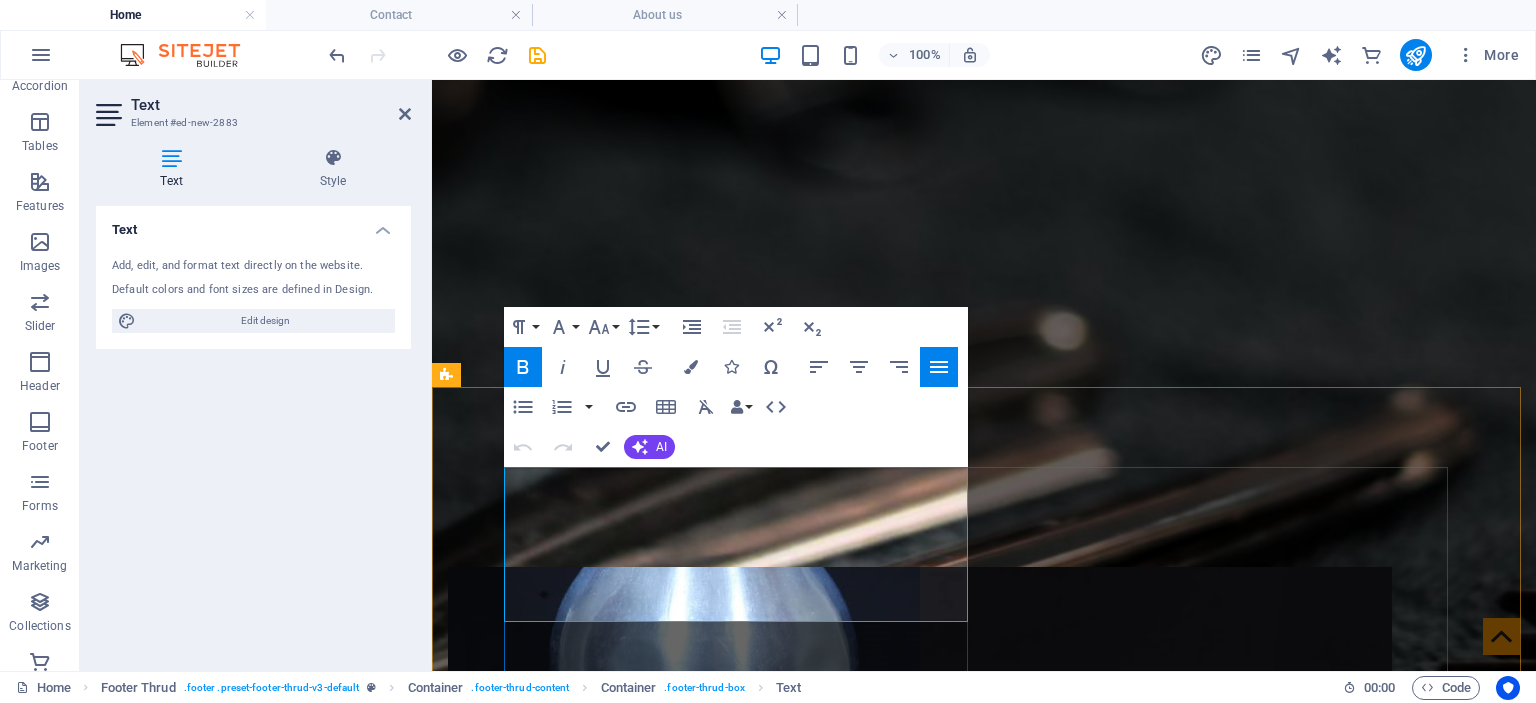 drag, startPoint x: 519, startPoint y: 486, endPoint x: 888, endPoint y: 545, distance: 373.68704 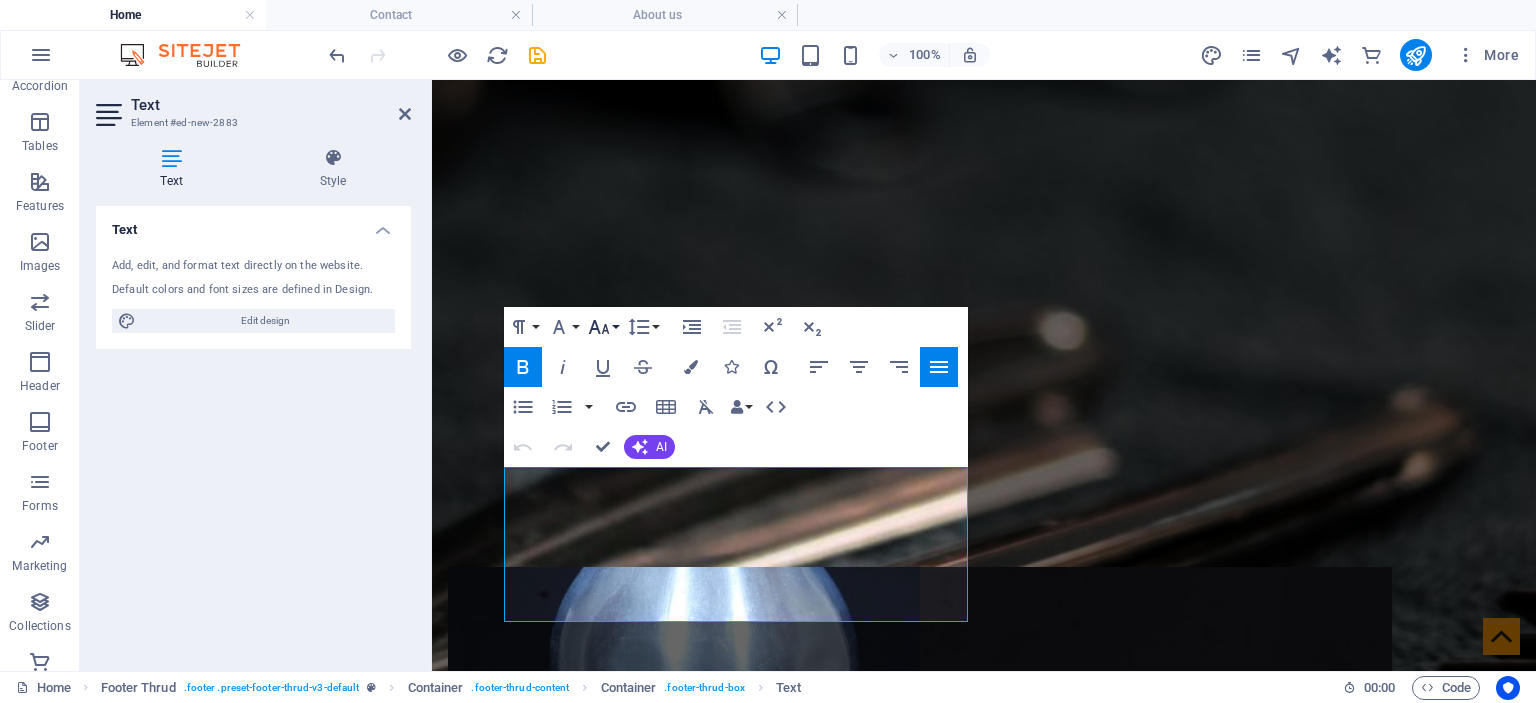 click on "Font Size" at bounding box center (603, 327) 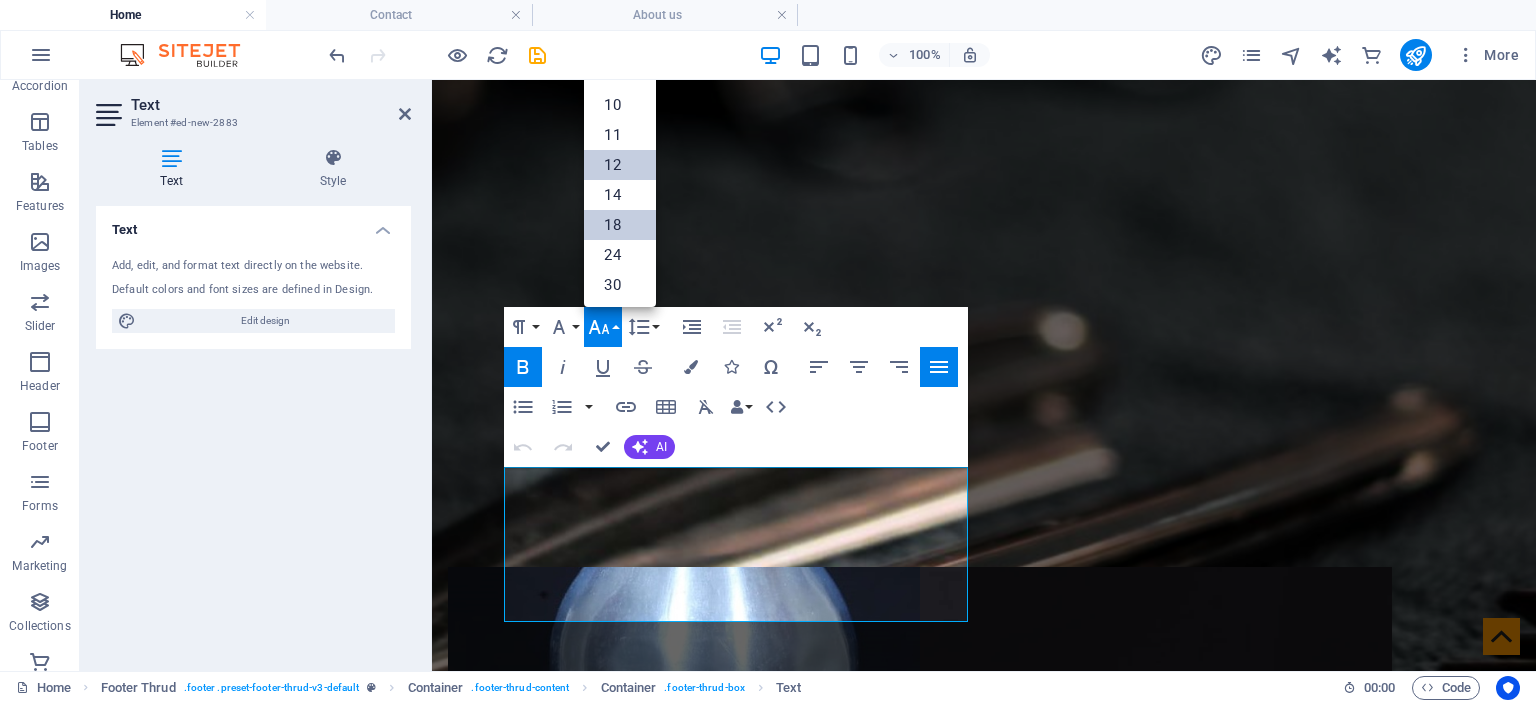 scroll, scrollTop: 0, scrollLeft: 0, axis: both 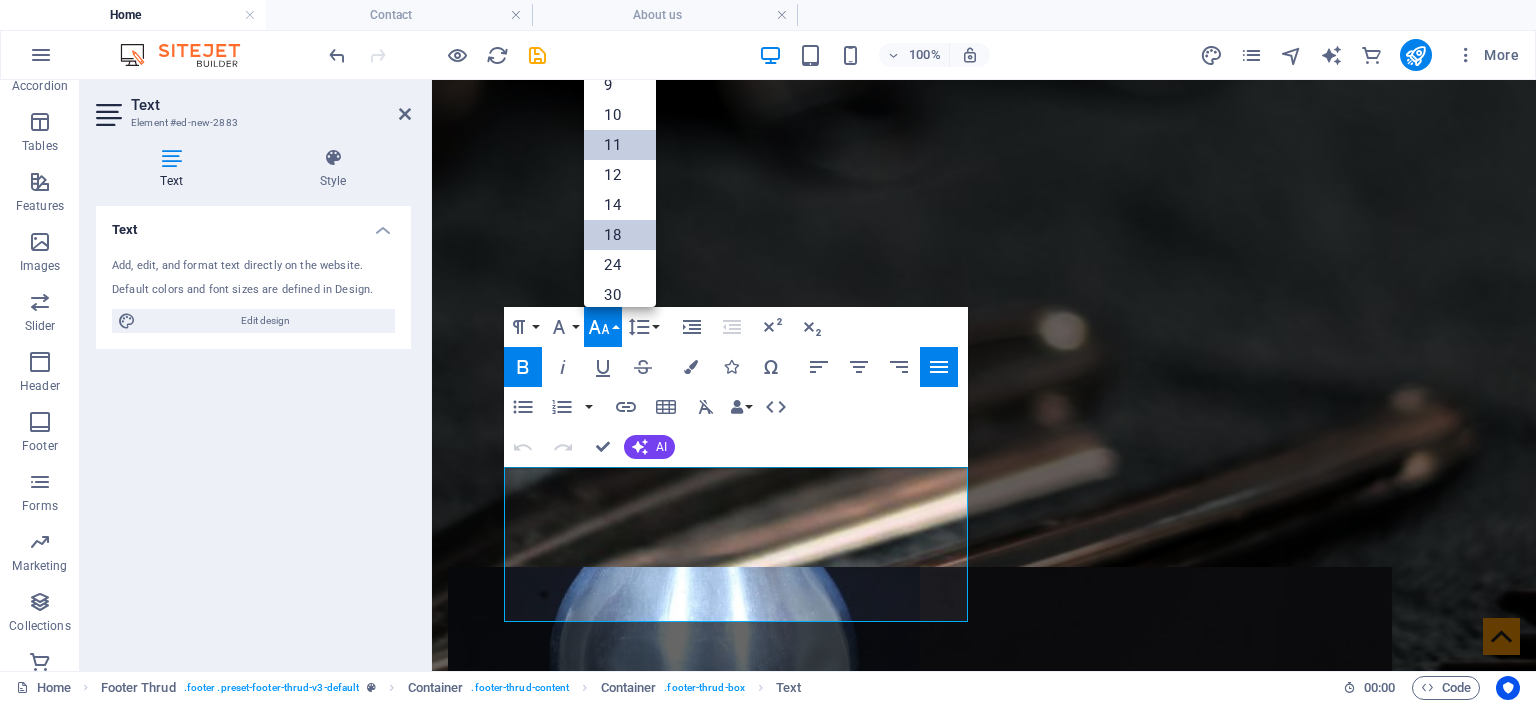click on "11" at bounding box center [620, 145] 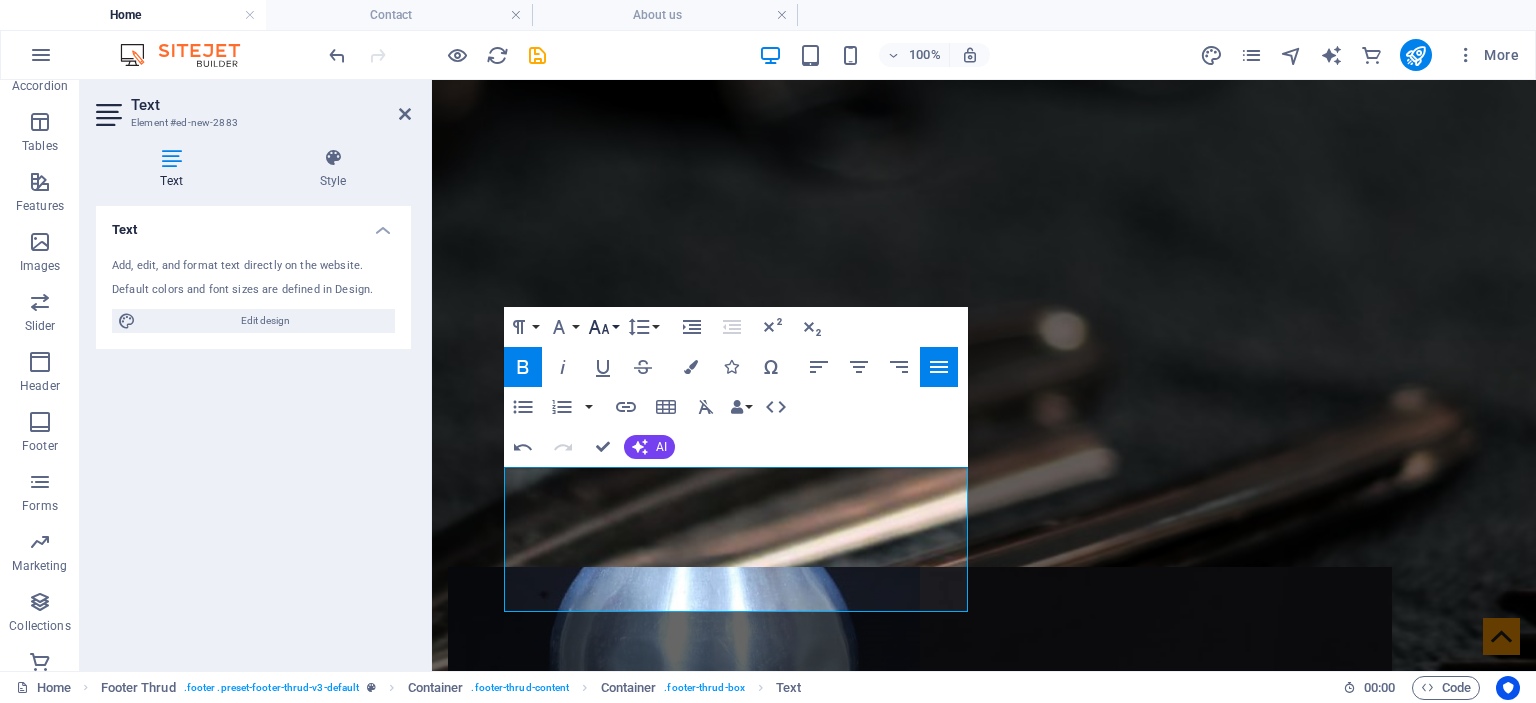 click on "Font Size" at bounding box center [603, 327] 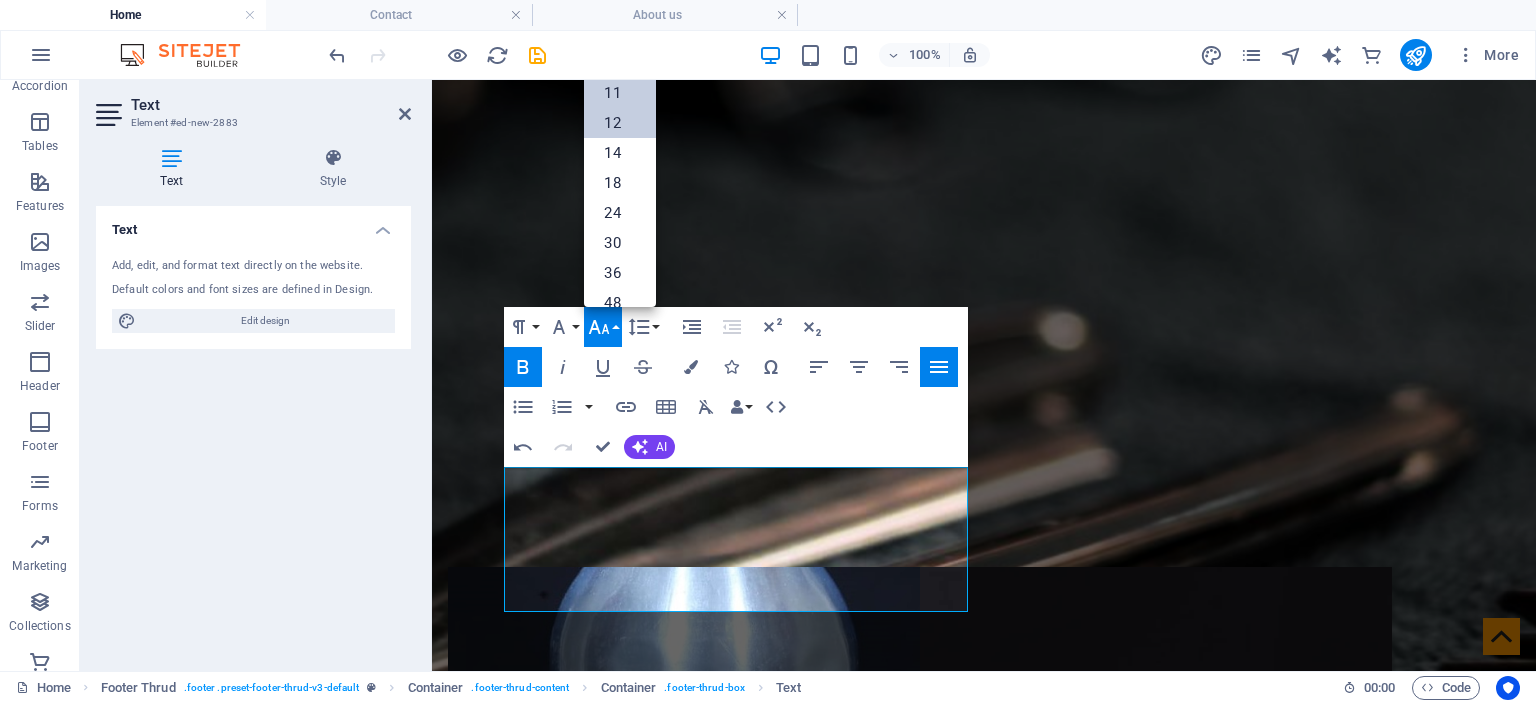 scroll, scrollTop: 12, scrollLeft: 0, axis: vertical 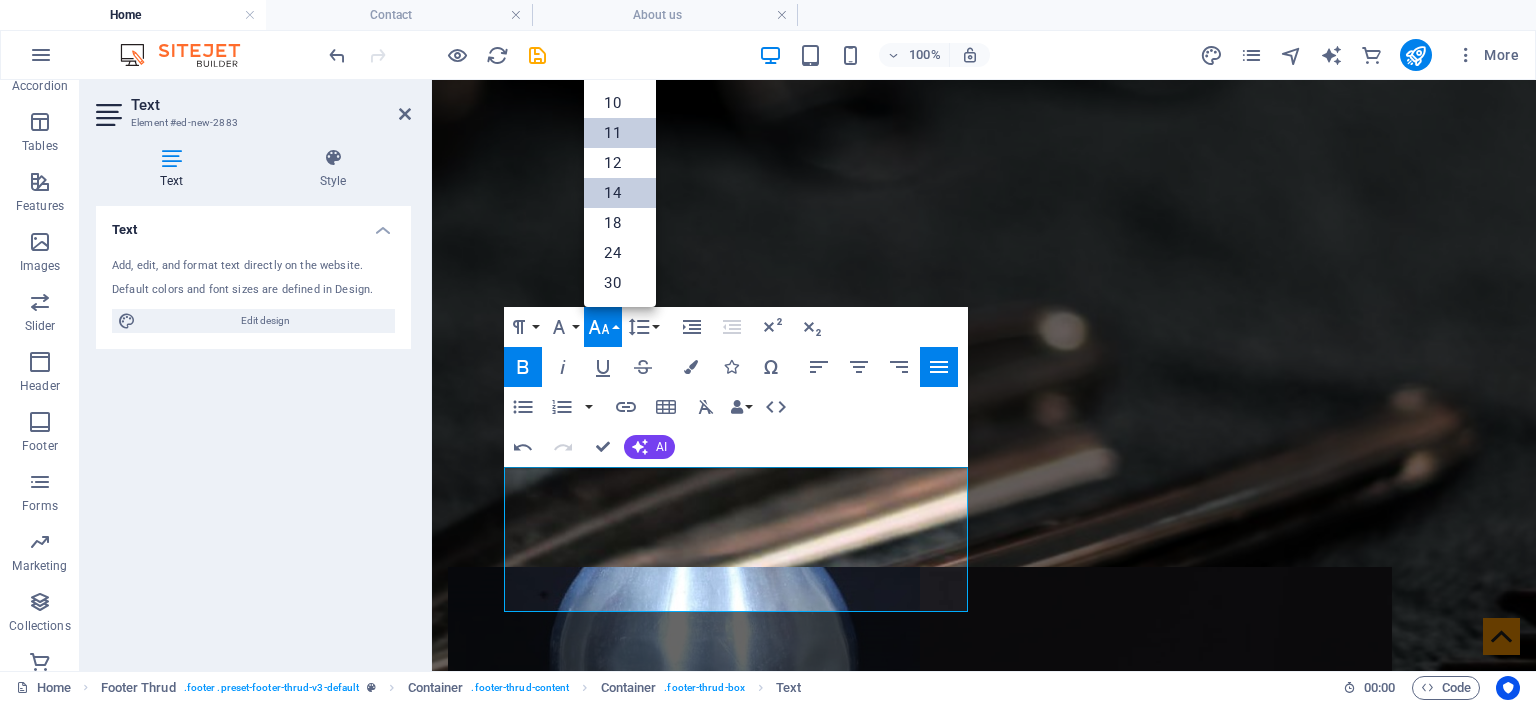 click on "14" at bounding box center (620, 193) 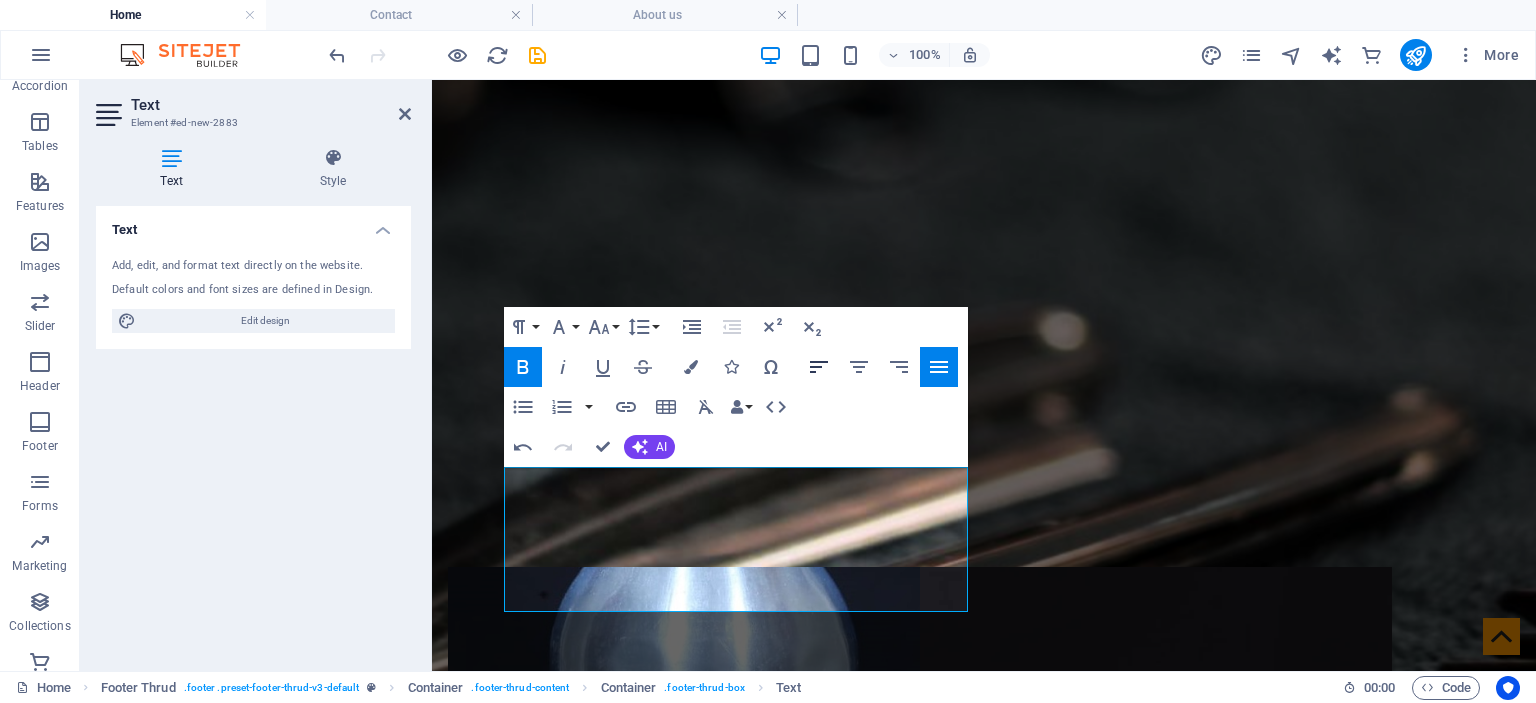 click 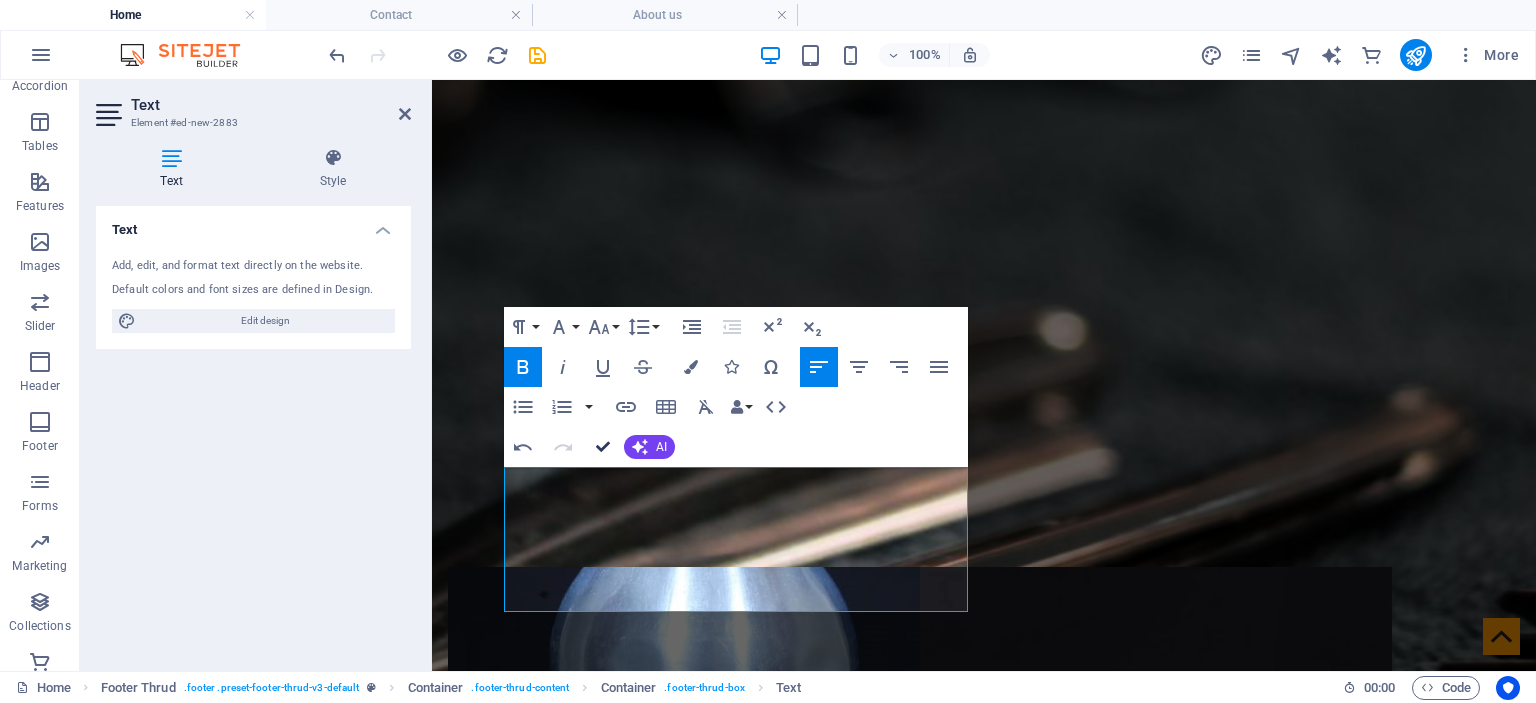 drag, startPoint x: 599, startPoint y: 443, endPoint x: 524, endPoint y: 360, distance: 111.86599 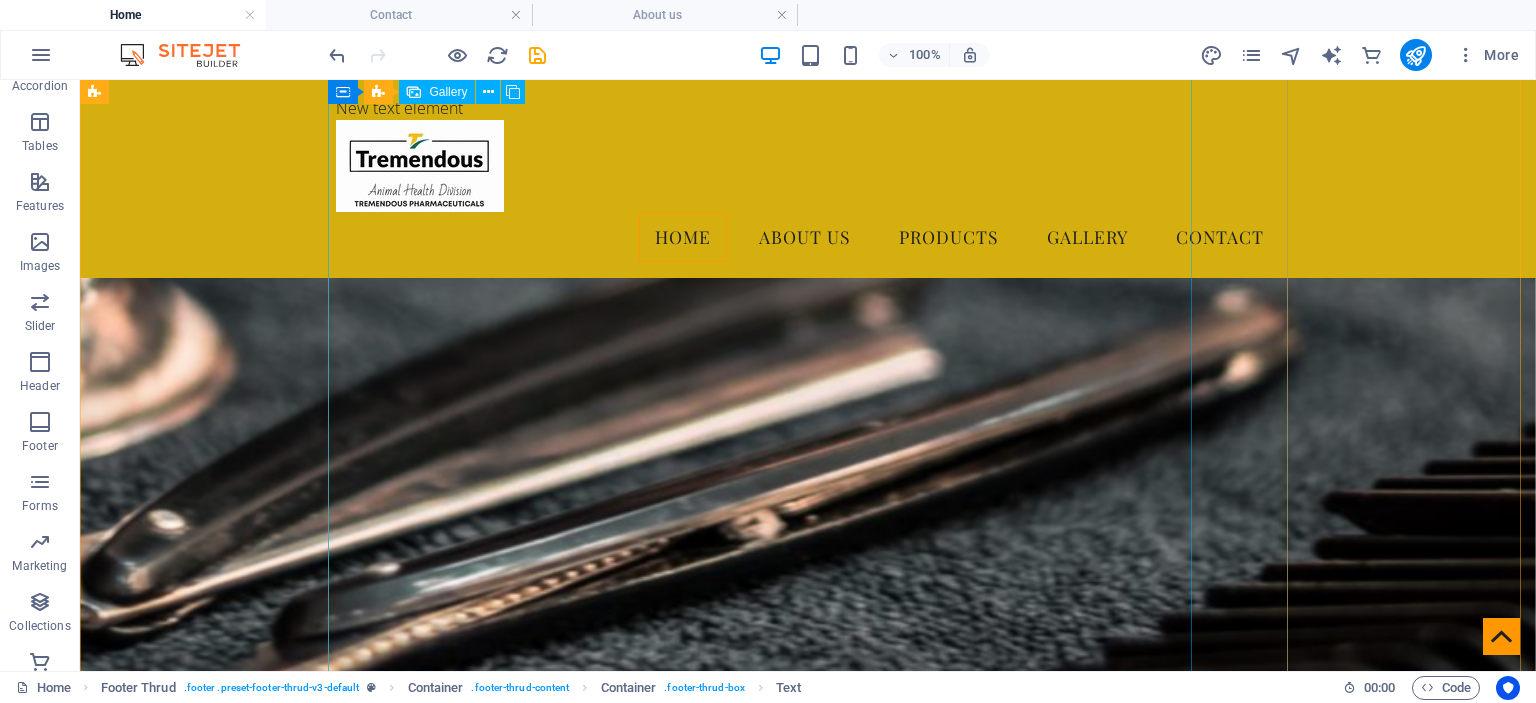 scroll, scrollTop: 4035, scrollLeft: 0, axis: vertical 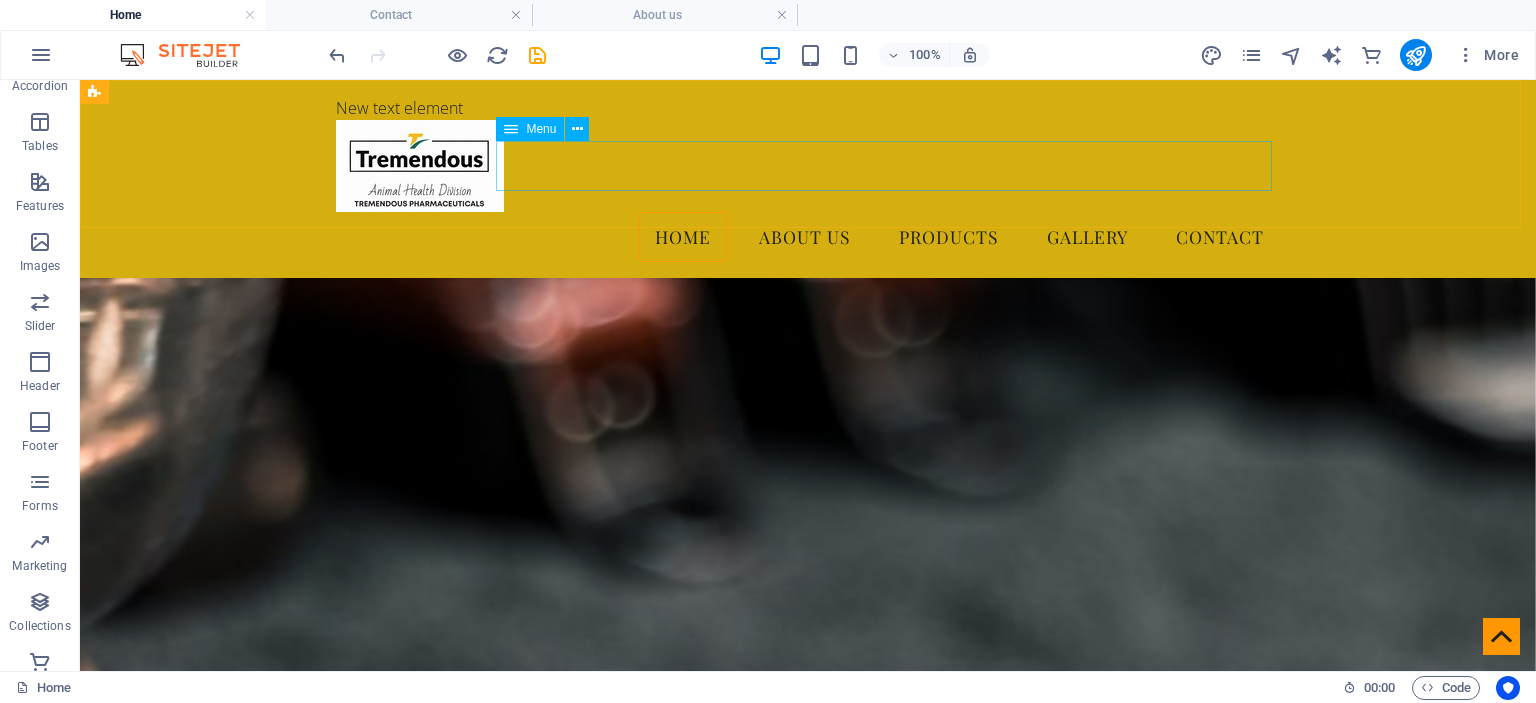 click on "Home About us Products Gallery Contact" at bounding box center [808, 237] 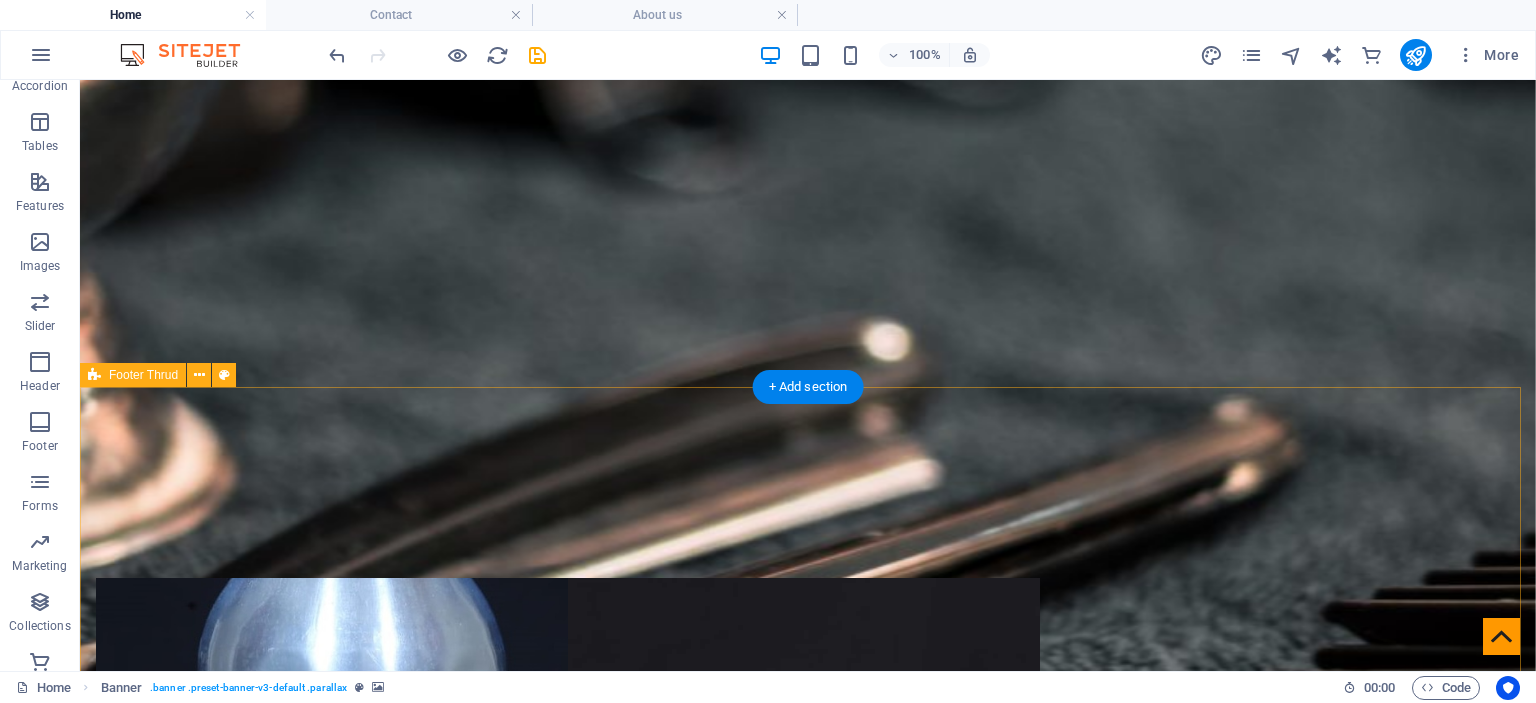 scroll, scrollTop: 4935, scrollLeft: 0, axis: vertical 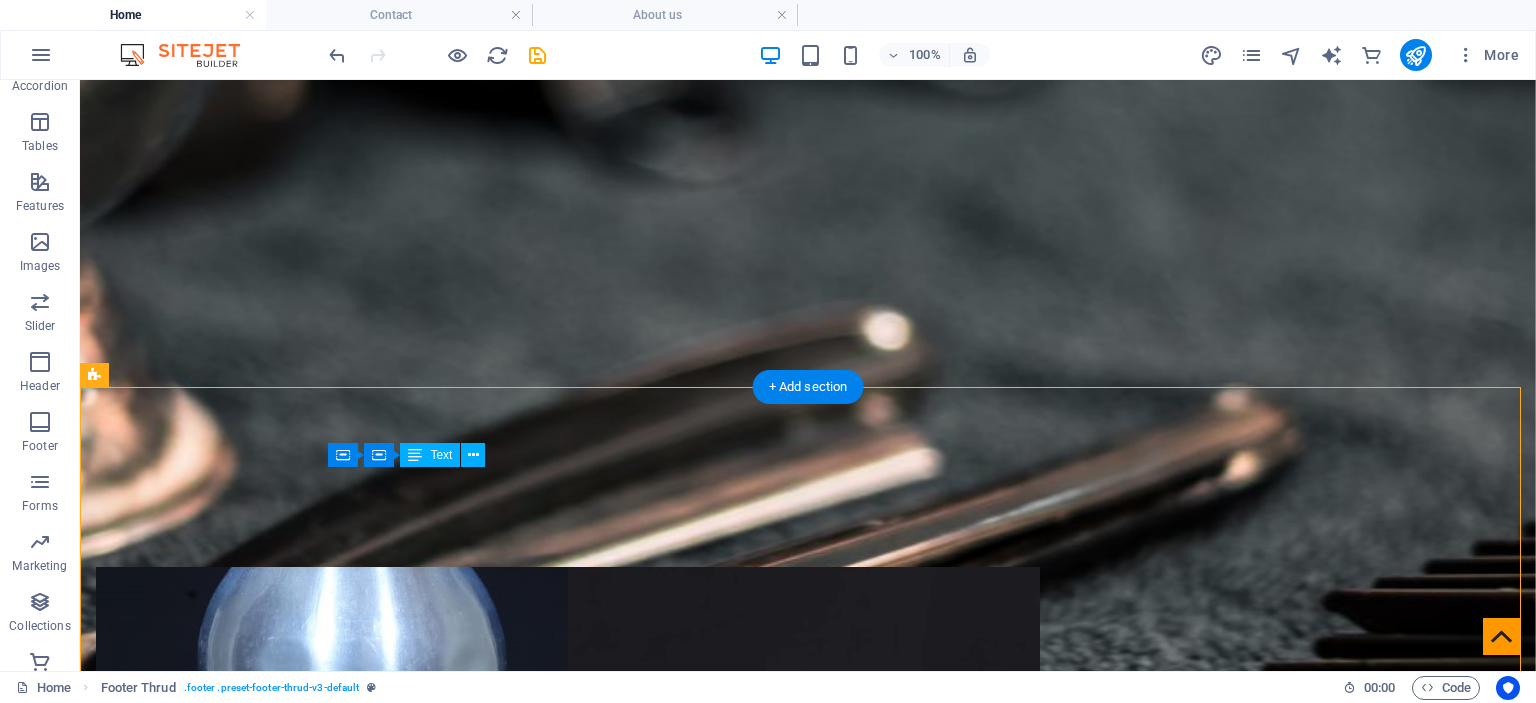 drag, startPoint x: 348, startPoint y: 483, endPoint x: 609, endPoint y: 516, distance: 263.07794 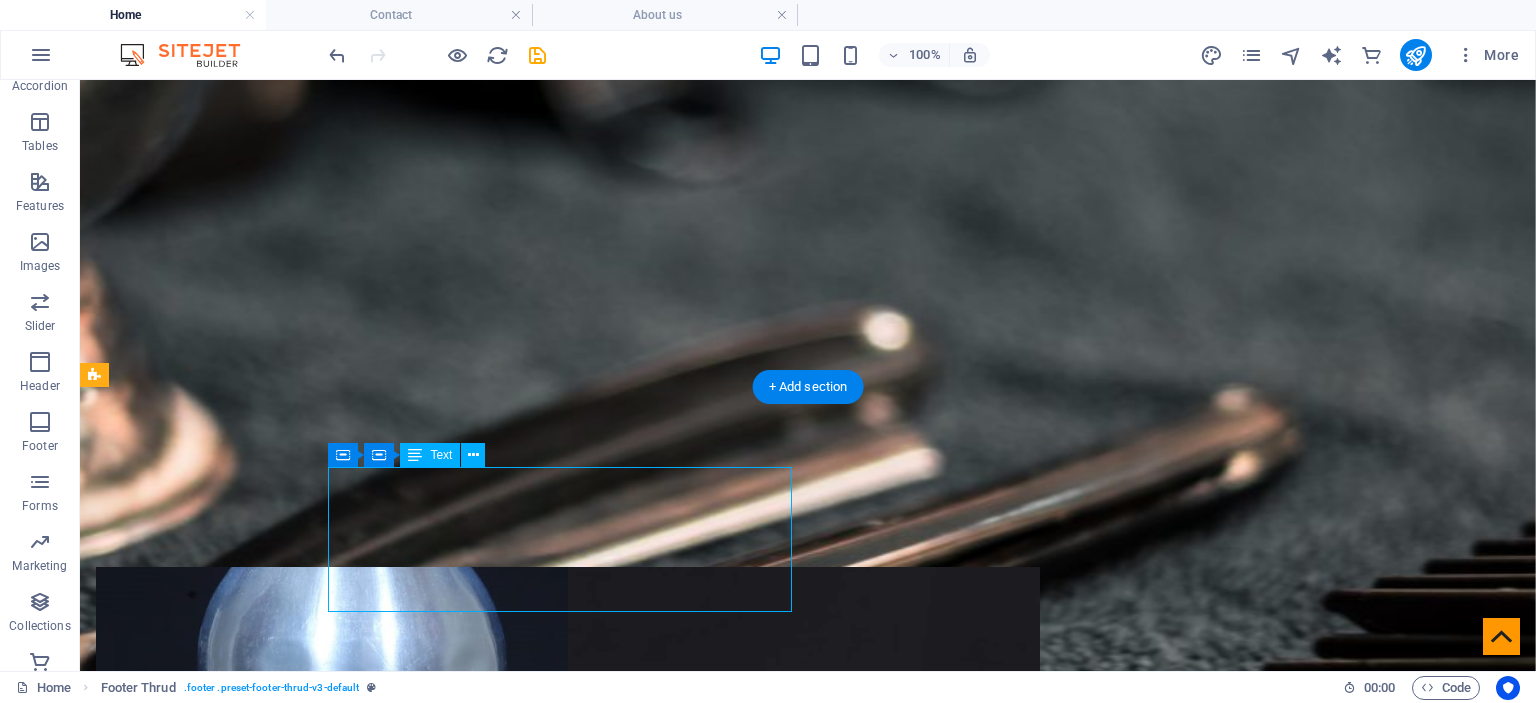 click on "Plot No. 34, S No. 984 Mangalmurti Nagar, Nashik, Maharashtra, 422009 Phone:   919011666799 Email:   tremendous0221@gmail.com" at bounding box center [568, 3140] 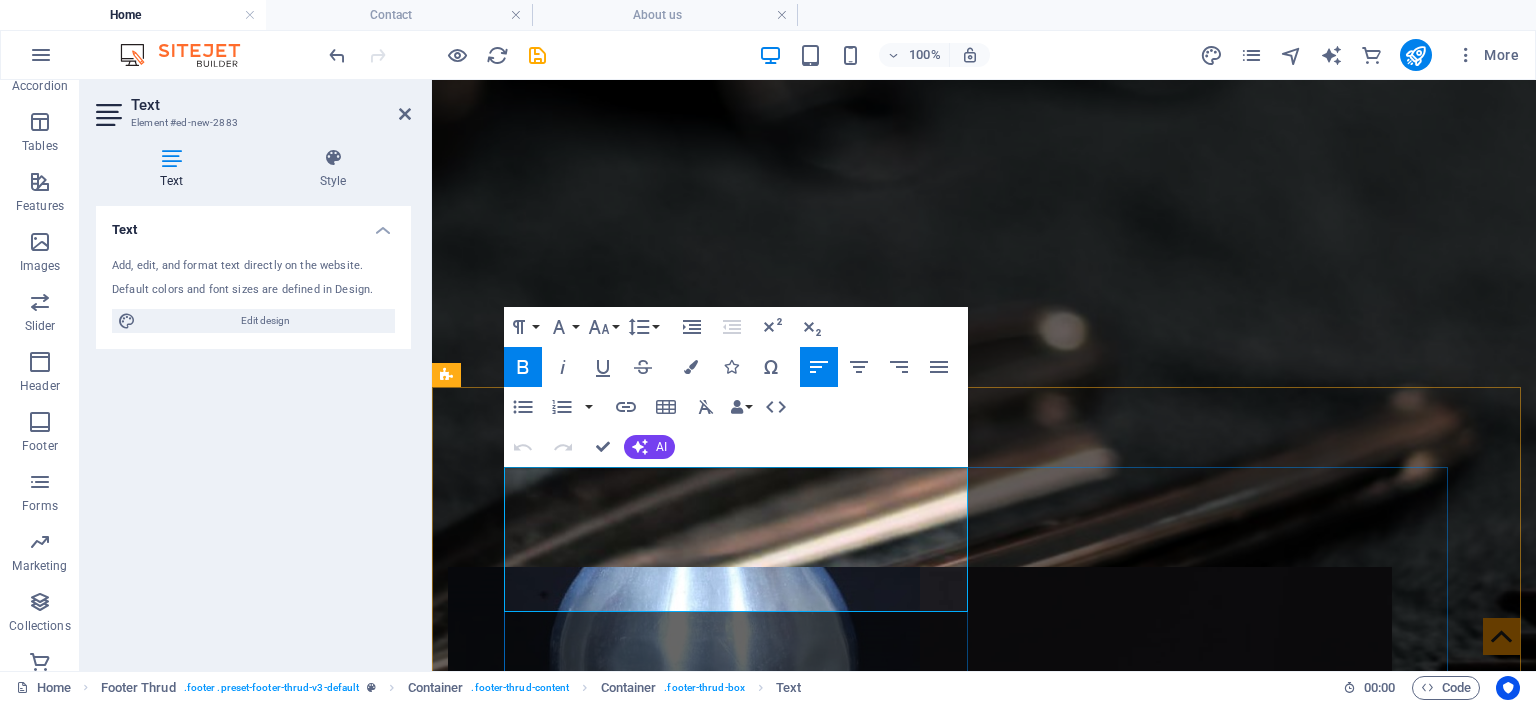 drag, startPoint x: 516, startPoint y: 489, endPoint x: 805, endPoint y: 528, distance: 291.61963 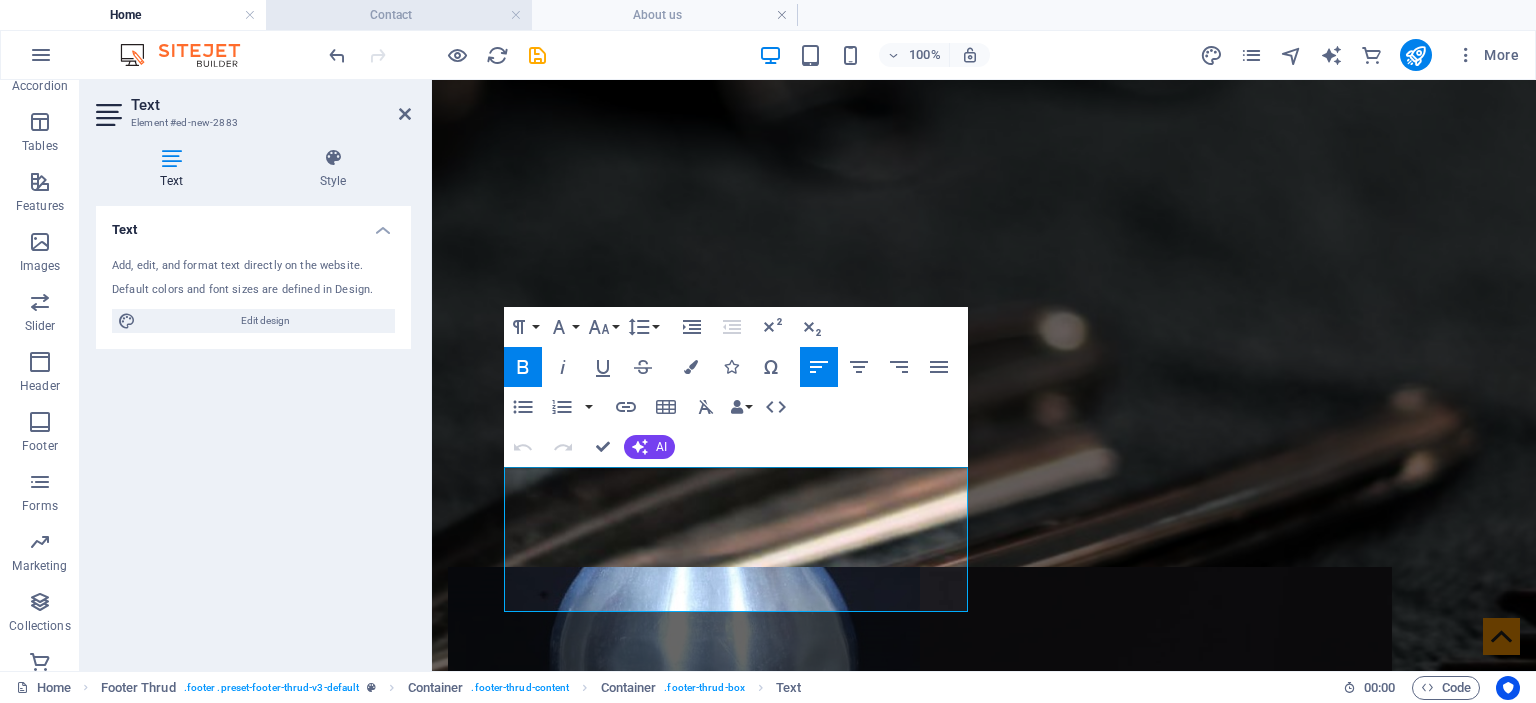 click on "Contact" at bounding box center (399, 15) 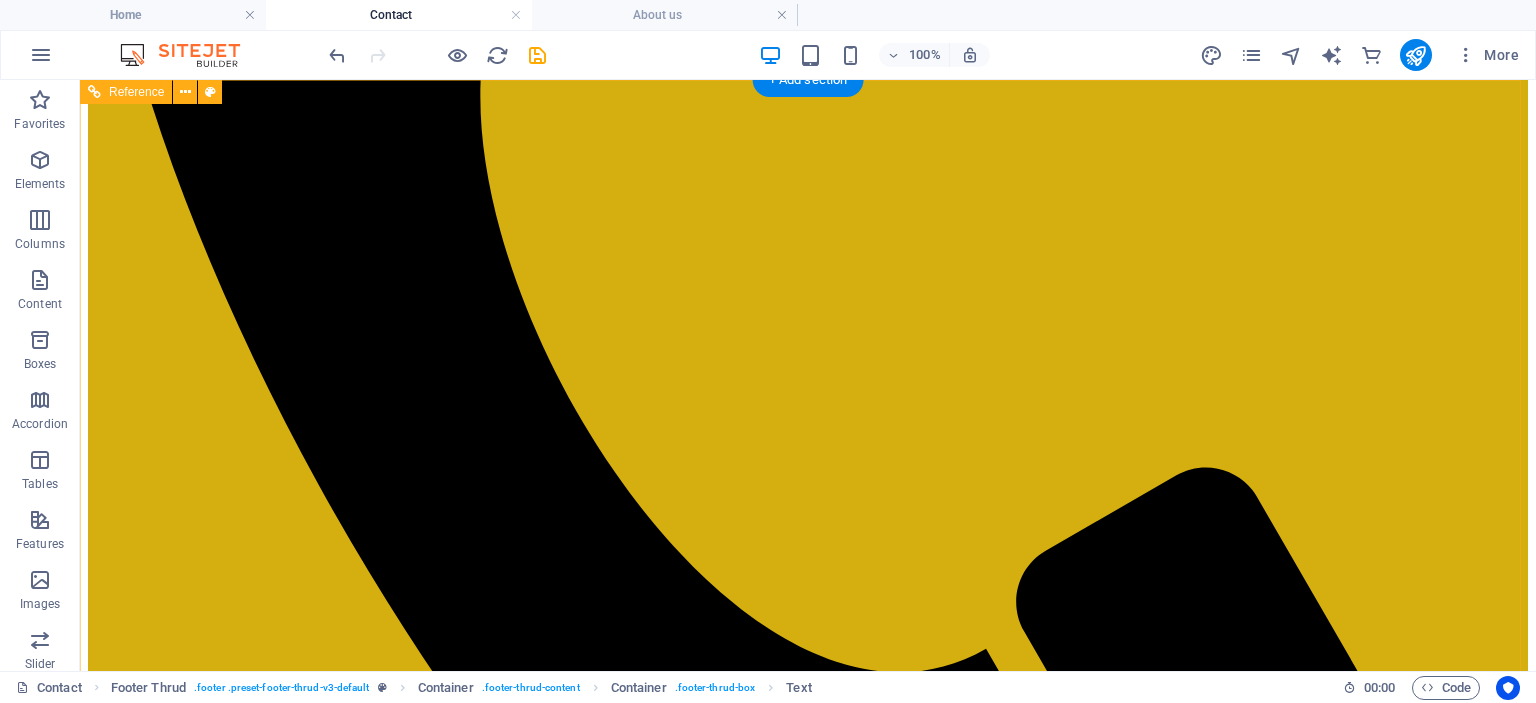 scroll, scrollTop: 1278, scrollLeft: 0, axis: vertical 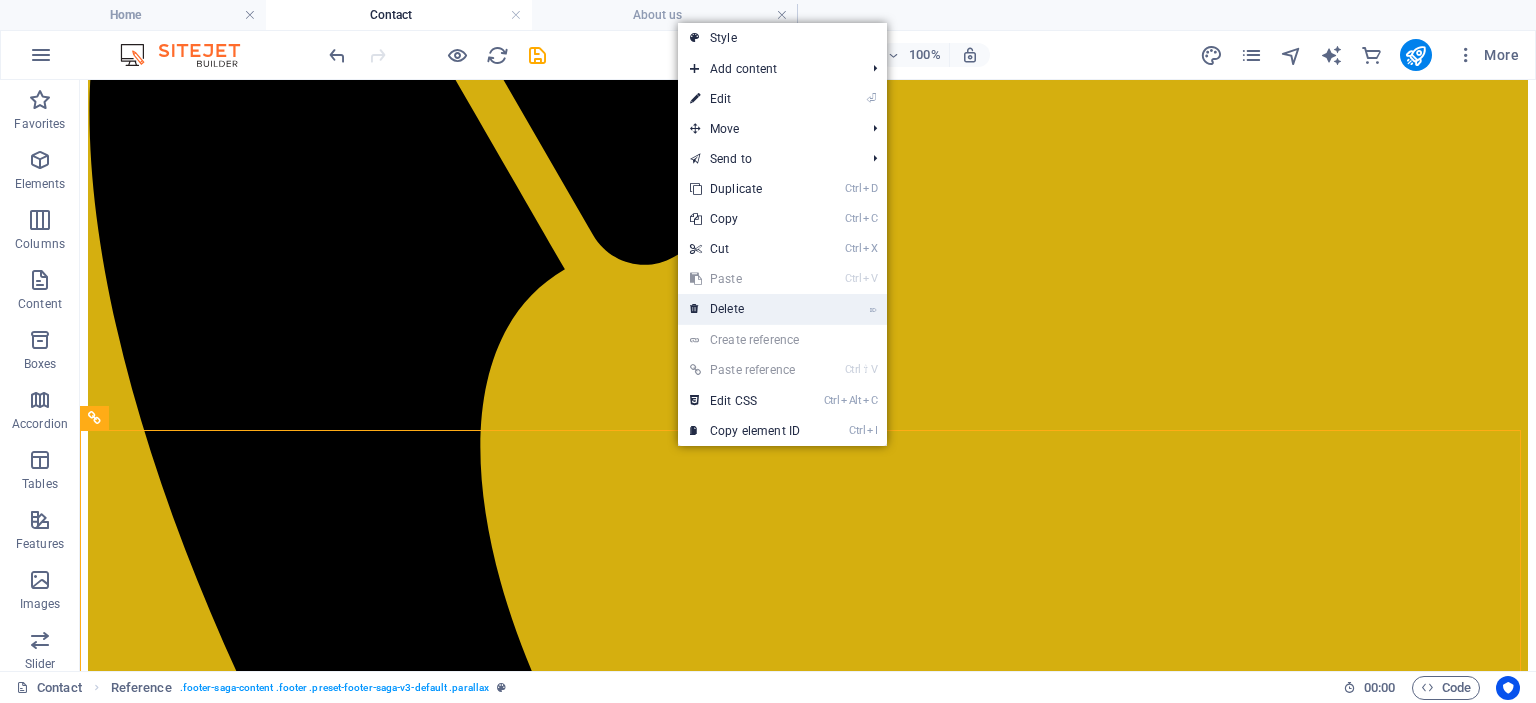 click on "⌦  Delete" at bounding box center (745, 309) 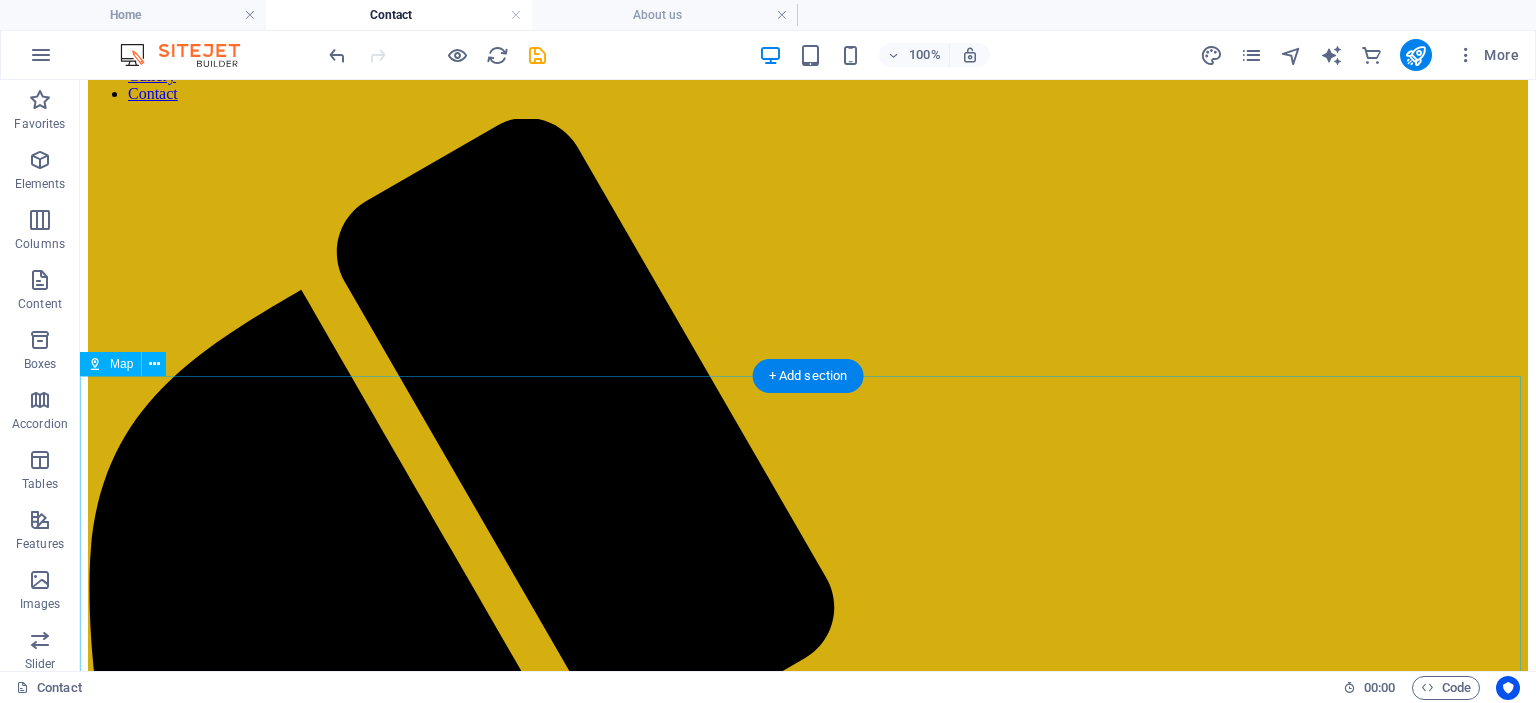 scroll, scrollTop: 1001, scrollLeft: 0, axis: vertical 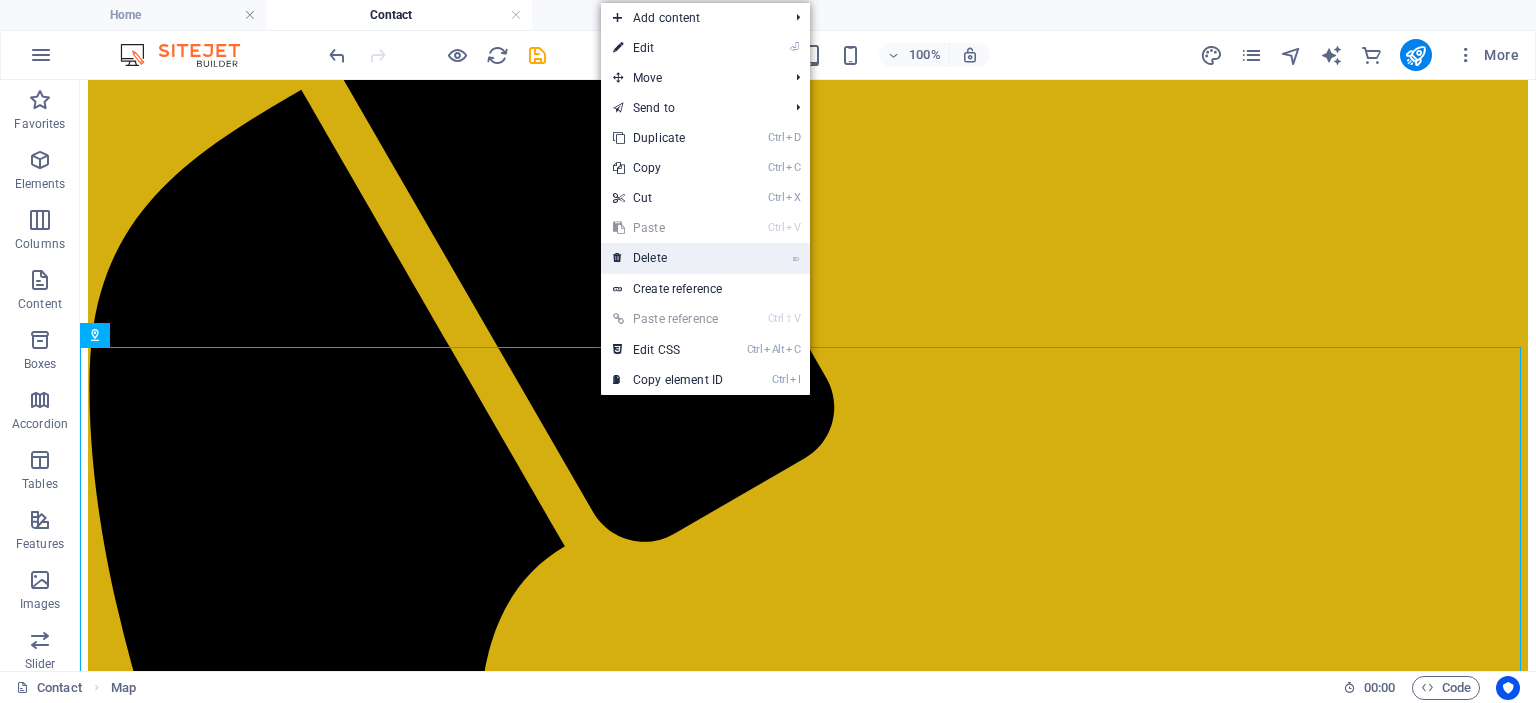 click on "⌦  Delete" at bounding box center (668, 258) 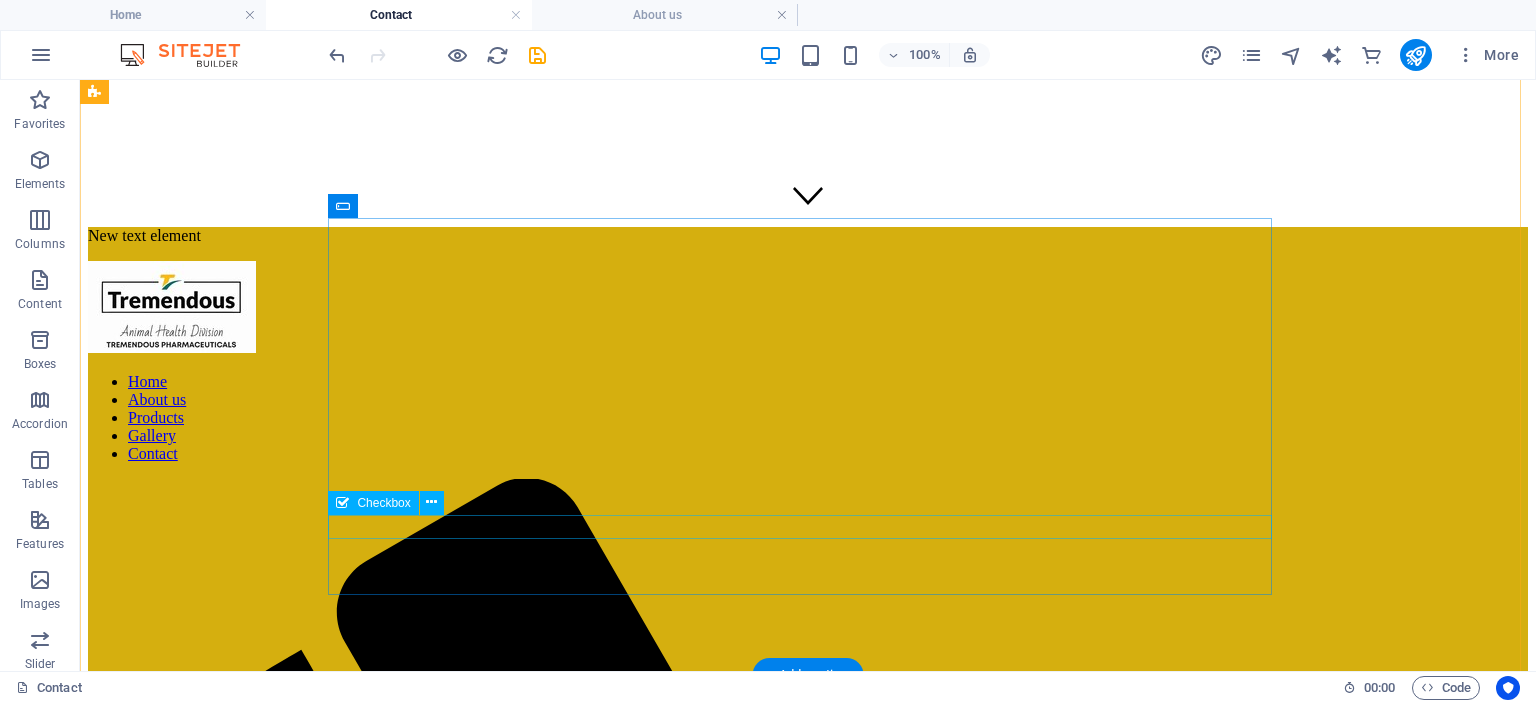 scroll, scrollTop: 741, scrollLeft: 0, axis: vertical 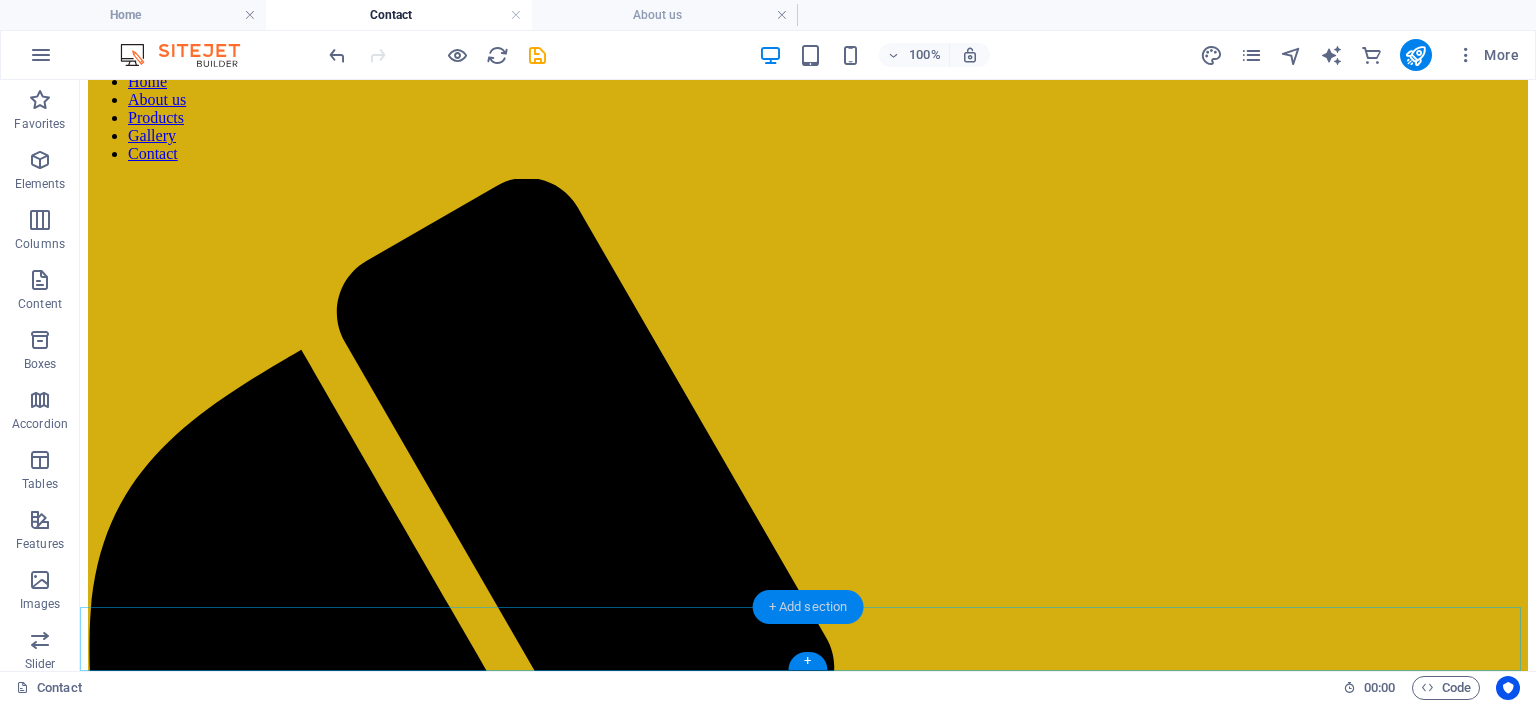 click on "+ Add section" at bounding box center (808, 607) 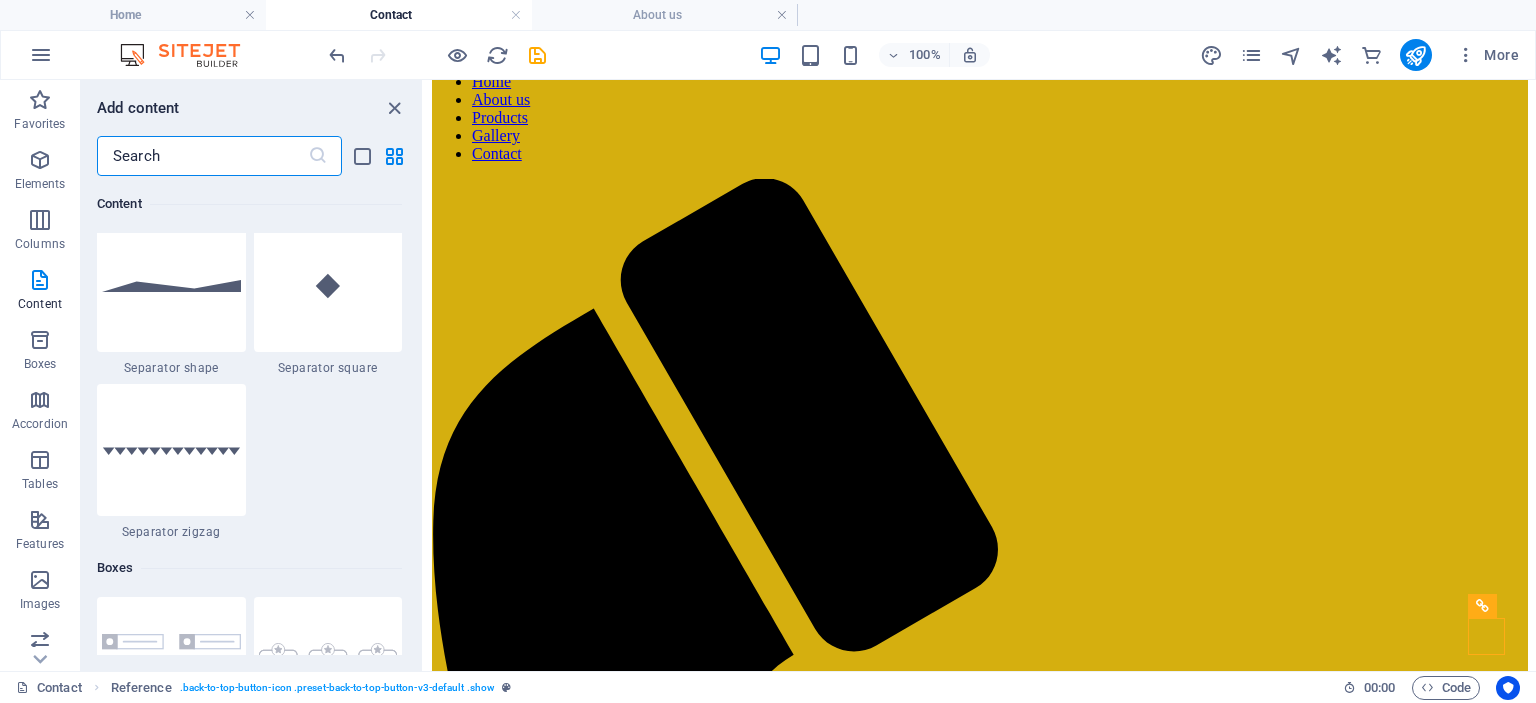 scroll, scrollTop: 5199, scrollLeft: 0, axis: vertical 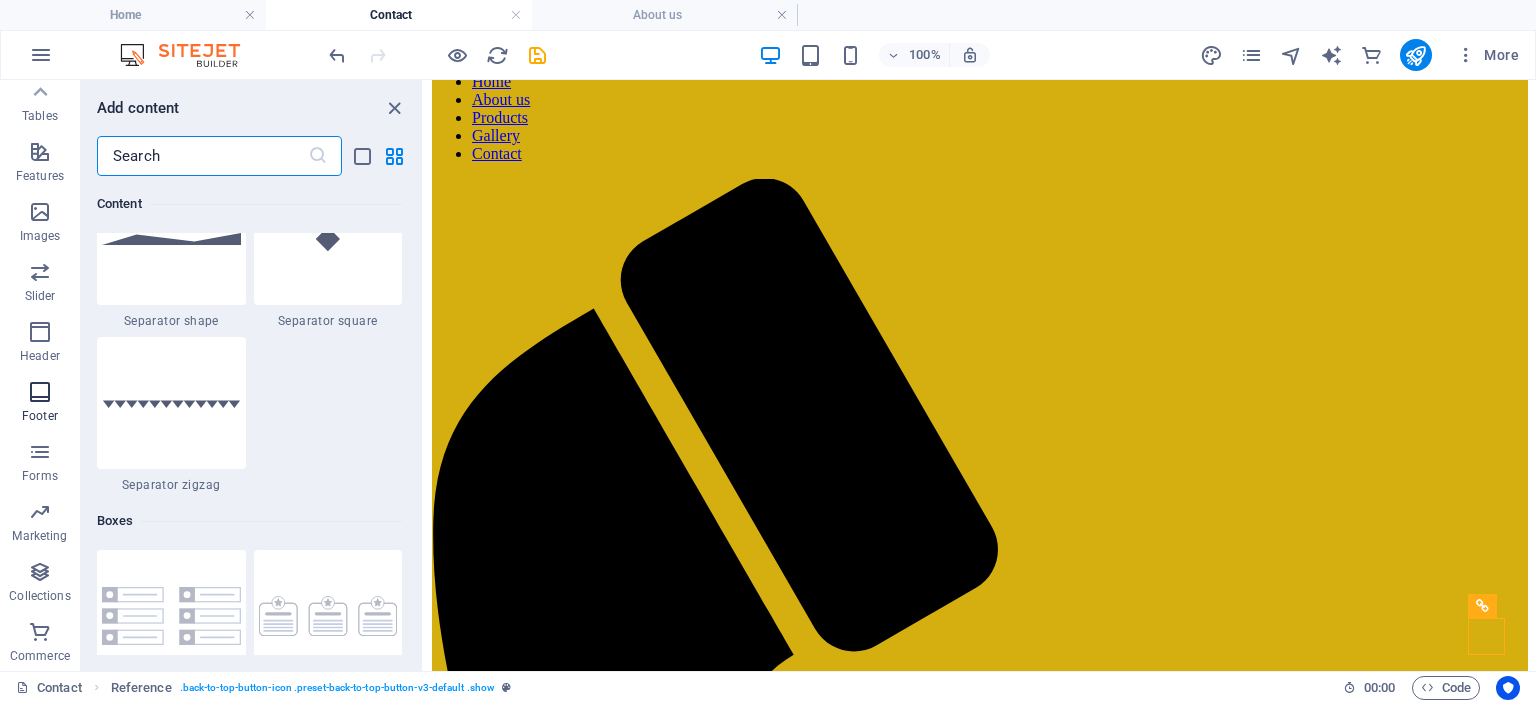 click at bounding box center [40, 392] 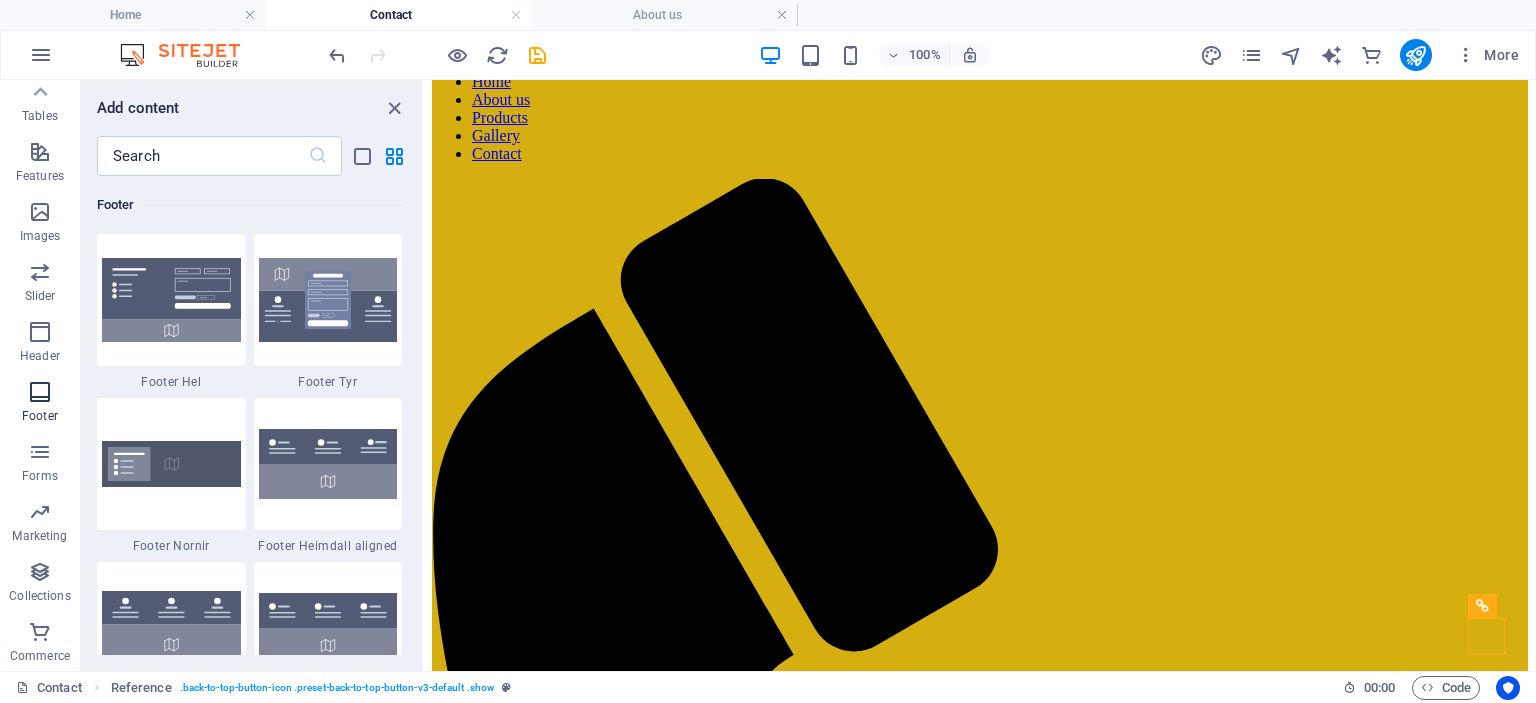 scroll, scrollTop: 13239, scrollLeft: 0, axis: vertical 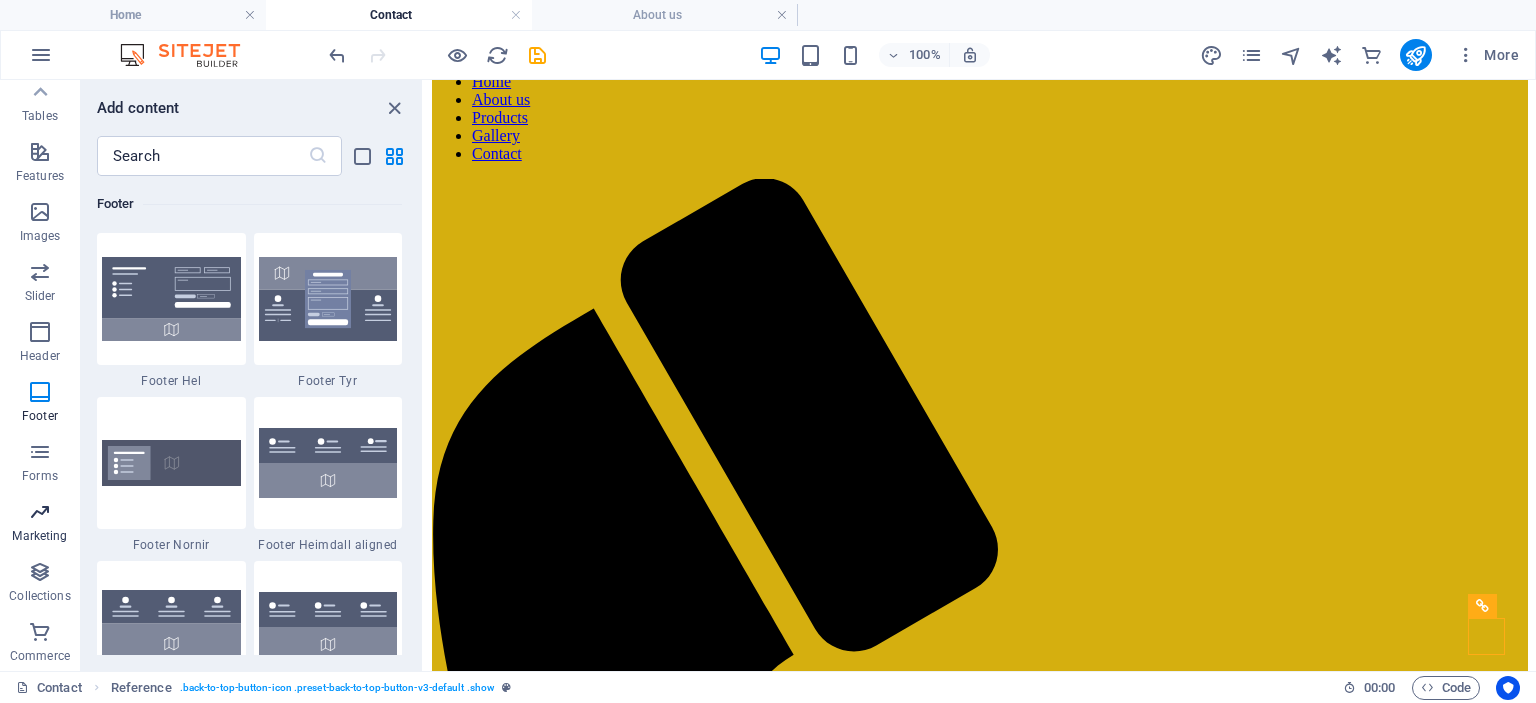 click at bounding box center (40, 512) 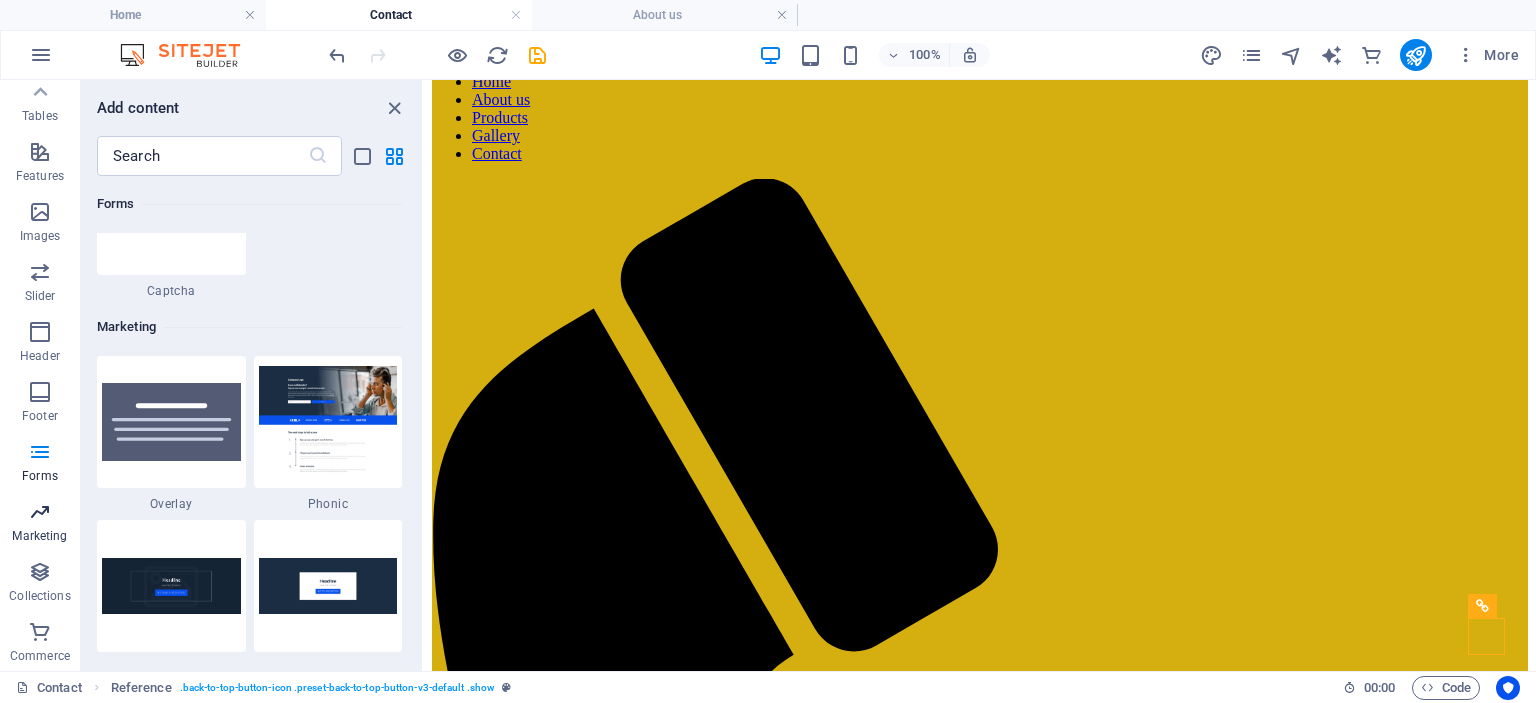 scroll, scrollTop: 16289, scrollLeft: 0, axis: vertical 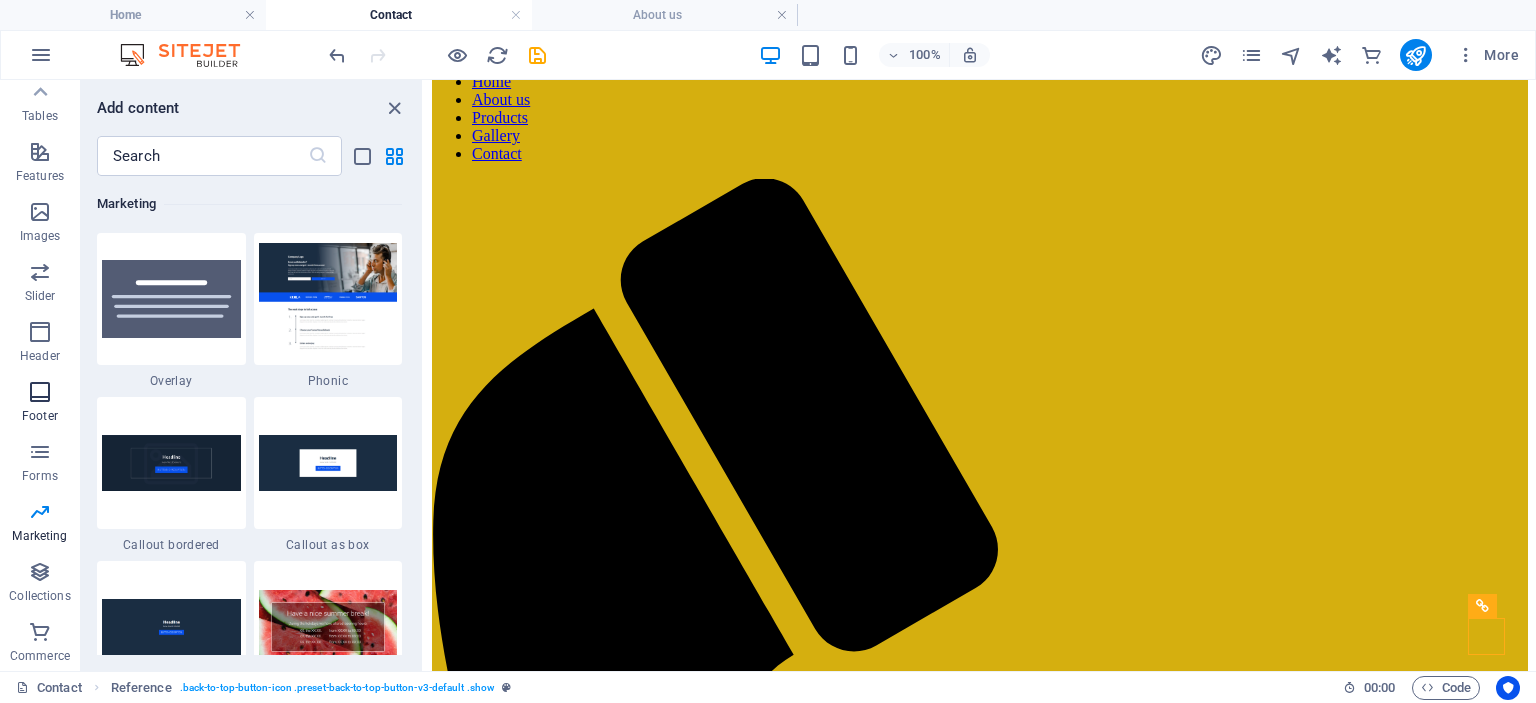 click at bounding box center (40, 392) 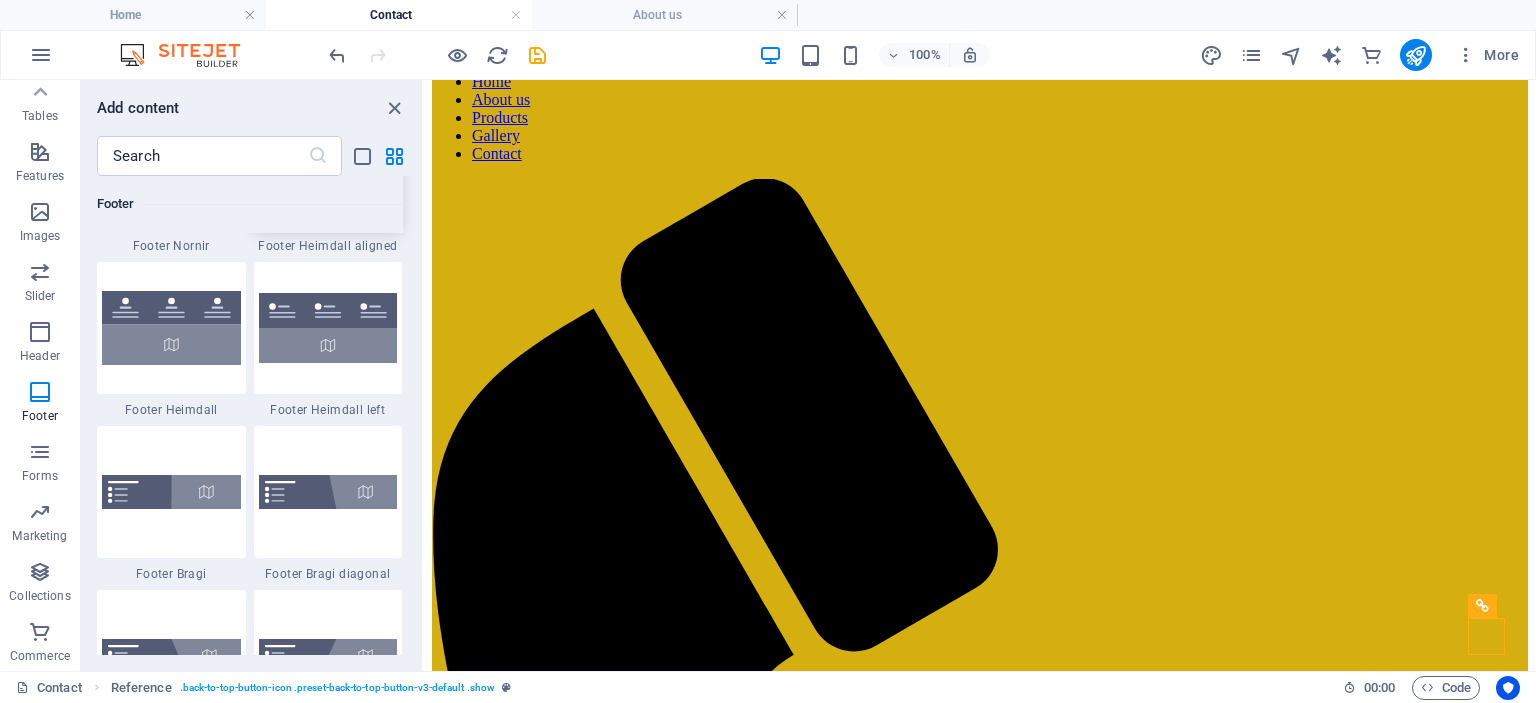 scroll, scrollTop: 13438, scrollLeft: 0, axis: vertical 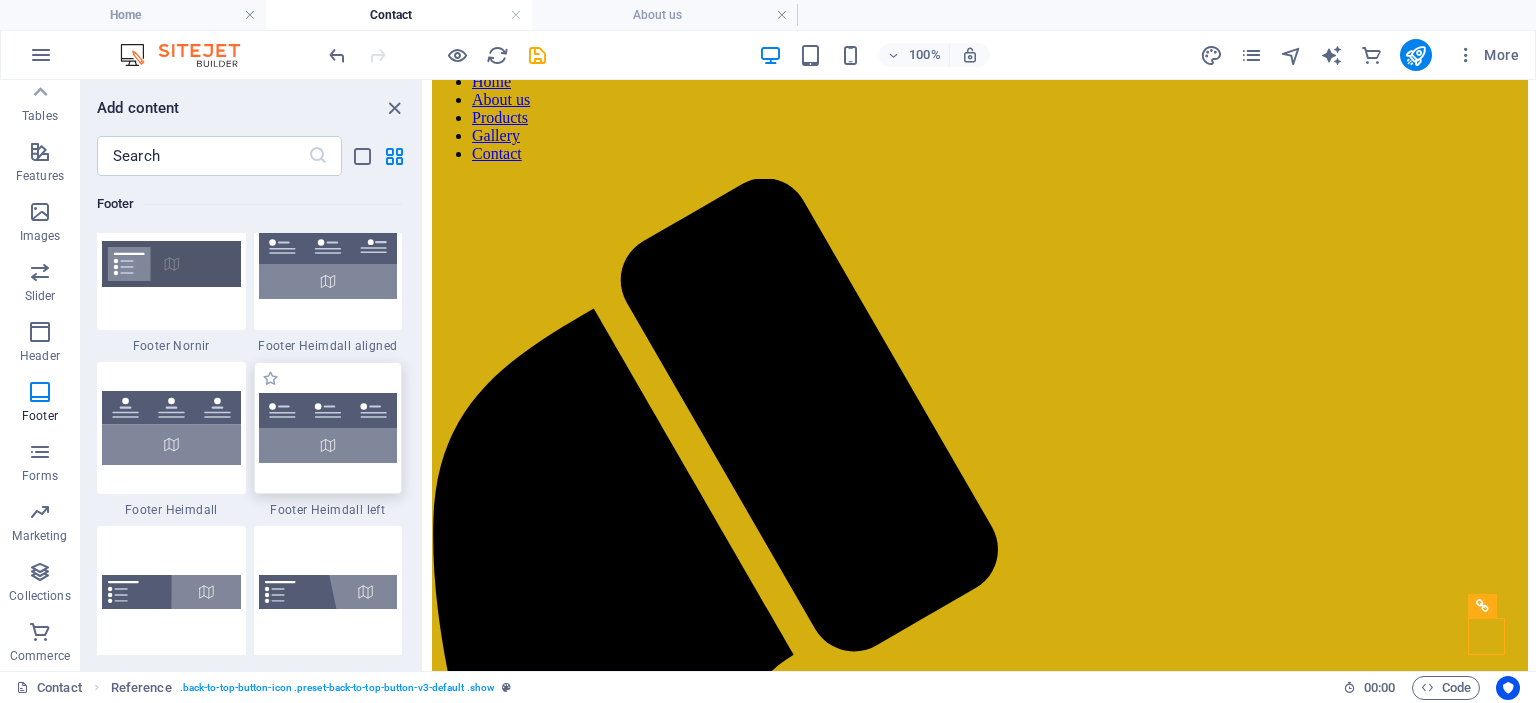 click at bounding box center (328, 428) 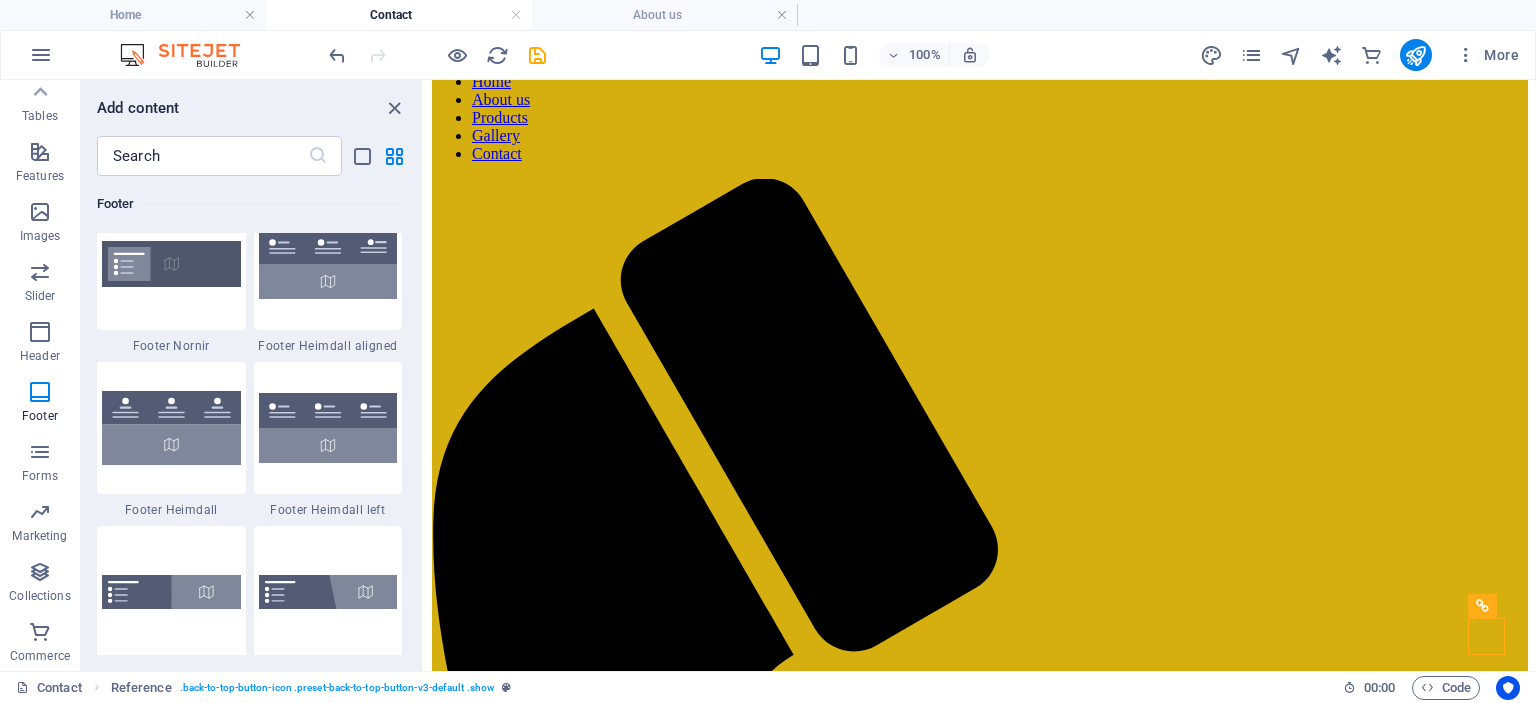 click on "Drag here to replace the existing content. Press “Ctrl” if you want to create a new element.
H1   Banner   Container   H3   Contact Form   H2   Spacer   Text   Spacer   Dropdown   Form   Input   Email   Textarea   Form button   Map   Reference   Checkbox   Reference   Reference   Captcha" at bounding box center [980, 375] 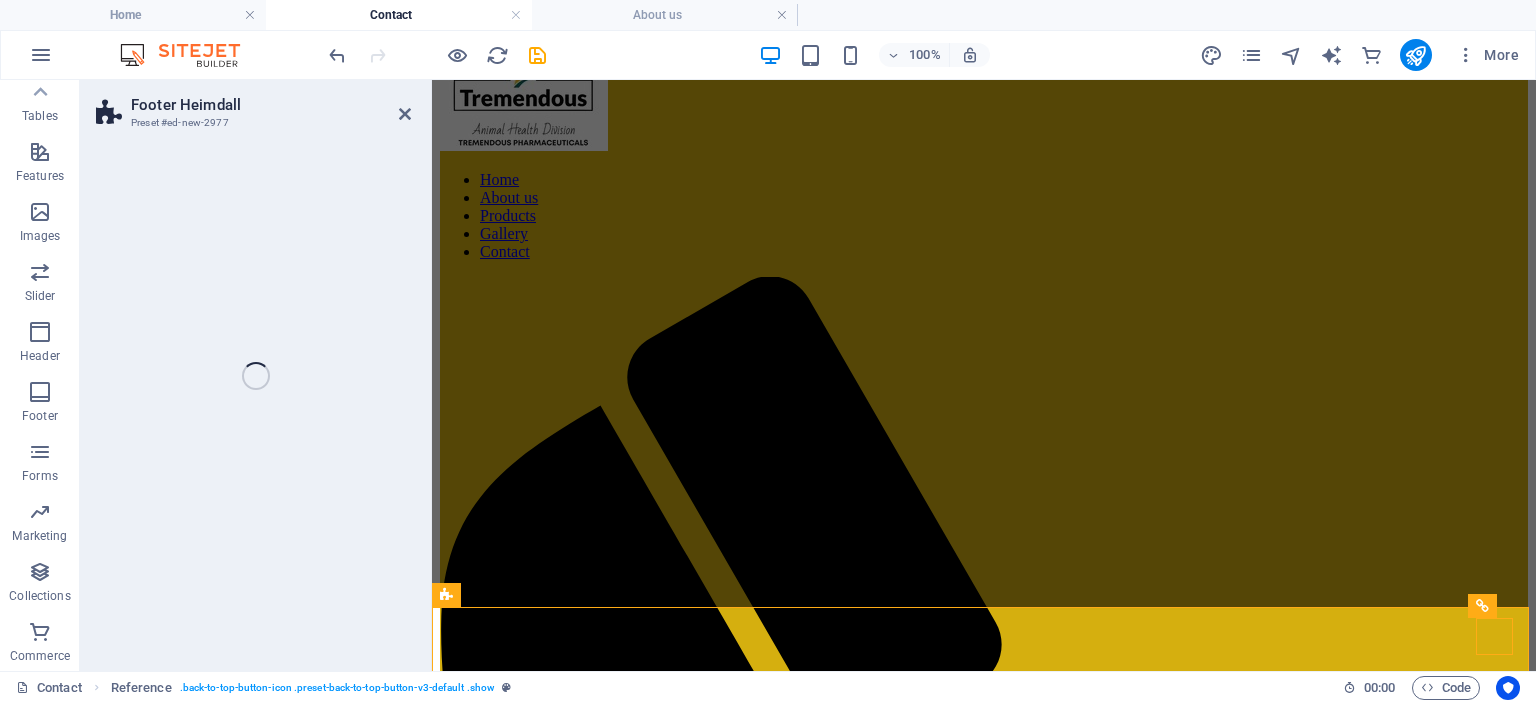 click on "Footer Heimdall Preset #ed-new-2977
Drag here to replace the existing content. Press “Ctrl” if you want to create a new element.
H1   Banner   Container   H3   Contact Form   H2   Spacer   Text   Spacer   Dropdown   Form   Input   Email   Textarea   Form button   Map   Reference   Checkbox   Reference   Reference   Captcha   Footer Heimdall" at bounding box center [808, 375] 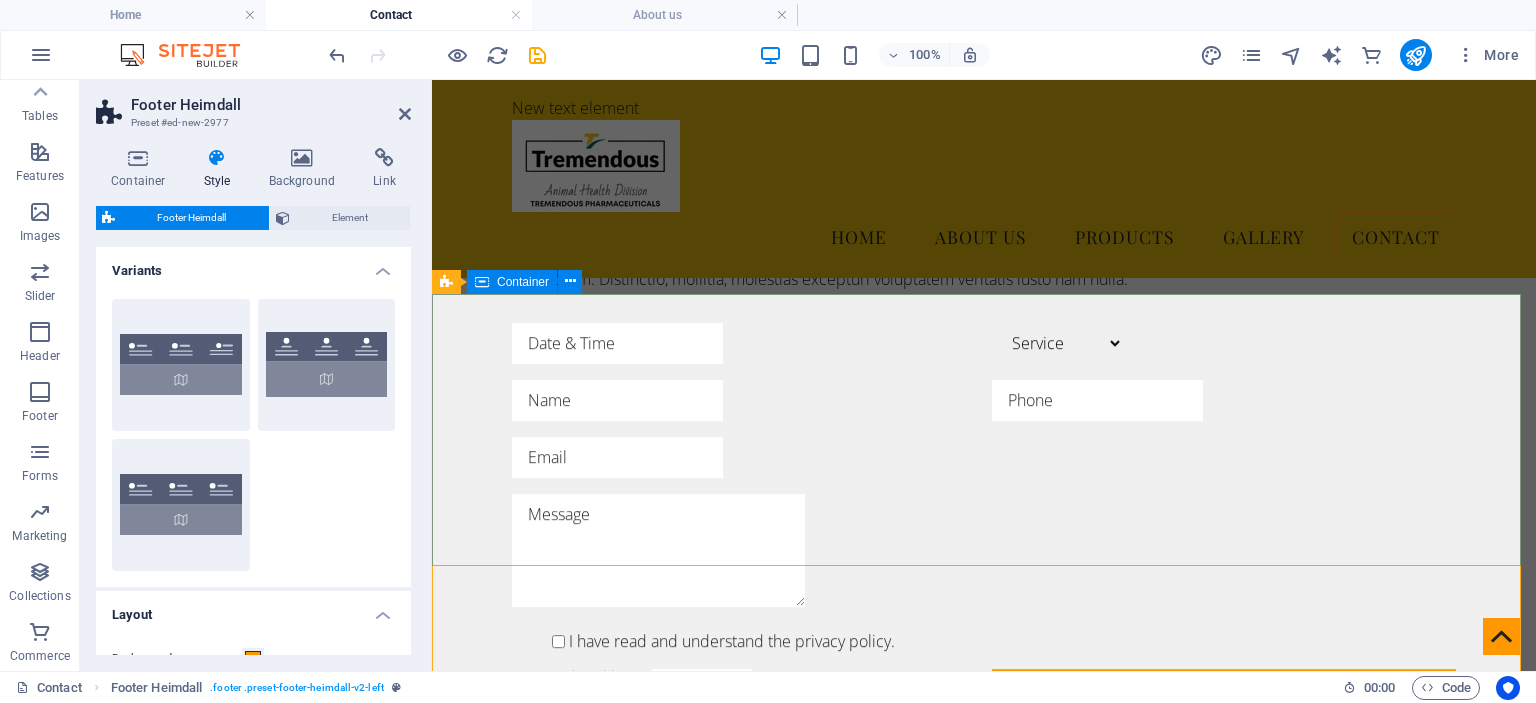 scroll, scrollTop: 1041, scrollLeft: 0, axis: vertical 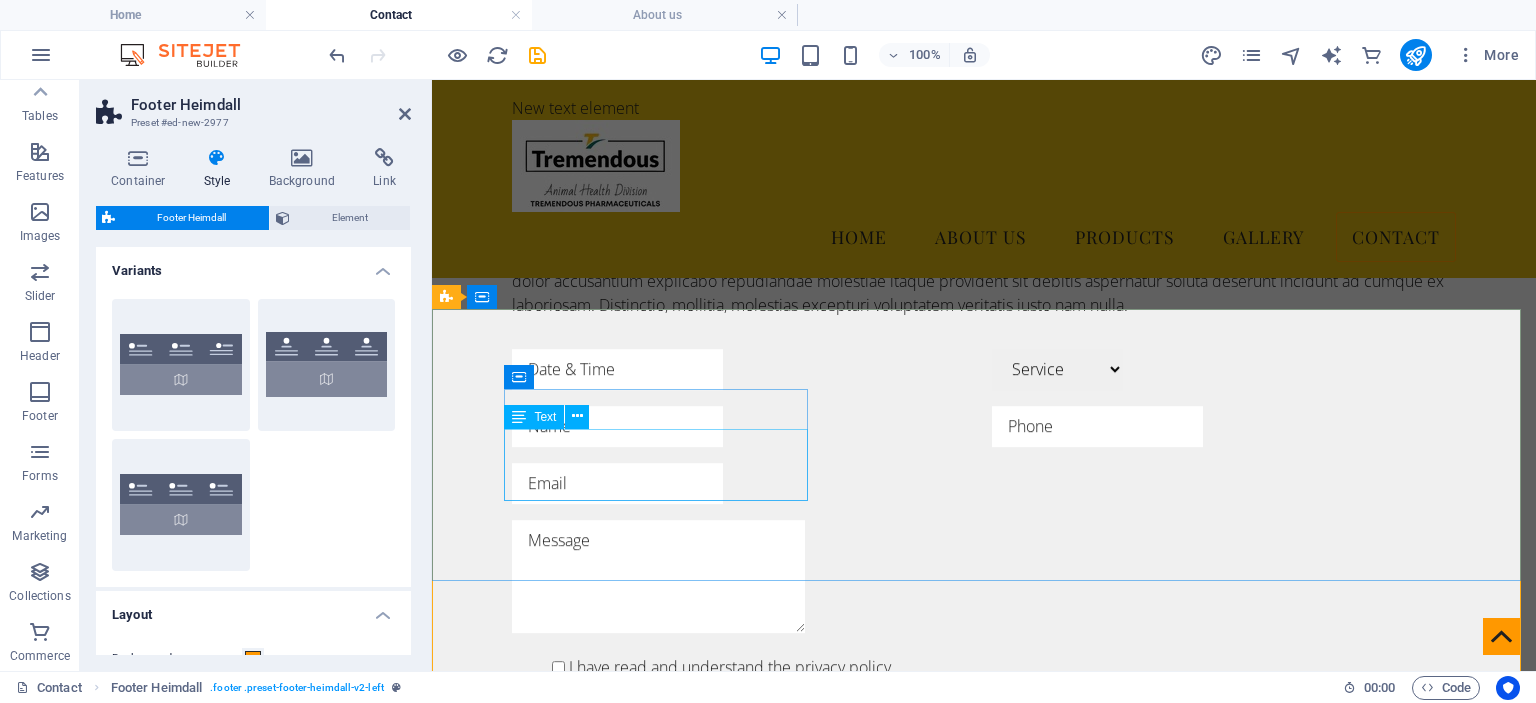 click on "Plot No. 34, S No. 984 Mangalmurti Nagar, Nashik 422009   Nashik" at bounding box center (600, 1004) 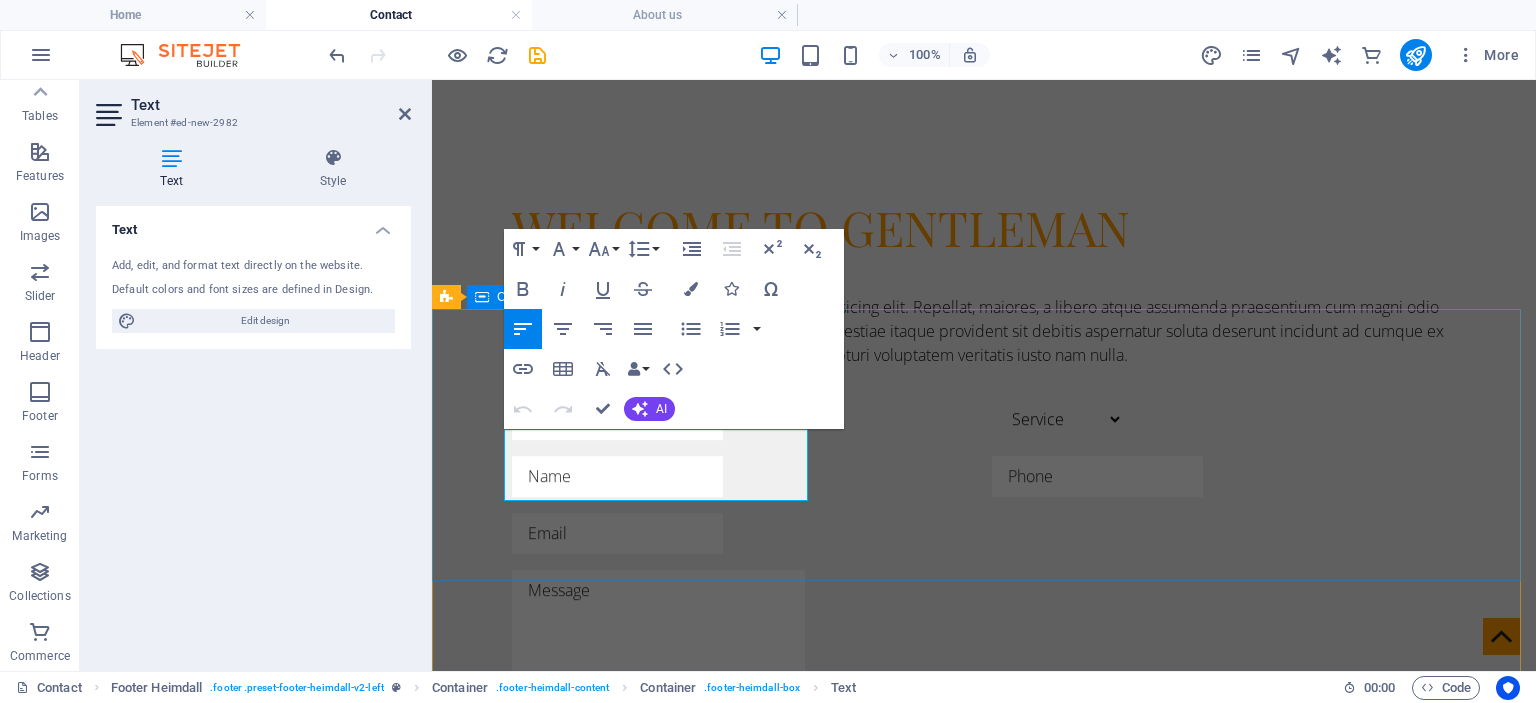 drag, startPoint x: 626, startPoint y: 493, endPoint x: 502, endPoint y: 440, distance: 134.85178 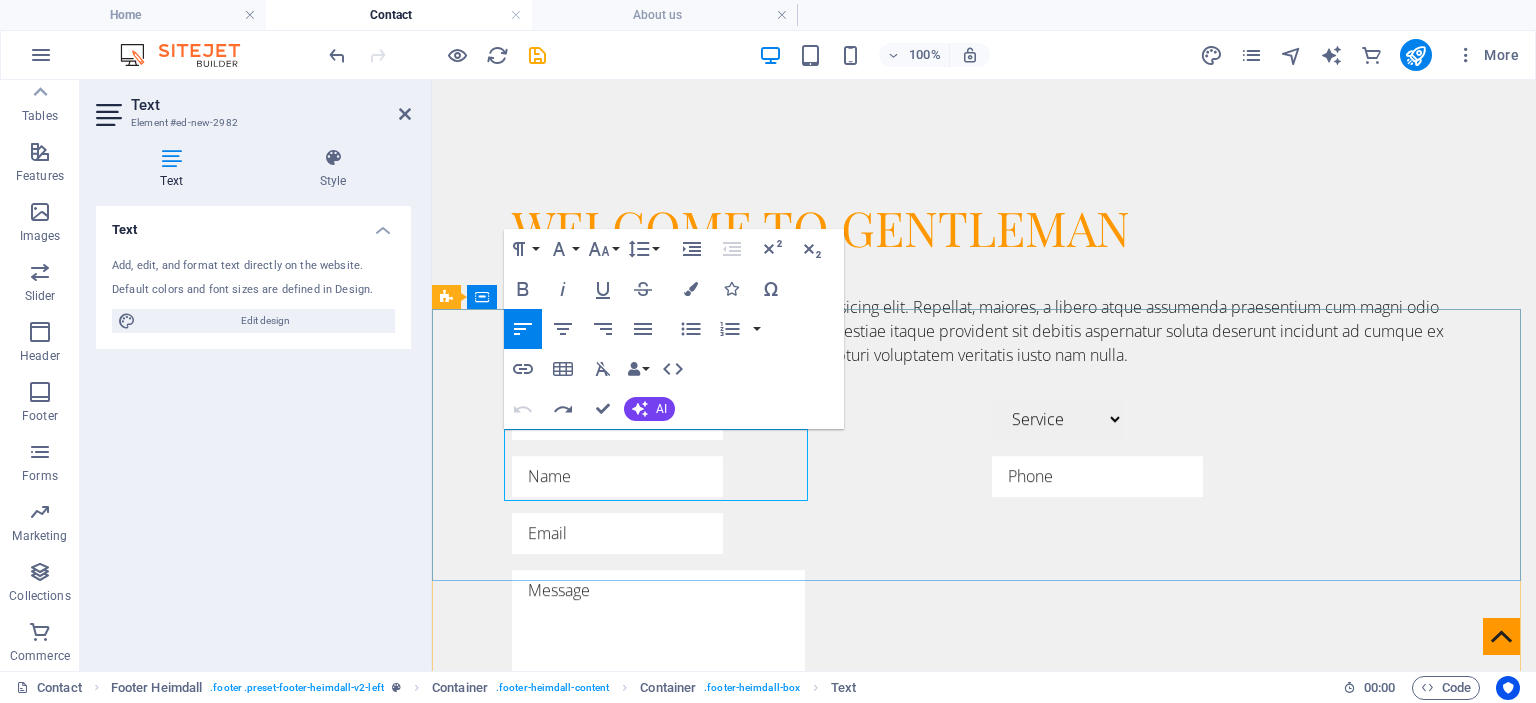 drag, startPoint x: 632, startPoint y: 487, endPoint x: 506, endPoint y: 442, distance: 133.79462 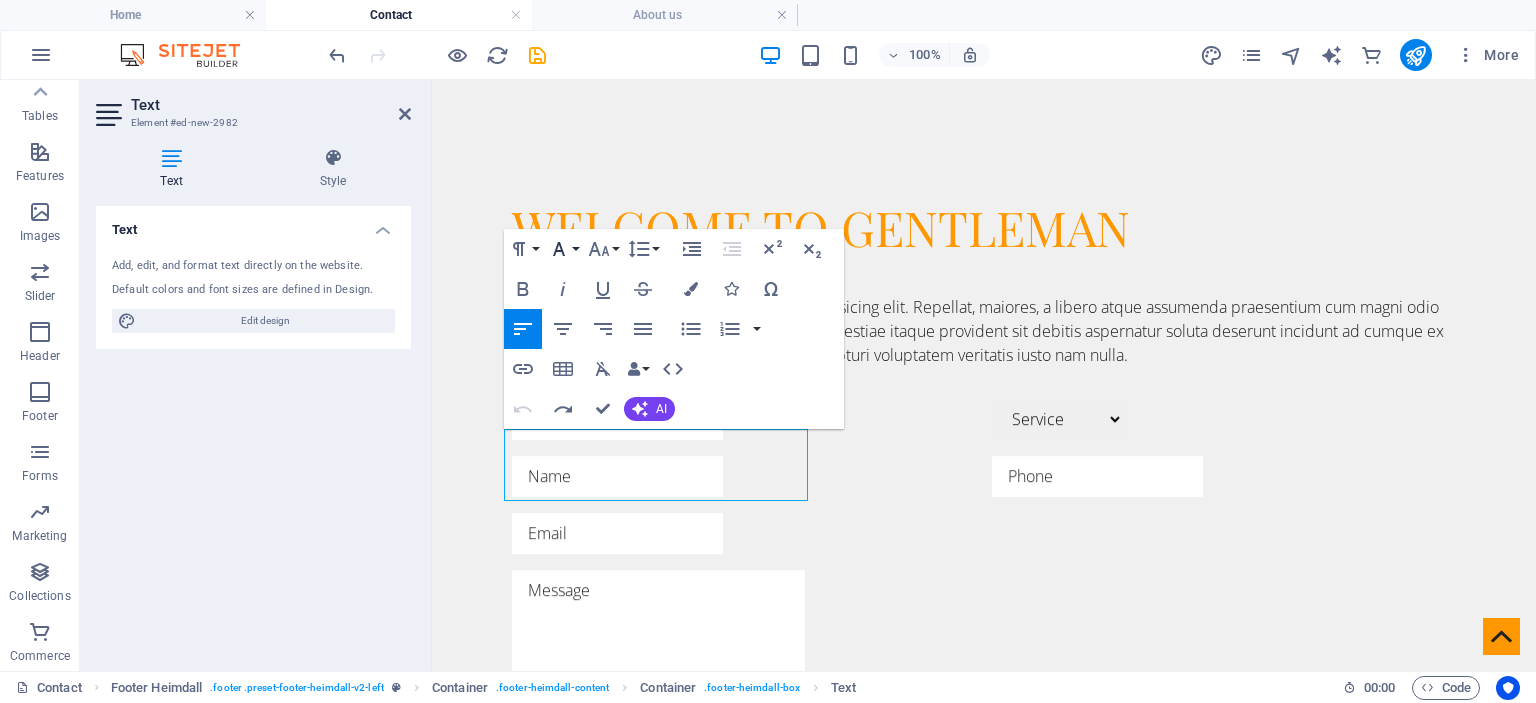 click 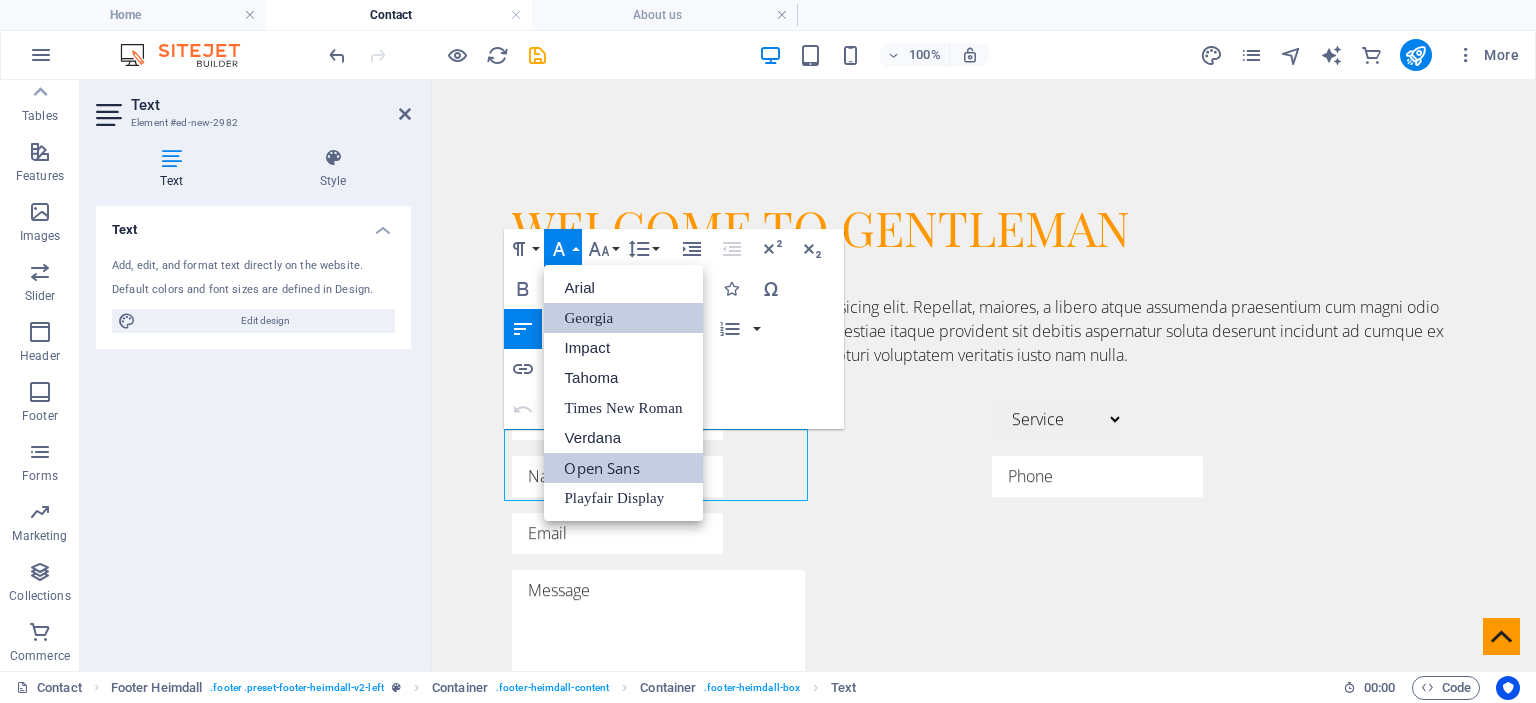 scroll, scrollTop: 0, scrollLeft: 0, axis: both 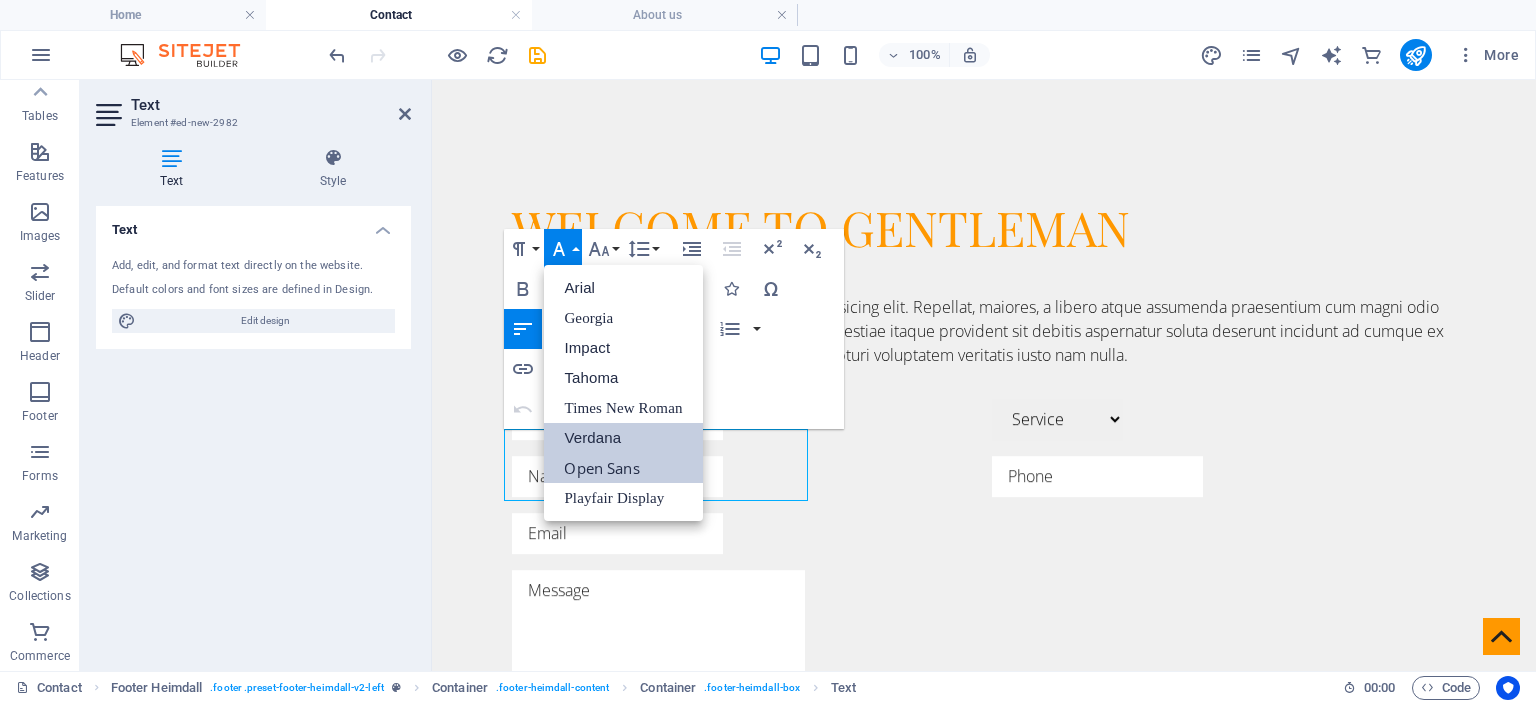 click on "Verdana" at bounding box center (623, 438) 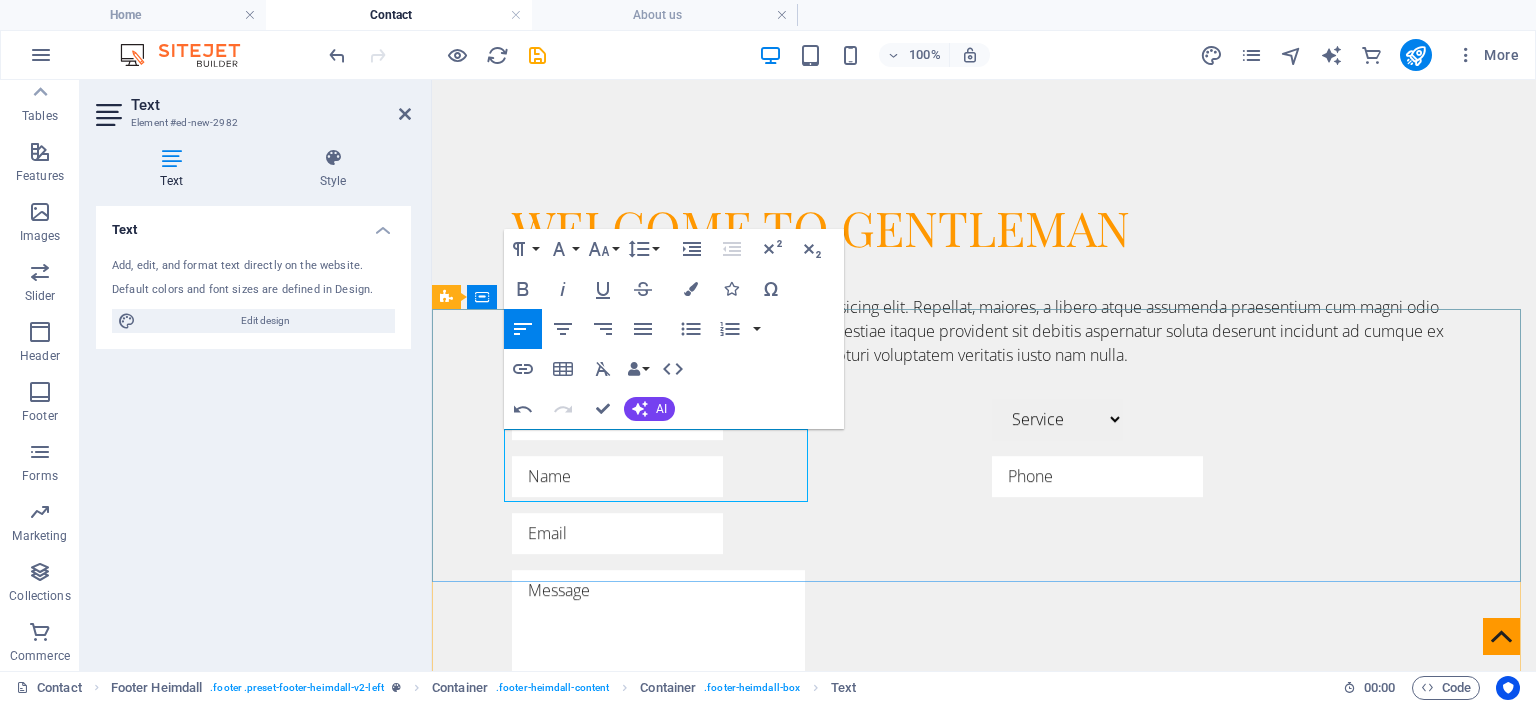 click on "422009   Nashik" at bounding box center [600, 1080] 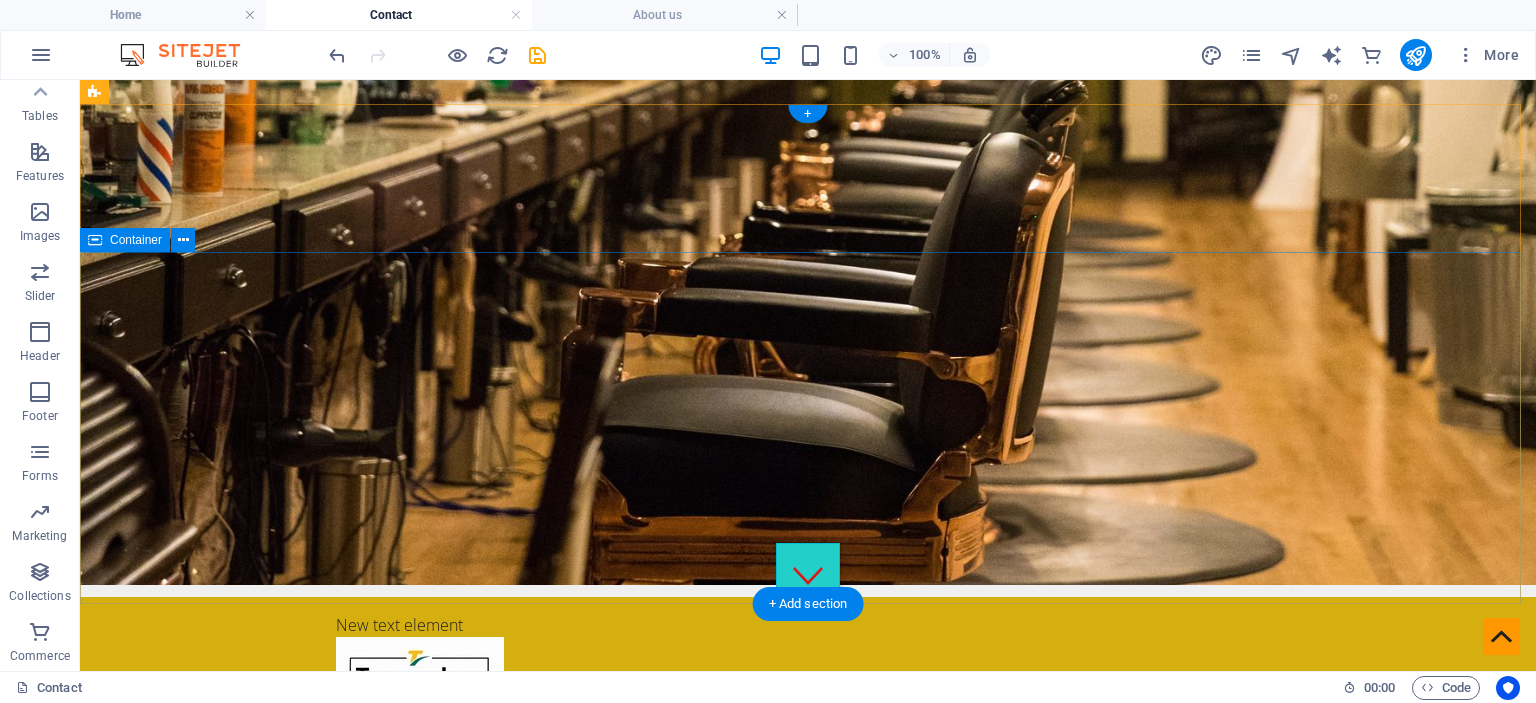 scroll, scrollTop: 0, scrollLeft: 0, axis: both 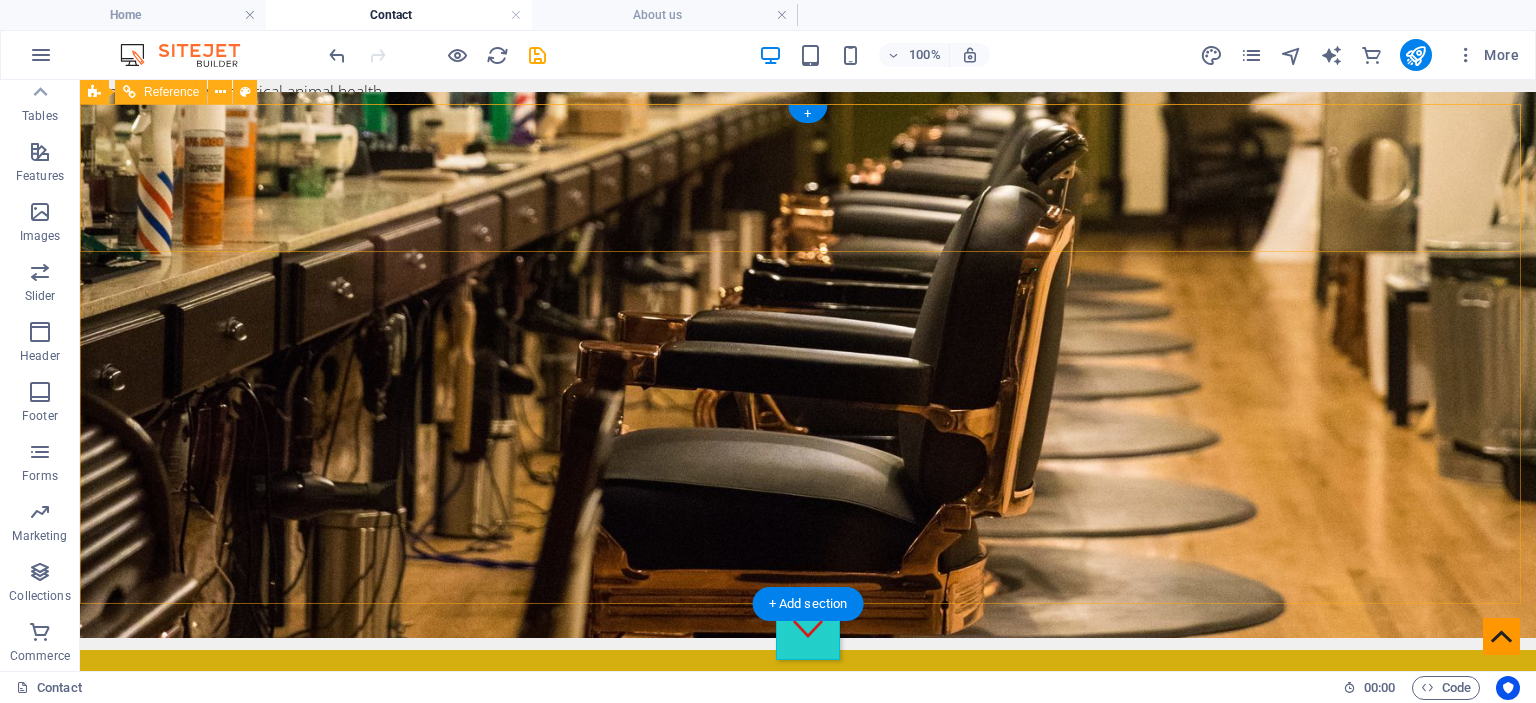 click on "New text element" at bounding box center (808, 678) 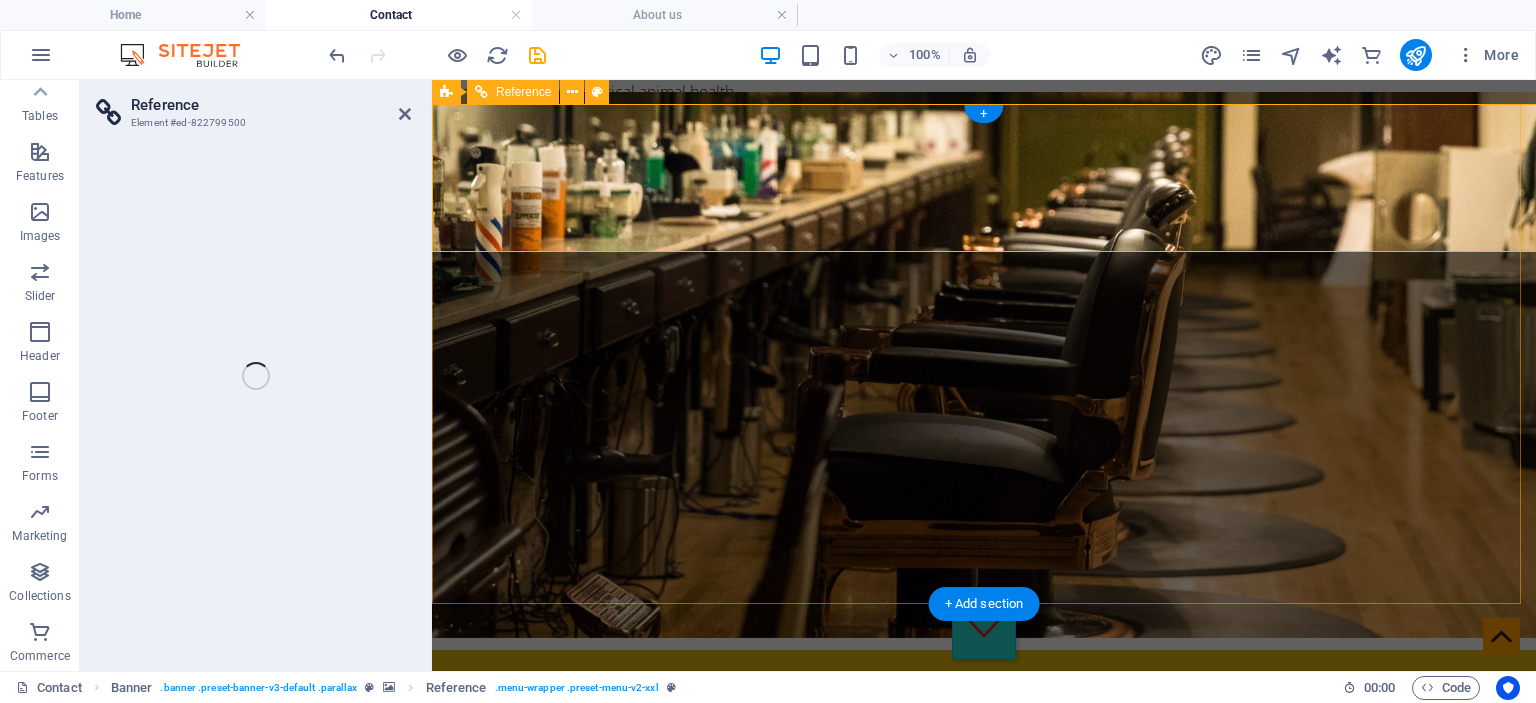 click on "New text element" at bounding box center [984, 678] 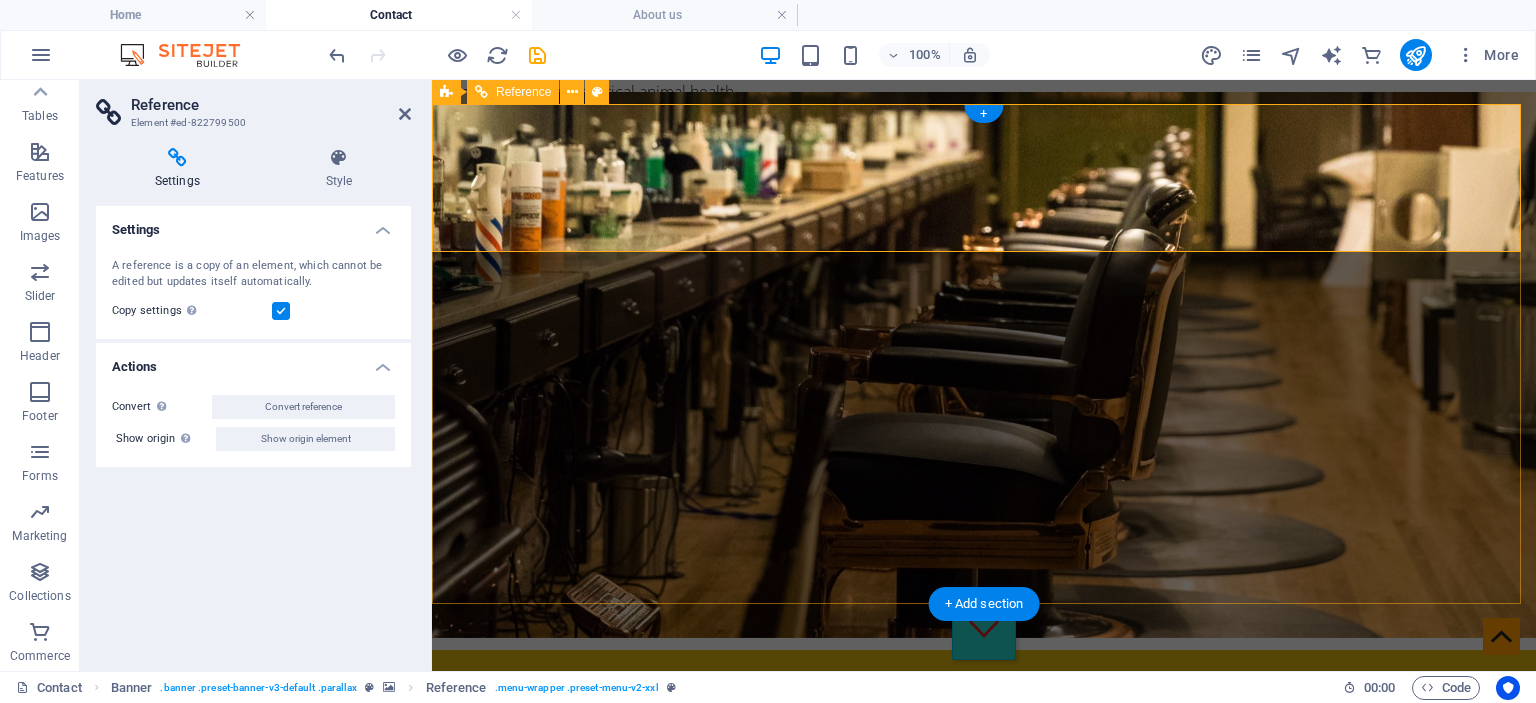 click on "New text element" at bounding box center (984, 678) 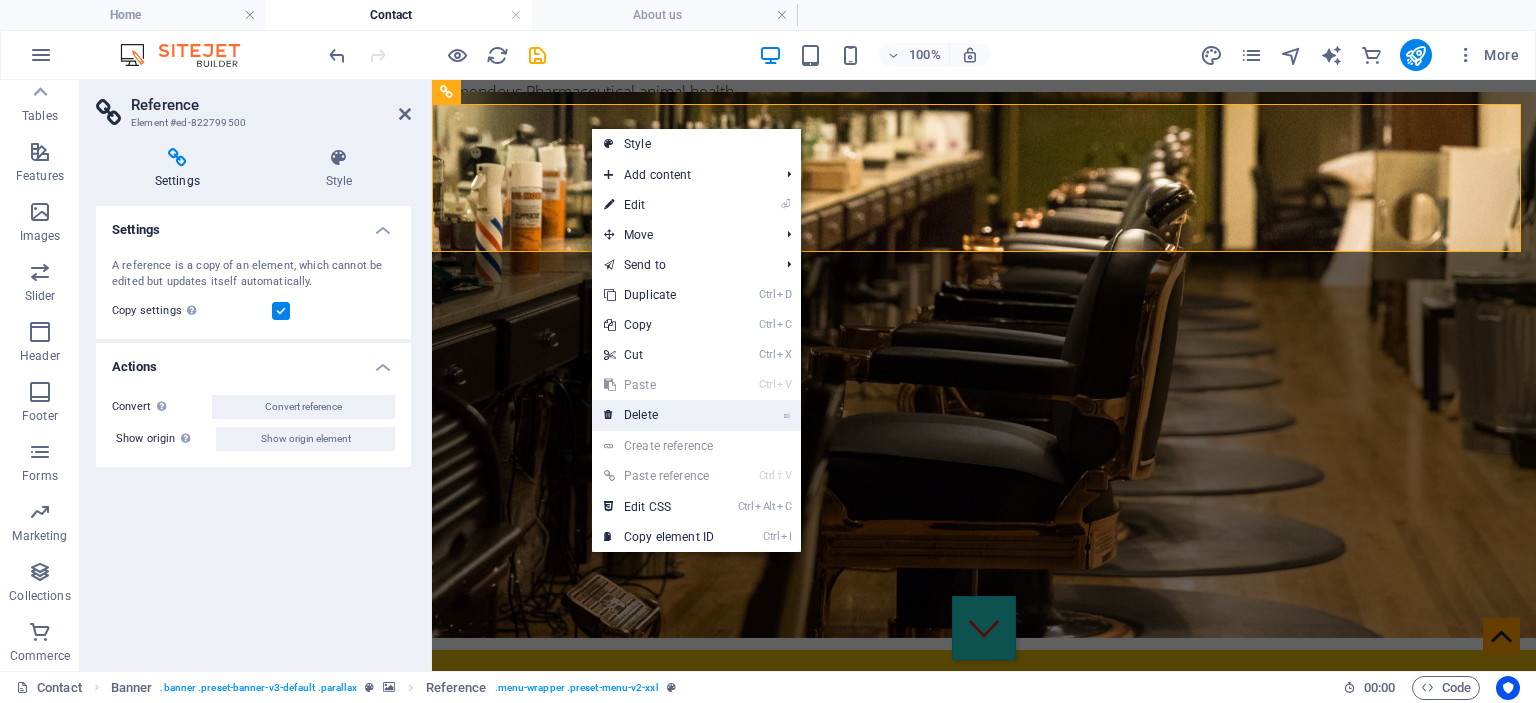 drag, startPoint x: 632, startPoint y: 412, endPoint x: 552, endPoint y: 329, distance: 115.27792 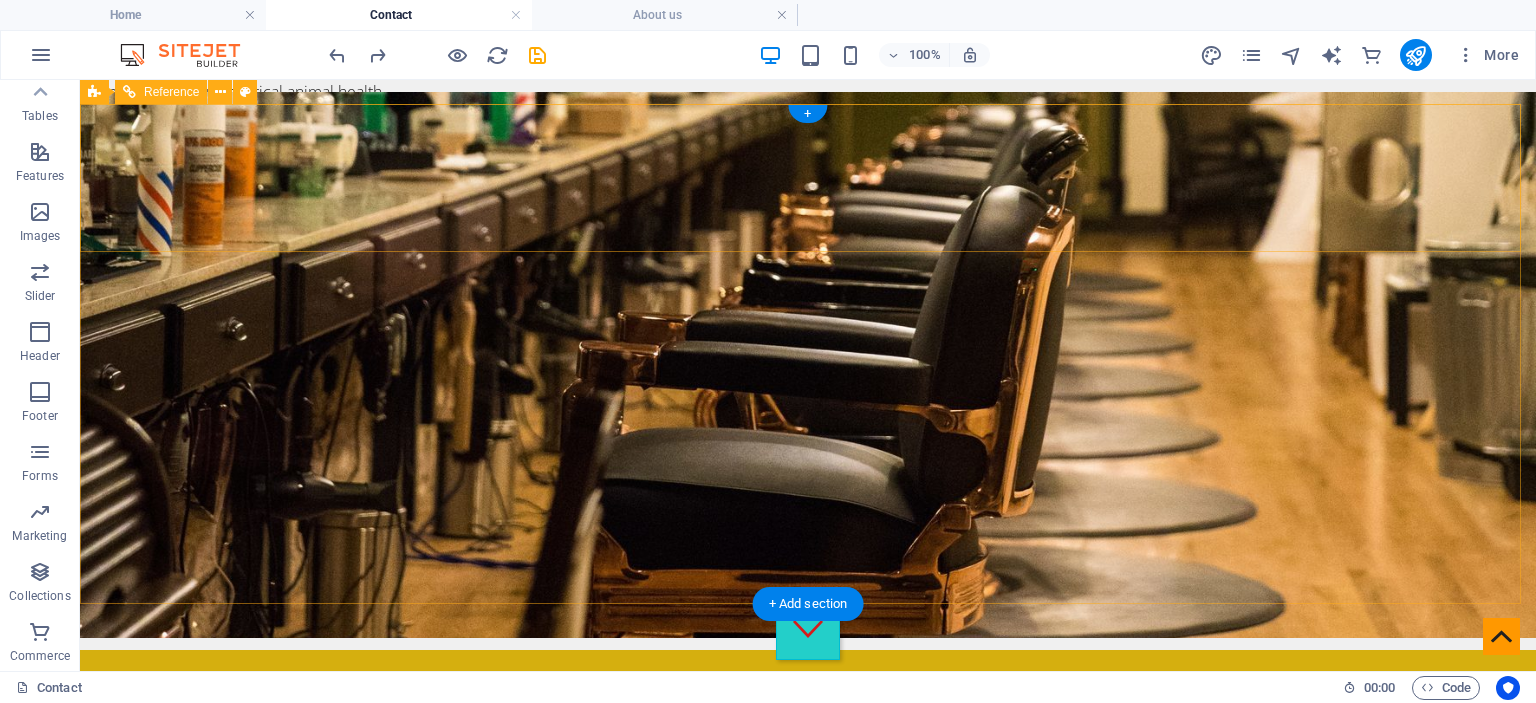 drag, startPoint x: 560, startPoint y: 202, endPoint x: 553, endPoint y: 191, distance: 13.038404 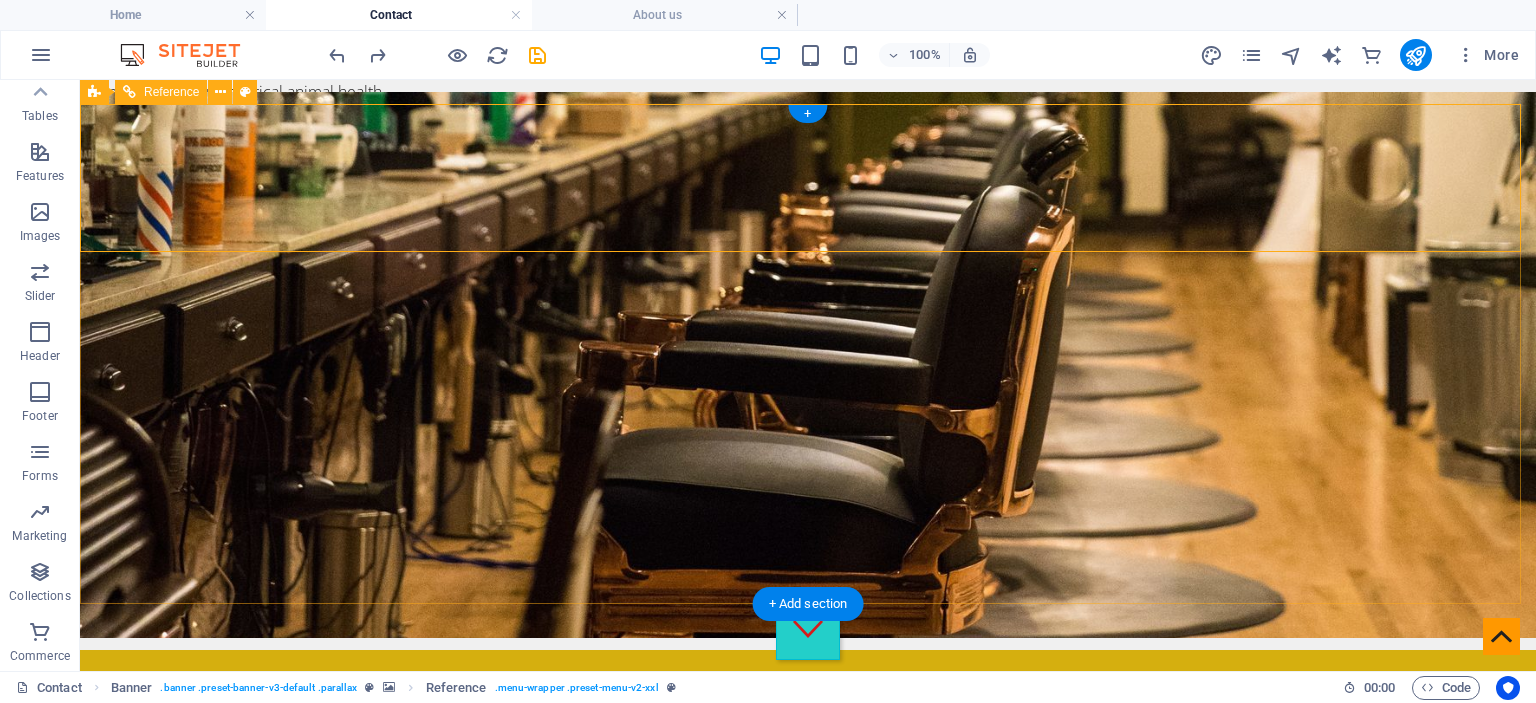 click on "New text element" at bounding box center [808, 678] 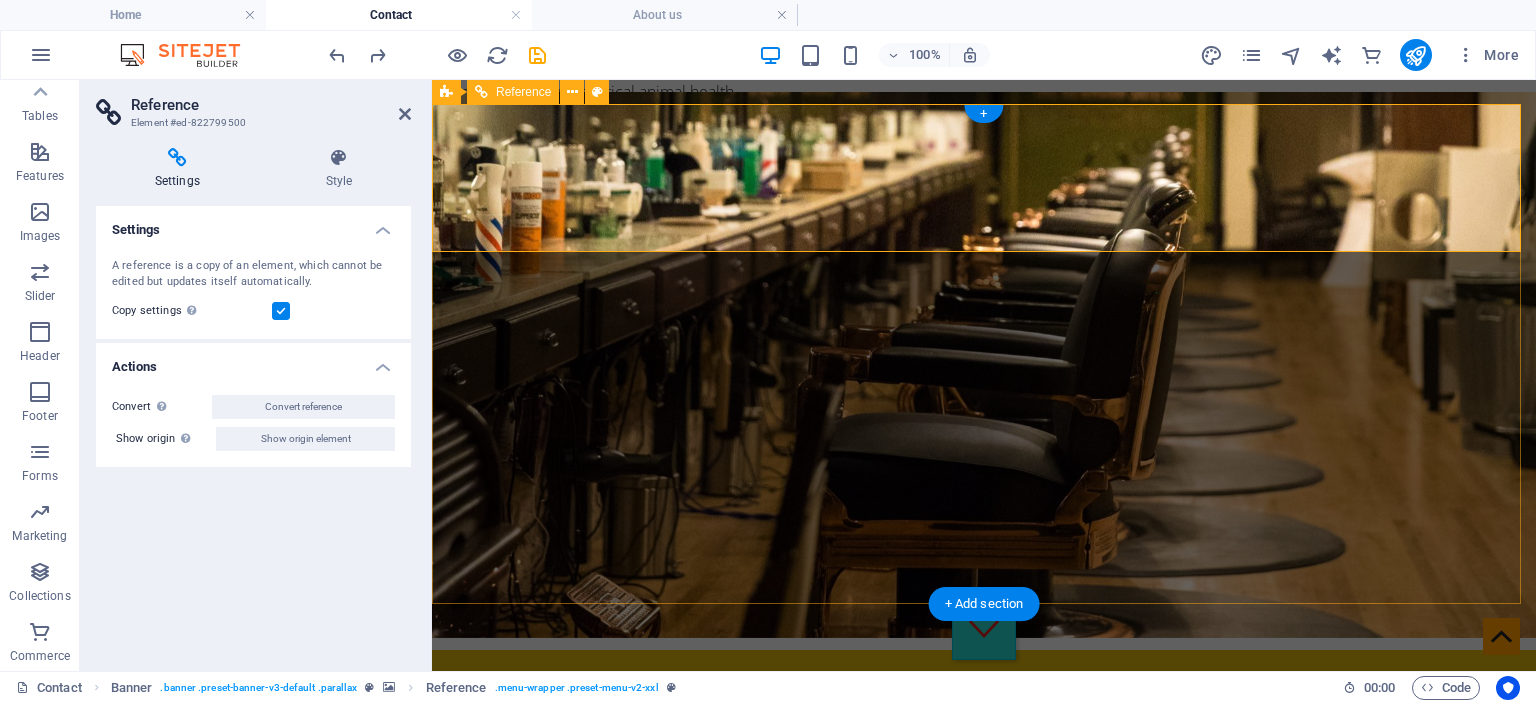 click on "New text element" at bounding box center (984, 678) 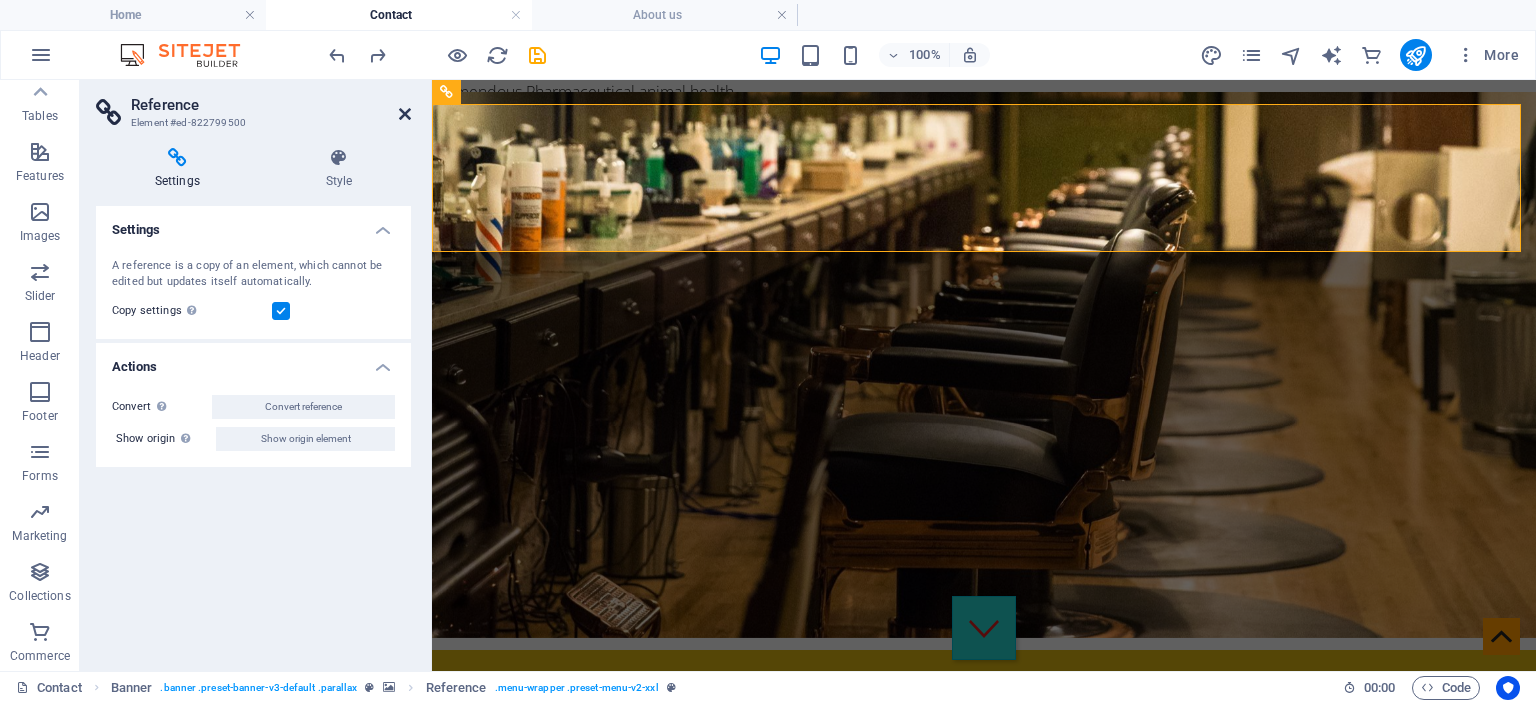 click at bounding box center (405, 114) 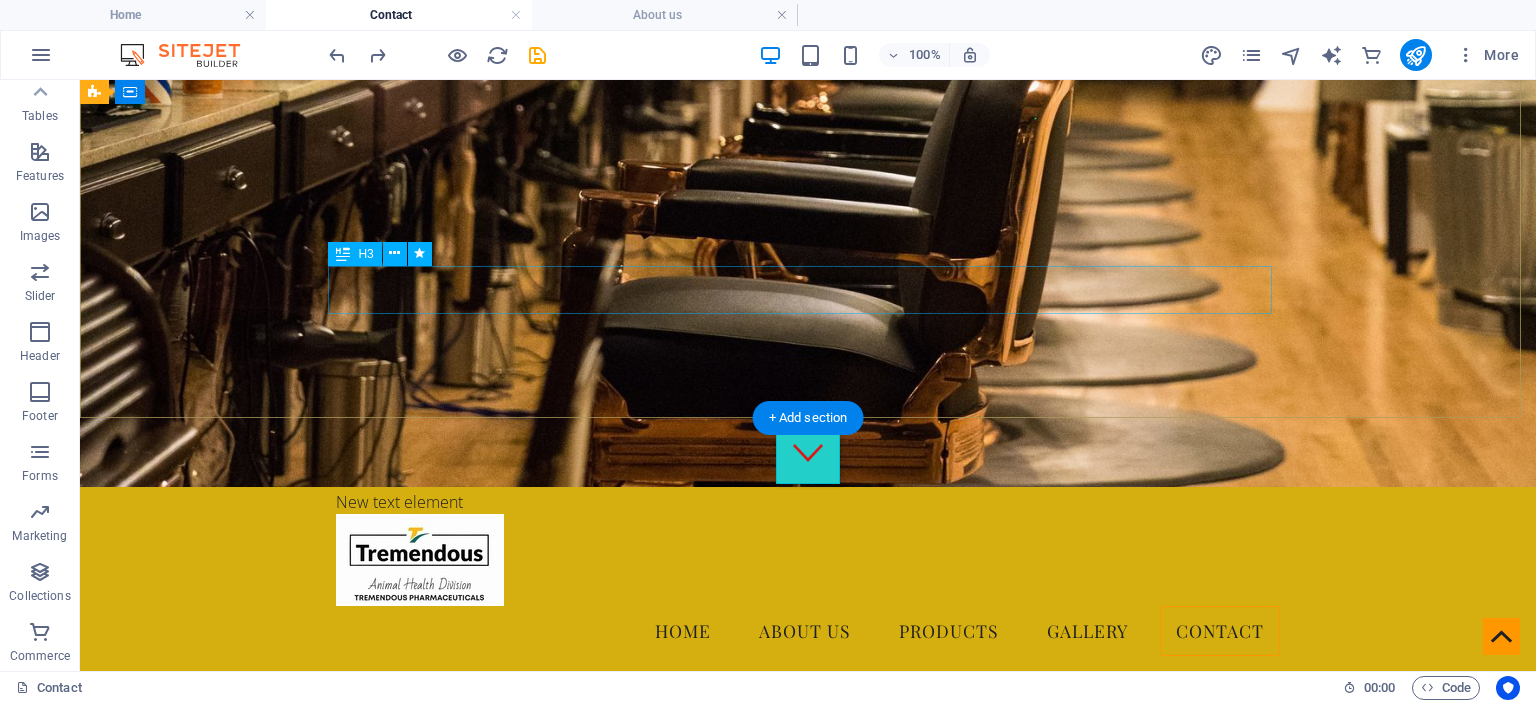 scroll, scrollTop: 0, scrollLeft: 0, axis: both 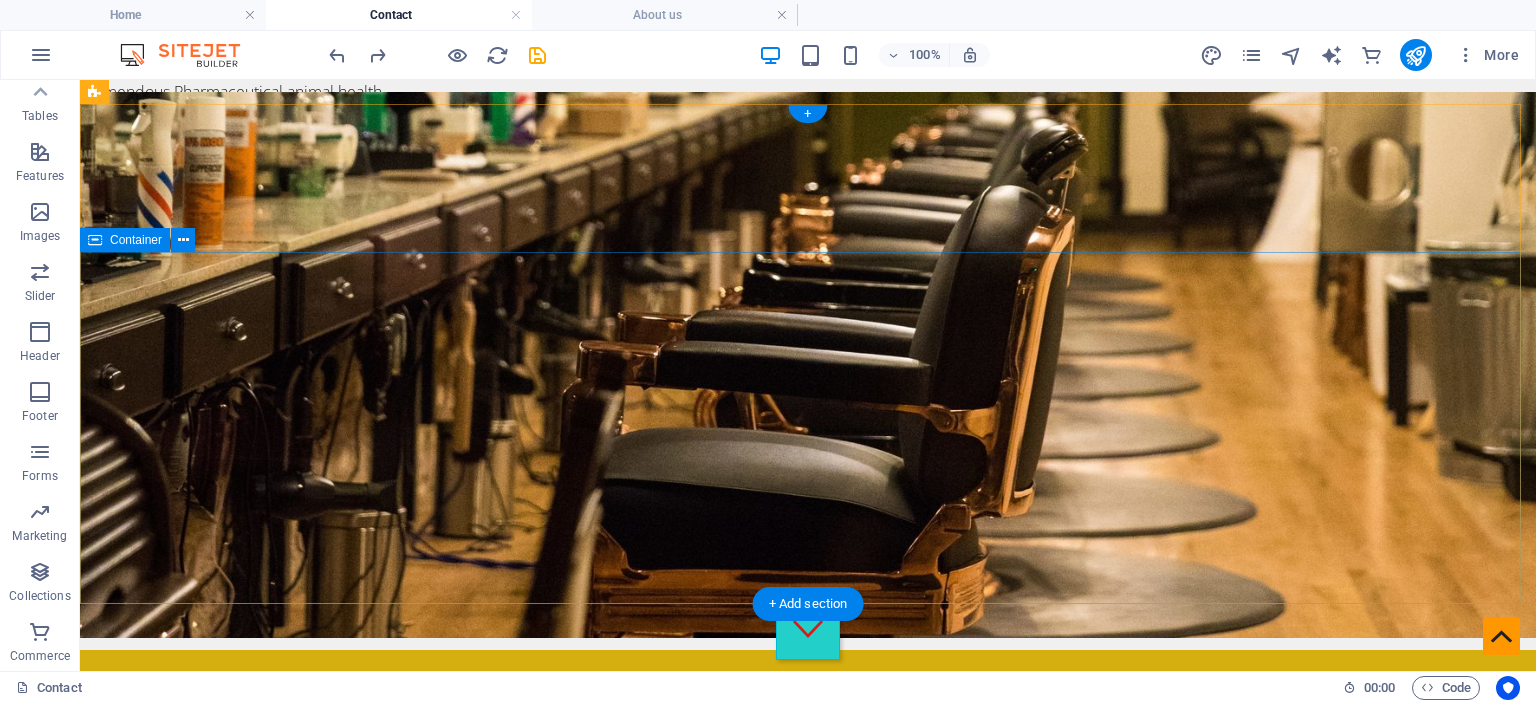 click on "Contact Lorem ipsum dolor sit amet" at bounding box center [808, 1000] 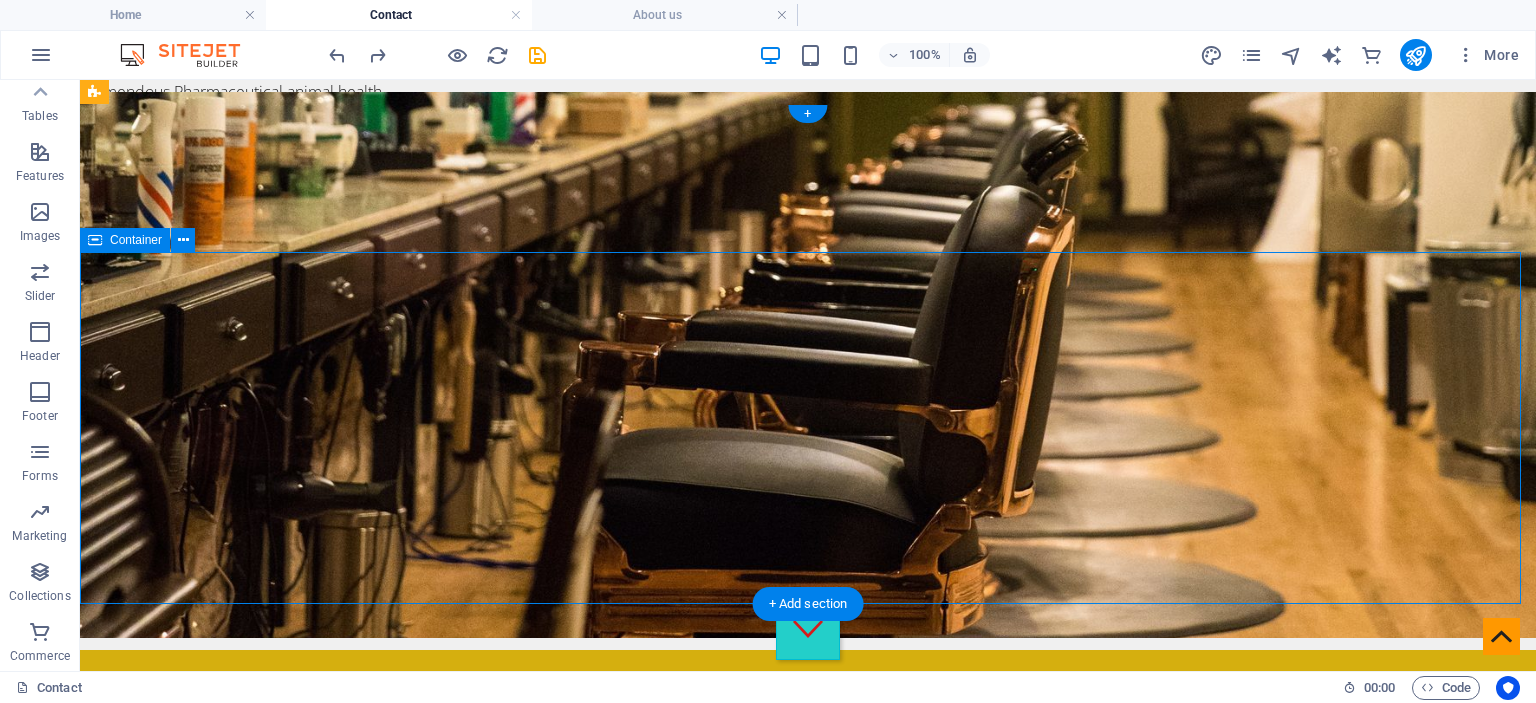 click on "Contact Lorem ipsum dolor sit amet" at bounding box center [808, 1000] 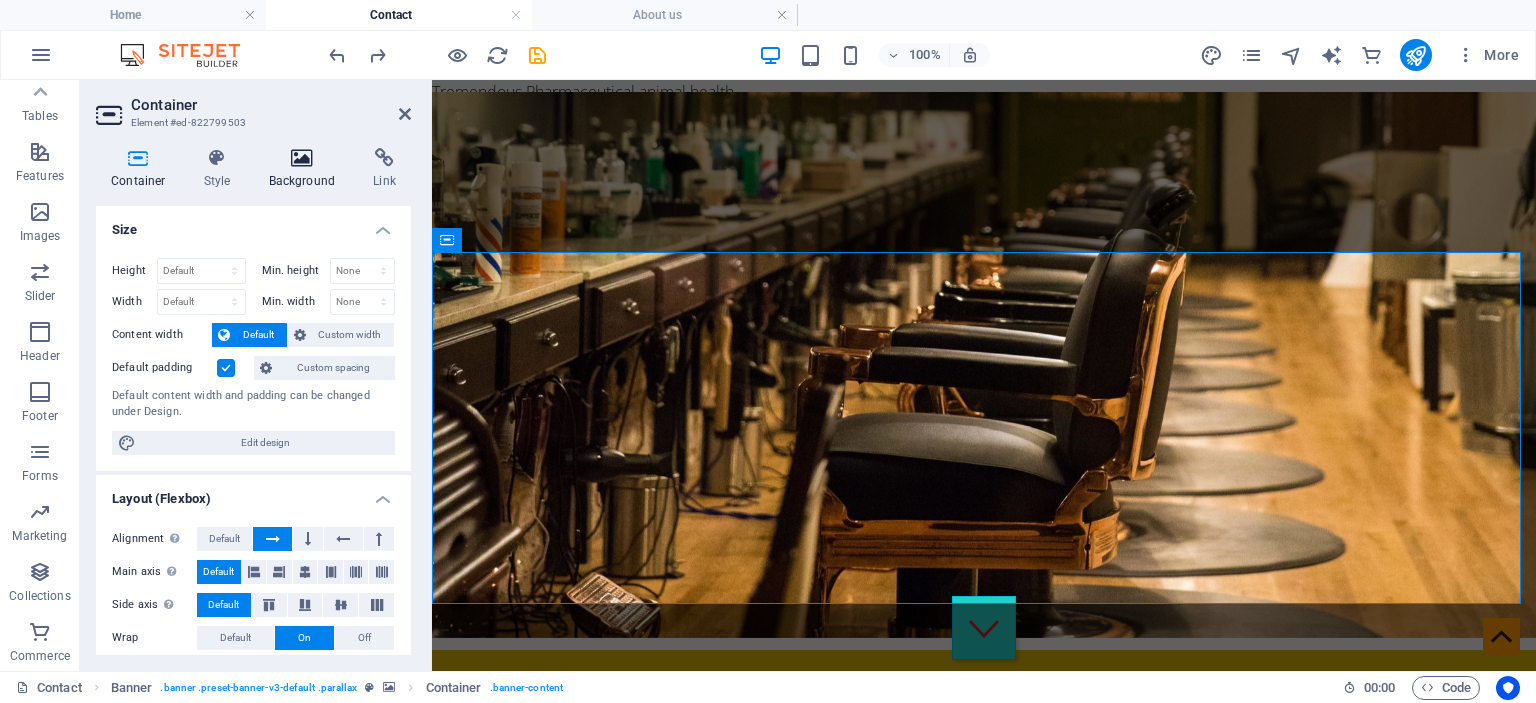 click on "Background" at bounding box center [306, 169] 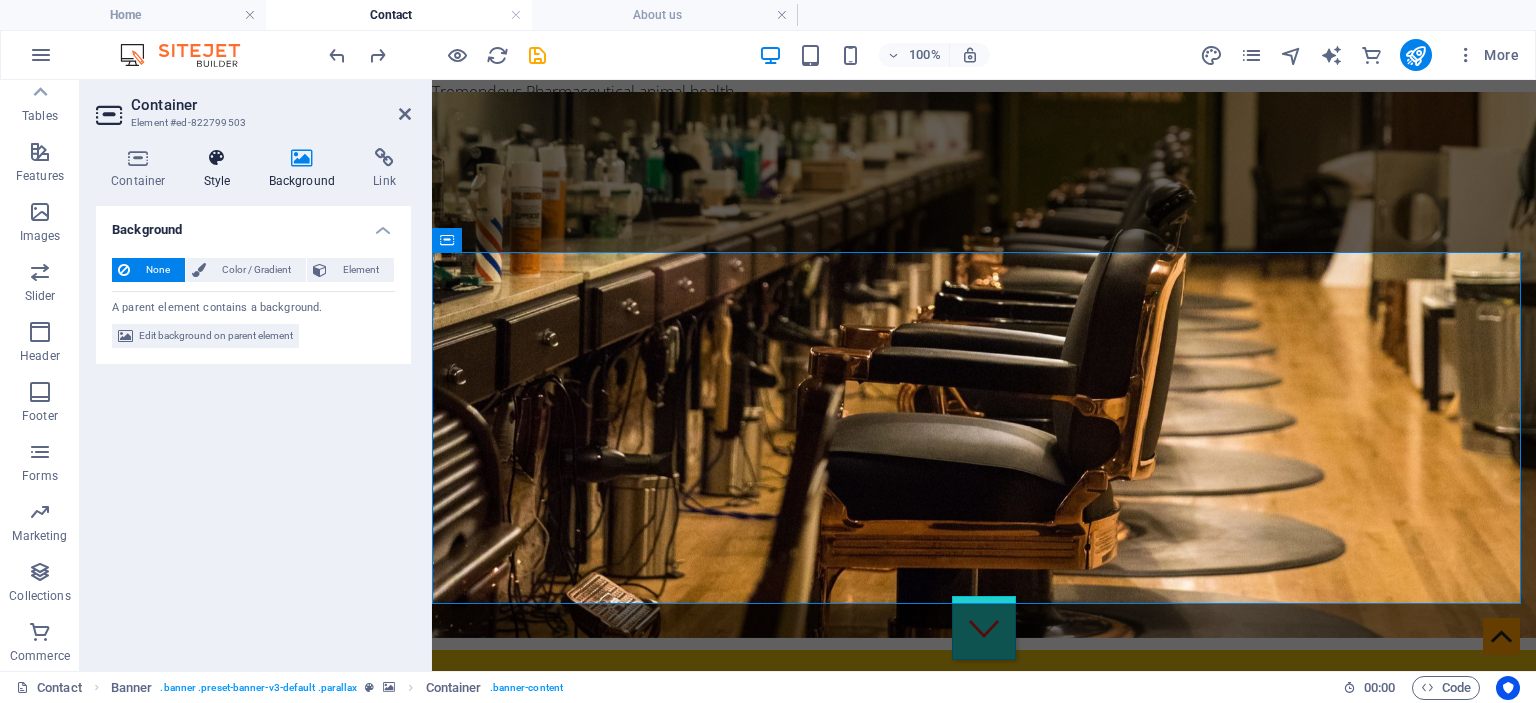 click on "Style" at bounding box center (221, 169) 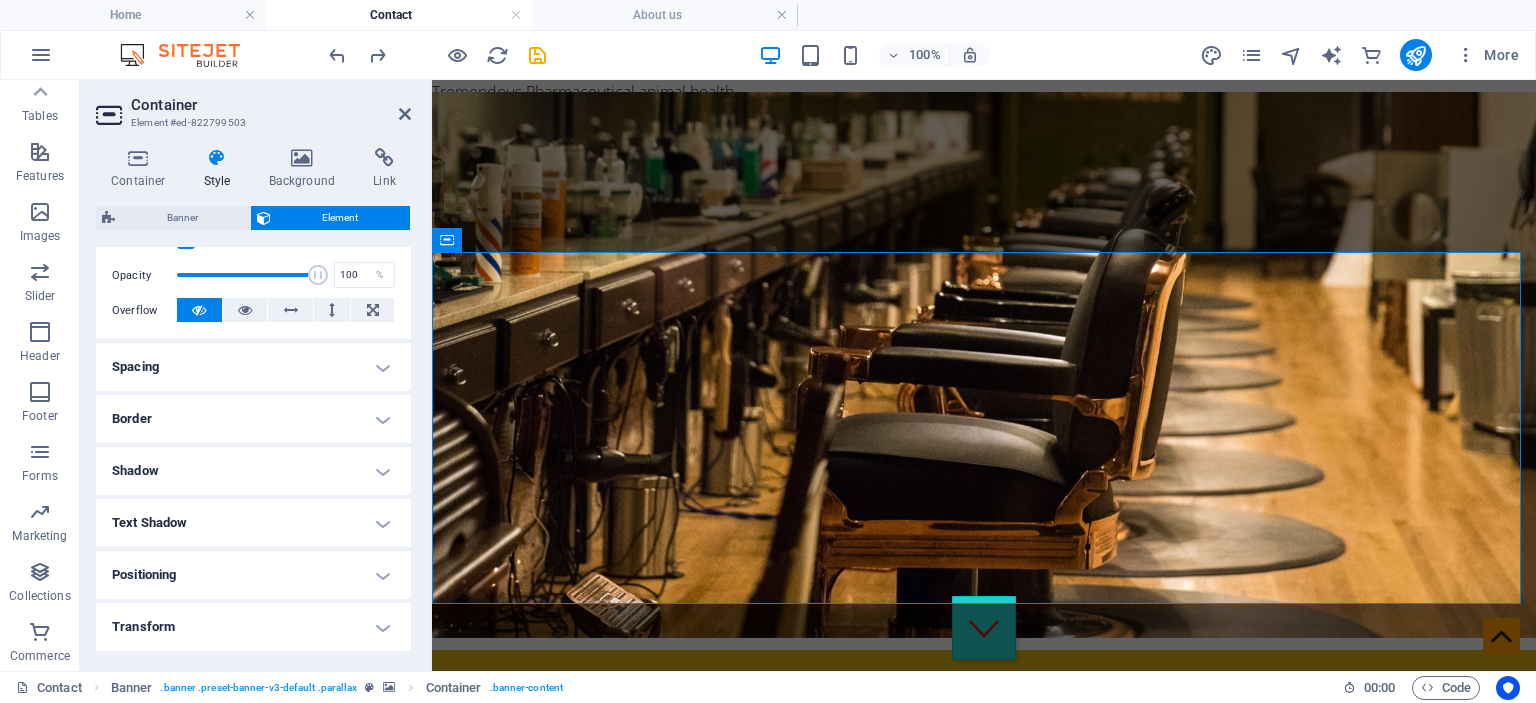scroll, scrollTop: 0, scrollLeft: 0, axis: both 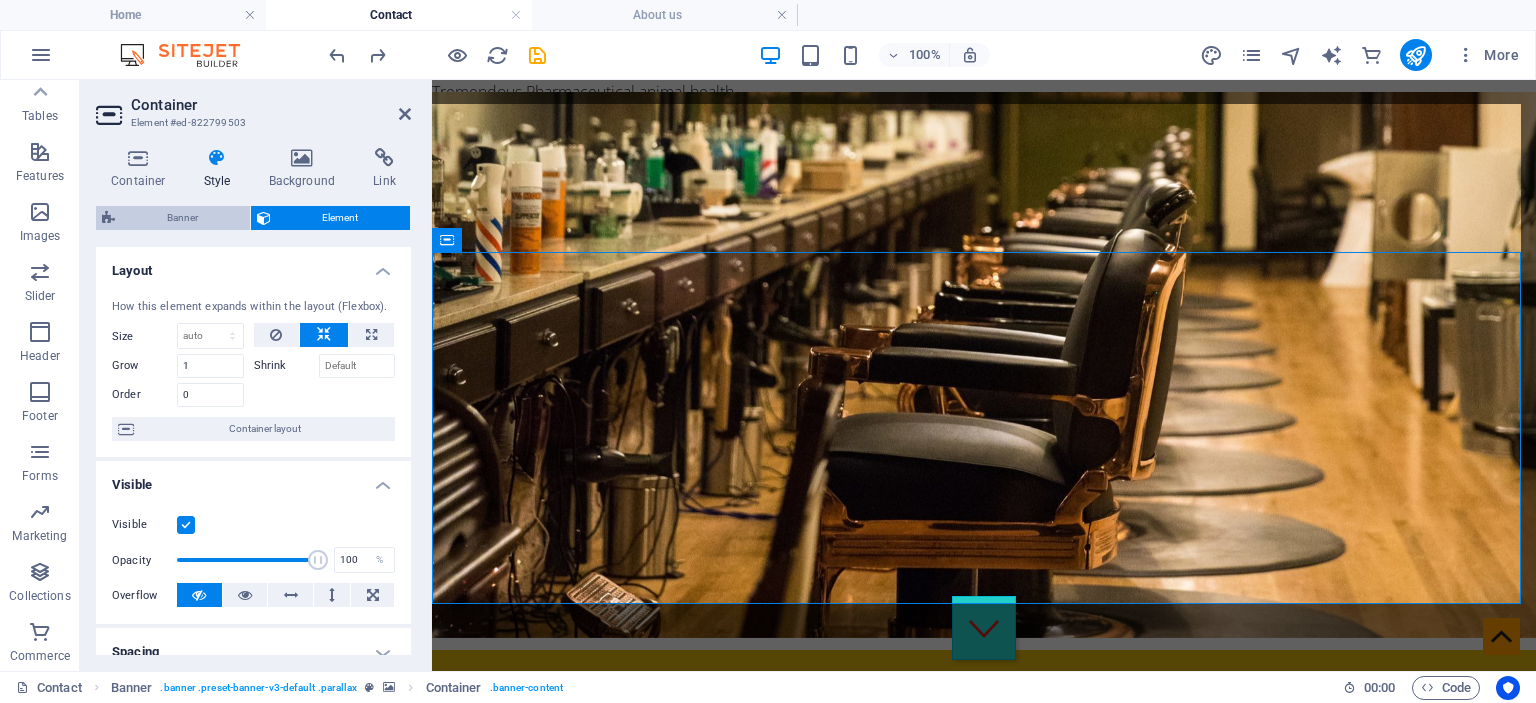 click on "Banner" at bounding box center (182, 218) 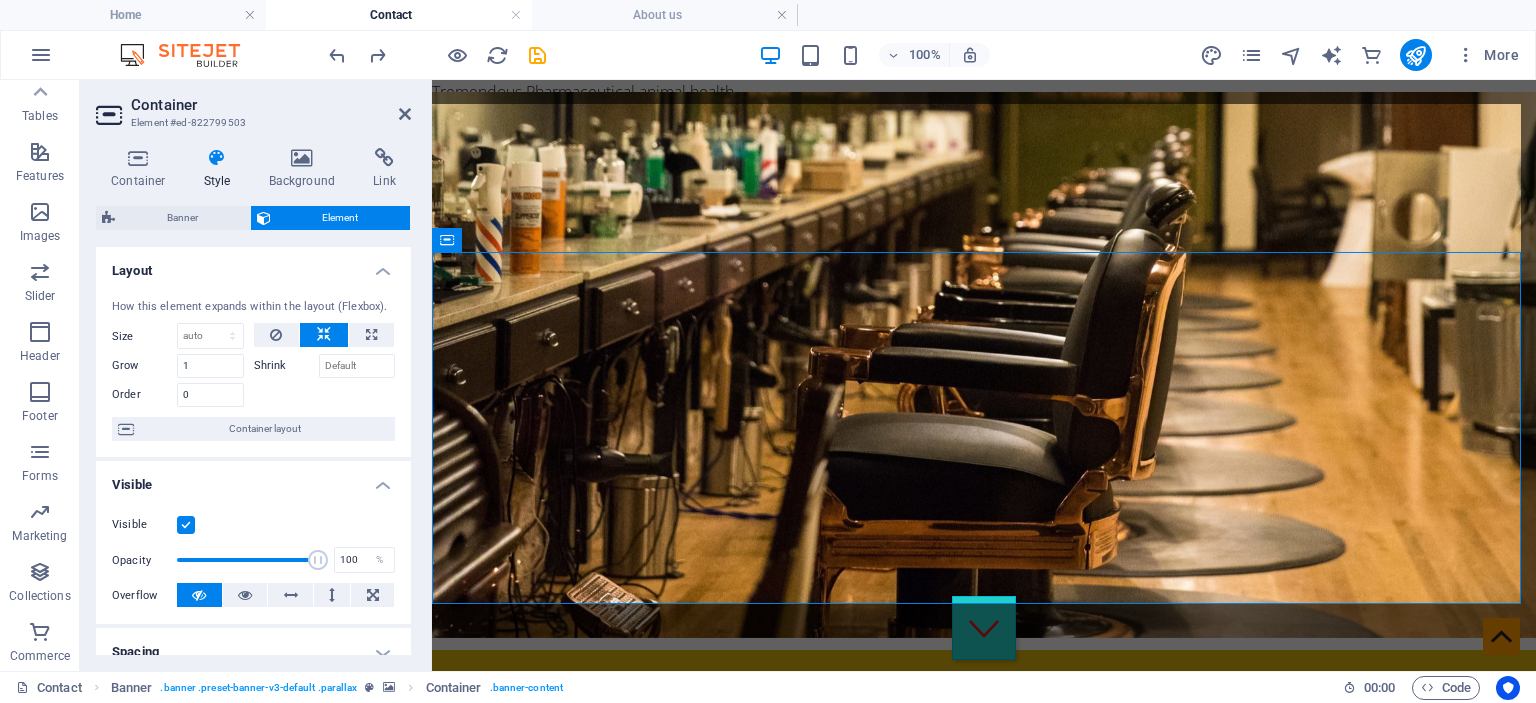 select on "rem" 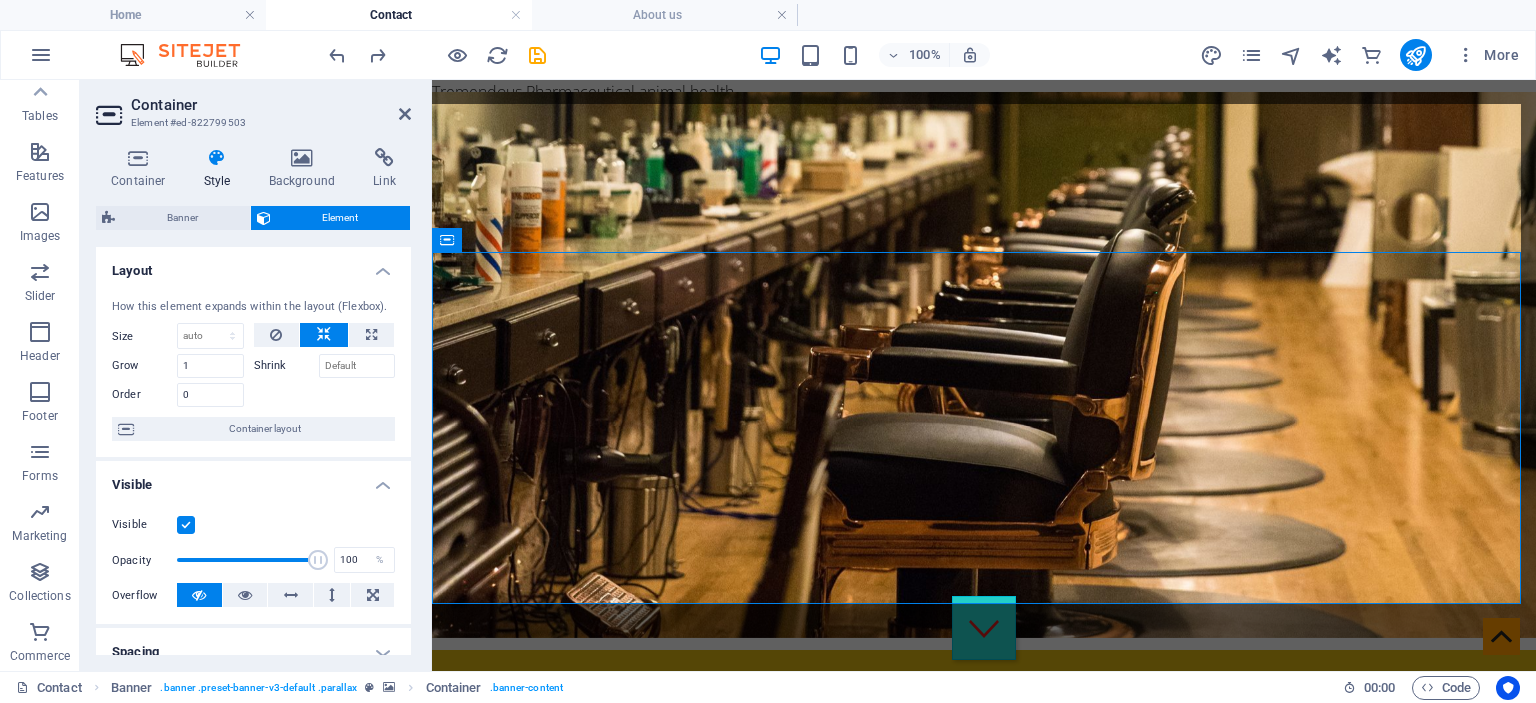 select on "px" 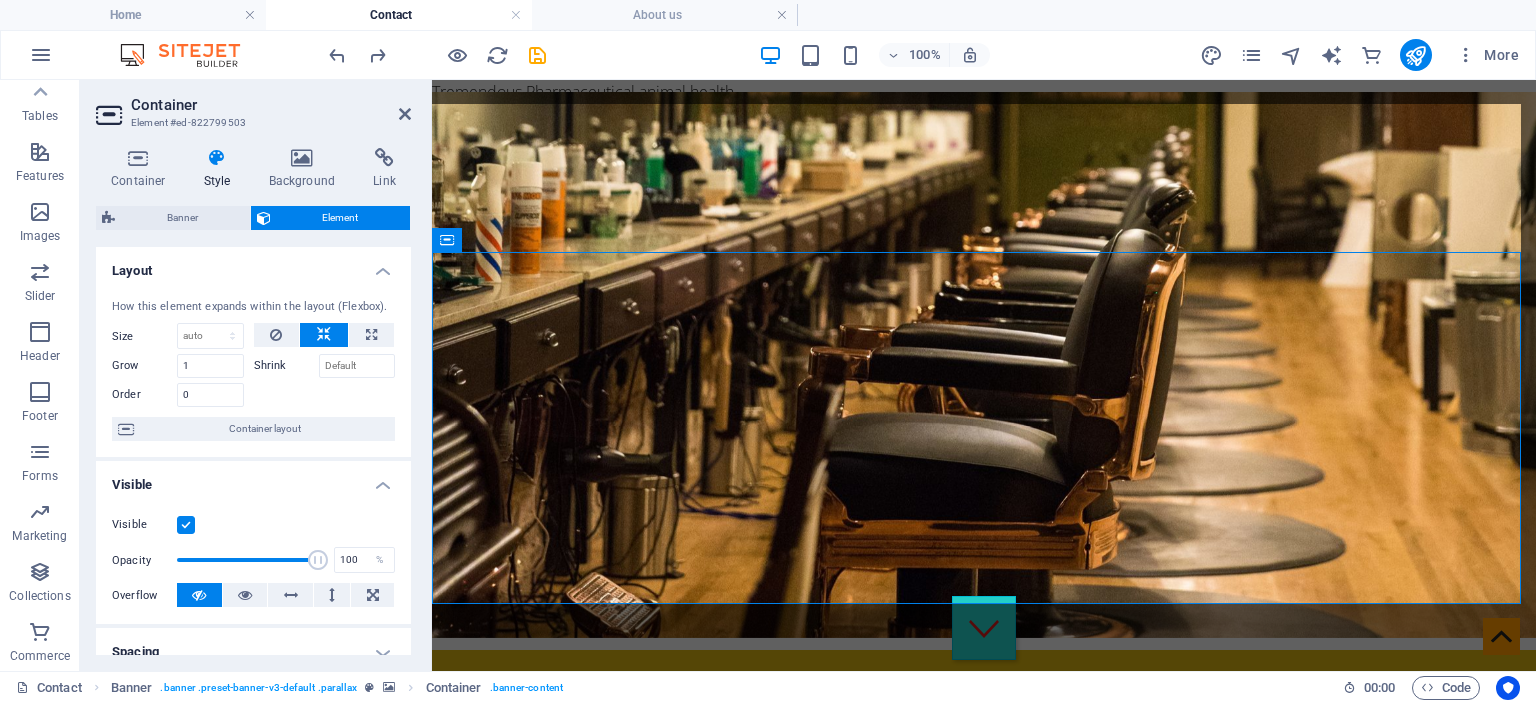 select on "px" 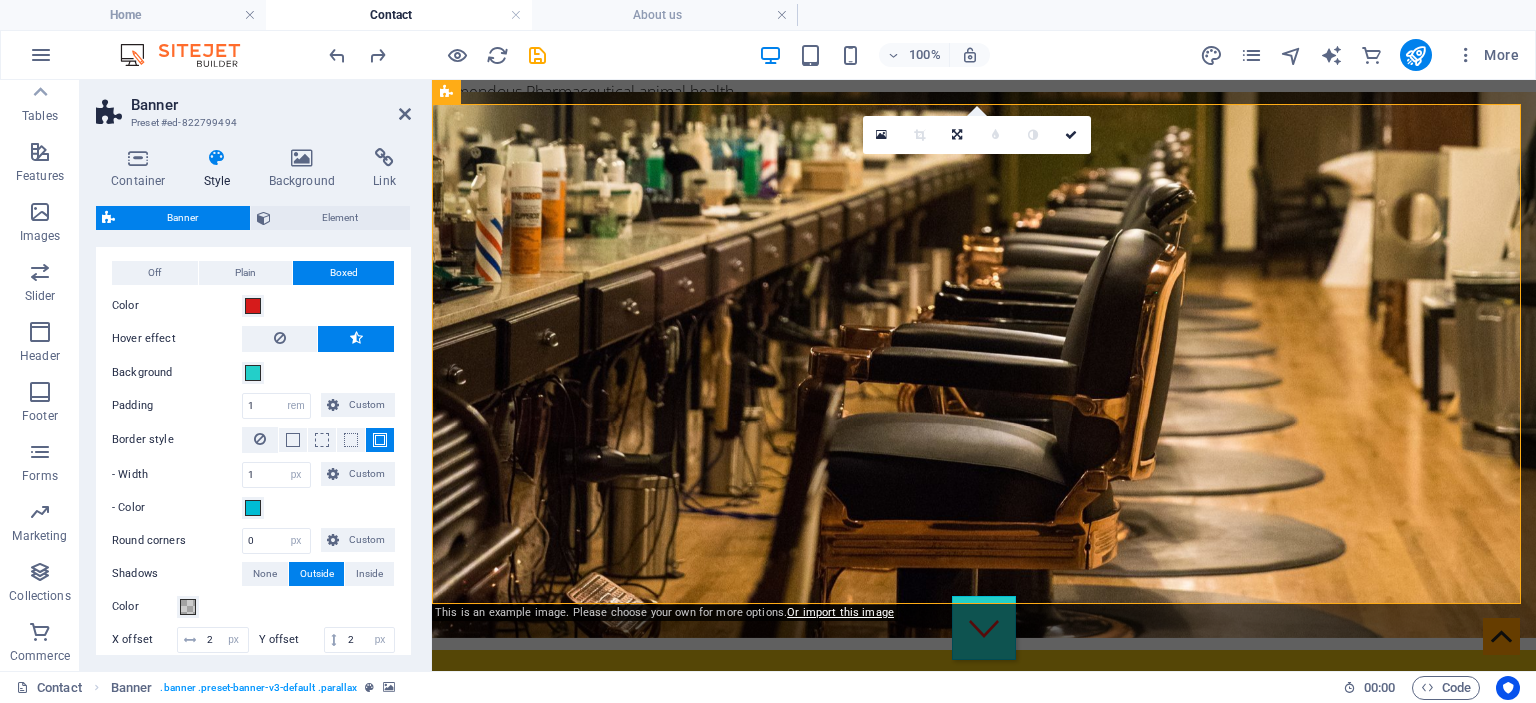 scroll, scrollTop: 0, scrollLeft: 0, axis: both 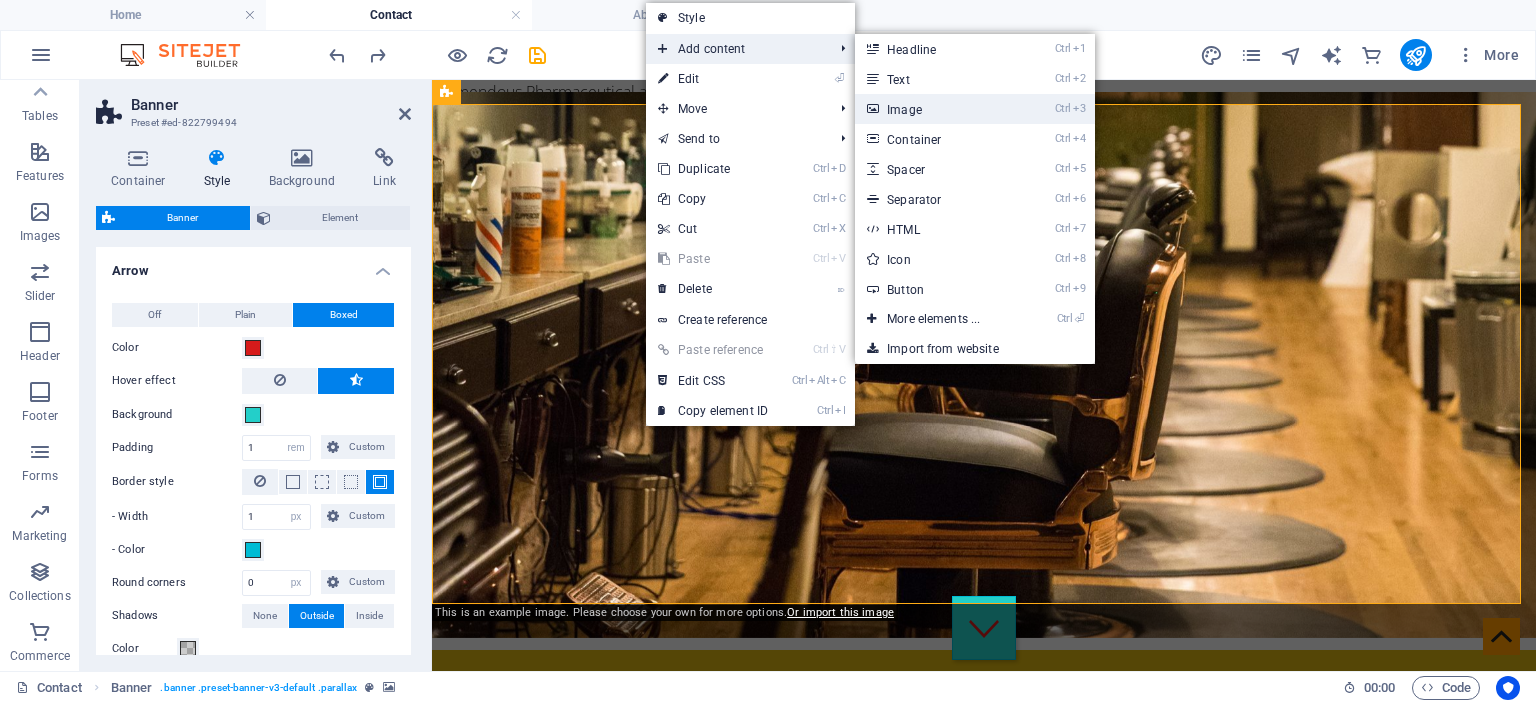 click on "Ctrl 3  Image" at bounding box center (937, 109) 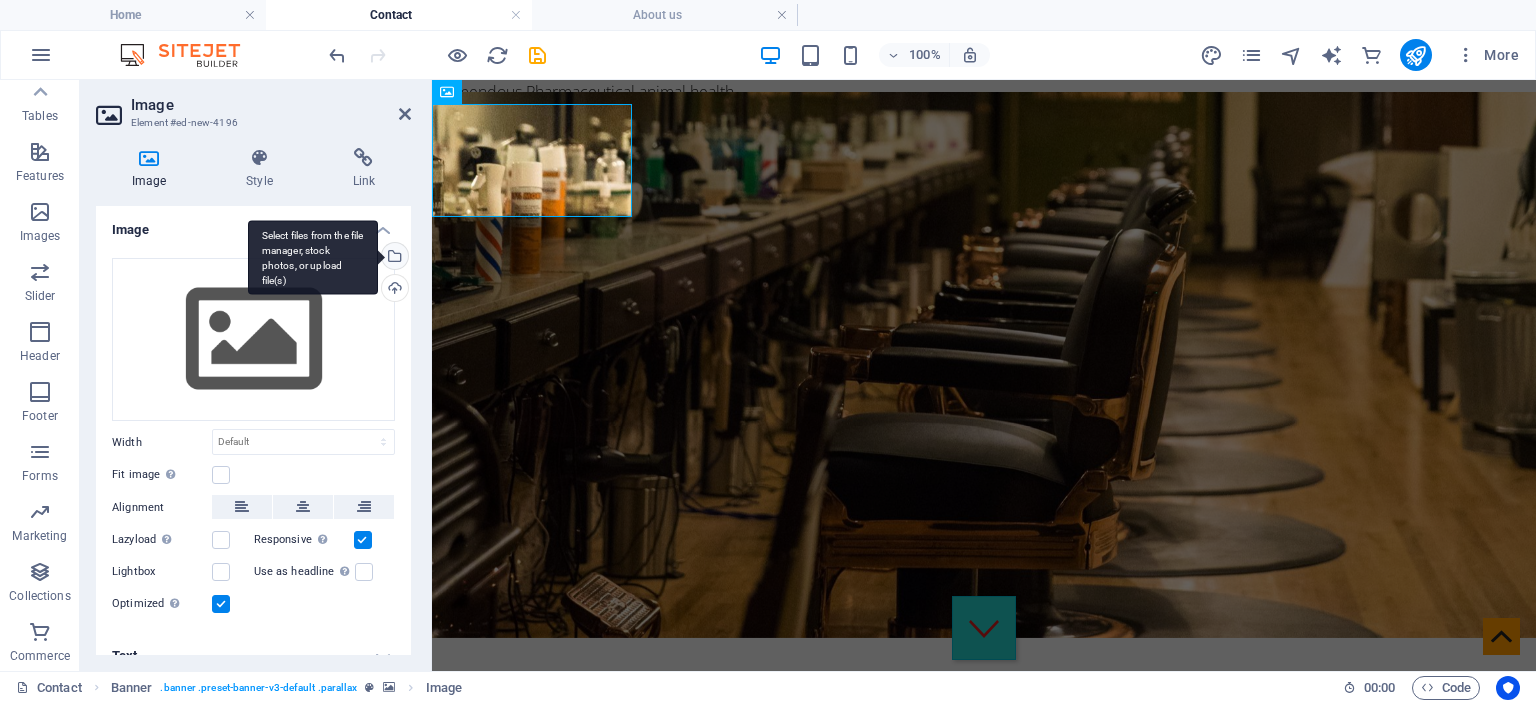 click on "Select files from the file manager, stock photos, or upload file(s)" at bounding box center [393, 258] 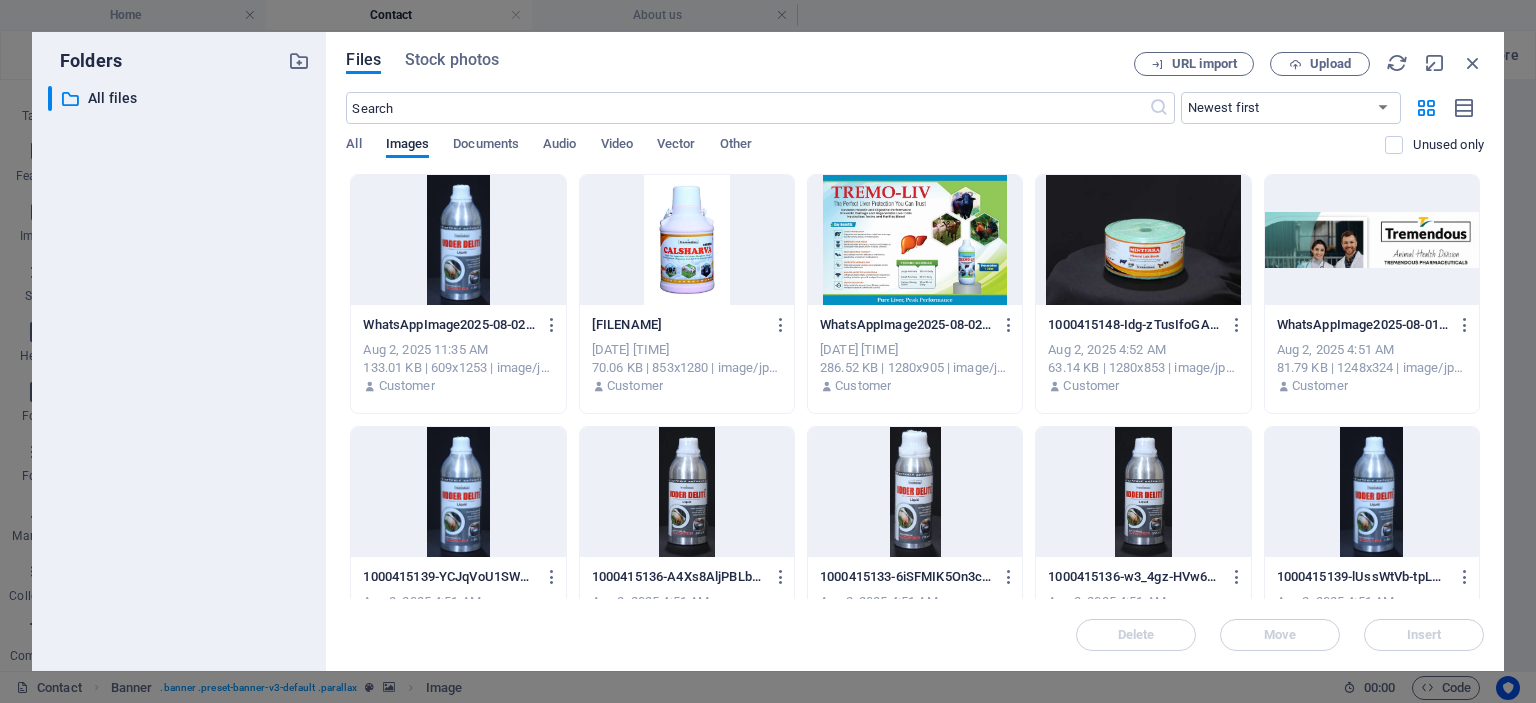 drag, startPoint x: 1392, startPoint y: 247, endPoint x: 951, endPoint y: 166, distance: 448.37708 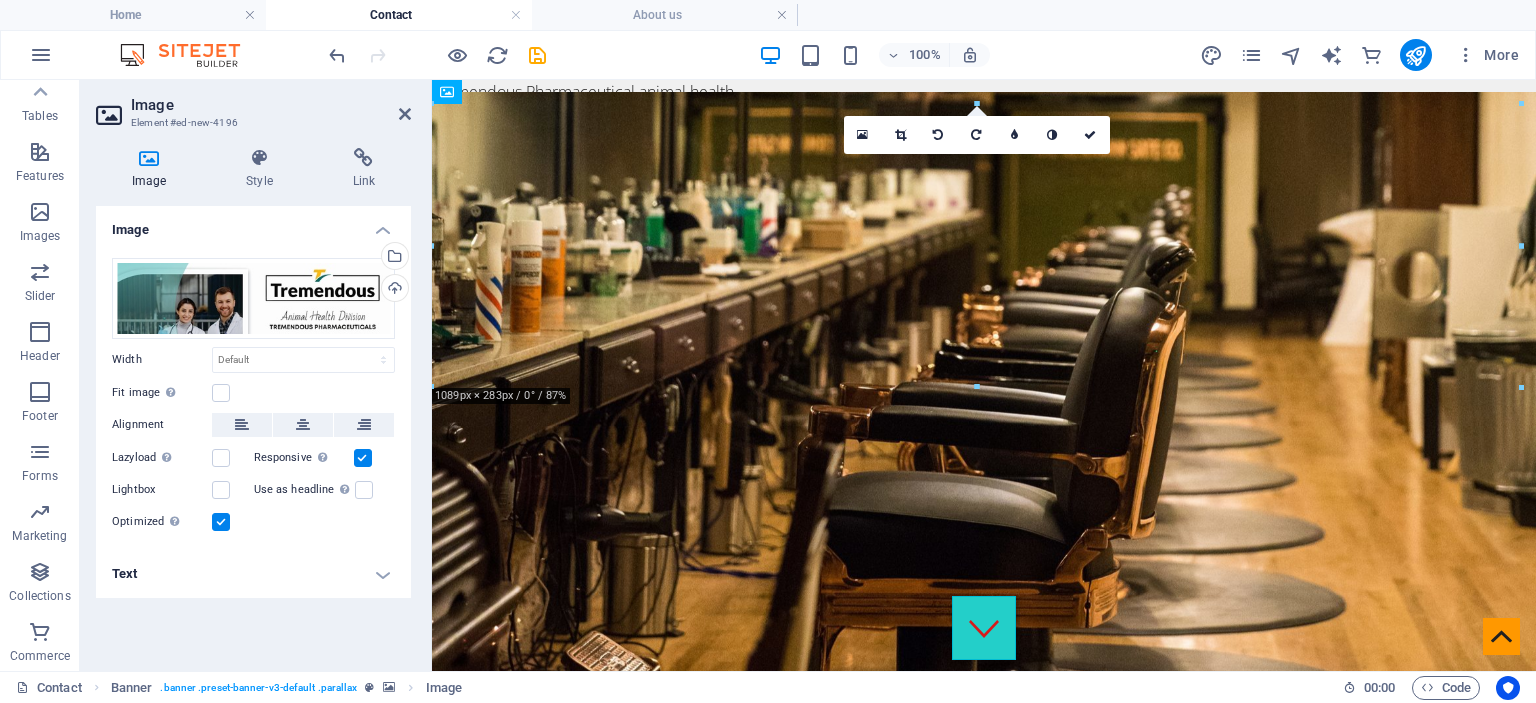 drag, startPoint x: 678, startPoint y: 375, endPoint x: 680, endPoint y: 525, distance: 150.01334 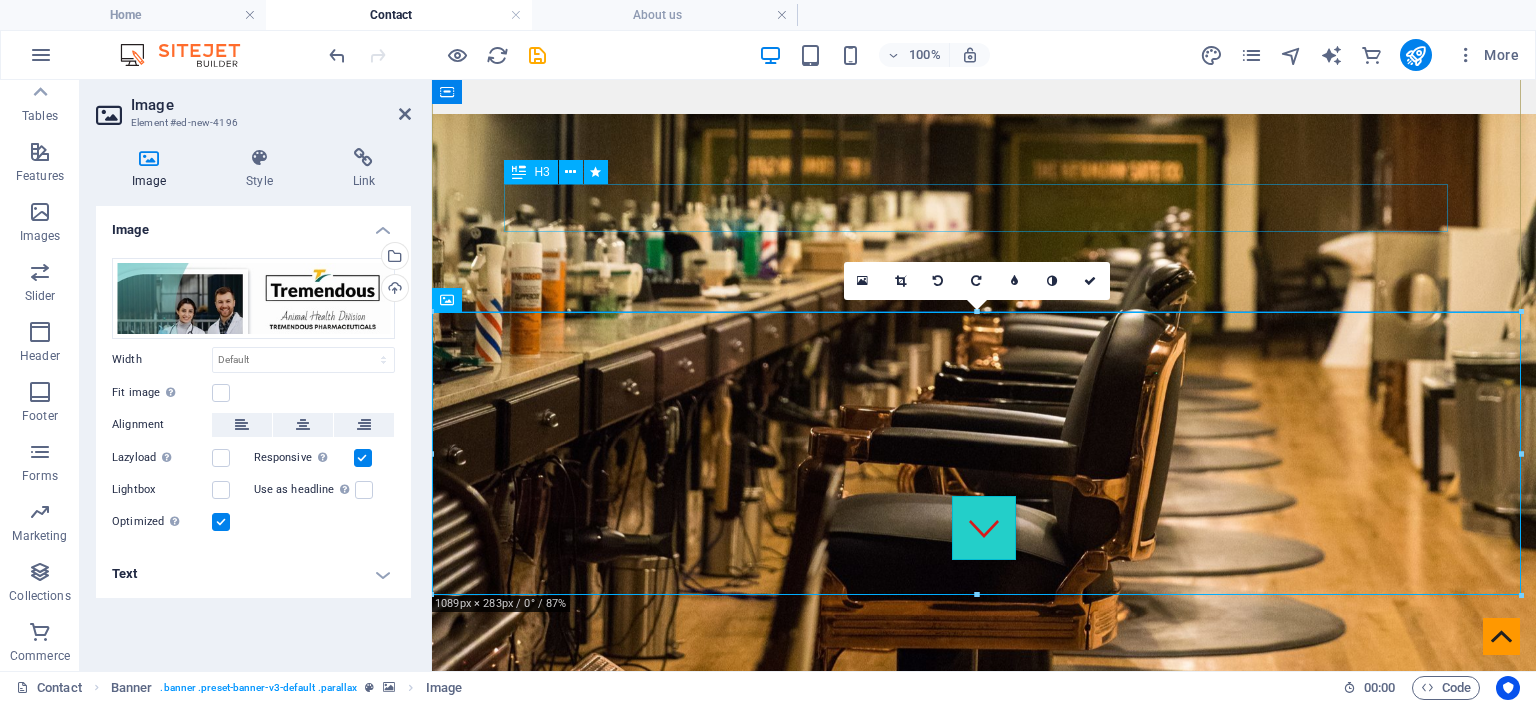 scroll, scrollTop: 300, scrollLeft: 0, axis: vertical 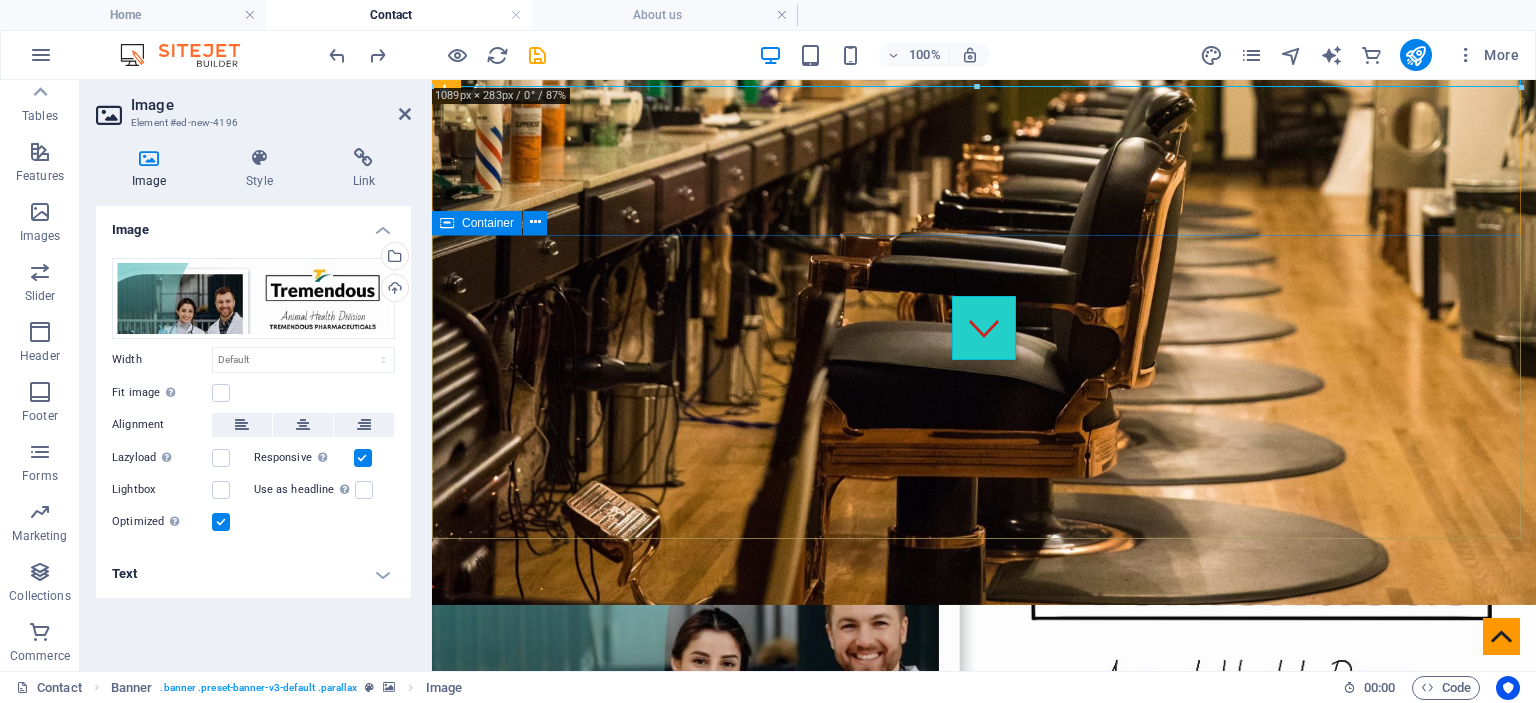click on "Contact Lorem ipsum dolor sit amet" at bounding box center (984, 1103) 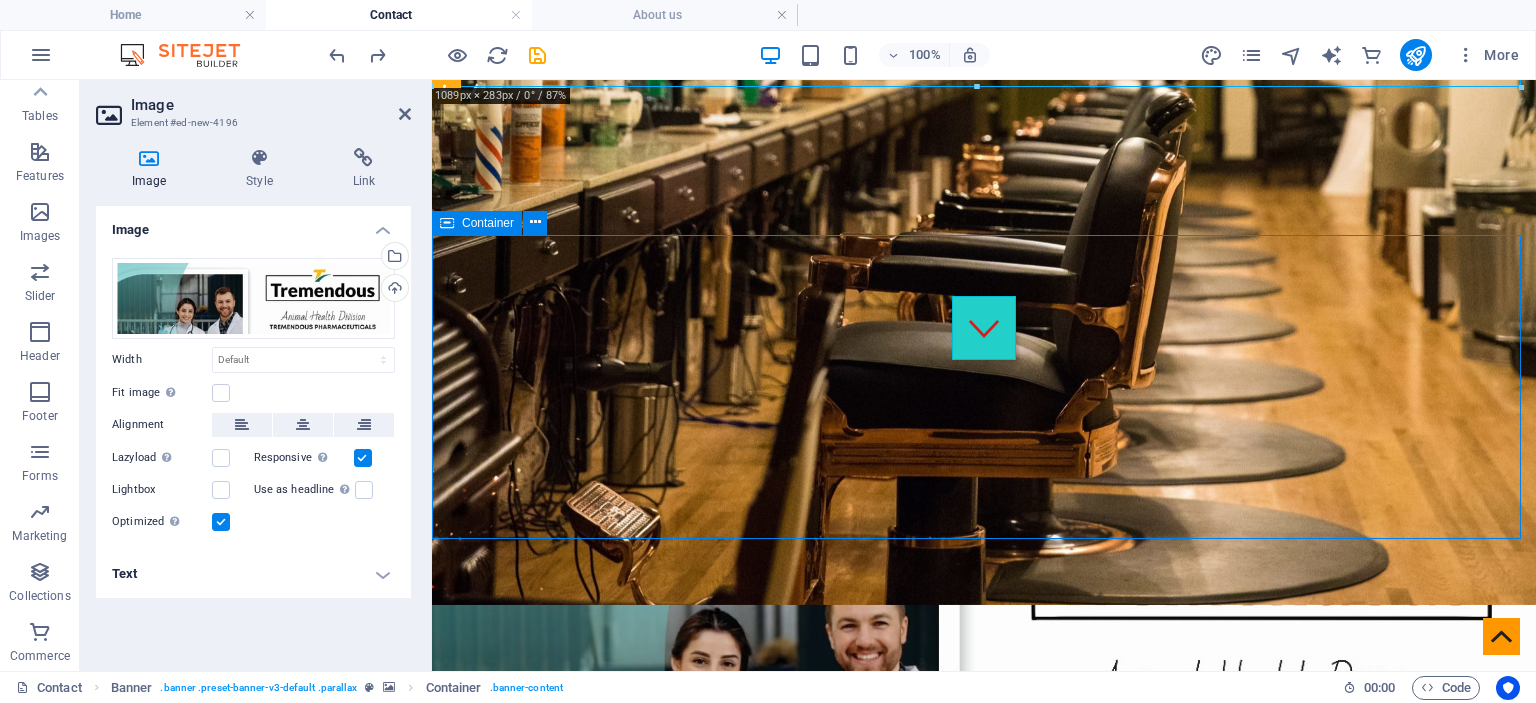 click on "Contact Lorem ipsum dolor sit amet" at bounding box center (984, 1103) 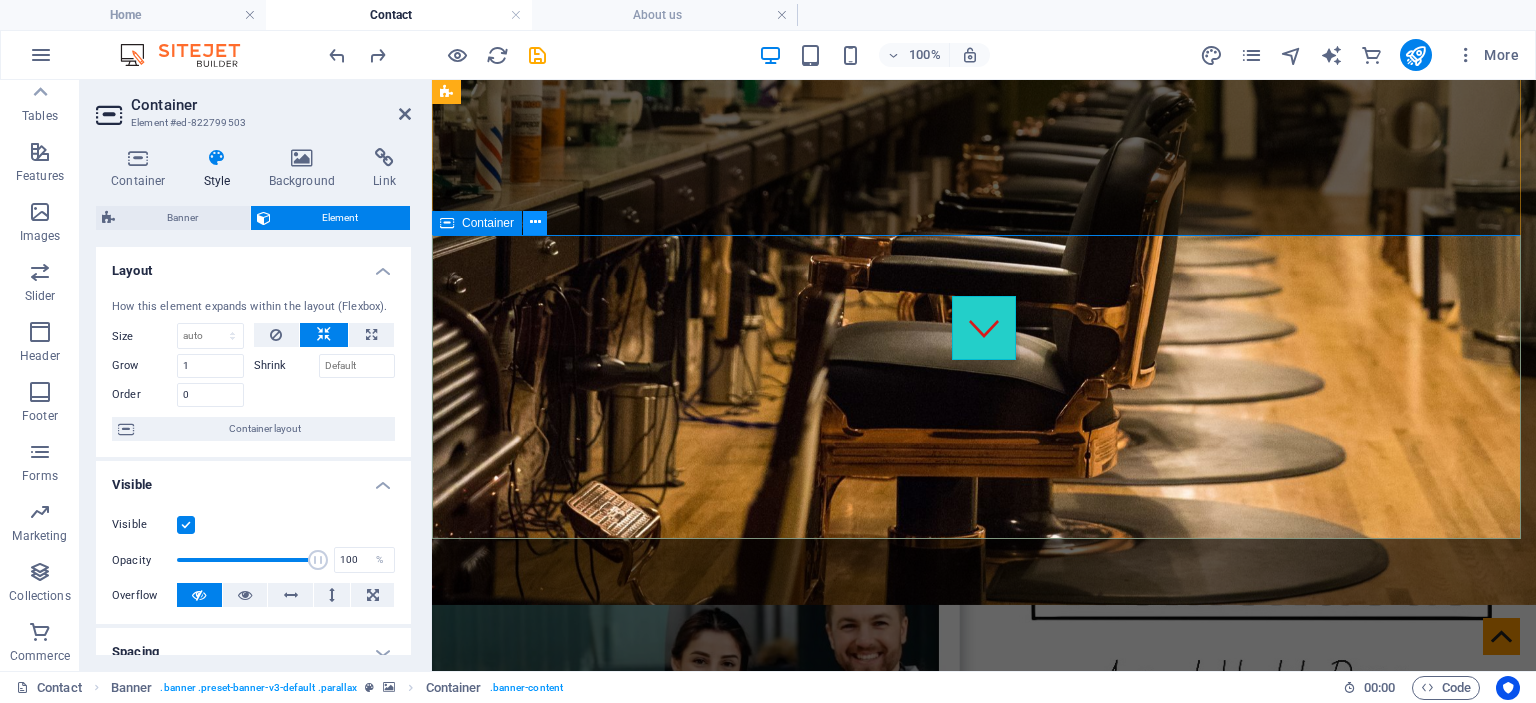 click at bounding box center (535, 222) 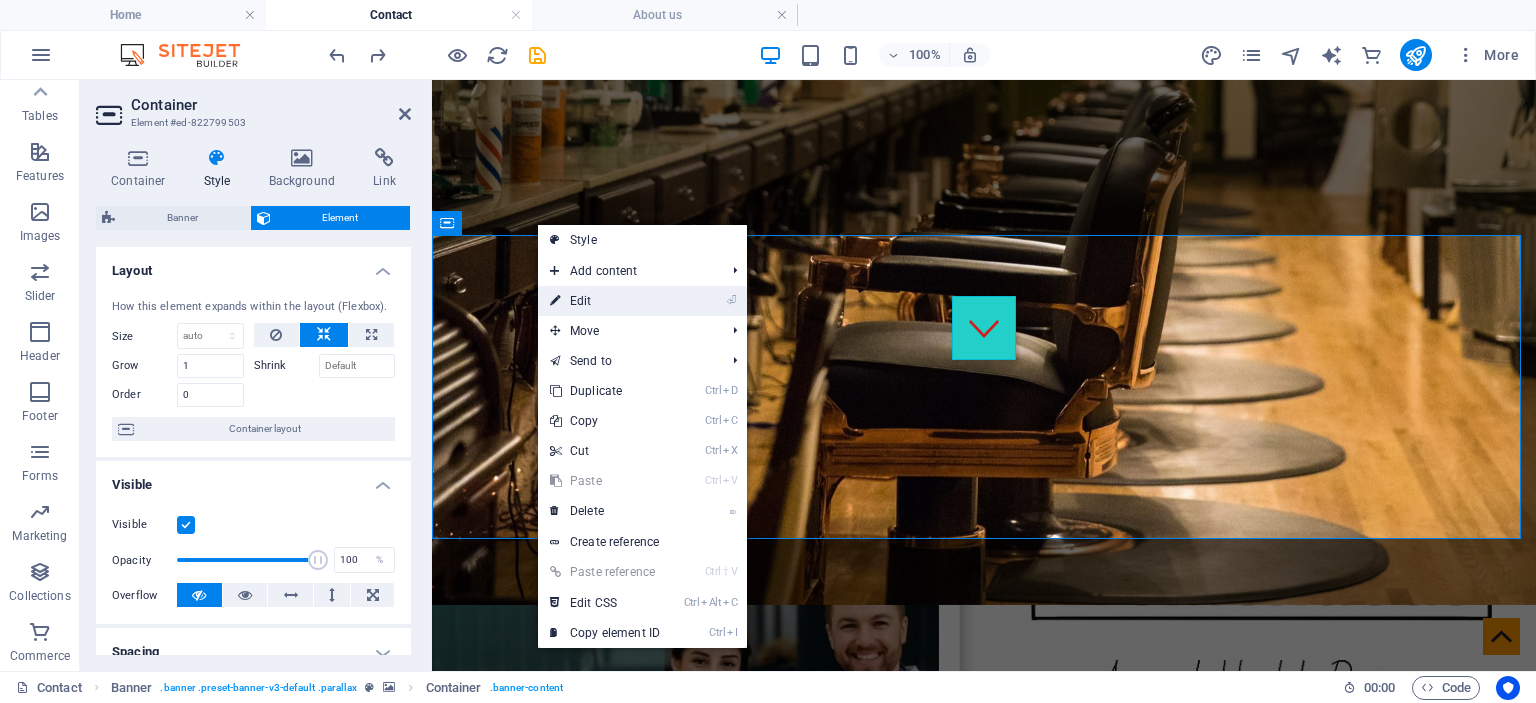 click on "⏎  Edit" at bounding box center (605, 301) 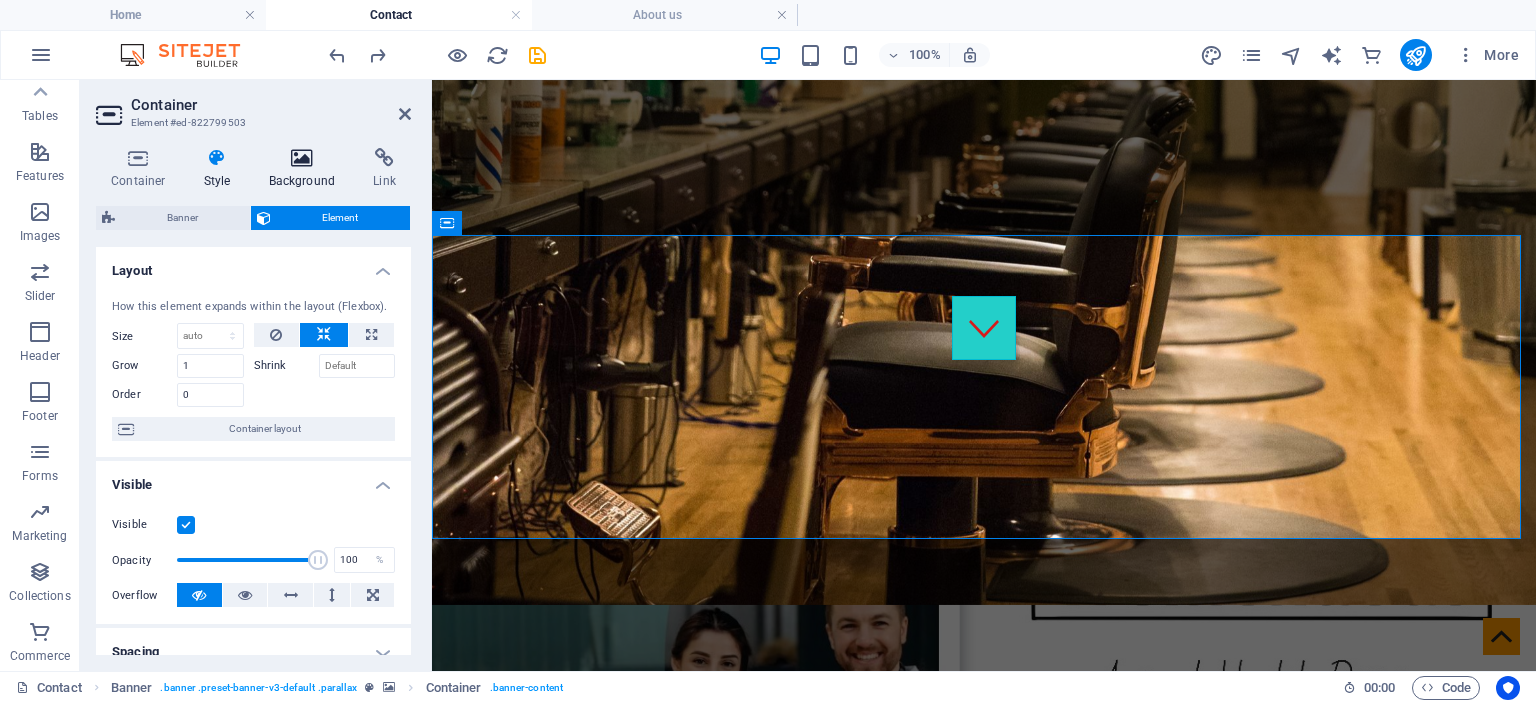 click on "Background" at bounding box center (306, 169) 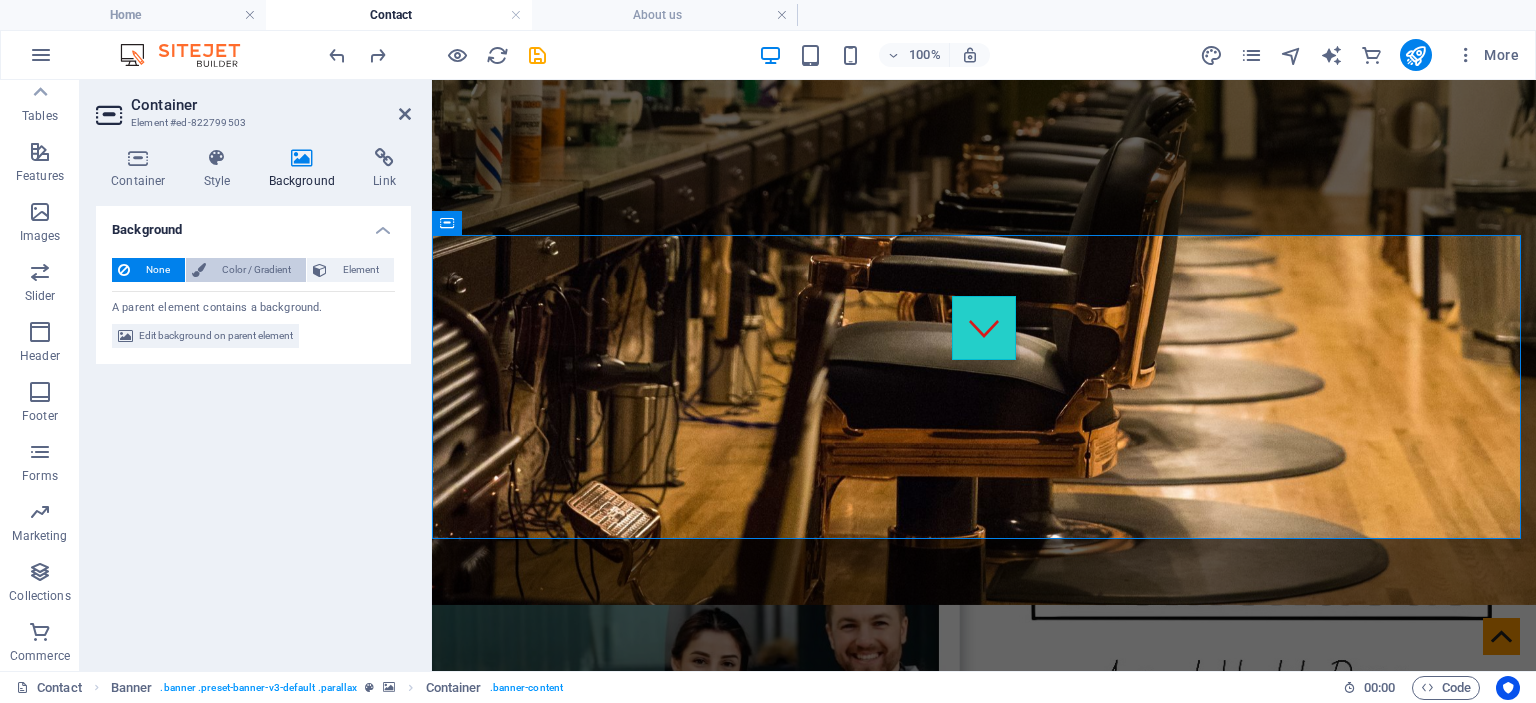 click on "Color / Gradient" at bounding box center [256, 270] 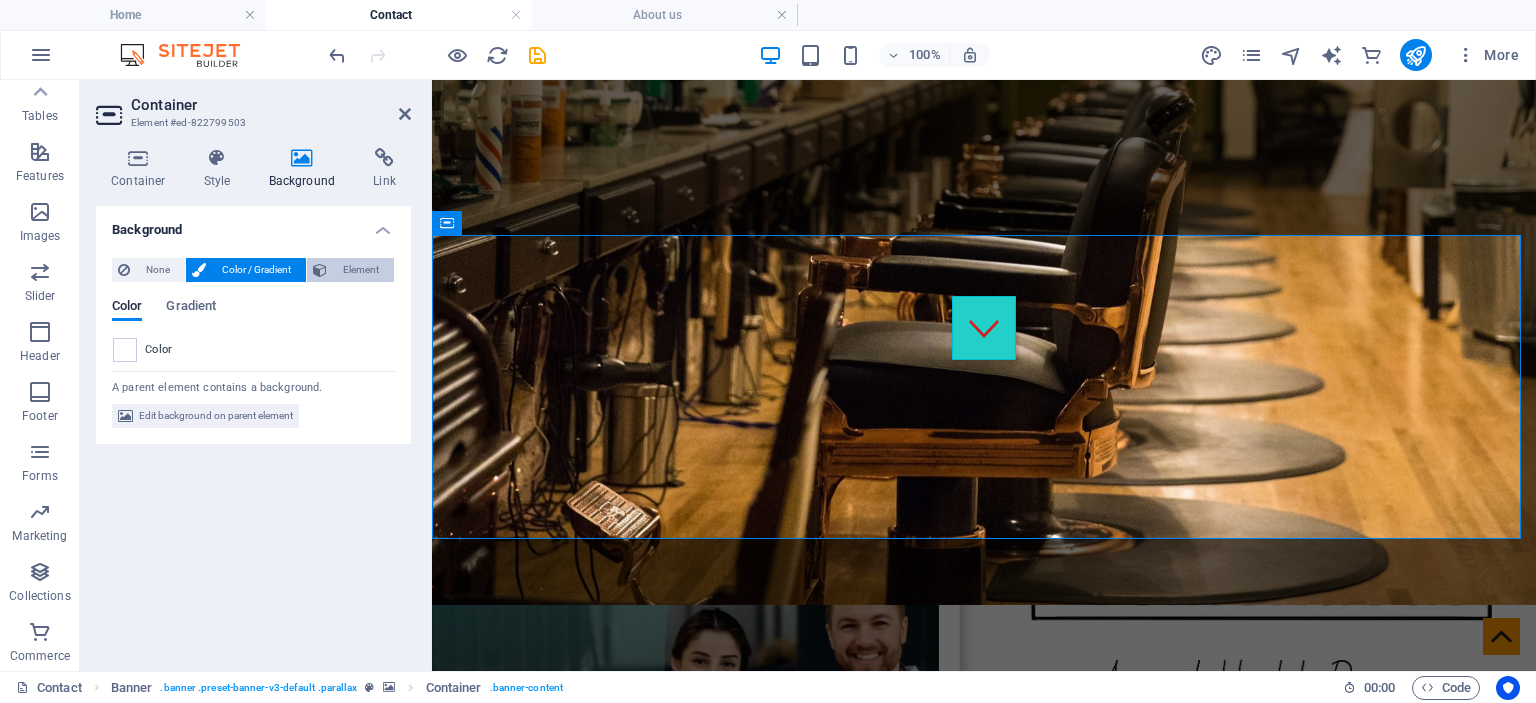 click on "Element" at bounding box center [360, 270] 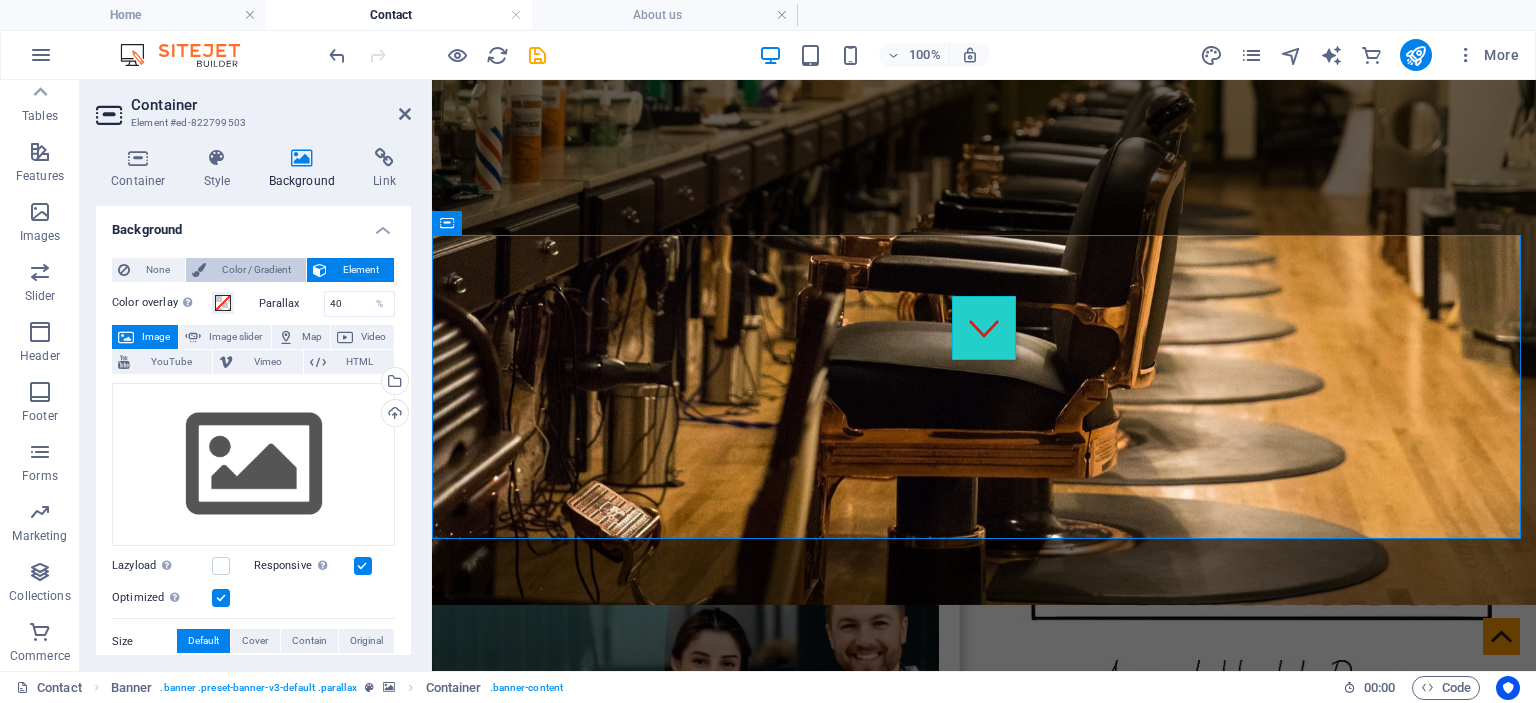 click on "Color / Gradient" at bounding box center [256, 270] 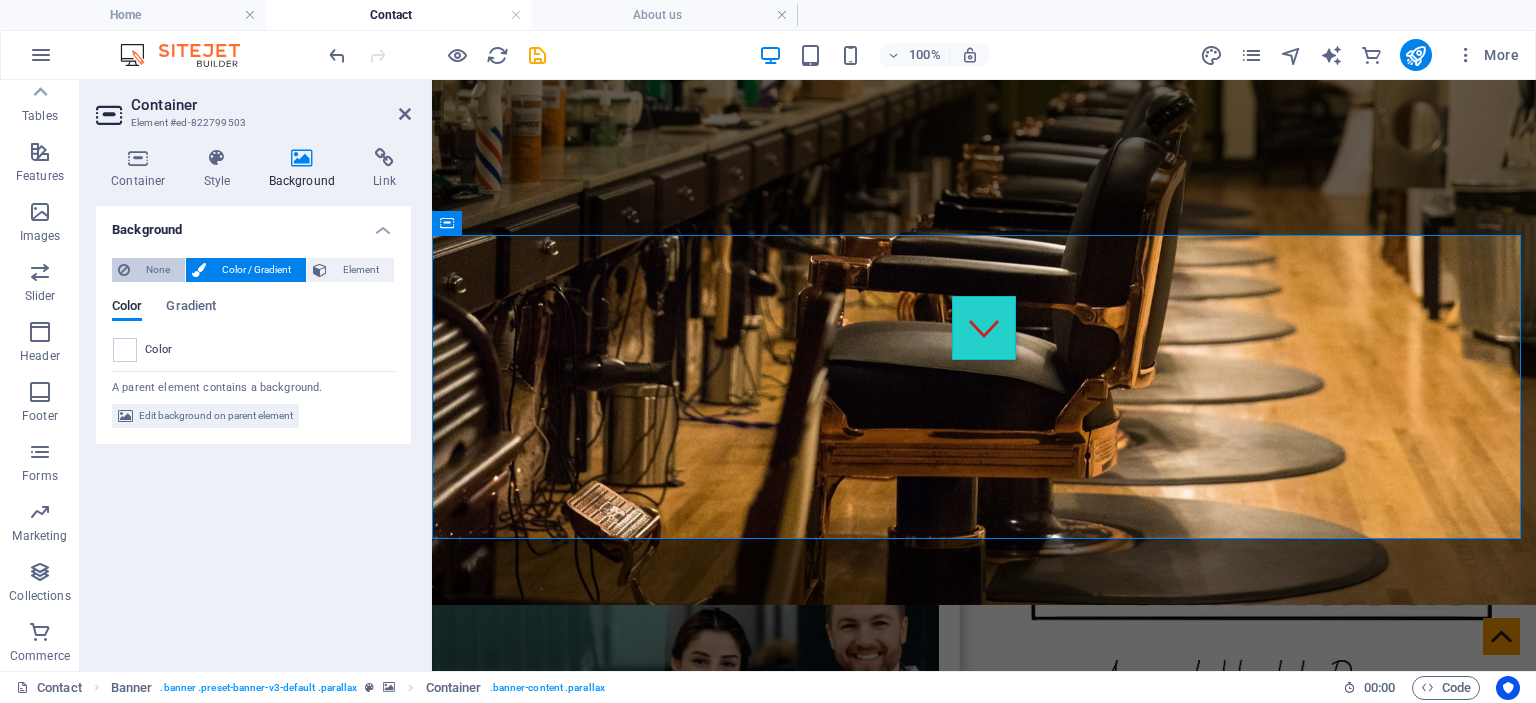 click on "None" at bounding box center (157, 270) 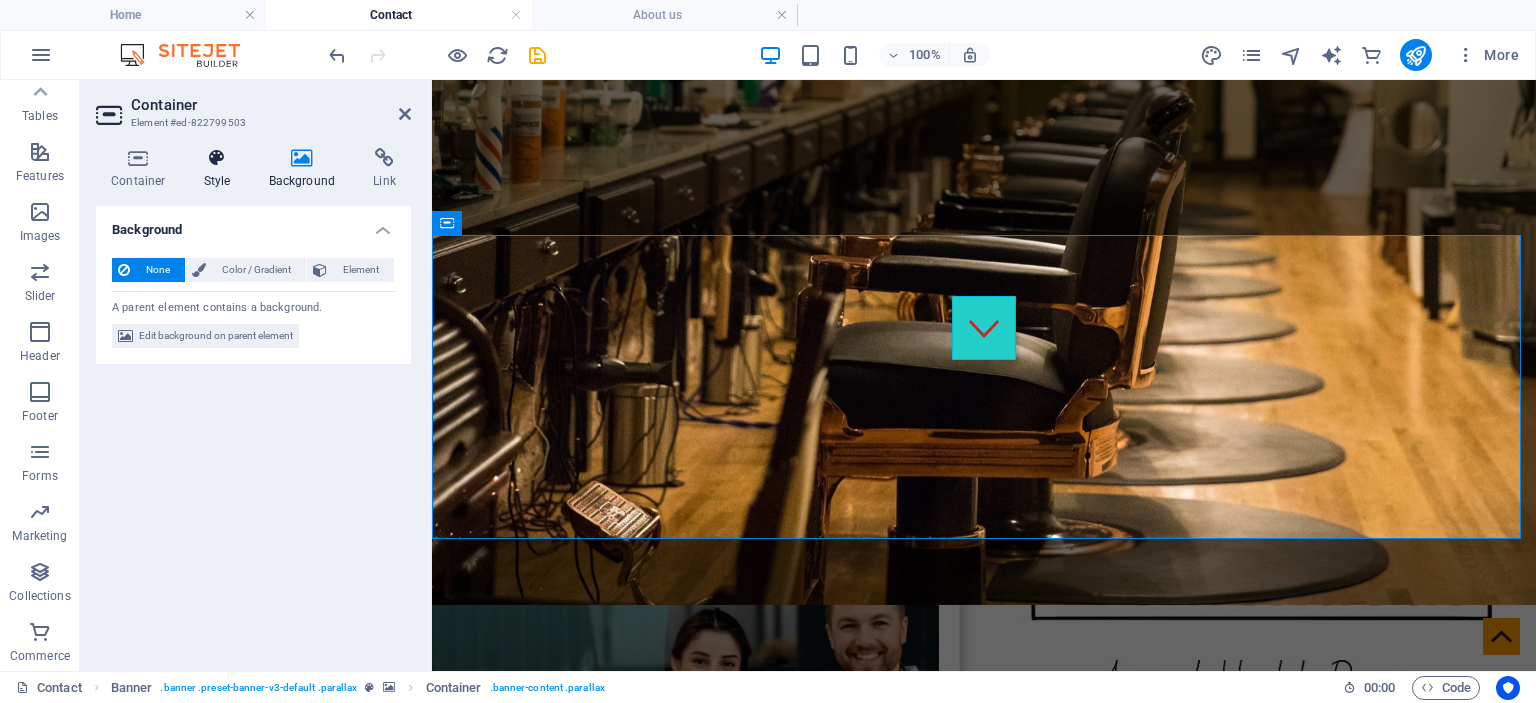 click on "Style" at bounding box center (221, 169) 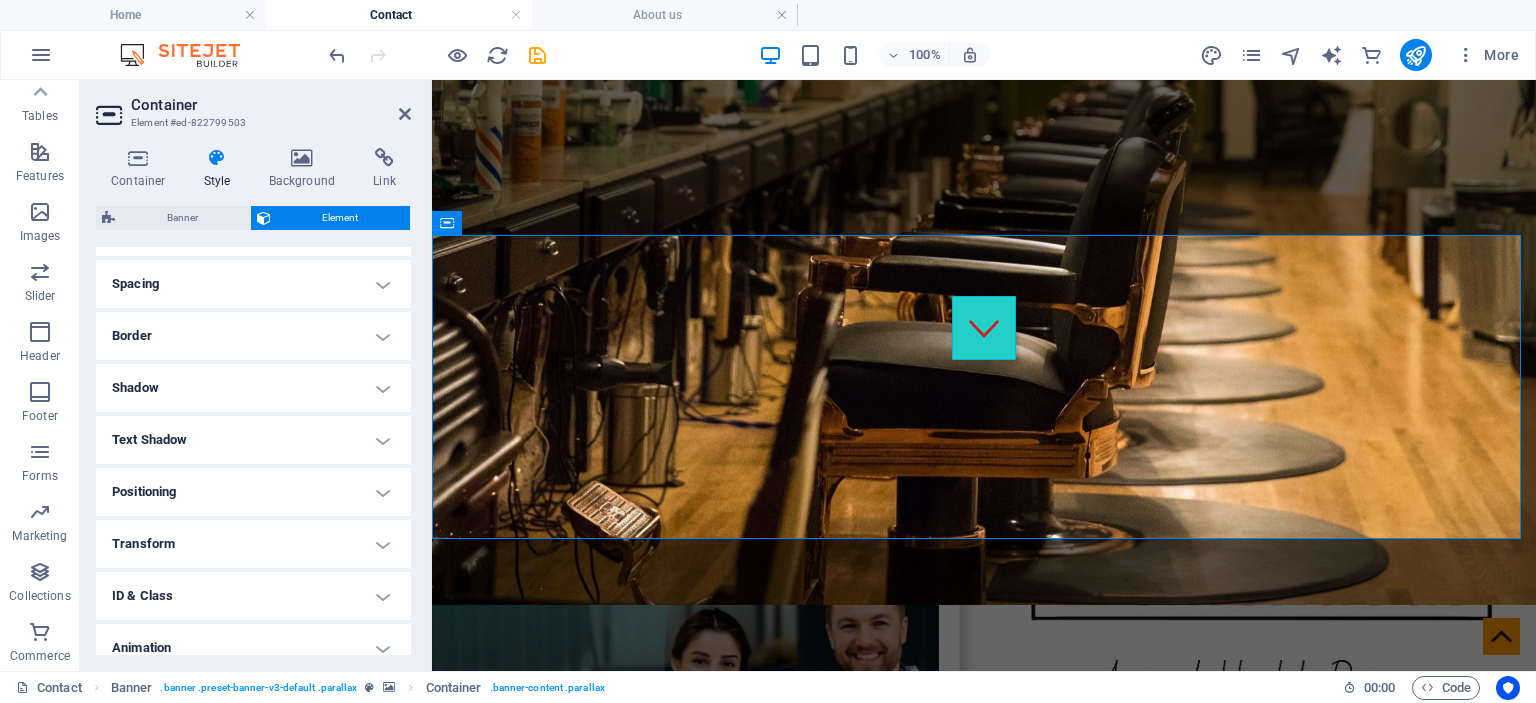 scroll, scrollTop: 436, scrollLeft: 0, axis: vertical 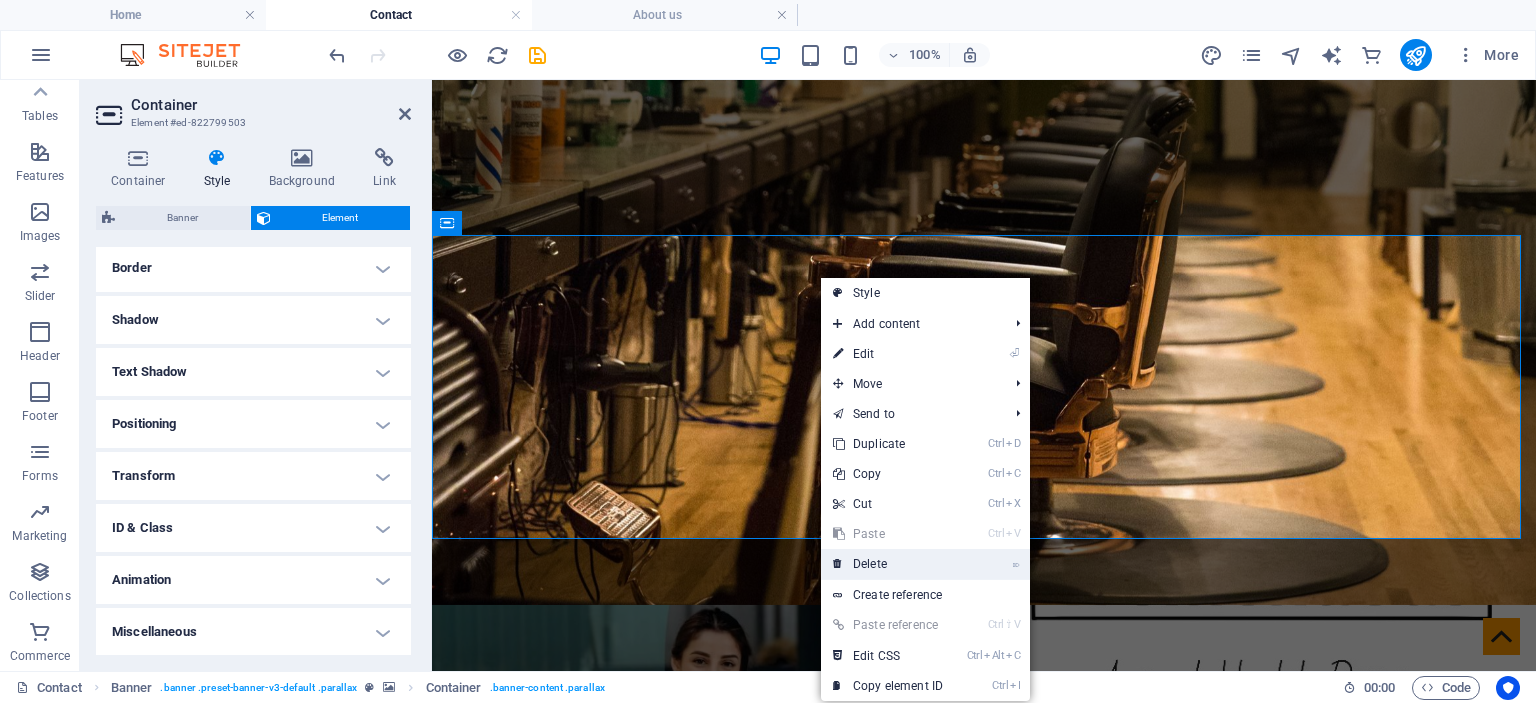 click on "⌦  Delete" at bounding box center [888, 564] 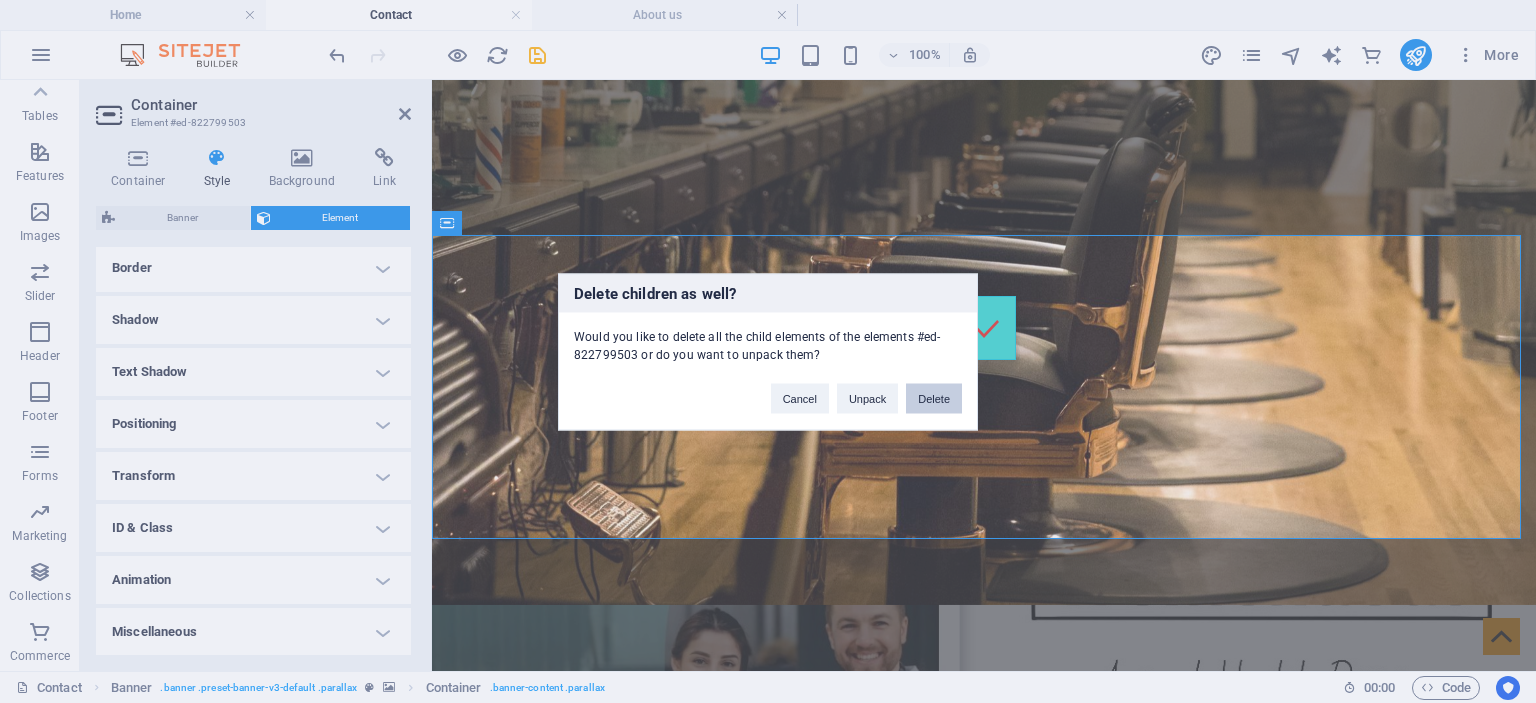 click on "Delete" at bounding box center (934, 398) 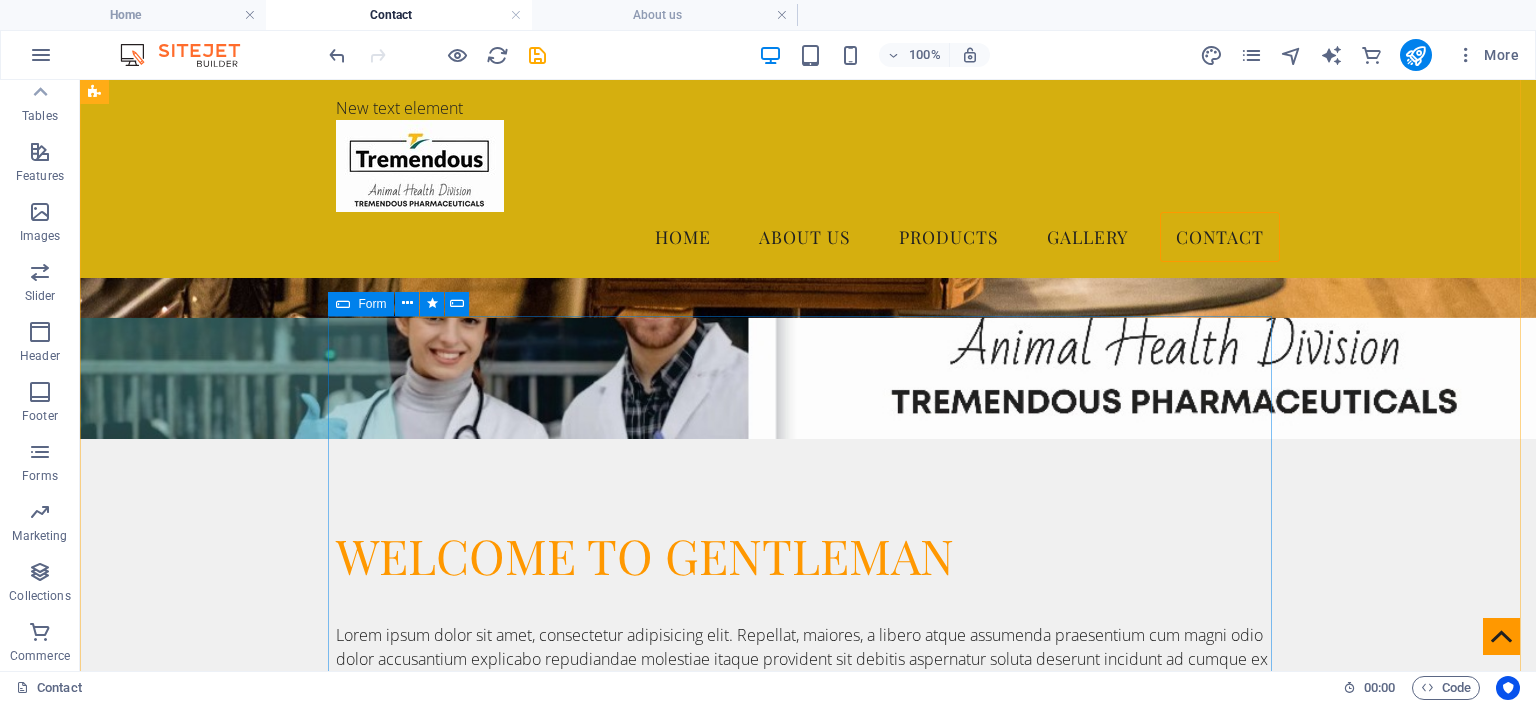 scroll, scrollTop: 500, scrollLeft: 0, axis: vertical 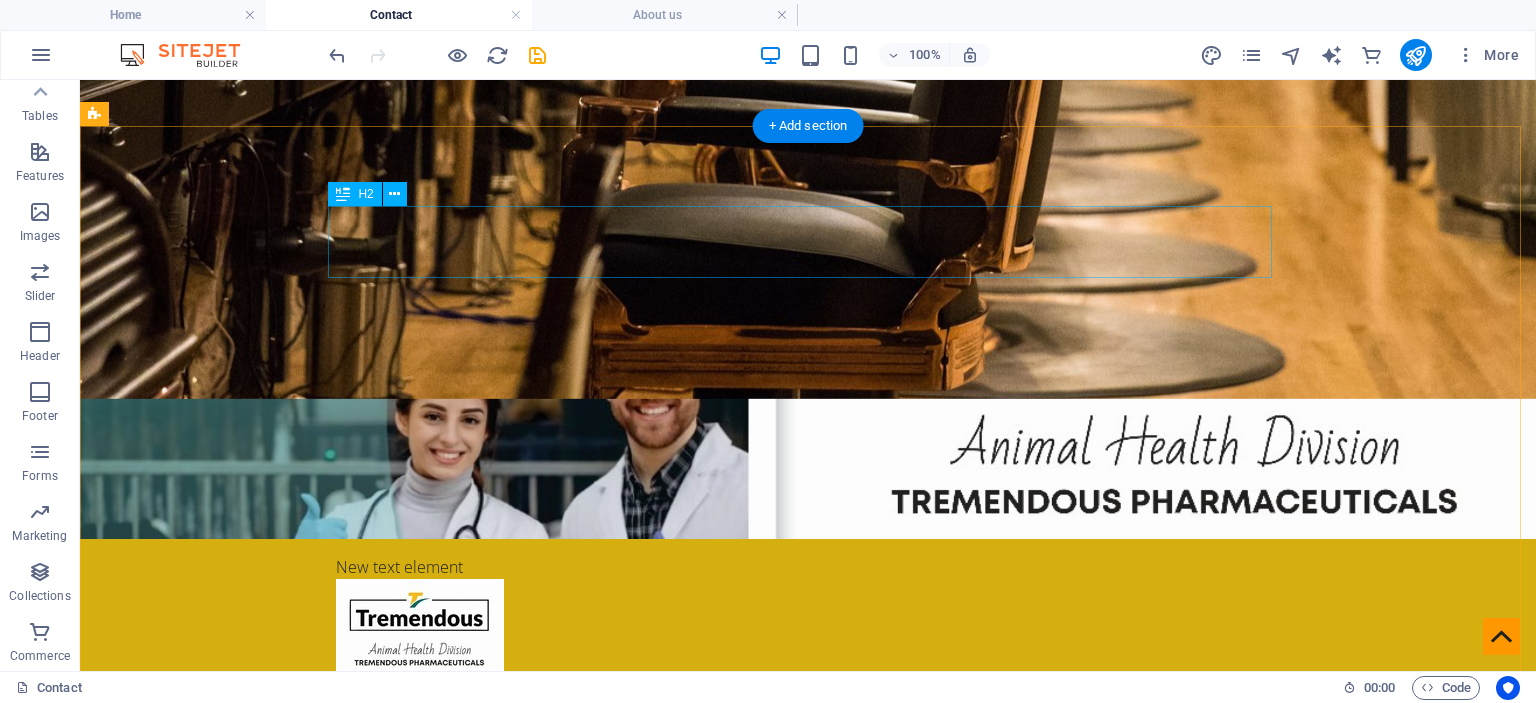 click on "WELCOME TO GENTLEMAN" at bounding box center (808, 853) 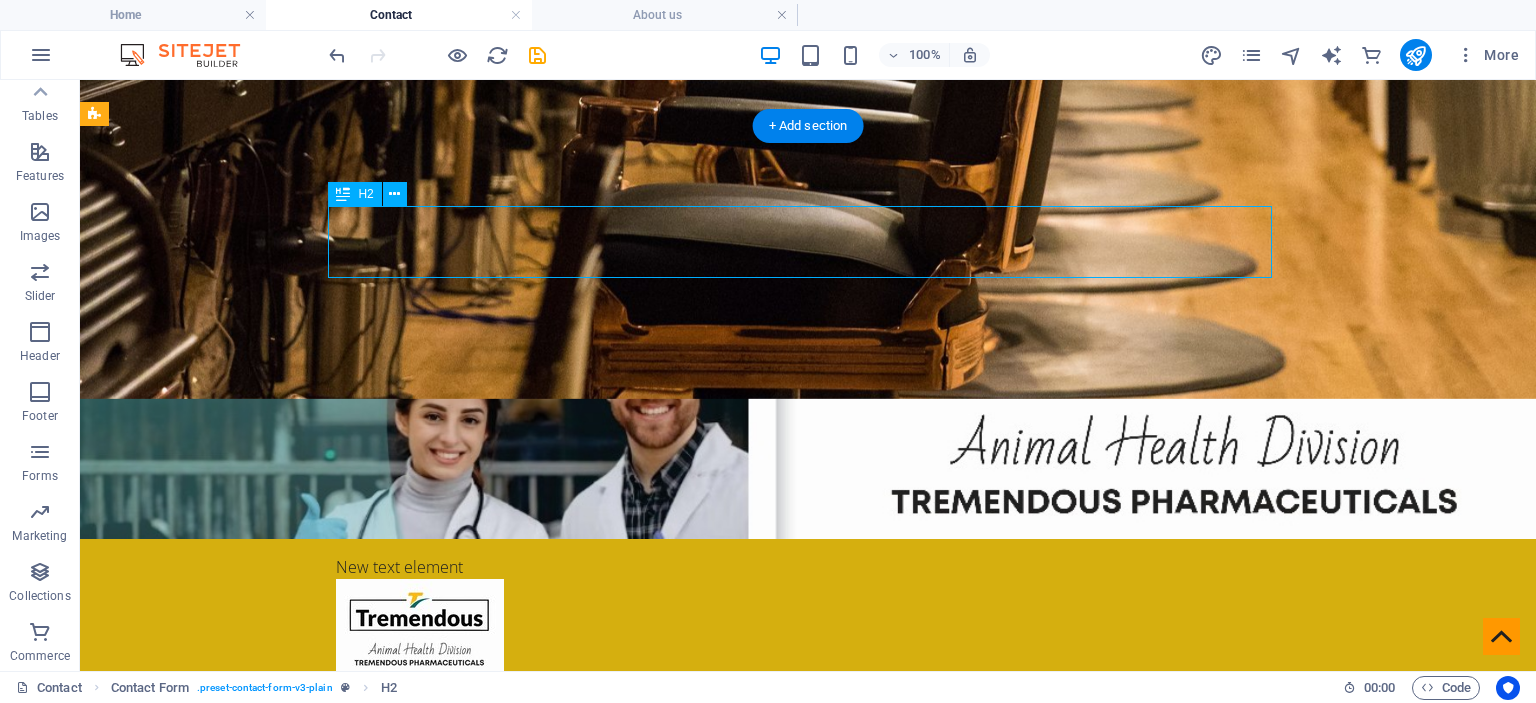 click on "WELCOME TO GENTLEMAN" at bounding box center [808, 853] 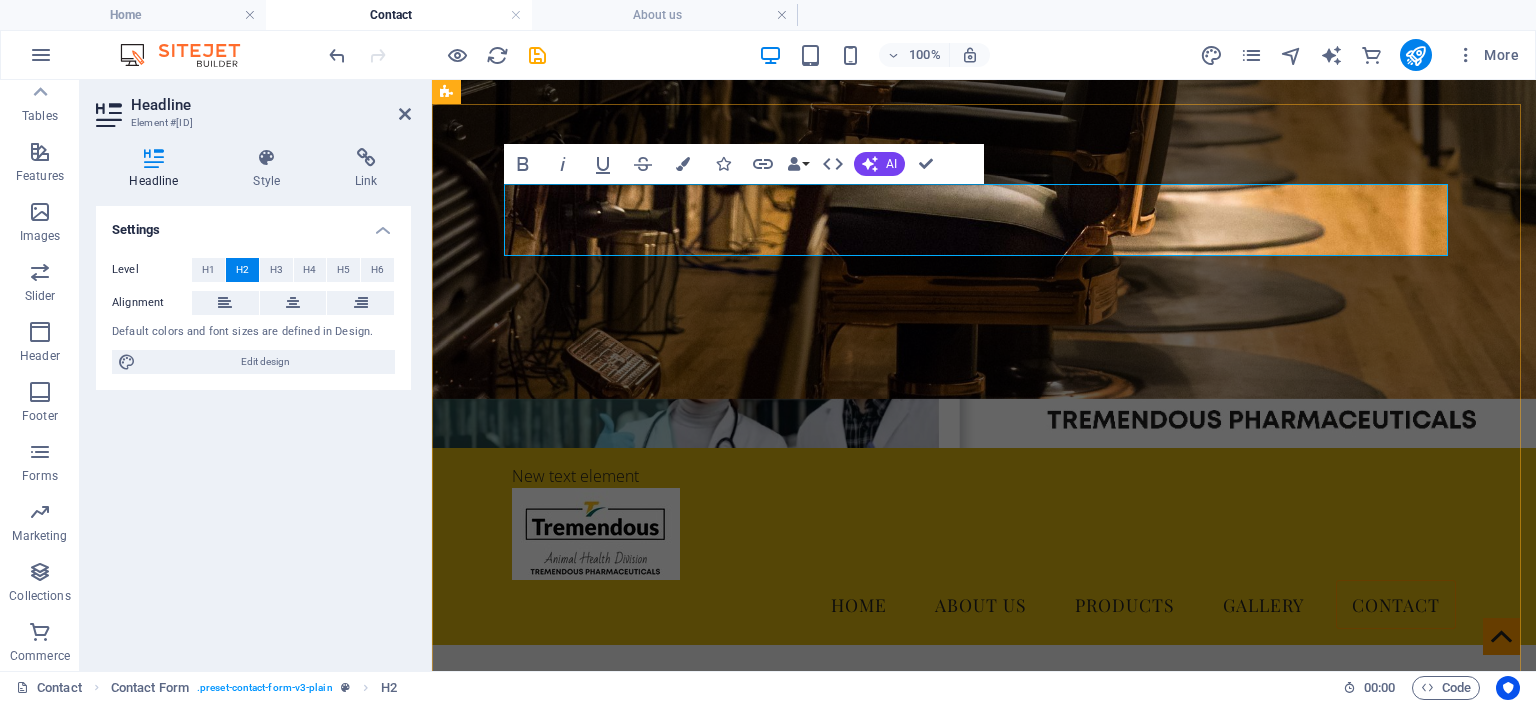 click on "WELCOME TO GENTLEMAN" at bounding box center (984, 761) 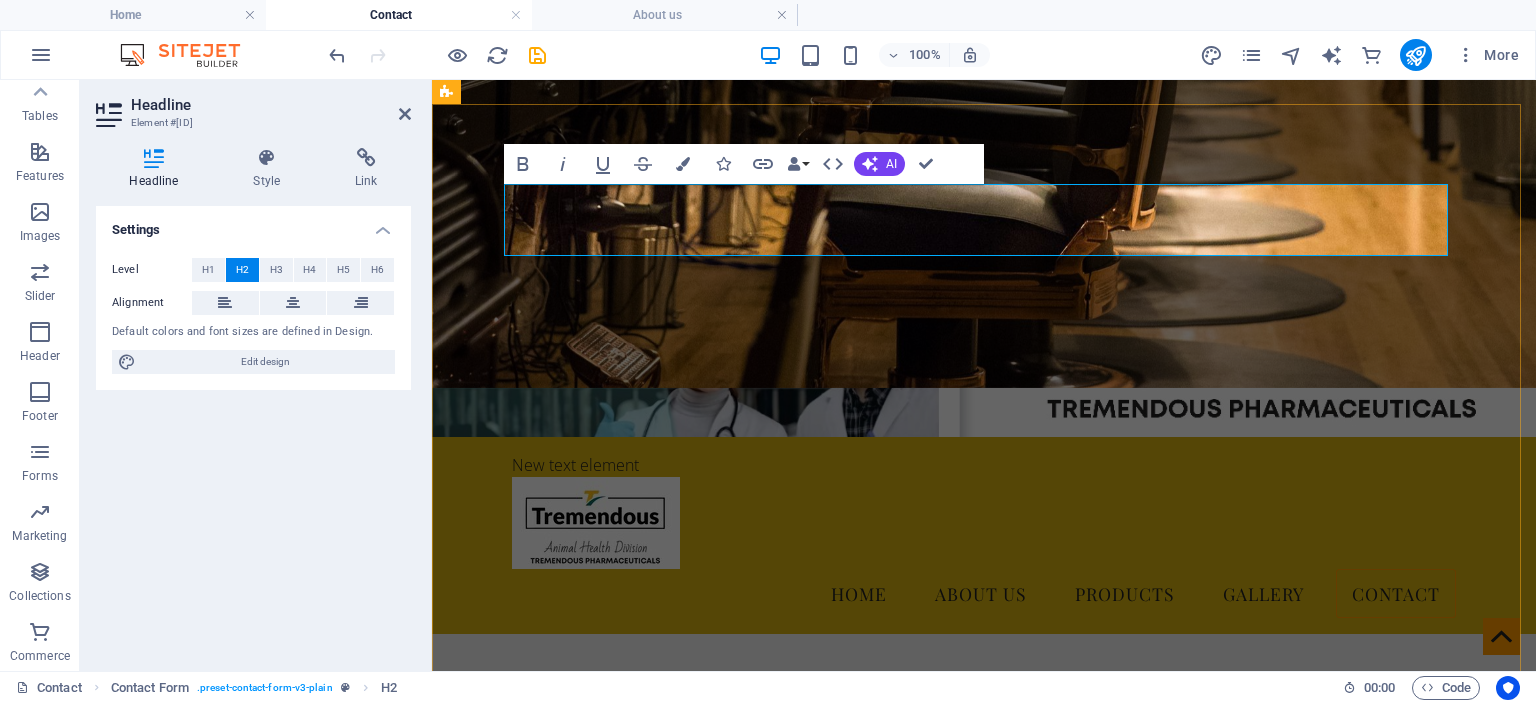 type 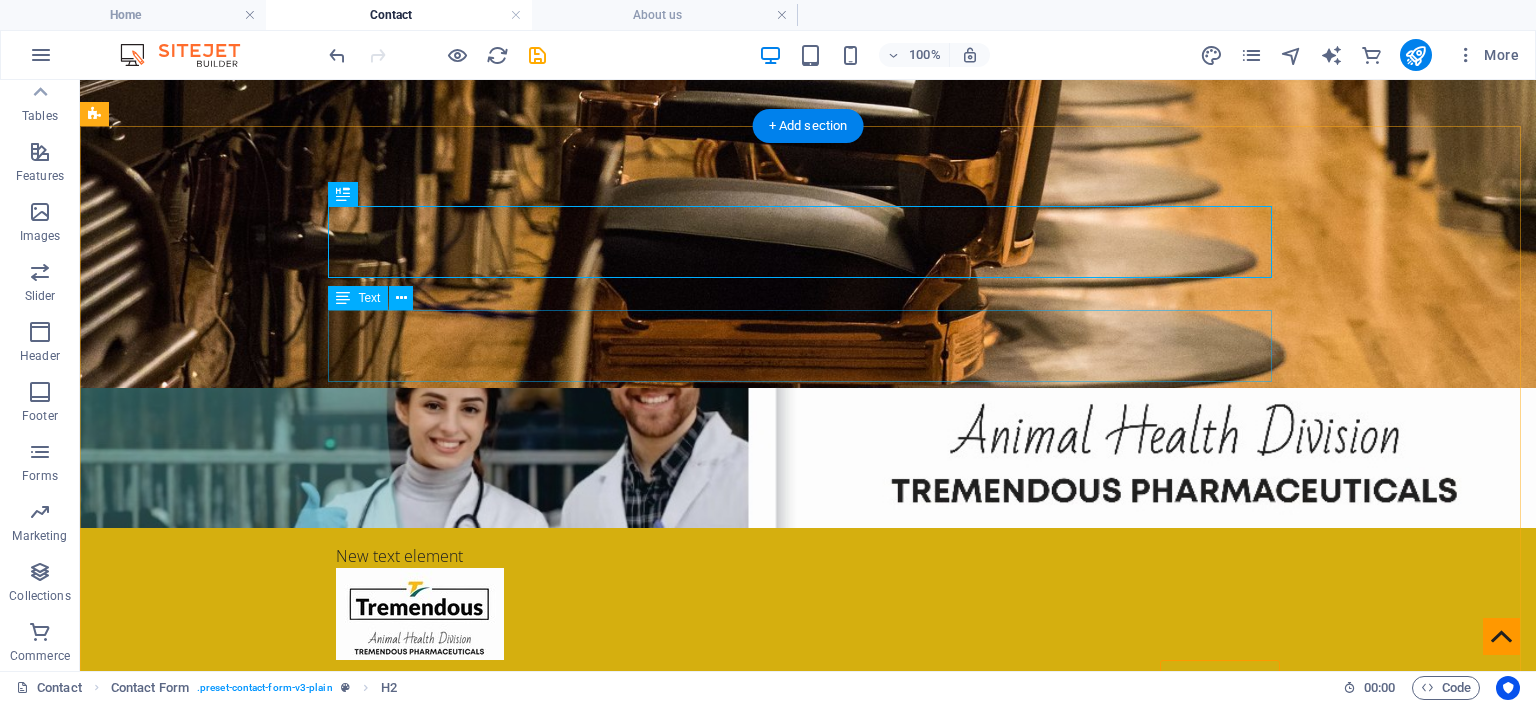 click on "Lorem ipsum dolor sit amet, consectetur adipisicing elit. Repellat, maiores, a libero atque assumenda praesentium cum magni odio dolor accusantium explicabo repudiandae molestiae itaque provident sit debitis aspernatur soluta deserunt incidunt ad cumque ex laboriosam. Distinctio, mollitia, molestias excepturi voluptatem veritatis iusto nam nulla." at bounding box center (808, 946) 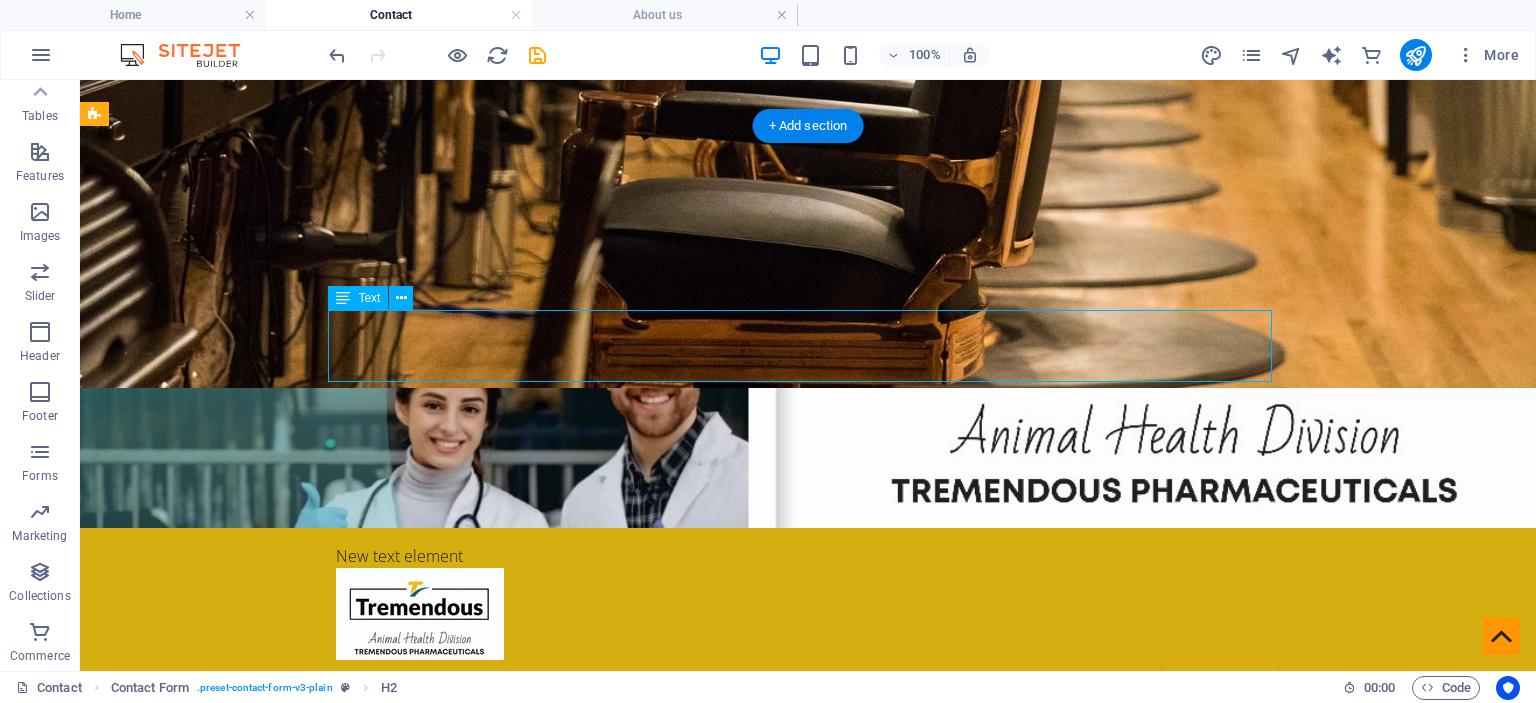 click on "Lorem ipsum dolor sit amet, consectetur adipisicing elit. Repellat, maiores, a libero atque assumenda praesentium cum magni odio dolor accusantium explicabo repudiandae molestiae itaque provident sit debitis aspernatur soluta deserunt incidunt ad cumque ex laboriosam. Distinctio, mollitia, molestias excepturi voluptatem veritatis iusto nam nulla." at bounding box center [808, 946] 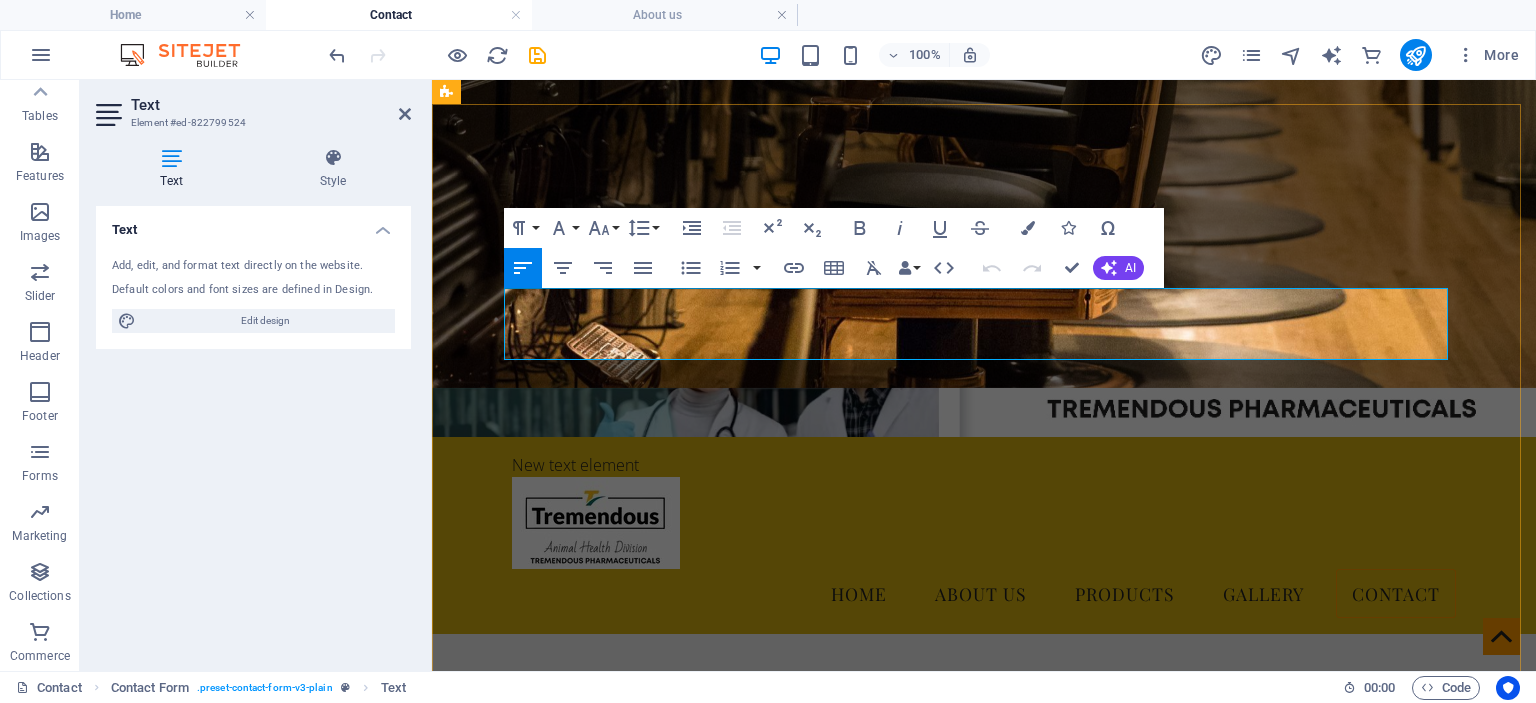 drag, startPoint x: 529, startPoint y: 303, endPoint x: 1244, endPoint y: 353, distance: 716.7461 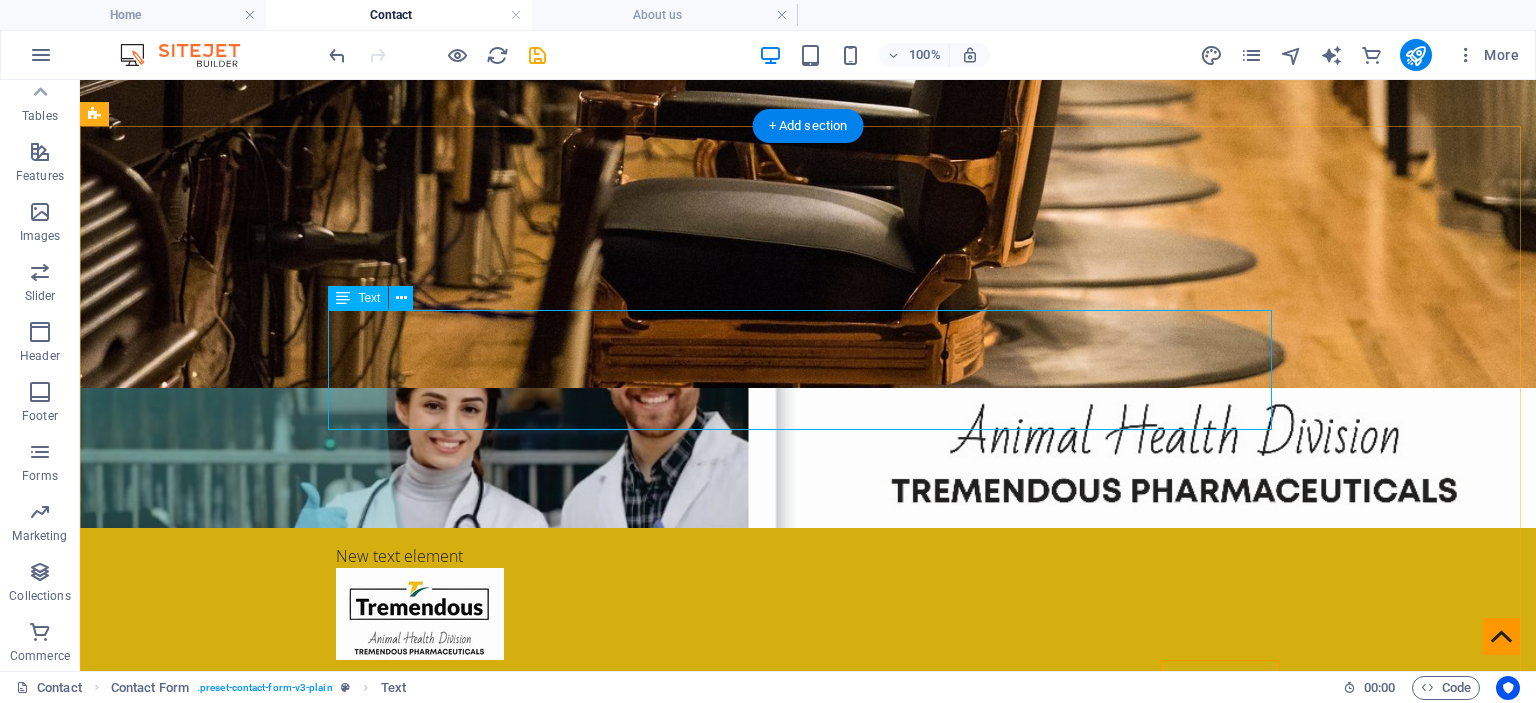 click on "we specialize in the marketing and distribution of high-quality  animal feed supplements . Our mission is to support farmers and livestock professionals with scientifically formulated products that ensure better health, growth, and productivity for cattle, poultry, pigs, and other livestock. With a deep understanding of the agricultural landscape, we provide reliable, affordable, and innovative feed solutions tailored to meet the needs of modern animal husbandry" at bounding box center [808, 970] 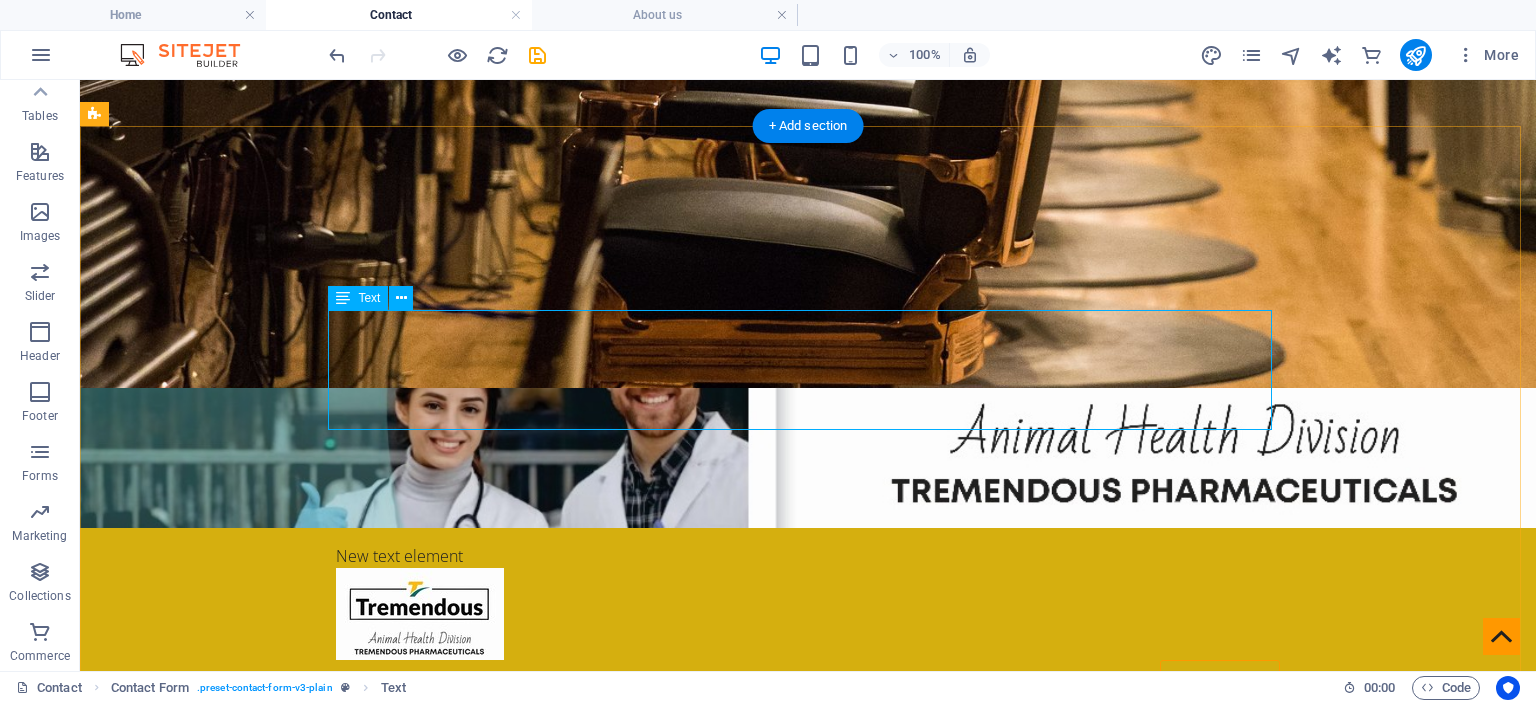 click on "we specialize in the marketing and distribution of high-quality  animal feed supplements . Our mission is to support farmers and livestock professionals with scientifically formulated products that ensure better health, growth, and productivity for cattle, poultry, pigs, and other livestock. With a deep understanding of the agricultural landscape, we provide reliable, affordable, and innovative feed solutions tailored to meet the needs of modern animal husbandry" at bounding box center [808, 970] 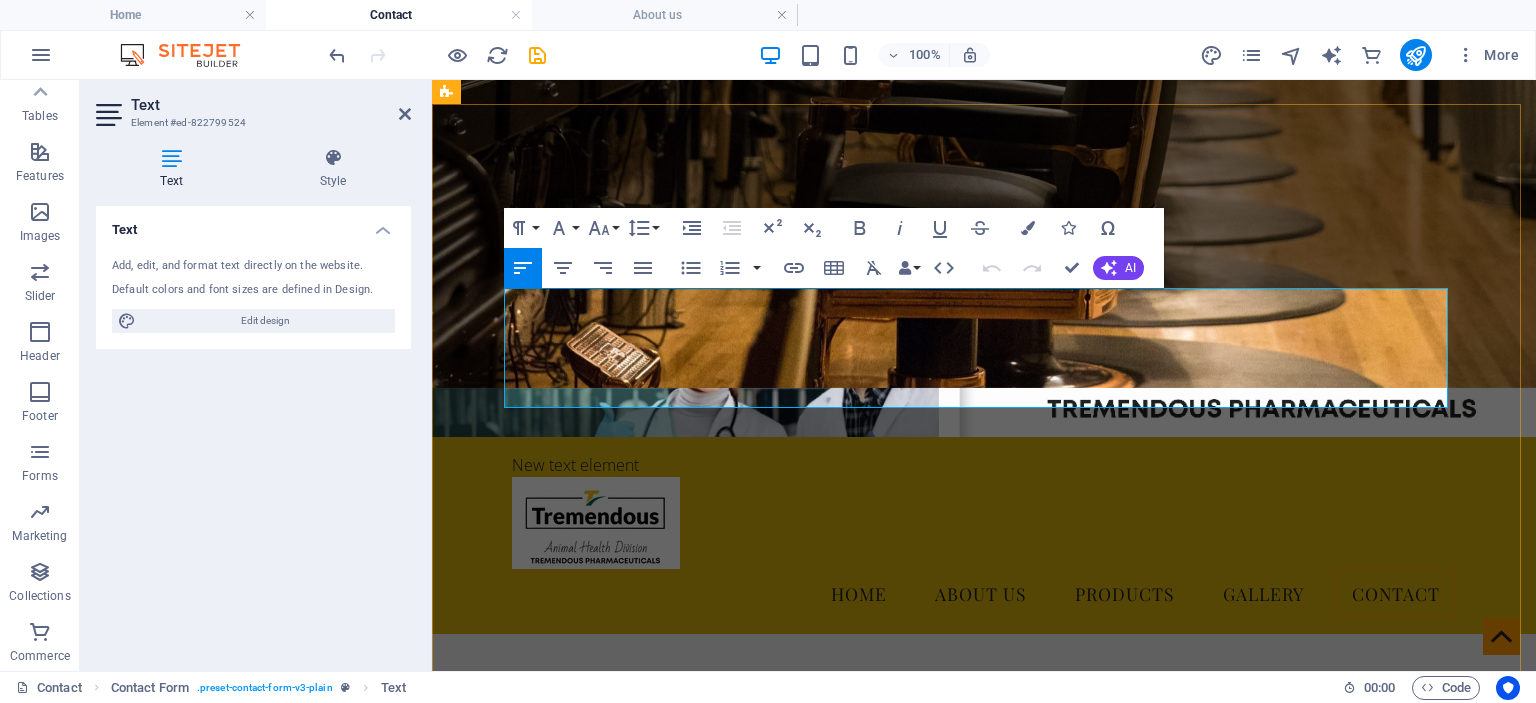 drag, startPoint x: 508, startPoint y: 305, endPoint x: 812, endPoint y: 364, distance: 309.6724 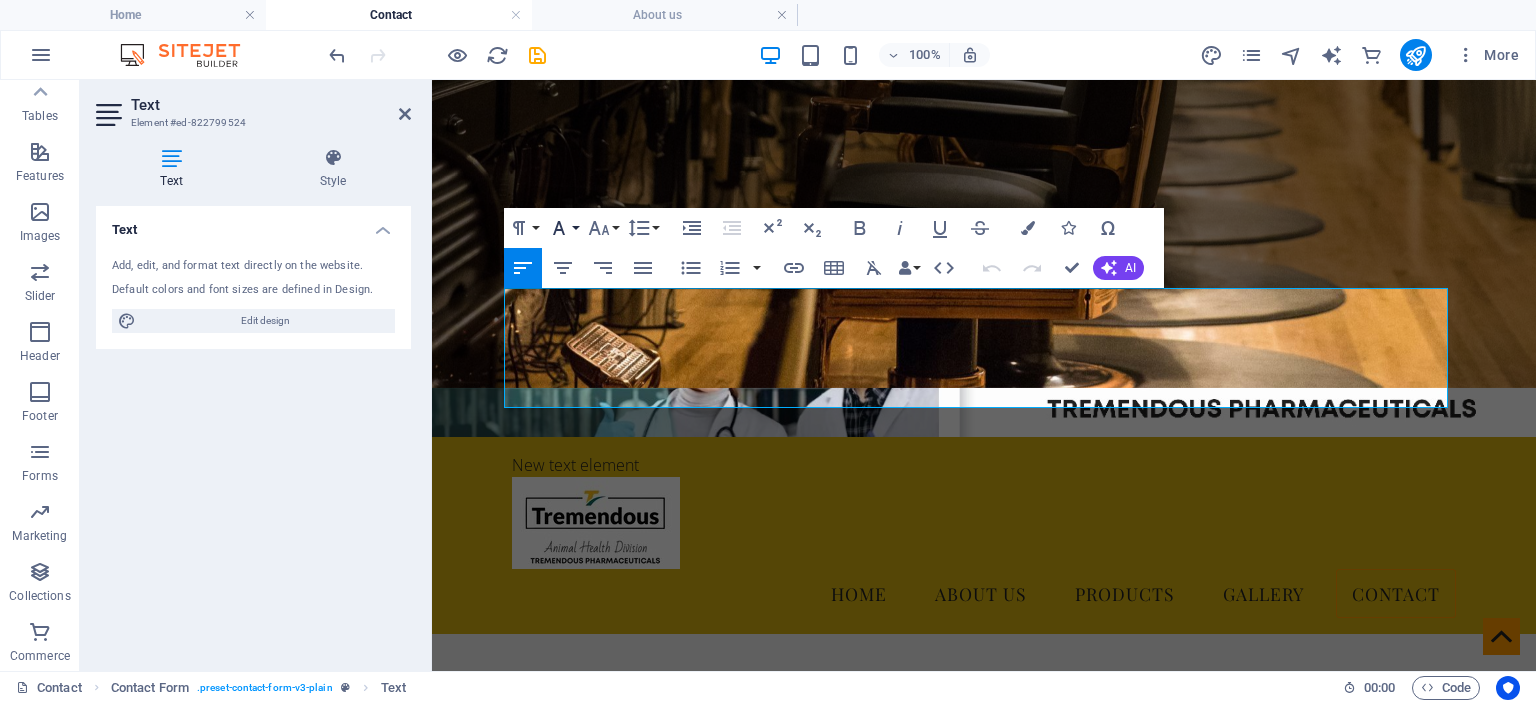 click on "Font Family" at bounding box center (563, 228) 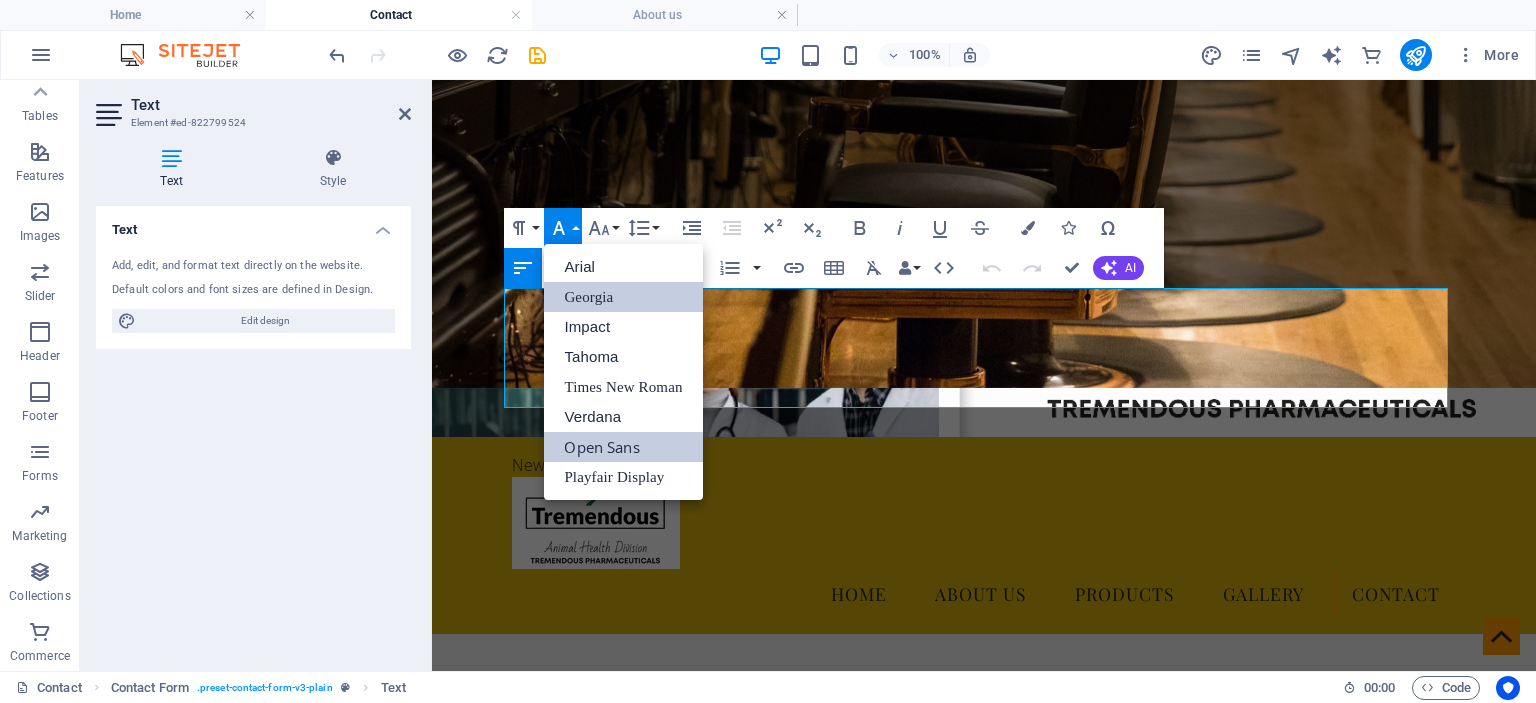 scroll, scrollTop: 0, scrollLeft: 0, axis: both 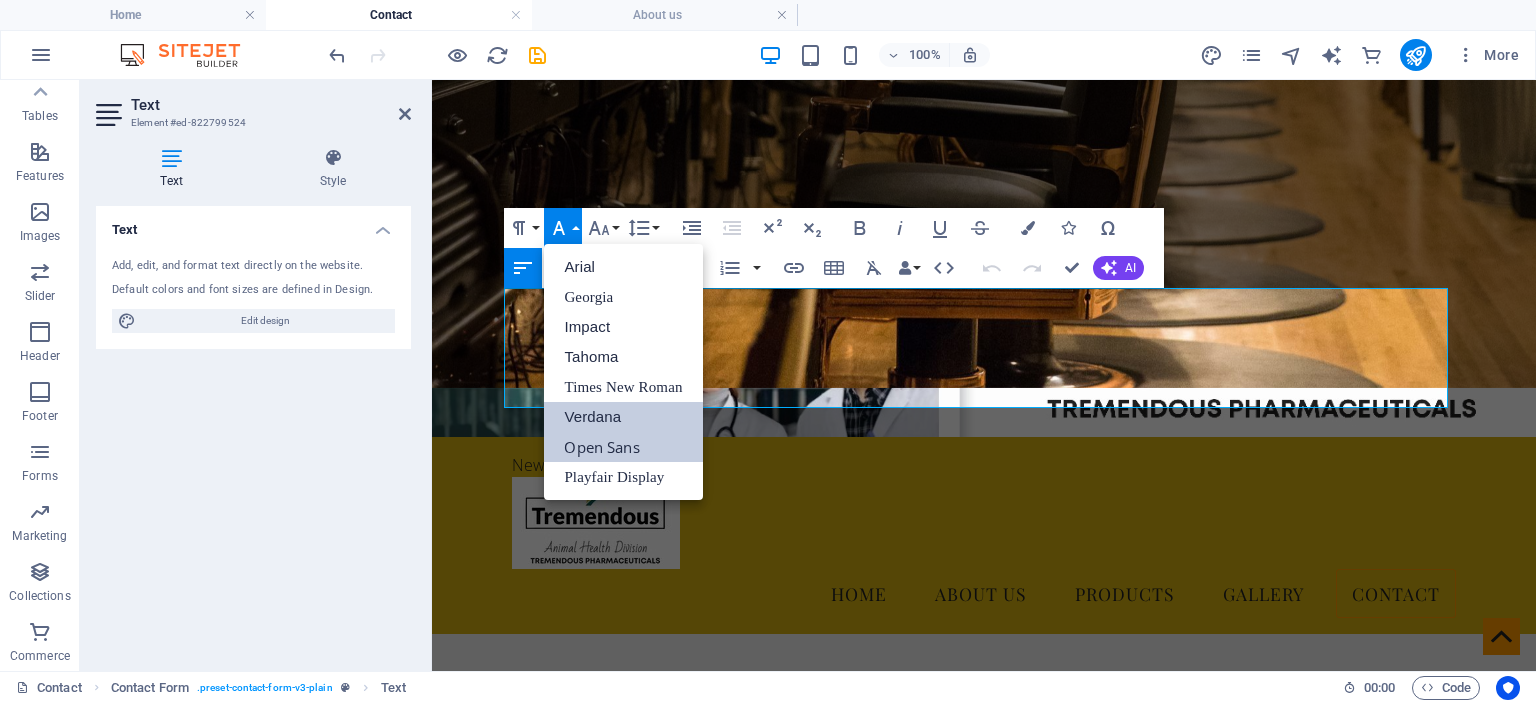 click on "Verdana" at bounding box center (623, 417) 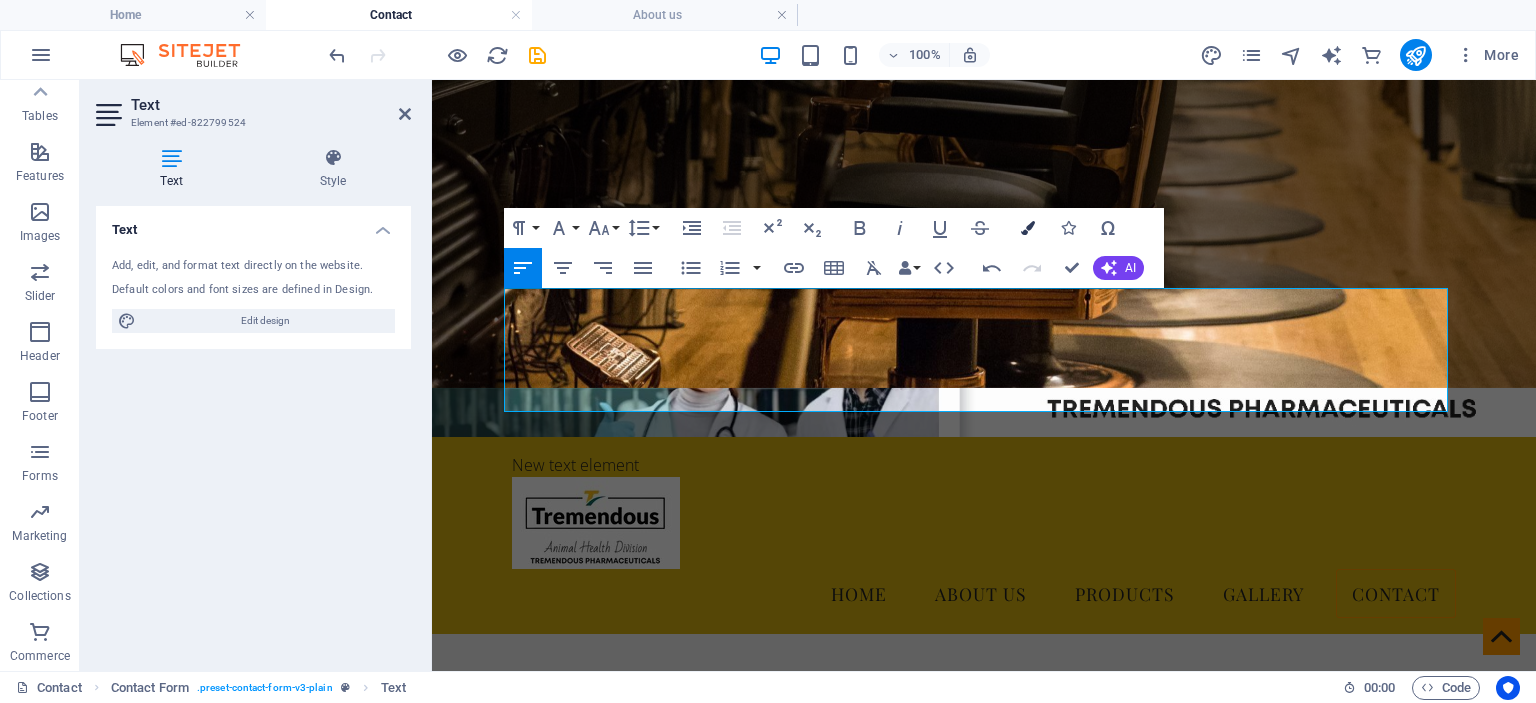 click at bounding box center [1028, 228] 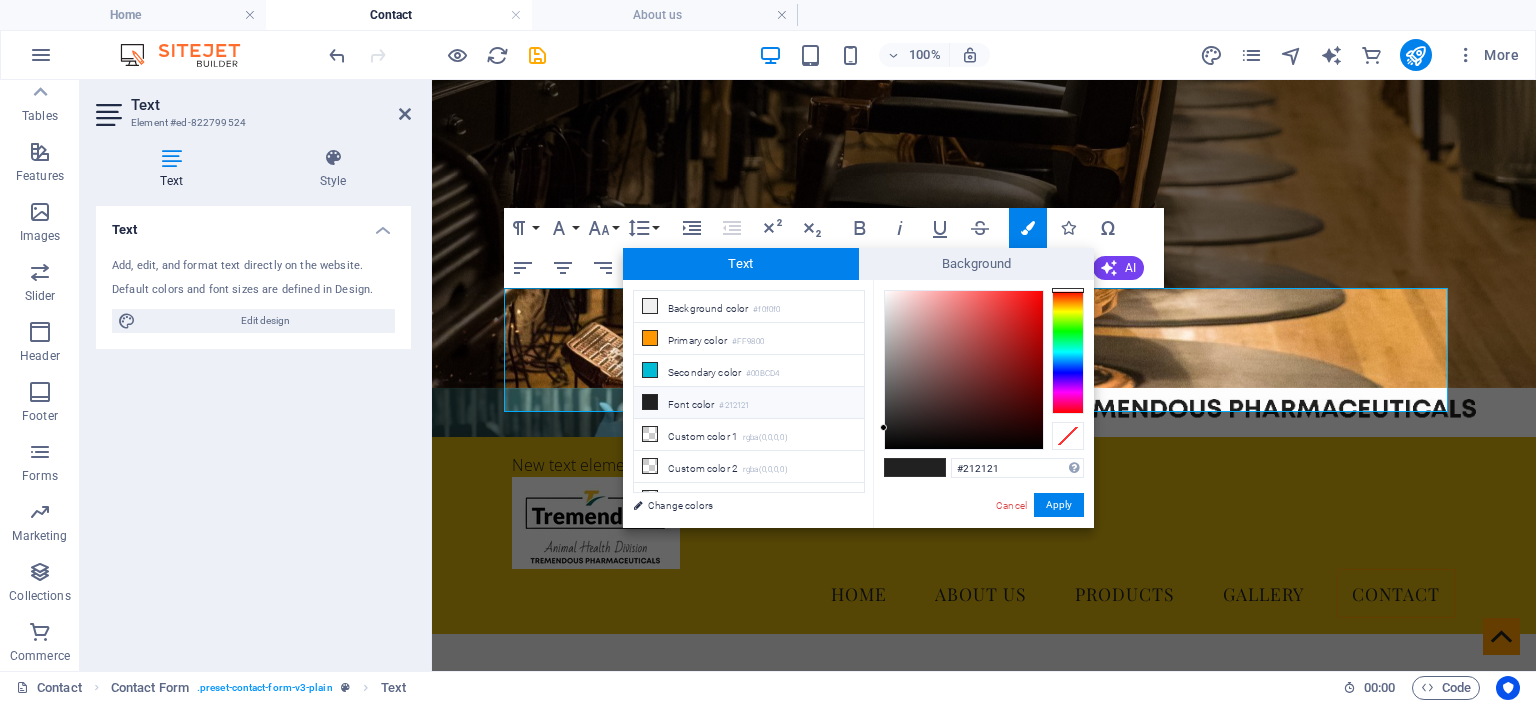 type on "#801212" 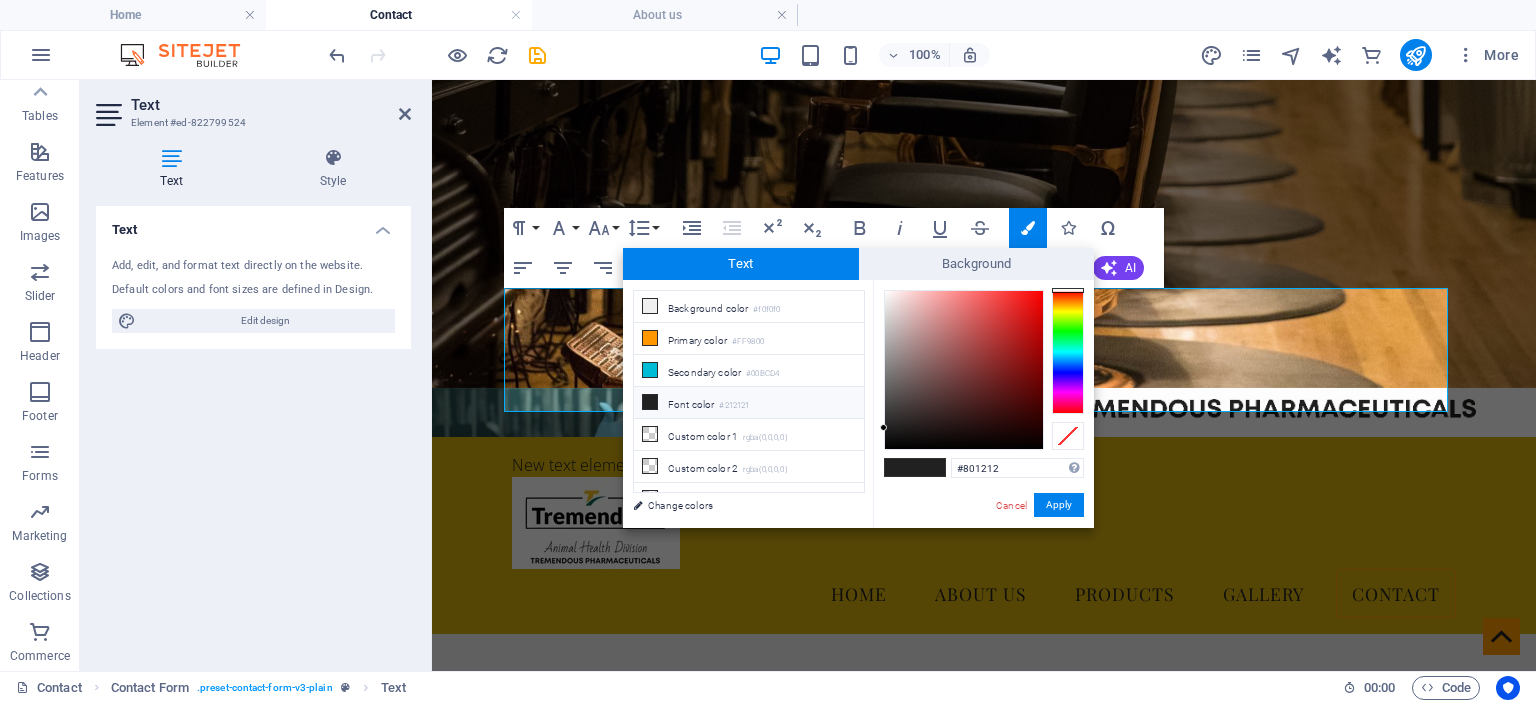 click at bounding box center (964, 370) 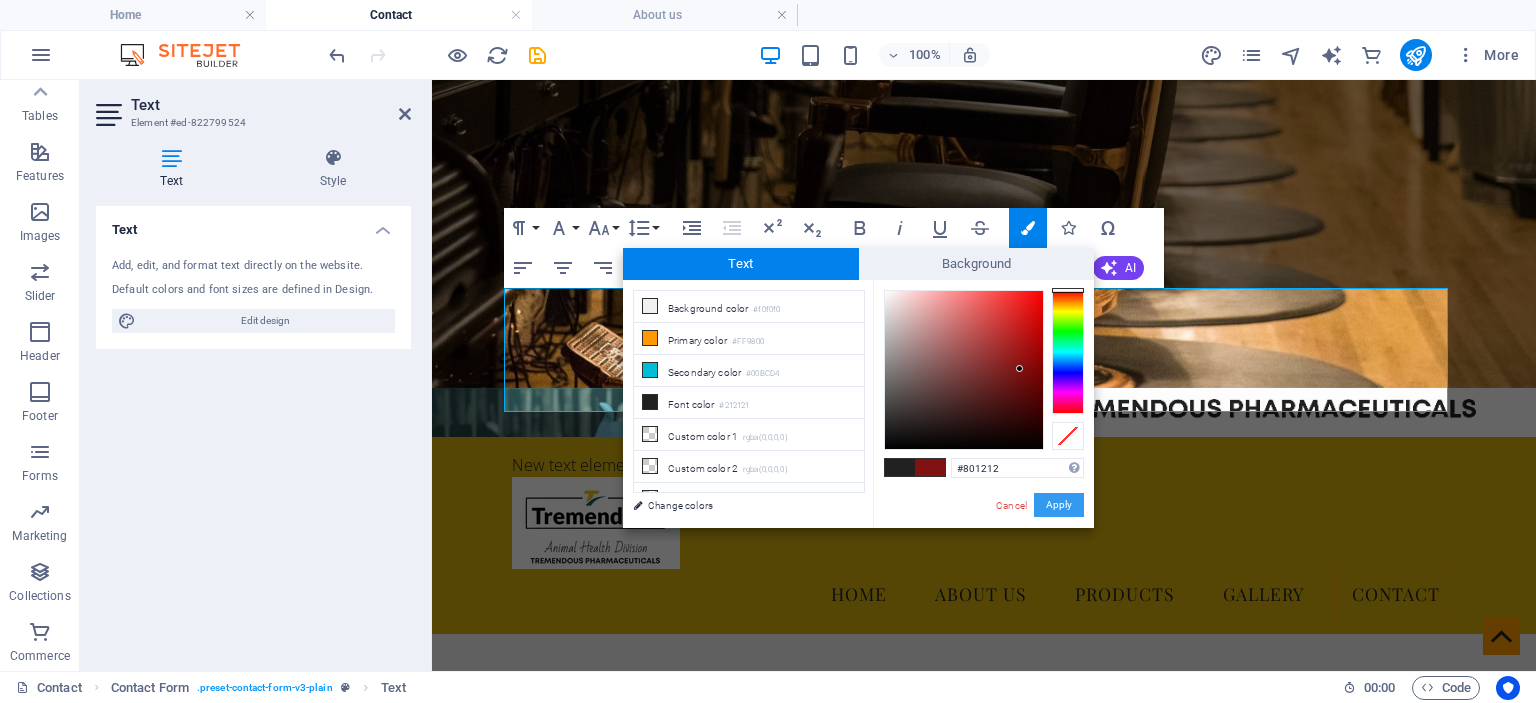 click on "Apply" at bounding box center [1059, 505] 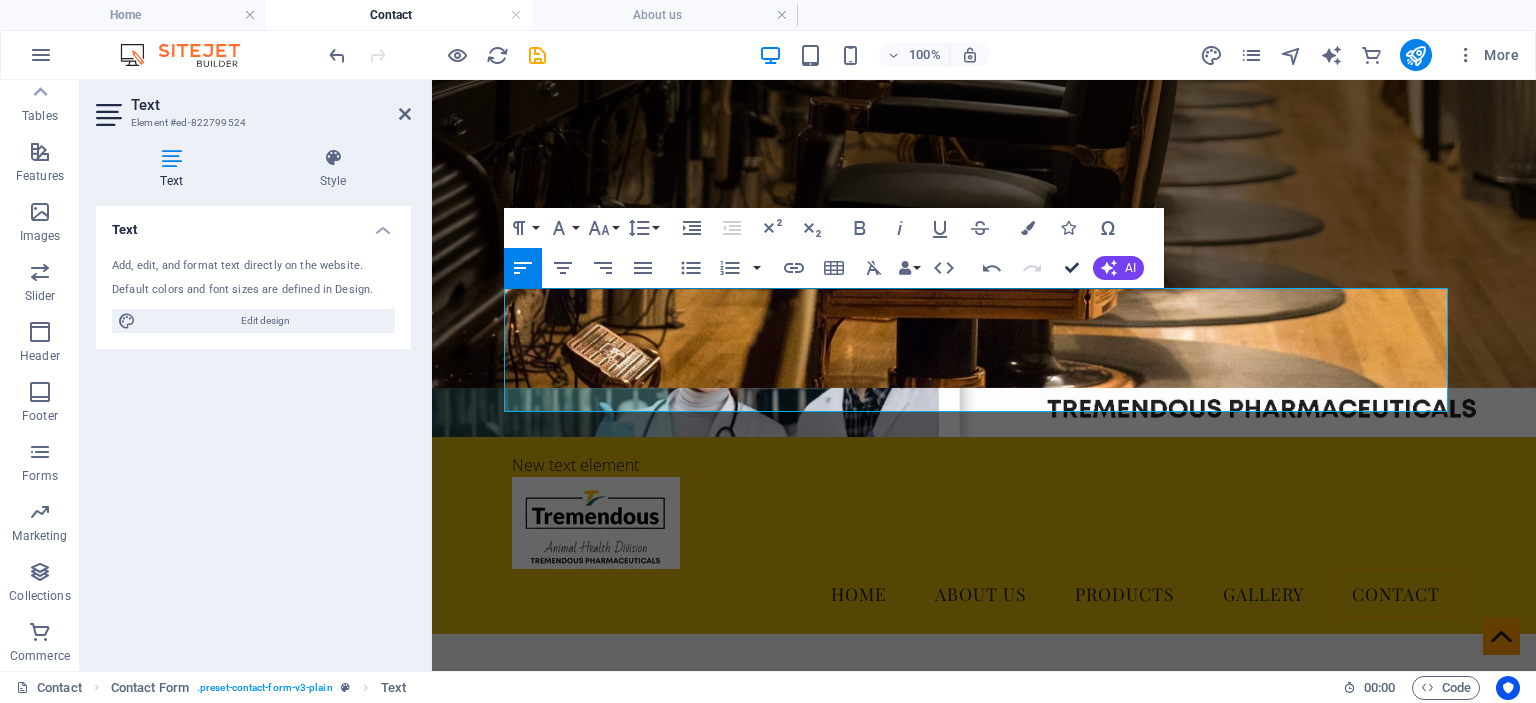 drag, startPoint x: 1073, startPoint y: 271, endPoint x: 1001, endPoint y: 184, distance: 112.929184 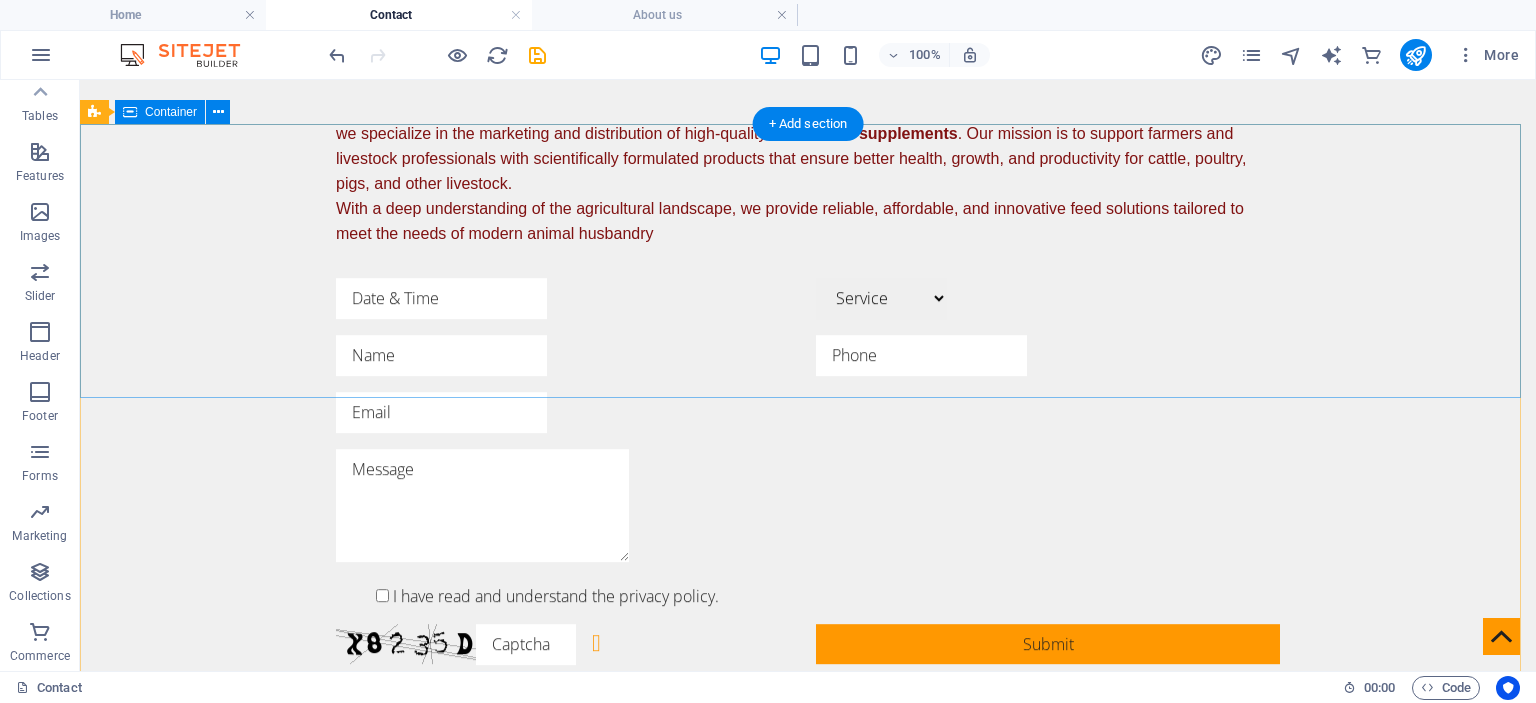scroll, scrollTop: 1500, scrollLeft: 0, axis: vertical 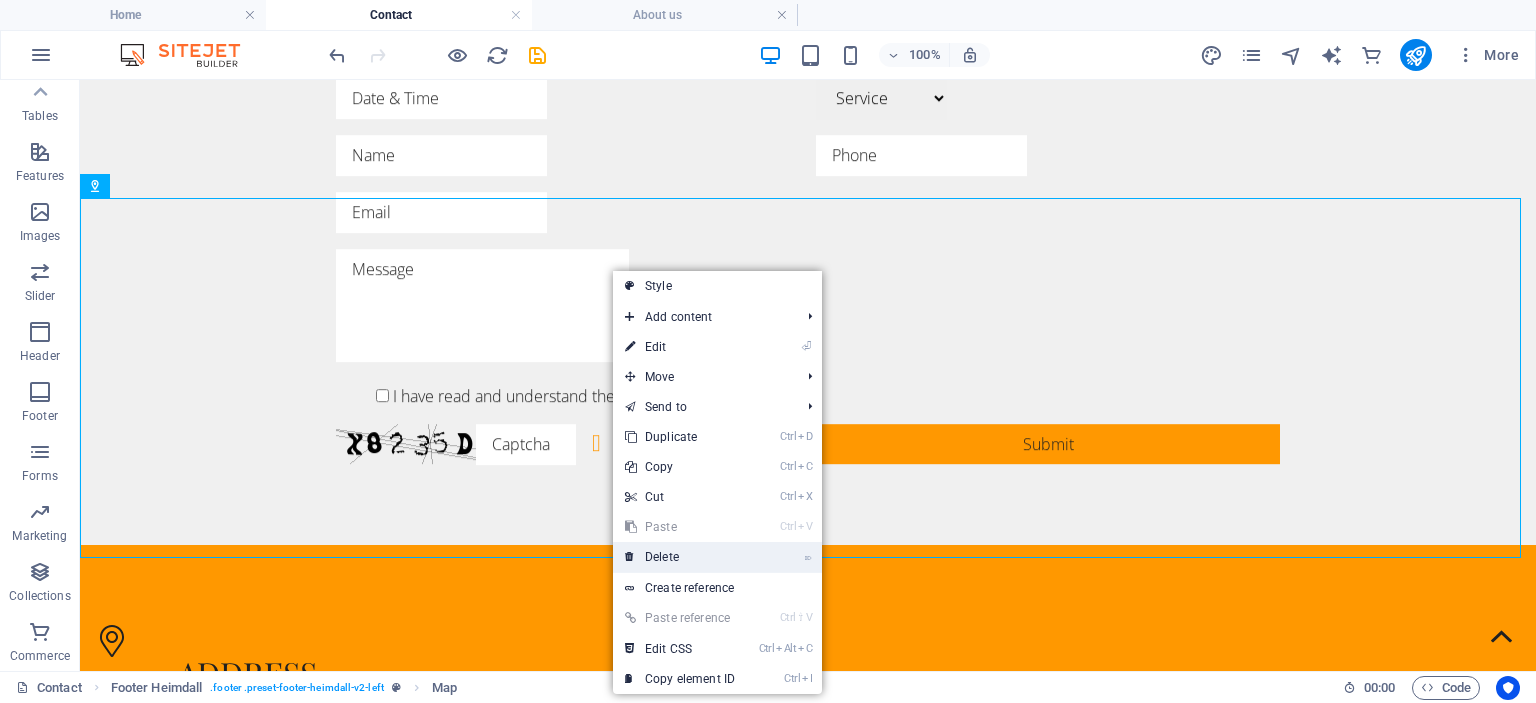 drag, startPoint x: 652, startPoint y: 554, endPoint x: 578, endPoint y: 431, distance: 143.54442 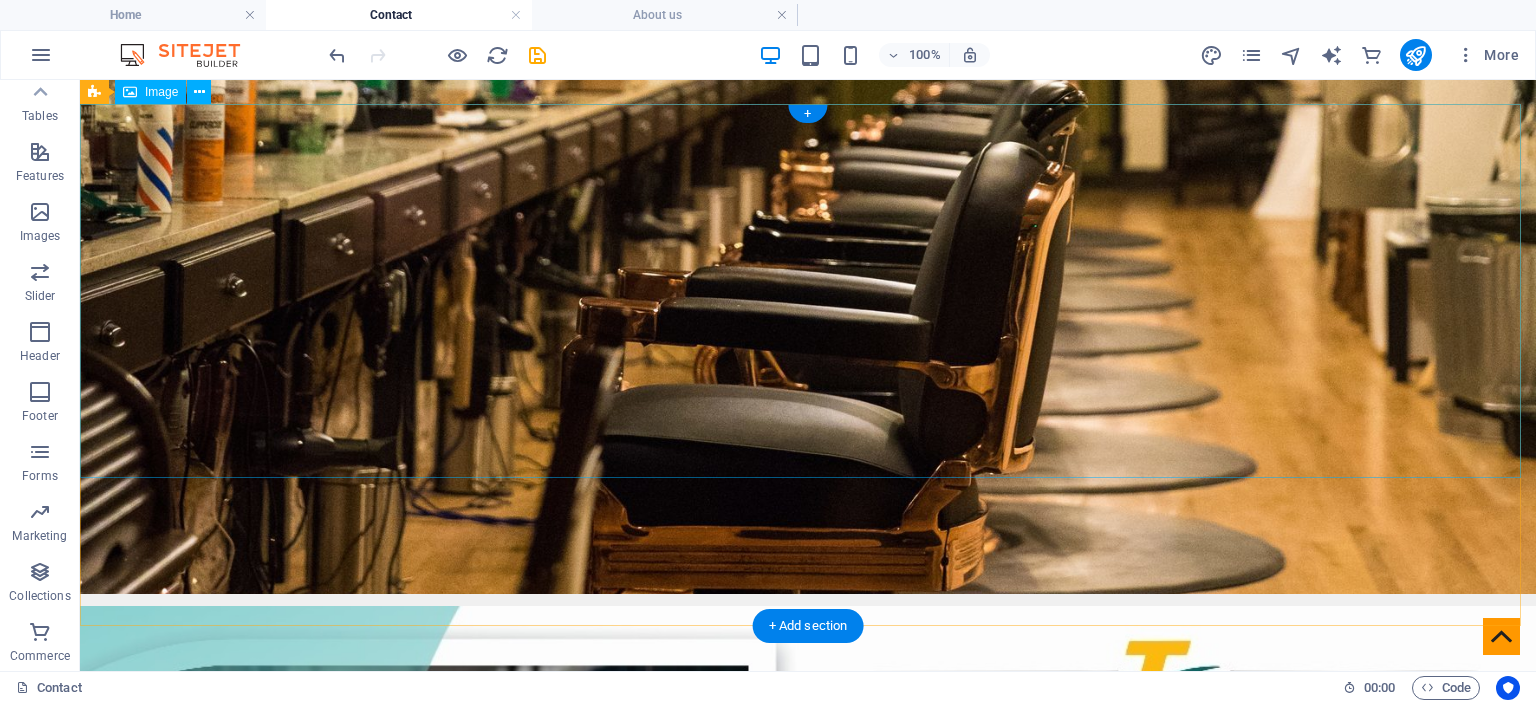 scroll, scrollTop: 0, scrollLeft: 0, axis: both 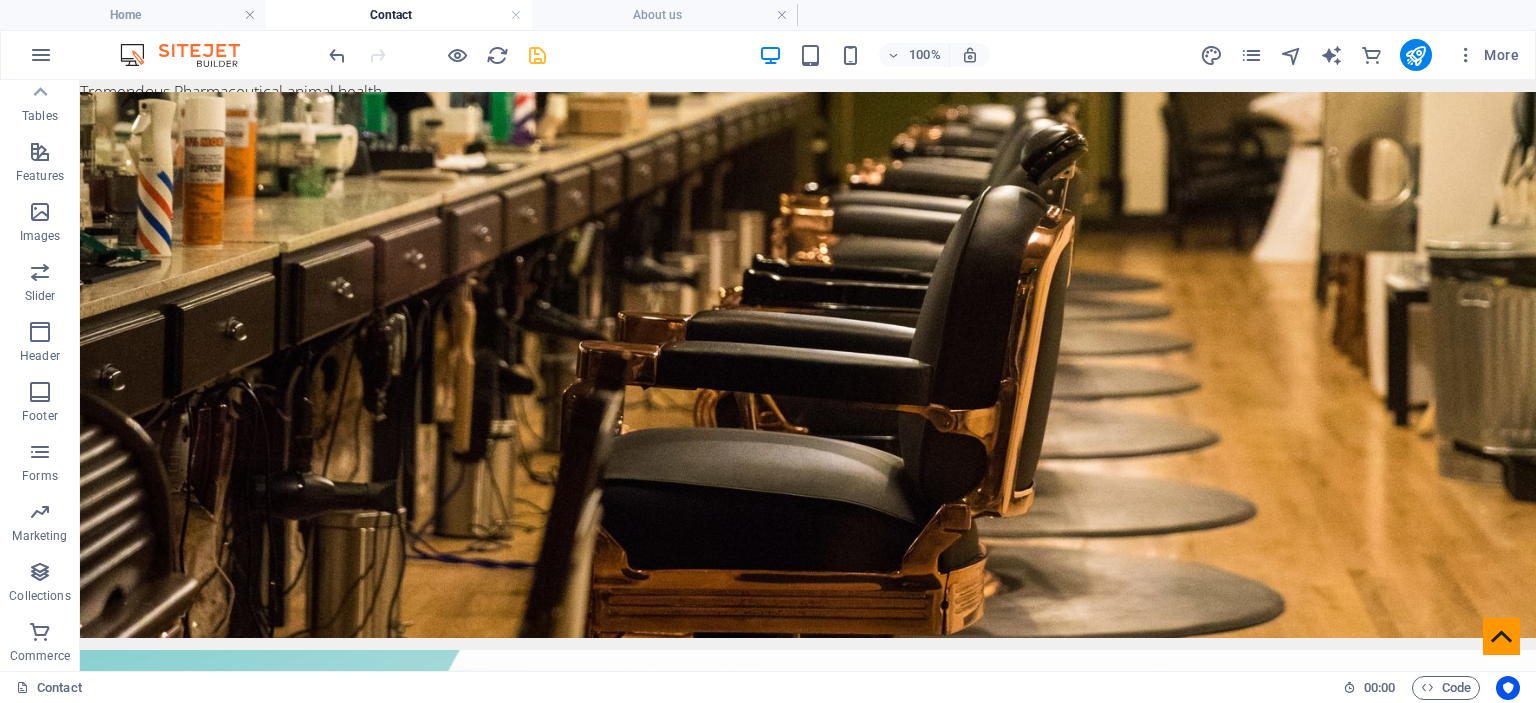 click at bounding box center (537, 55) 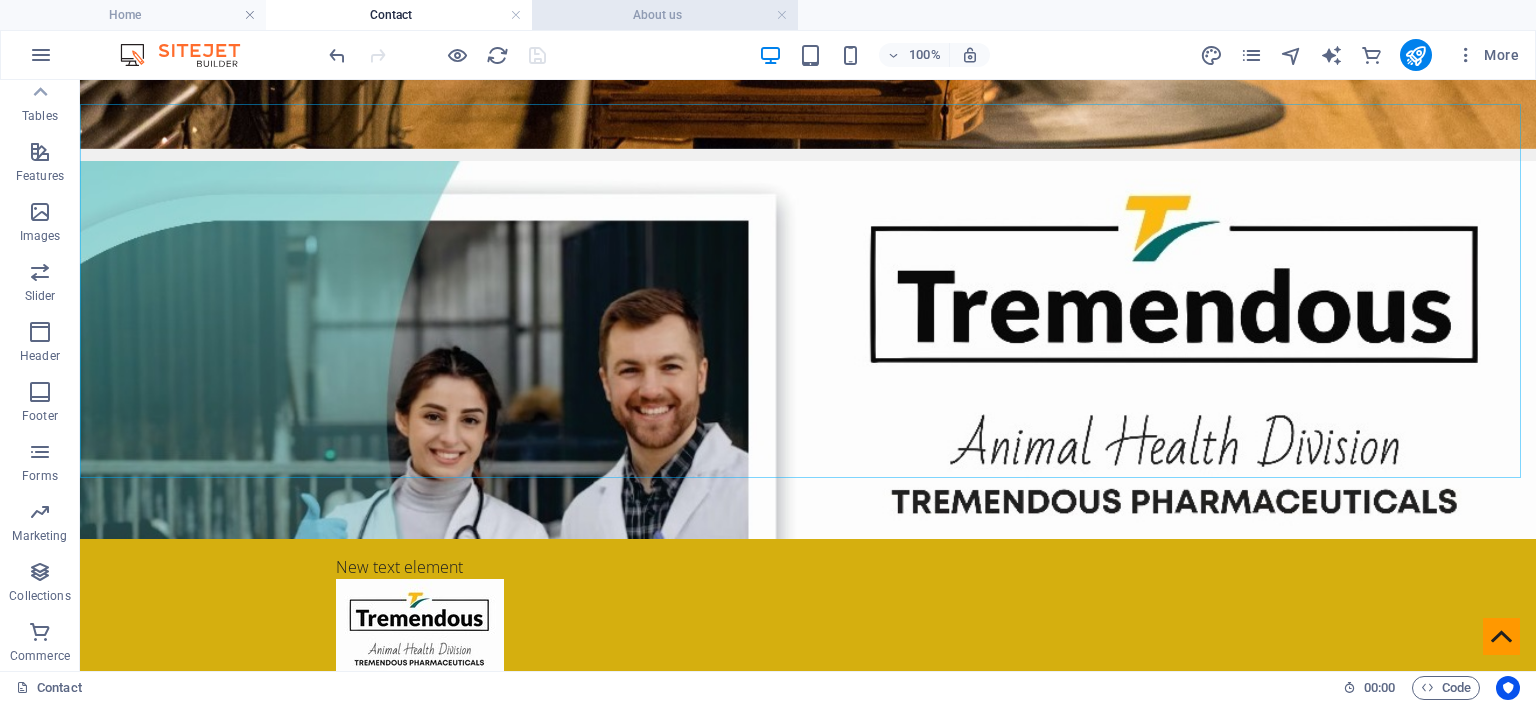 scroll, scrollTop: 0, scrollLeft: 0, axis: both 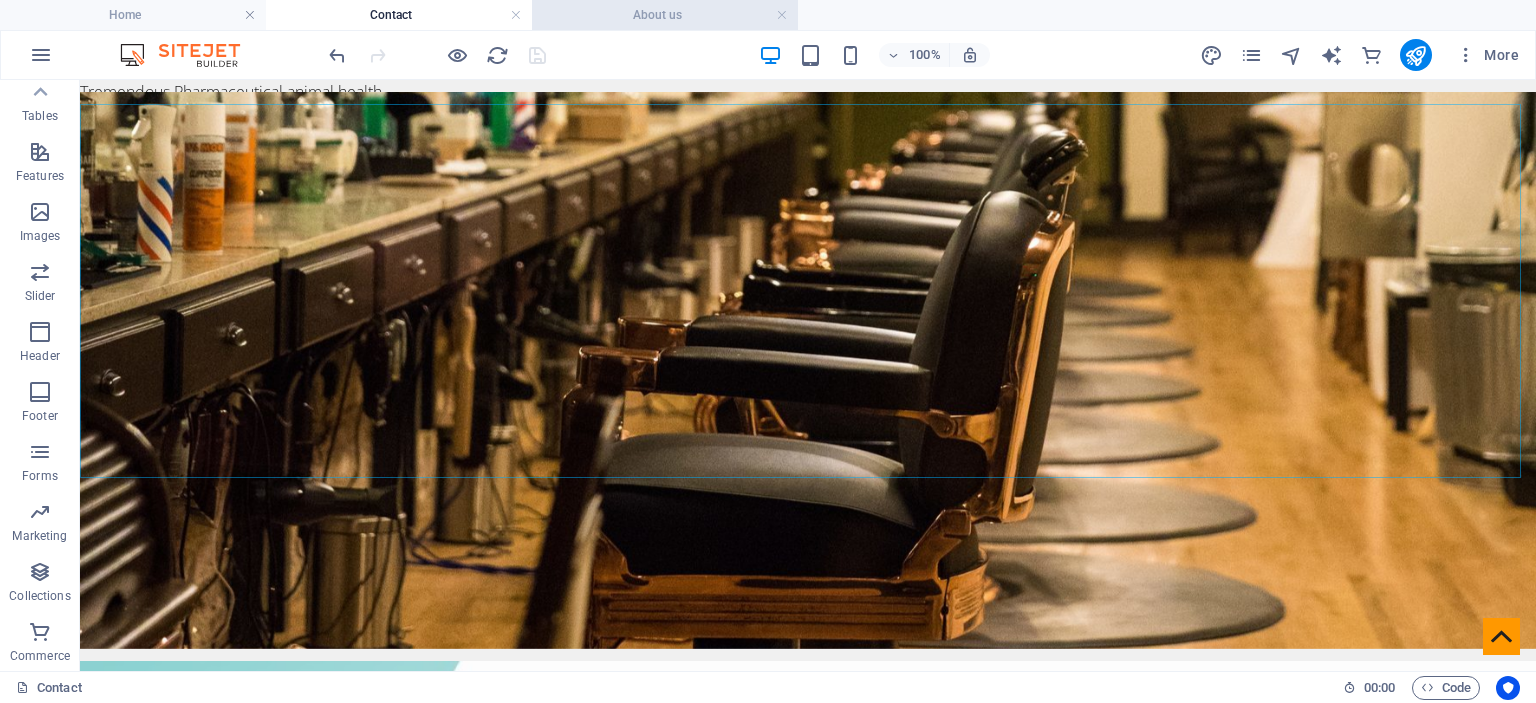 click on "About us" at bounding box center (665, 15) 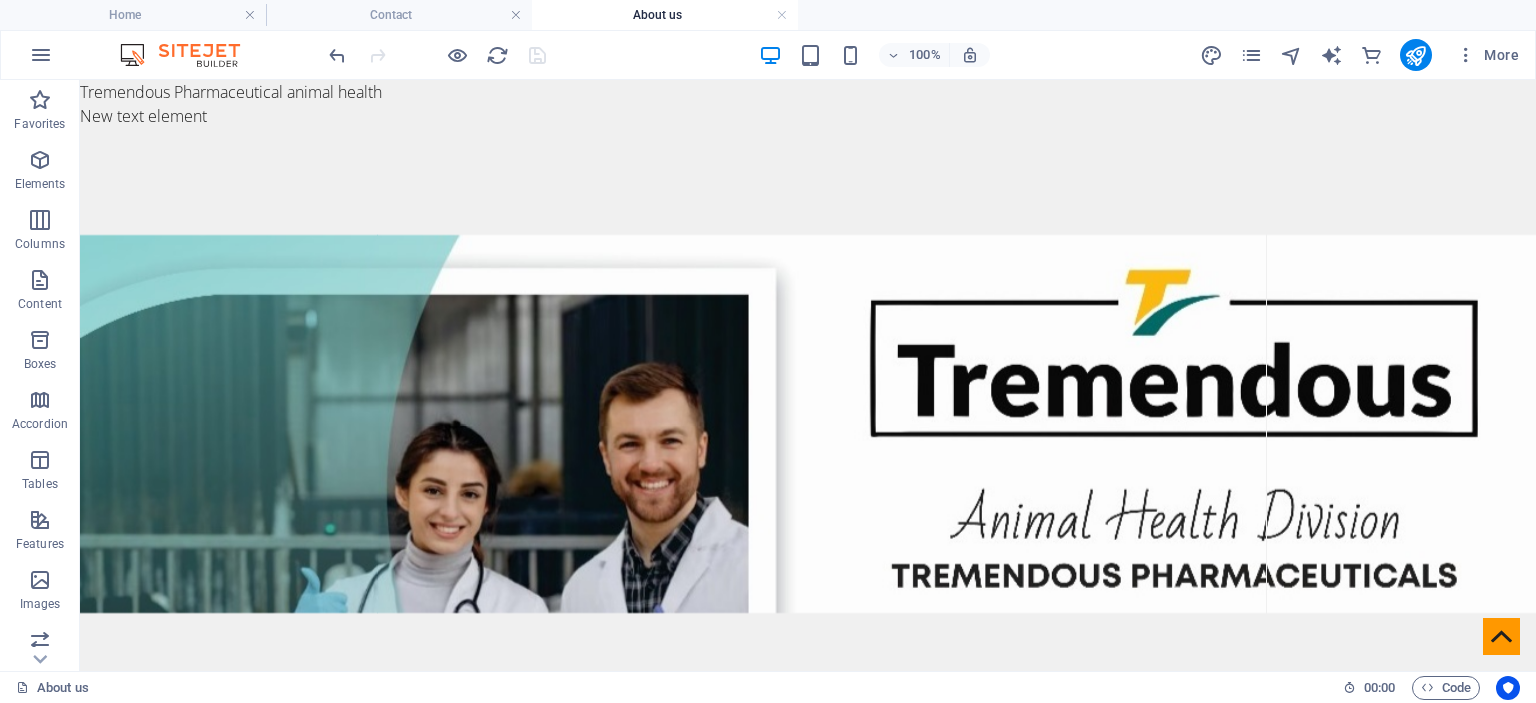 scroll, scrollTop: 866, scrollLeft: 0, axis: vertical 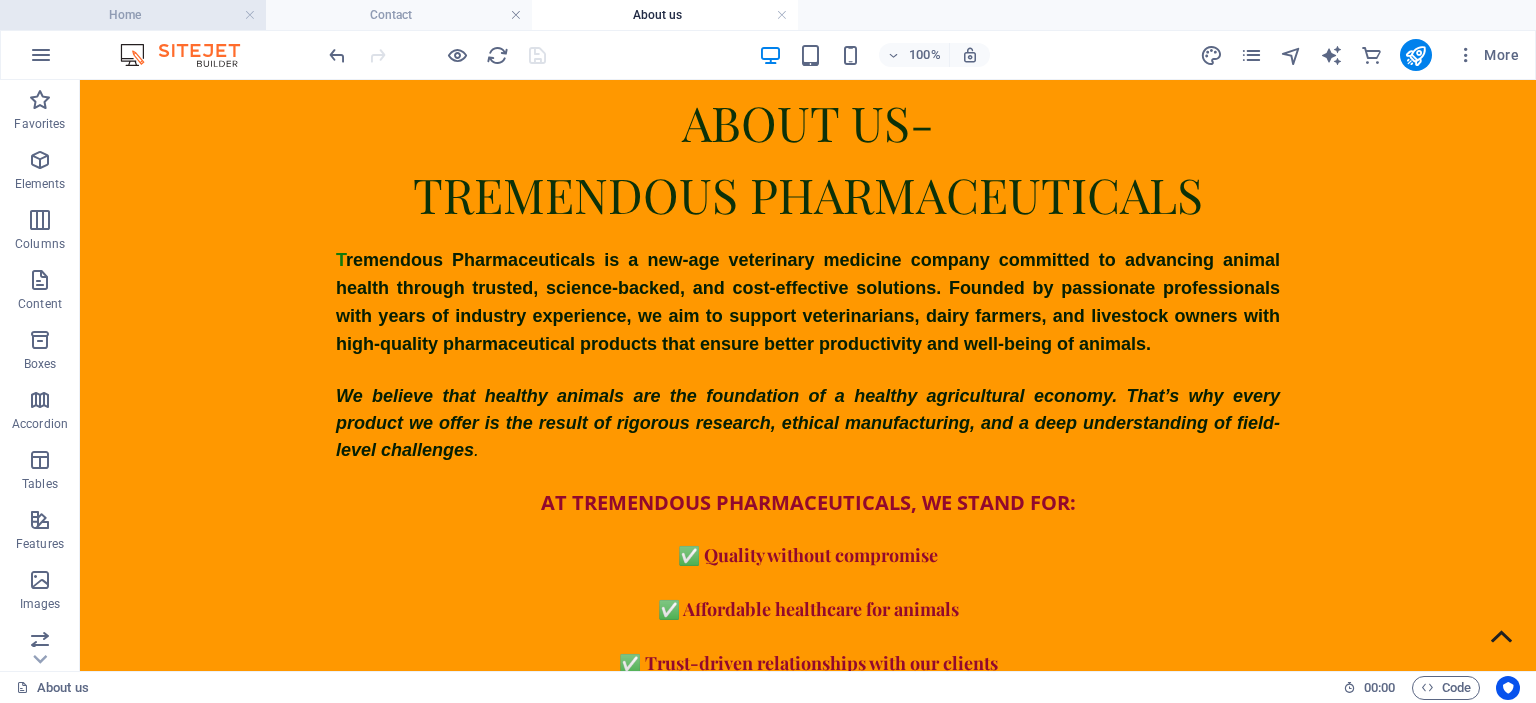 click on "Home" at bounding box center [133, 15] 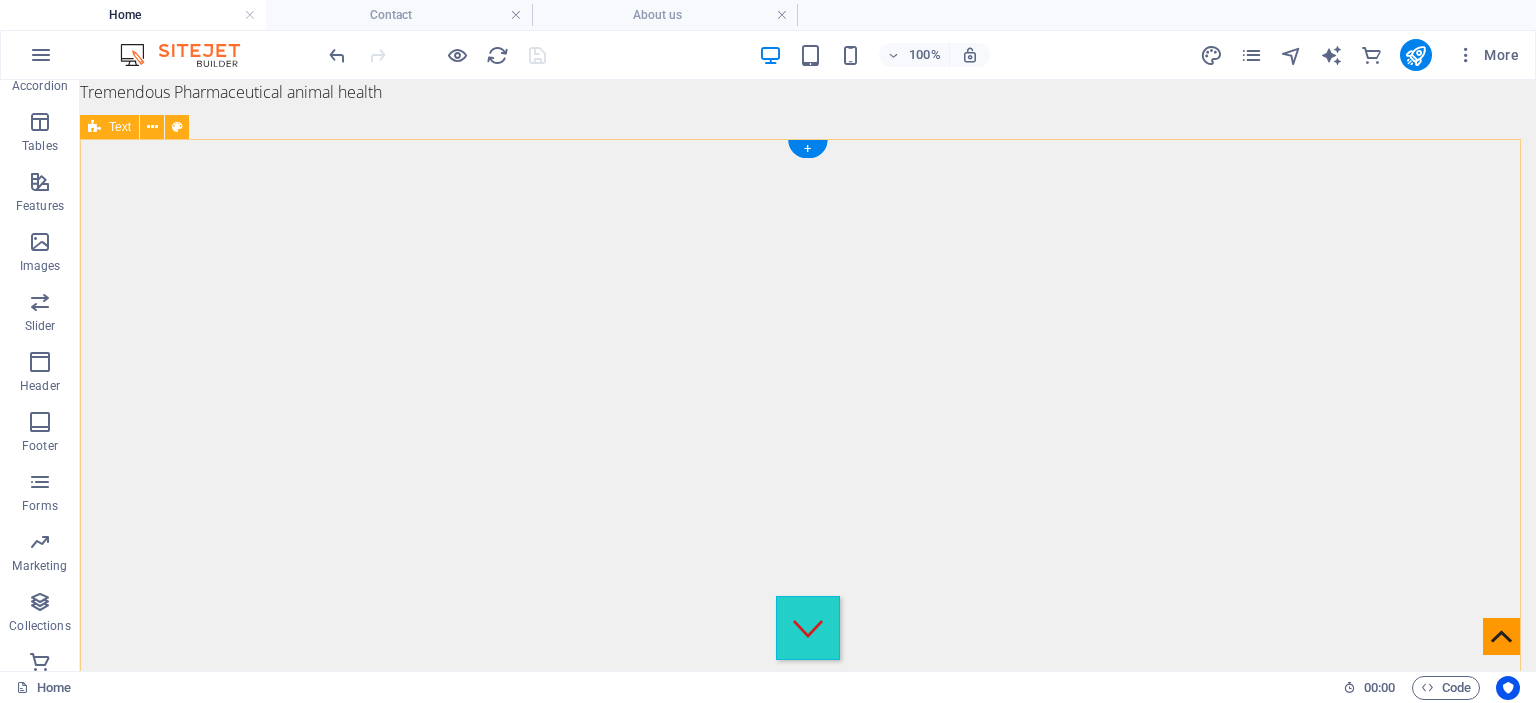 scroll, scrollTop: 600, scrollLeft: 0, axis: vertical 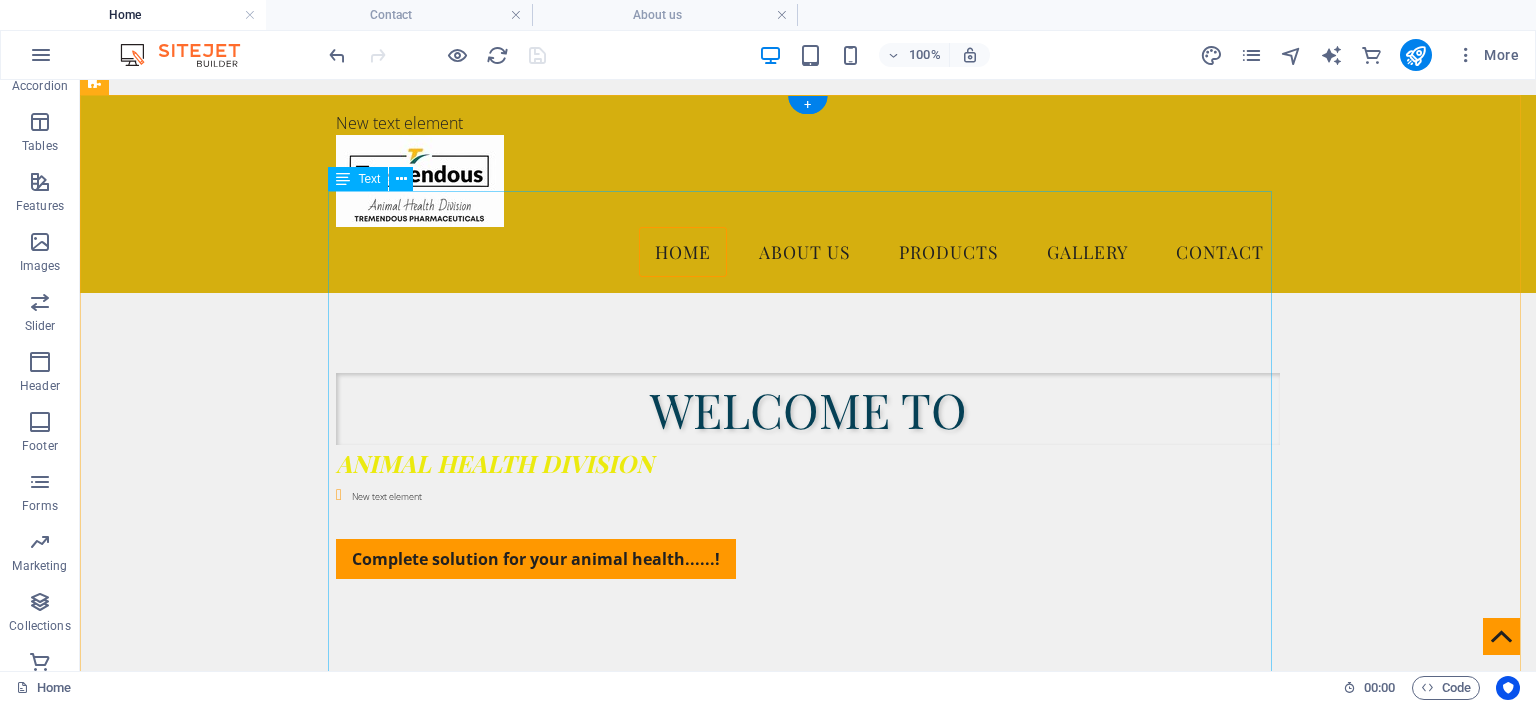 click on "Let’s grow together — naturally and profitably.         we specialize in the marketing and distribution of high-quality animal feed supplements. Our mission is to support farmers and livestock professionals with scientifically formulated products that ensure better health, growth, and productivity for cattle, poultry, pigs, and other livestock.          With a deep understanding of the agricultural landscape, we provide reliable, affordable, and innovative feed solutions tailored to meet the needs of modern animal husbandry. We offer a wide range of feed supplements for various livestock categories: Mineral Mixtures  (Chelated & Non-chelated) Vitamin Supplements Salt Lick Blocks Enzyme-Based Growth Promoters I ndustries We Serve Dairy Farms Poultry Farms Pig Farms Goat and Sheep Rearing Veterinary Hospitals & Distributors Feed Millers and Agri Dealers" at bounding box center (808, 1105) 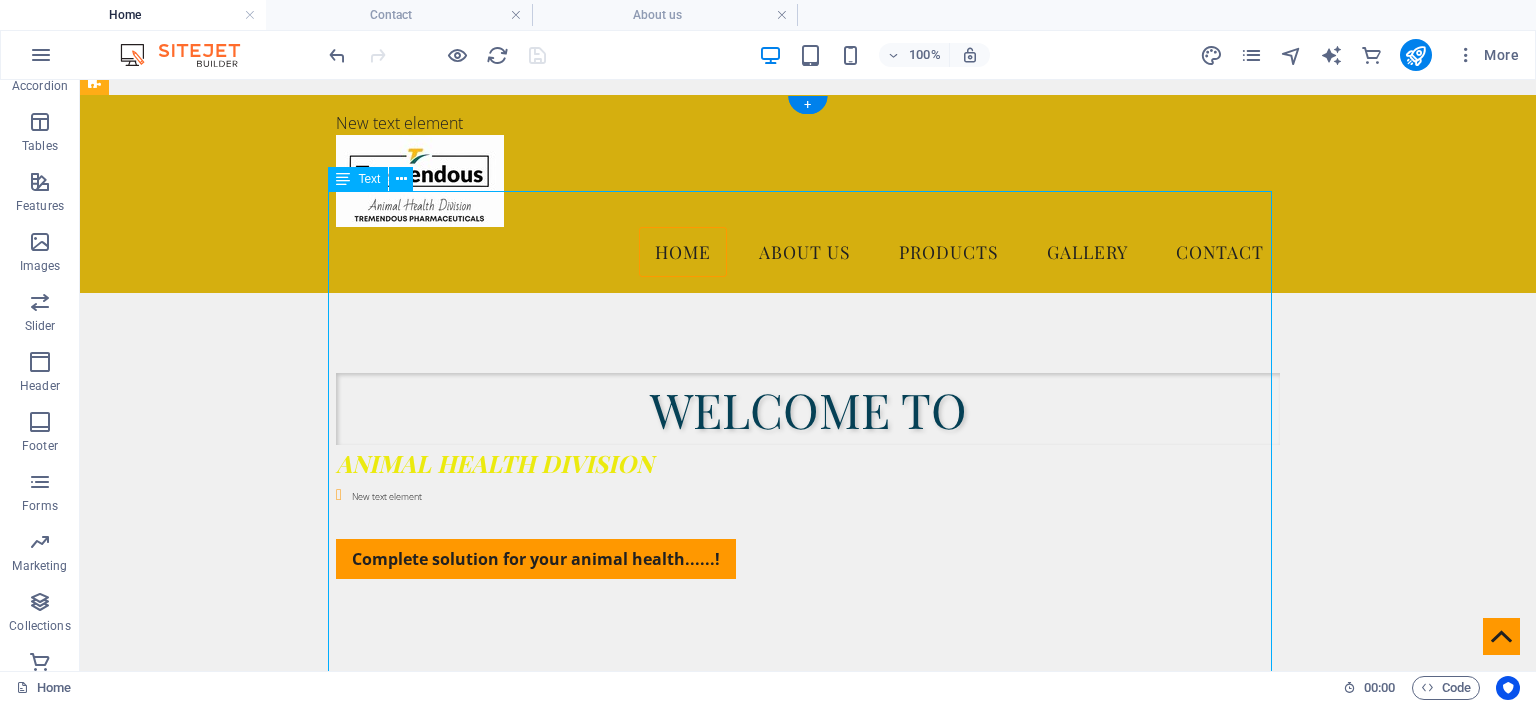 drag, startPoint x: 731, startPoint y: 203, endPoint x: 377, endPoint y: 202, distance: 354.0014 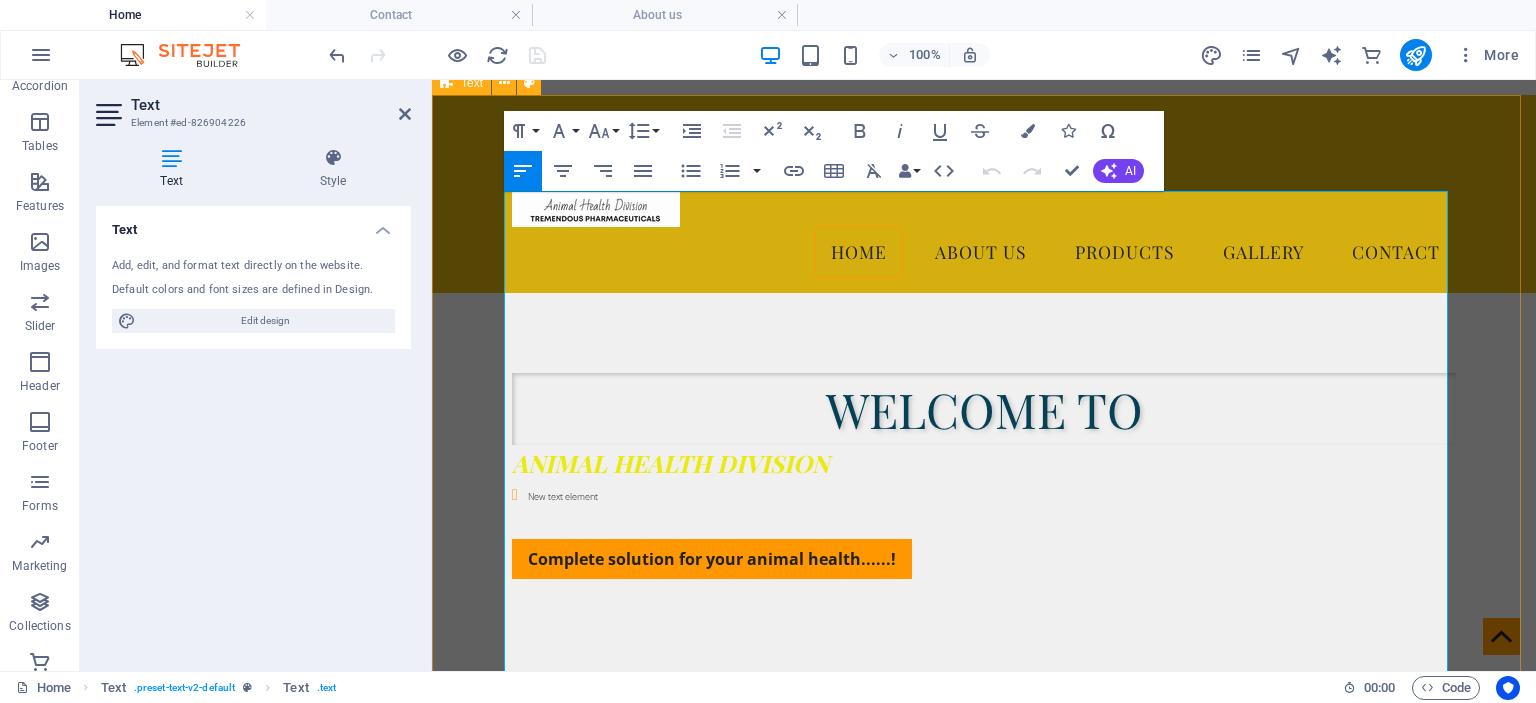 drag, startPoint x: 531, startPoint y: 203, endPoint x: 938, endPoint y: 217, distance: 407.24072 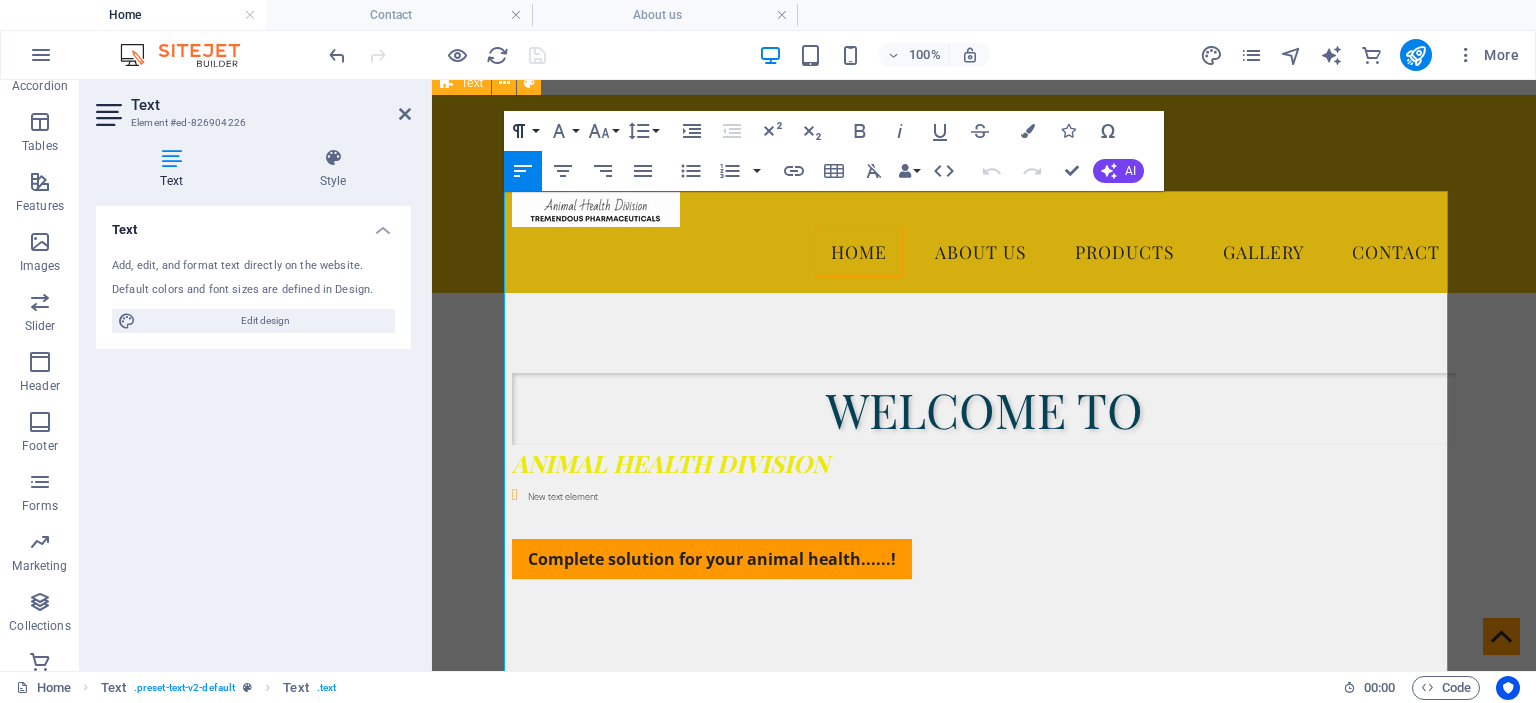 click on "Paragraph Format" at bounding box center (523, 131) 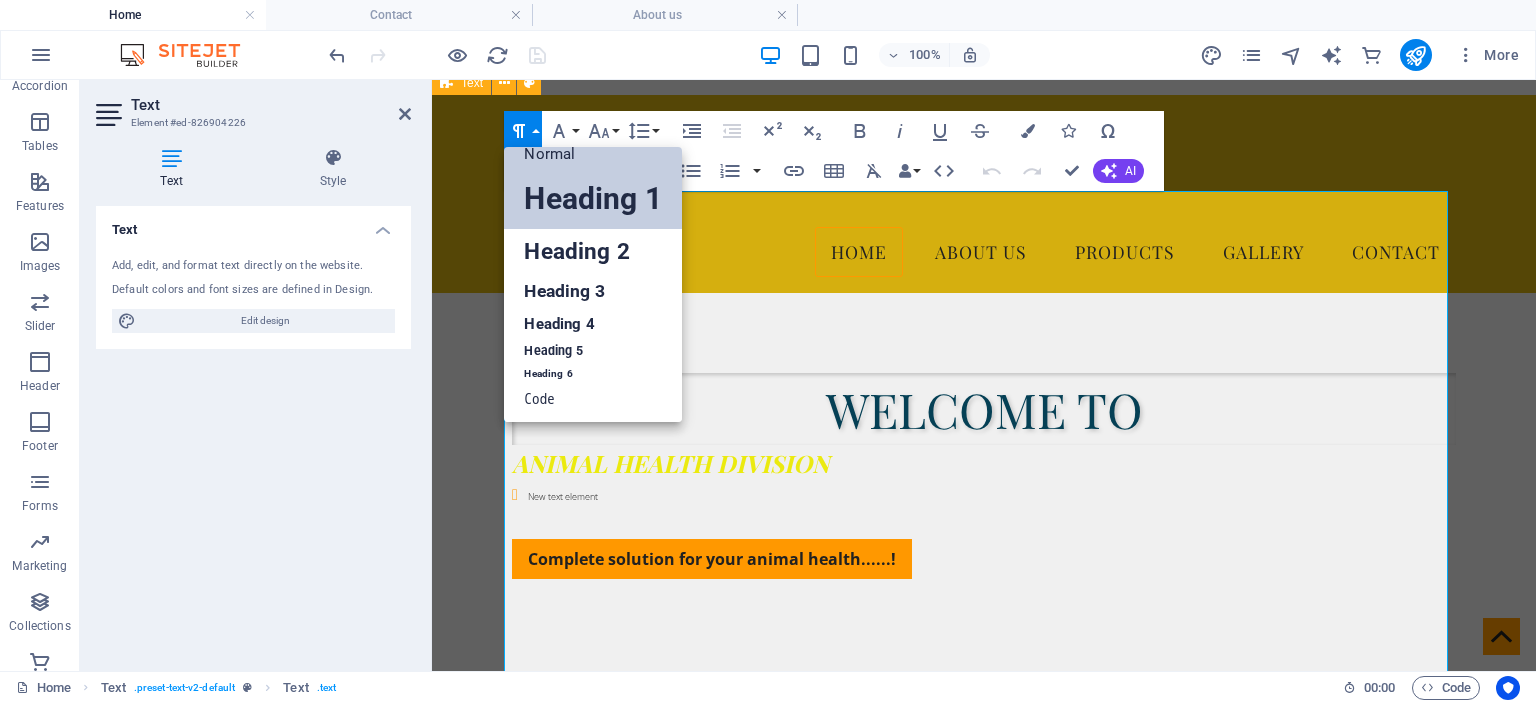 scroll, scrollTop: 16, scrollLeft: 0, axis: vertical 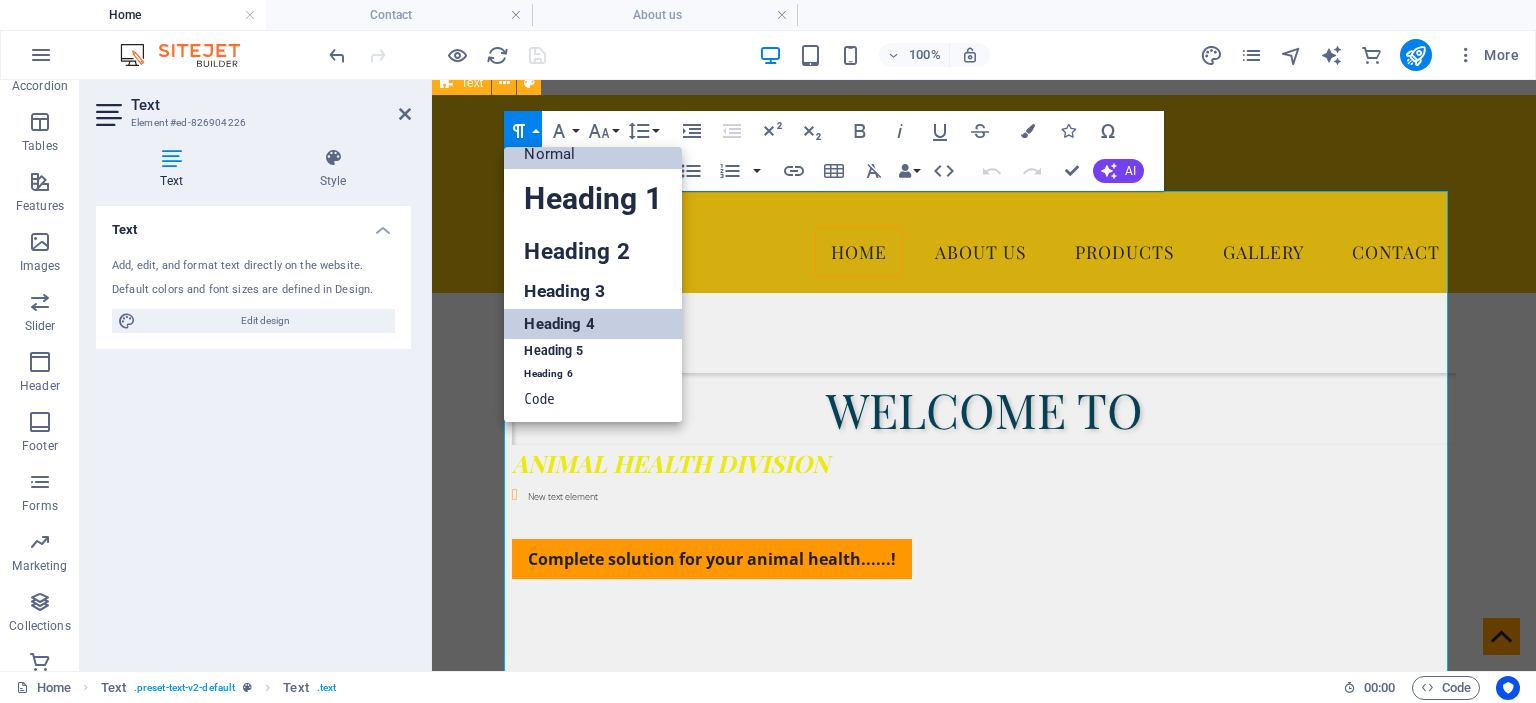click on "Heading 4" at bounding box center [592, 324] 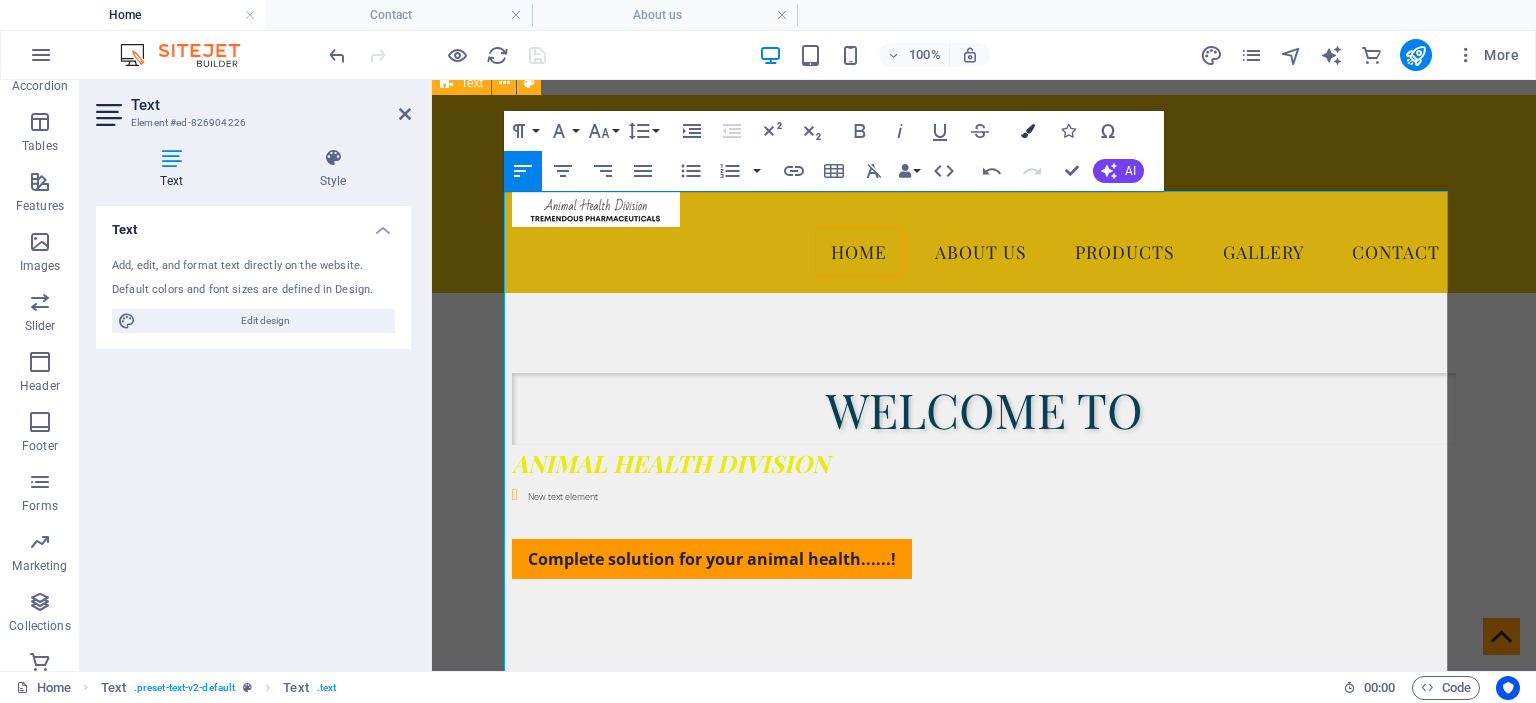 click at bounding box center (1028, 131) 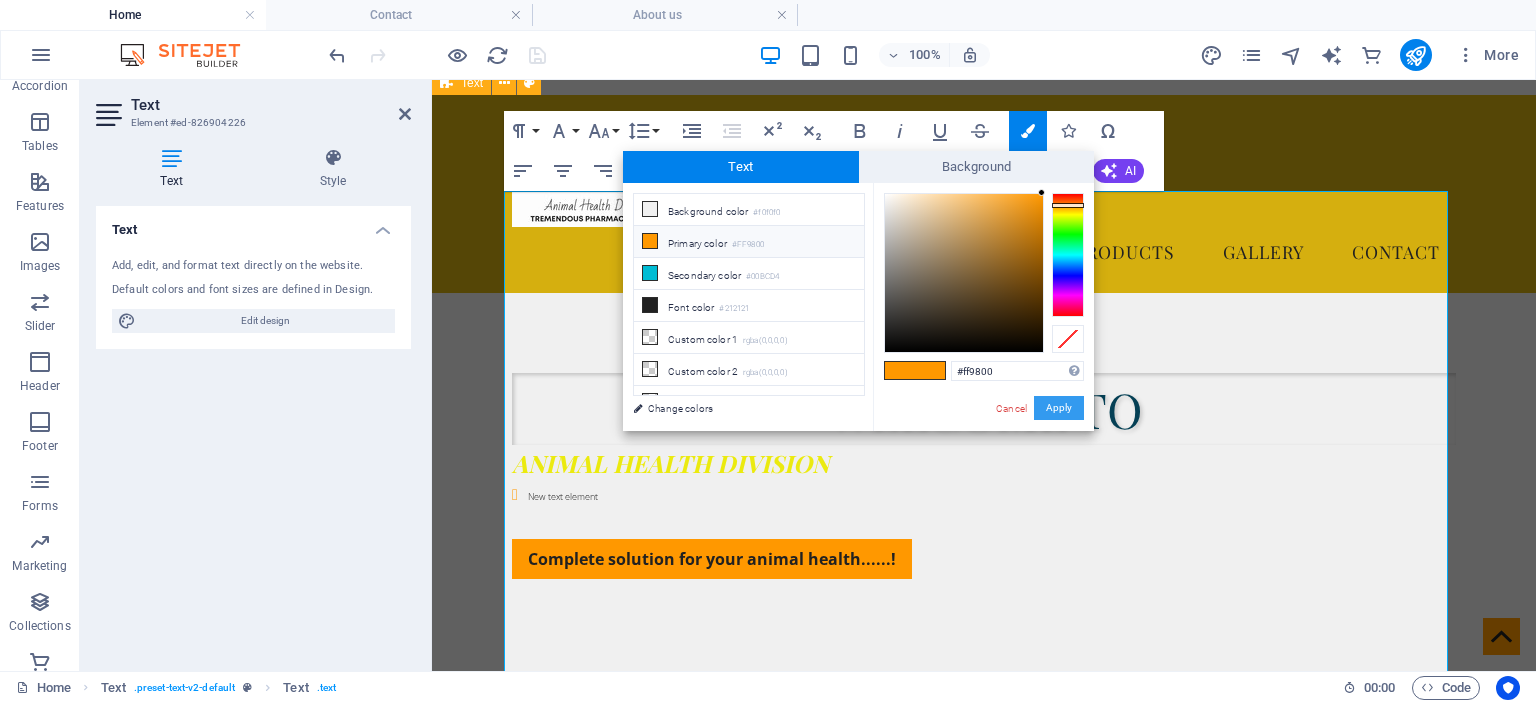 click on "Apply" at bounding box center (1059, 408) 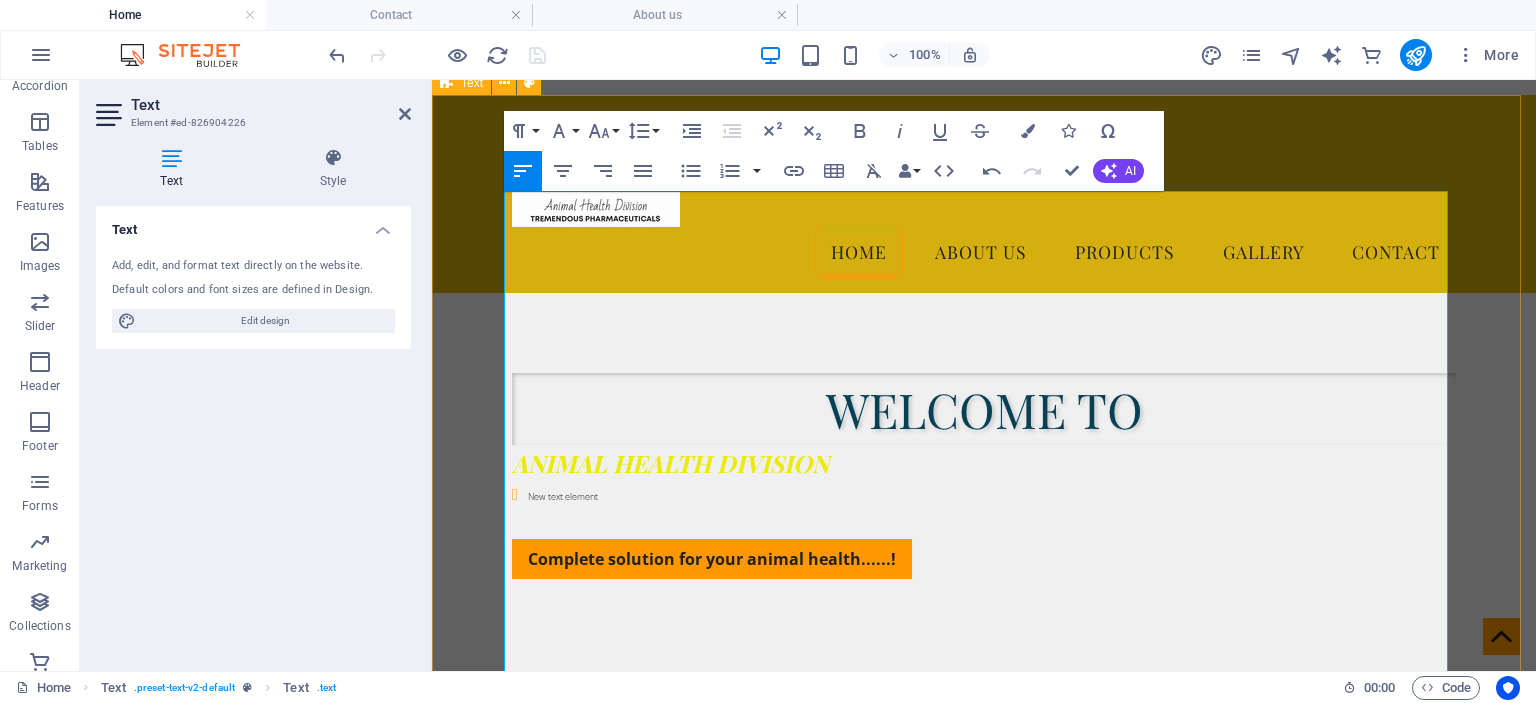 click on "Salt Lick Blocks" at bounding box center [992, 1093] 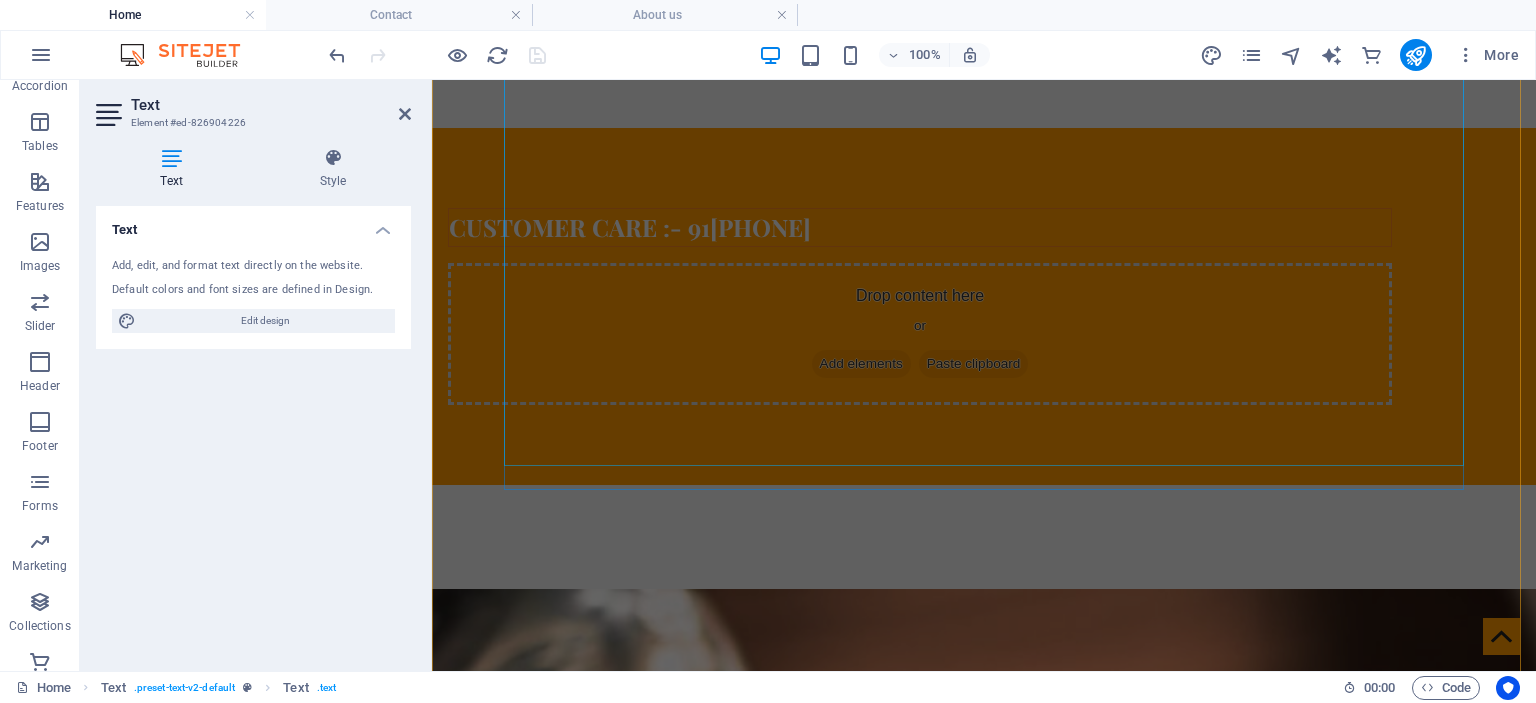 scroll, scrollTop: 2400, scrollLeft: 0, axis: vertical 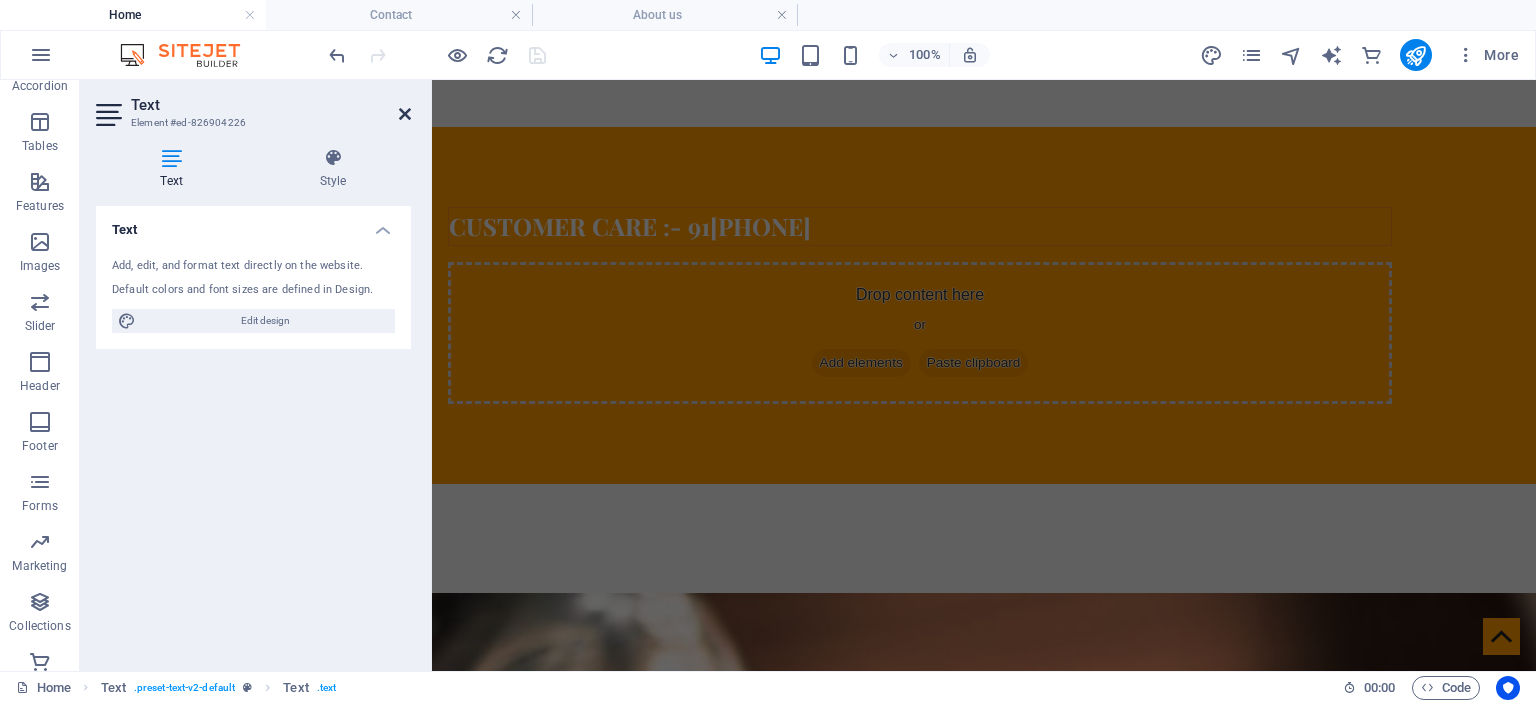 click at bounding box center [405, 114] 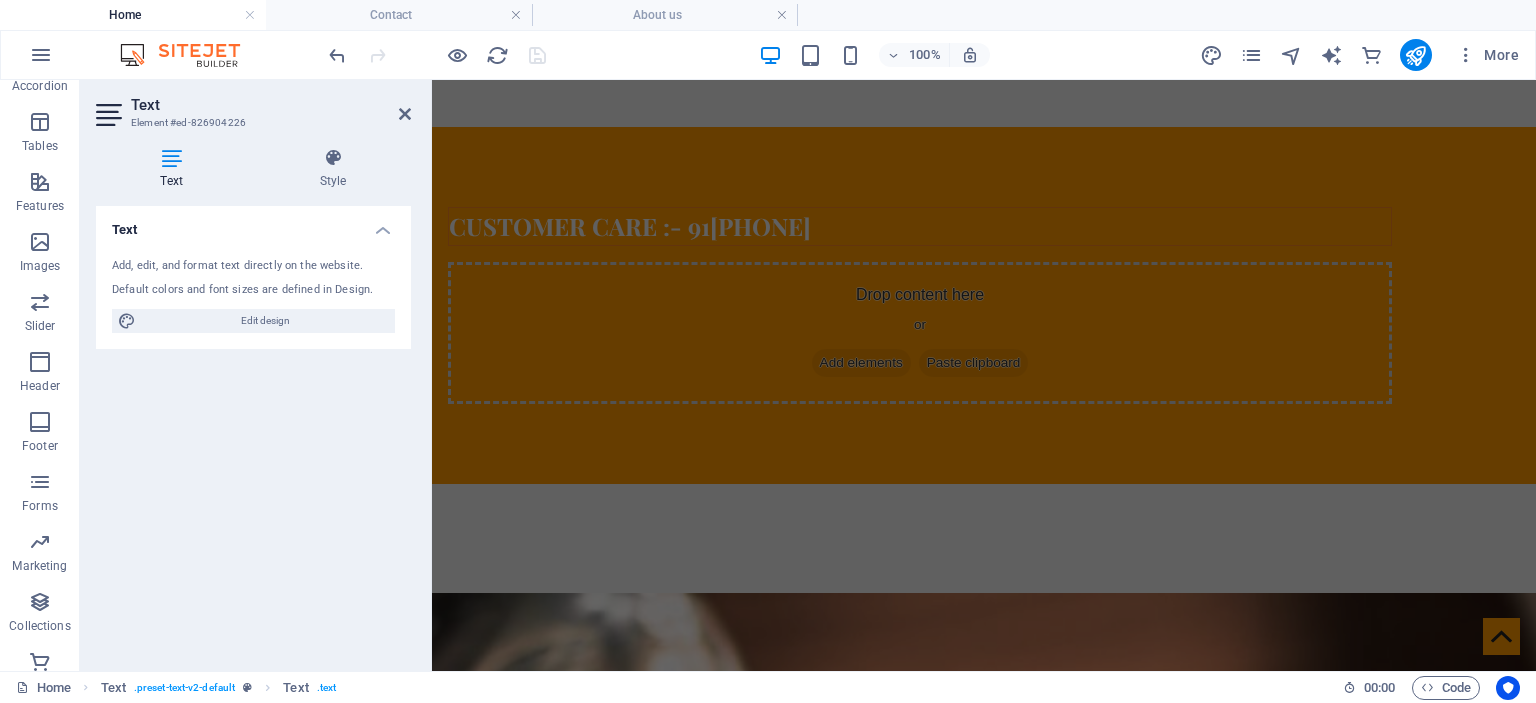 scroll, scrollTop: 772, scrollLeft: 0, axis: vertical 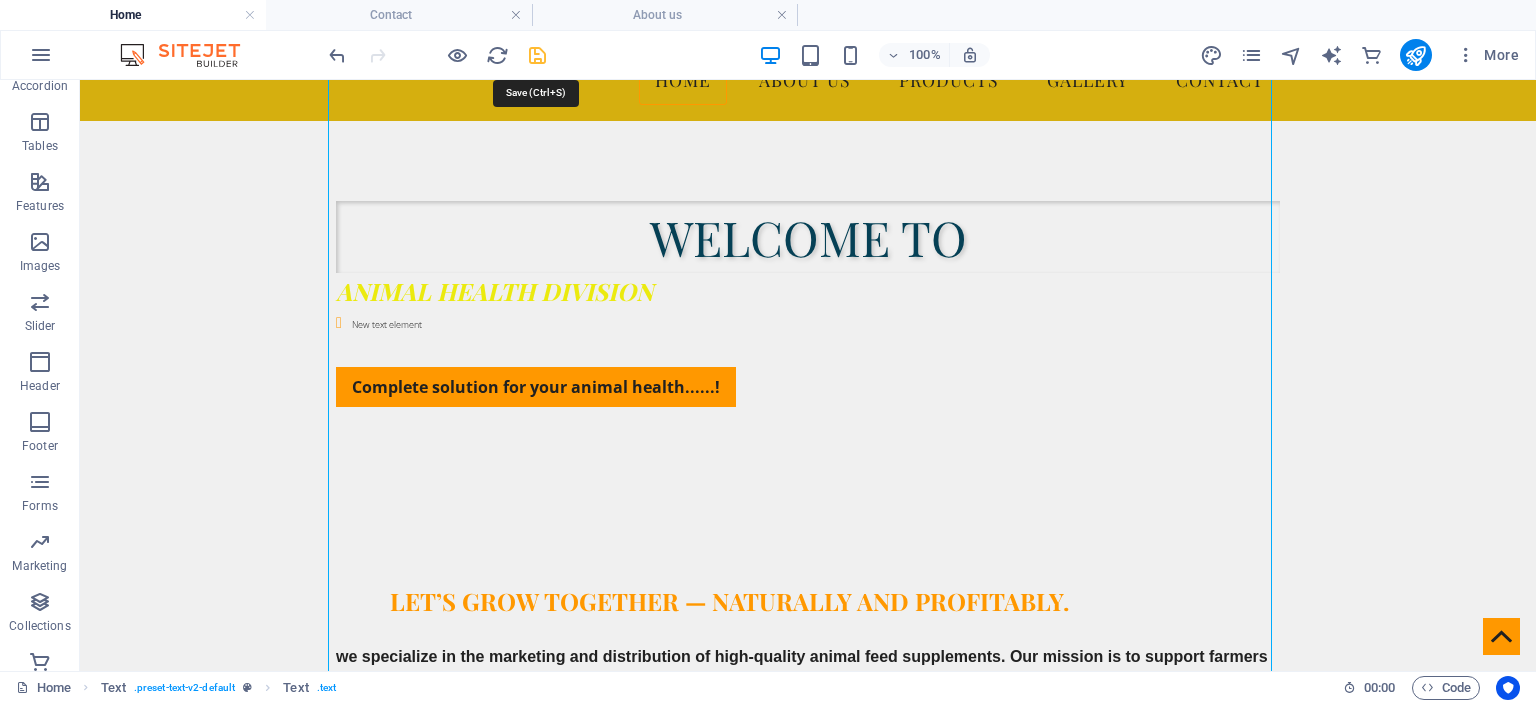 click at bounding box center [537, 55] 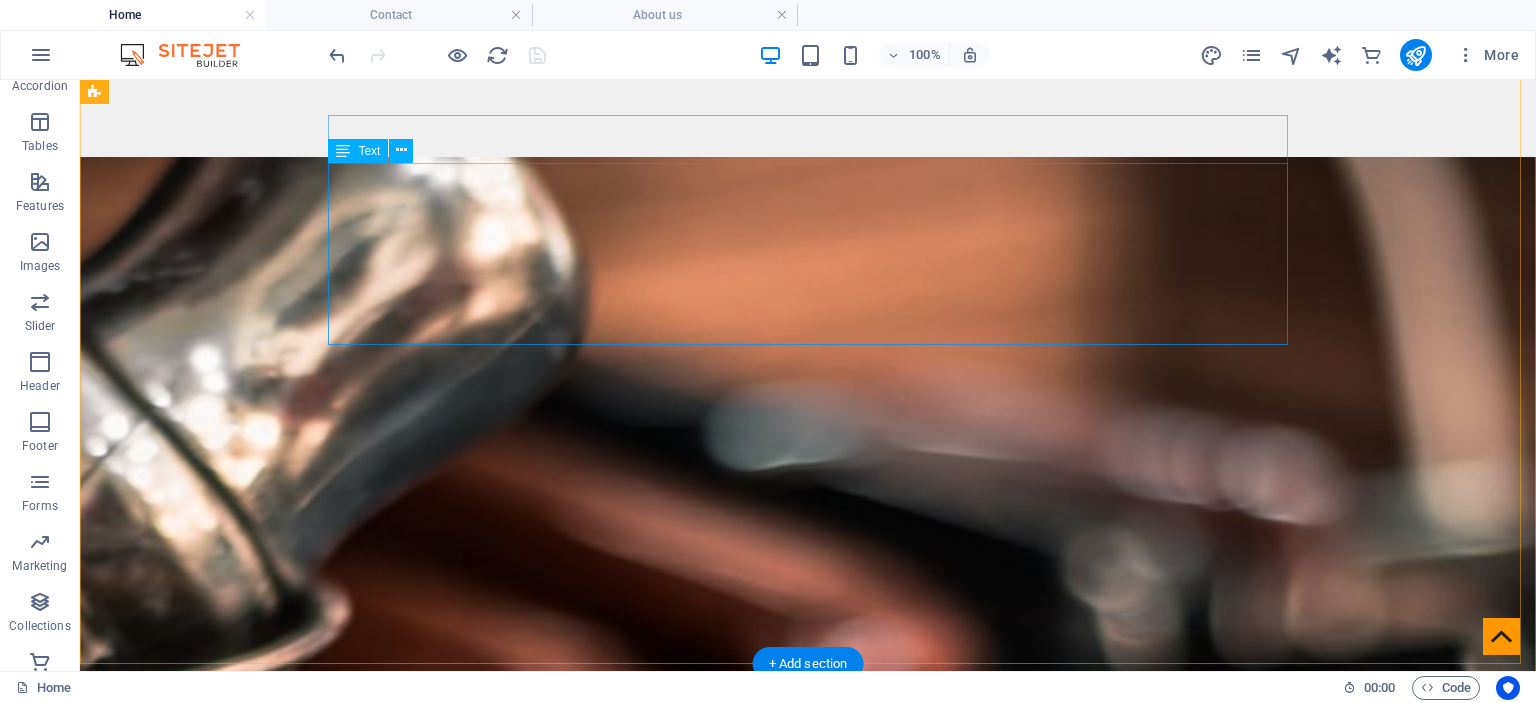 scroll, scrollTop: 4672, scrollLeft: 0, axis: vertical 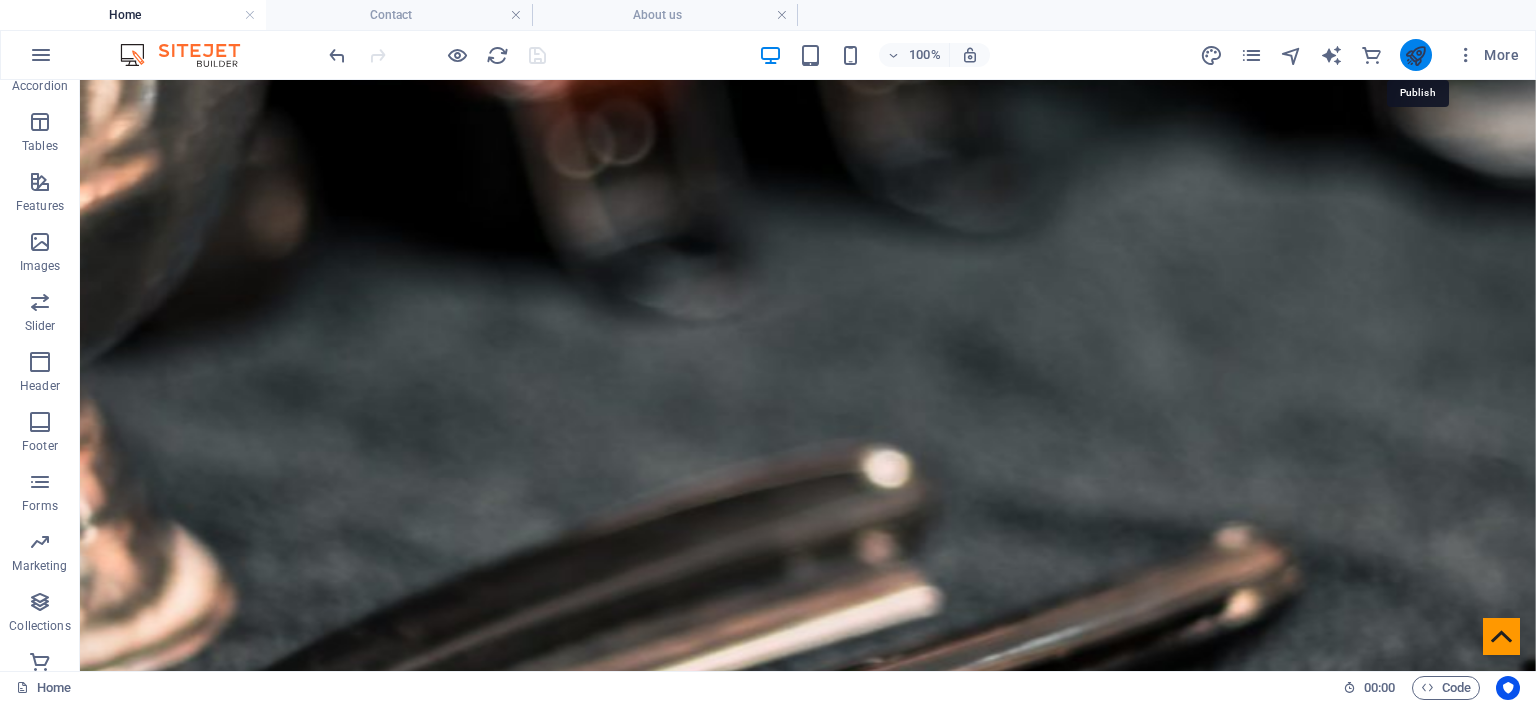 click at bounding box center (1415, 55) 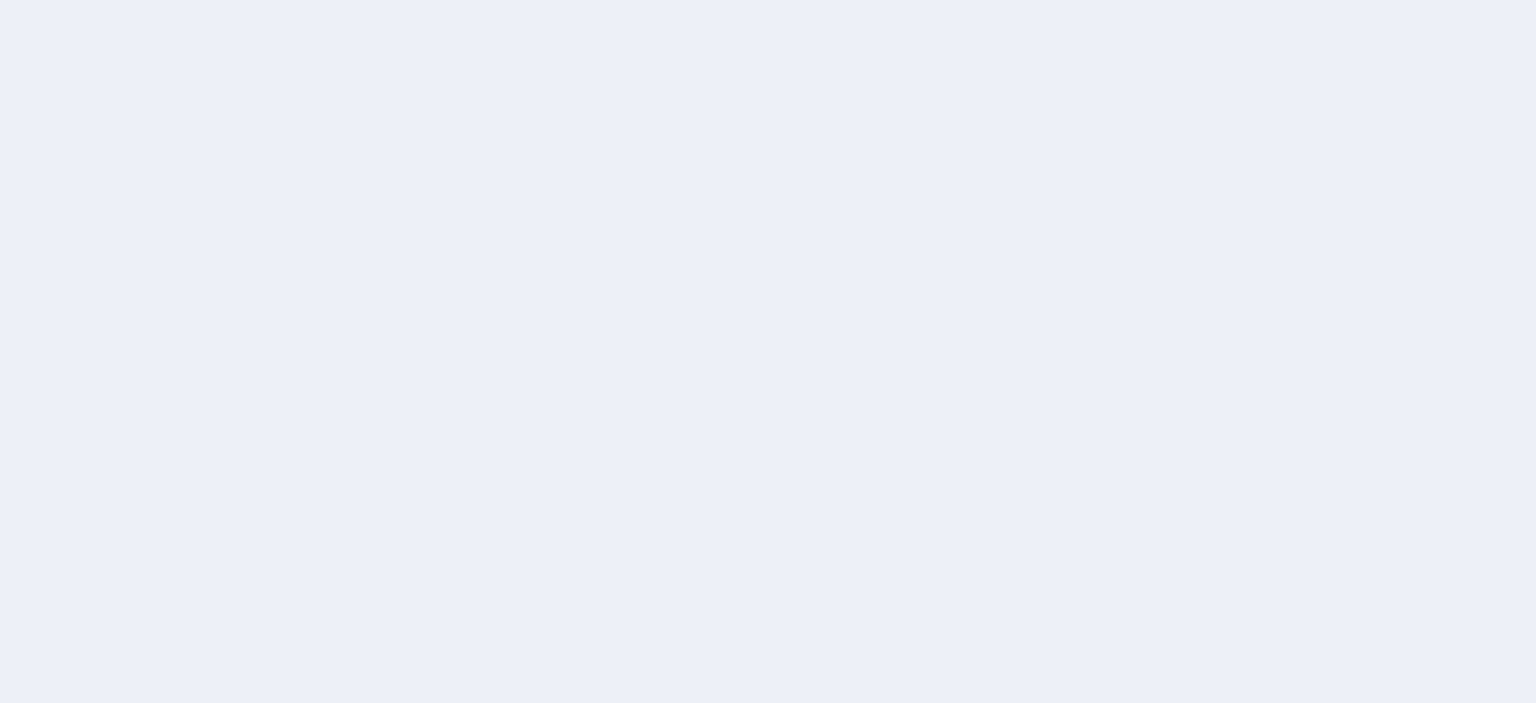 scroll, scrollTop: 0, scrollLeft: 0, axis: both 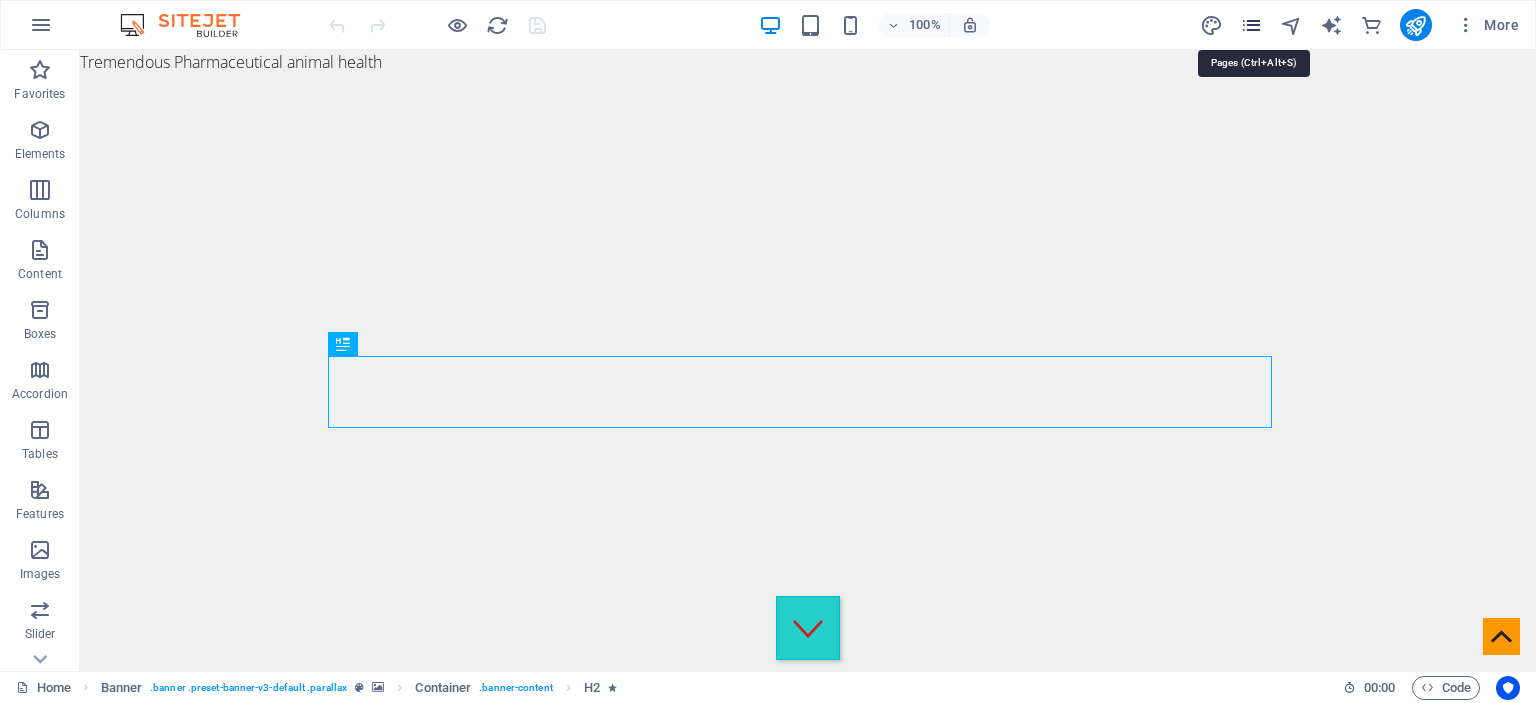 click at bounding box center (1251, 25) 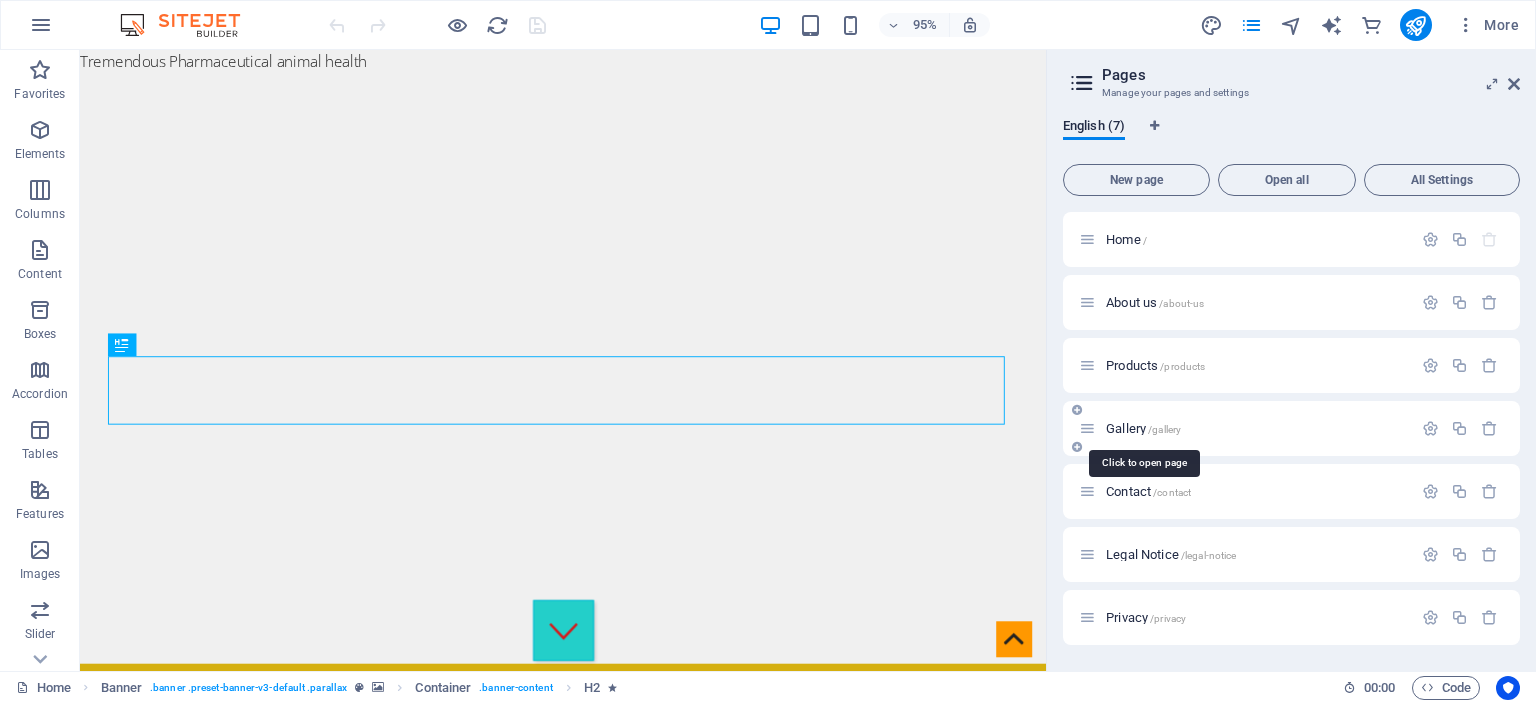 click on "Gallery /gallery" at bounding box center [1143, 428] 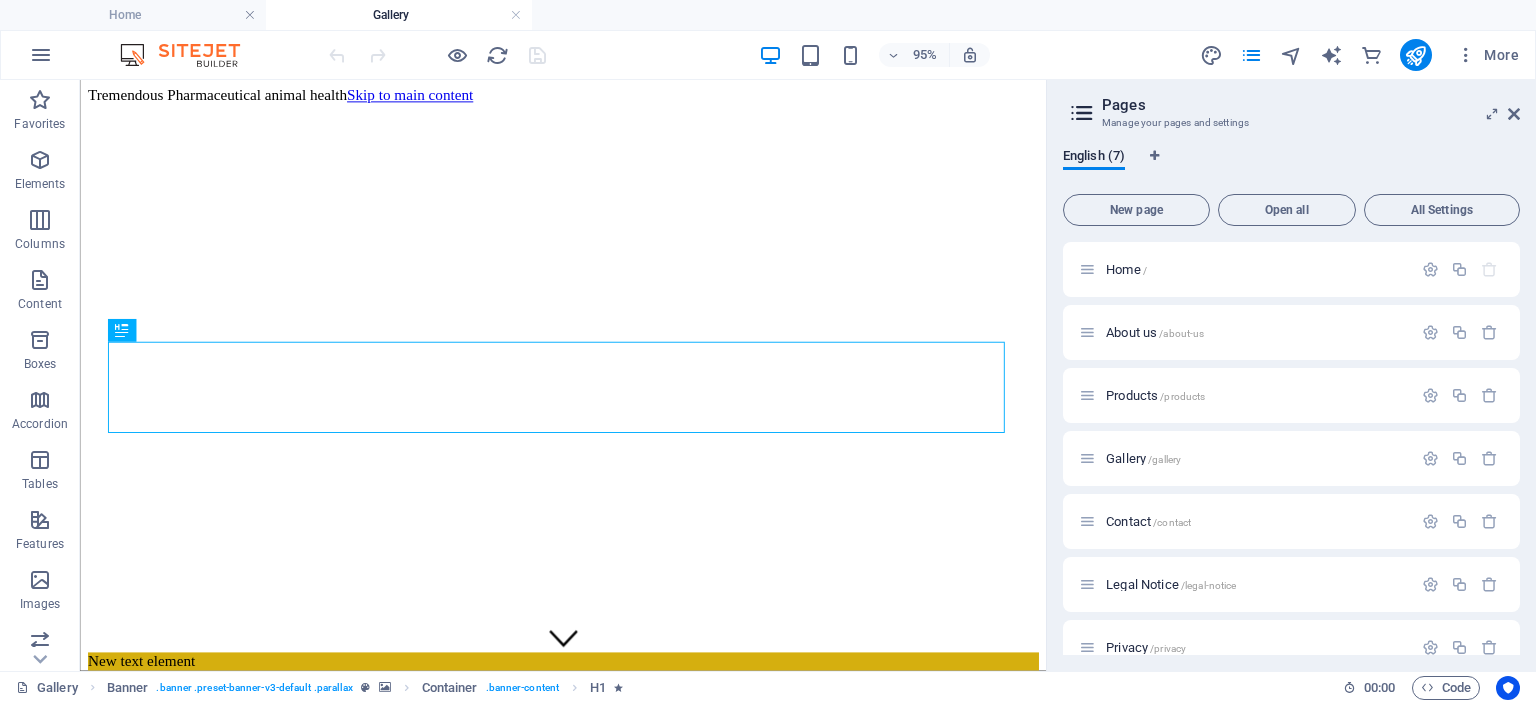scroll, scrollTop: 0, scrollLeft: 0, axis: both 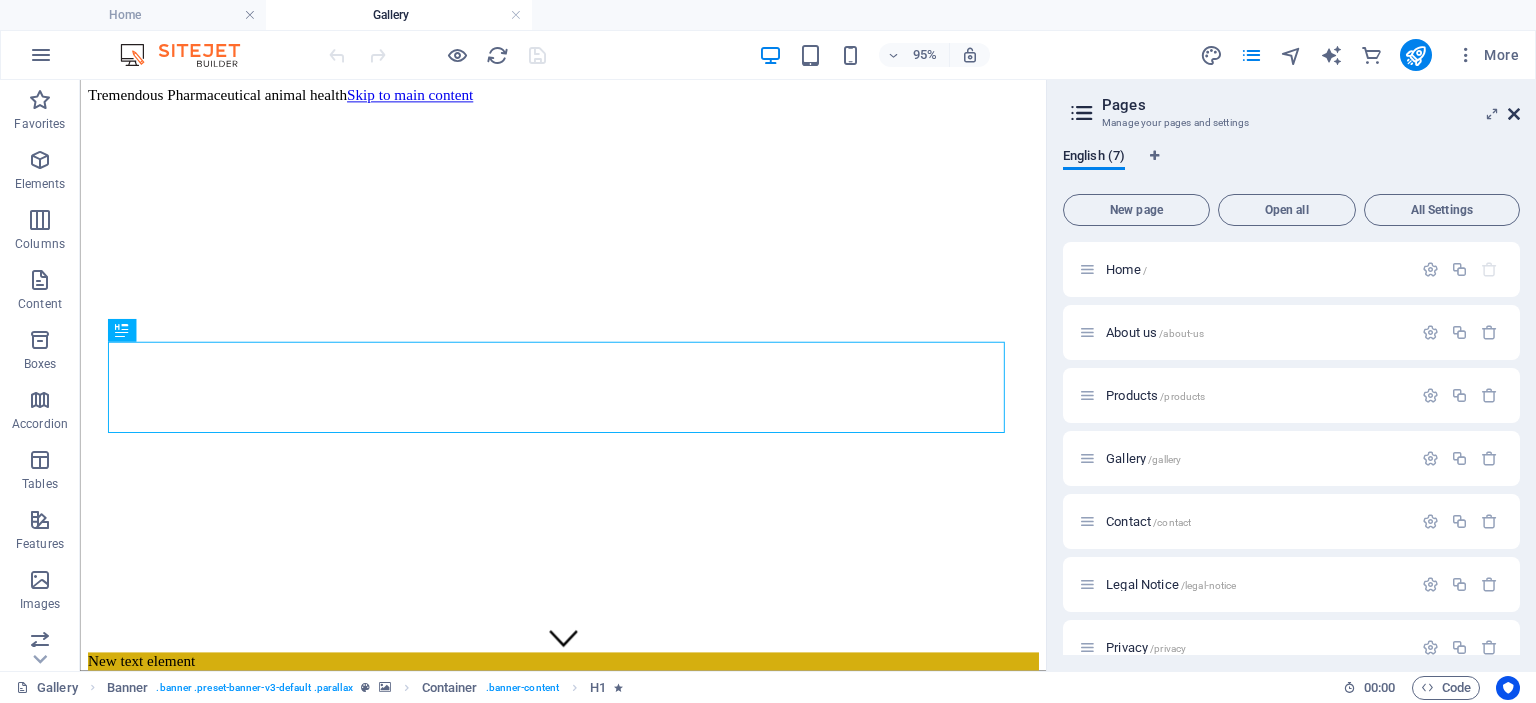click at bounding box center (1514, 114) 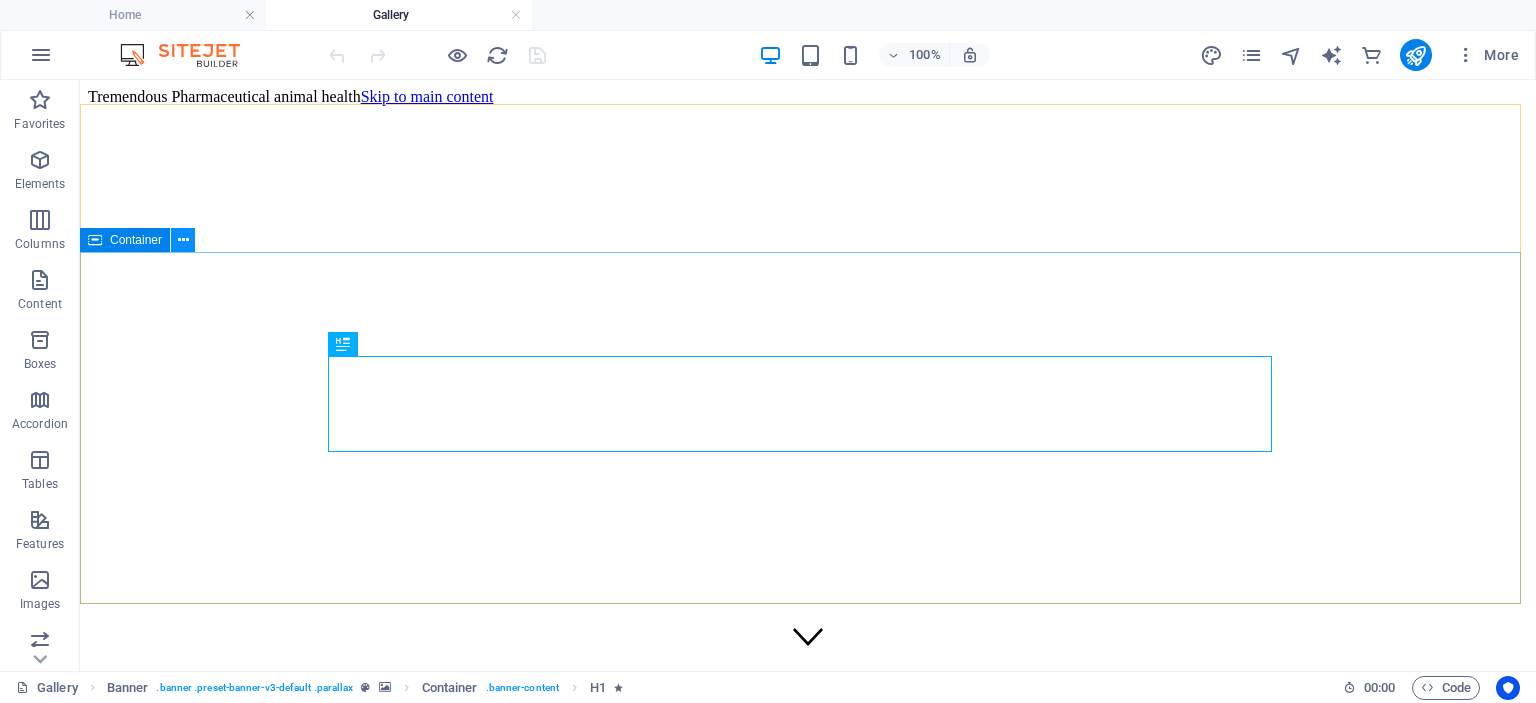 click at bounding box center (183, 240) 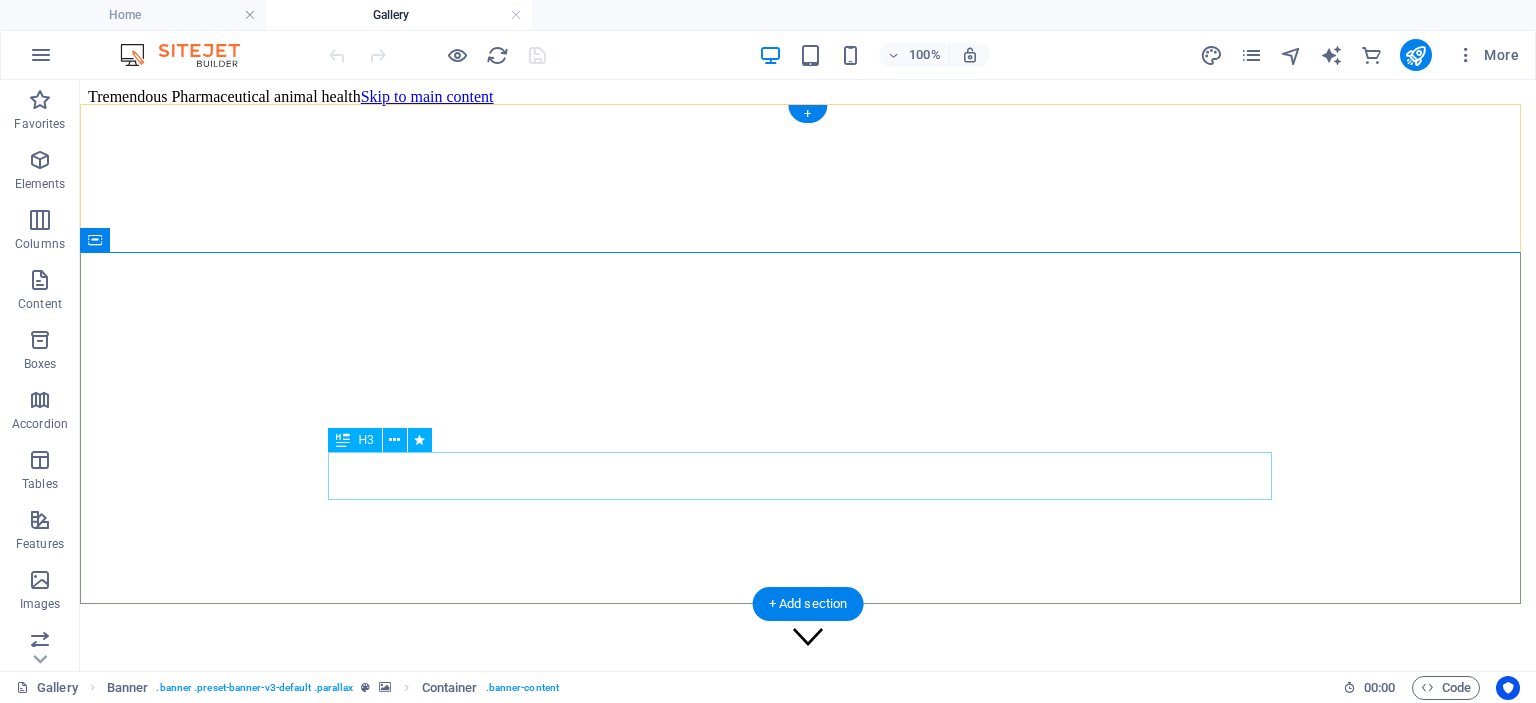 click on "Lorem ipsum dolor sit amet" at bounding box center [808, 2939] 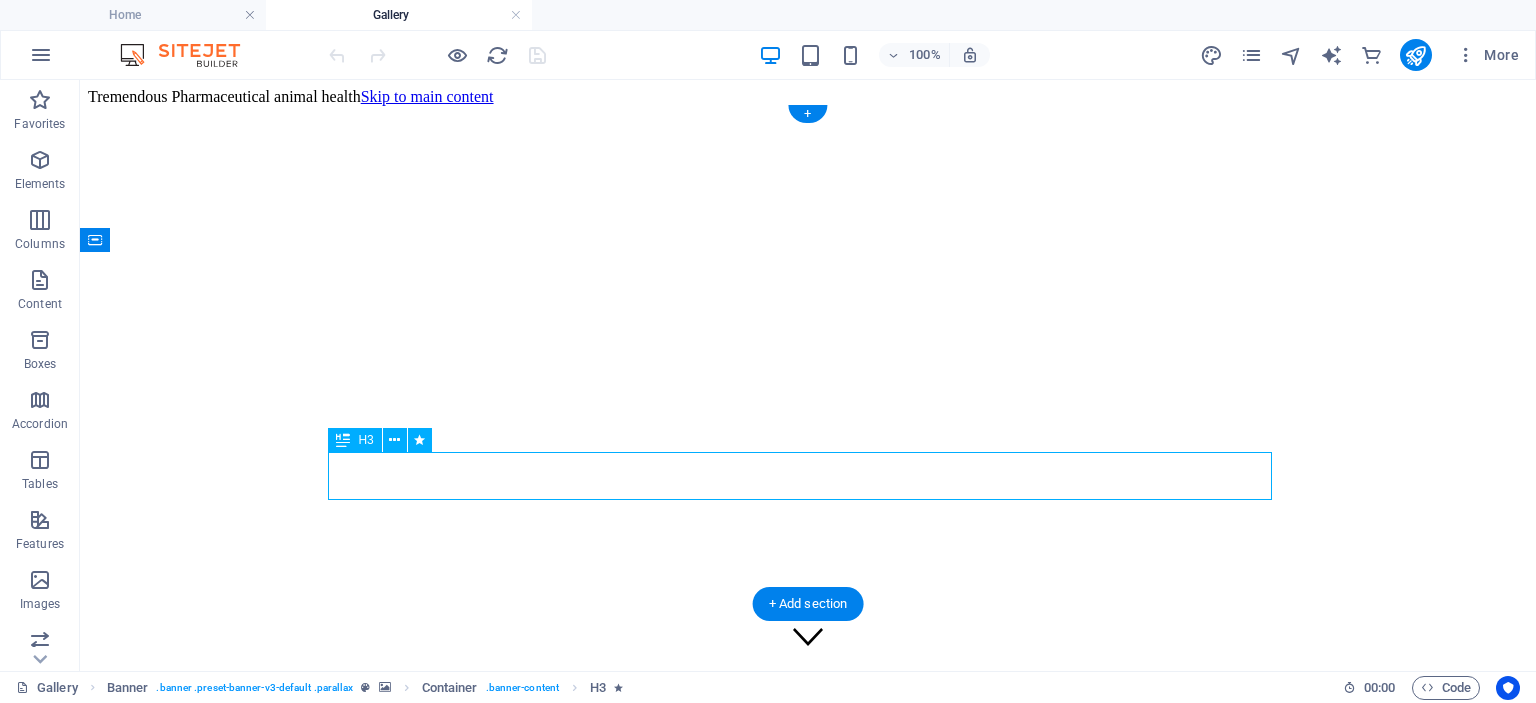 click on "Lorem ipsum dolor sit amet" at bounding box center (808, 2939) 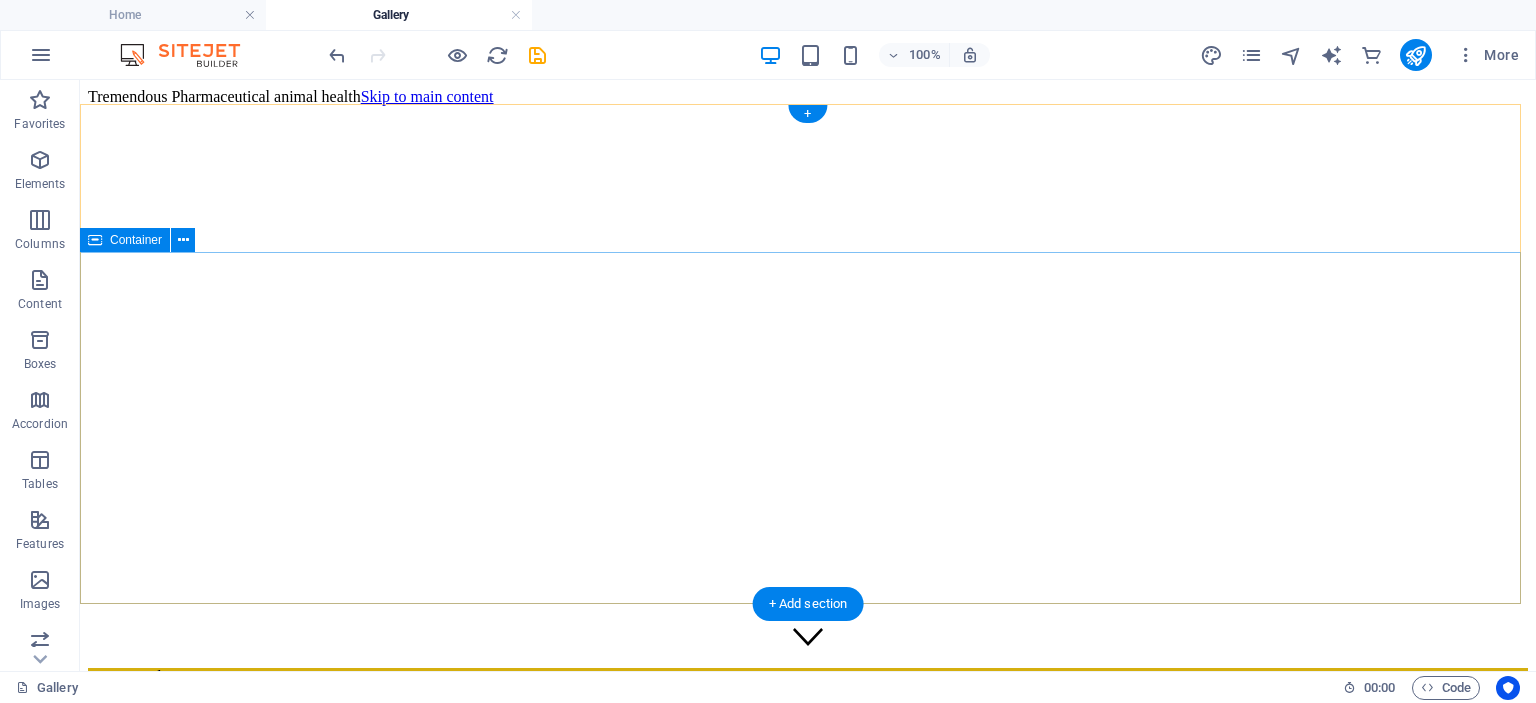 click on "Gallery" at bounding box center (808, 2873) 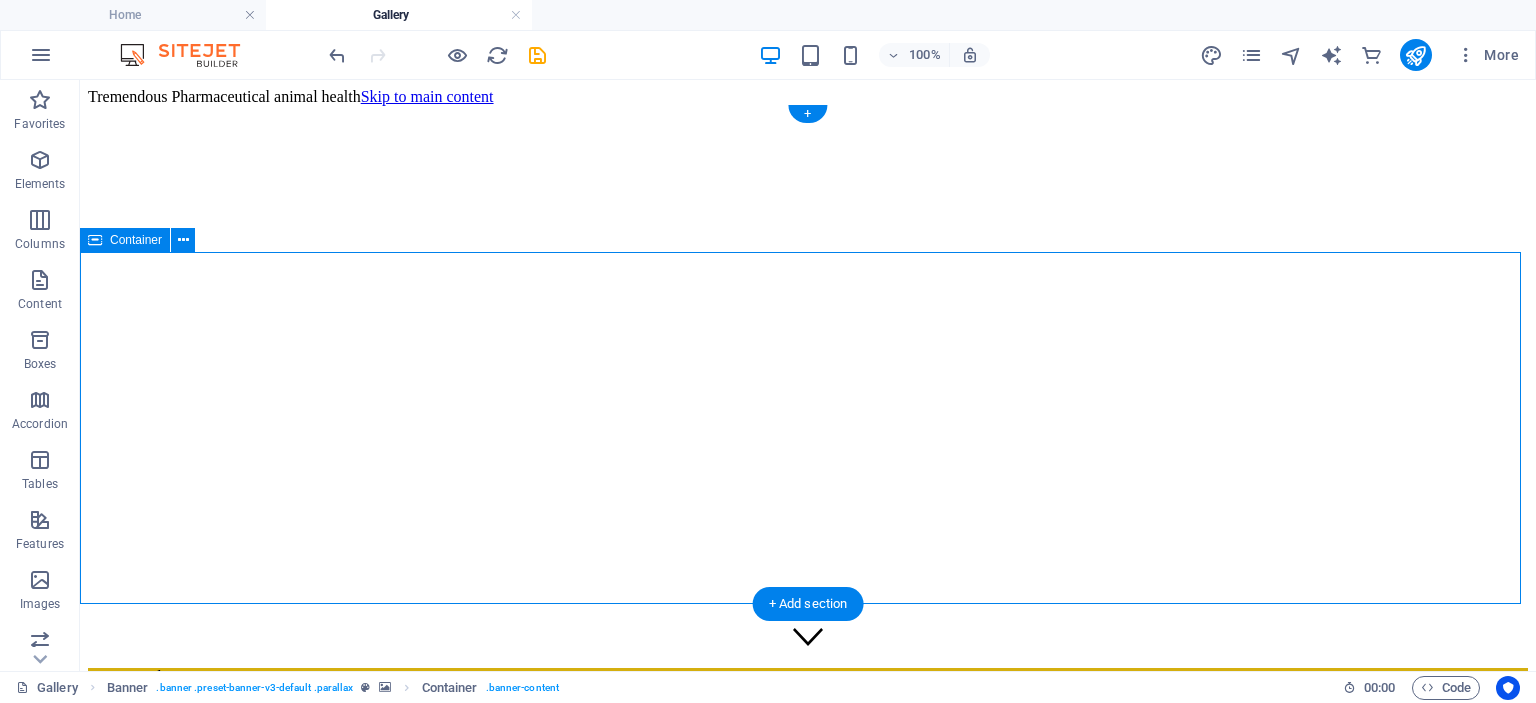 click on "Gallery" at bounding box center (808, 2873) 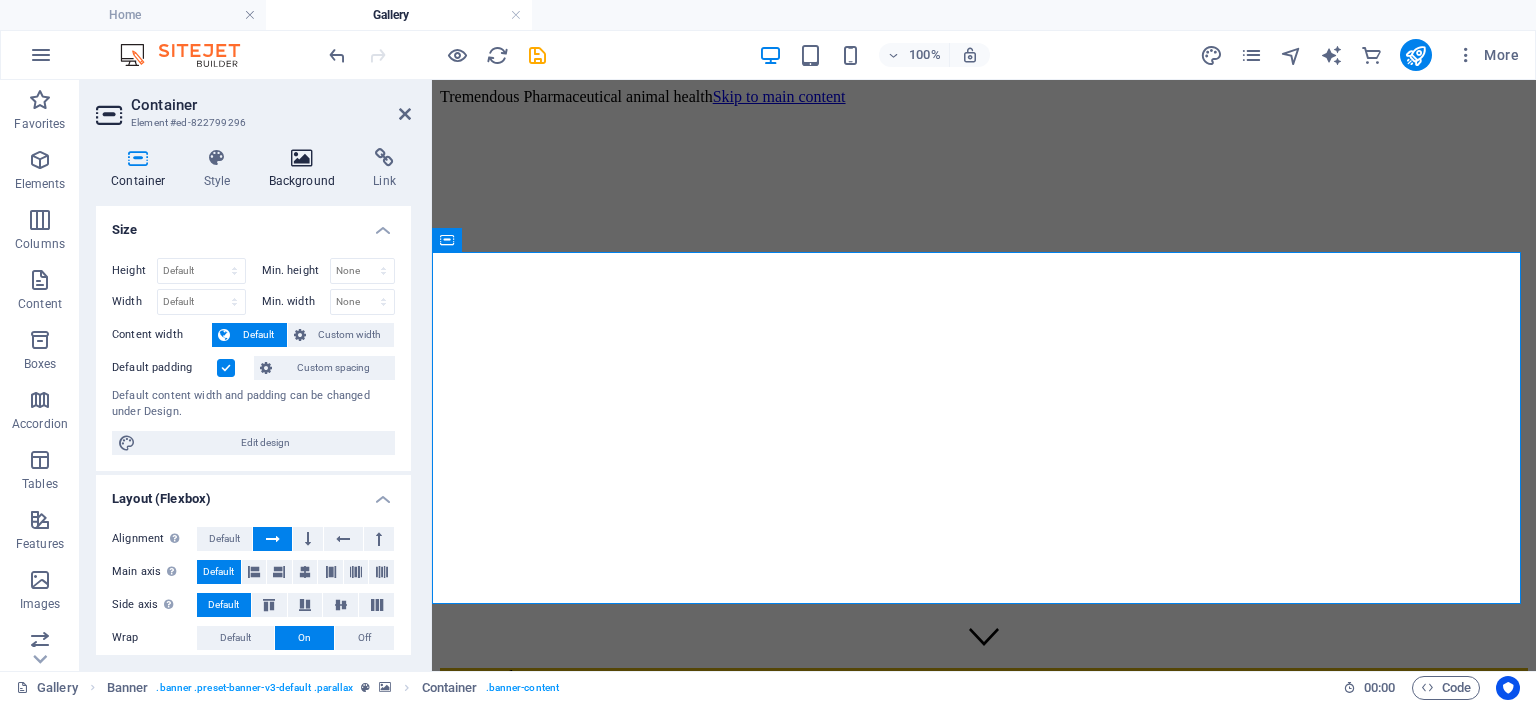 click at bounding box center [302, 158] 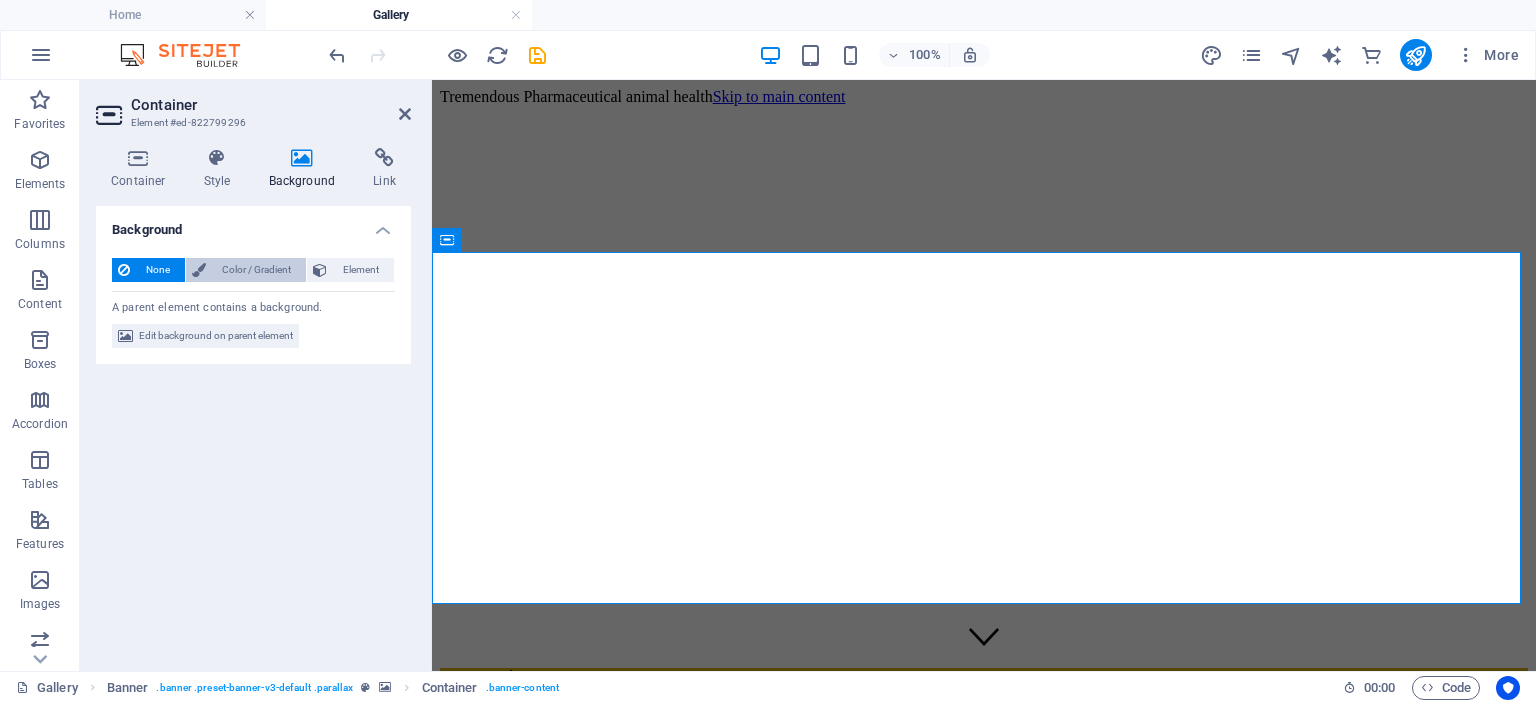 click on "Color / Gradient" at bounding box center (256, 270) 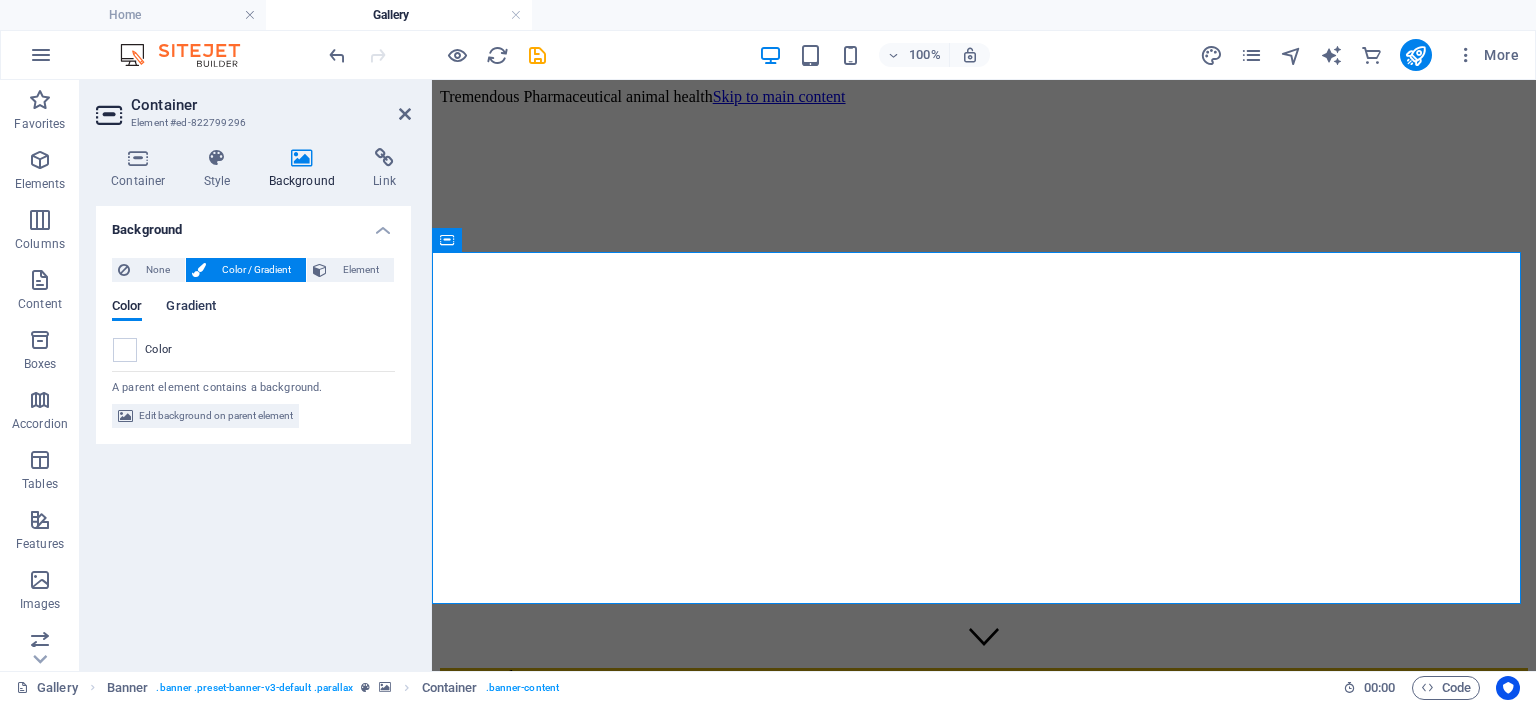 click on "Gradient" at bounding box center (191, 308) 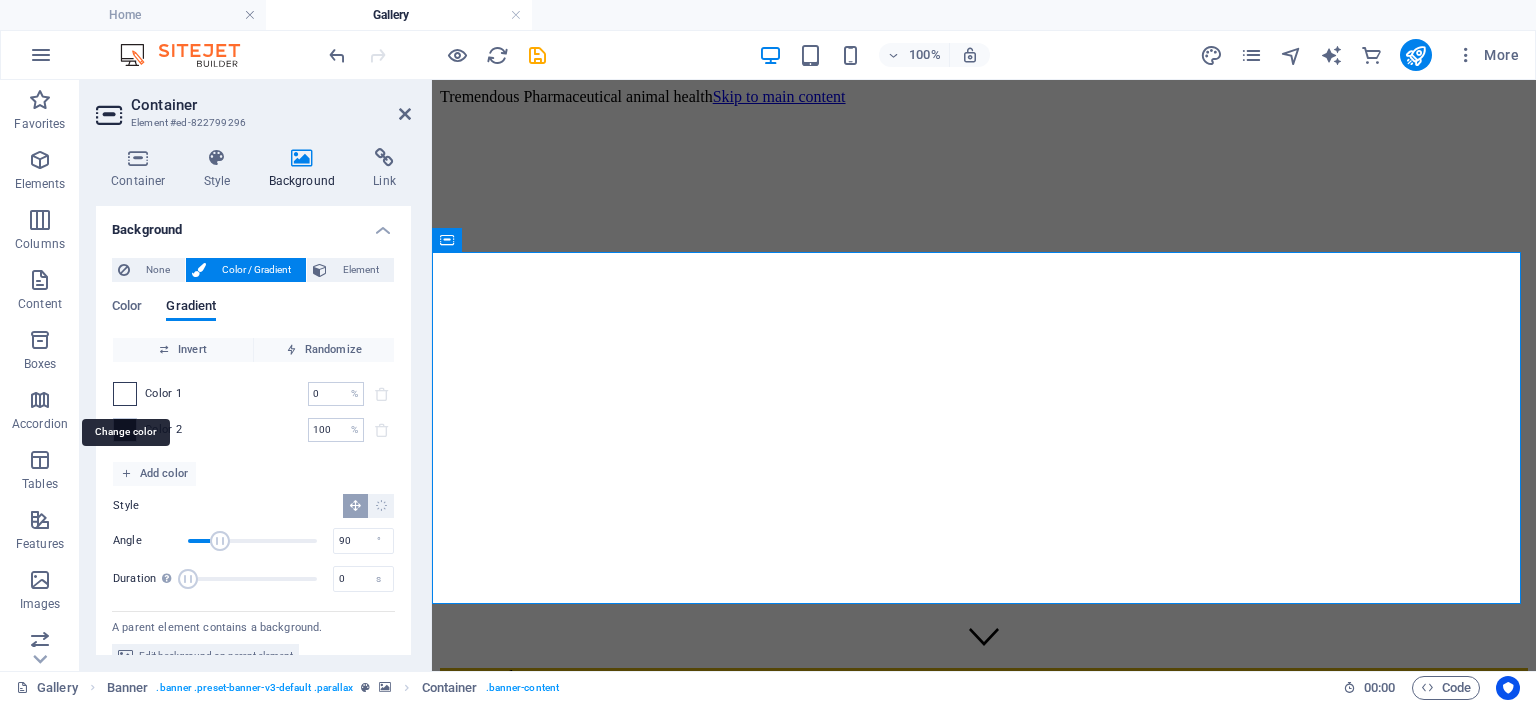 click at bounding box center [125, 394] 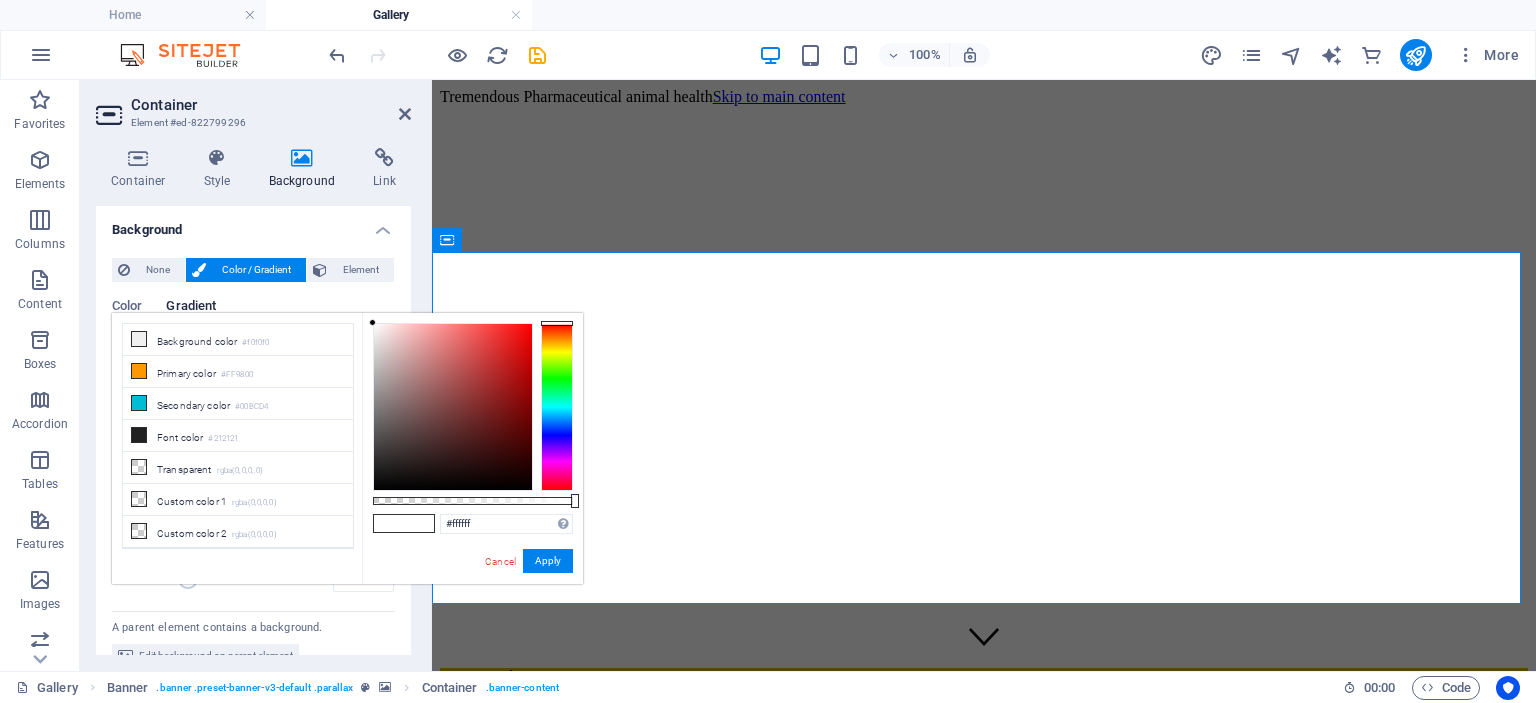 click at bounding box center [557, 407] 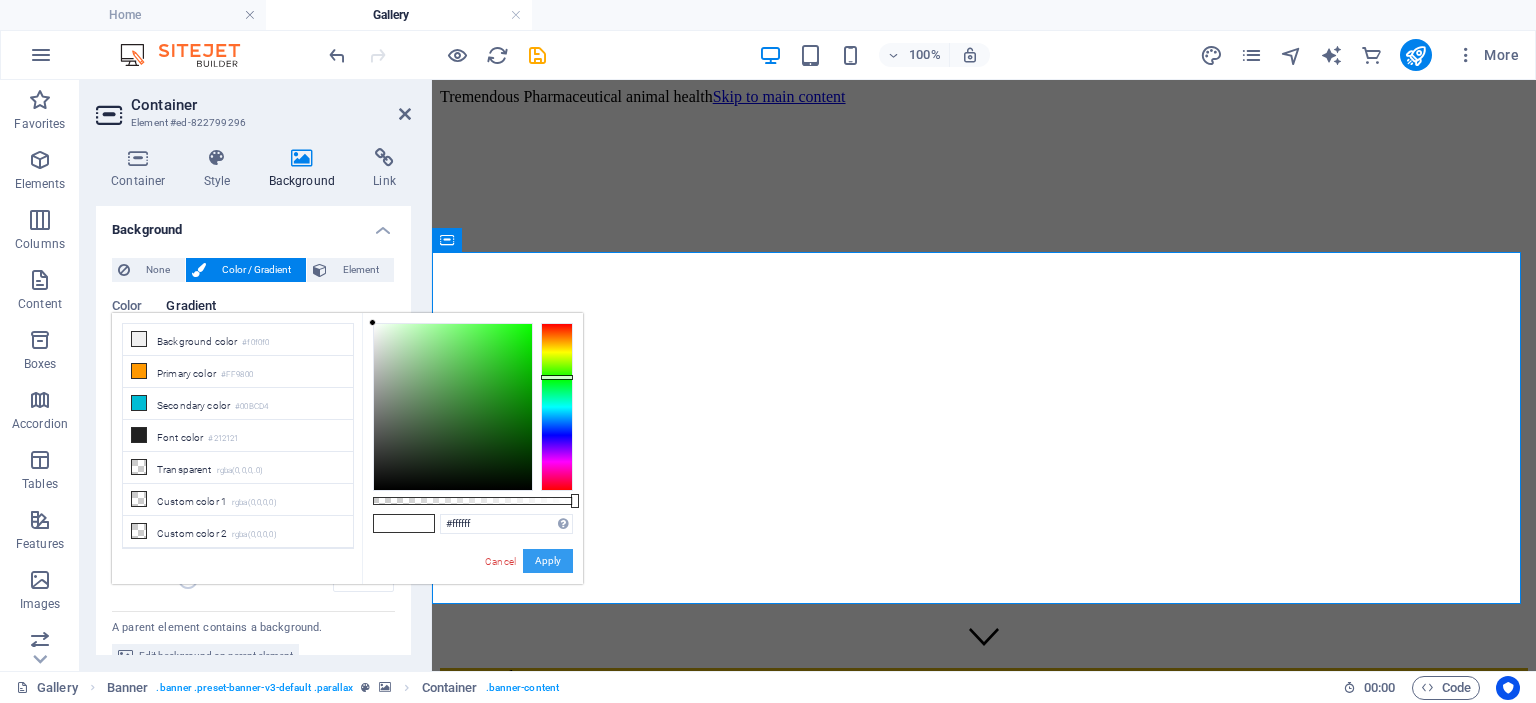 click on "Apply" at bounding box center [548, 561] 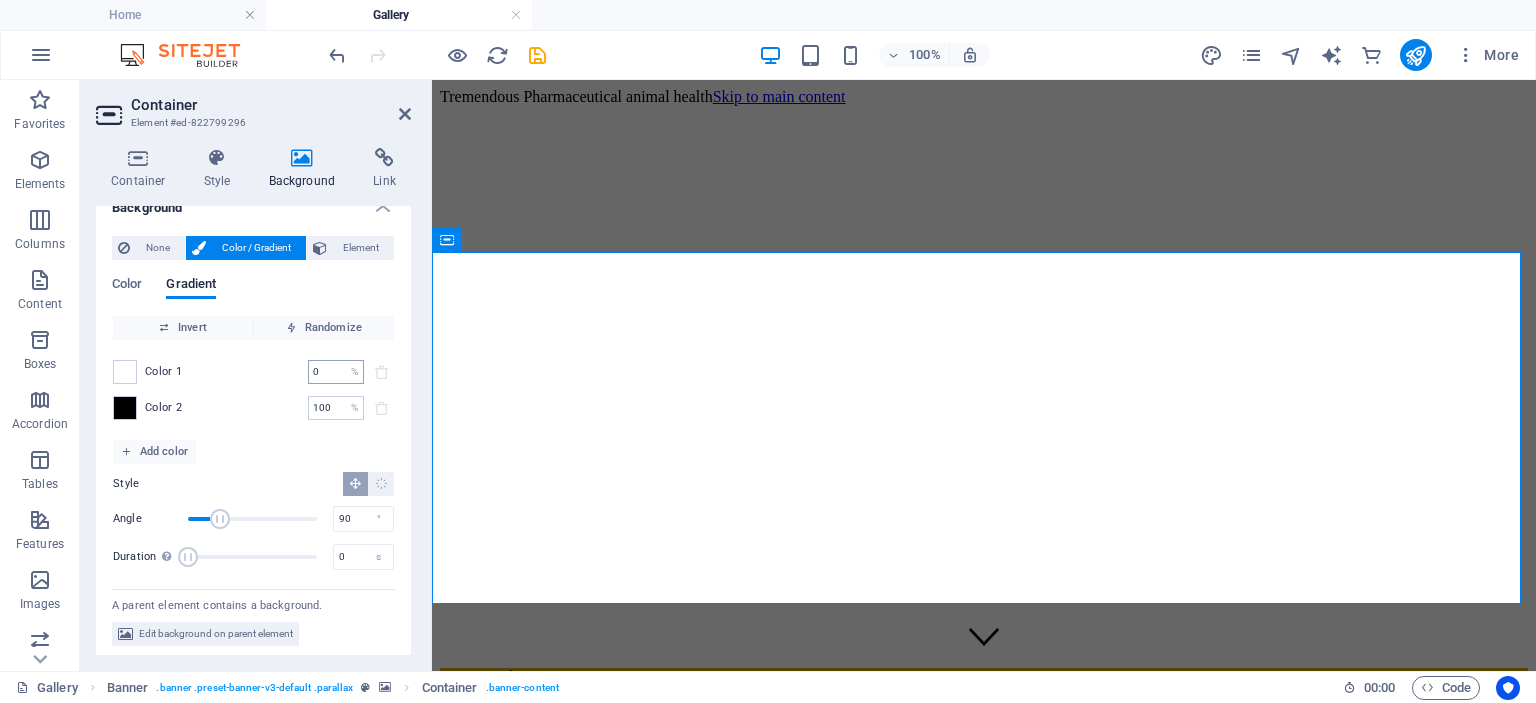 scroll, scrollTop: 28, scrollLeft: 0, axis: vertical 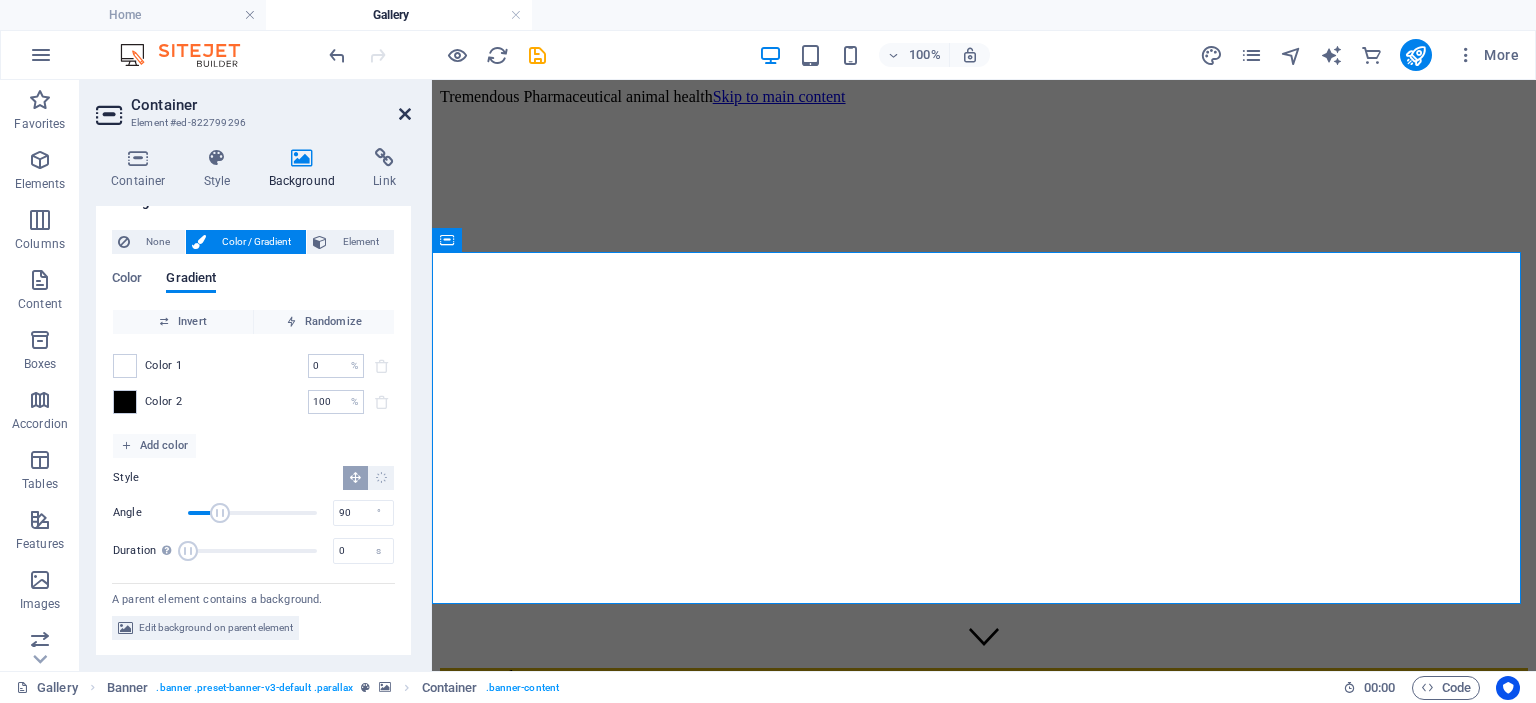 click at bounding box center [405, 114] 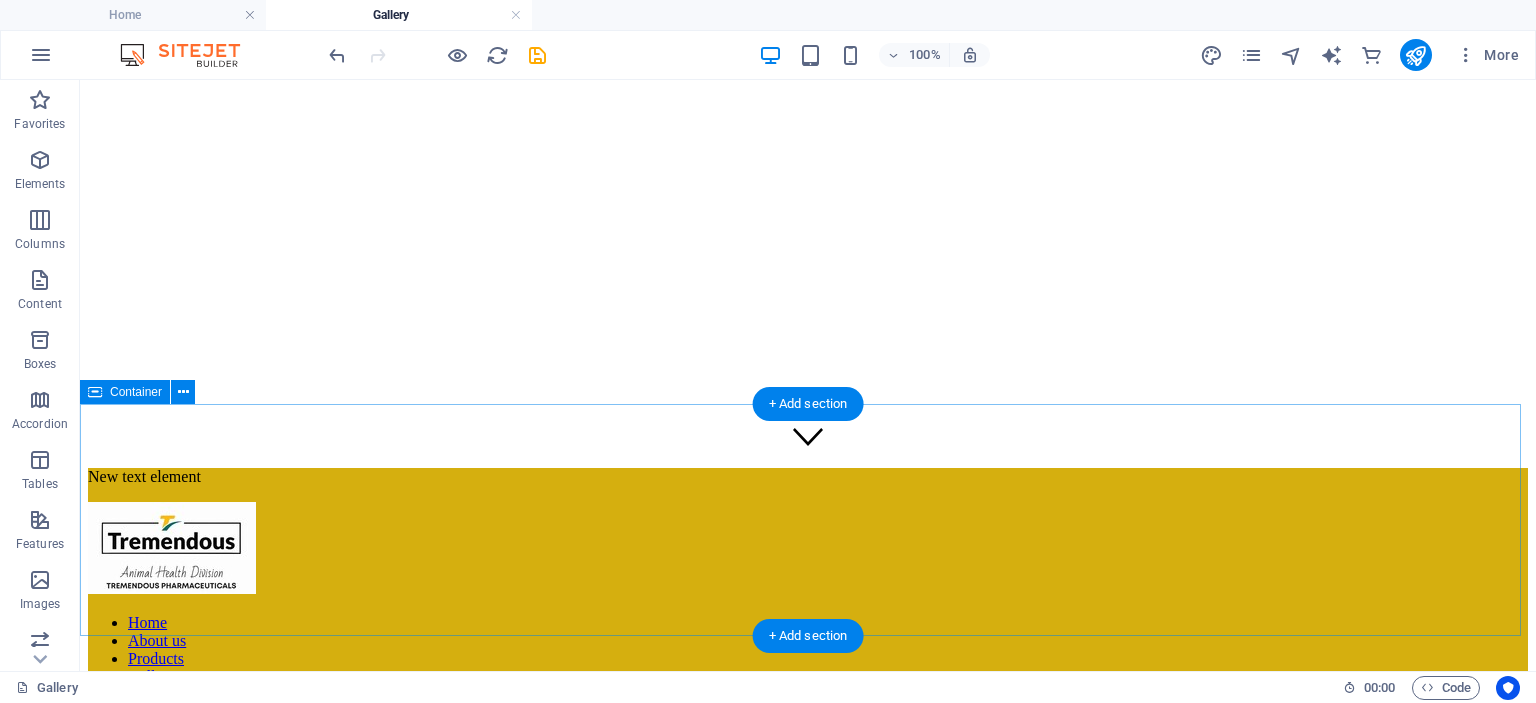 scroll, scrollTop: 100, scrollLeft: 0, axis: vertical 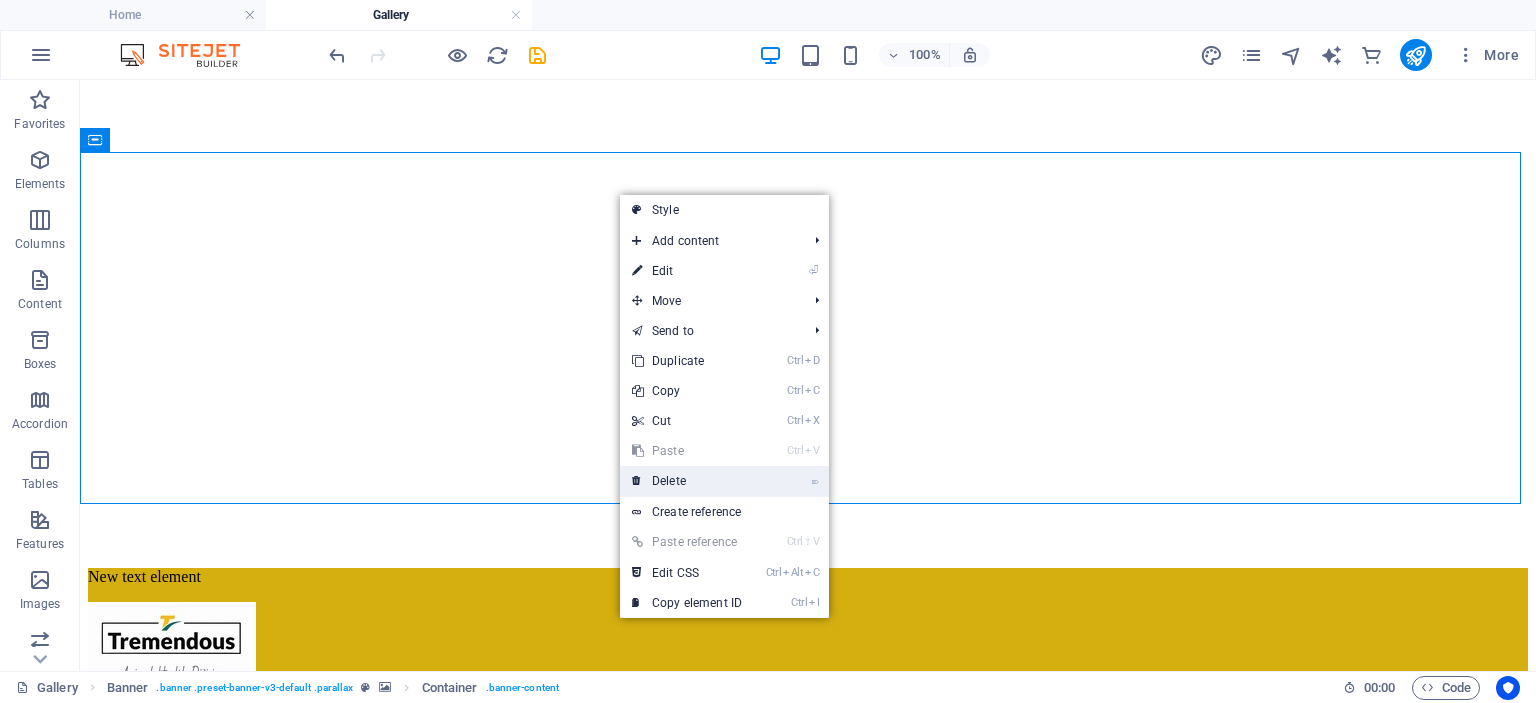 click on "⌦  Delete" at bounding box center [687, 481] 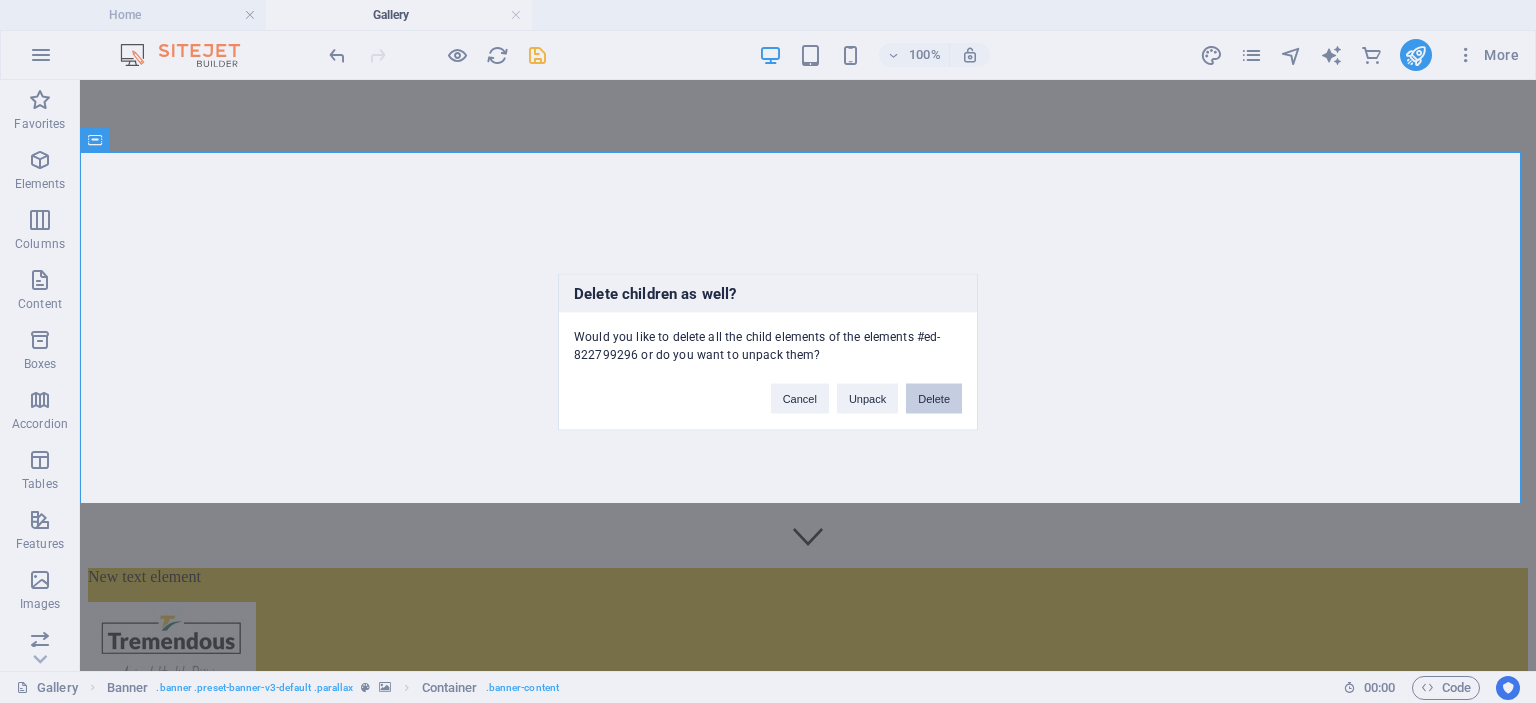 drag, startPoint x: 933, startPoint y: 398, endPoint x: 853, endPoint y: 315, distance: 115.27792 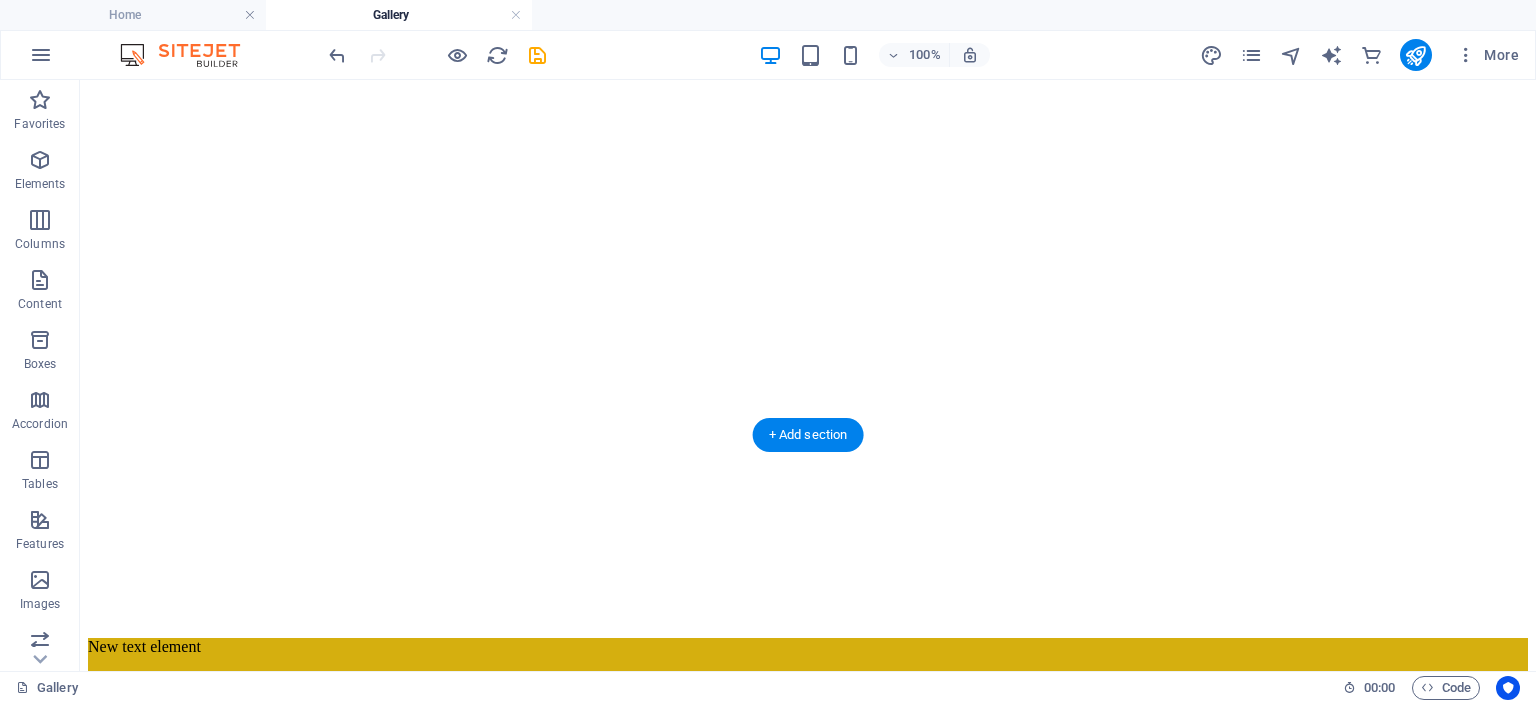 scroll, scrollTop: 0, scrollLeft: 0, axis: both 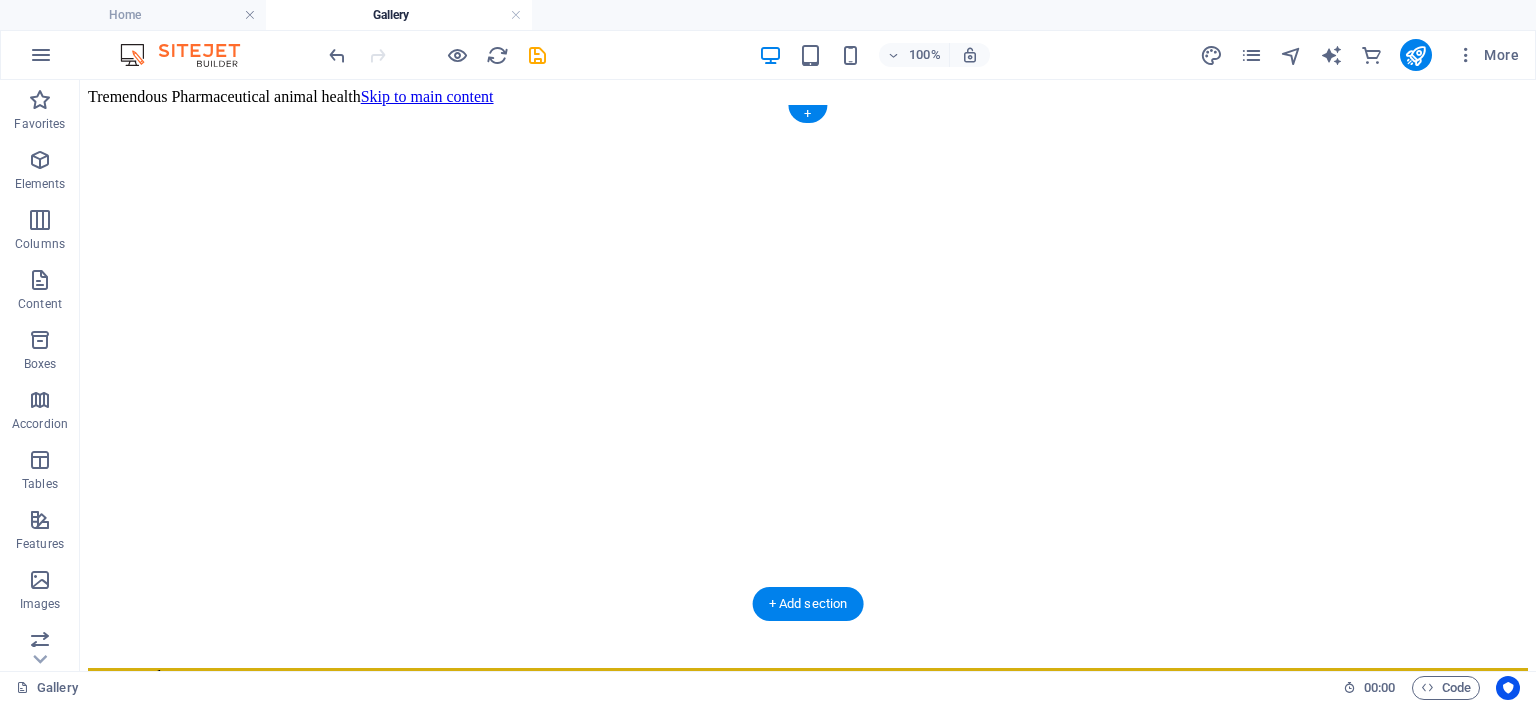 click at bounding box center (808, 94) 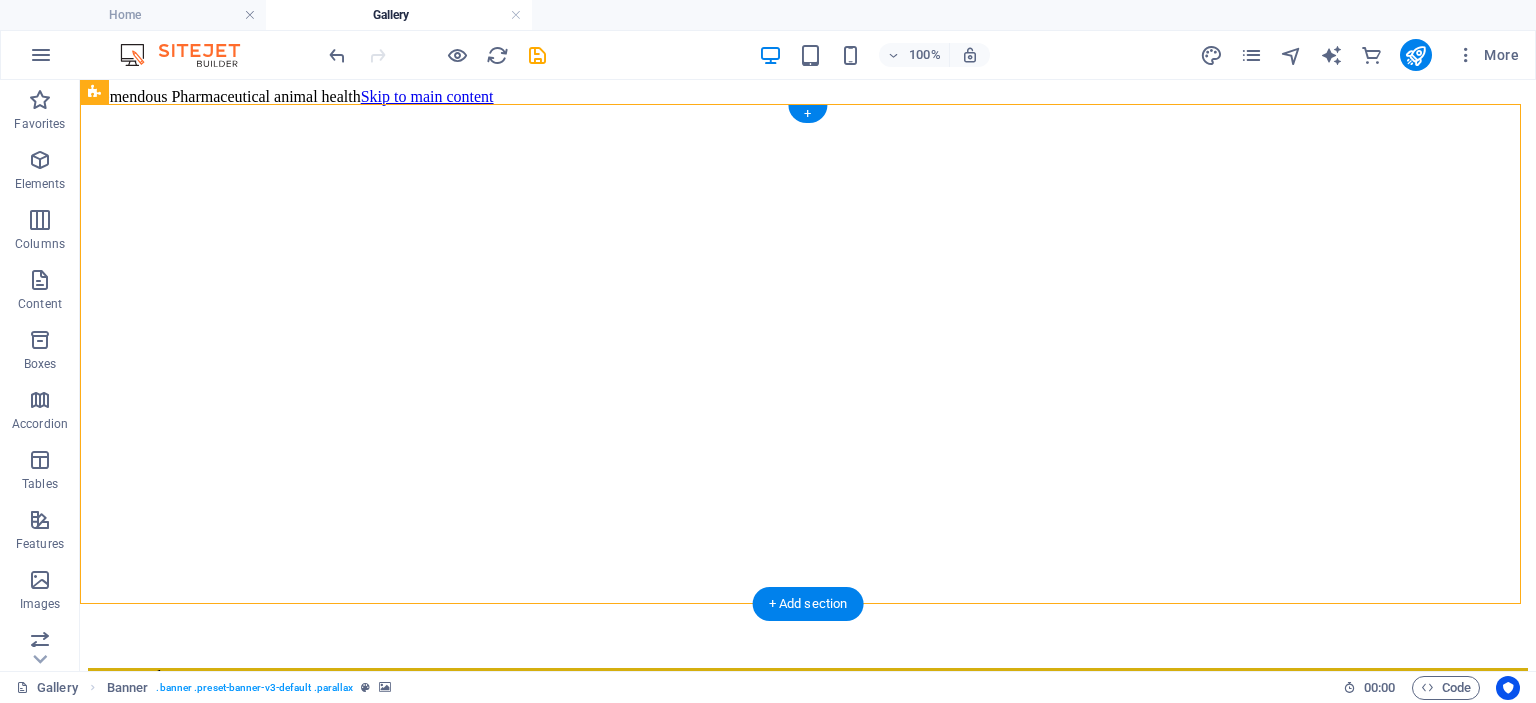 click at bounding box center (808, 94) 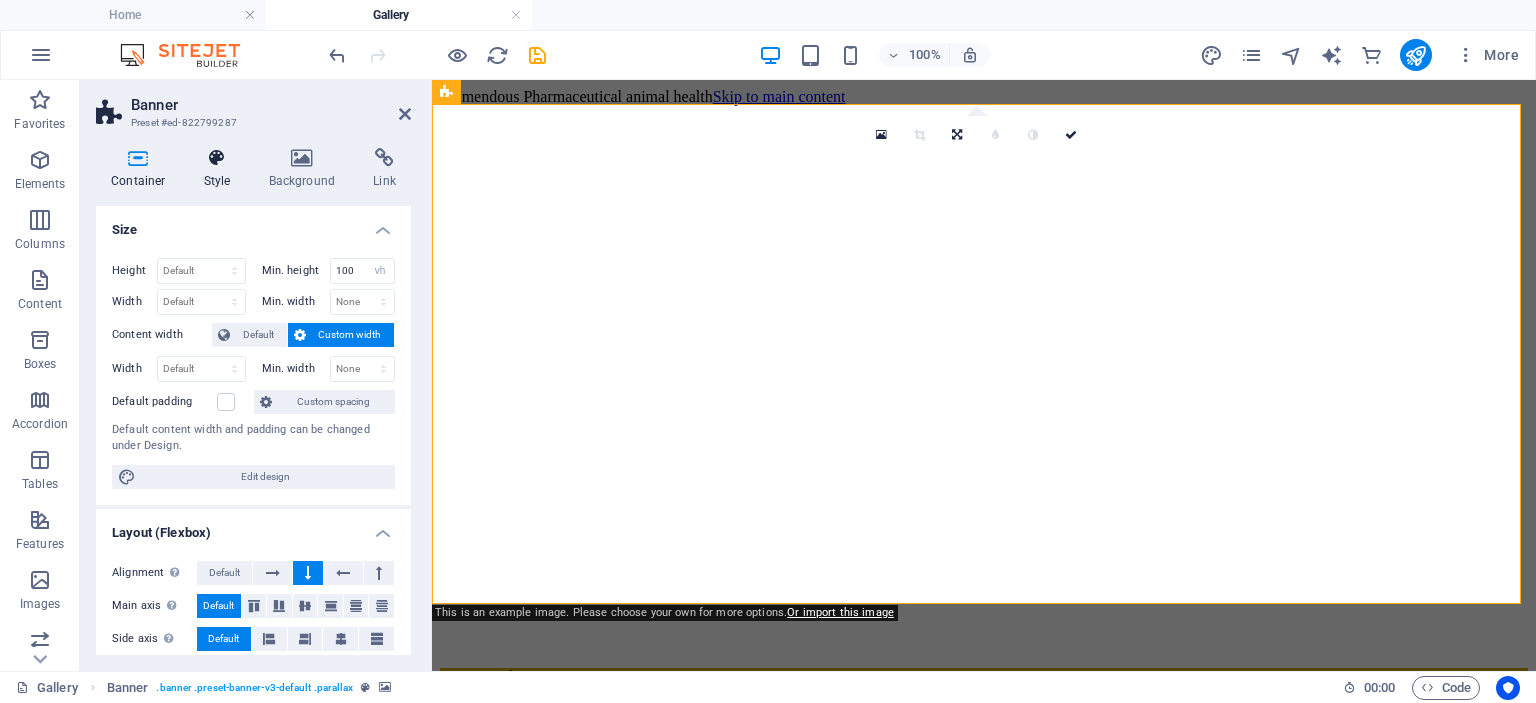 click on "Style" at bounding box center [221, 169] 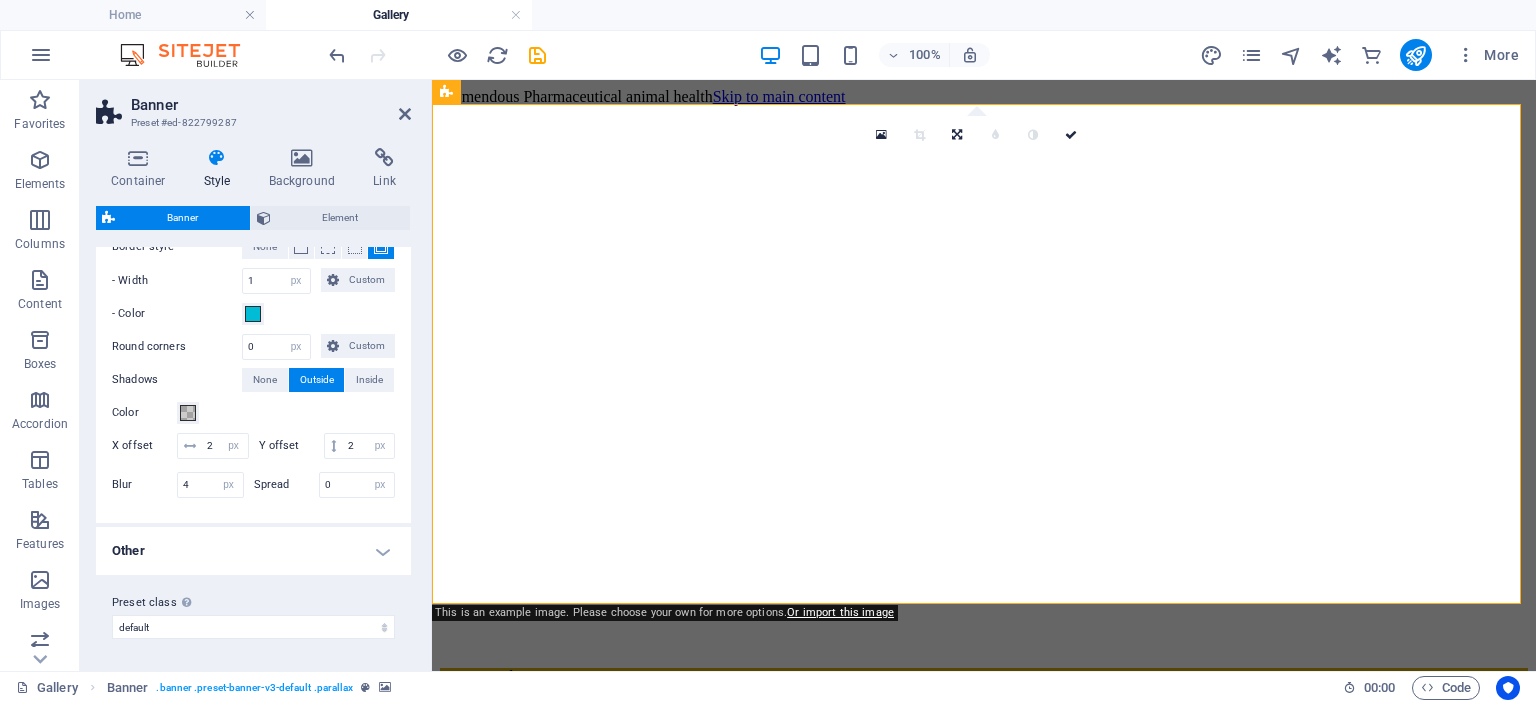 scroll, scrollTop: 256, scrollLeft: 0, axis: vertical 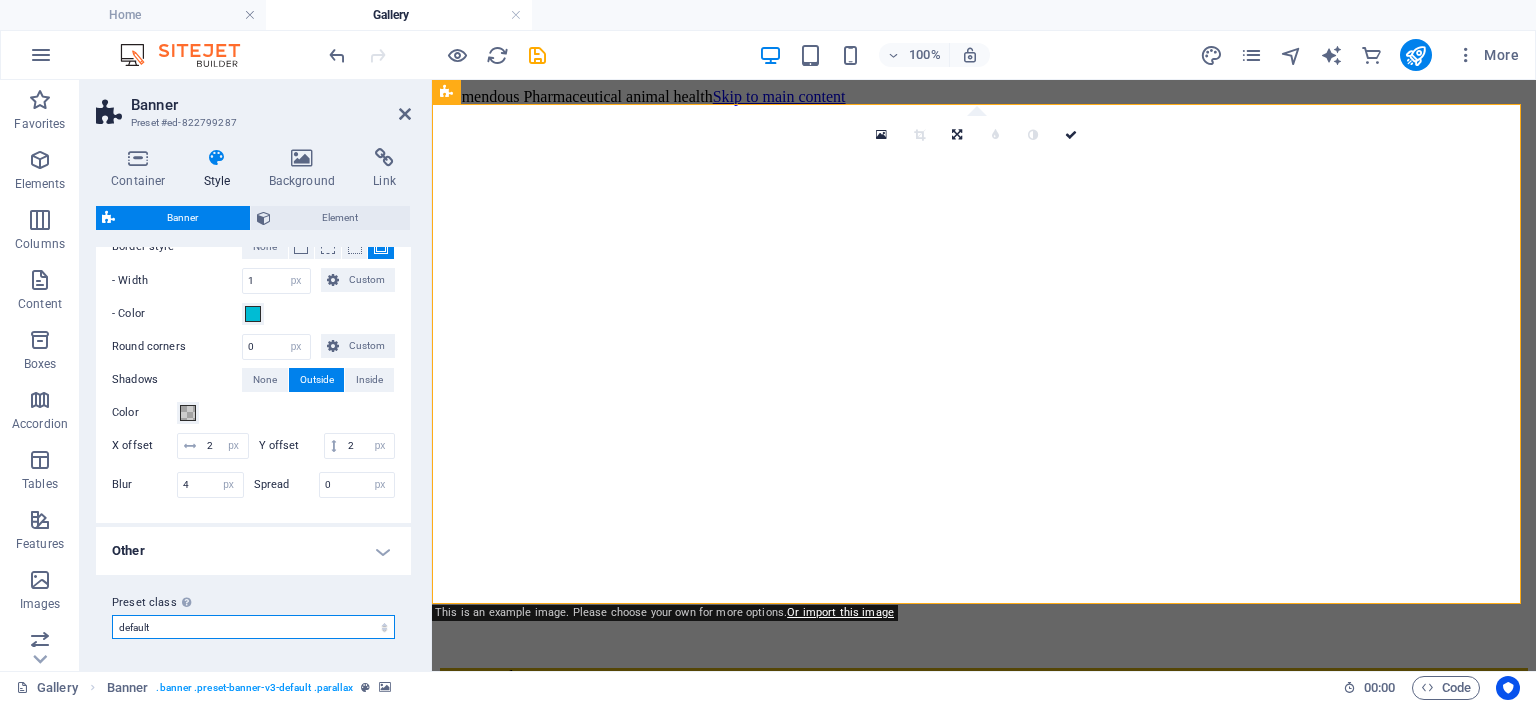 click on "default Add preset class" at bounding box center [253, 627] 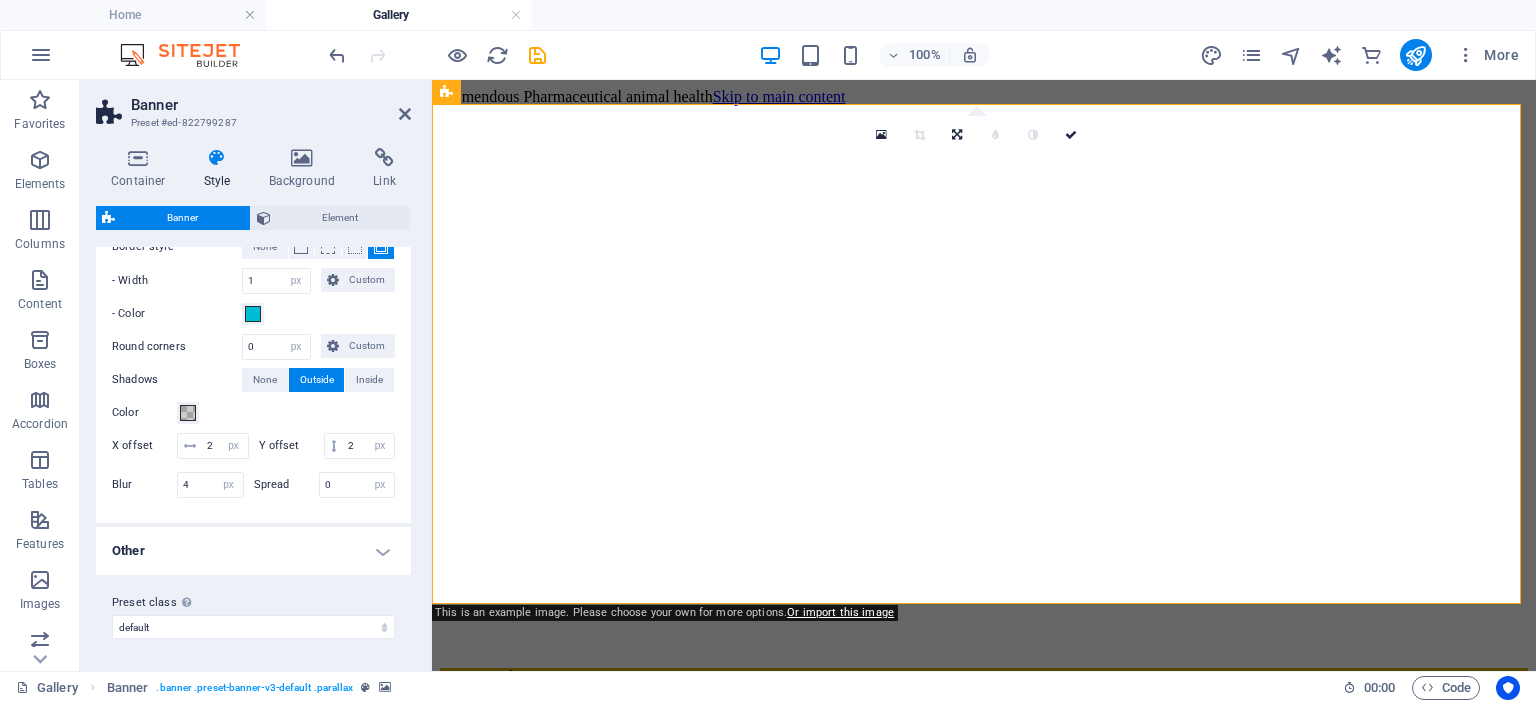 click on "Other" at bounding box center [253, 551] 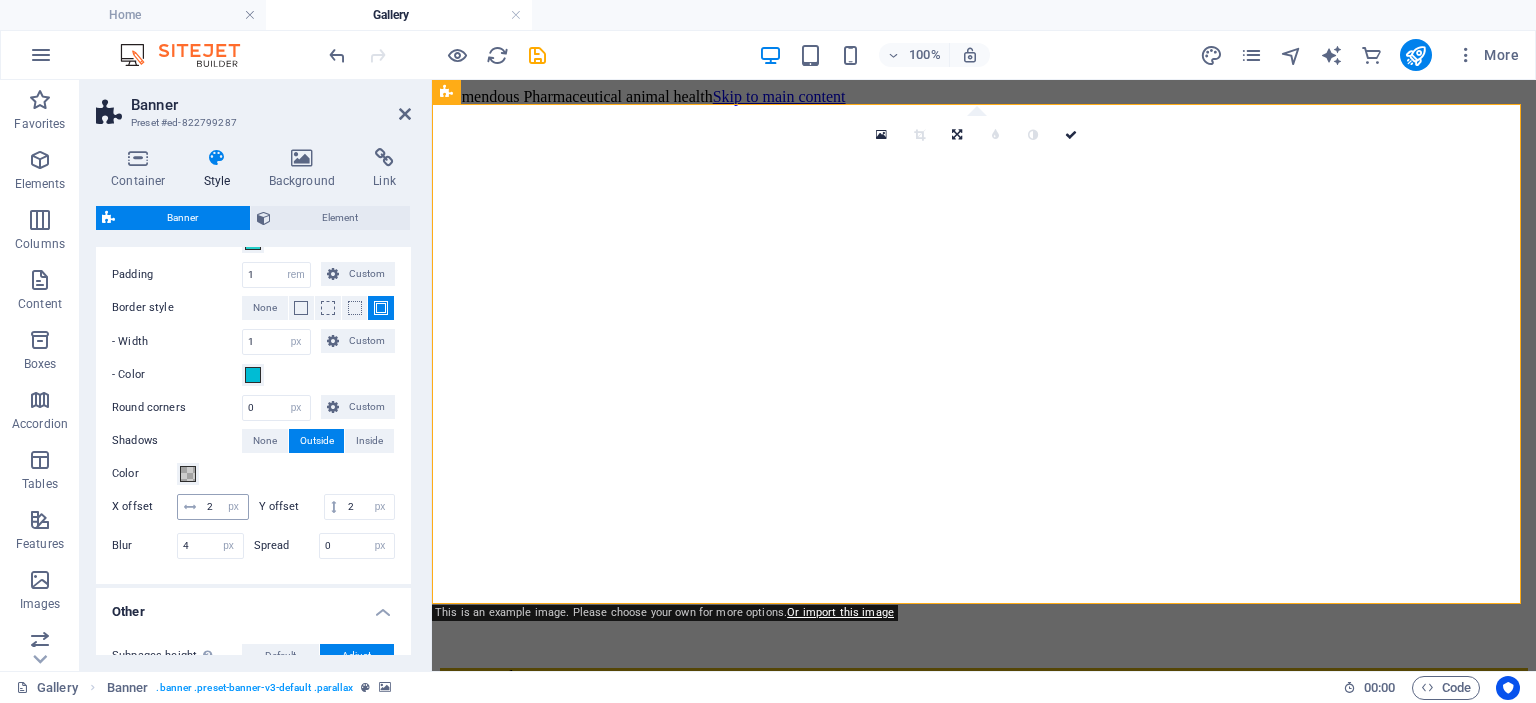 scroll, scrollTop: 56, scrollLeft: 0, axis: vertical 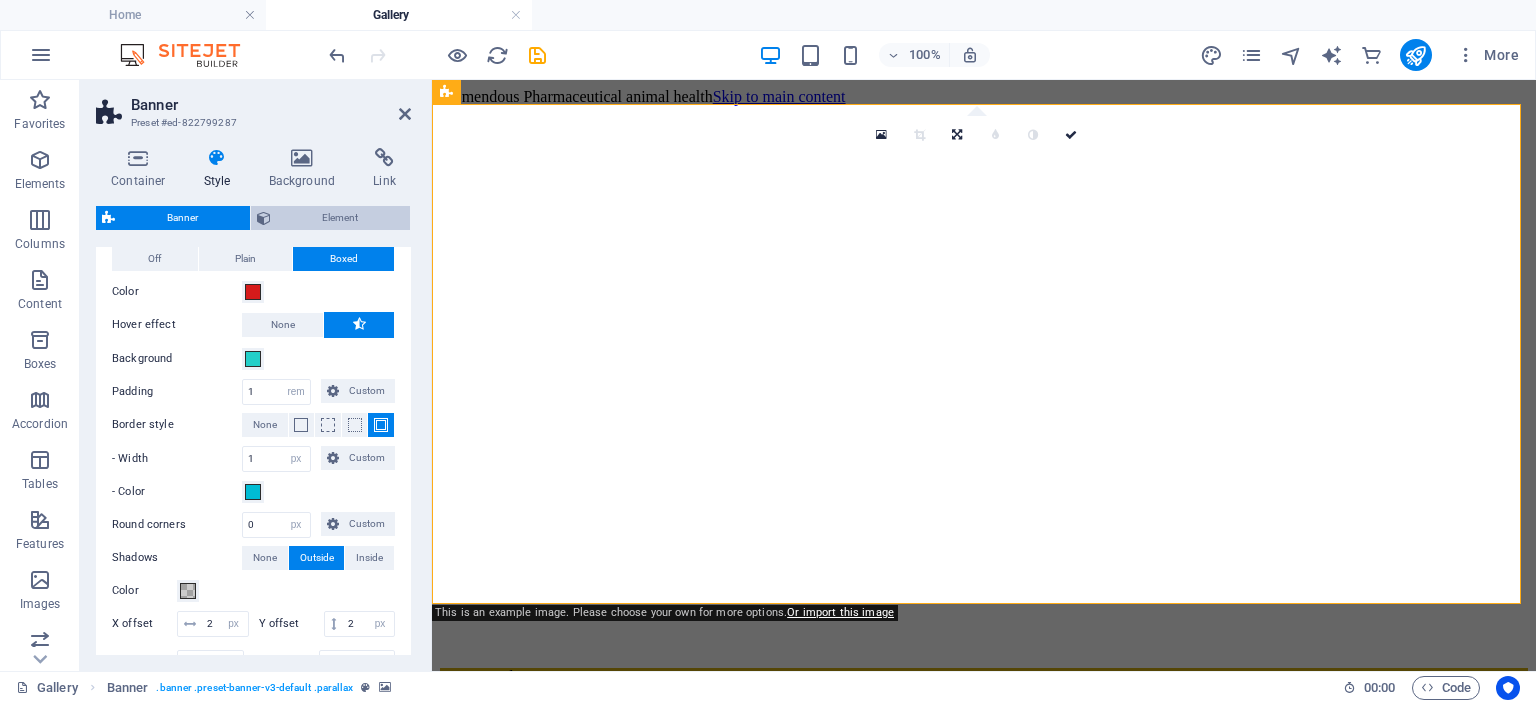 click on "Element" at bounding box center (341, 218) 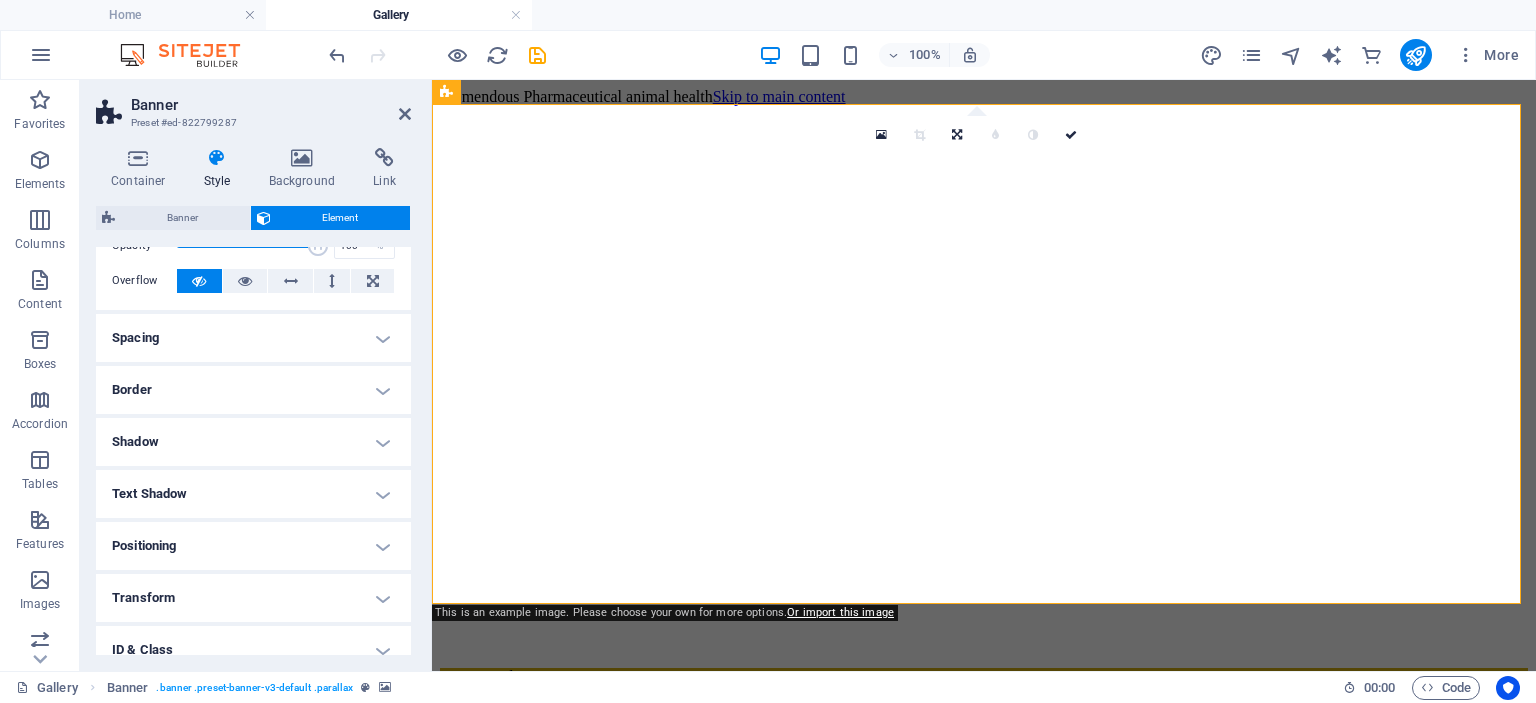 scroll, scrollTop: 0, scrollLeft: 0, axis: both 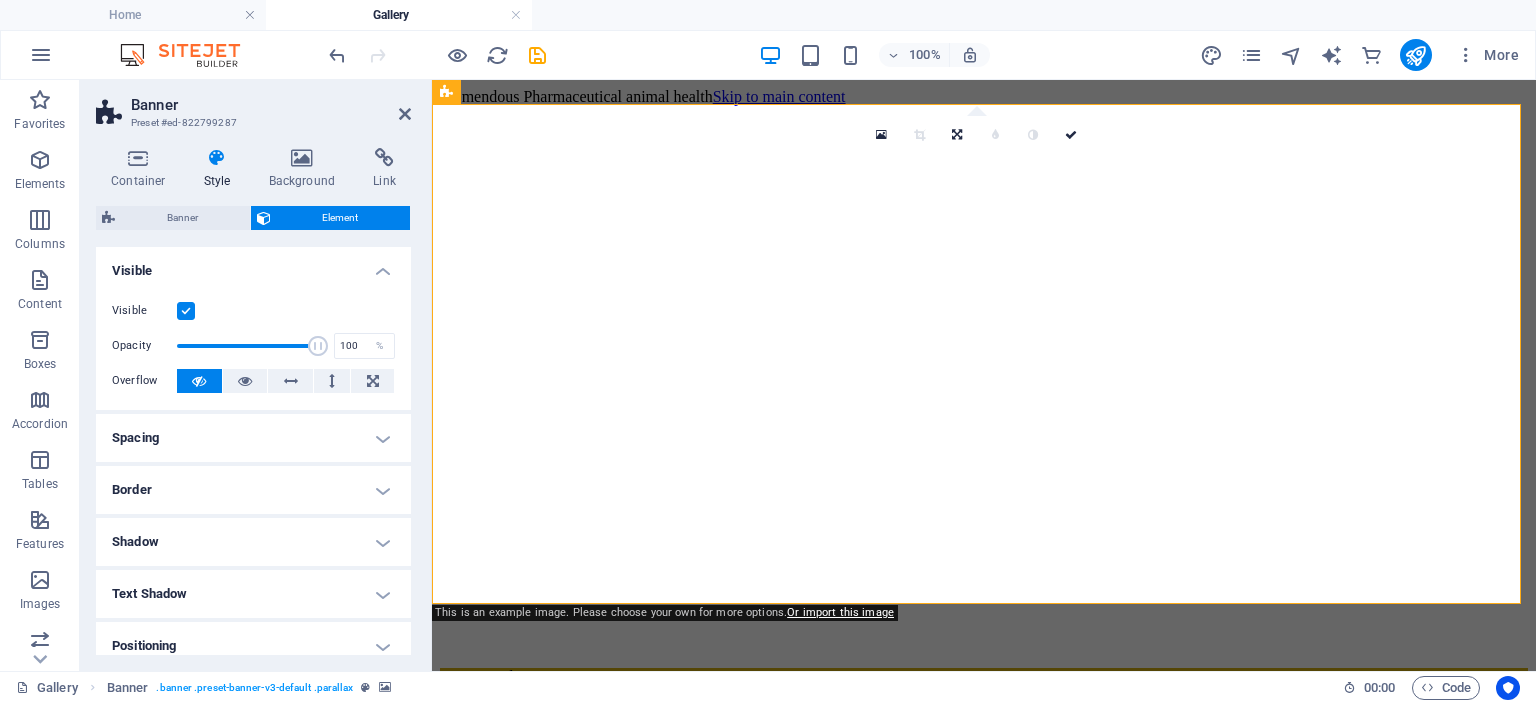click on "Style" at bounding box center (221, 169) 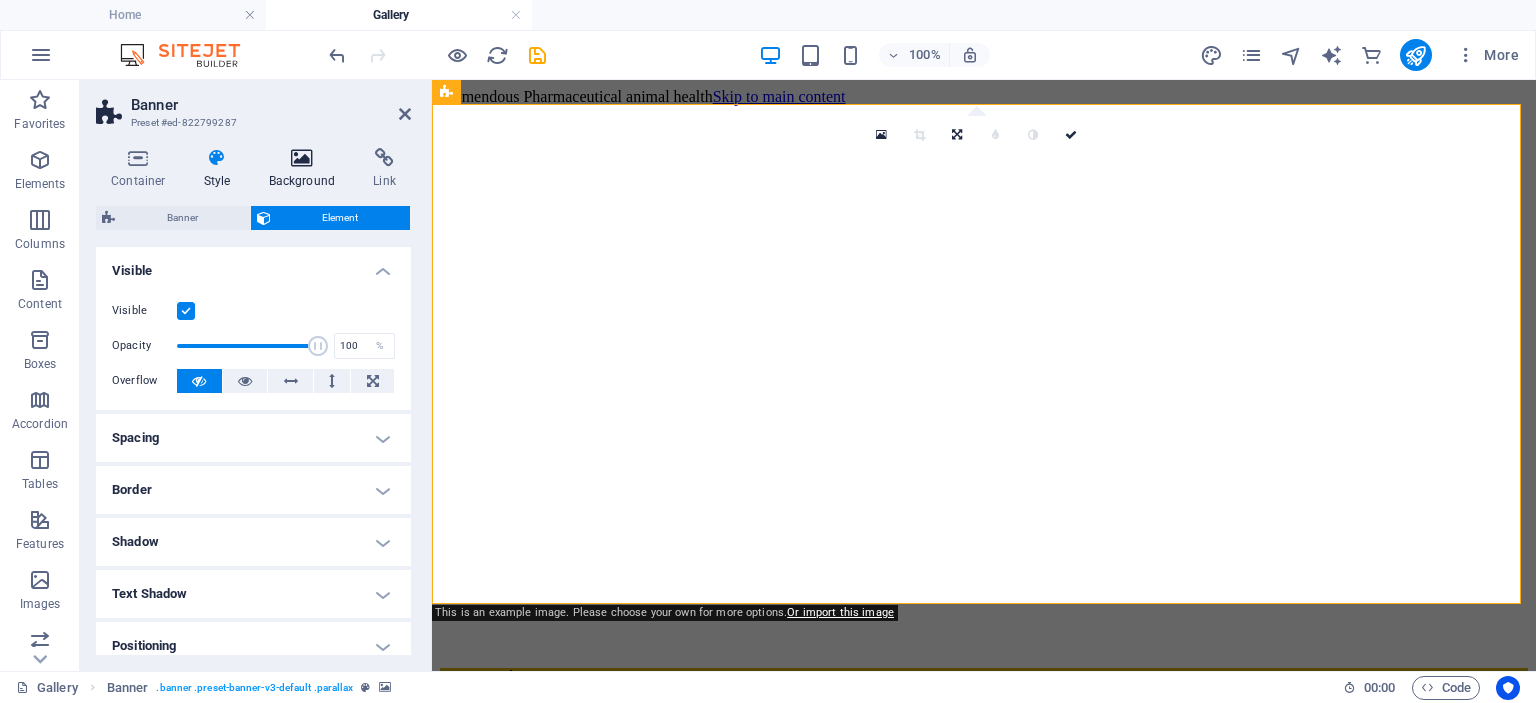 click at bounding box center [302, 158] 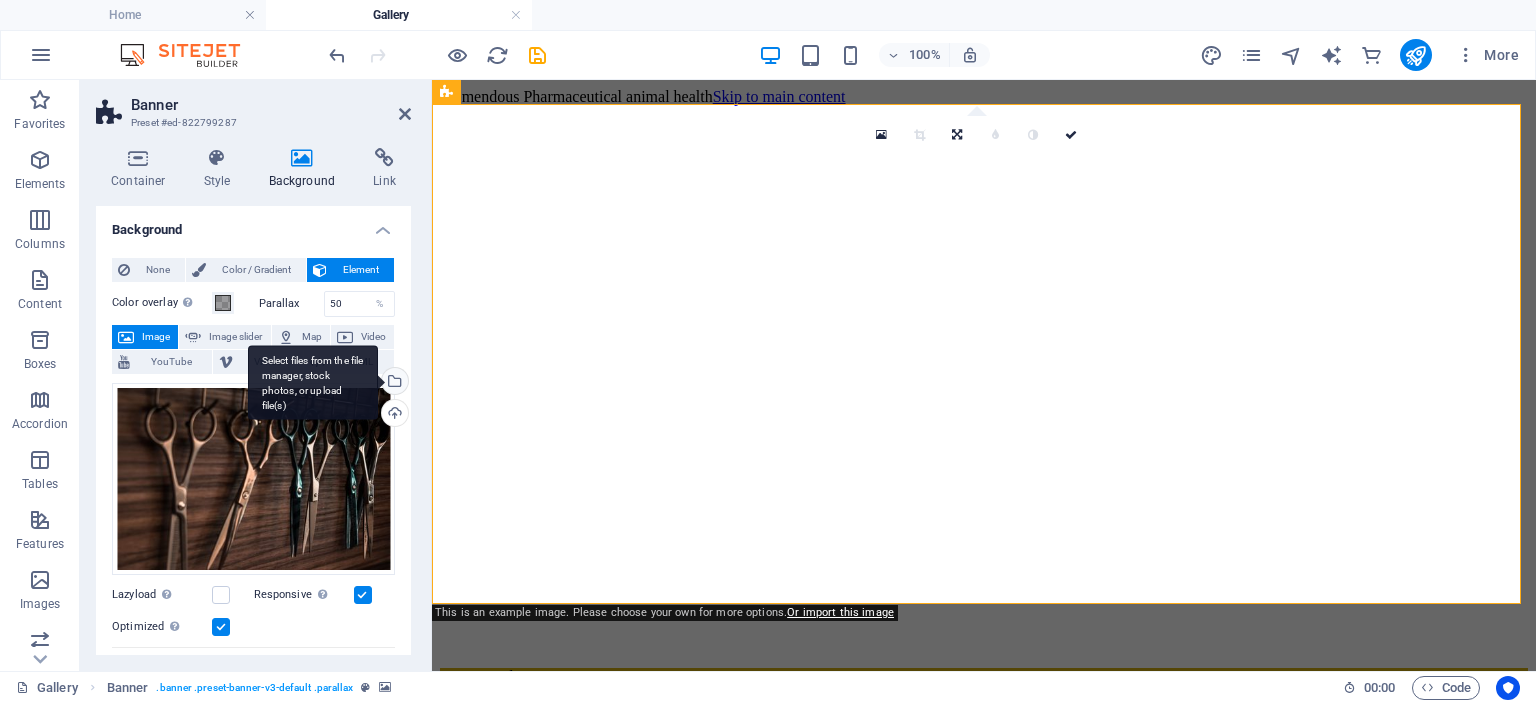 click on "Select files from the file manager, stock photos, or upload file(s)" at bounding box center (393, 383) 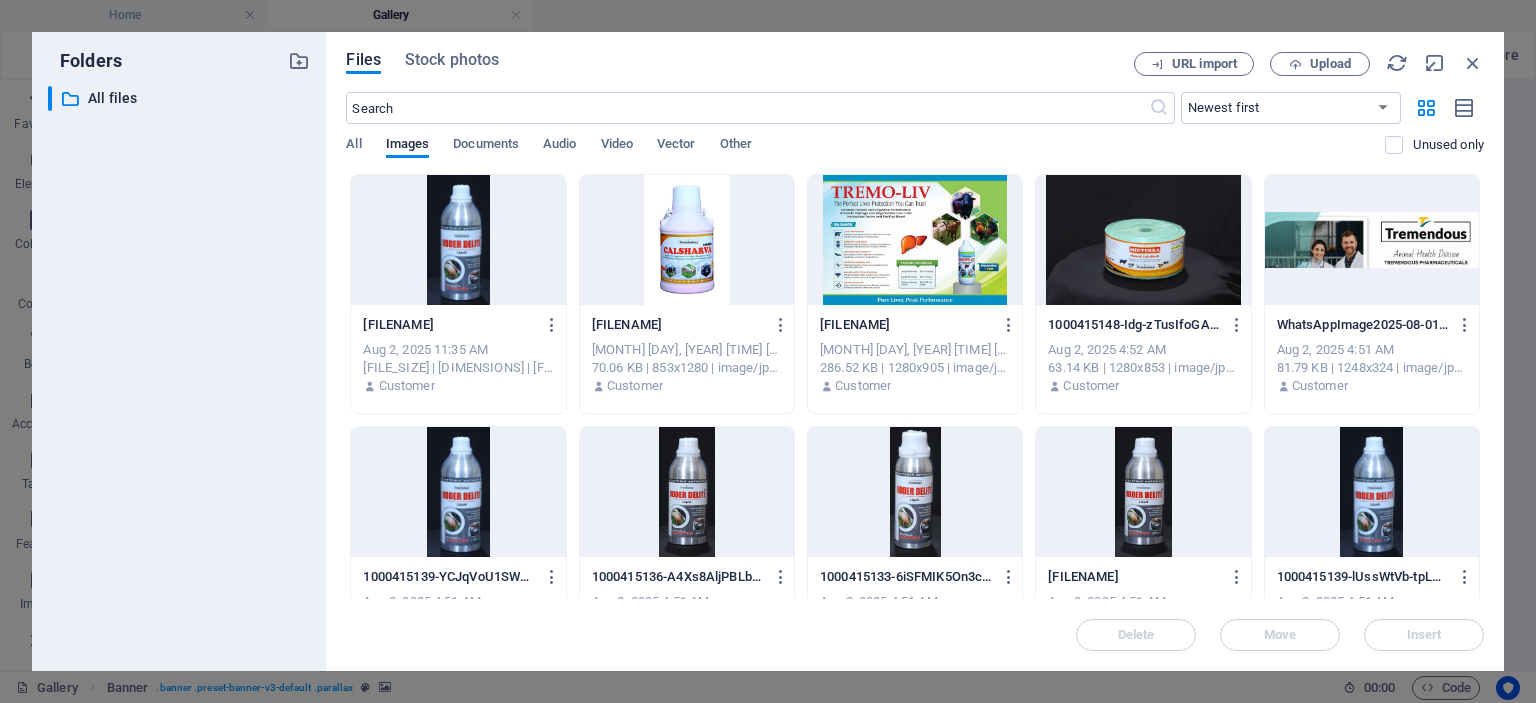 click at bounding box center [1372, 240] 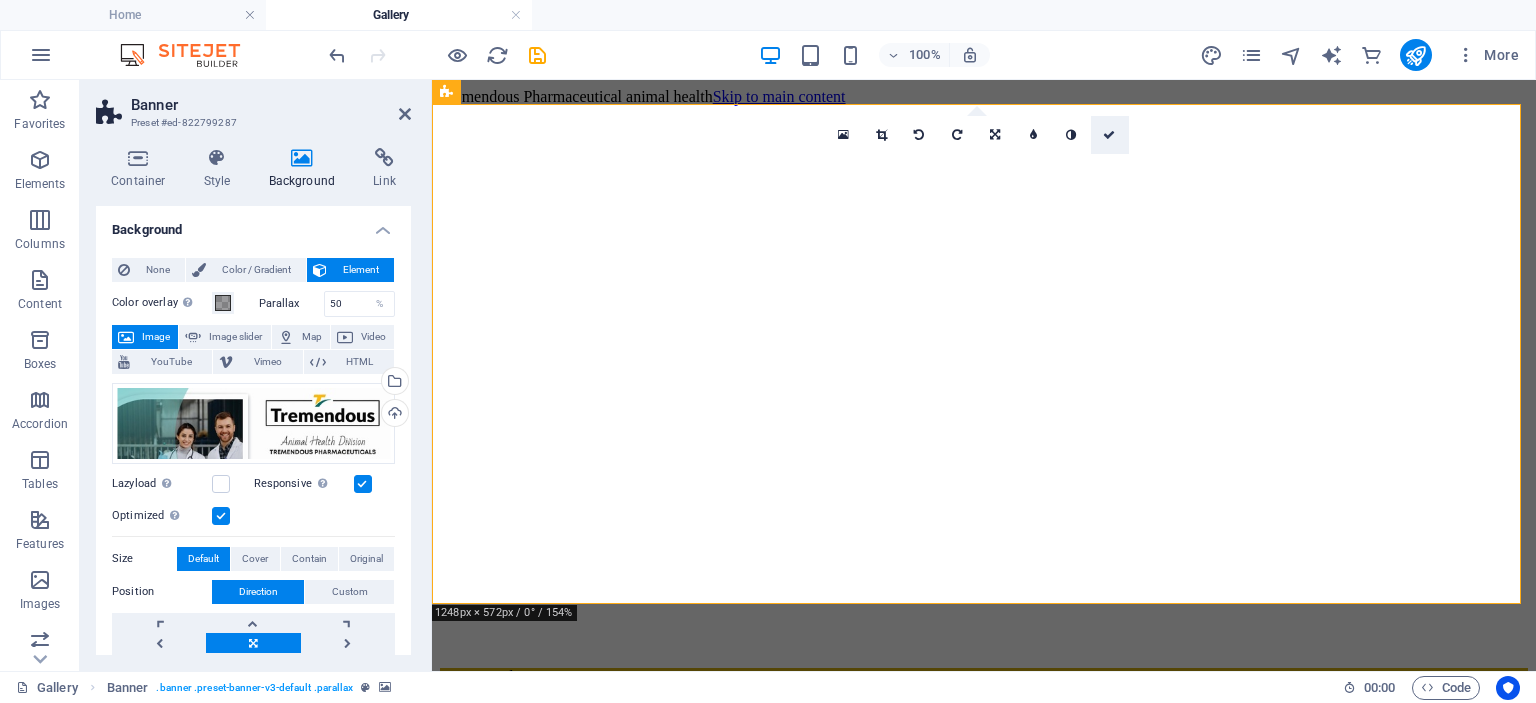click at bounding box center (1109, 135) 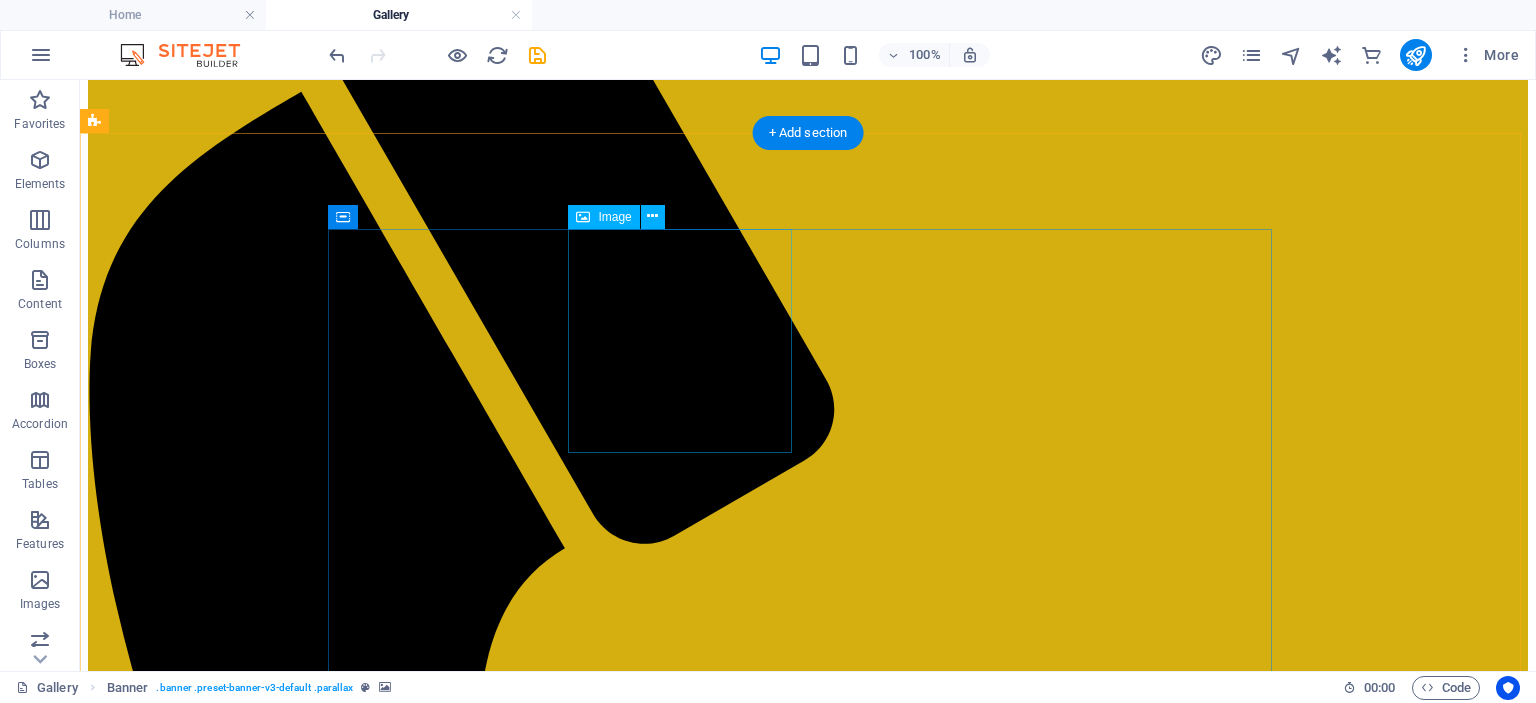 scroll, scrollTop: 1000, scrollLeft: 0, axis: vertical 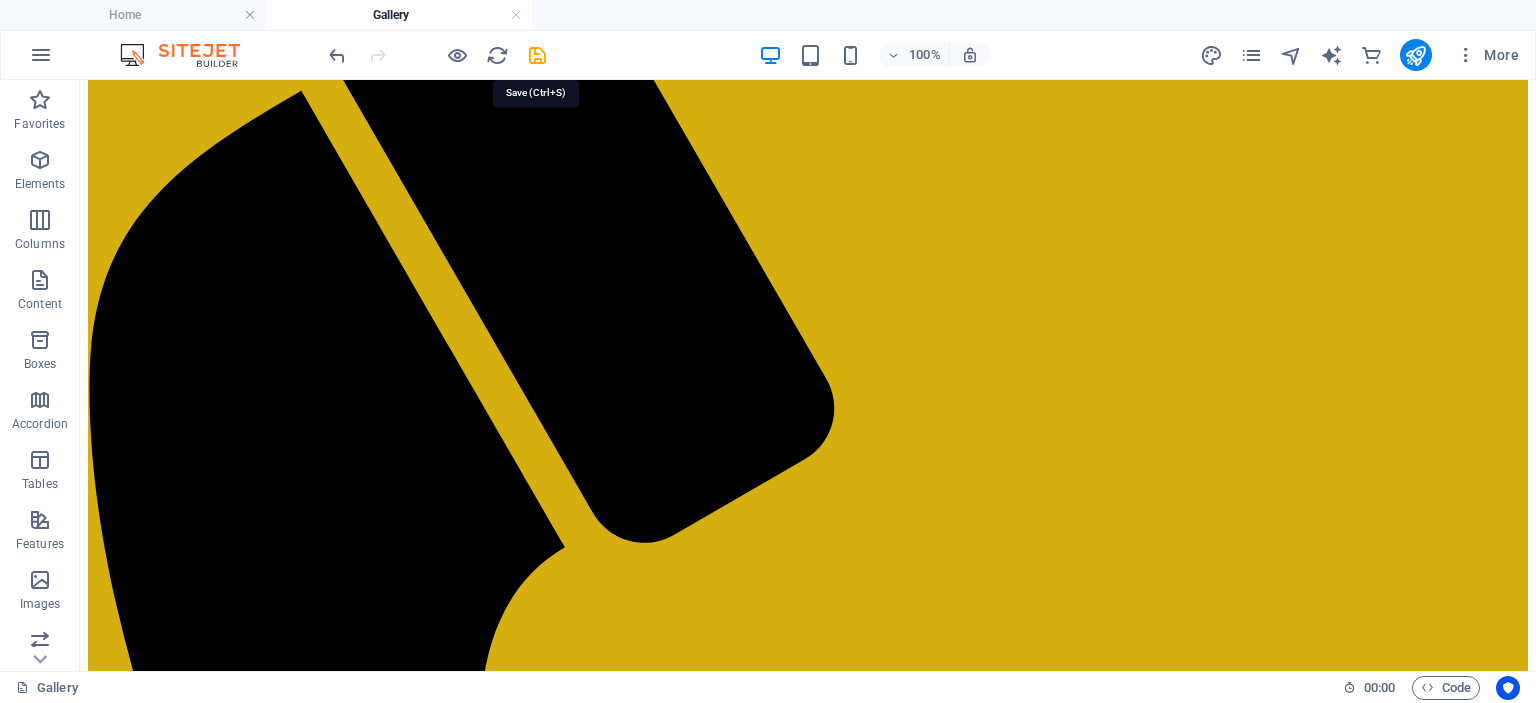 click at bounding box center (537, 55) 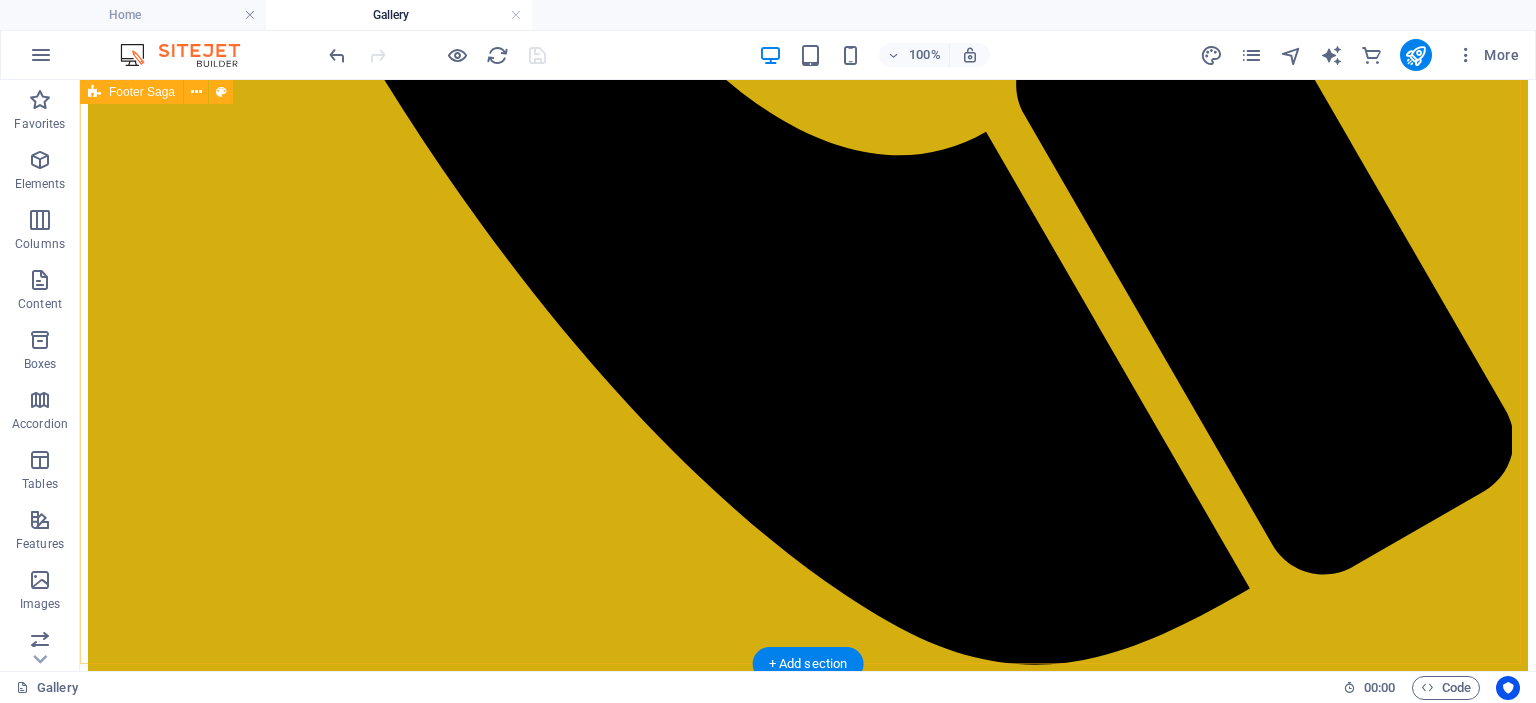 scroll, scrollTop: 2412, scrollLeft: 0, axis: vertical 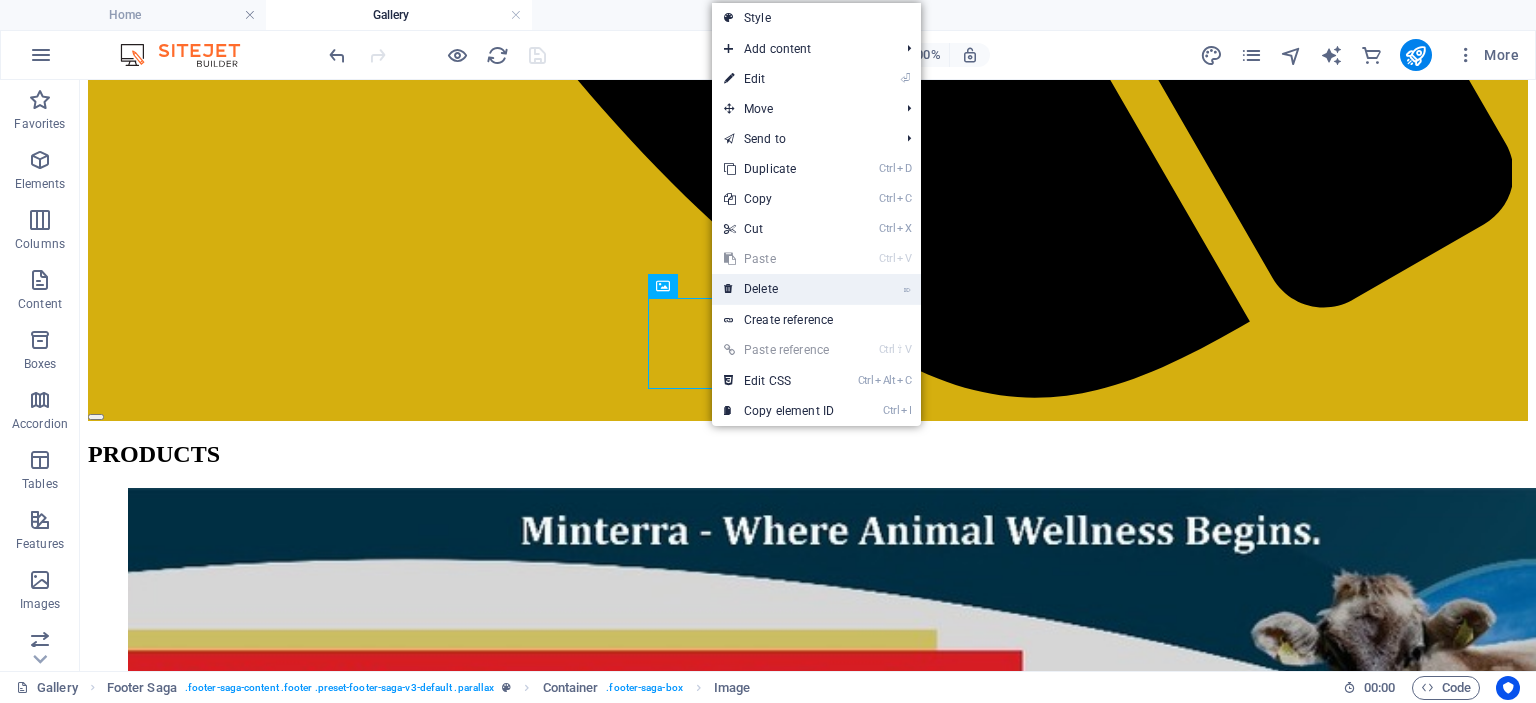 click on "⌦  Delete" at bounding box center [779, 289] 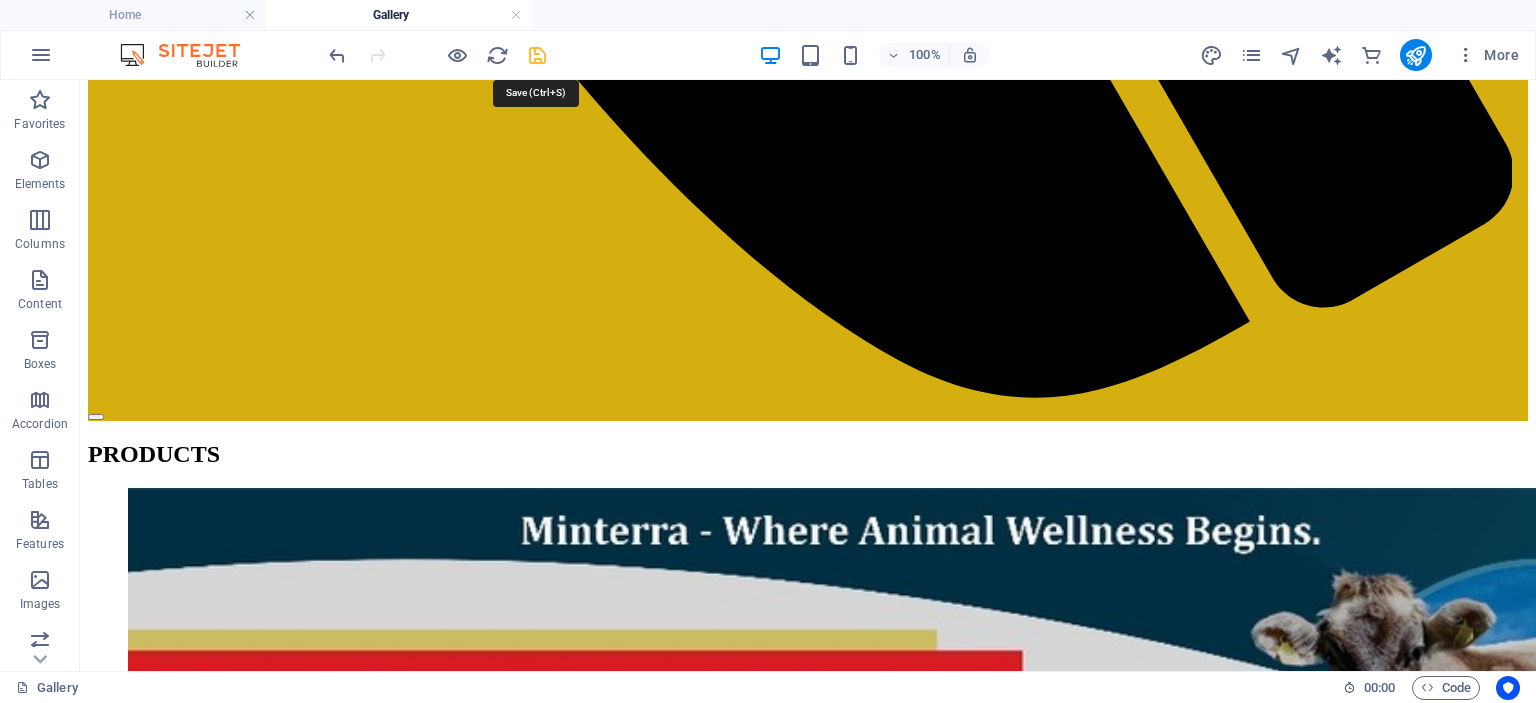 click at bounding box center (537, 55) 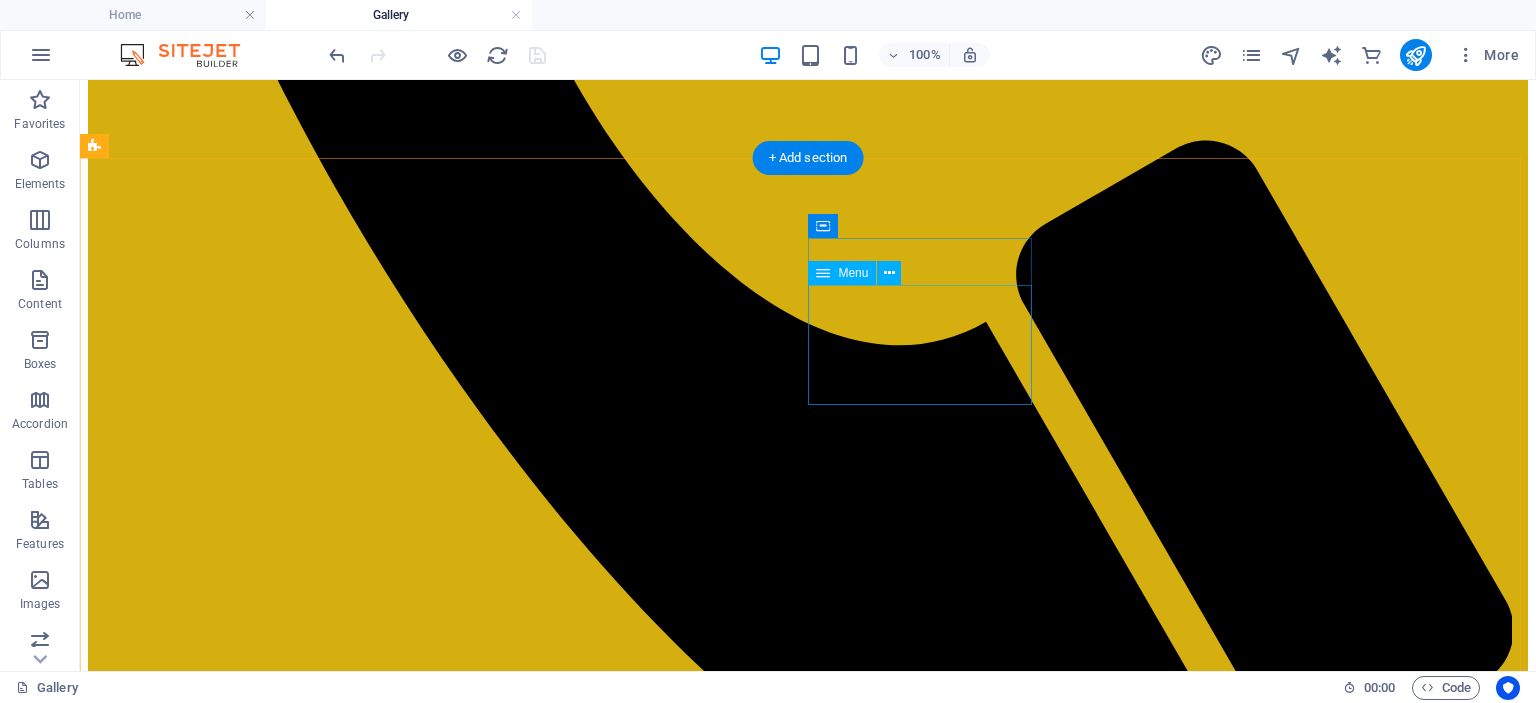 scroll, scrollTop: 1912, scrollLeft: 0, axis: vertical 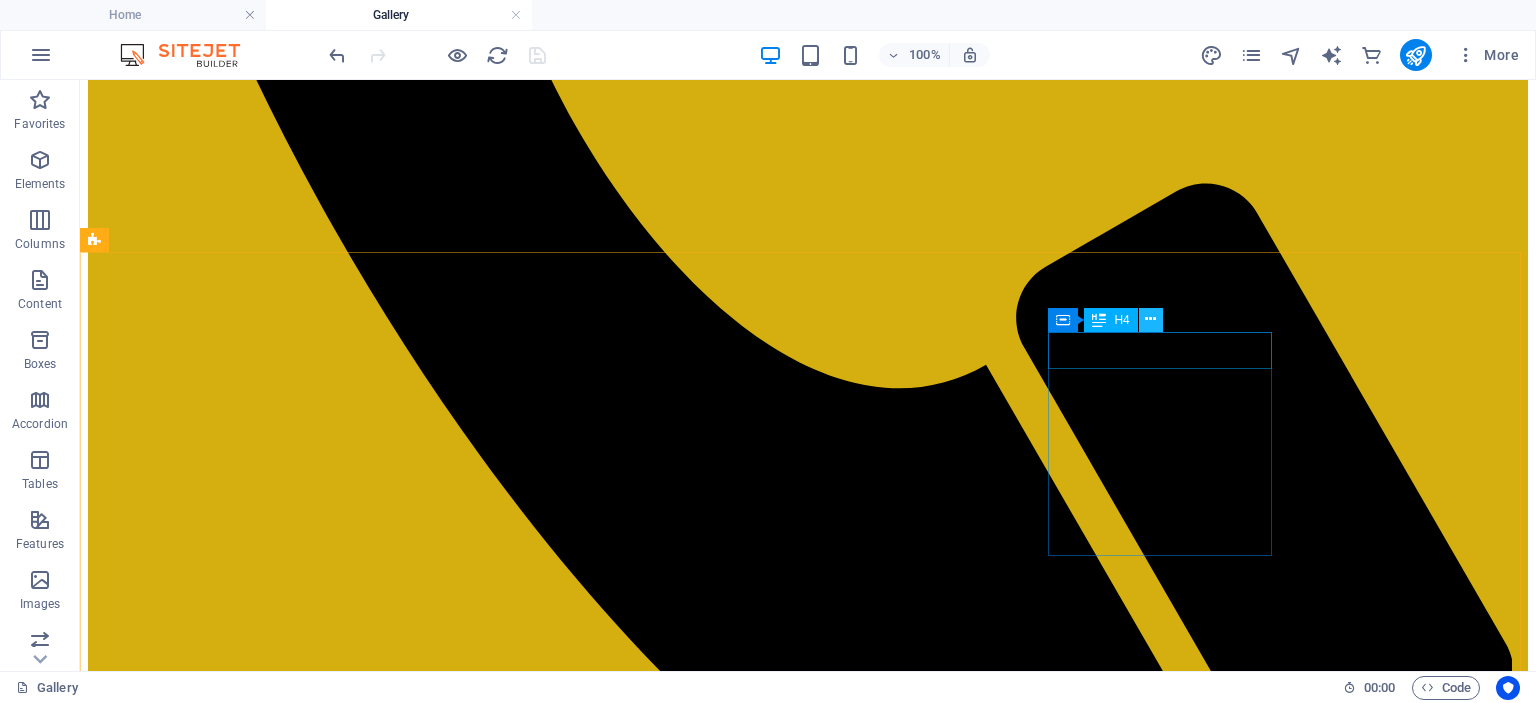 click at bounding box center [1150, 319] 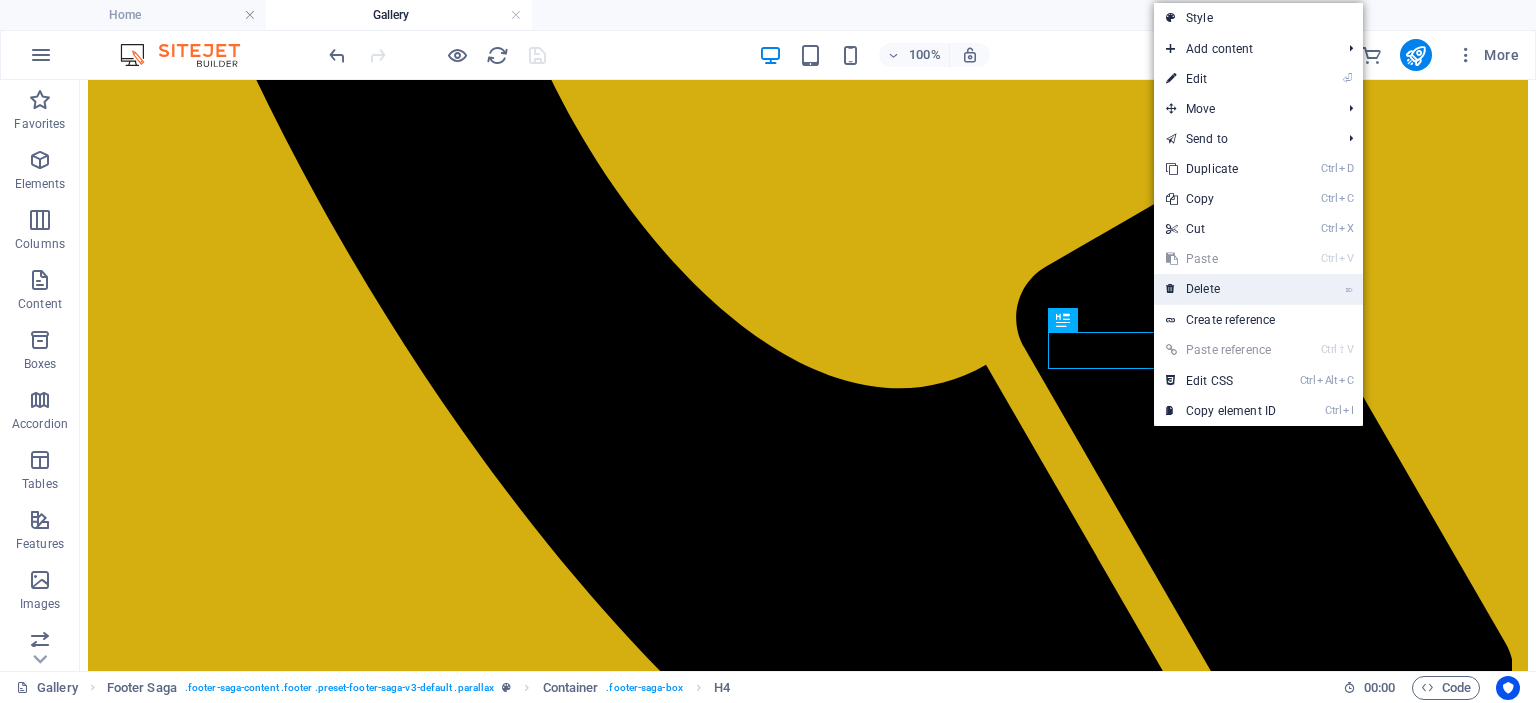click on "⌦  Delete" at bounding box center (1221, 289) 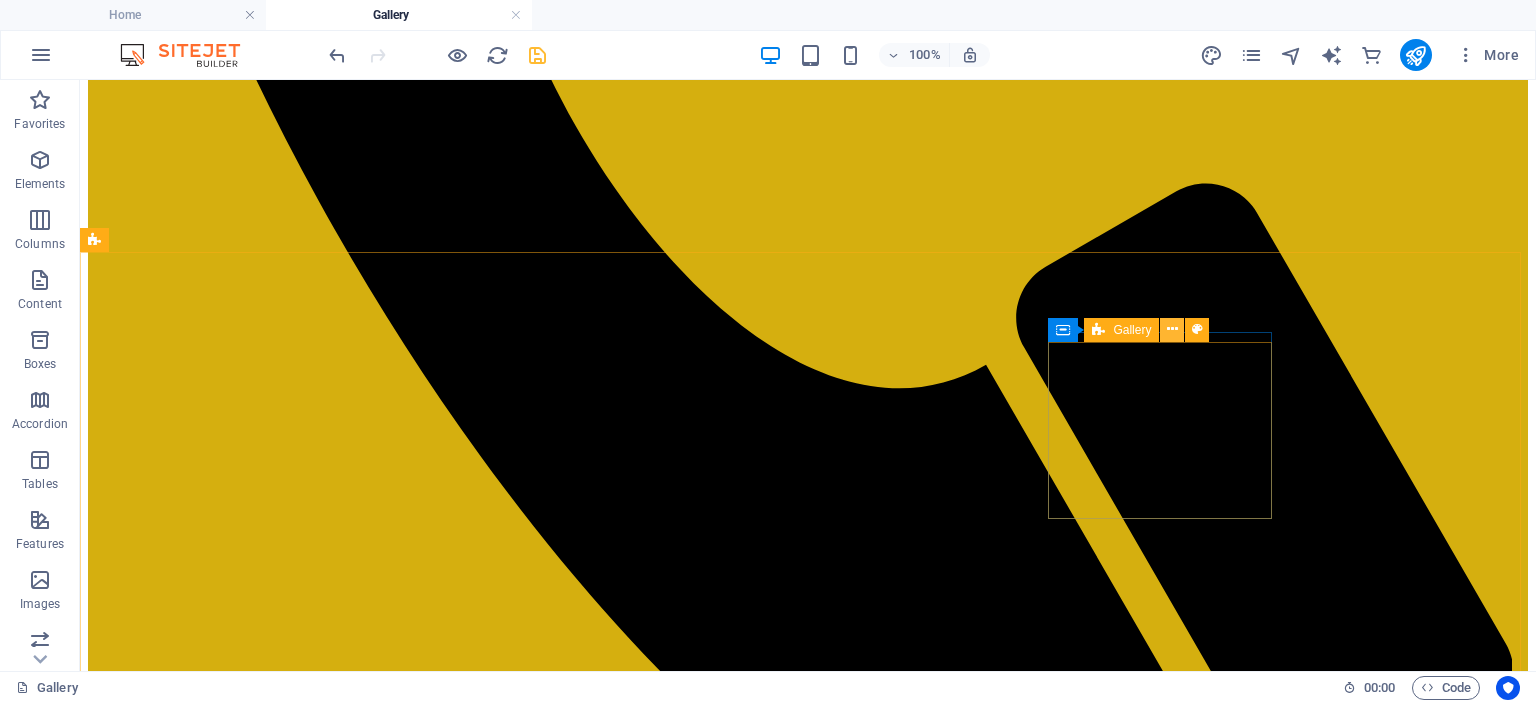 click at bounding box center [1172, 329] 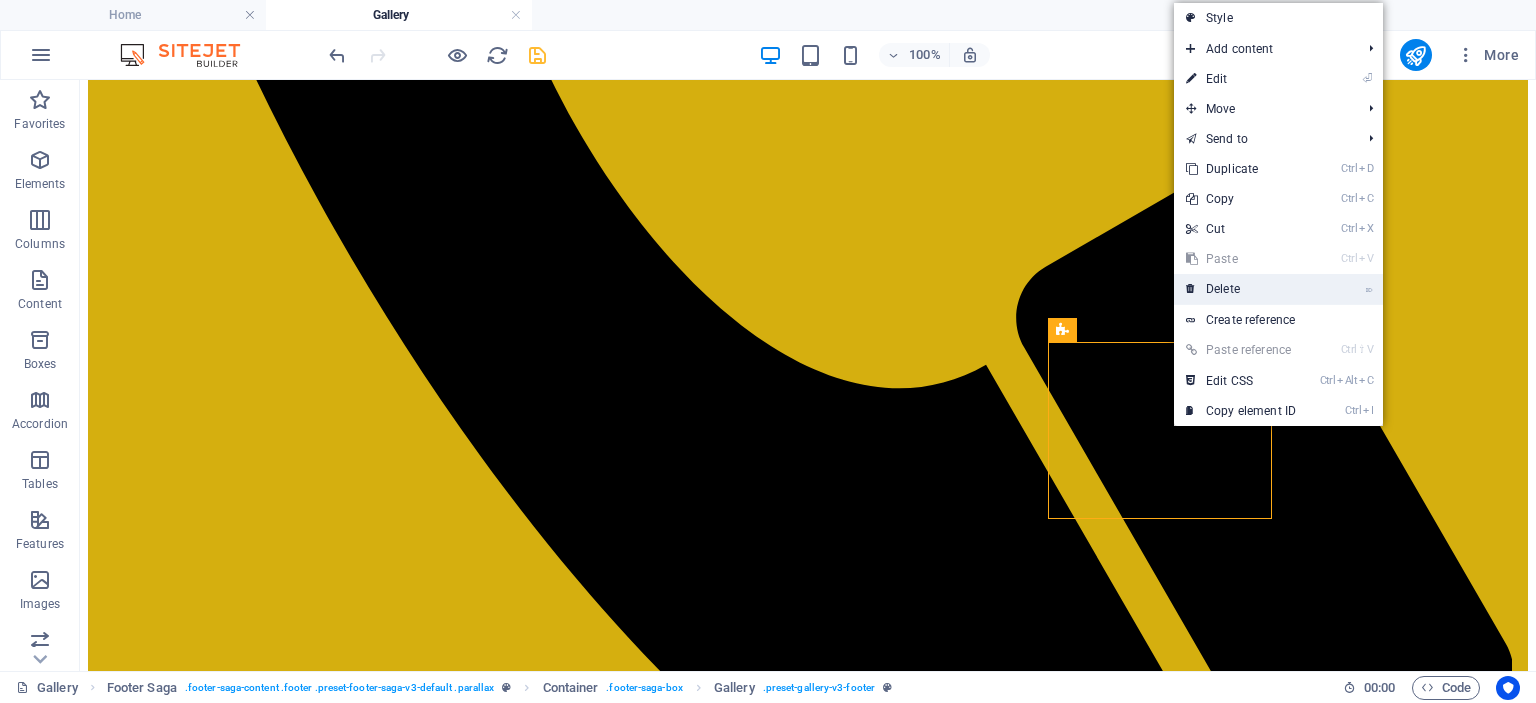 click on "⌦  Delete" at bounding box center (1241, 289) 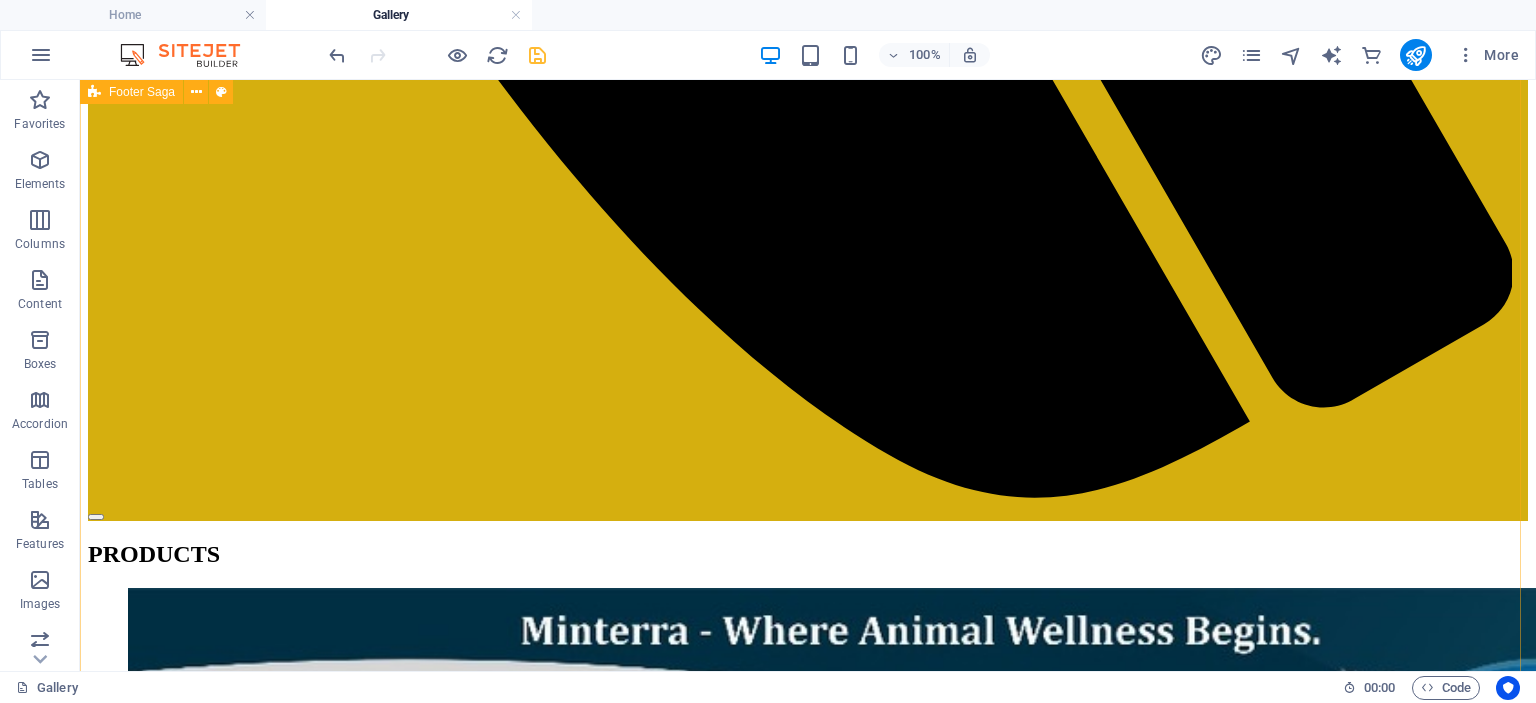 scroll, scrollTop: 2412, scrollLeft: 0, axis: vertical 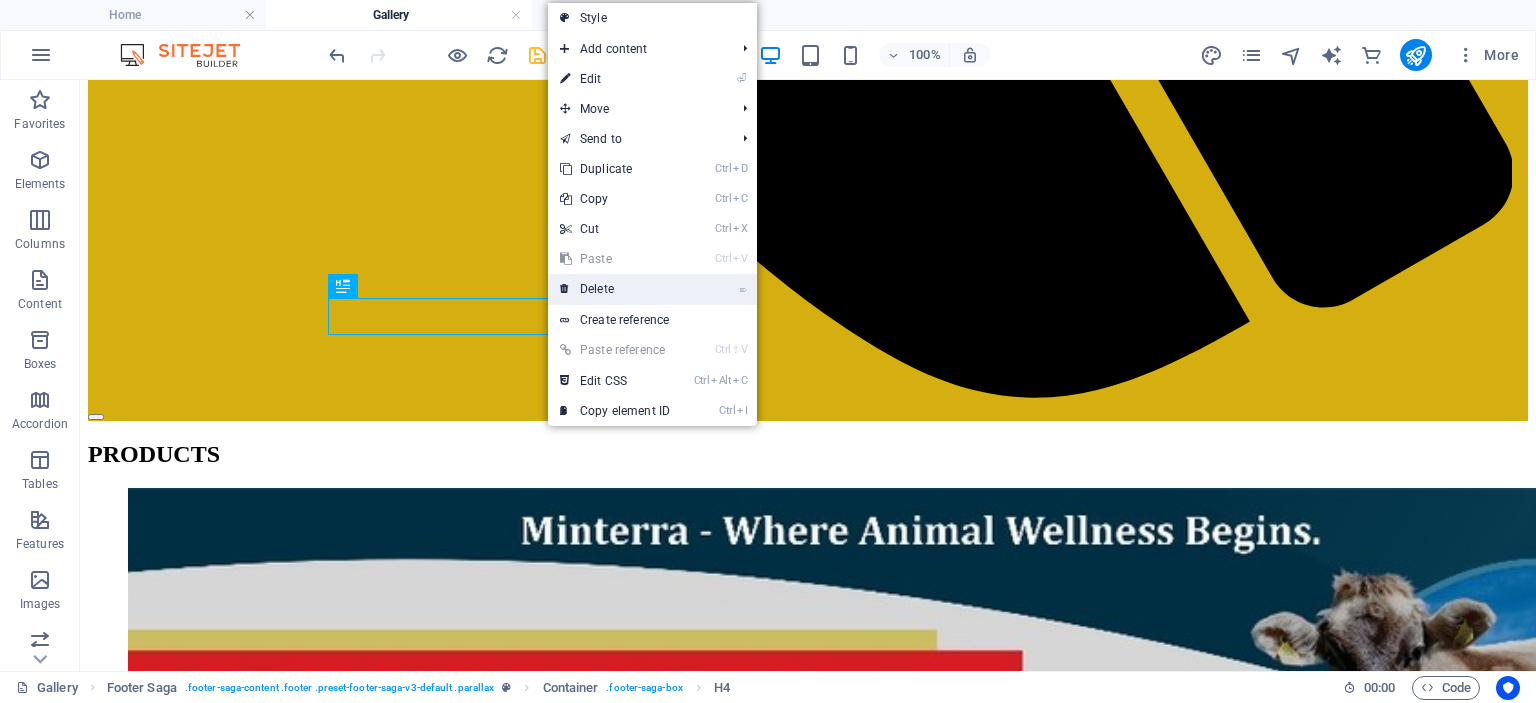 drag, startPoint x: 525, startPoint y: 205, endPoint x: 605, endPoint y: 285, distance: 113.137085 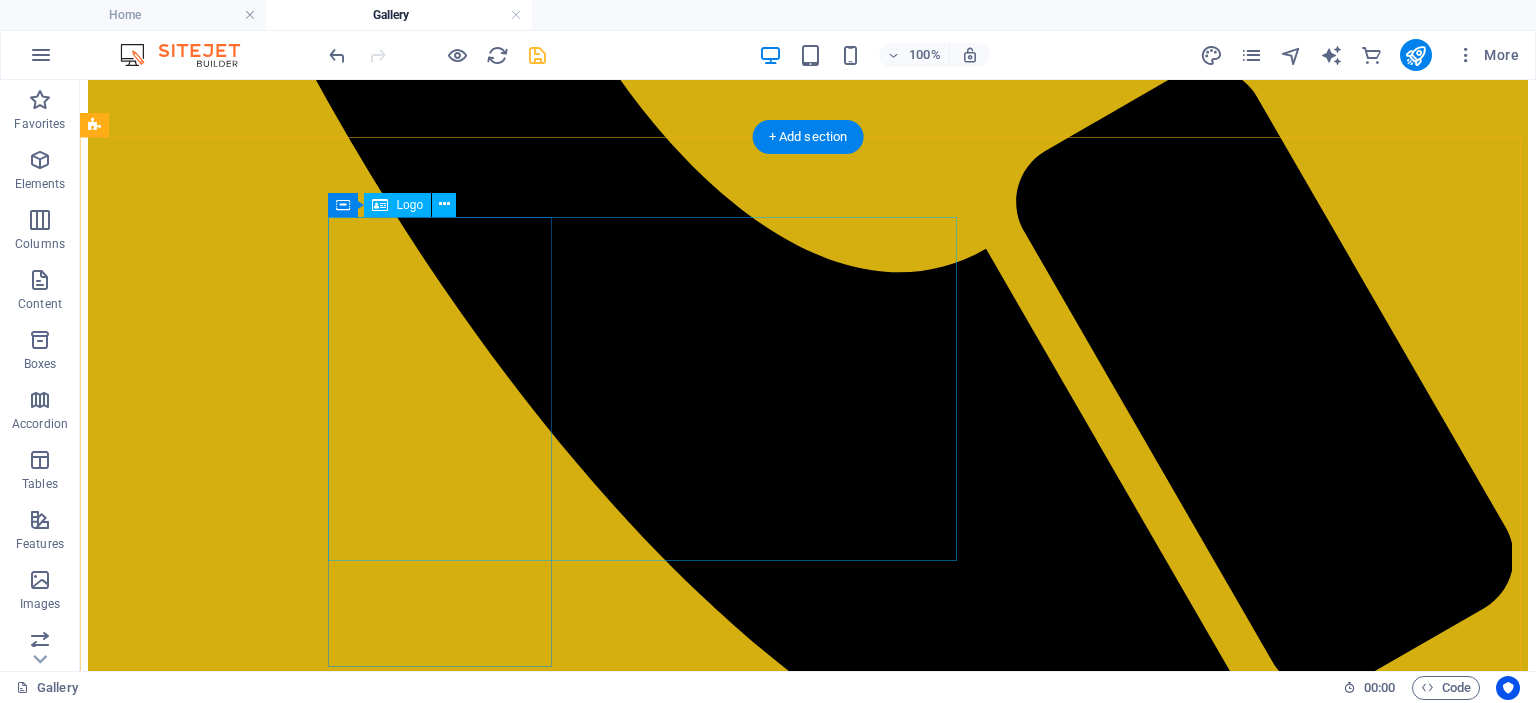 scroll, scrollTop: 2080, scrollLeft: 0, axis: vertical 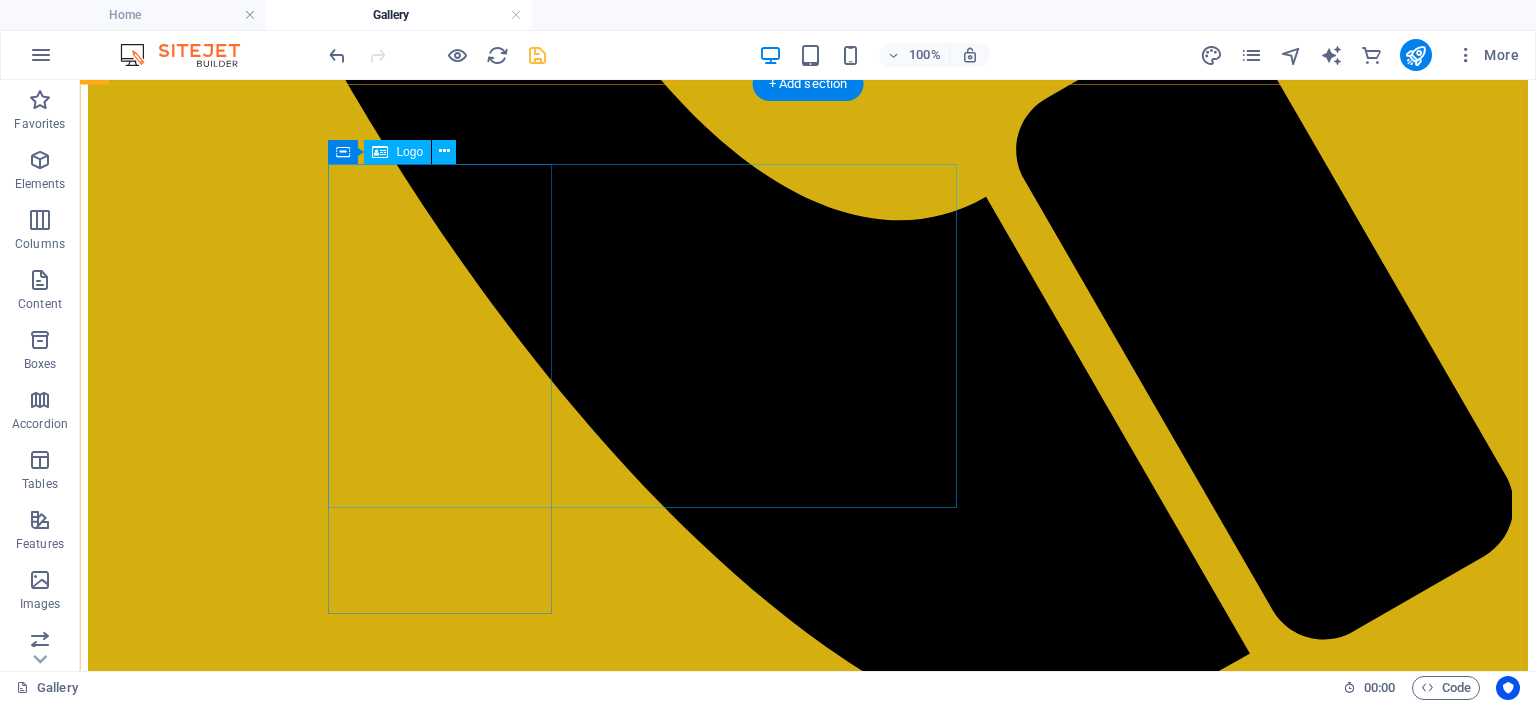 click at bounding box center (808, 20504) 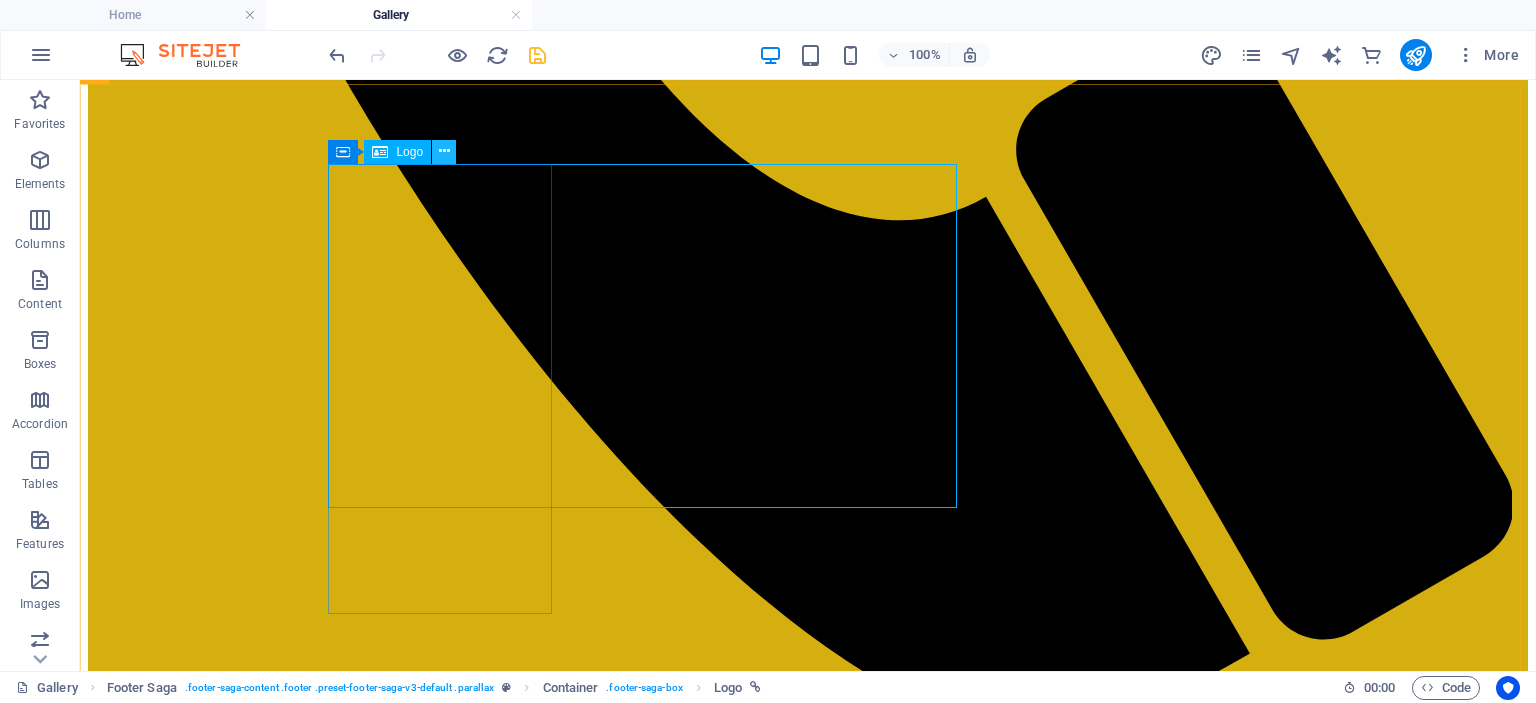 click at bounding box center [444, 151] 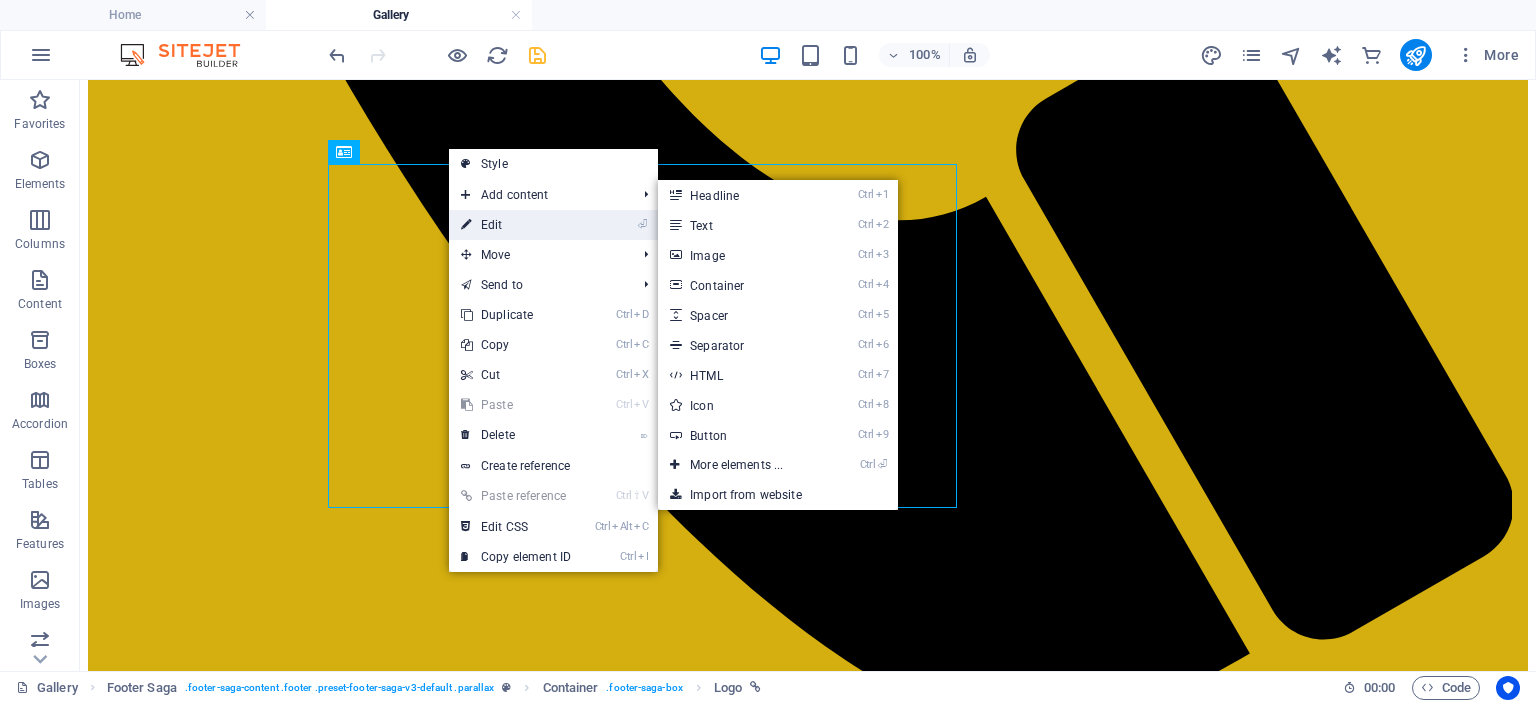 click on "⏎  Edit" at bounding box center [516, 225] 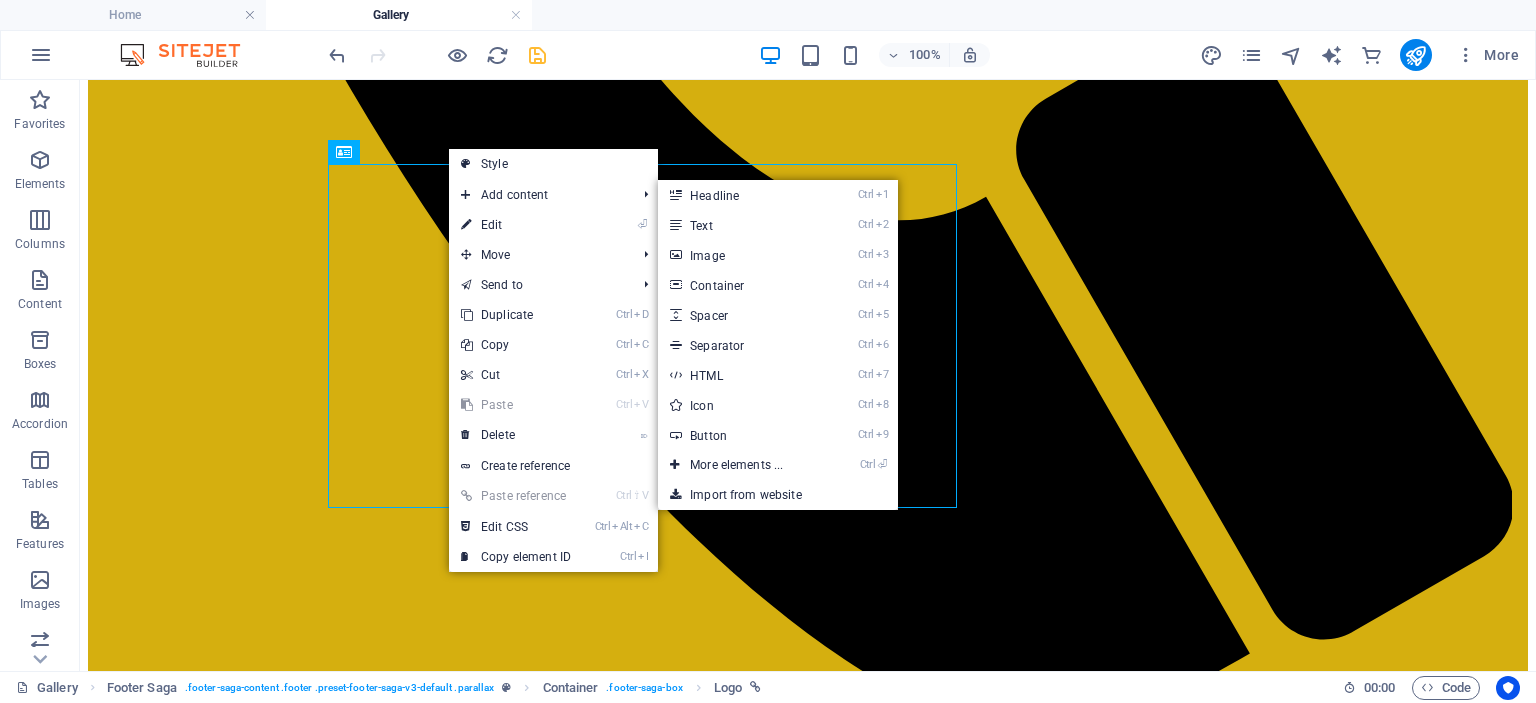 select on "%" 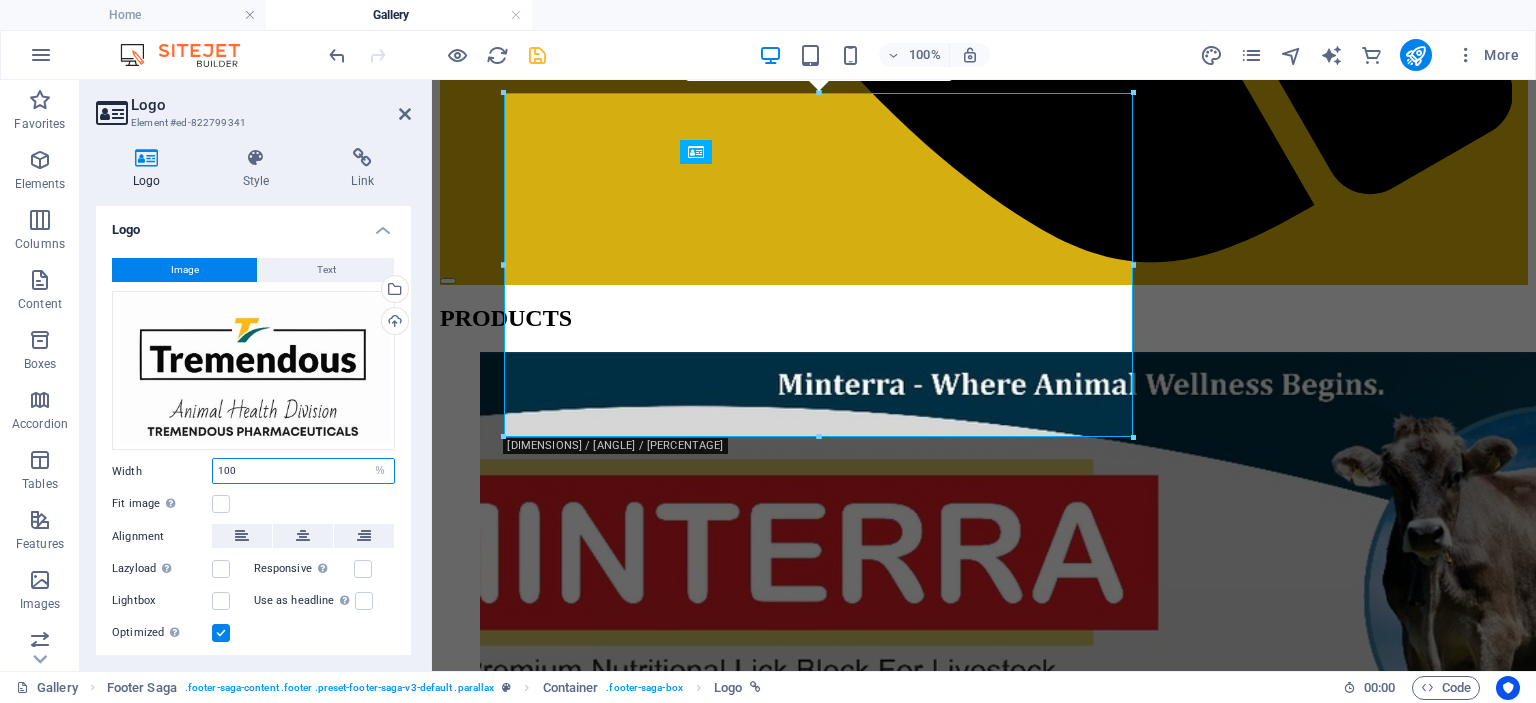 drag, startPoint x: 250, startPoint y: 470, endPoint x: 178, endPoint y: 450, distance: 74.726166 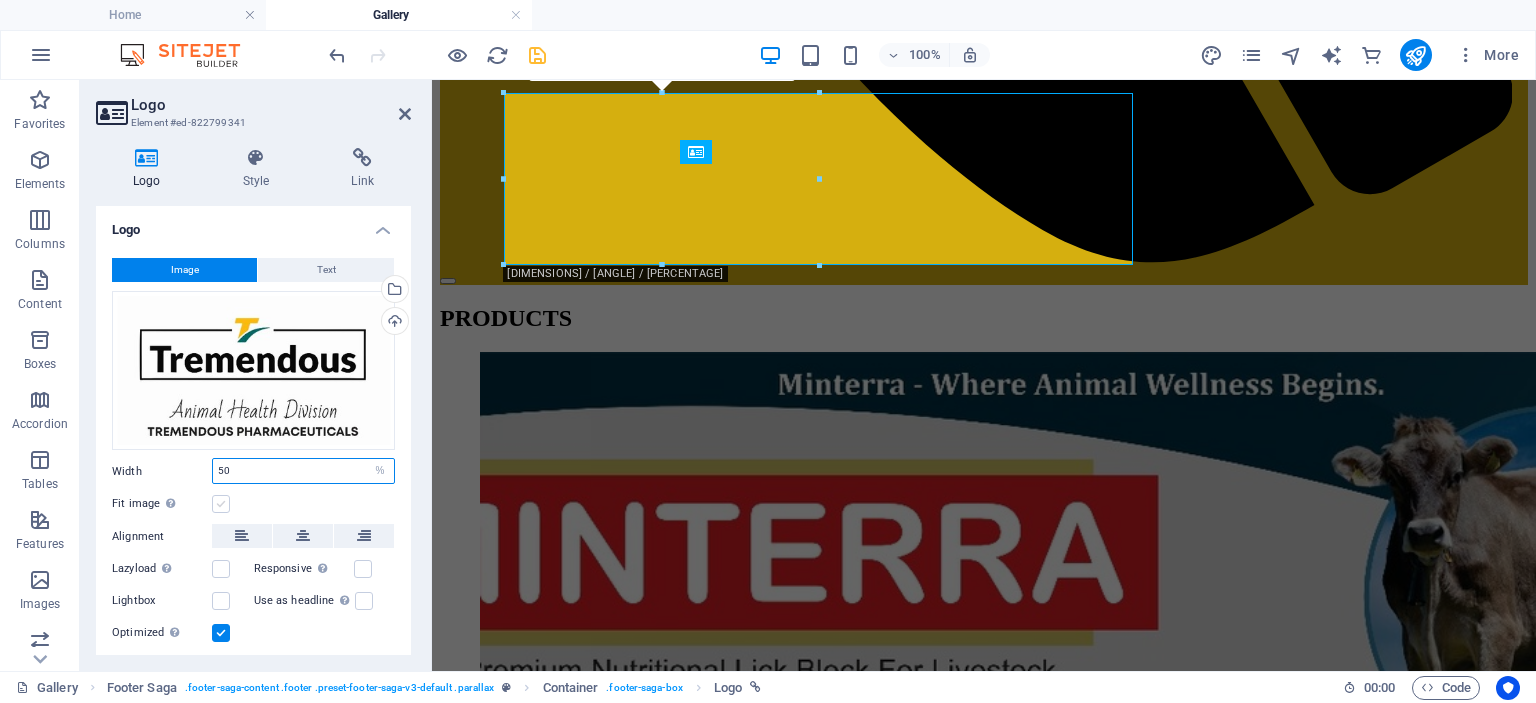 type on "50" 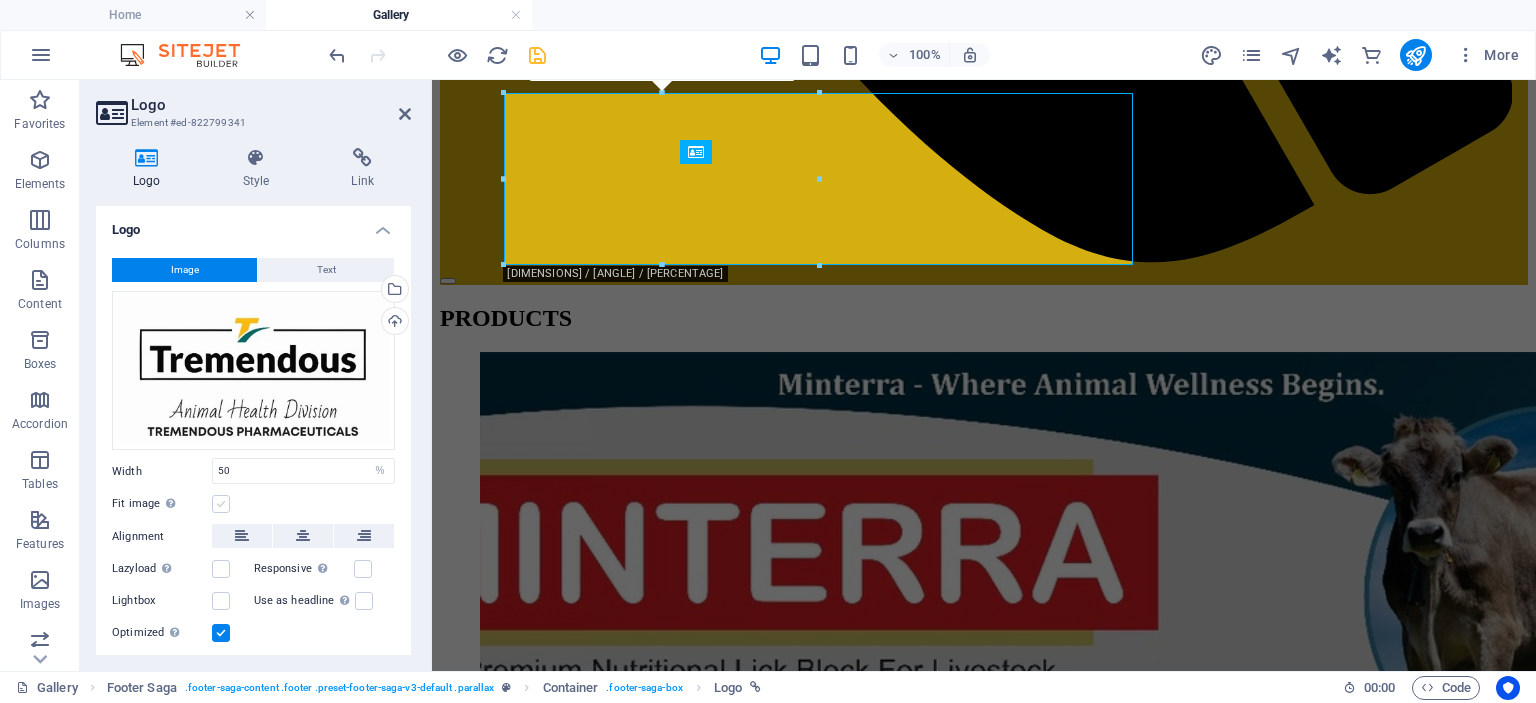 click at bounding box center (221, 504) 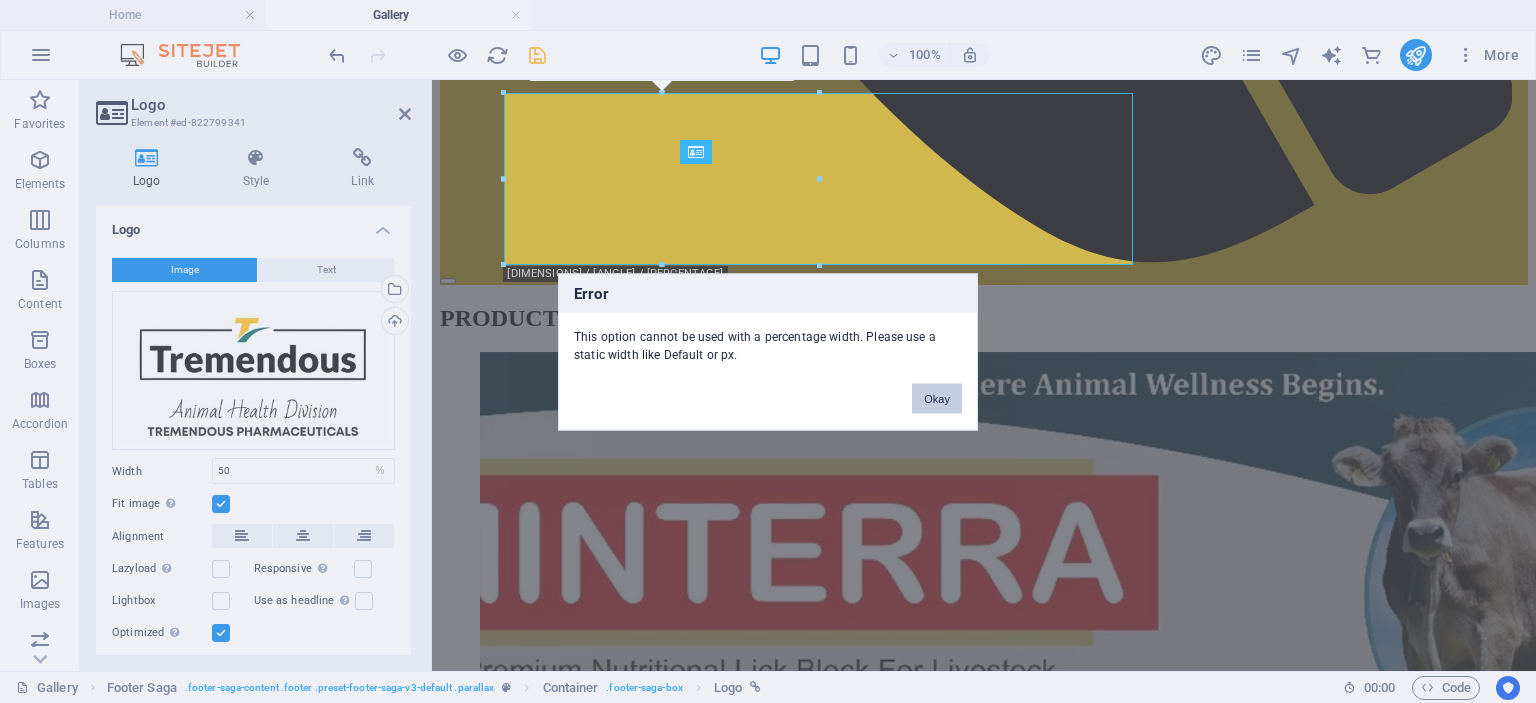 drag, startPoint x: 937, startPoint y: 398, endPoint x: 503, endPoint y: 318, distance: 441.31168 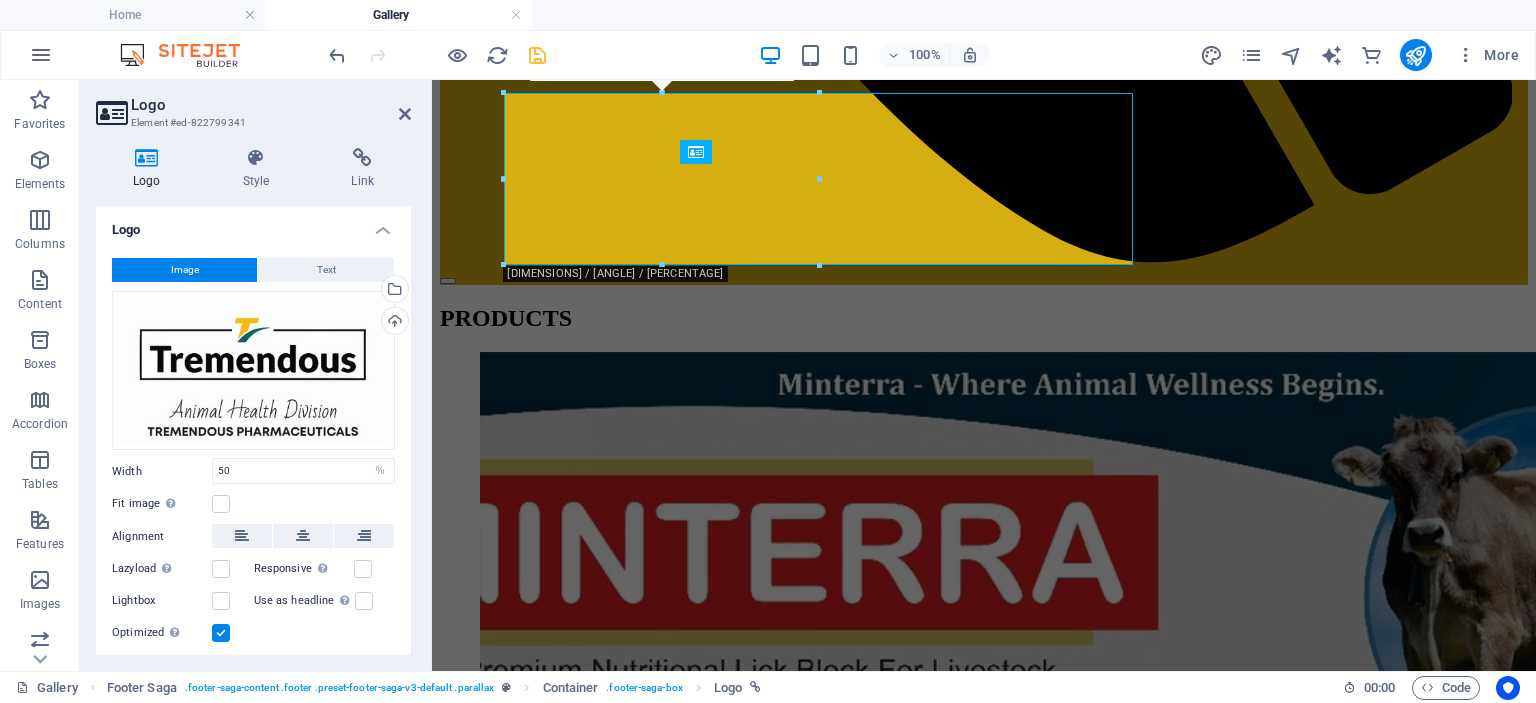 scroll, scrollTop: 51, scrollLeft: 0, axis: vertical 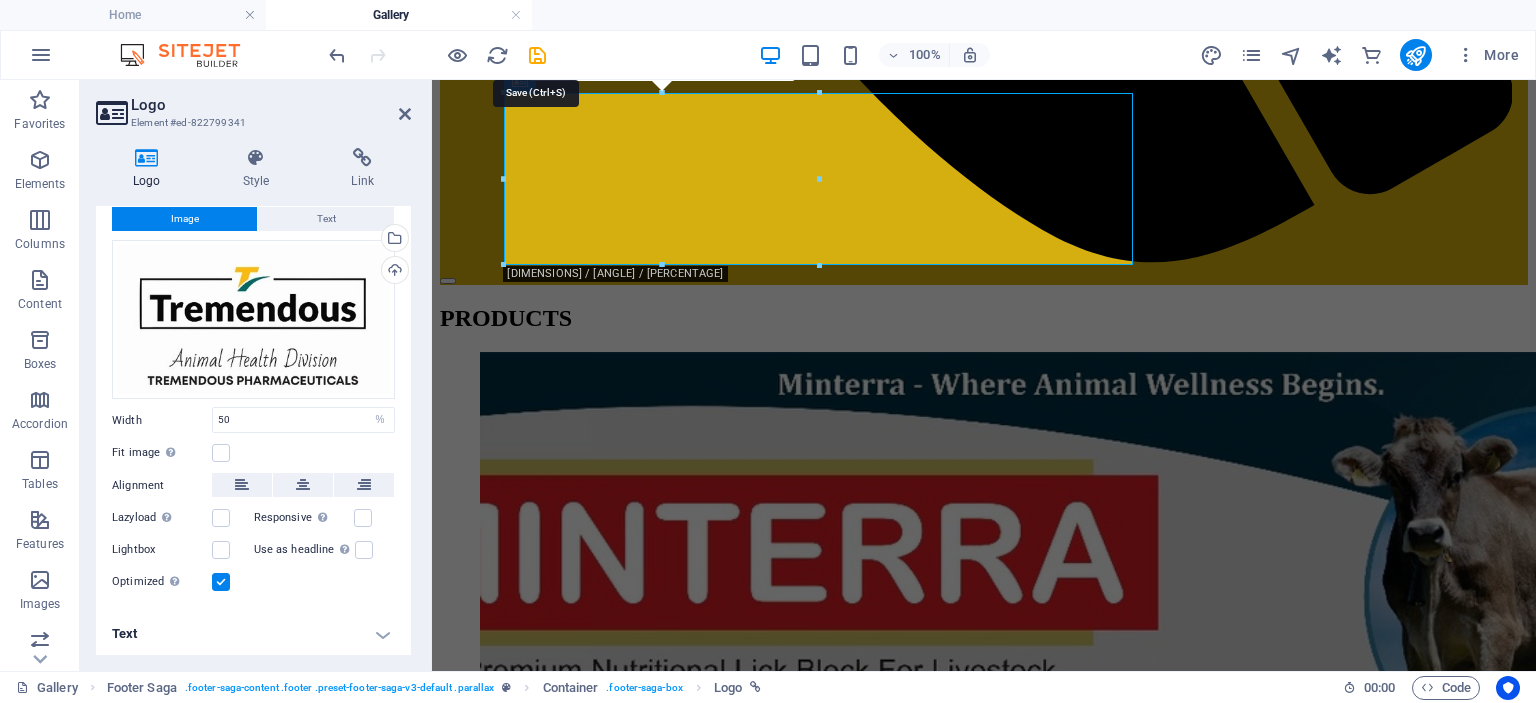 drag, startPoint x: 529, startPoint y: 51, endPoint x: 550, endPoint y: 47, distance: 21.377558 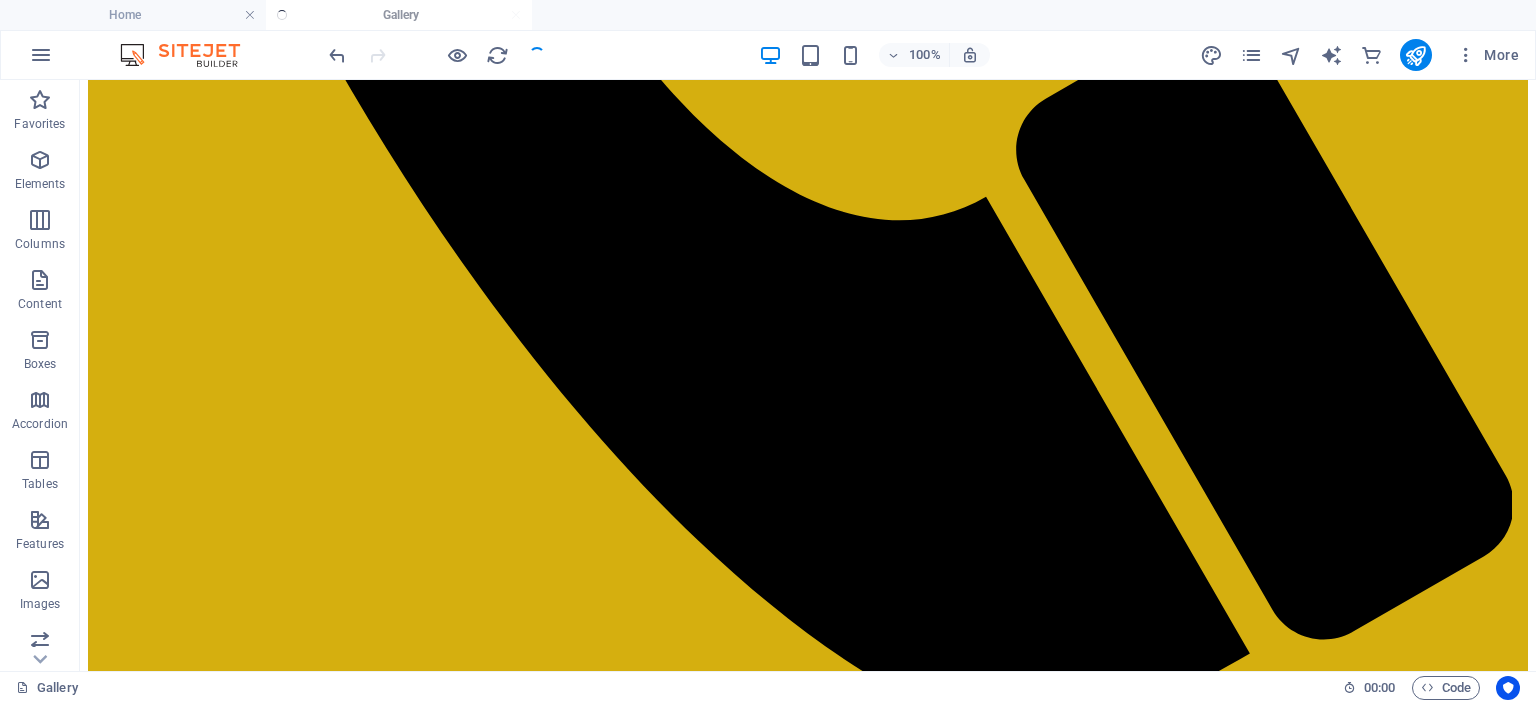 scroll, scrollTop: 2151, scrollLeft: 0, axis: vertical 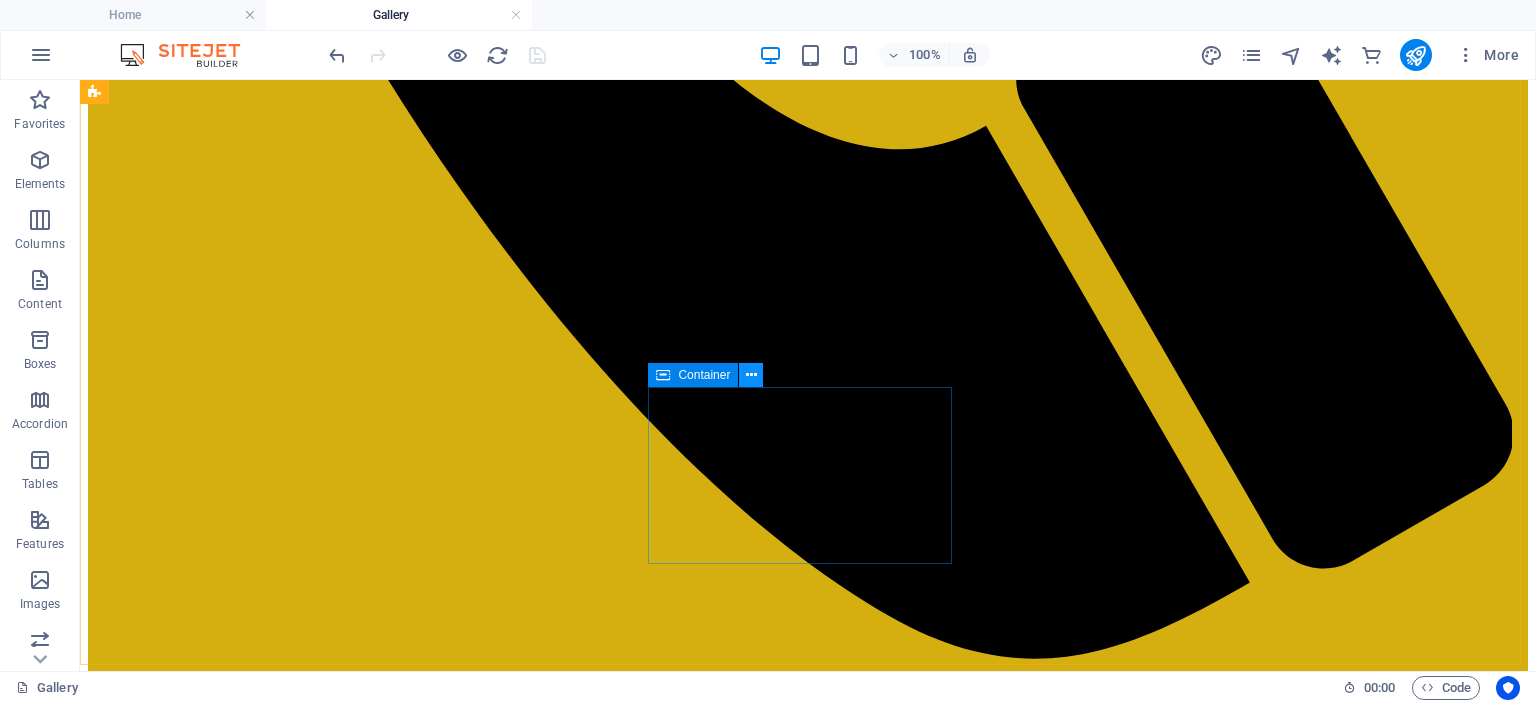 click at bounding box center [751, 375] 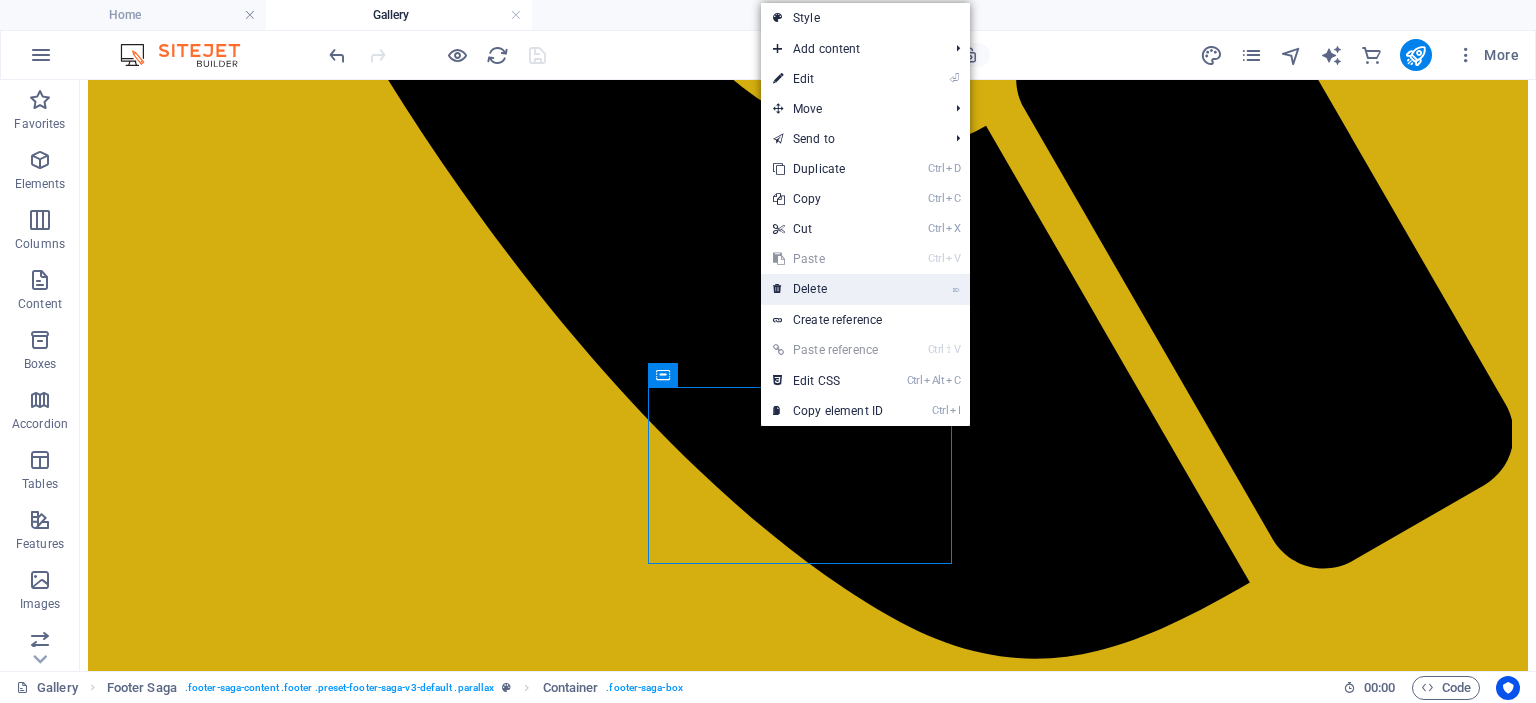drag, startPoint x: 821, startPoint y: 291, endPoint x: 741, endPoint y: 210, distance: 113.84639 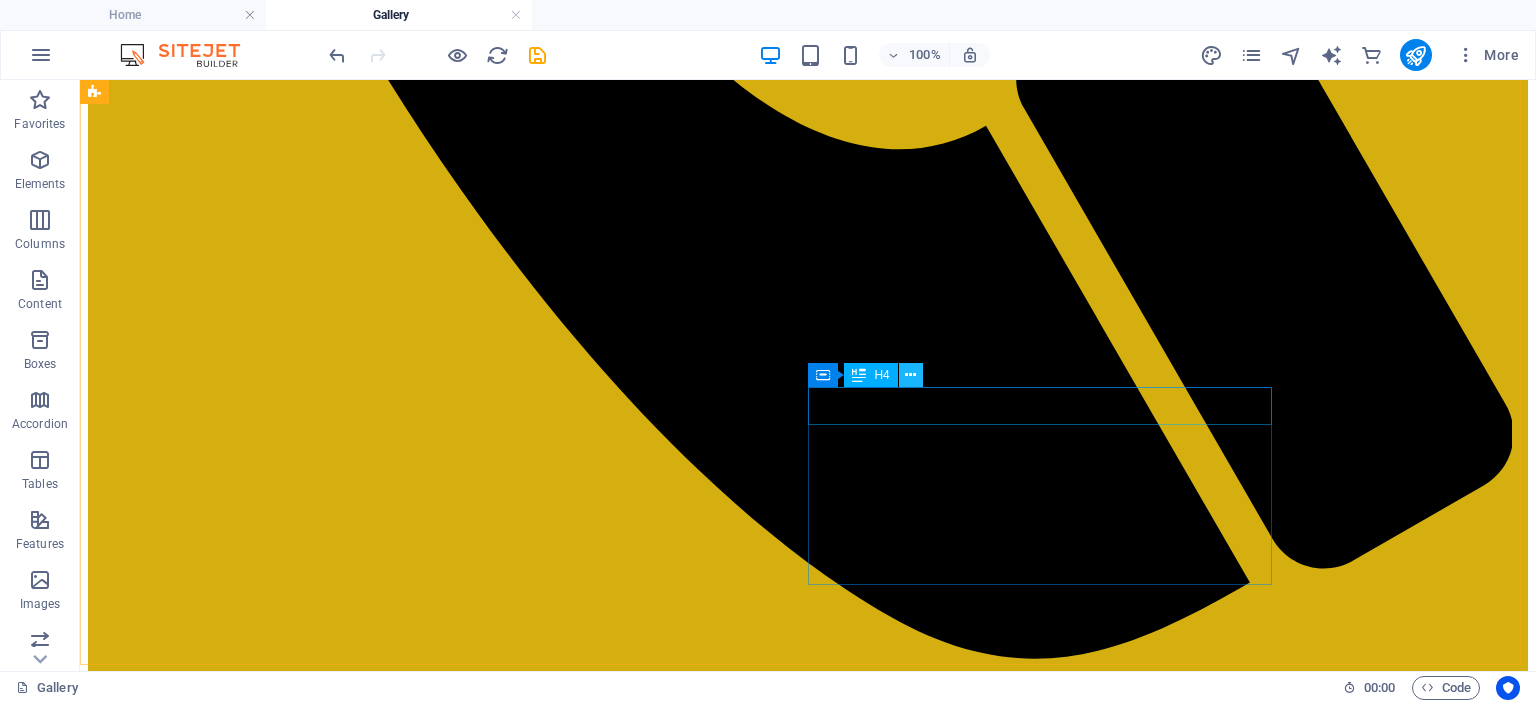click at bounding box center (910, 375) 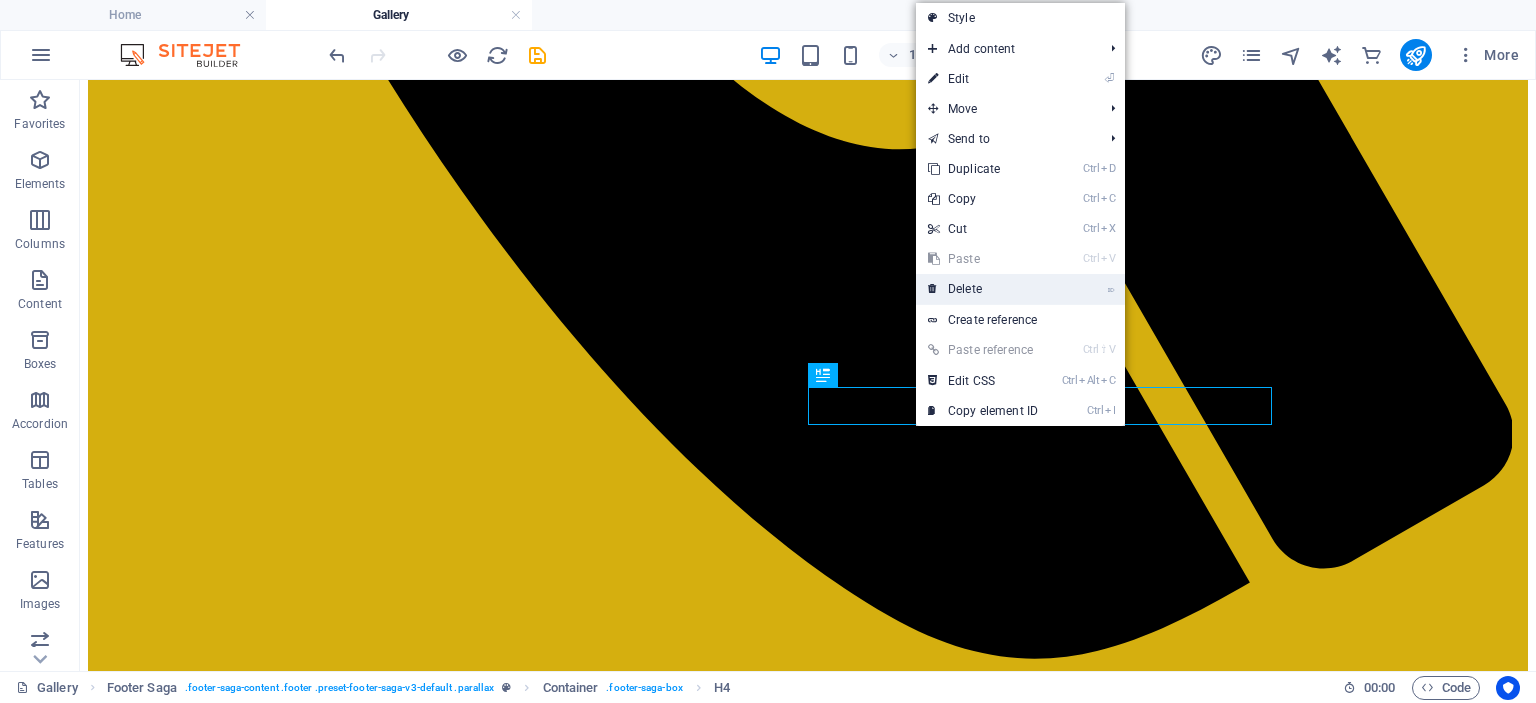 click on "⌦  Delete" at bounding box center [983, 289] 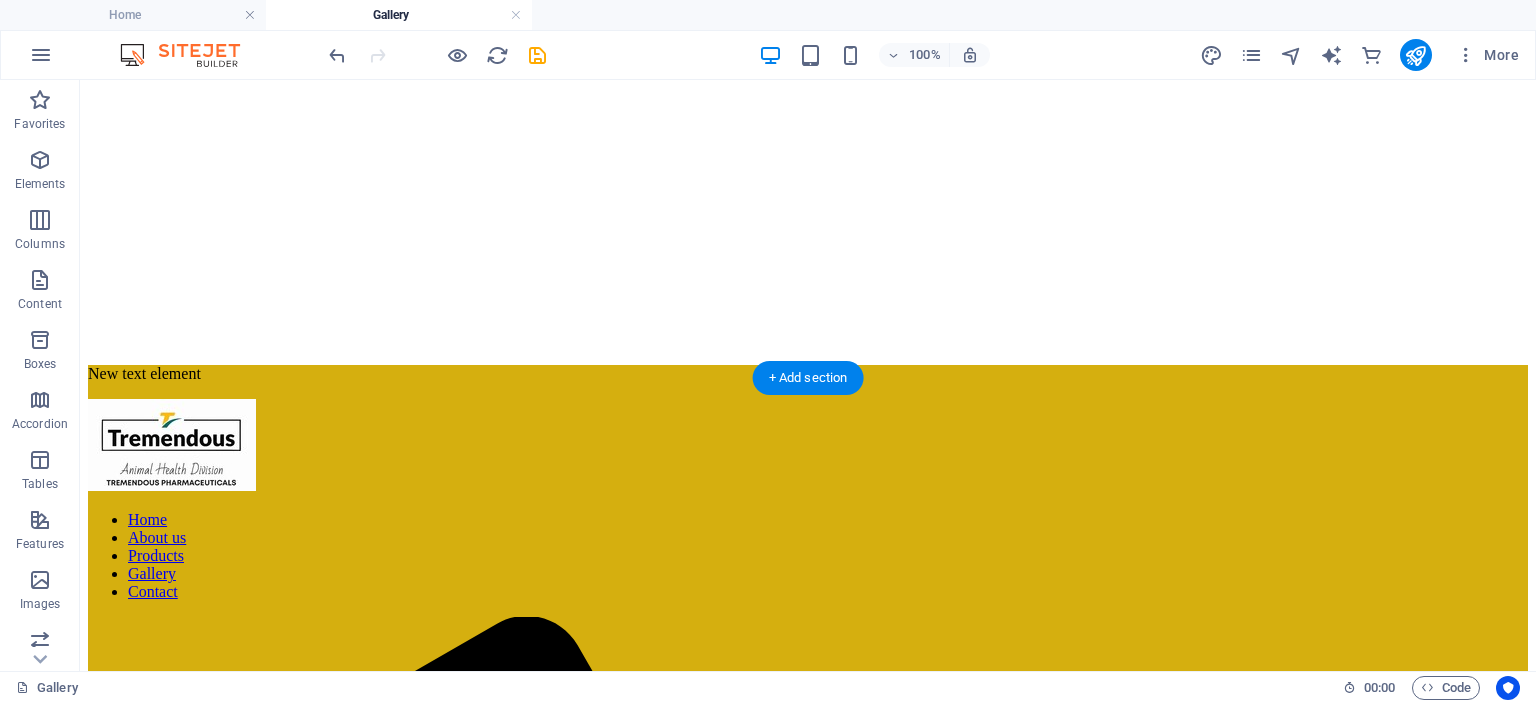 scroll, scrollTop: 0, scrollLeft: 0, axis: both 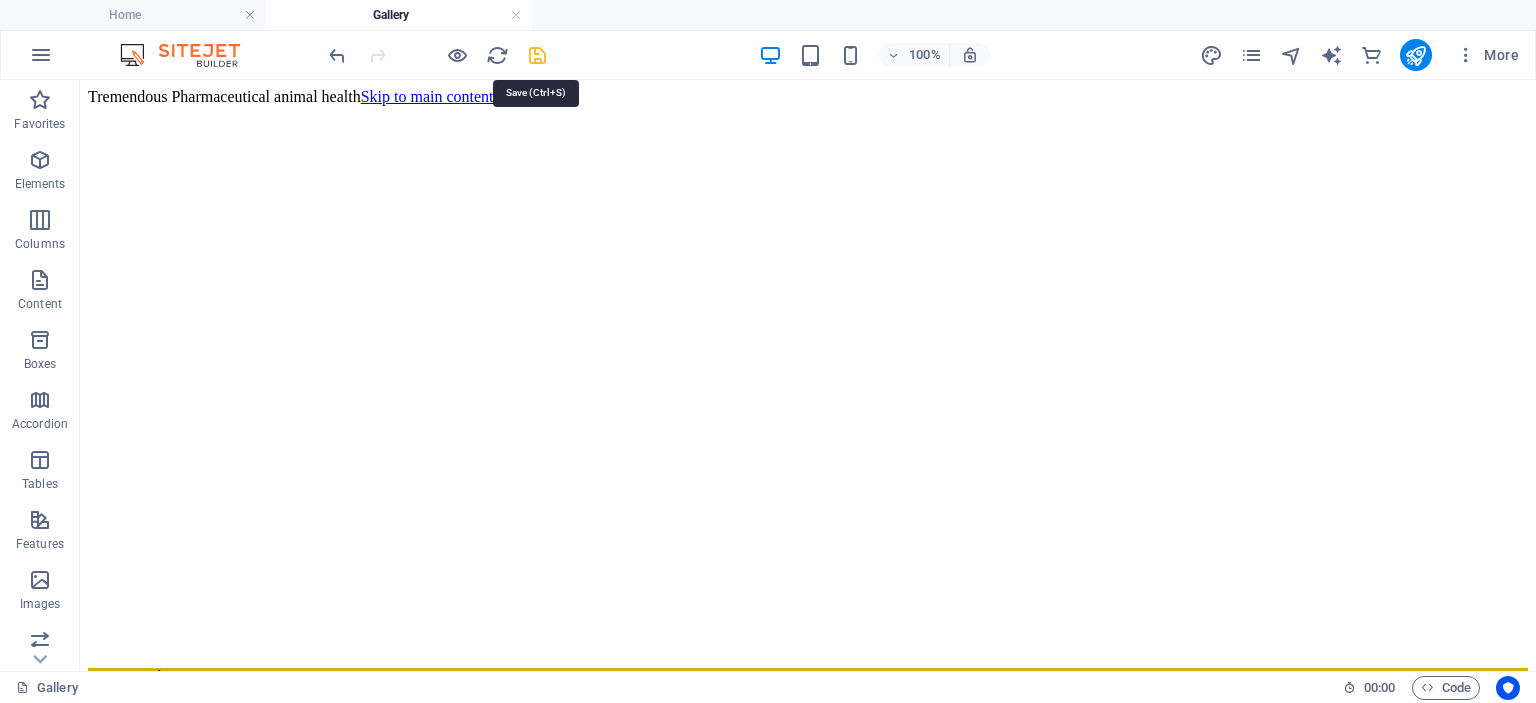click at bounding box center [537, 55] 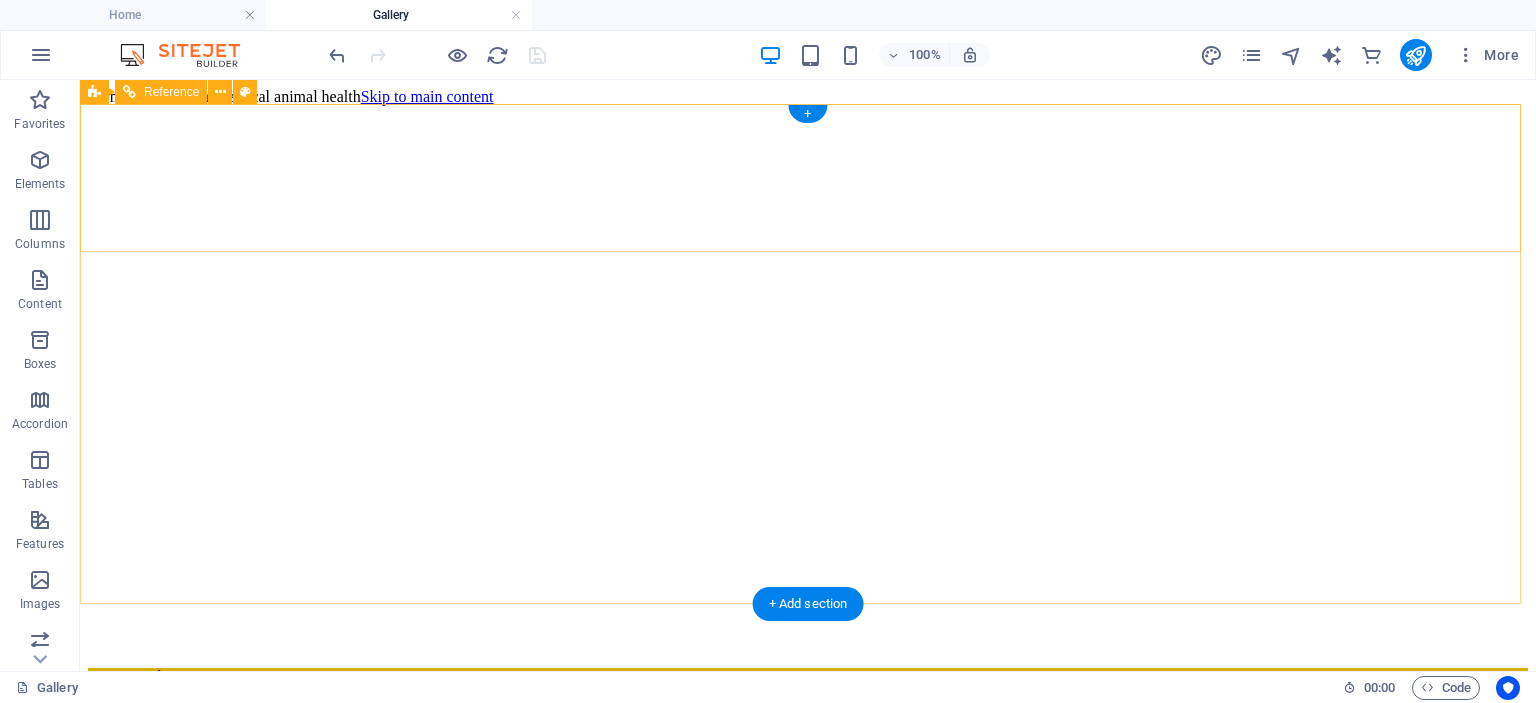 click on "New text element Home About us Products Gallery Contact" at bounding box center [808, 1750] 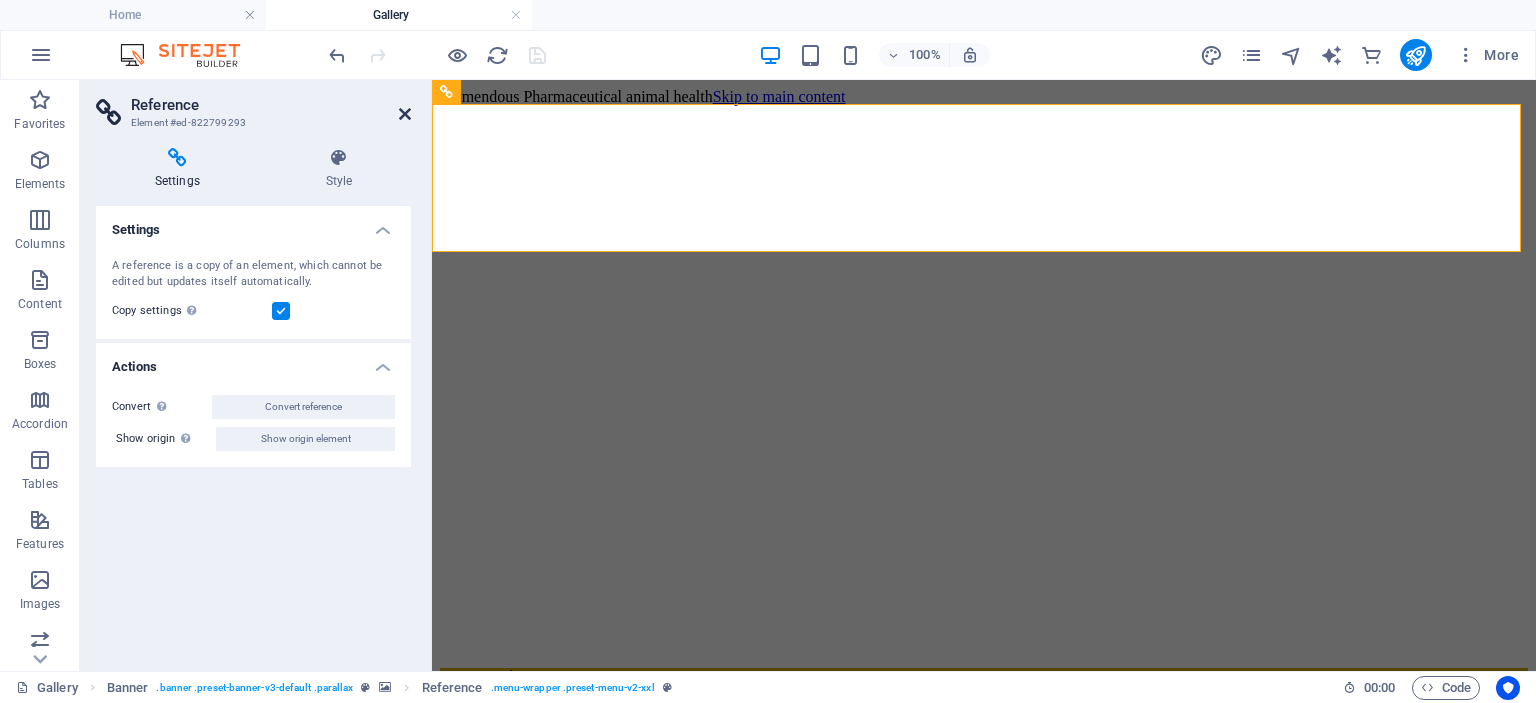 click at bounding box center [405, 114] 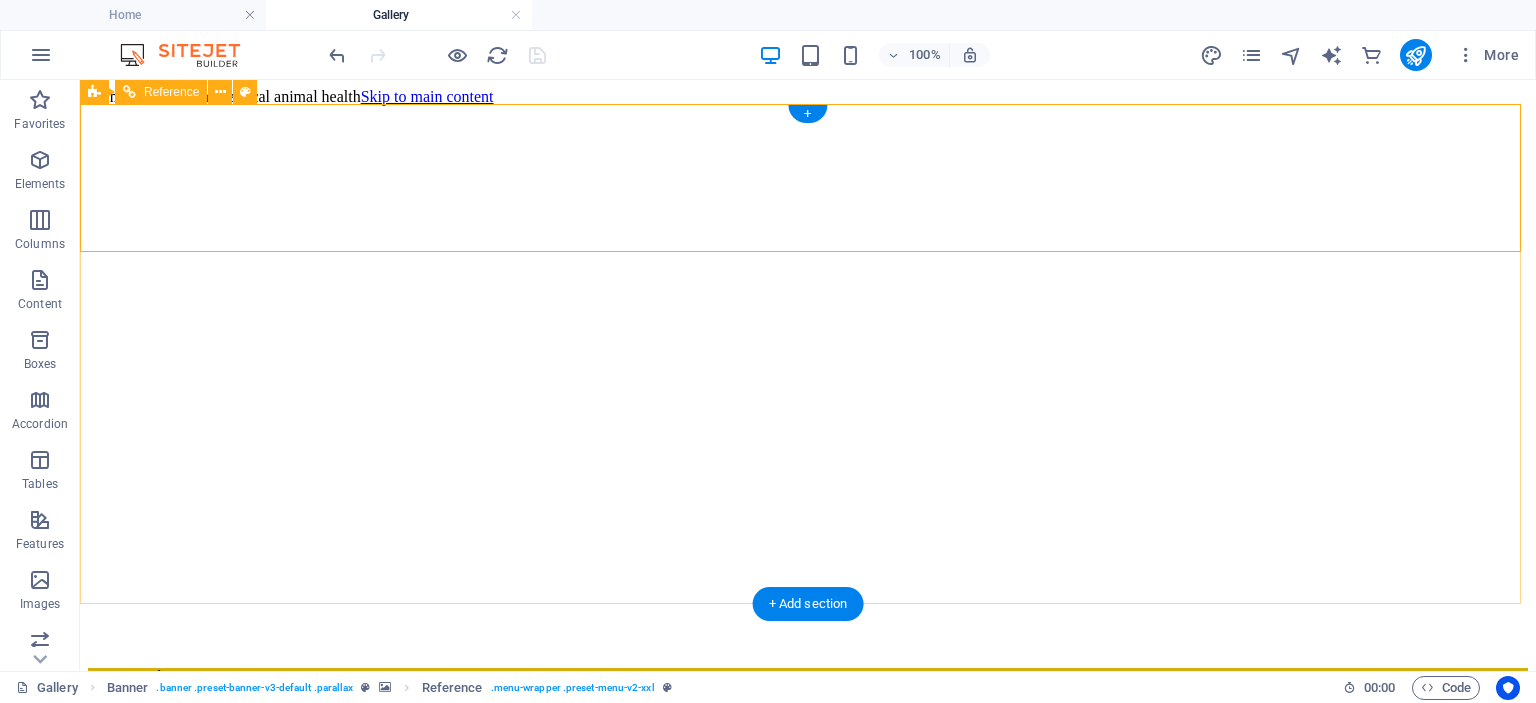 click on "New text element" at bounding box center [808, 677] 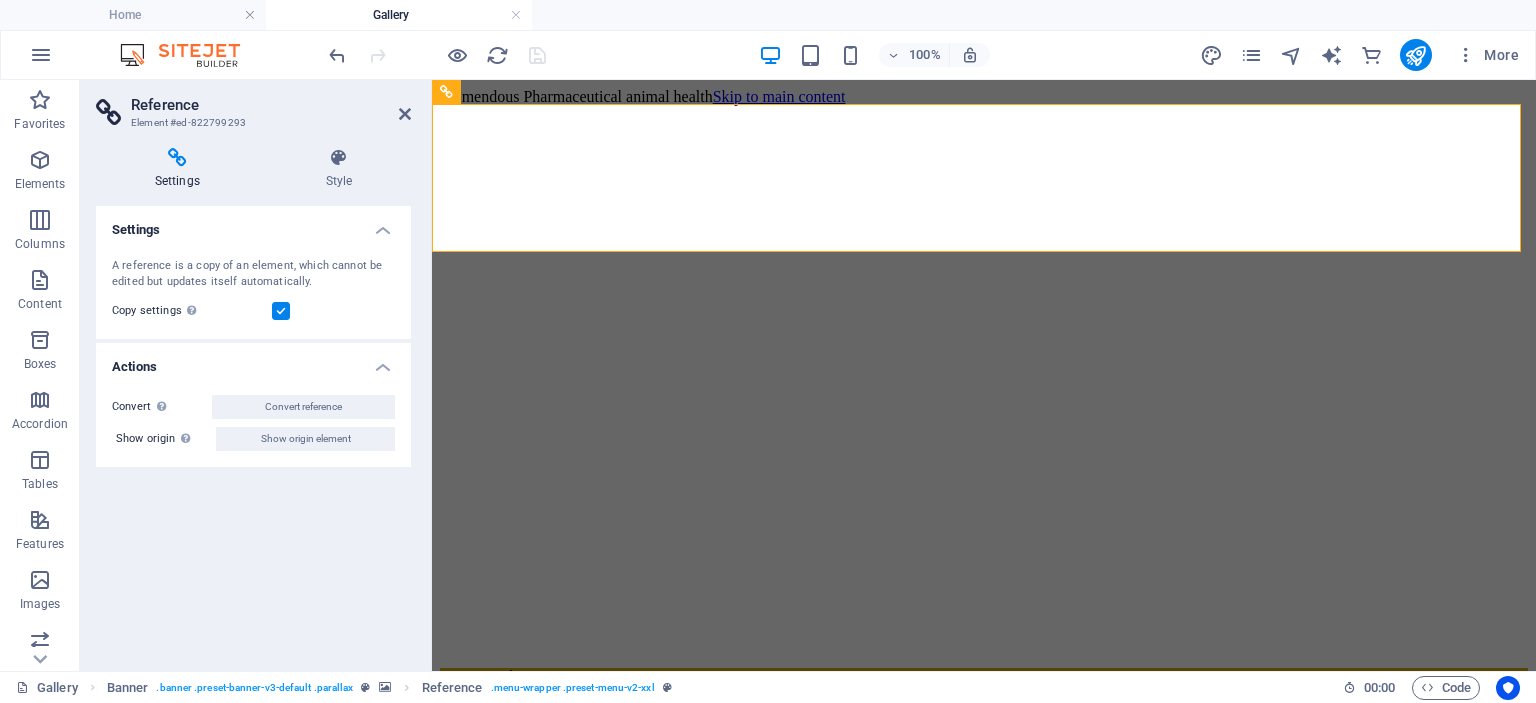 click on "Settings" at bounding box center (181, 169) 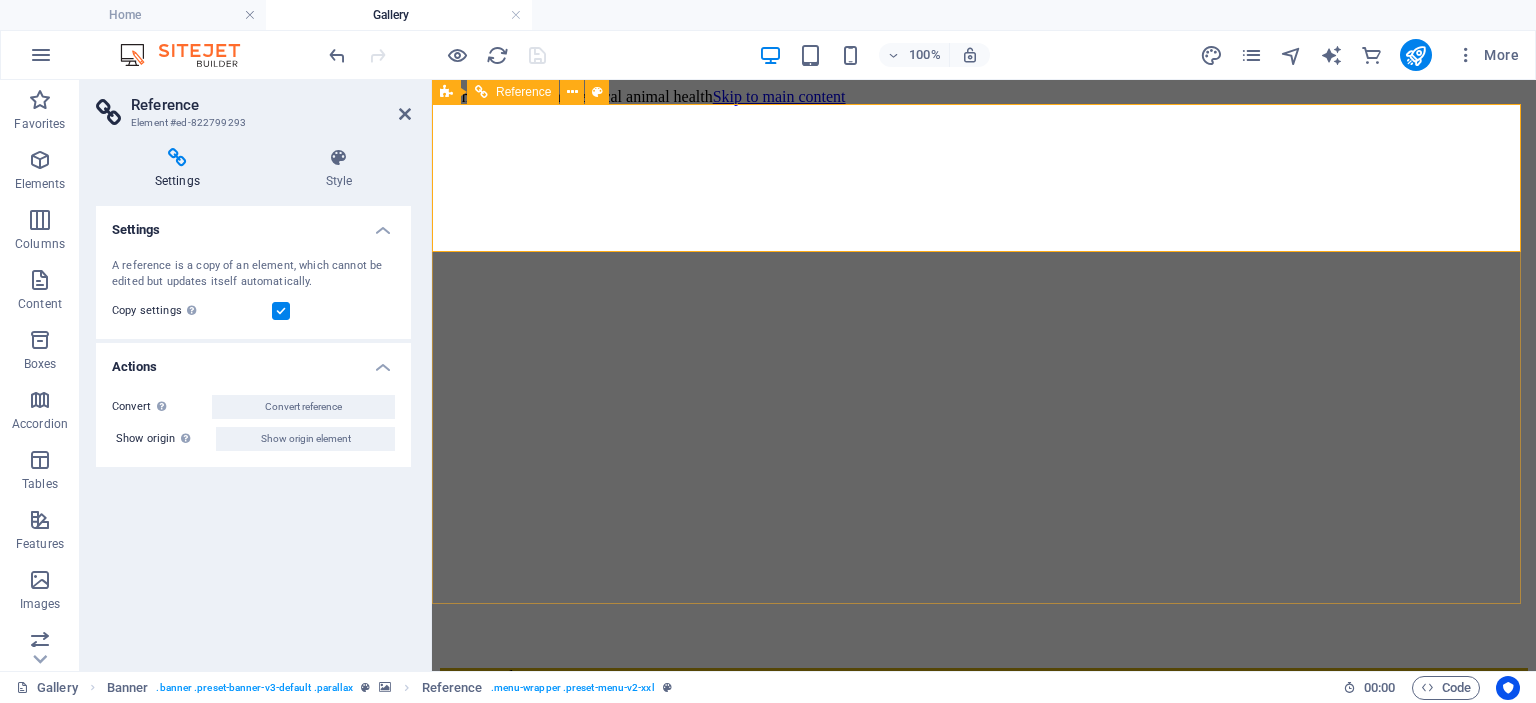 click on "New text element" at bounding box center (984, 677) 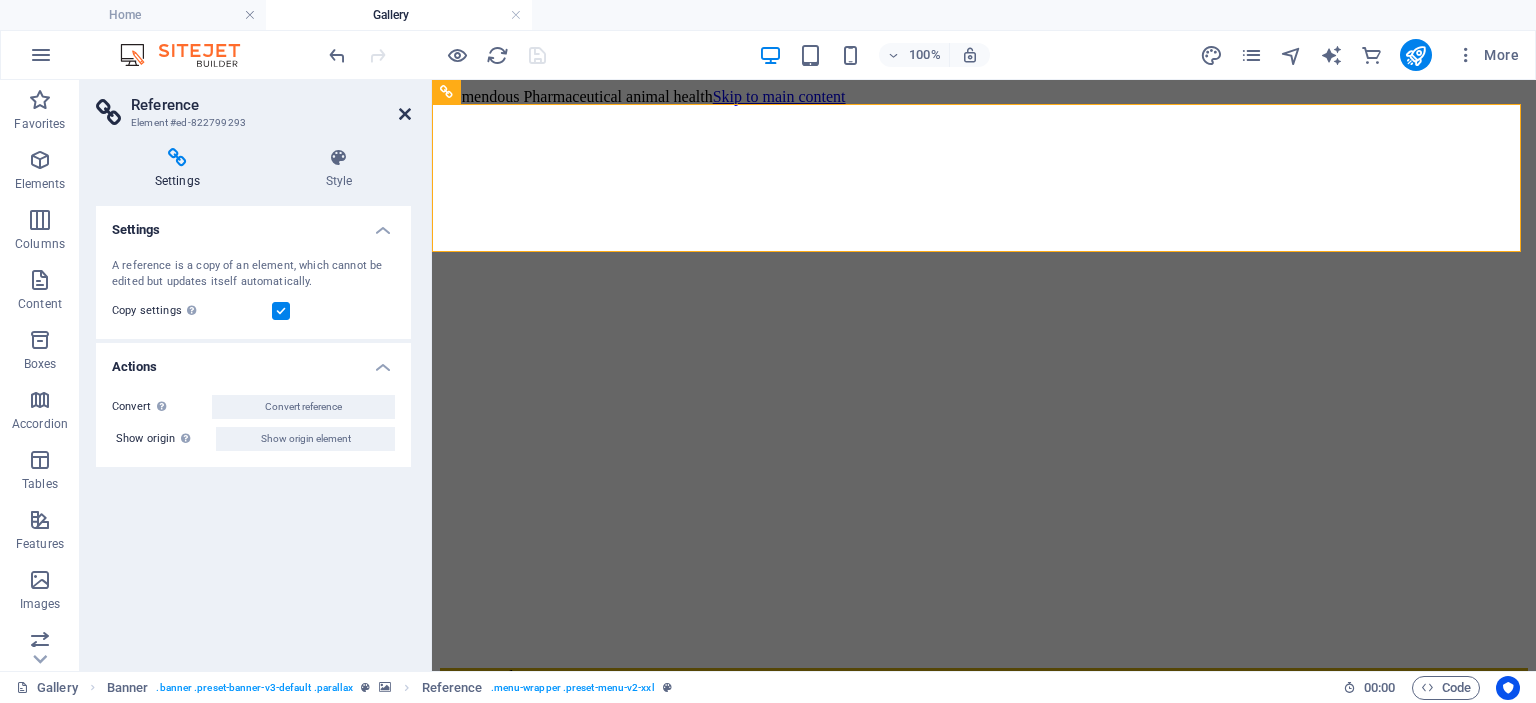 click at bounding box center [405, 114] 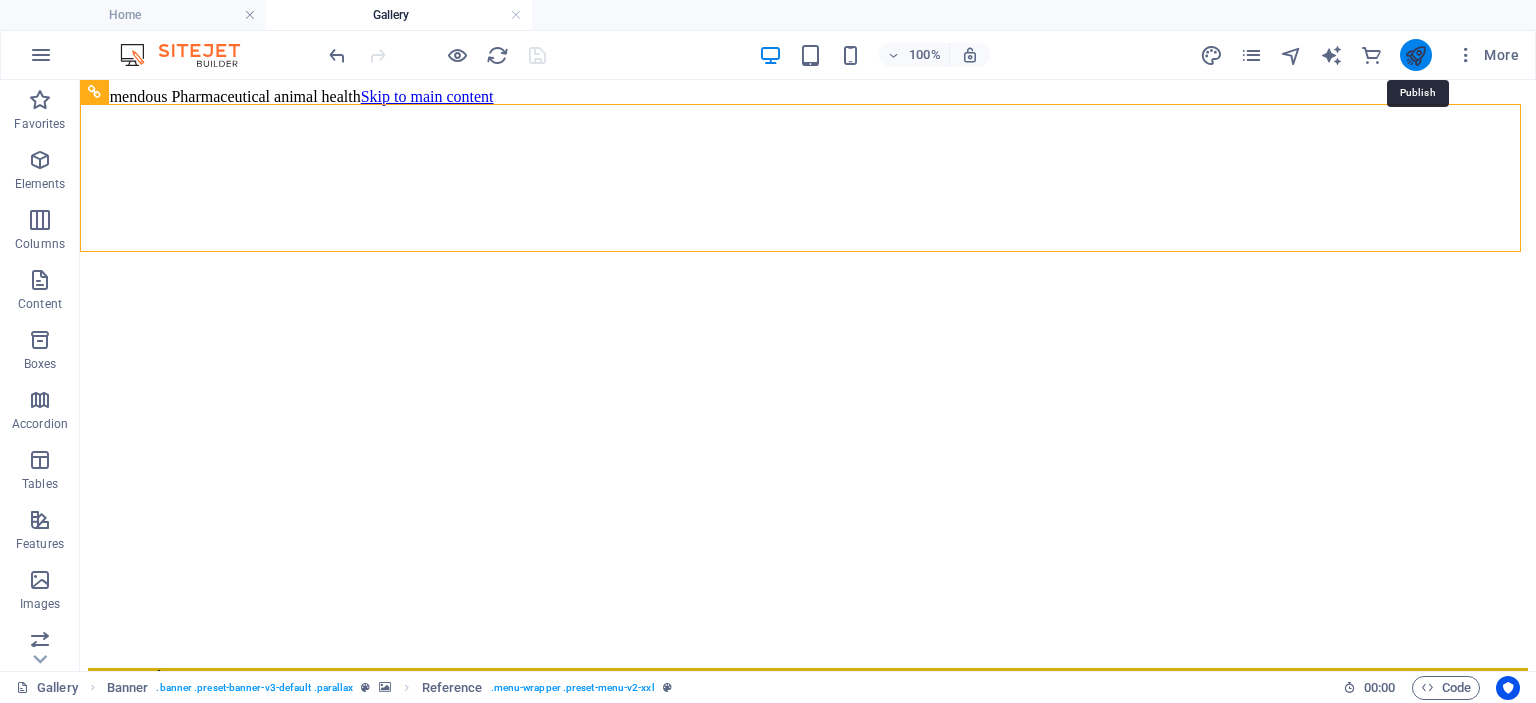 click at bounding box center (1415, 55) 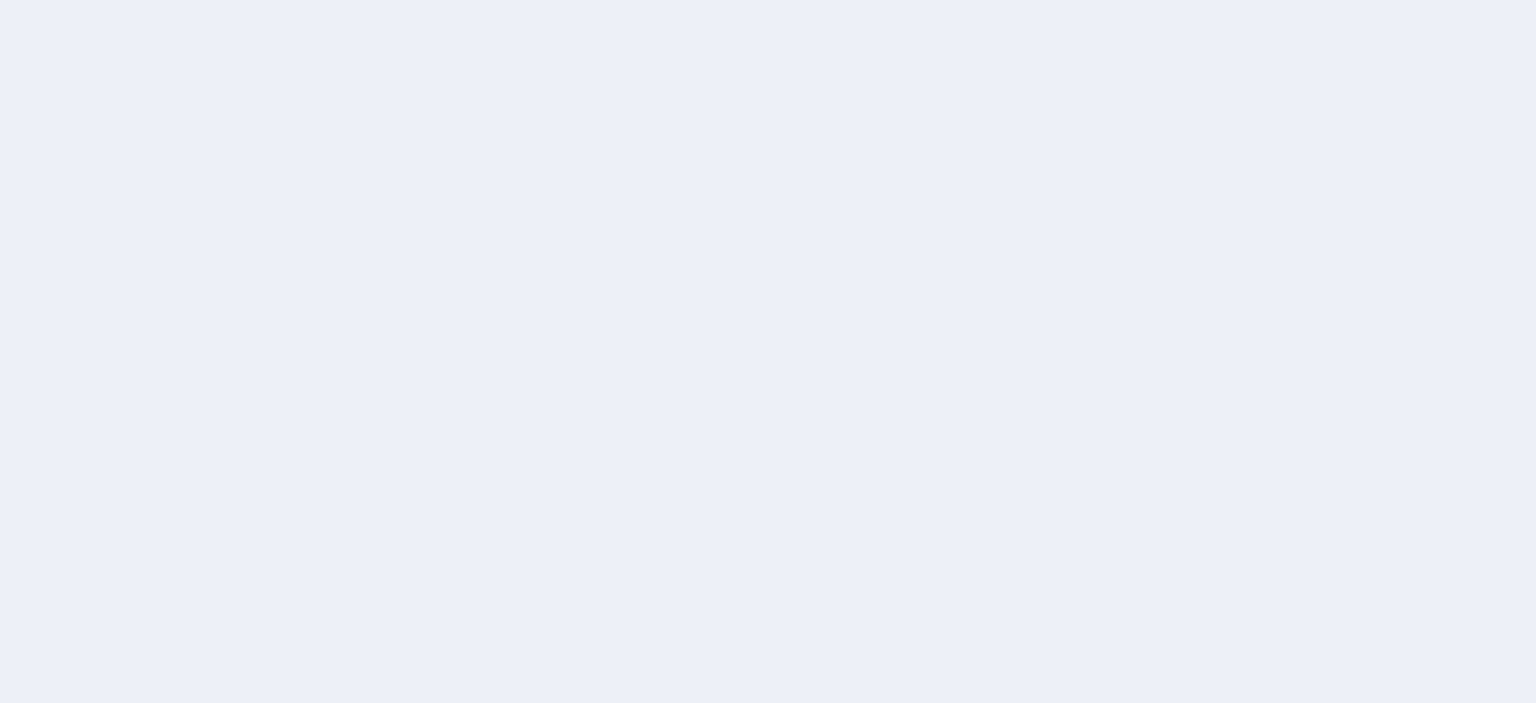 scroll, scrollTop: 0, scrollLeft: 0, axis: both 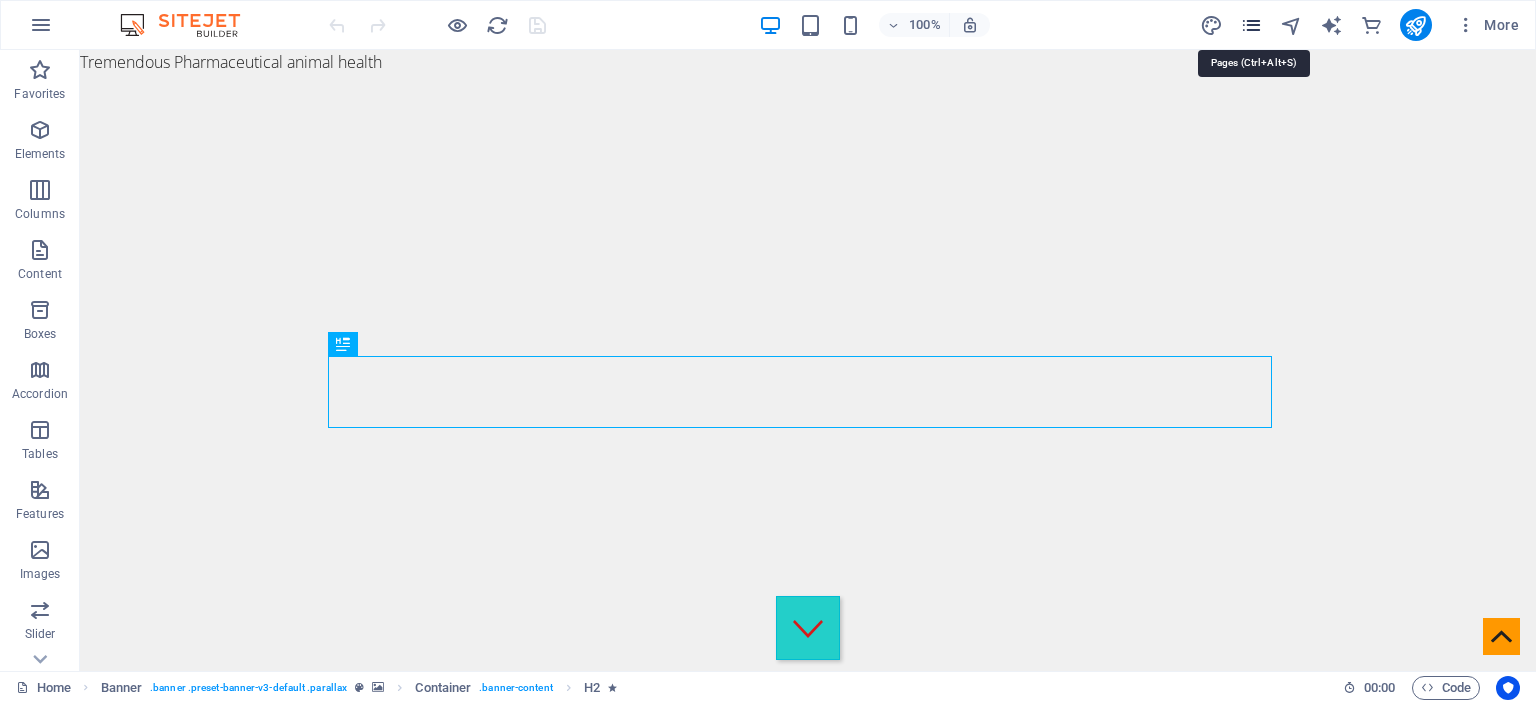 click at bounding box center [1251, 25] 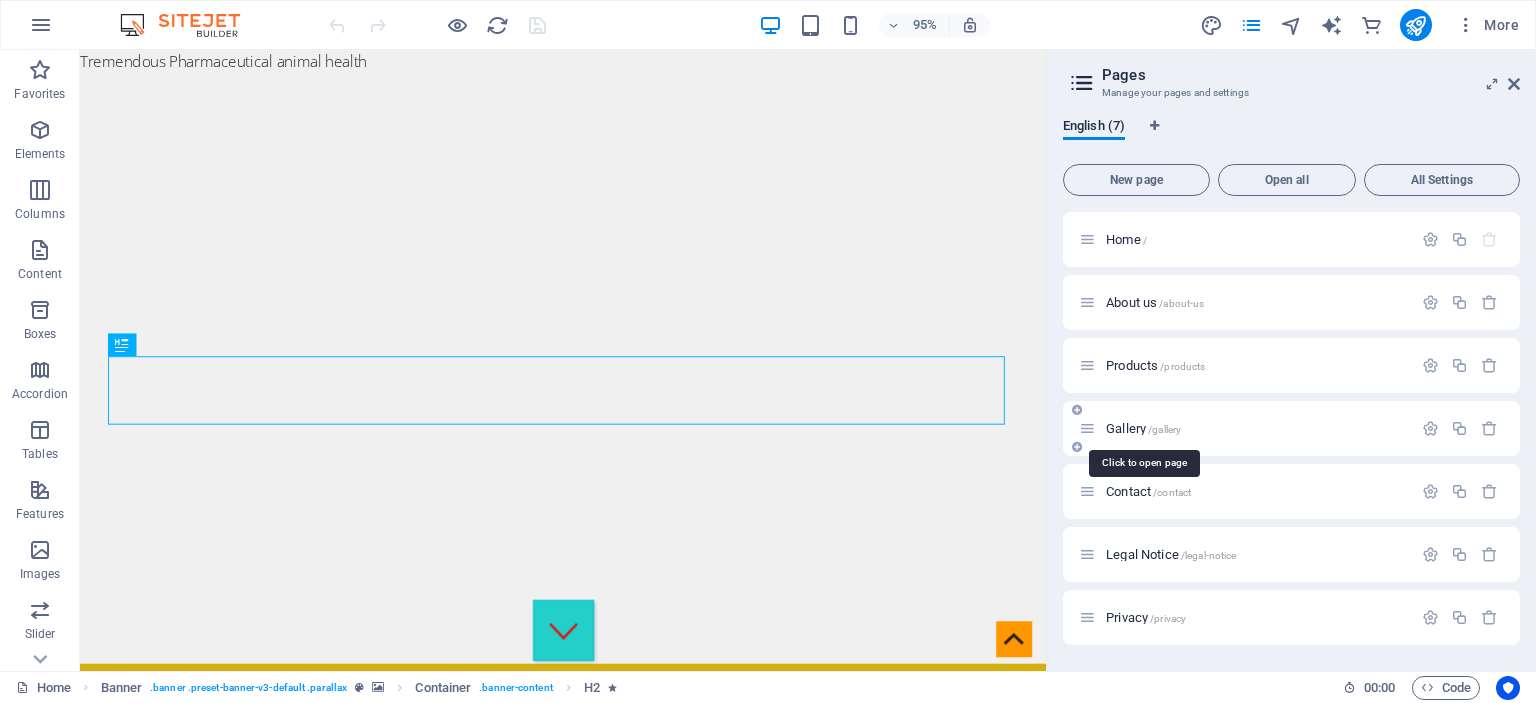 click on "Gallery /gallery" at bounding box center (1143, 428) 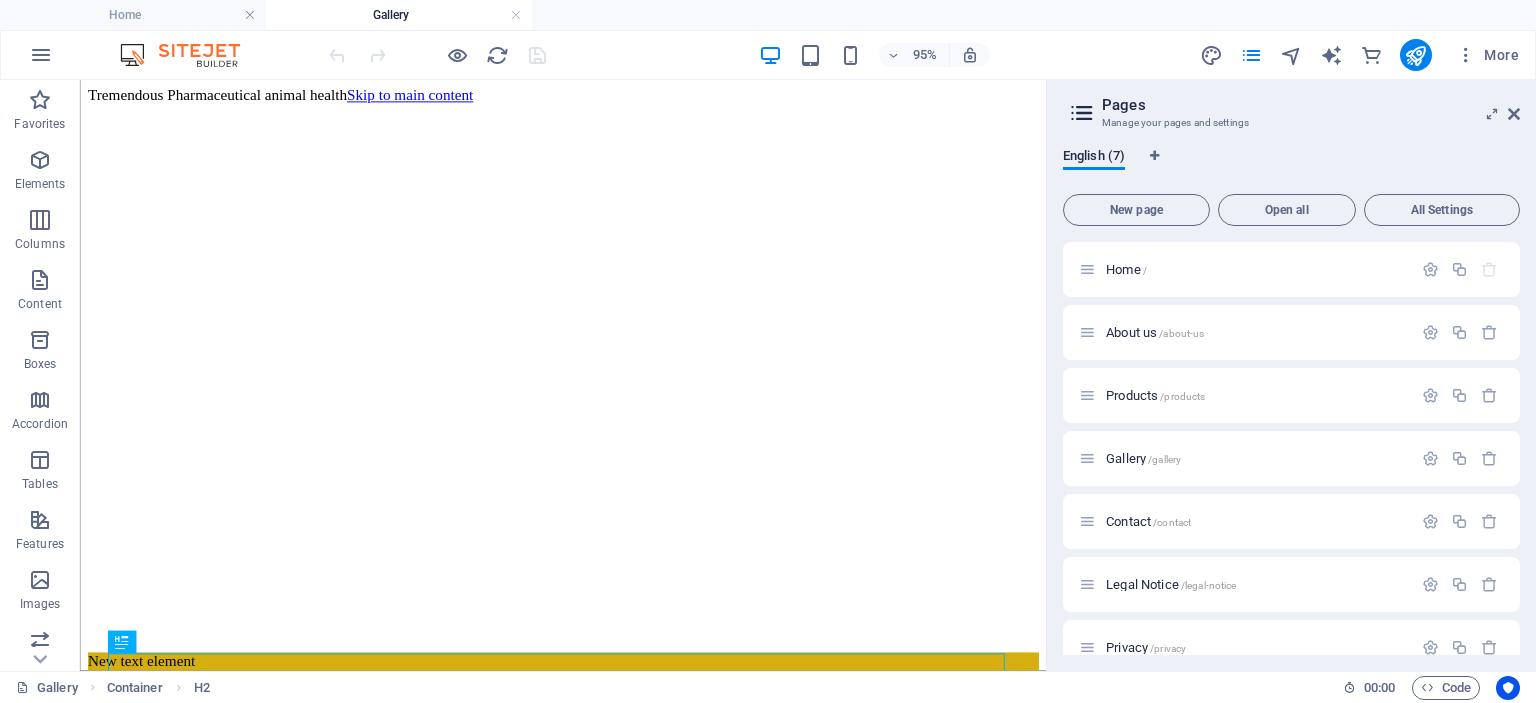 scroll, scrollTop: 0, scrollLeft: 0, axis: both 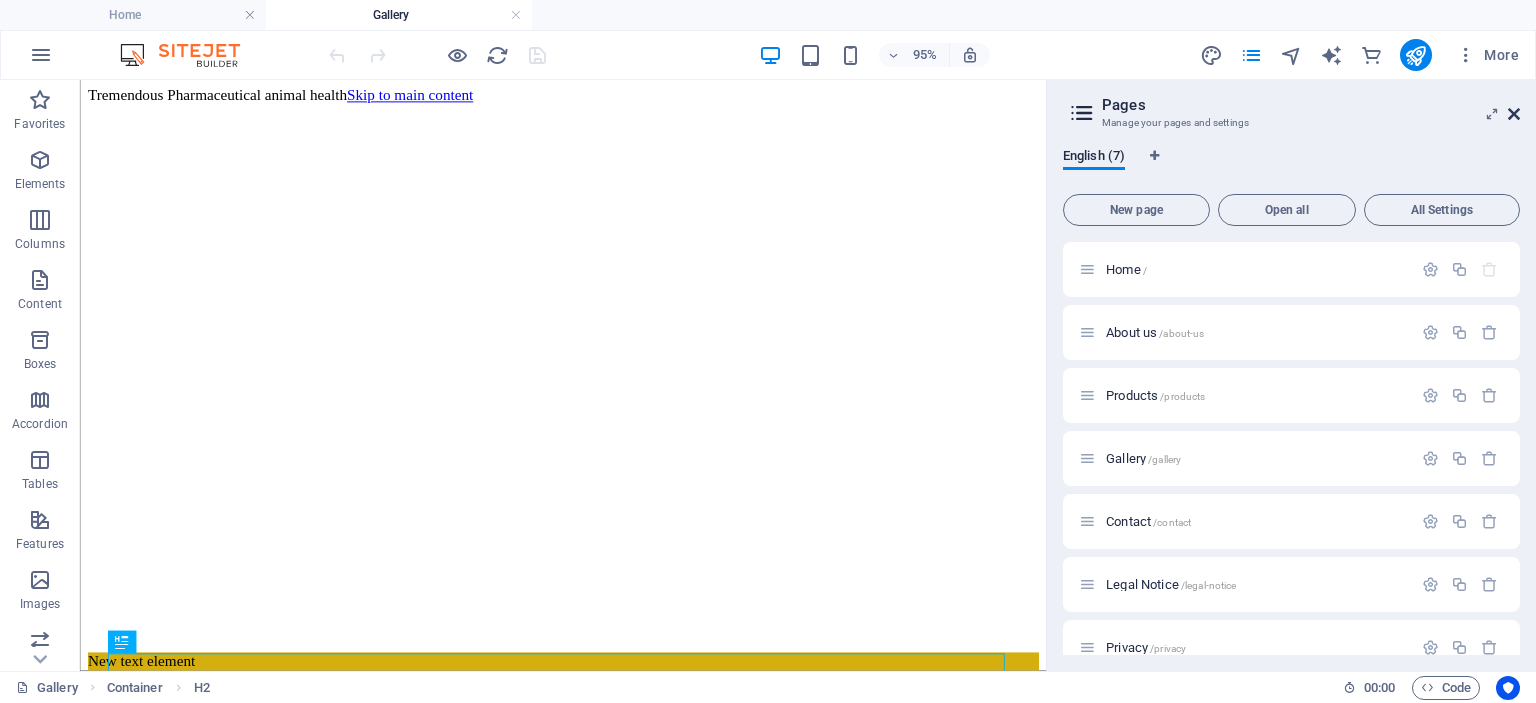 click at bounding box center (1514, 114) 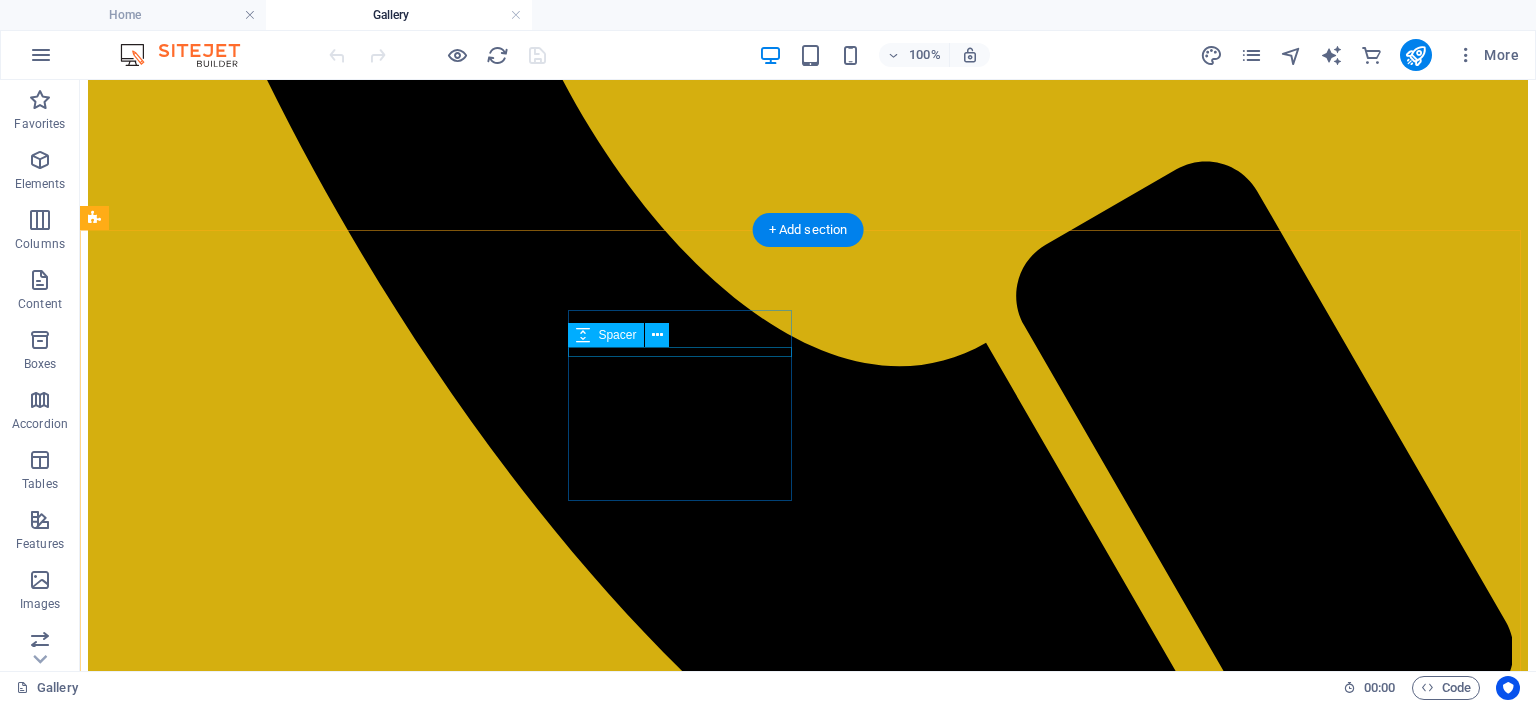 scroll, scrollTop: 1944, scrollLeft: 0, axis: vertical 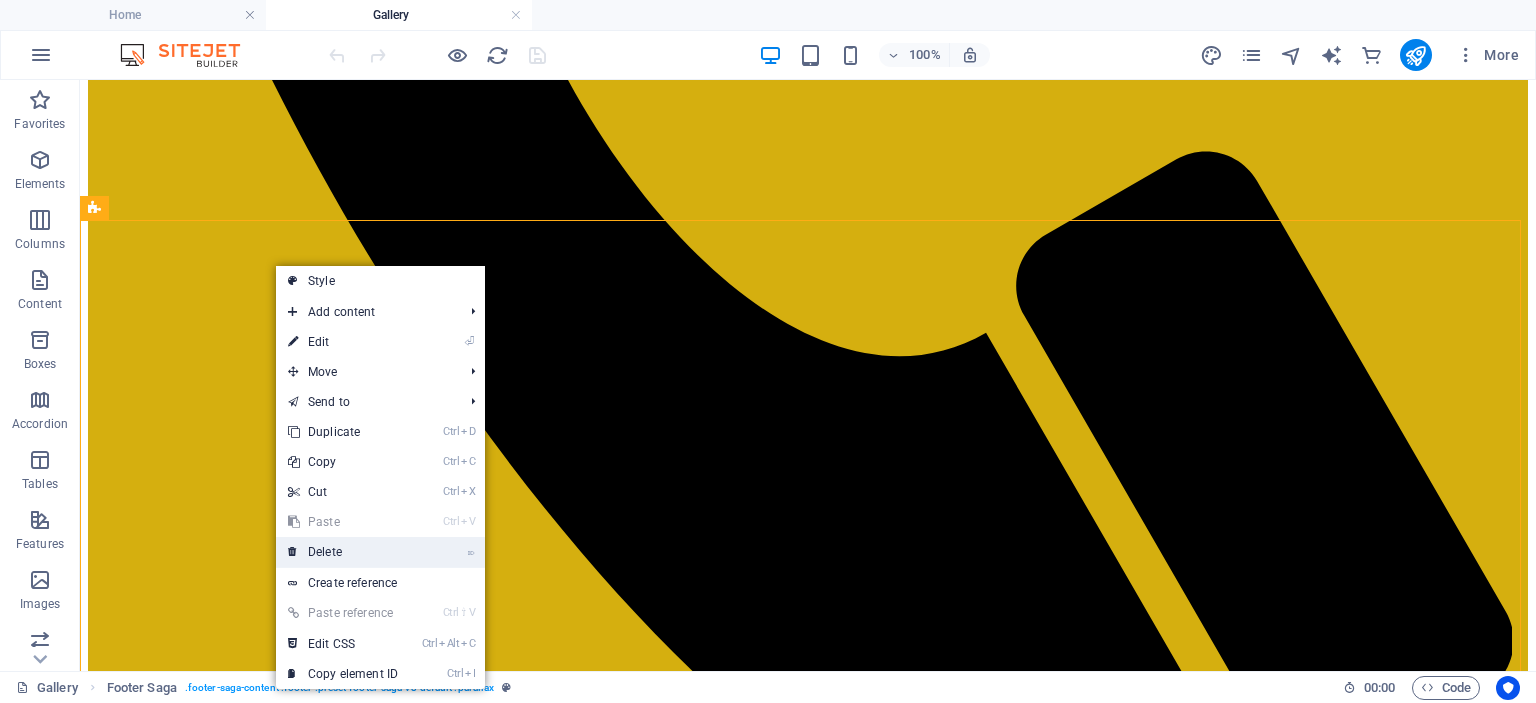 click on "⌦  Delete" at bounding box center [343, 552] 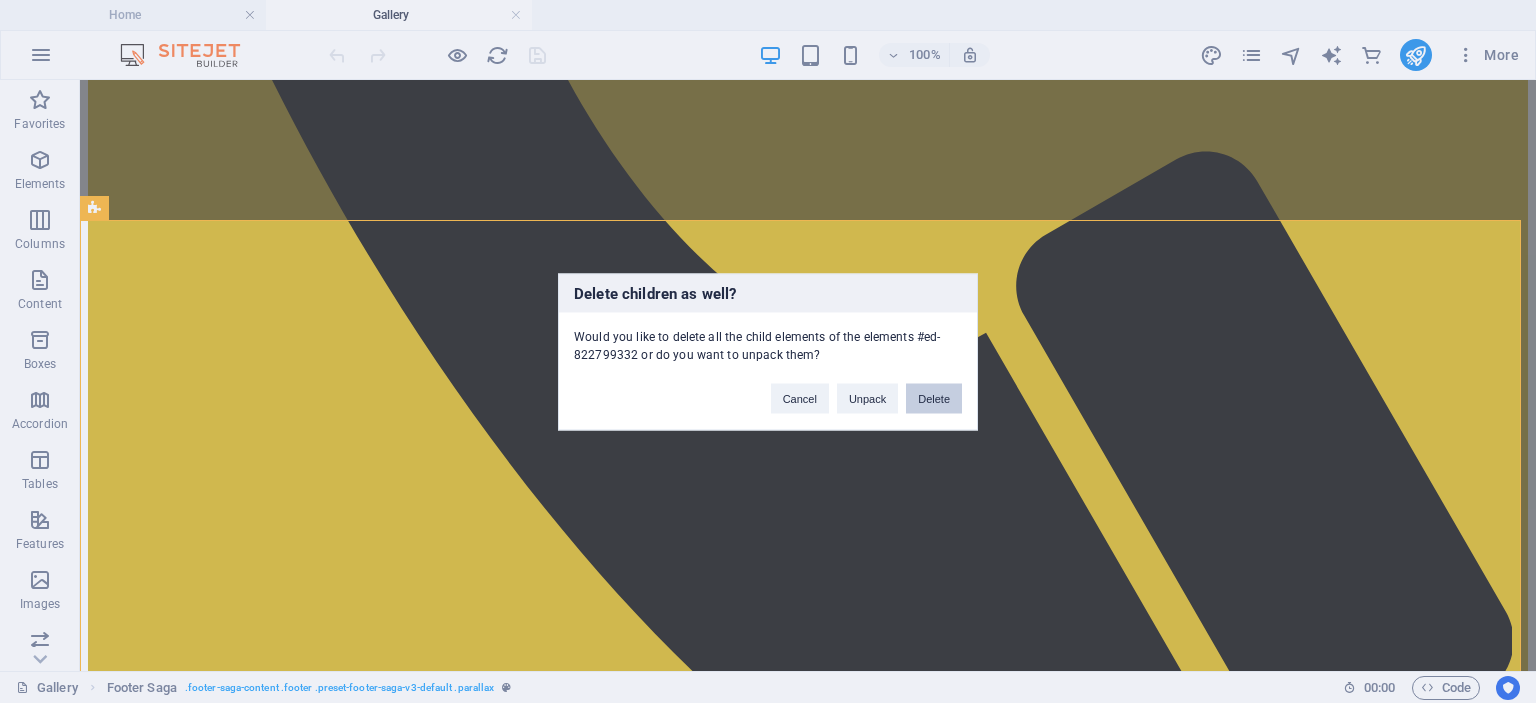 click on "Delete" at bounding box center [934, 398] 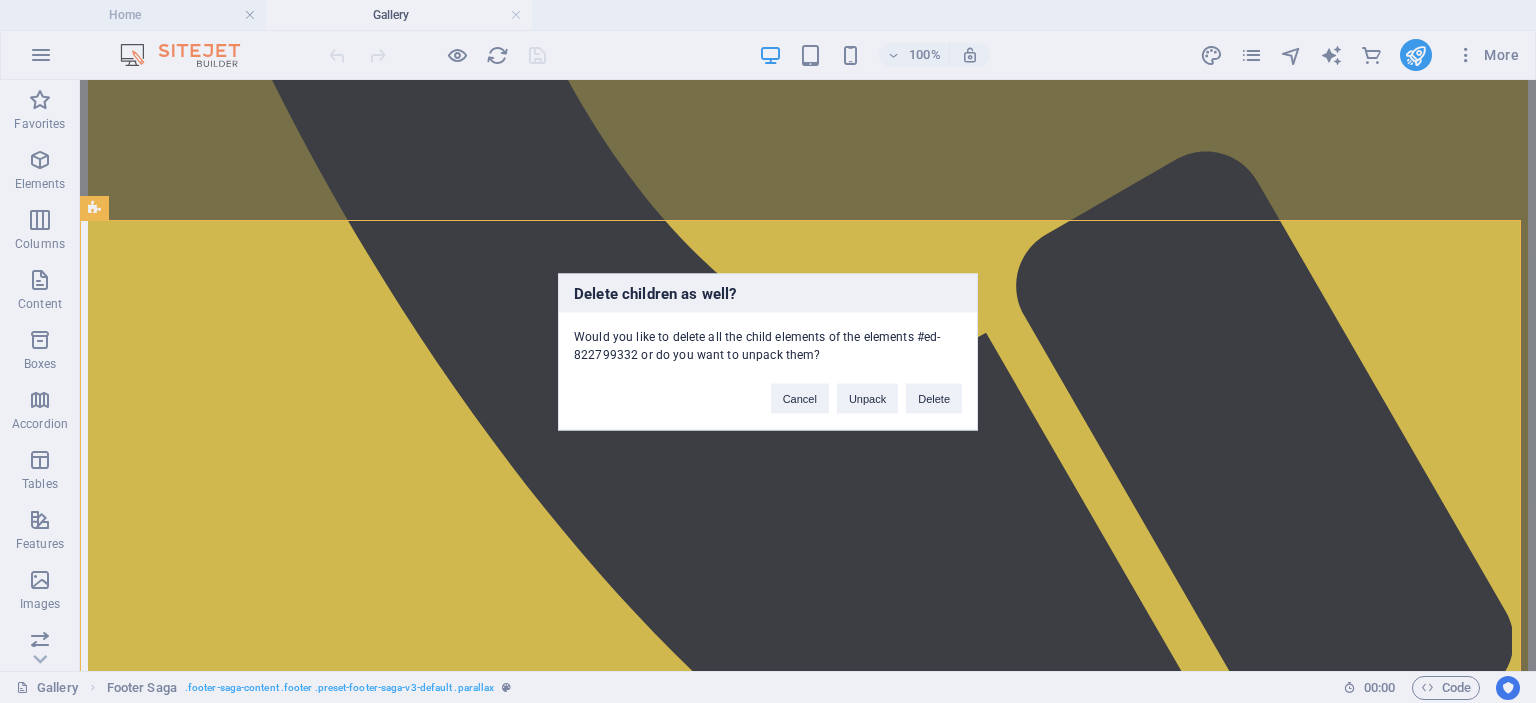 scroll, scrollTop: 1557, scrollLeft: 0, axis: vertical 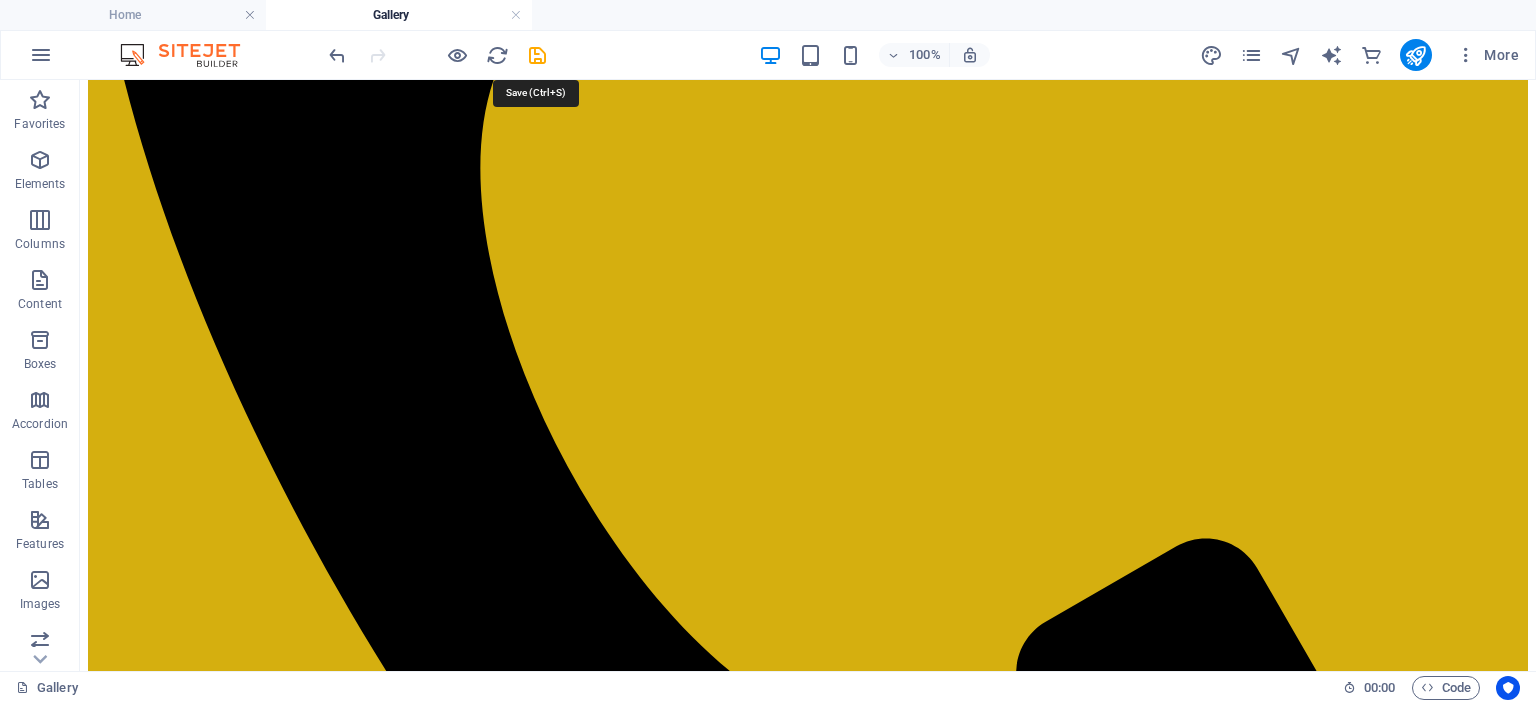 click at bounding box center (537, 55) 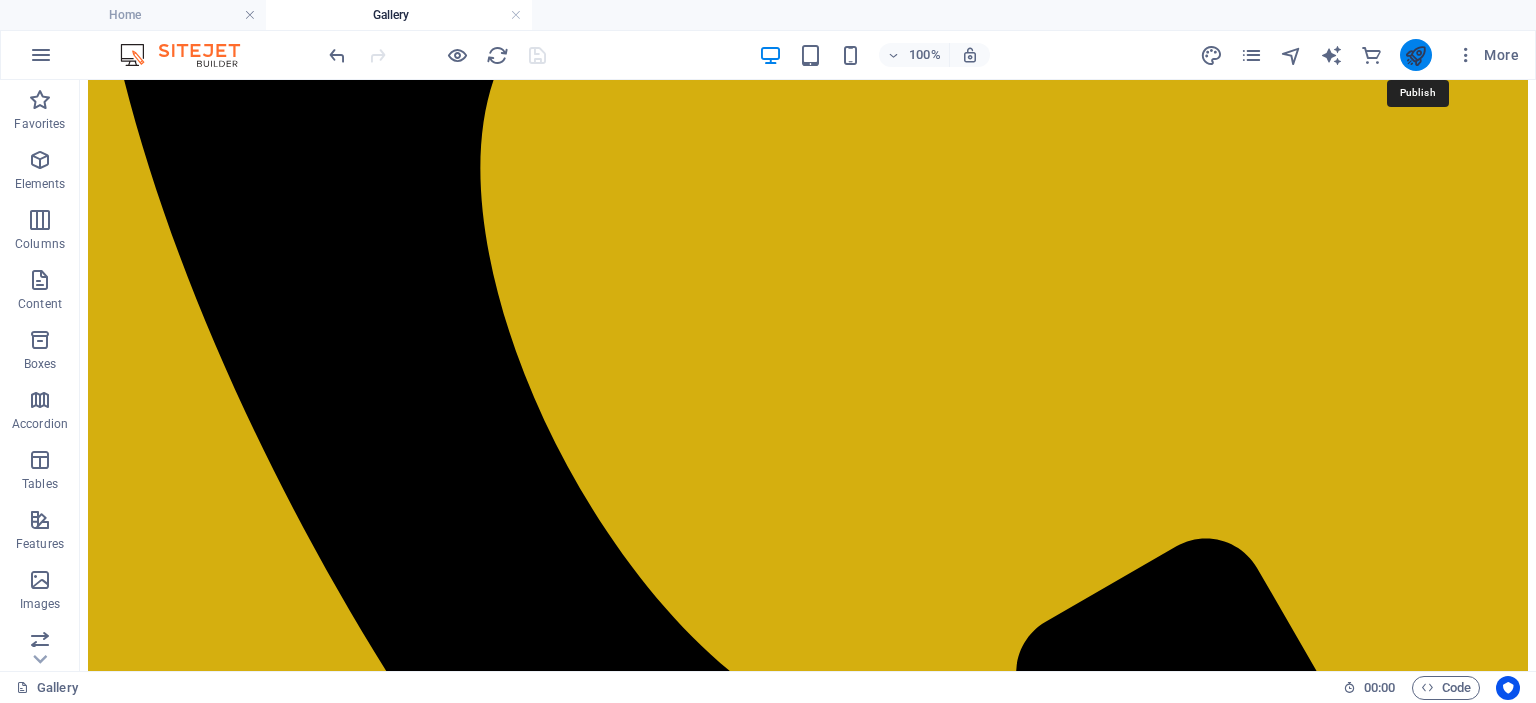 click at bounding box center [1415, 55] 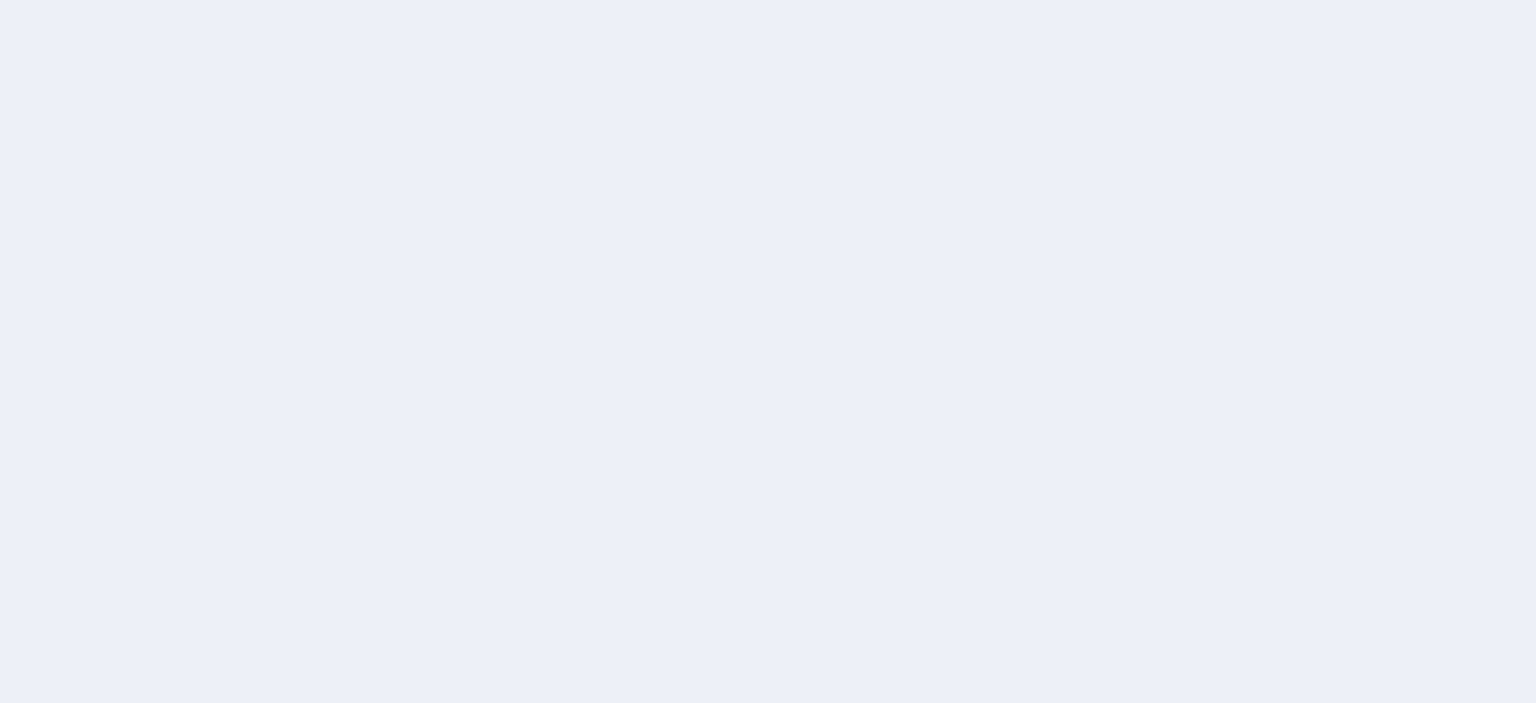 scroll, scrollTop: 0, scrollLeft: 0, axis: both 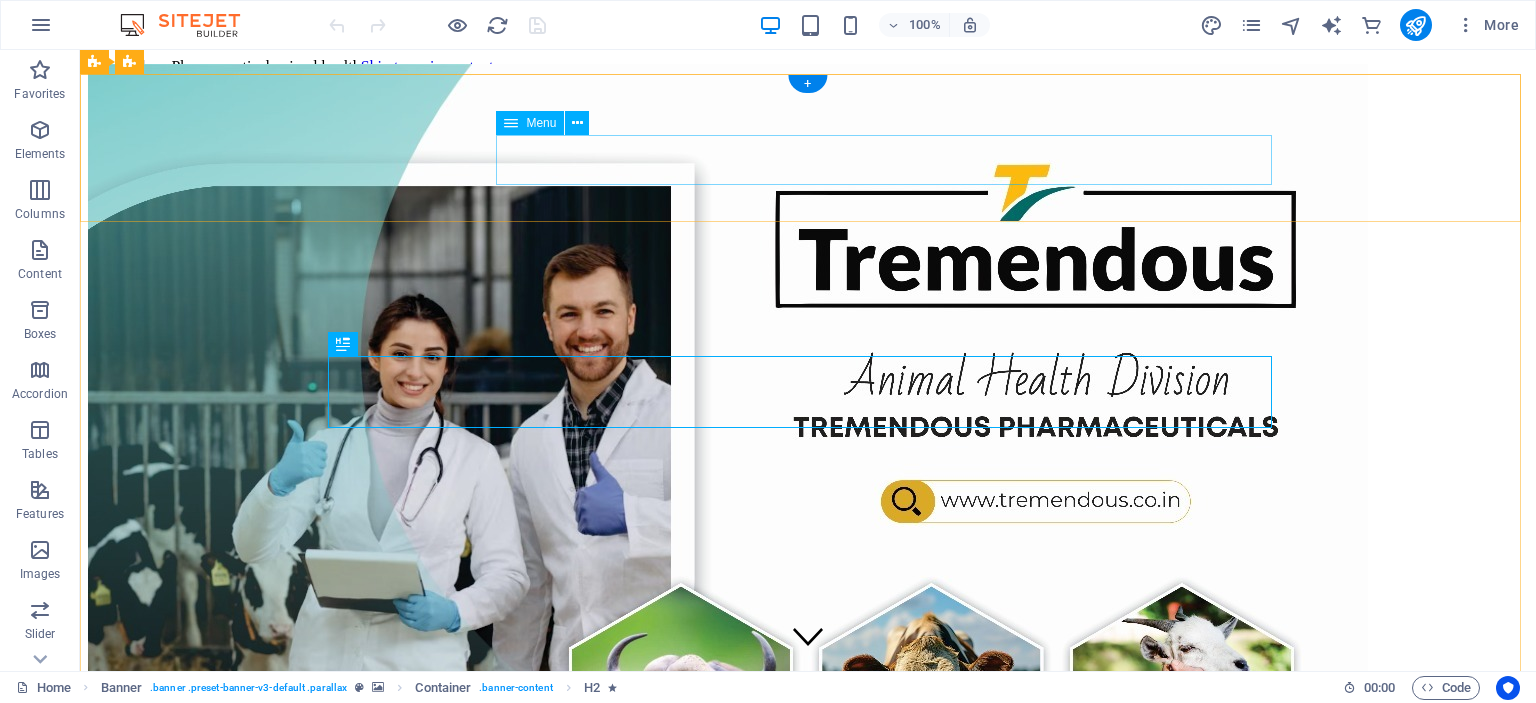 click on "Home About us Products Gallery Contact" at bounding box center [808, 905] 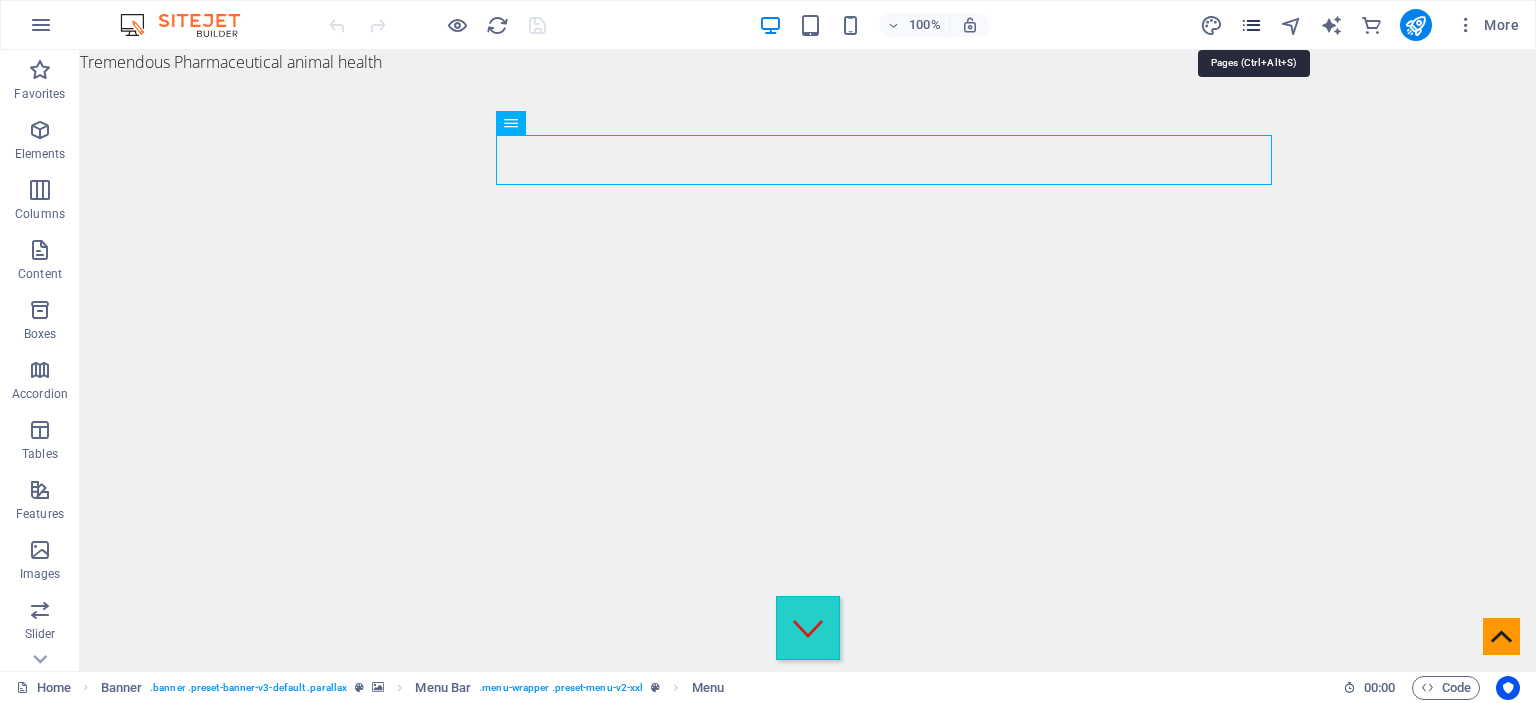 click at bounding box center (1251, 25) 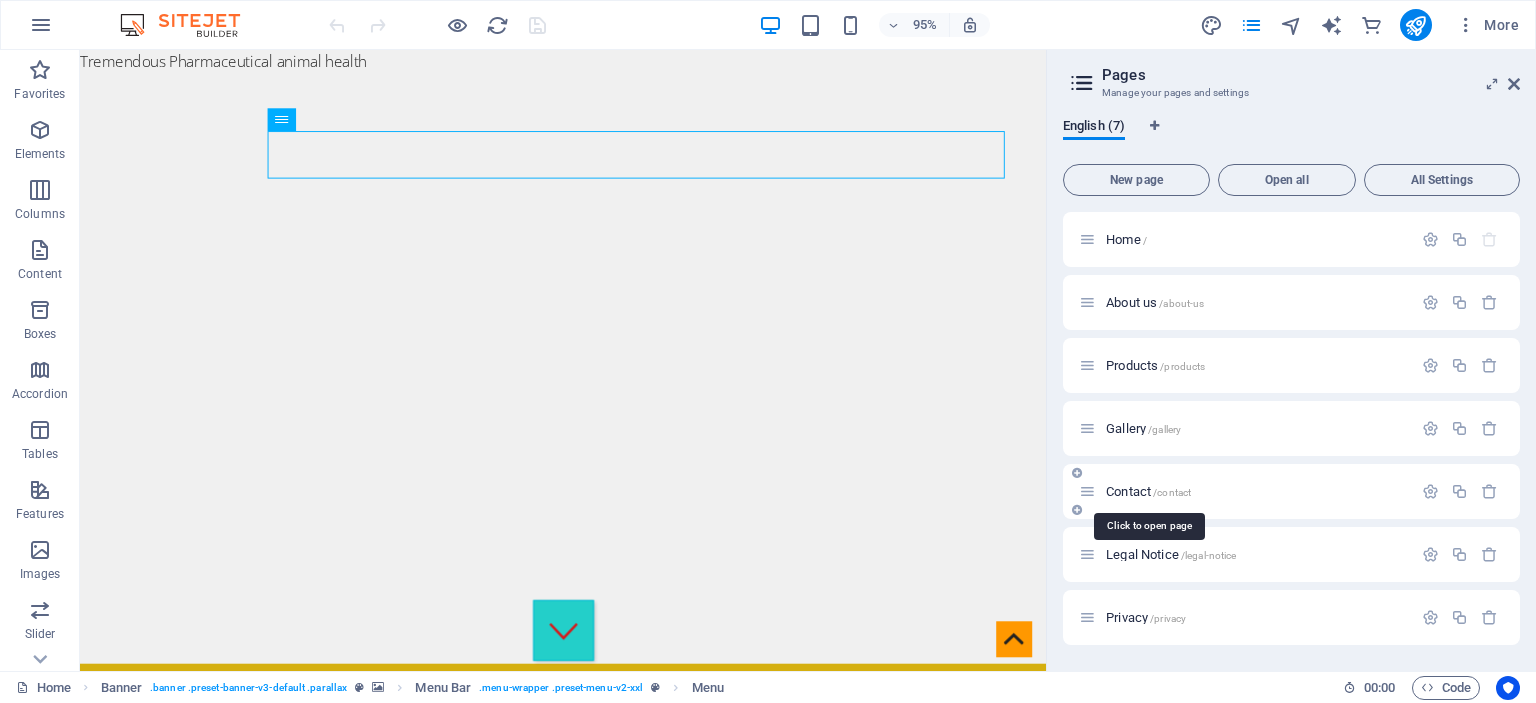 click on "Contact /contact" at bounding box center [1148, 491] 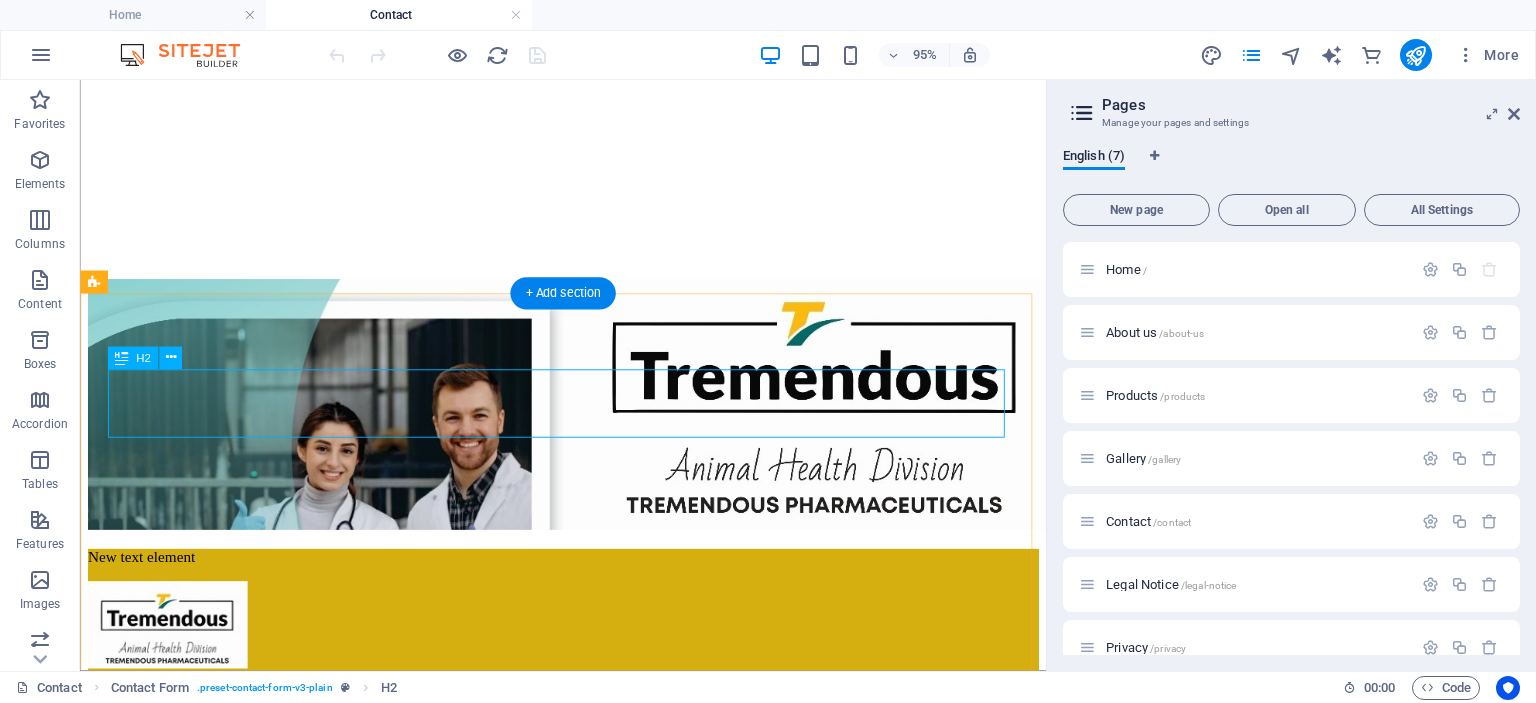scroll, scrollTop: 400, scrollLeft: 0, axis: vertical 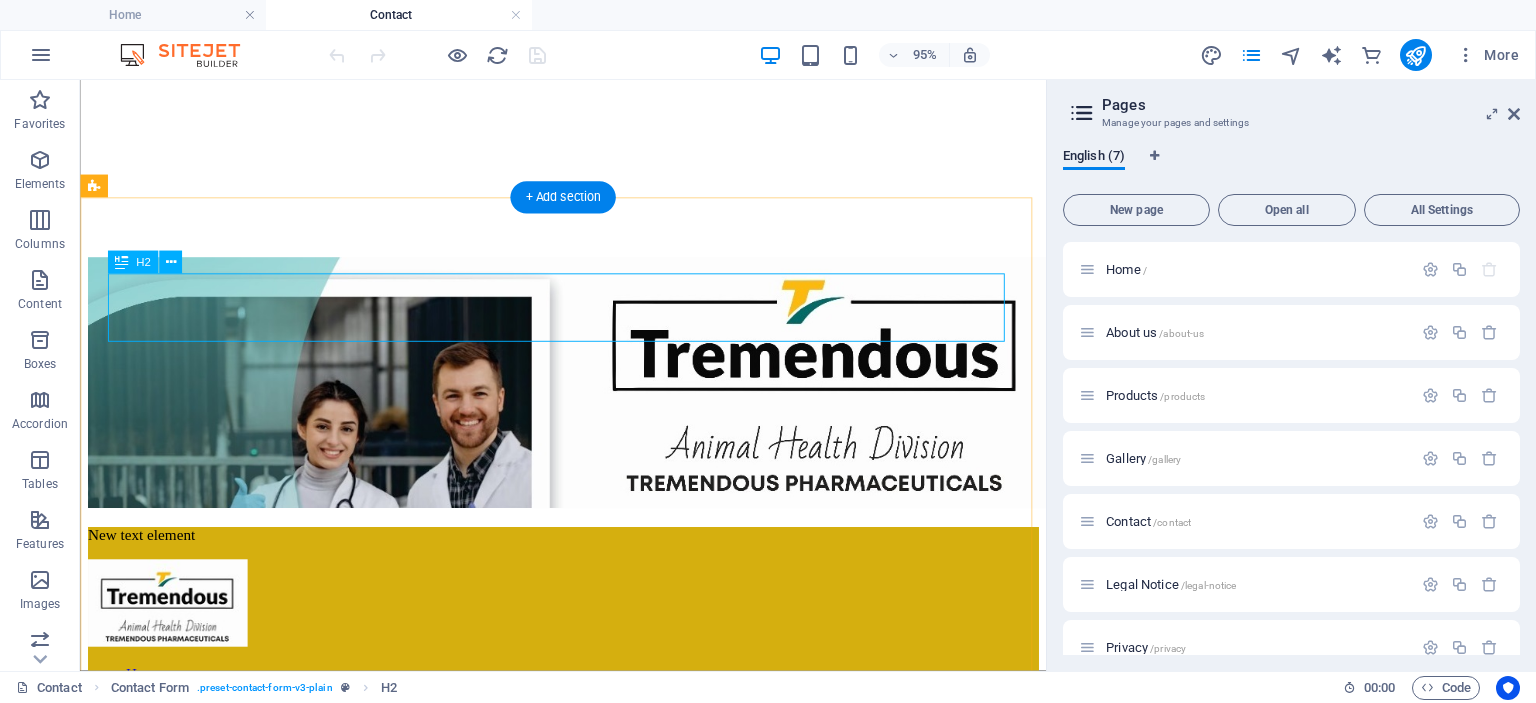 click on "welcome to tremendous" at bounding box center [588, 2166] 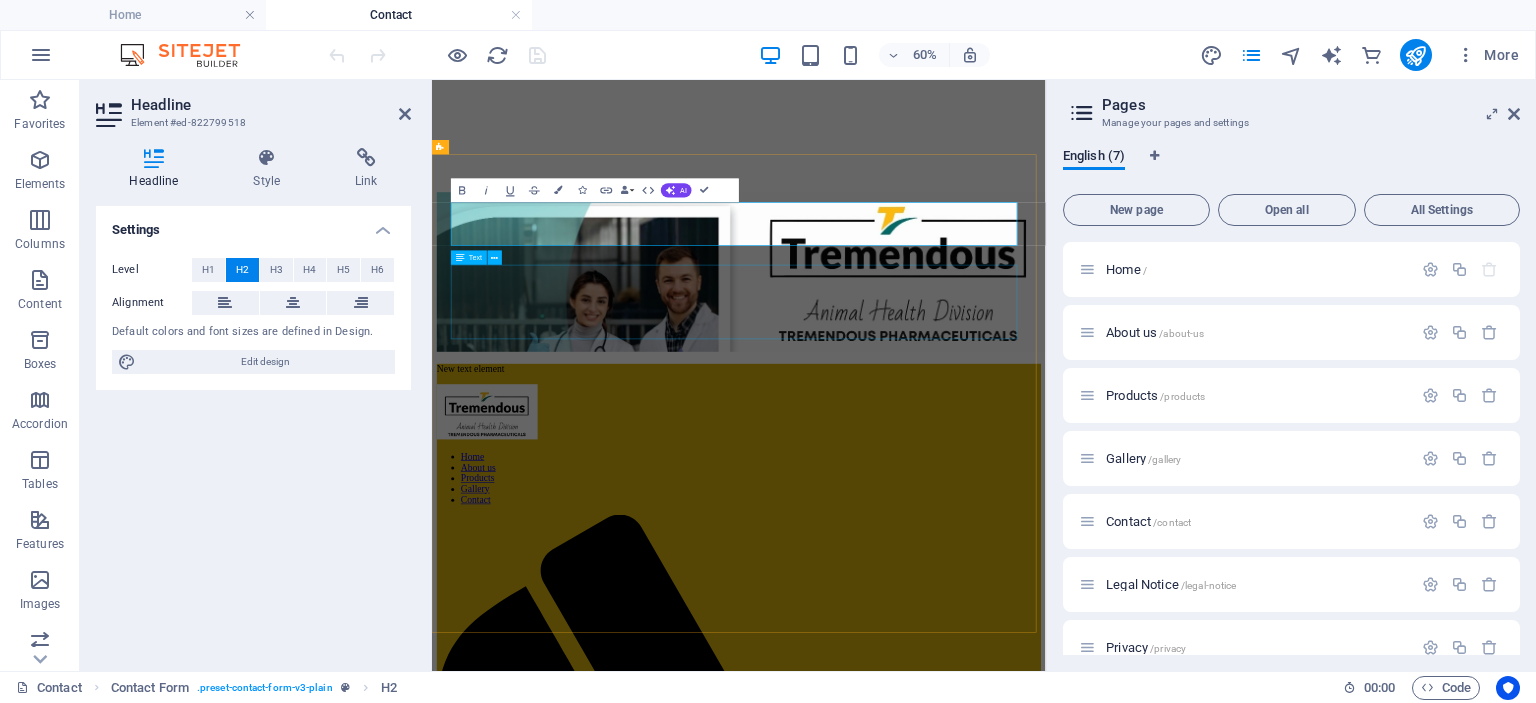 type 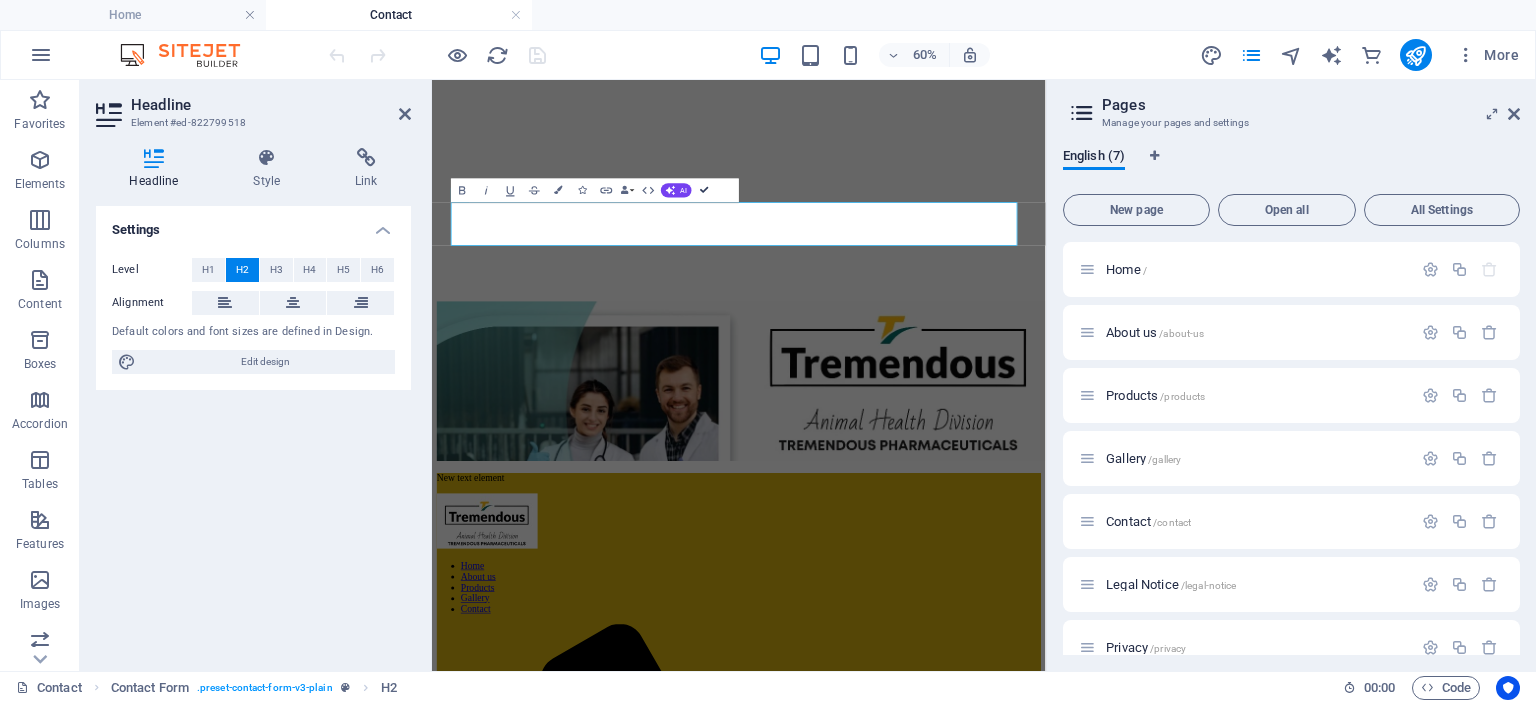 drag, startPoint x: 702, startPoint y: 189, endPoint x: 658, endPoint y: 112, distance: 88.68484 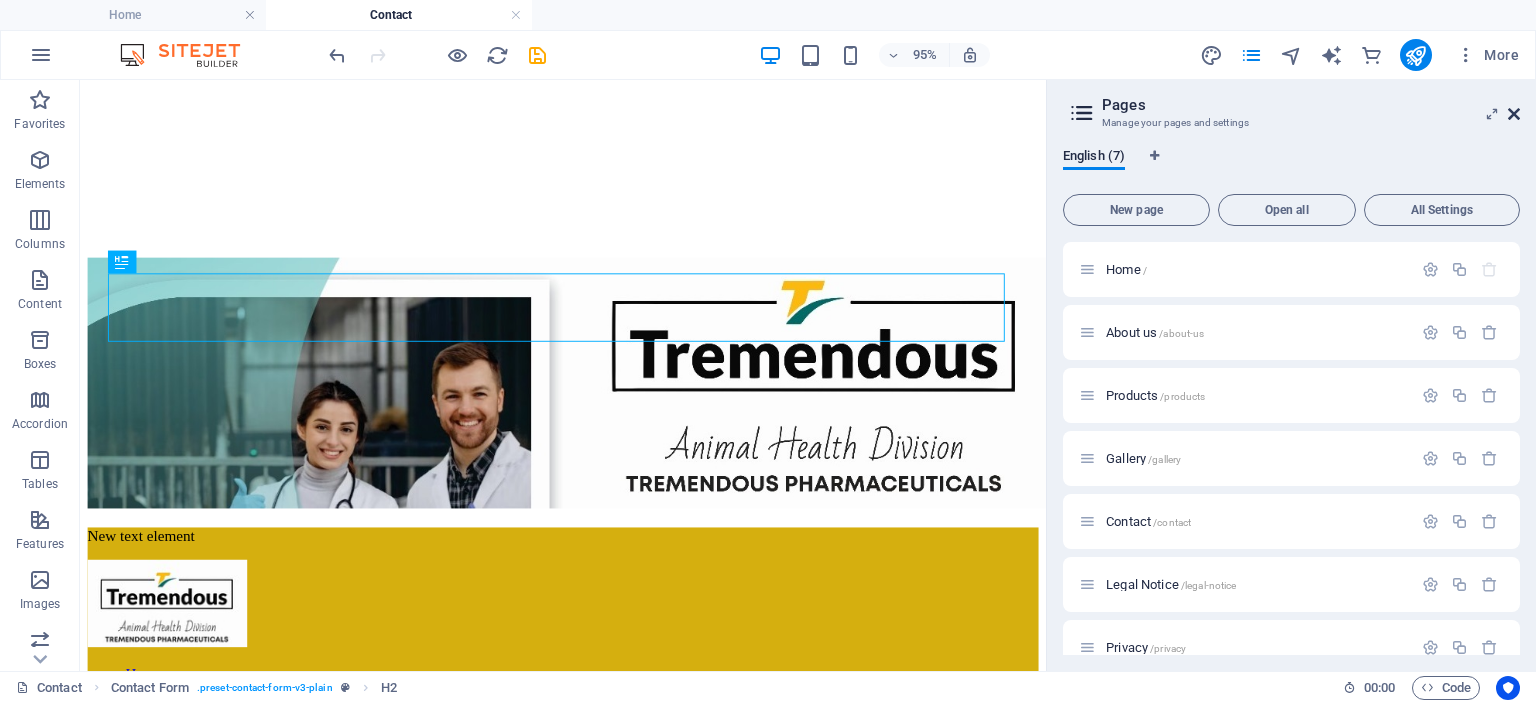 click at bounding box center (1514, 114) 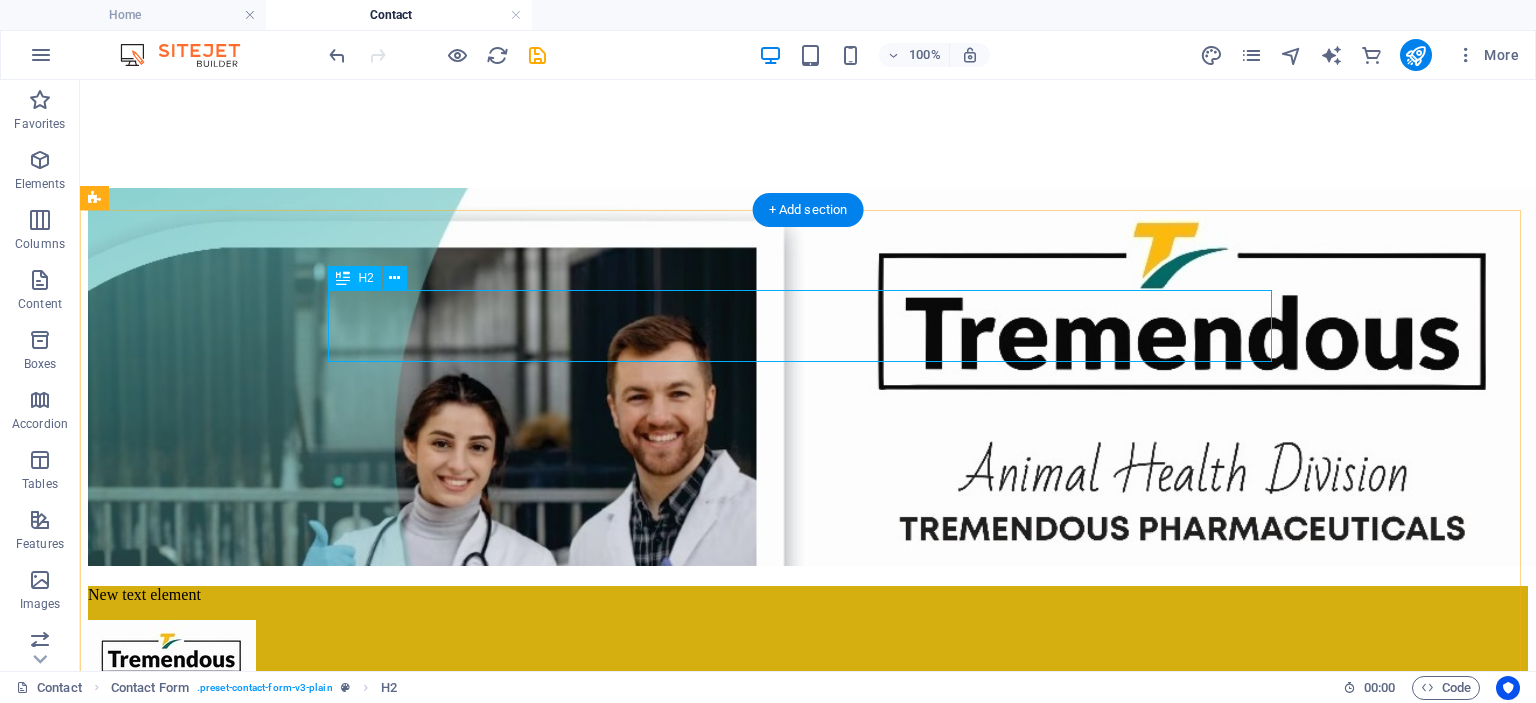 scroll, scrollTop: 500, scrollLeft: 0, axis: vertical 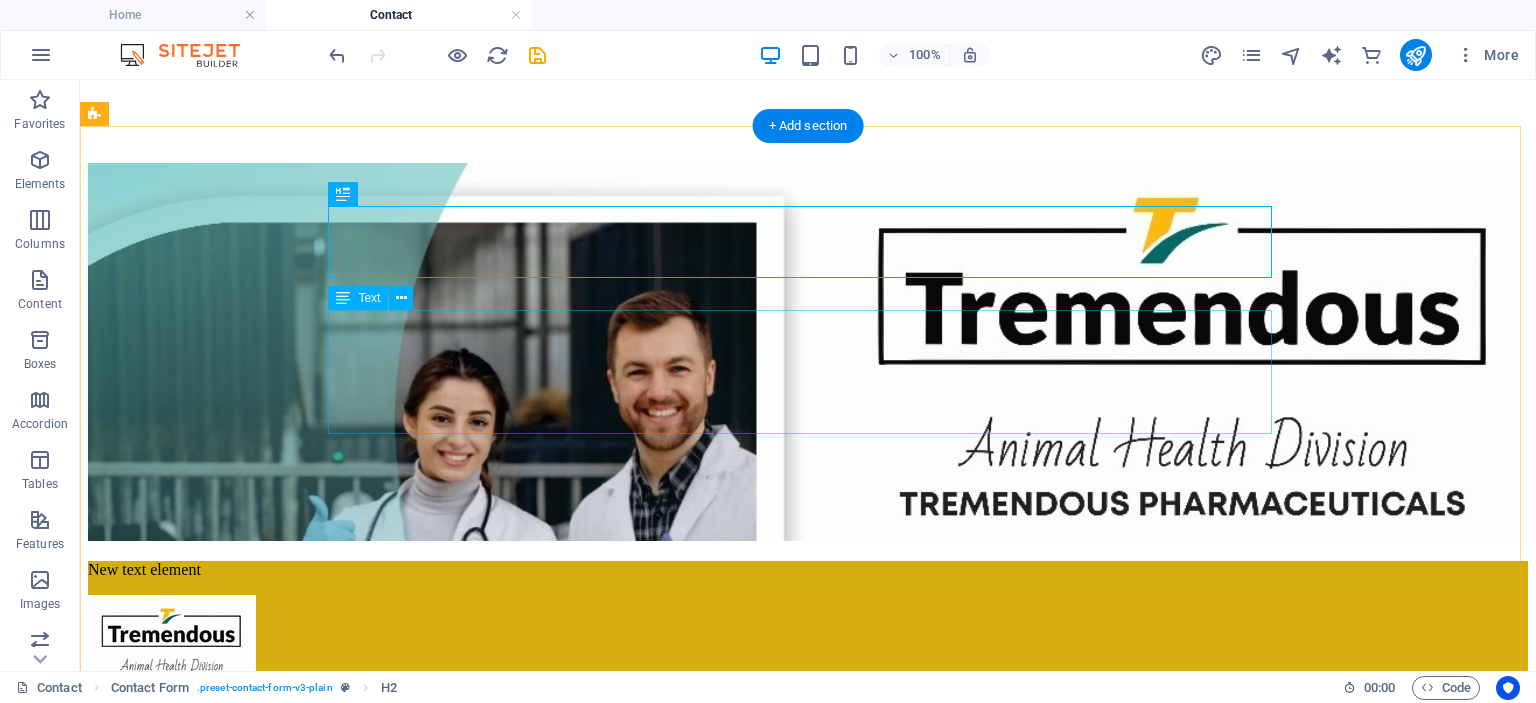 click on "we specialize in the marketing and distribution of high-quality  animal feed supplements . Our mission is to support farmers and livestock professionals with scientifically formulated products that ensure better health, growth, and productivity for cattle, poultry, pigs, and other livestock. With a deep understanding of the agricultural landscape, we provide reliable, affordable, and innovative feed solutions tailored to meet the needs of modern animal husbandry" at bounding box center [808, 2876] 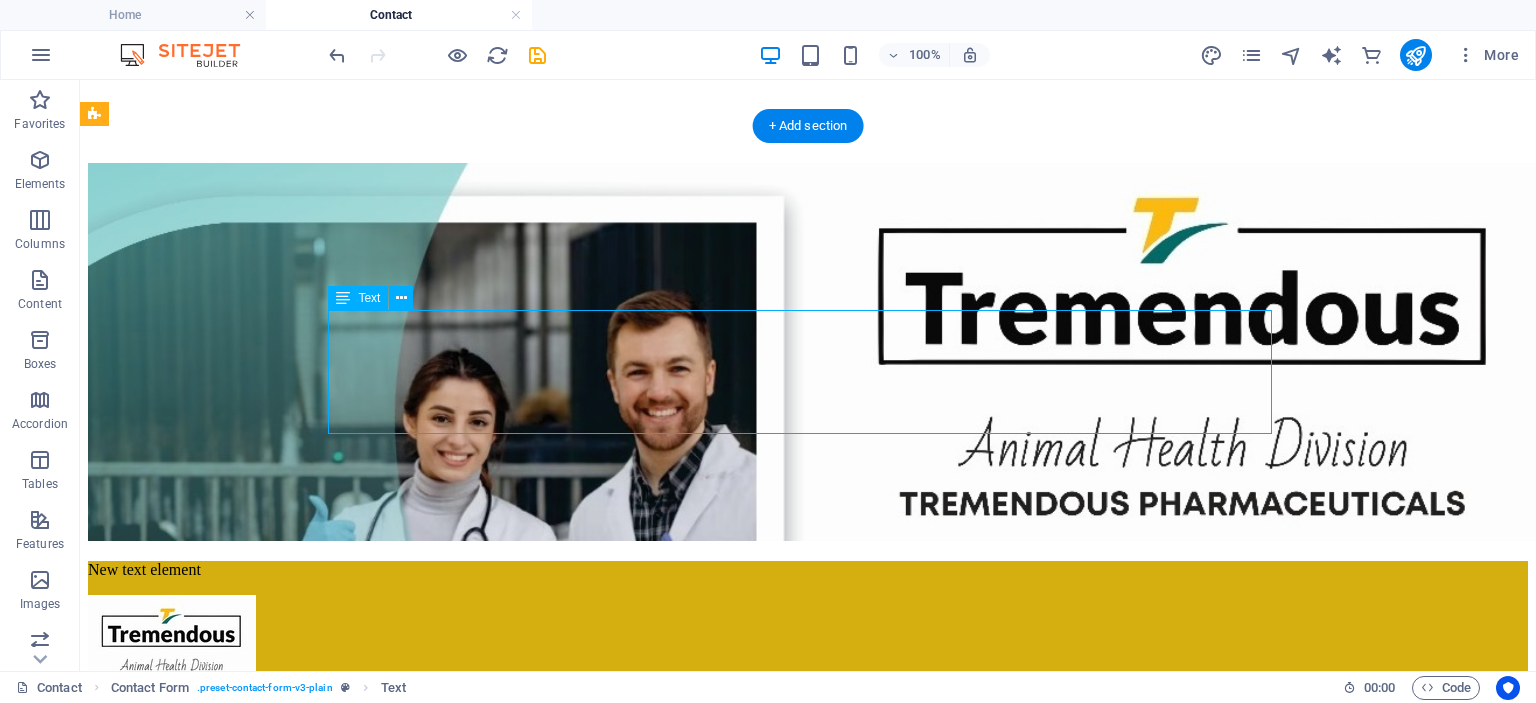 click on "we specialize in the marketing and distribution of high-quality  animal feed supplements . Our mission is to support farmers and livestock professionals with scientifically formulated products that ensure better health, growth, and productivity for cattle, poultry, pigs, and other livestock. With a deep understanding of the agricultural landscape, we provide reliable, affordable, and innovative feed solutions tailored to meet the needs of modern animal husbandry" at bounding box center [808, 2876] 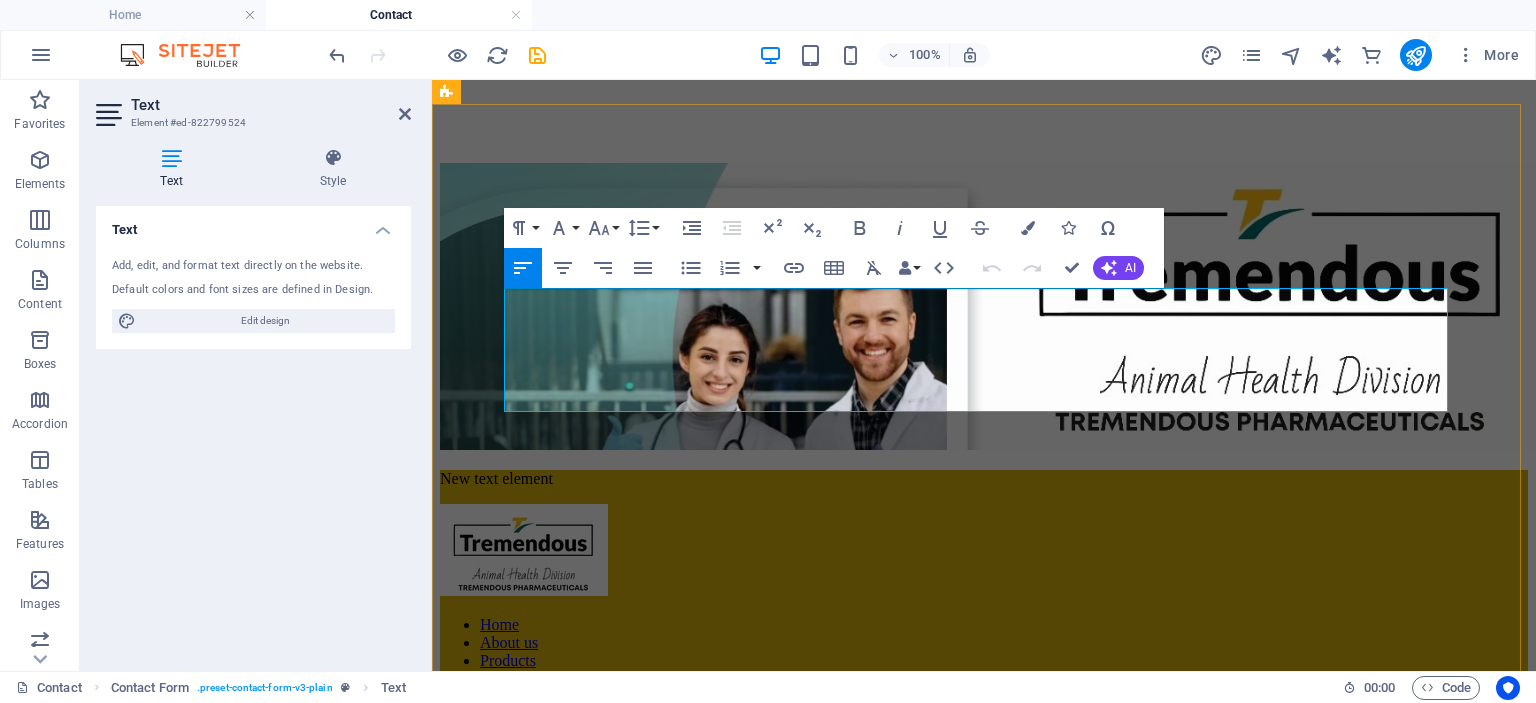 click on "we specialize in the marketing and distribution of high-quality  animal feed supplements . Our mission is to support farmers and livestock professionals with scientifically formulated products that ensure better health, growth, and productivity for cattle, poultry, pigs, and other livestock." at bounding box center (971, 2299) 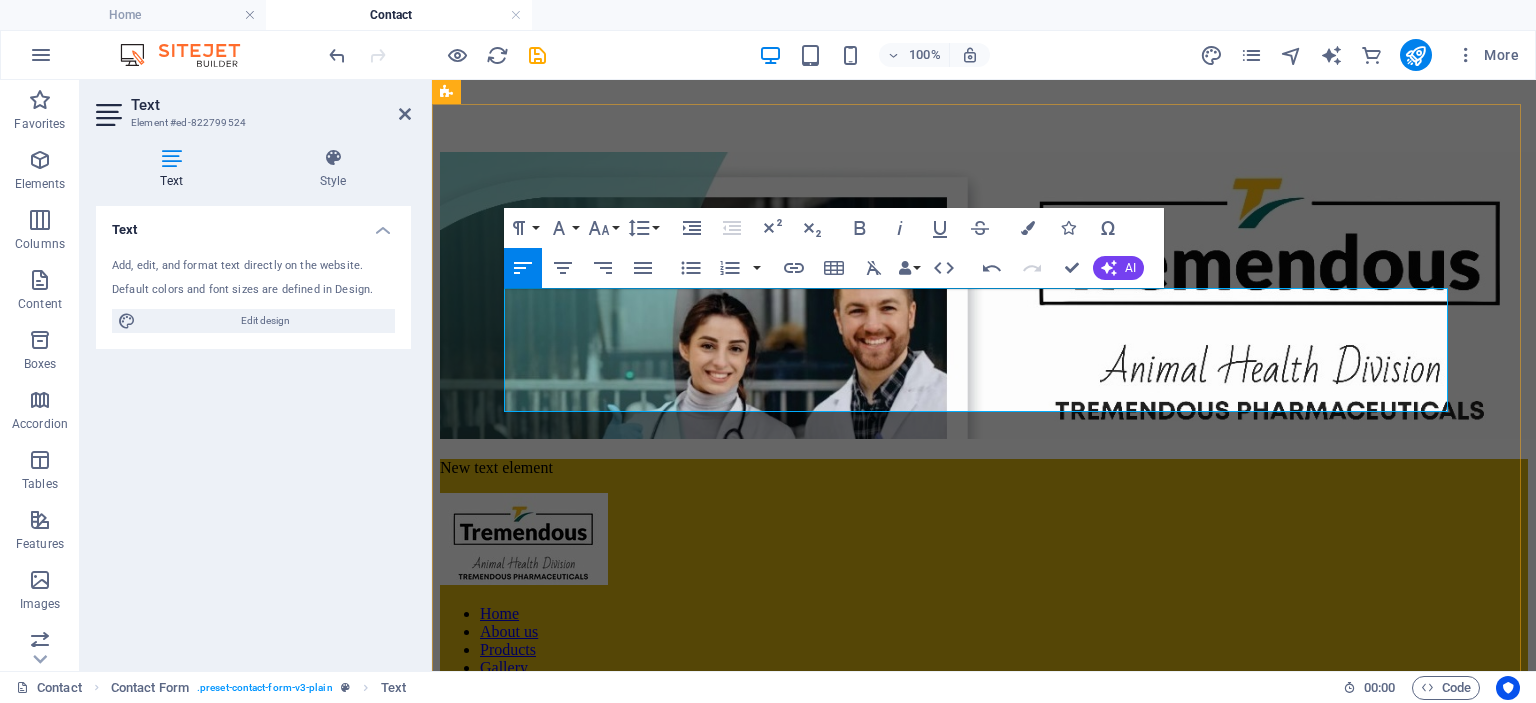 click on "With a deep understanding of the agricultural landscape, we provide reliable, affordable, and innovative feed solutions tailored to meet the needs of modern animal husbandry" at bounding box center (960, 2340) 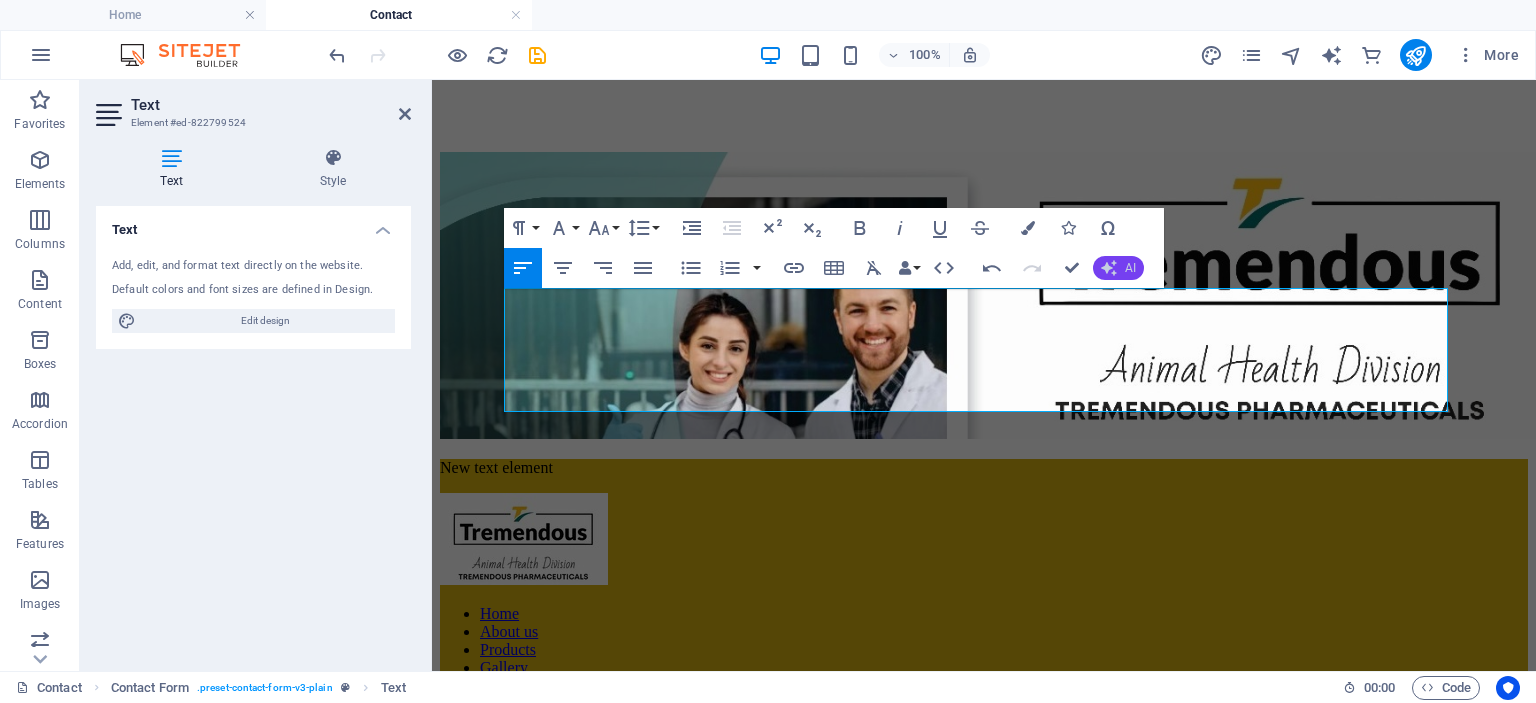 click on "AI" at bounding box center (1118, 268) 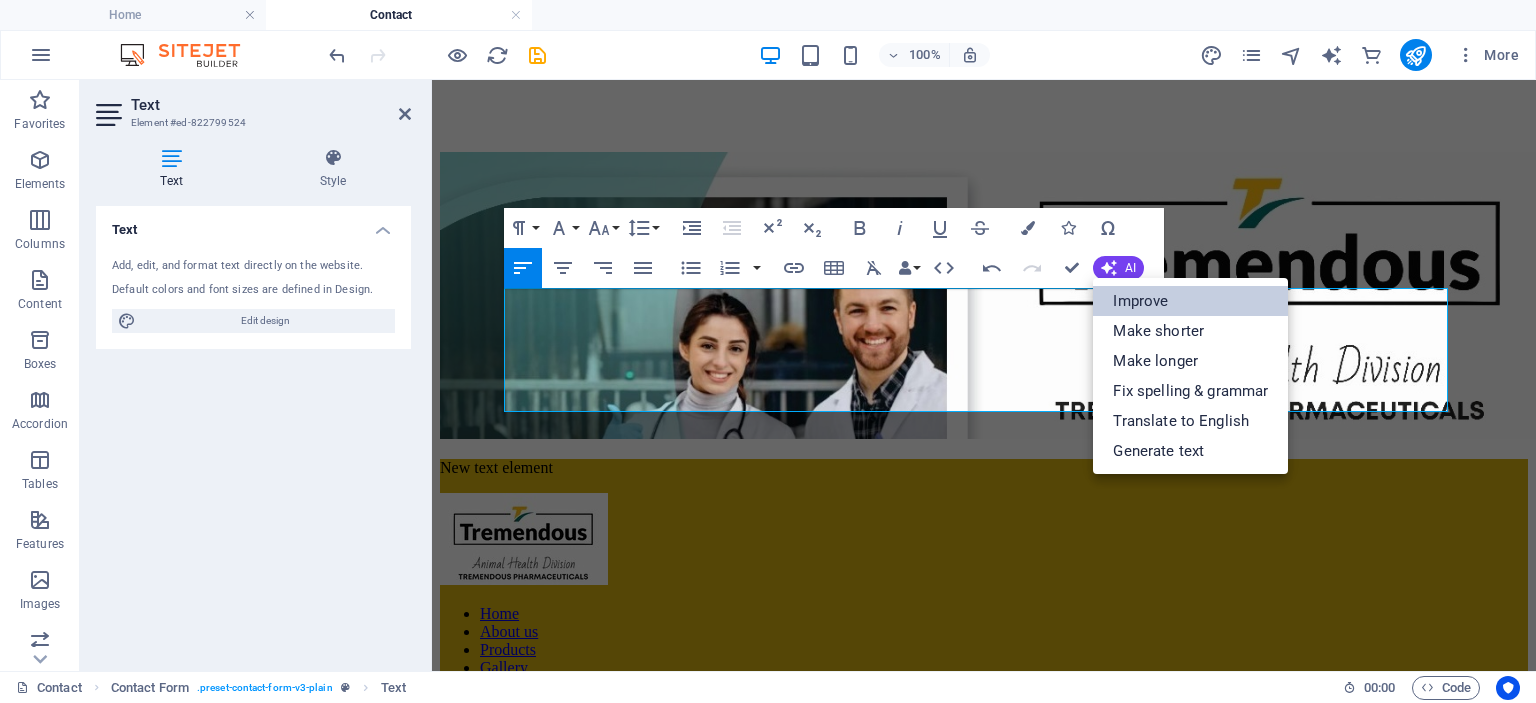 click on "Improve" at bounding box center [1190, 301] 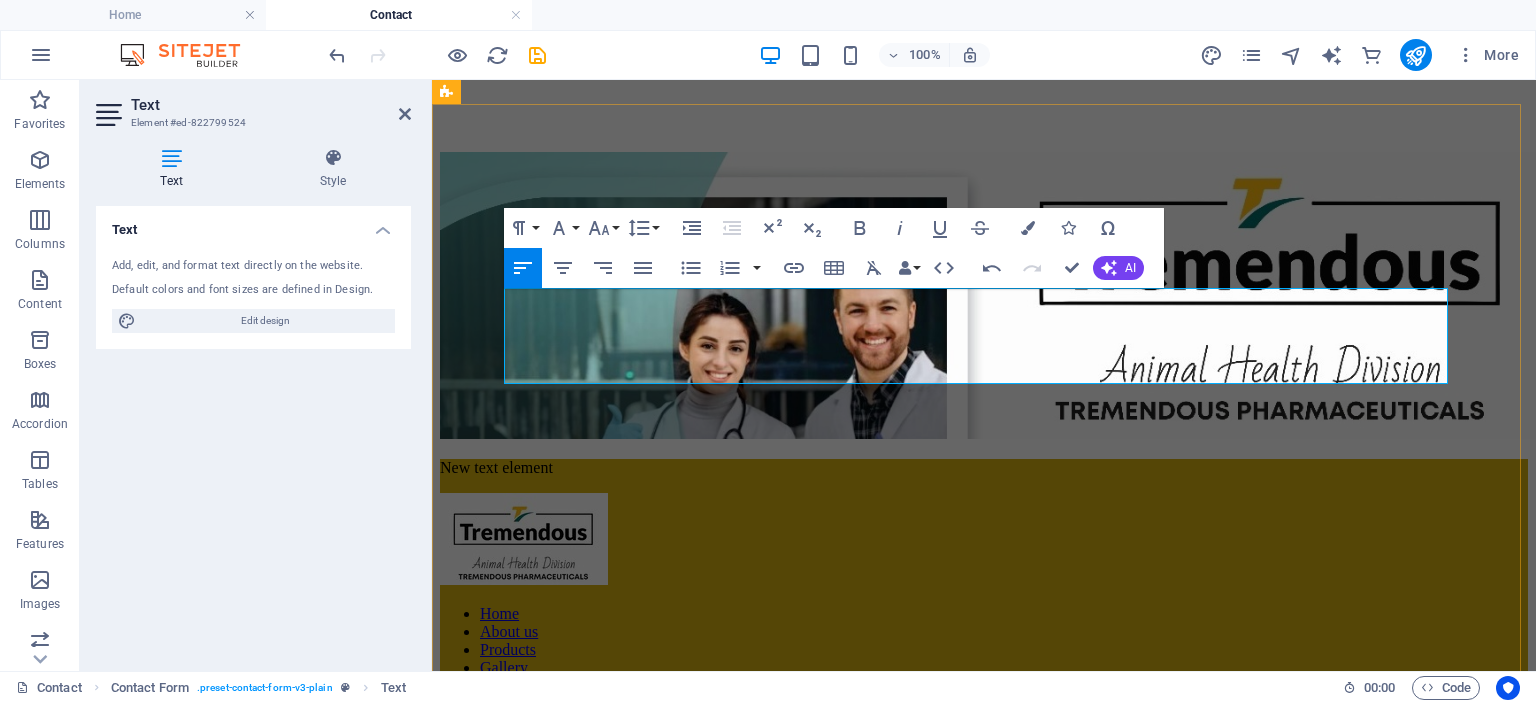 drag, startPoint x: 509, startPoint y: 299, endPoint x: 1048, endPoint y: 367, distance: 543.2725 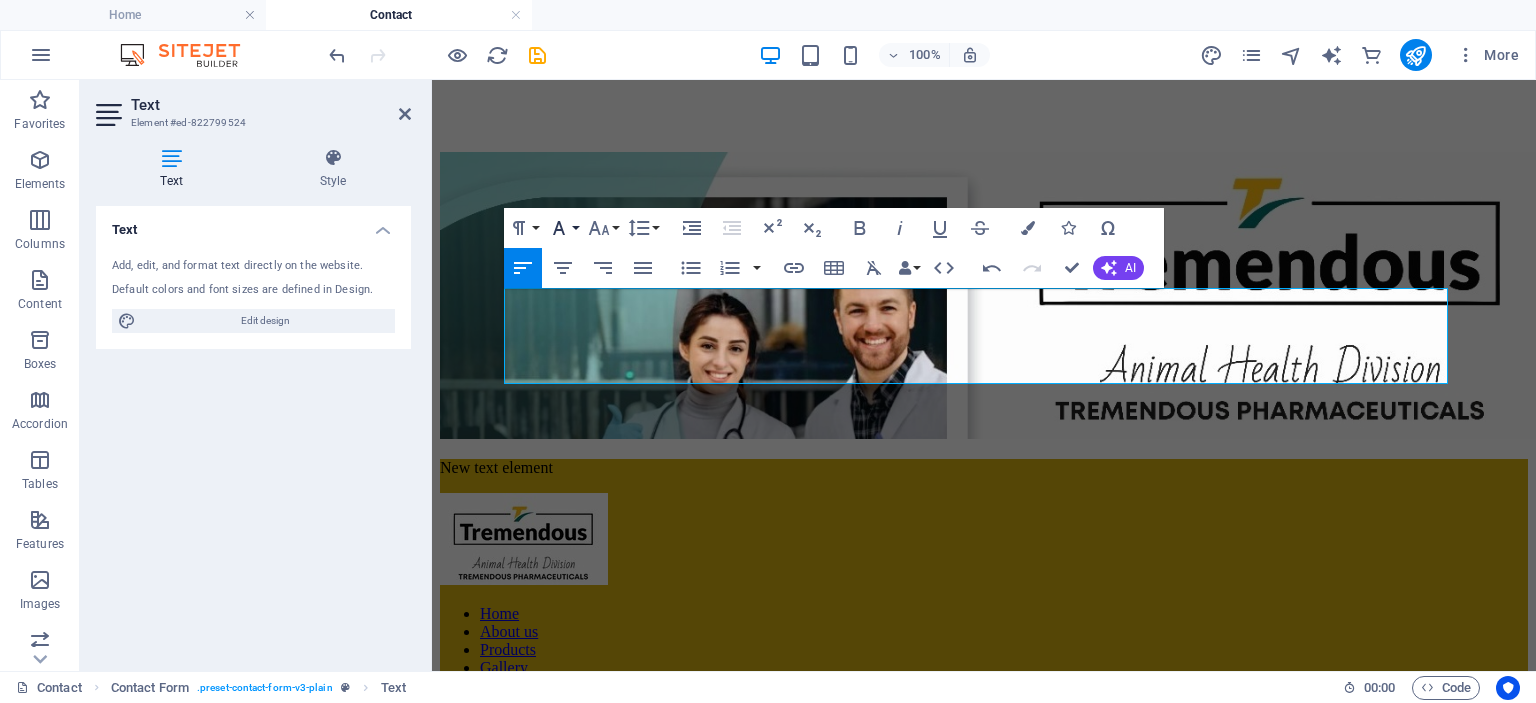 click on "Font Family" at bounding box center [563, 228] 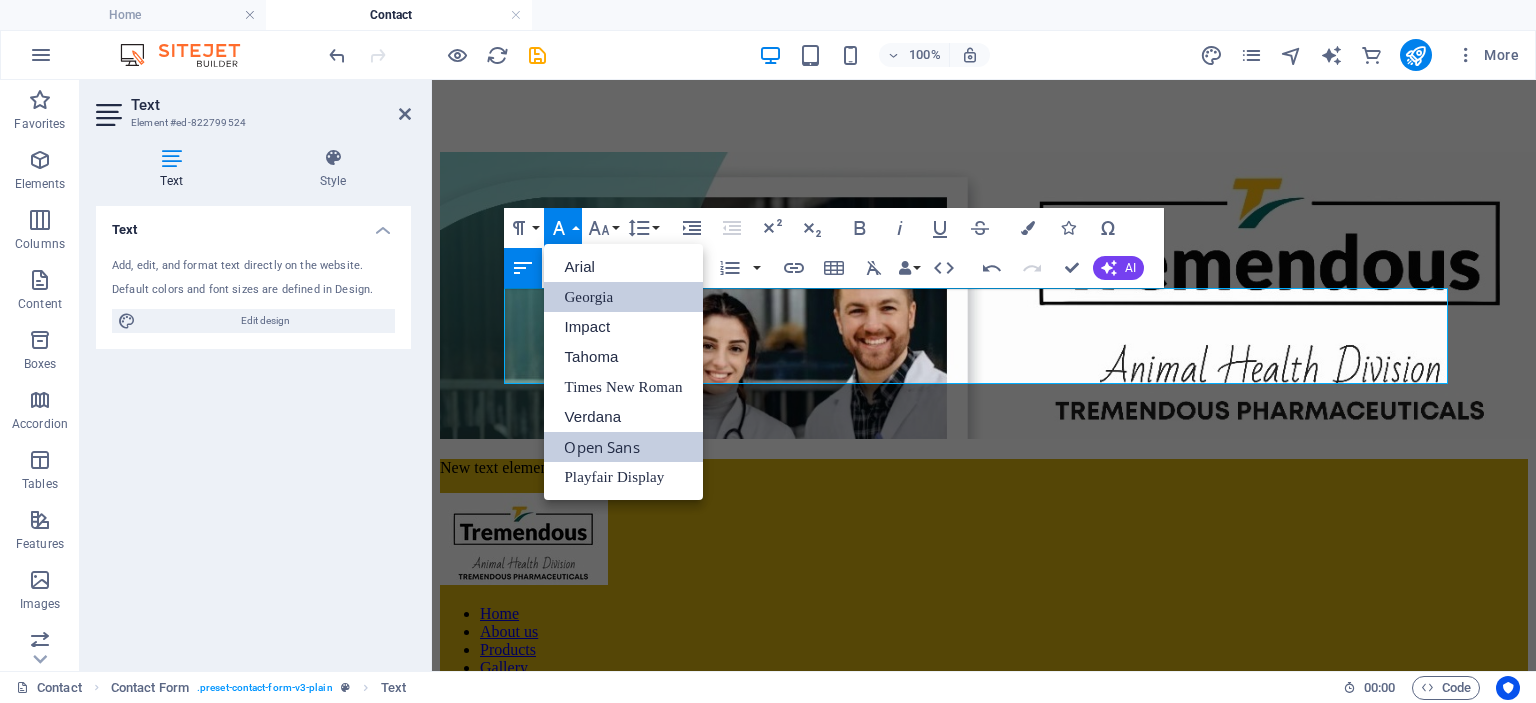 scroll, scrollTop: 0, scrollLeft: 0, axis: both 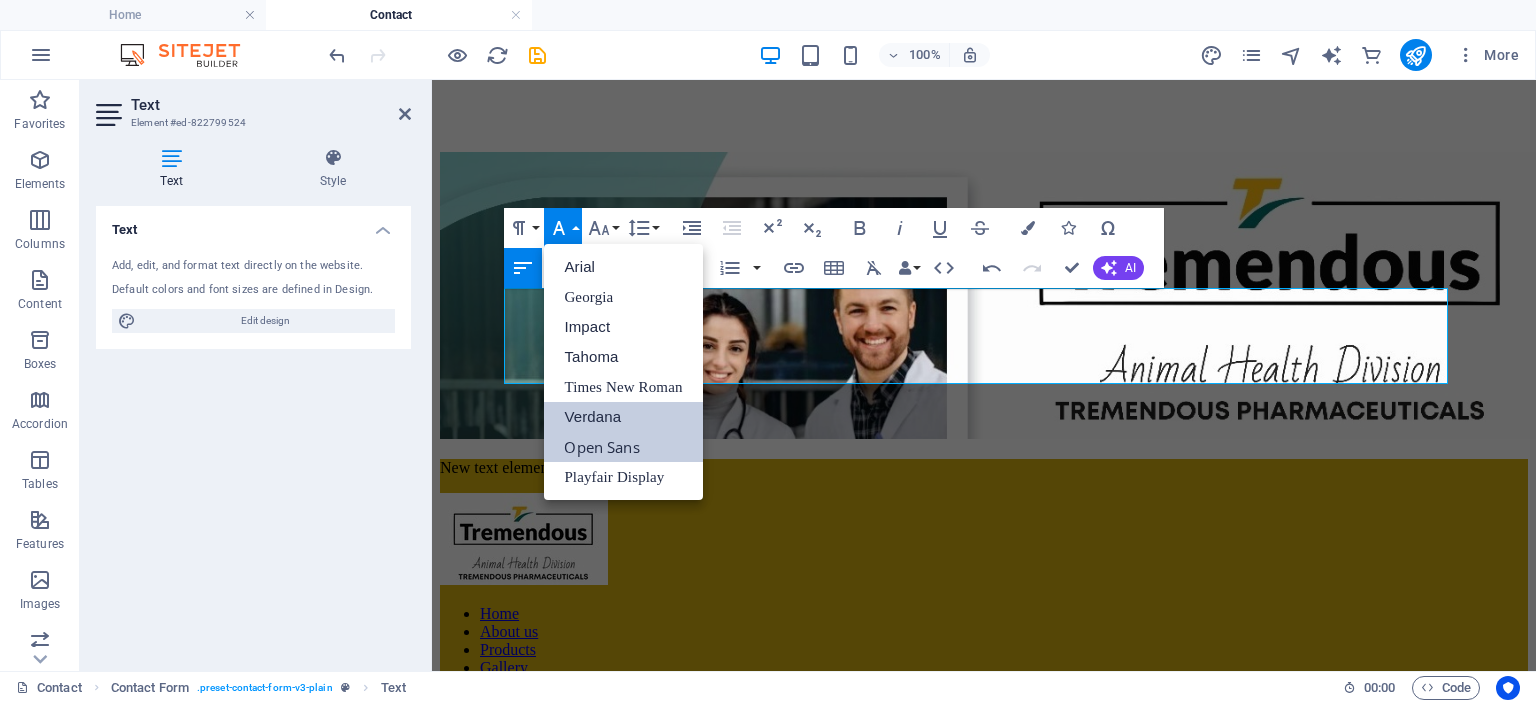 drag, startPoint x: 573, startPoint y: 417, endPoint x: 575, endPoint y: 369, distance: 48.04165 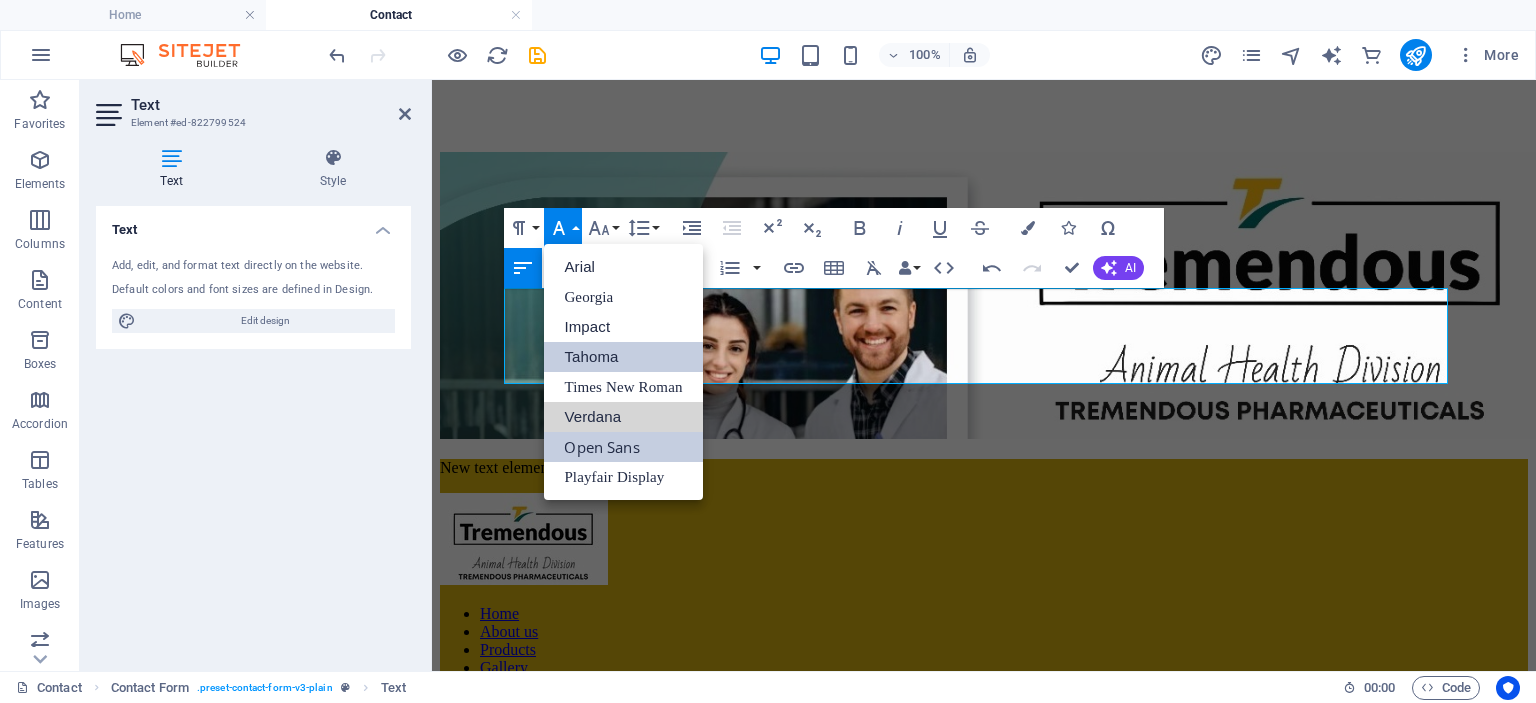 click on "Verdana" at bounding box center [623, 417] 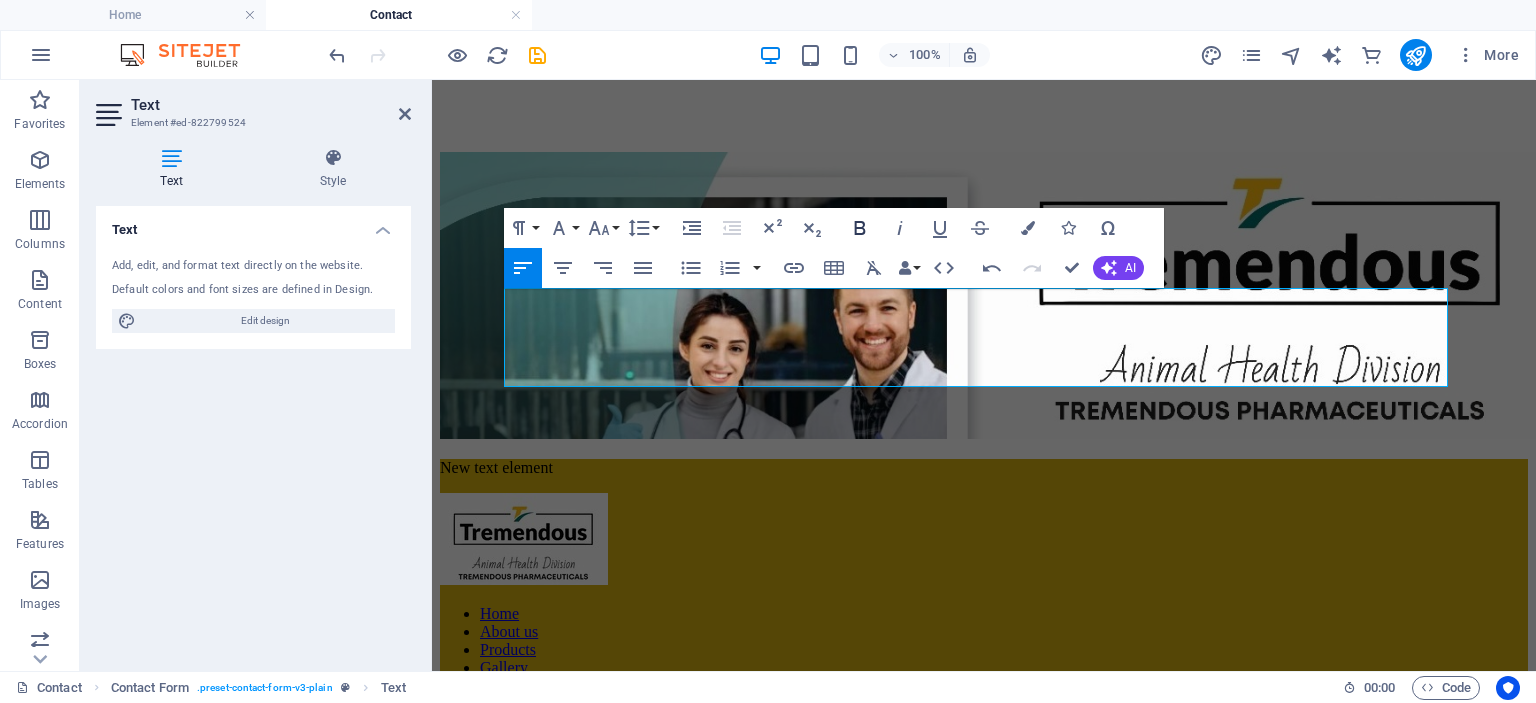 click 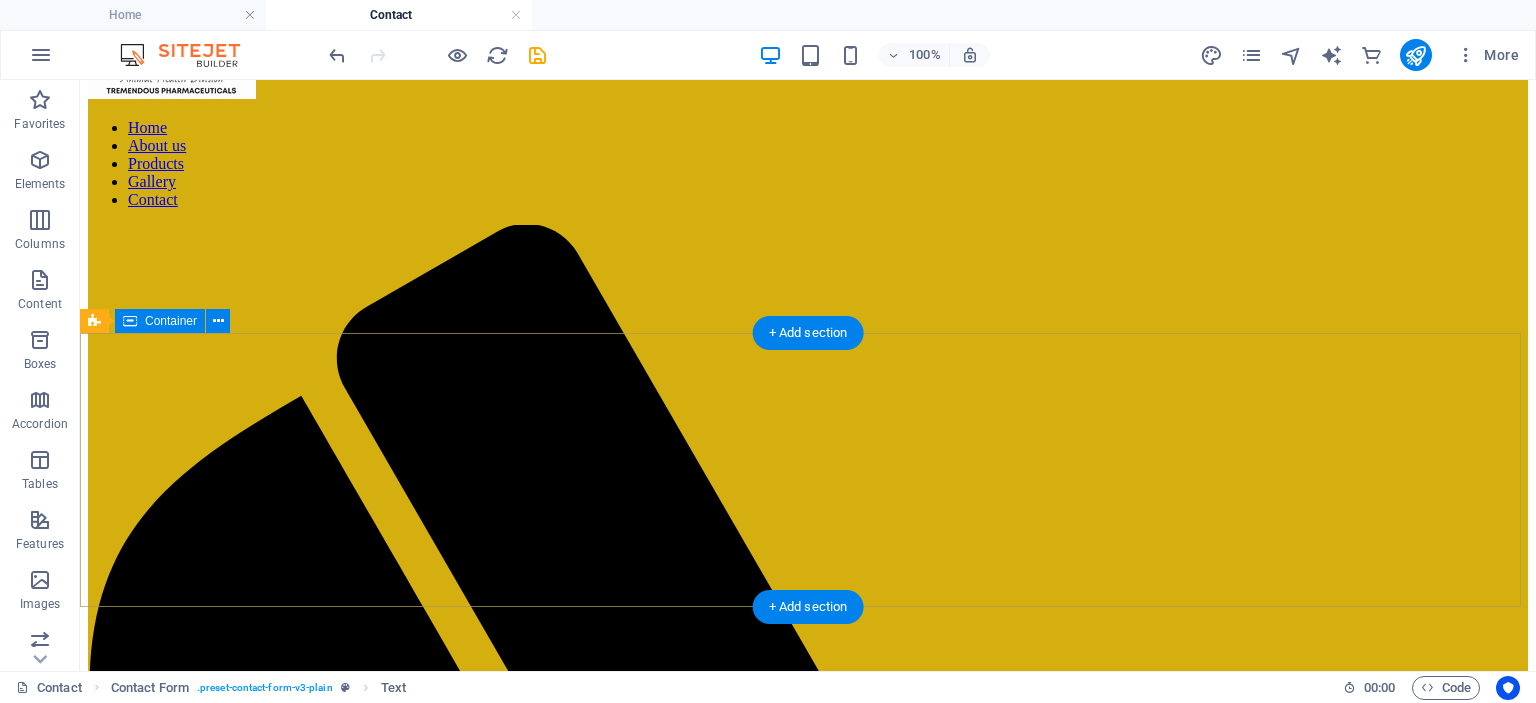 scroll, scrollTop: 1089, scrollLeft: 0, axis: vertical 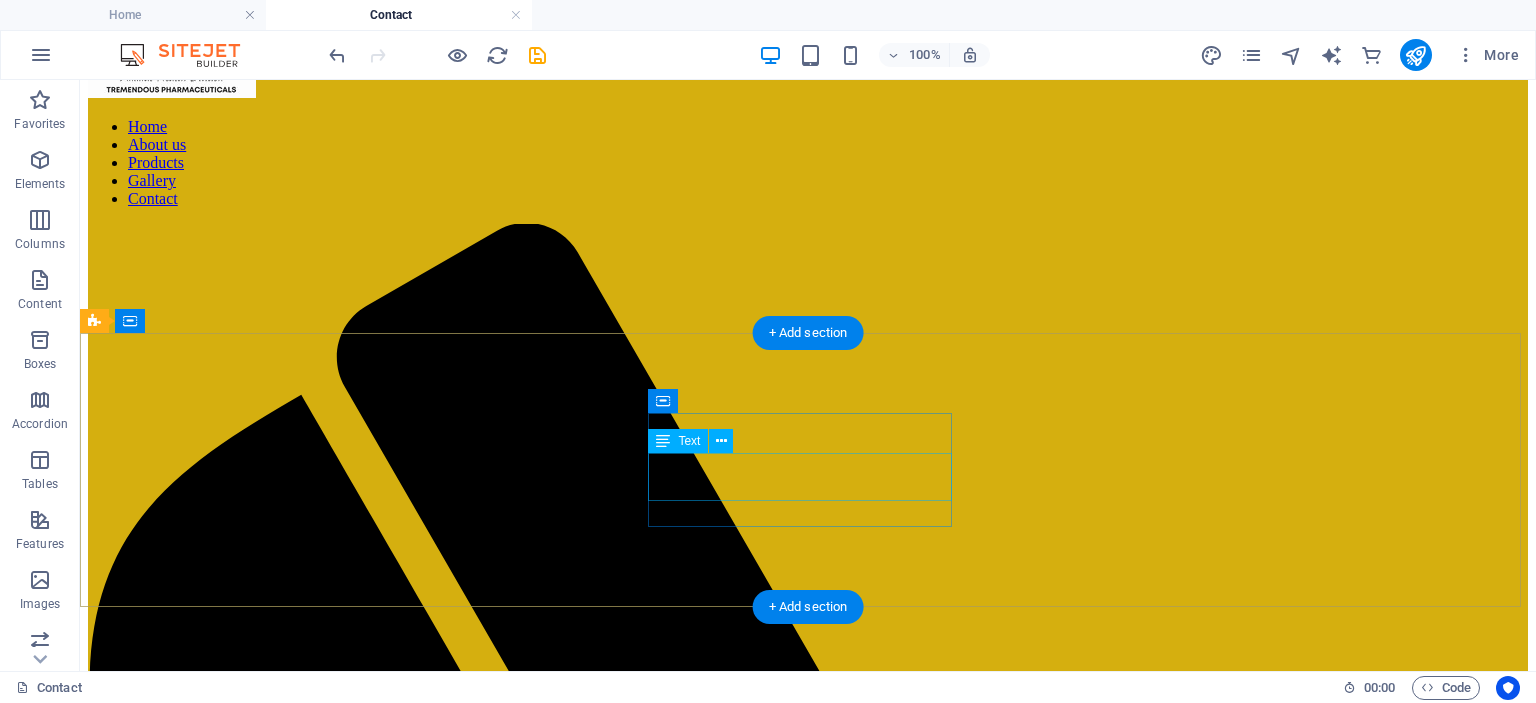 click on "Phone:  +91 9011666799 Mobile:  +91 9011666799" at bounding box center (808, 6306) 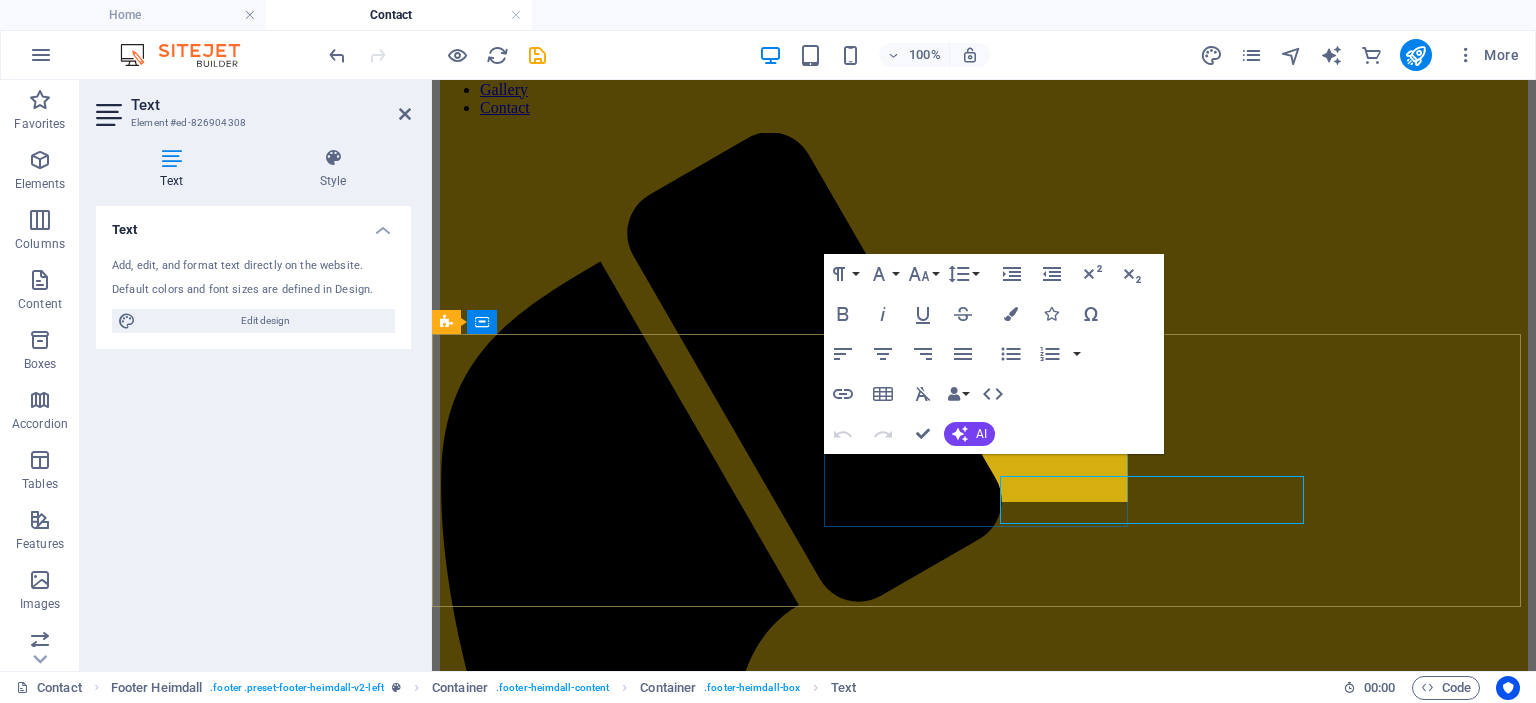 scroll, scrollTop: 1067, scrollLeft: 0, axis: vertical 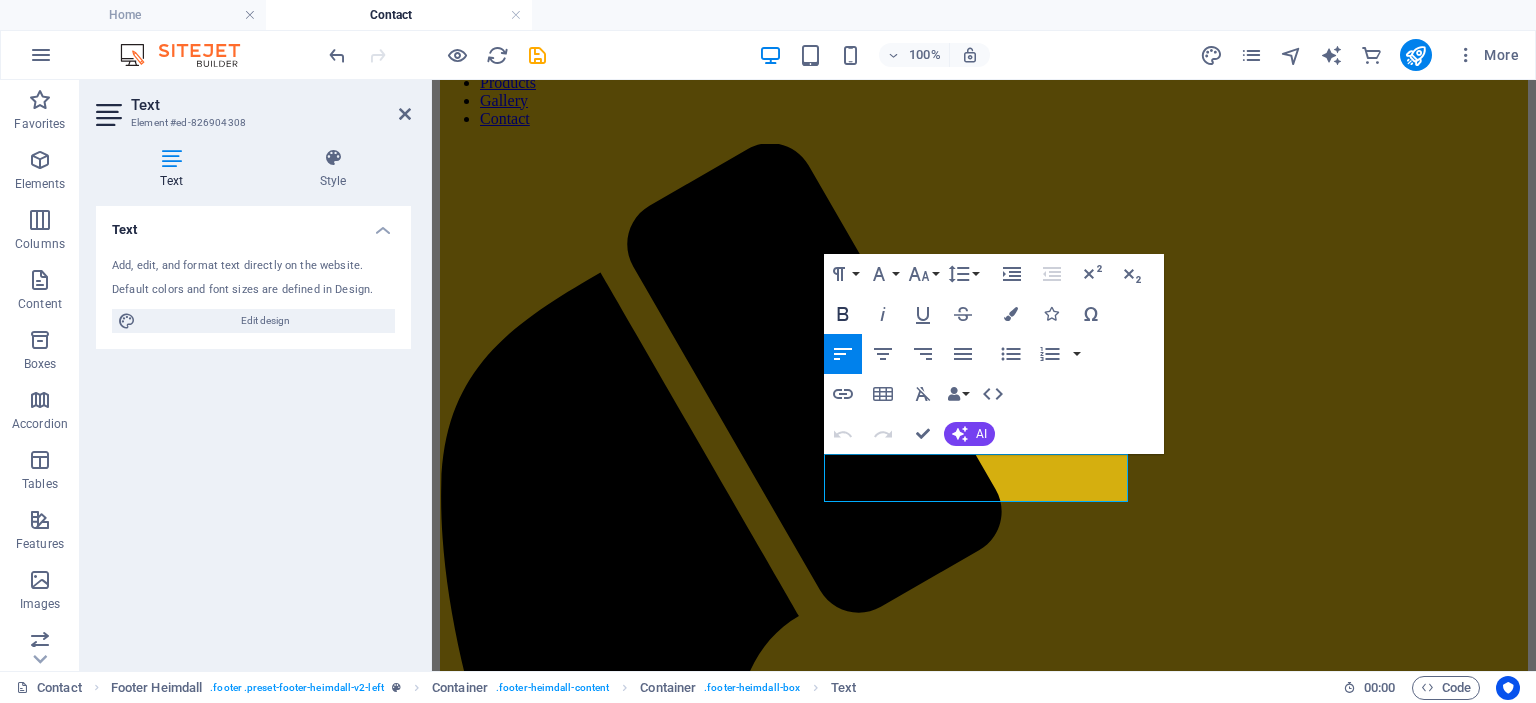 click 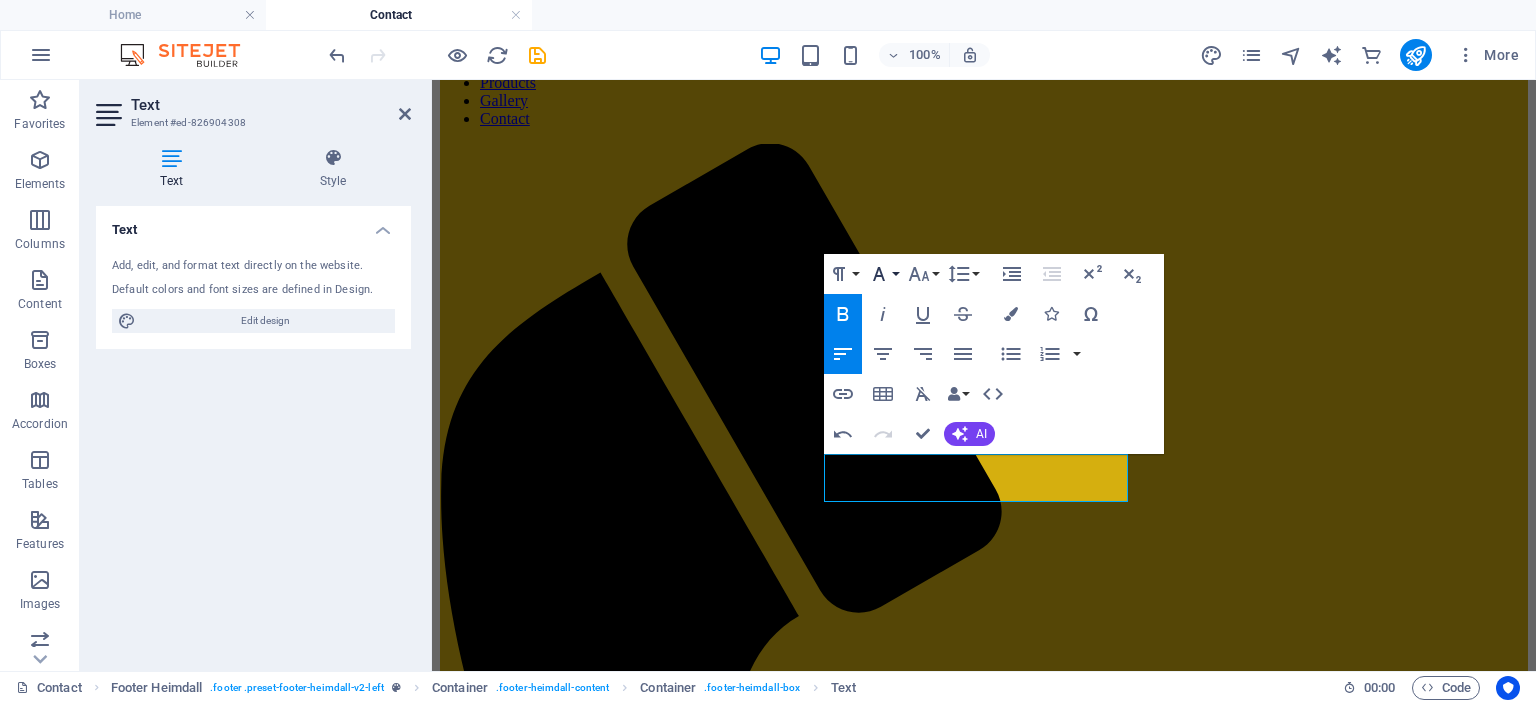click on "Font Family" at bounding box center [883, 274] 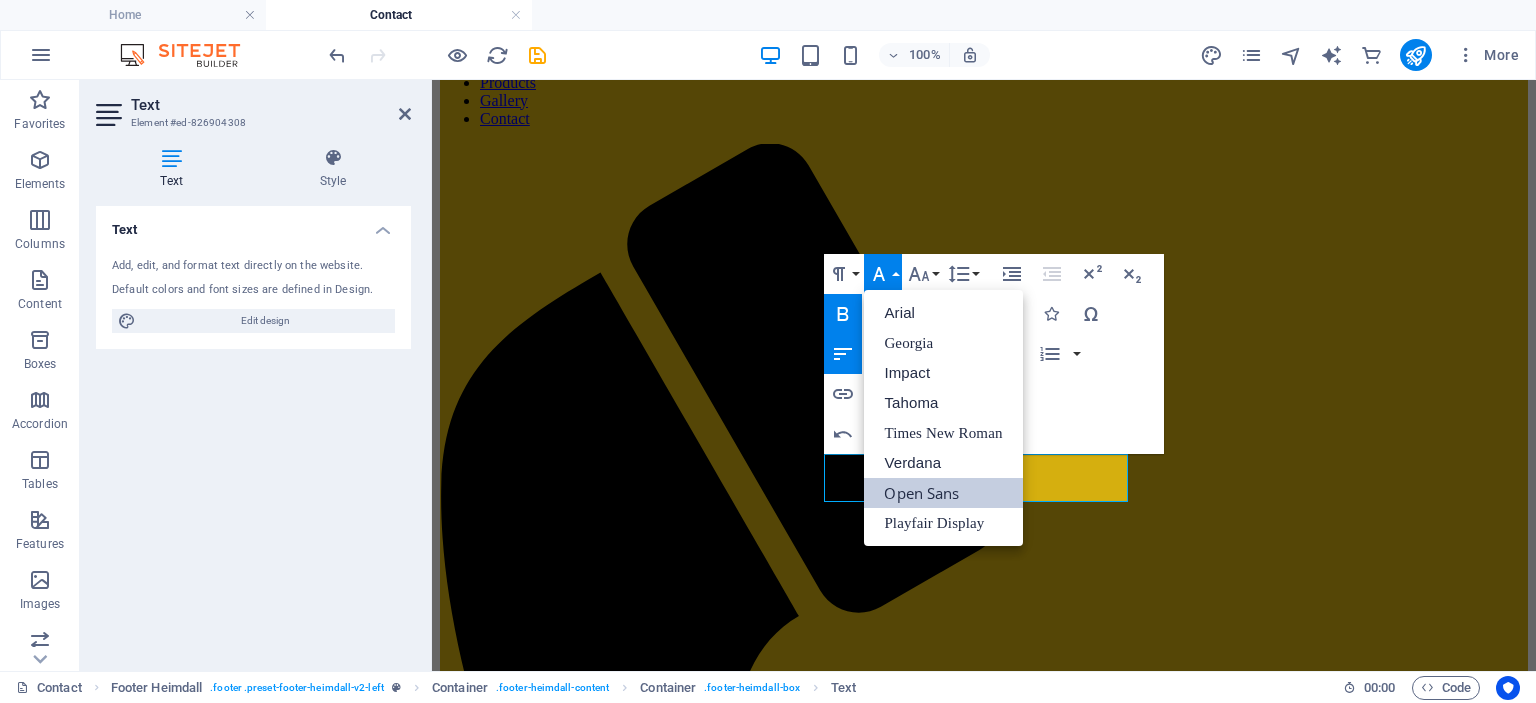 scroll, scrollTop: 0, scrollLeft: 0, axis: both 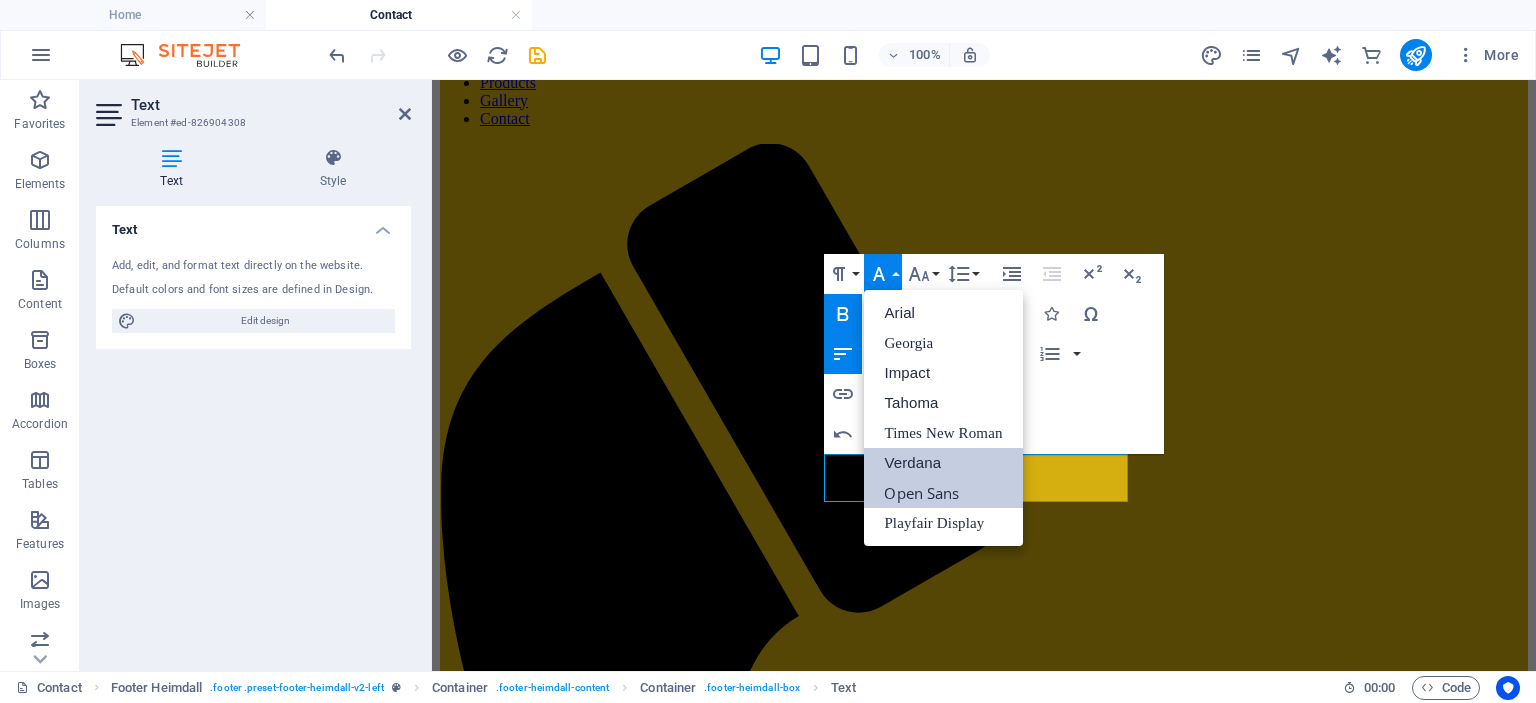 click on "Verdana" at bounding box center [943, 463] 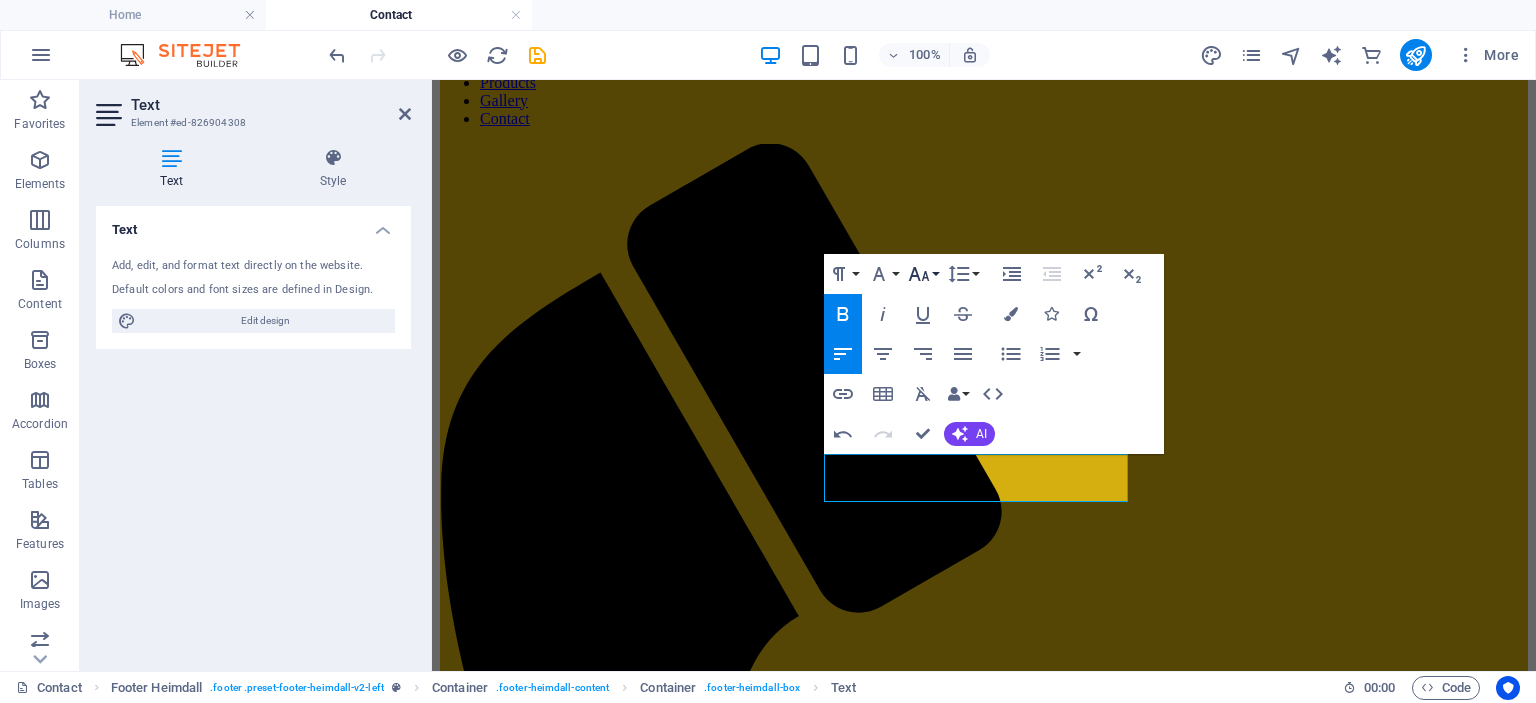 click on "Font Size" at bounding box center [923, 274] 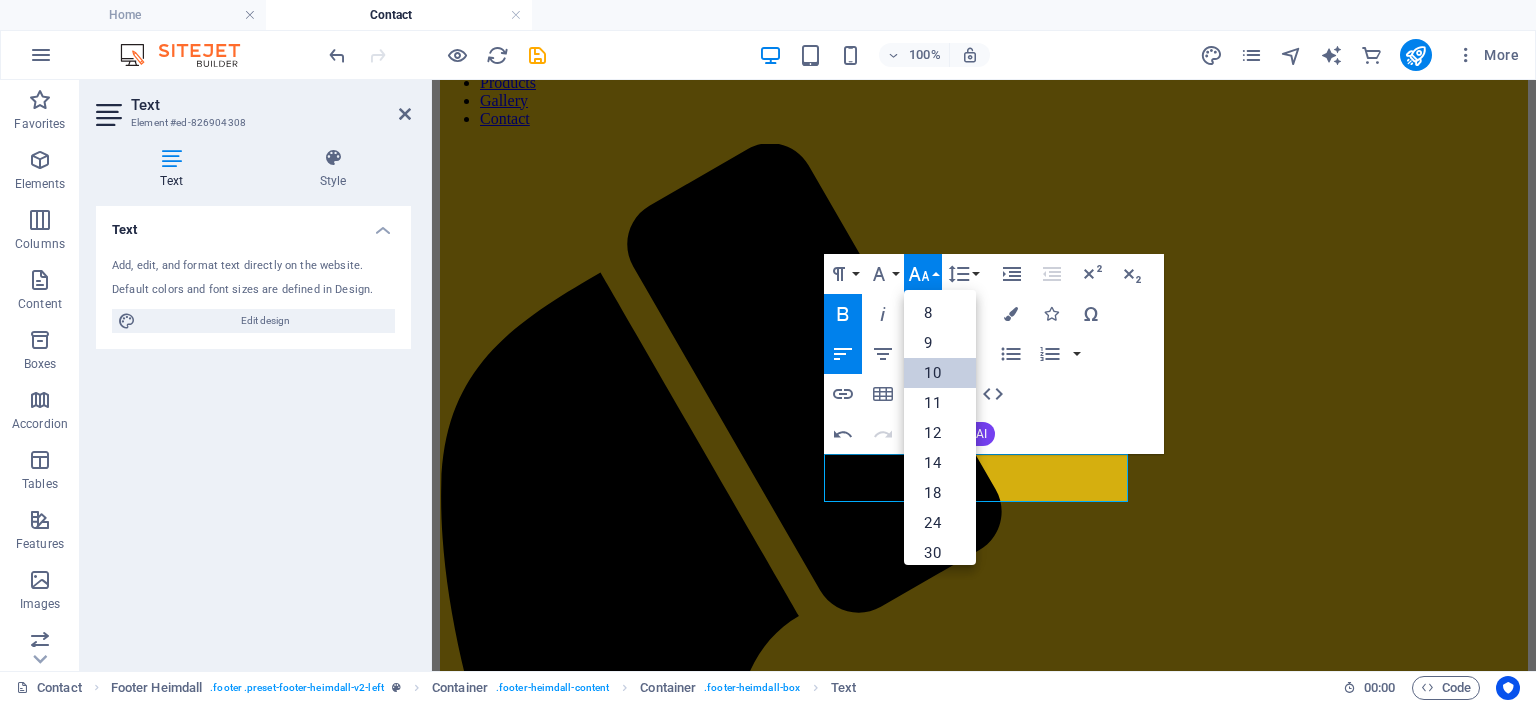 click on "10" at bounding box center [940, 373] 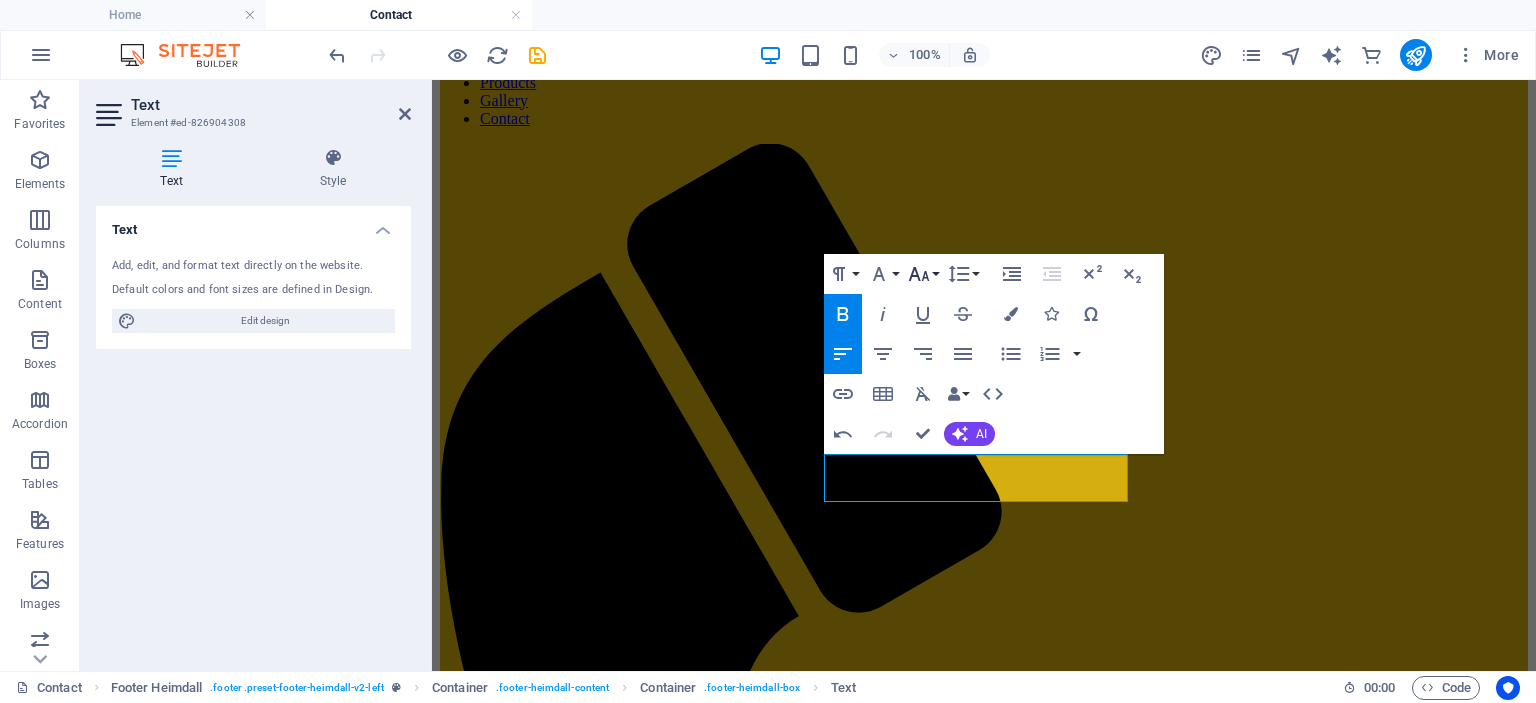 click 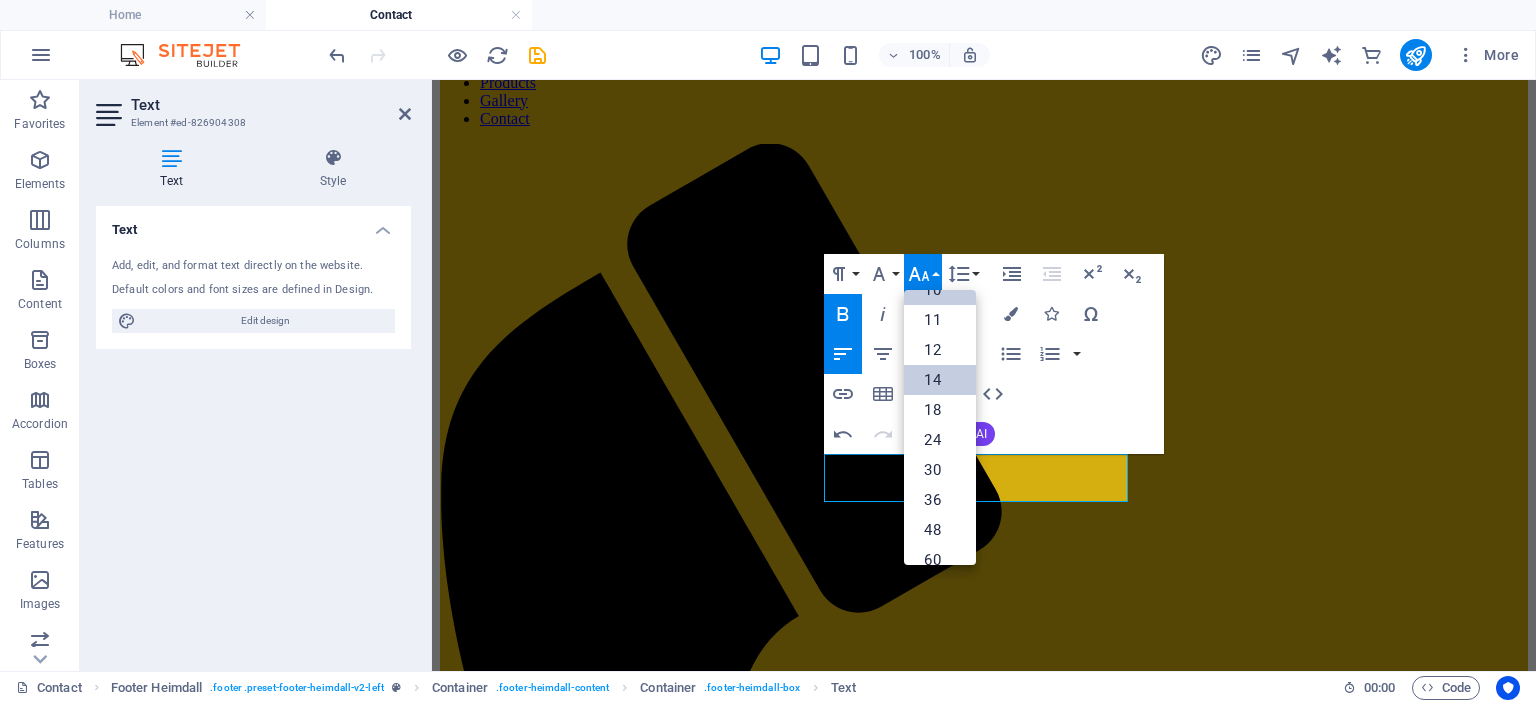 click on "14" at bounding box center [940, 380] 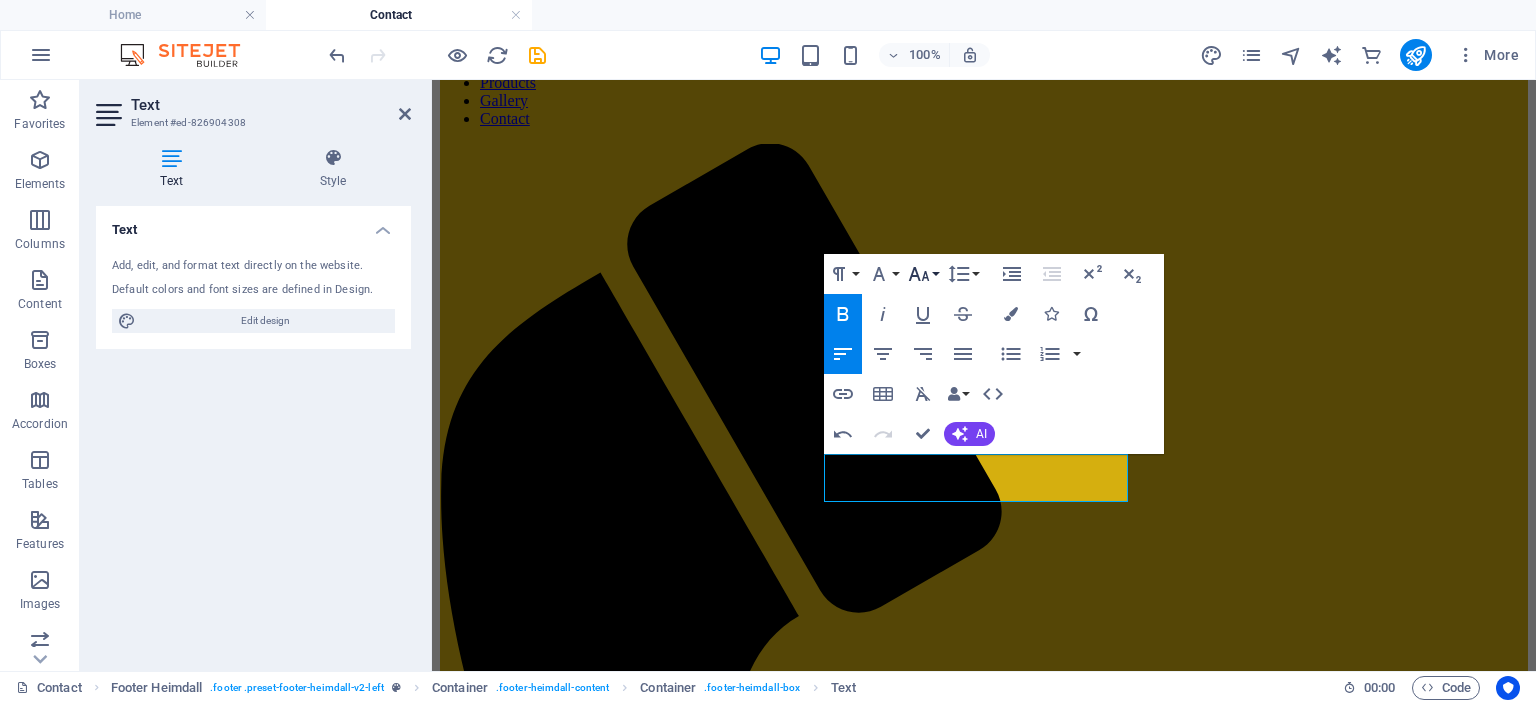 click on "Font Size" at bounding box center (923, 274) 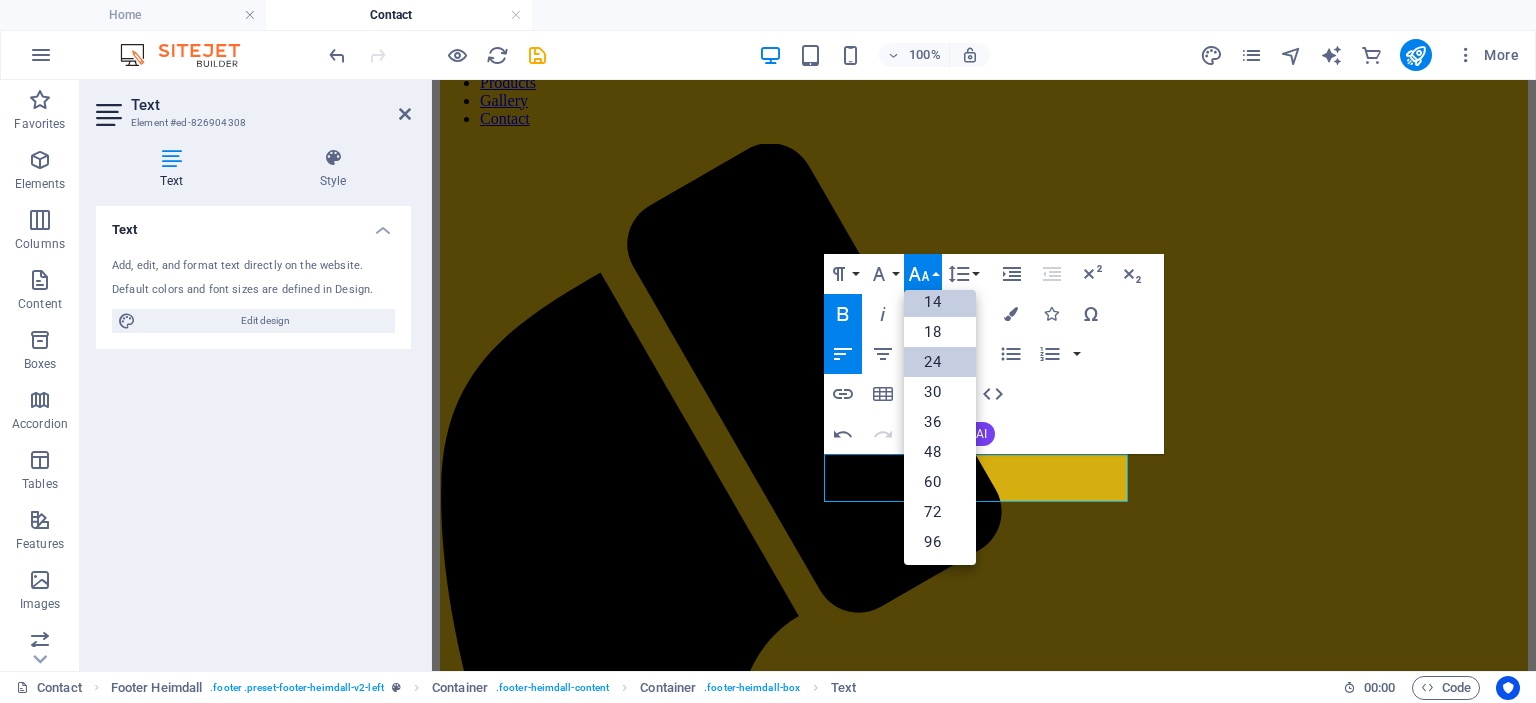 scroll, scrollTop: 160, scrollLeft: 0, axis: vertical 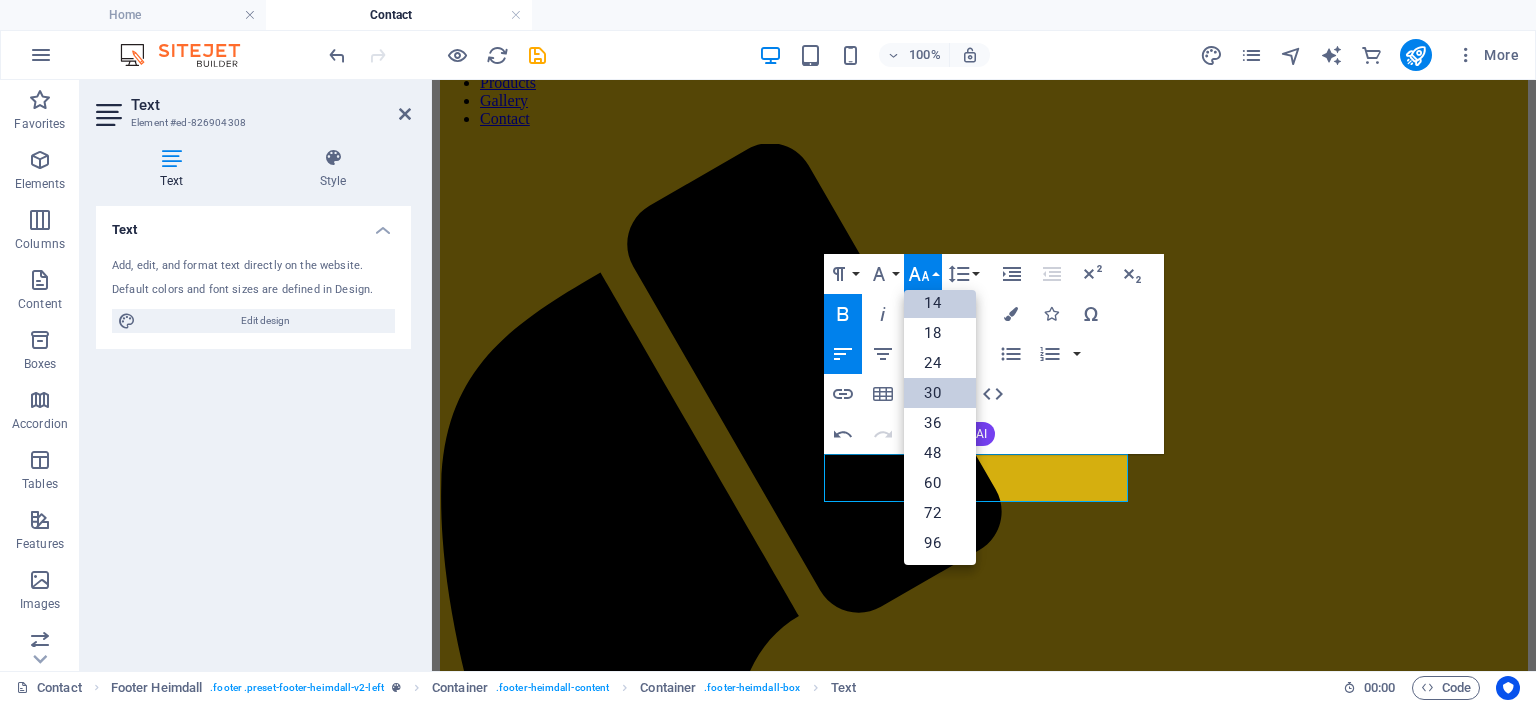 click on "30" at bounding box center (940, 393) 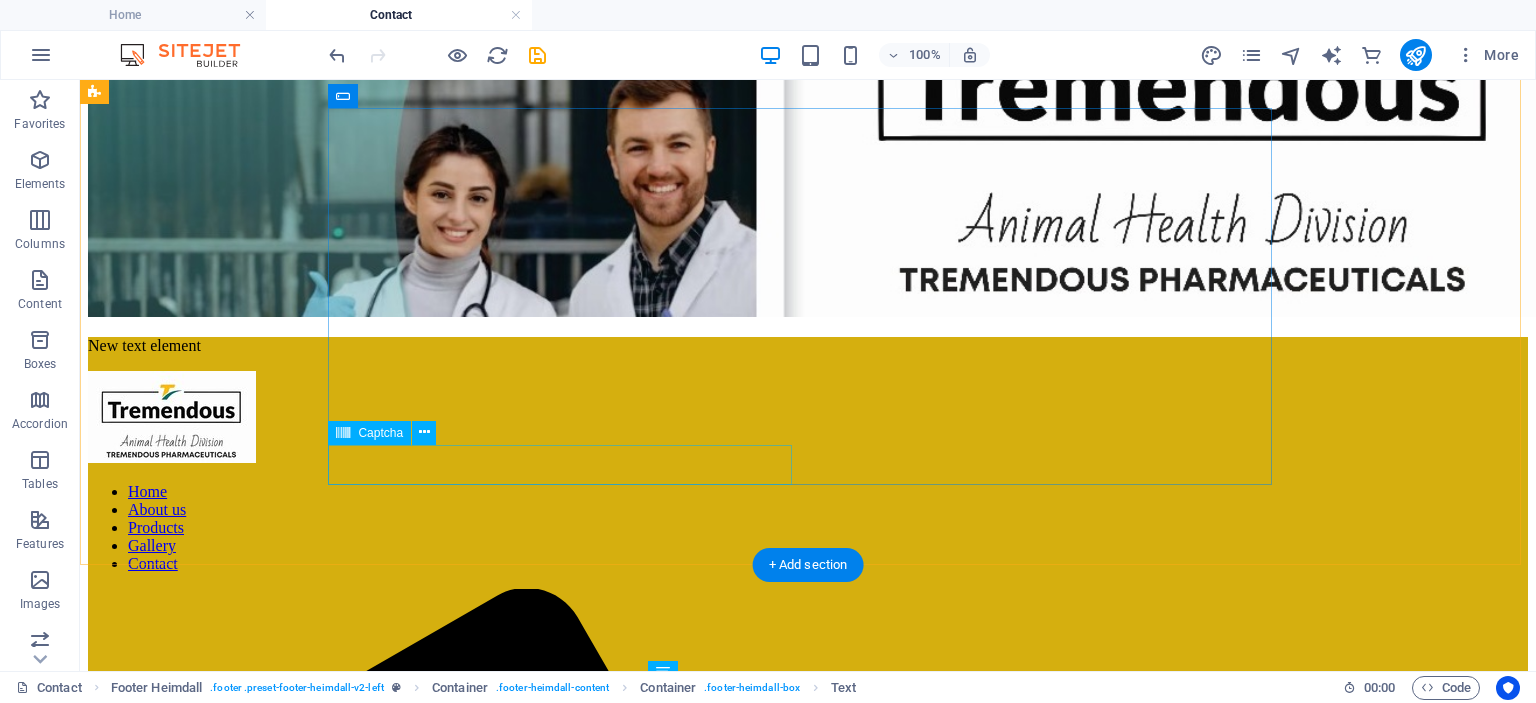 scroll, scrollTop: 667, scrollLeft: 0, axis: vertical 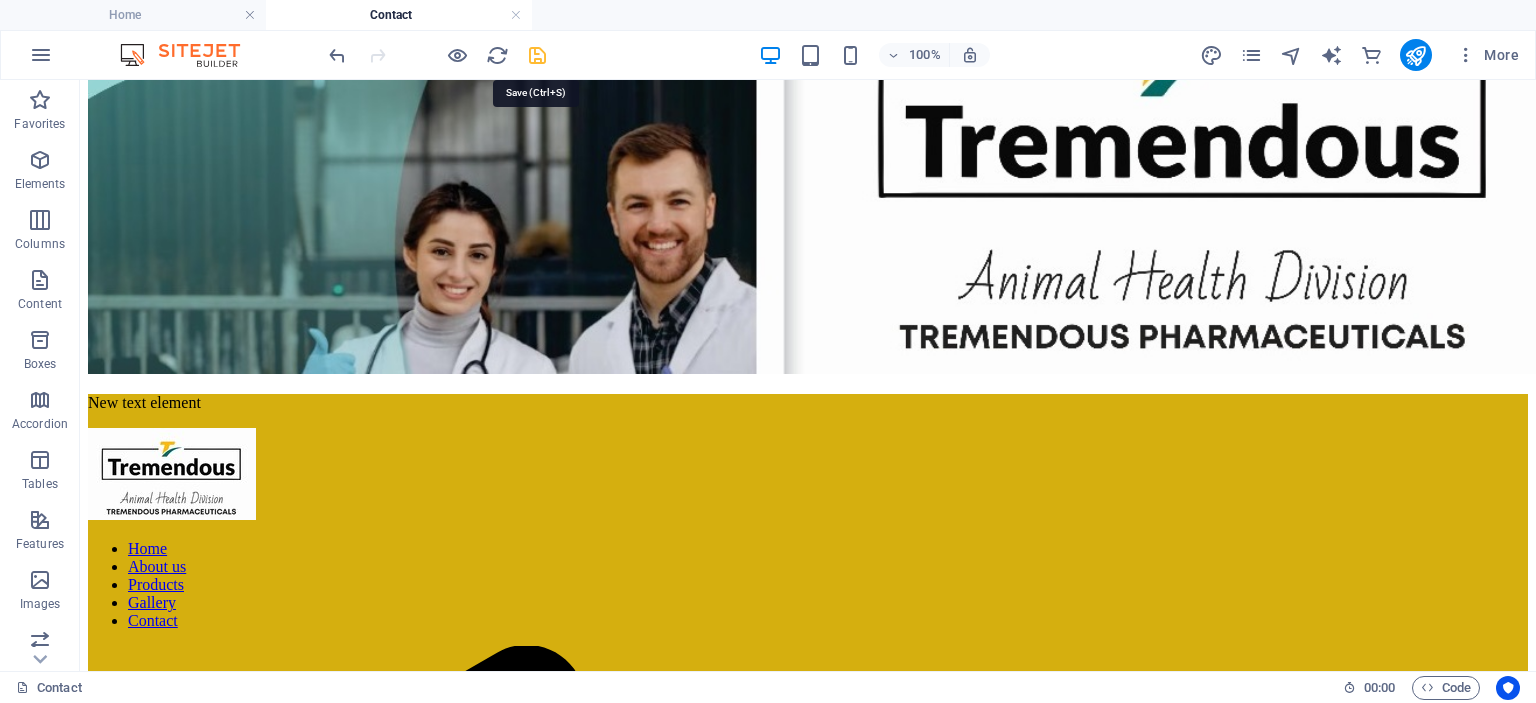 click at bounding box center [537, 55] 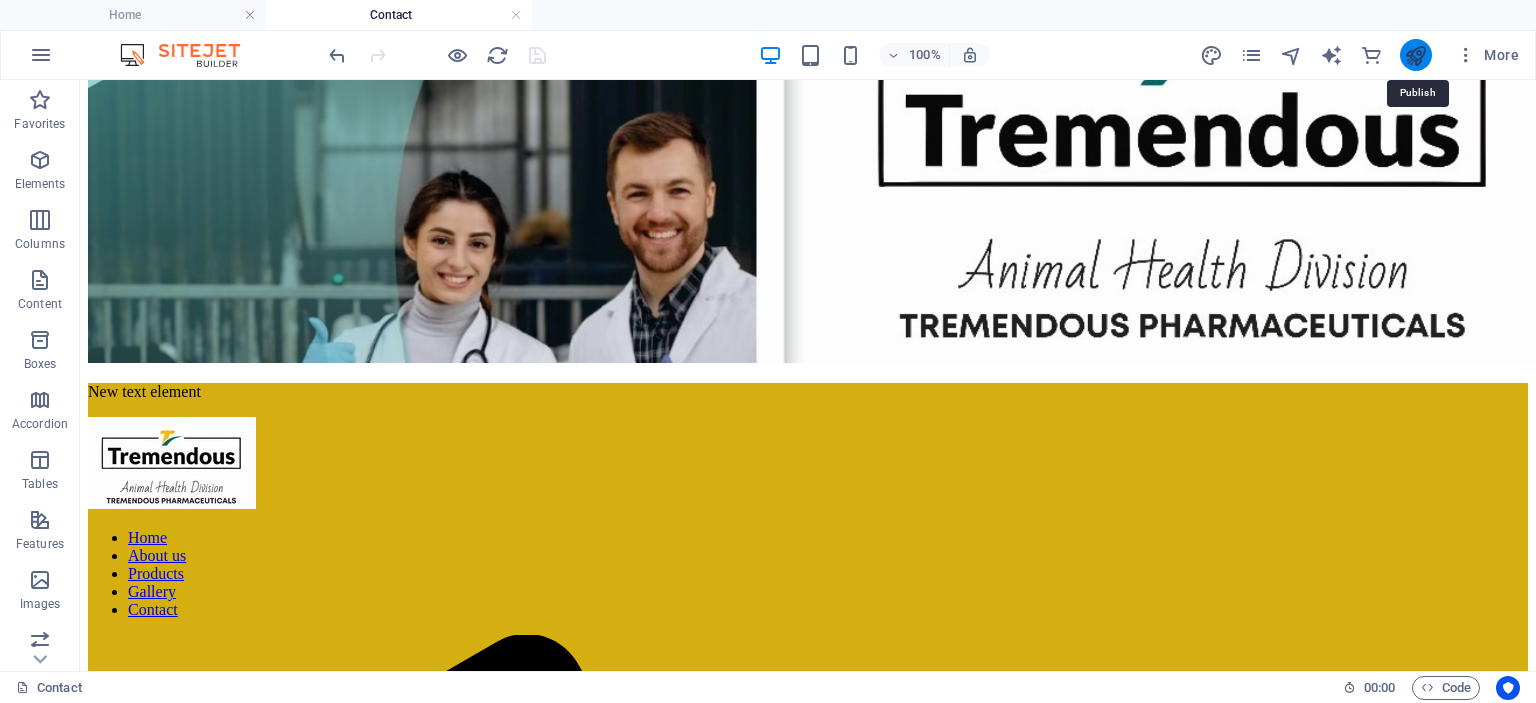 click at bounding box center [1415, 55] 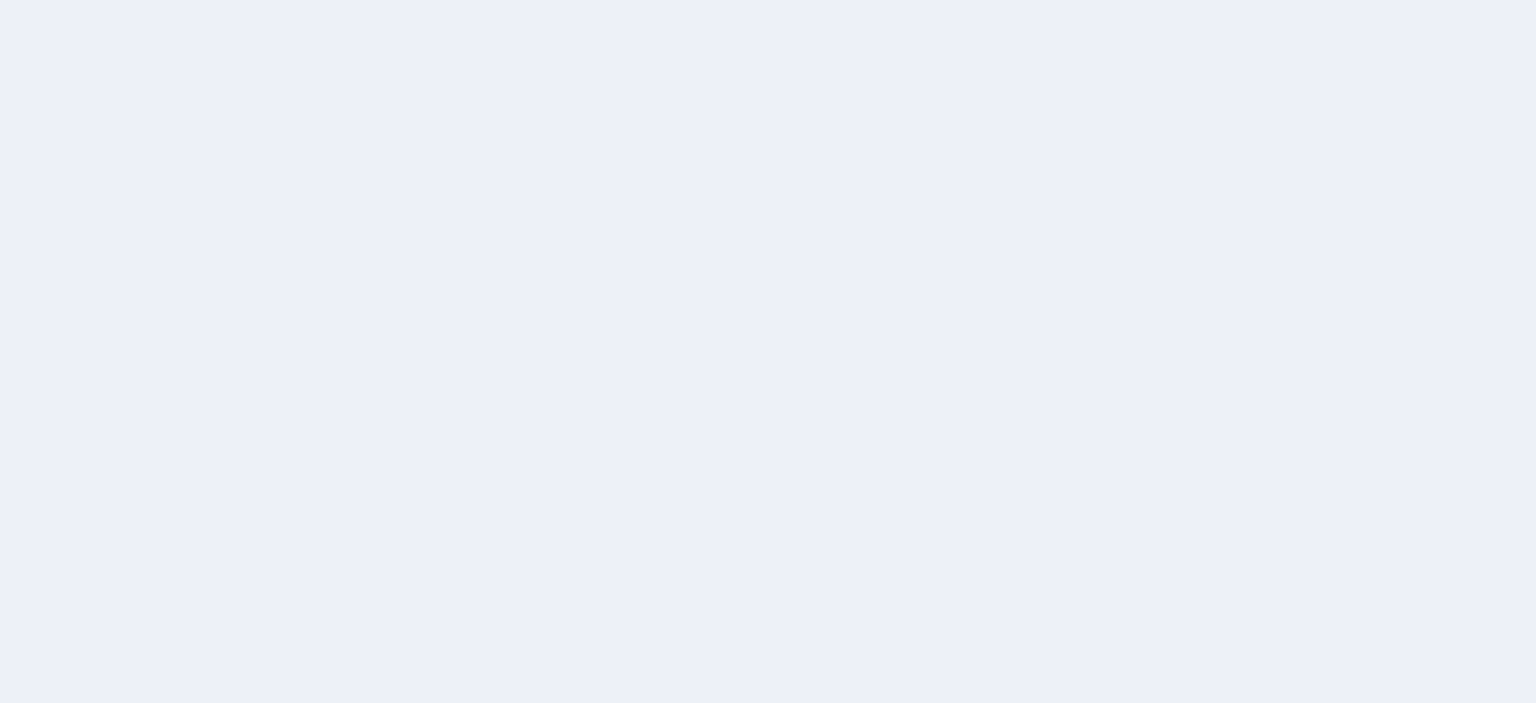scroll, scrollTop: 0, scrollLeft: 0, axis: both 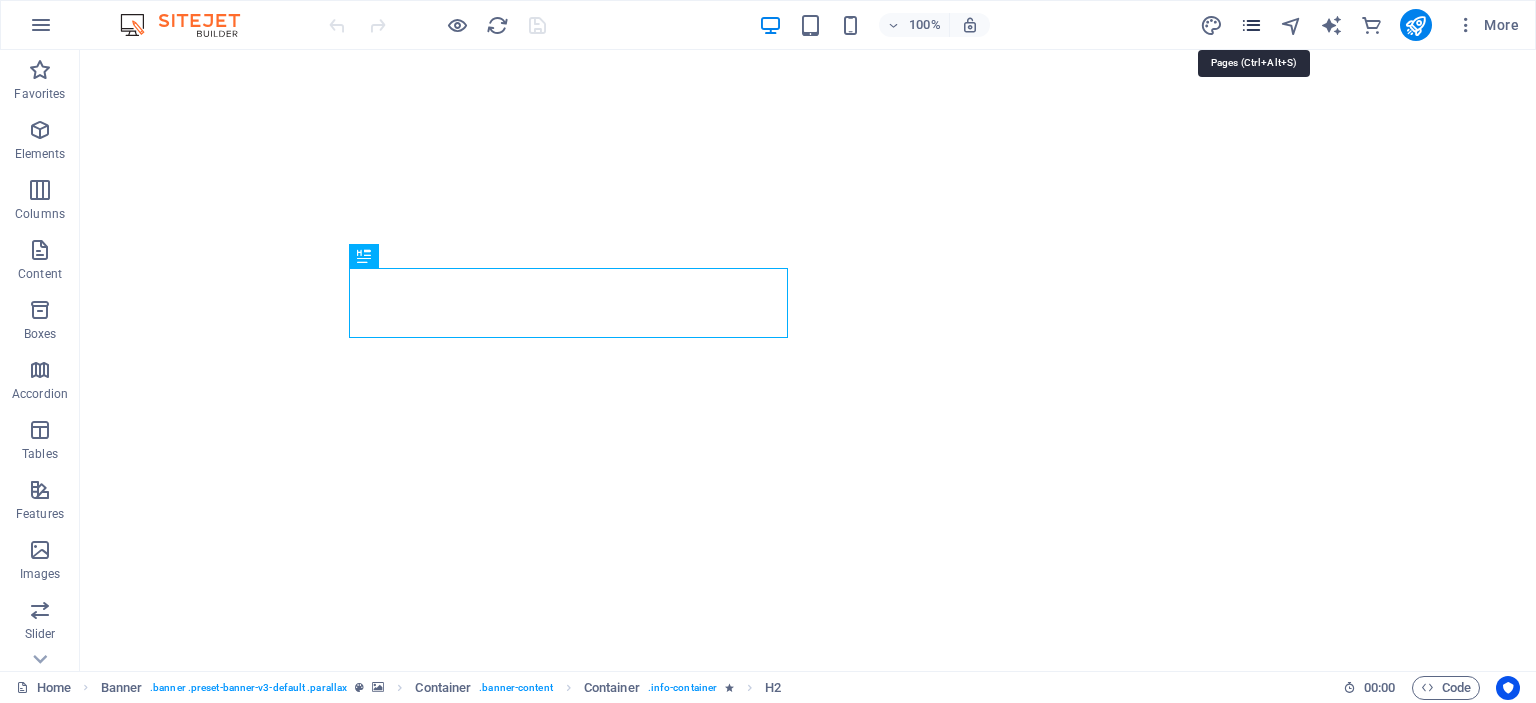 click at bounding box center (1251, 25) 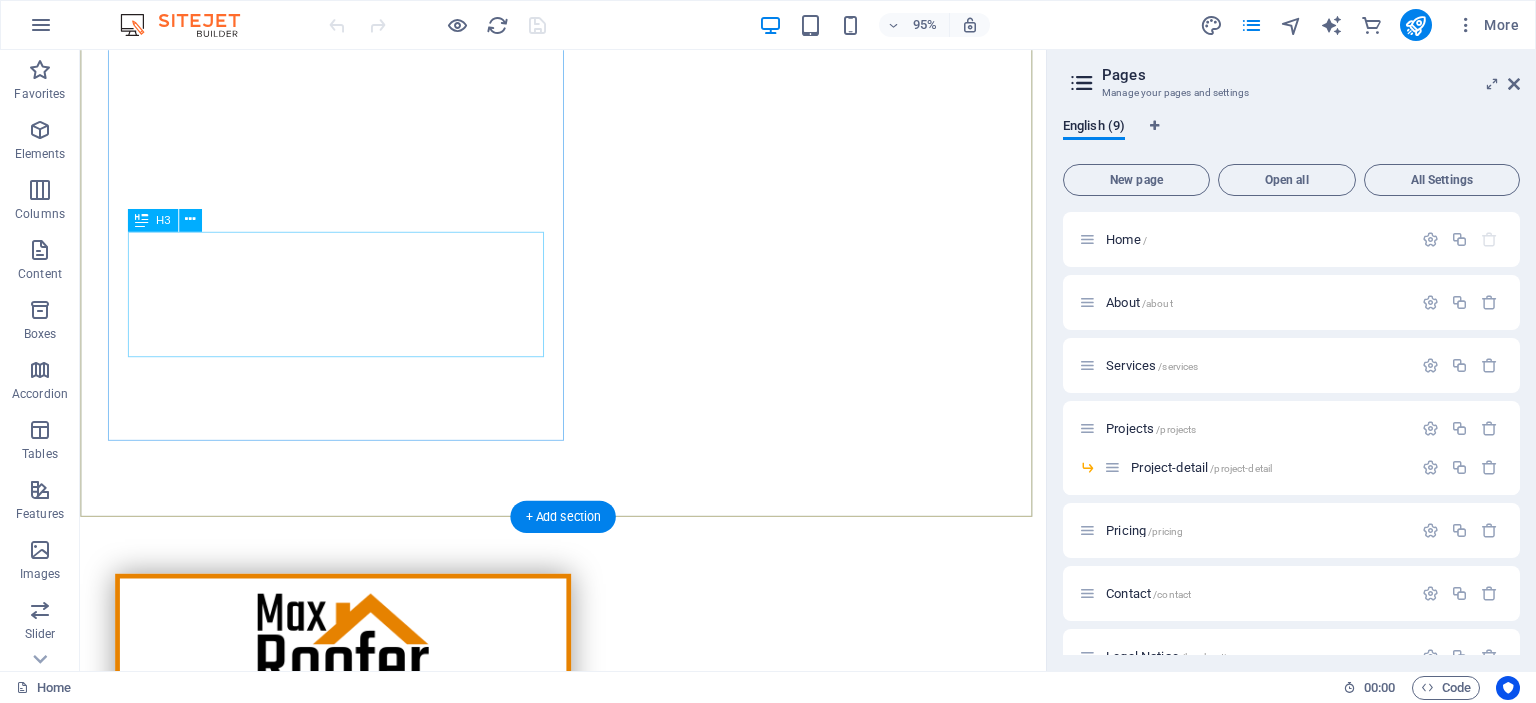 scroll, scrollTop: 0, scrollLeft: 0, axis: both 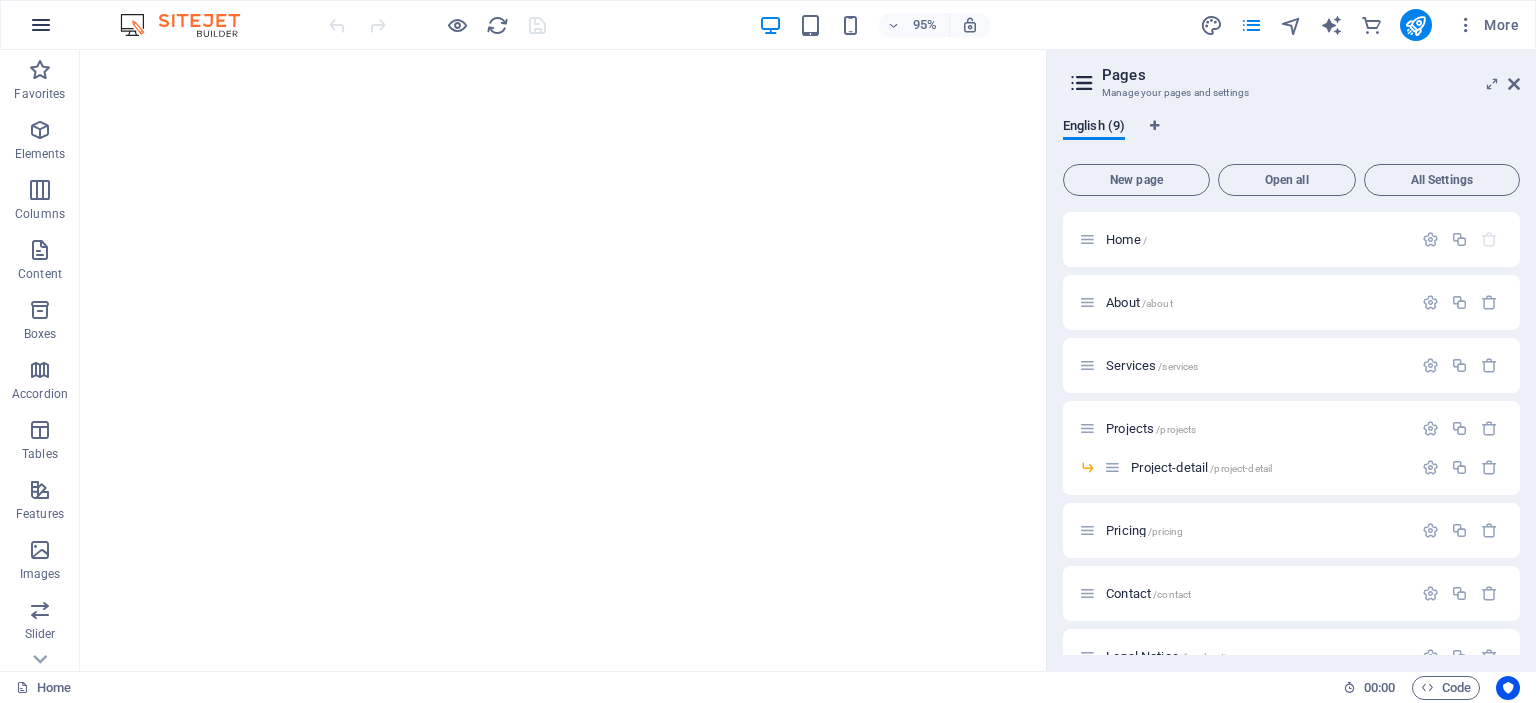 click at bounding box center (41, 25) 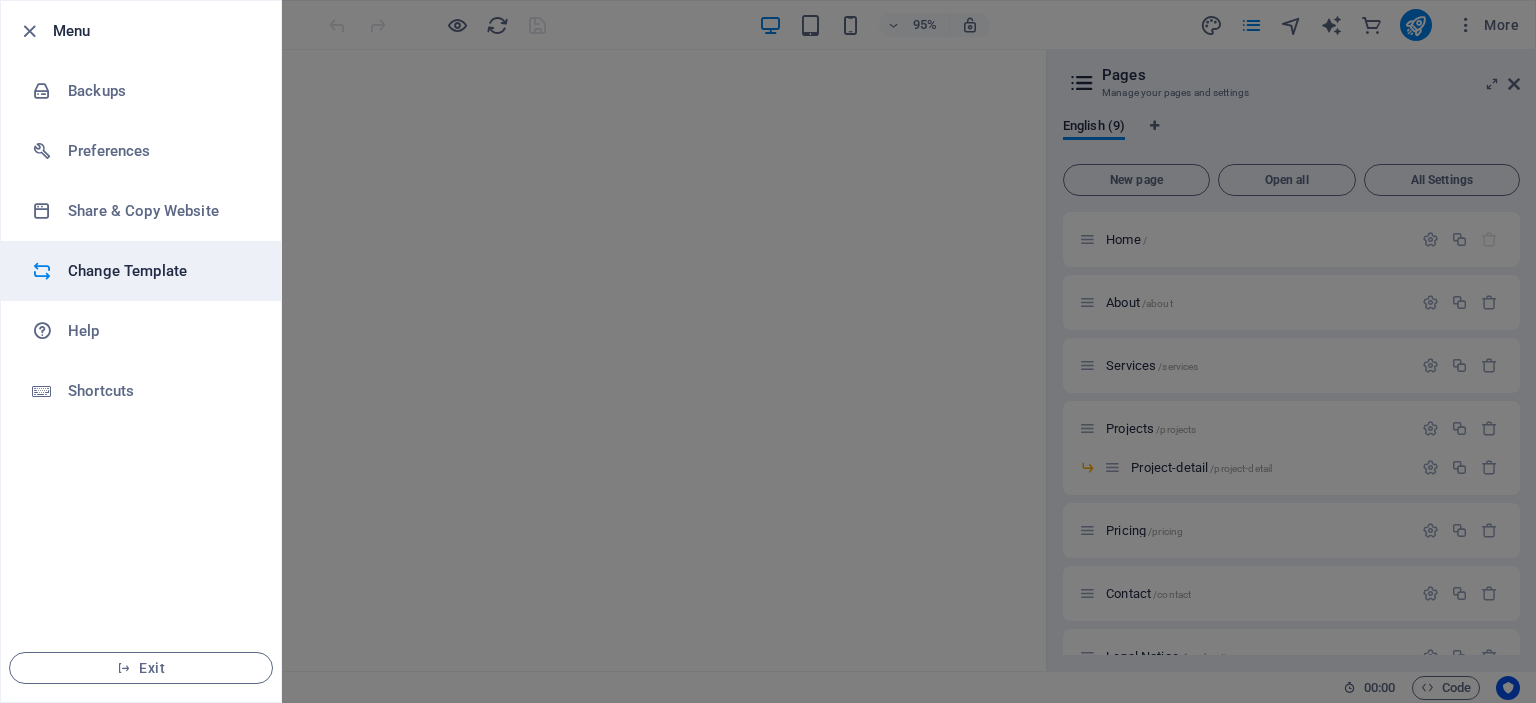click on "Change Template" at bounding box center [160, 271] 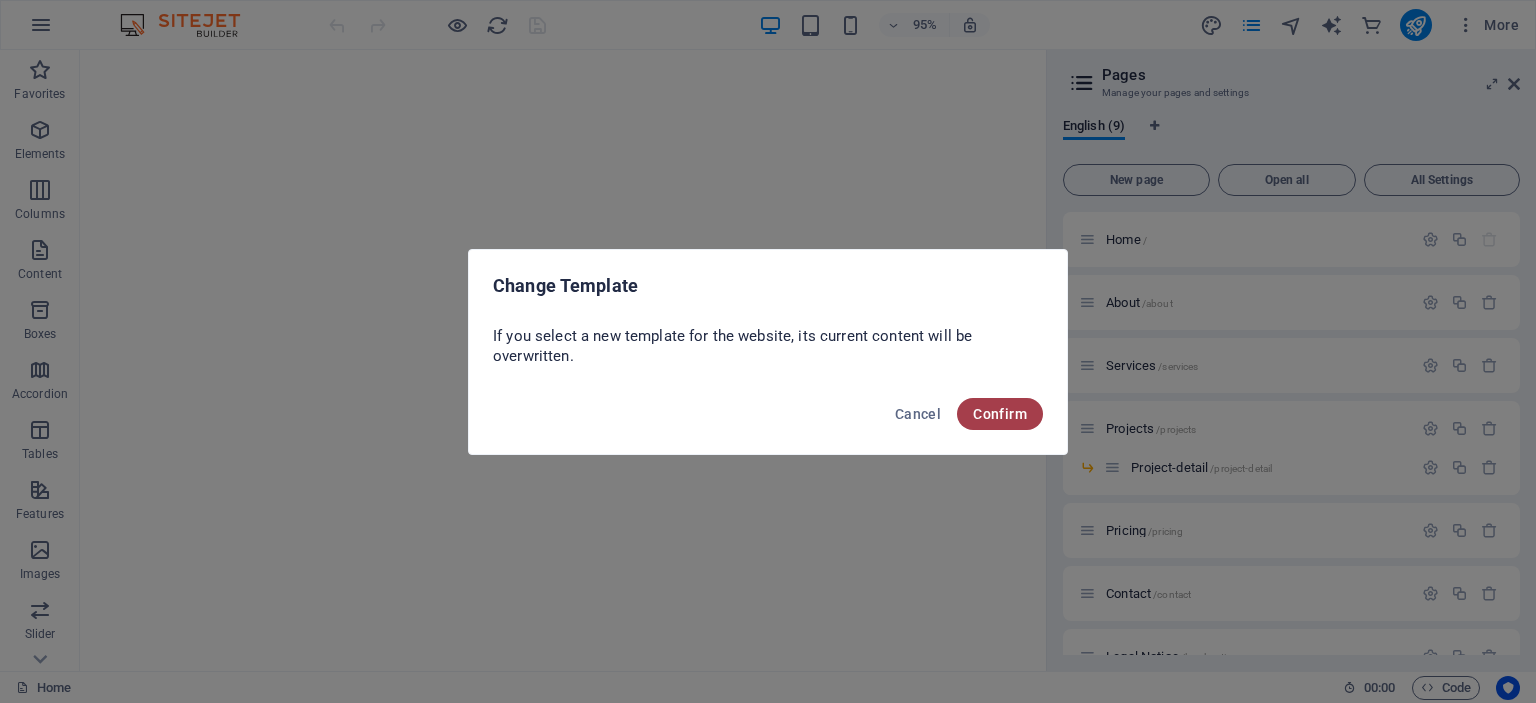 click on "Confirm" at bounding box center (1000, 414) 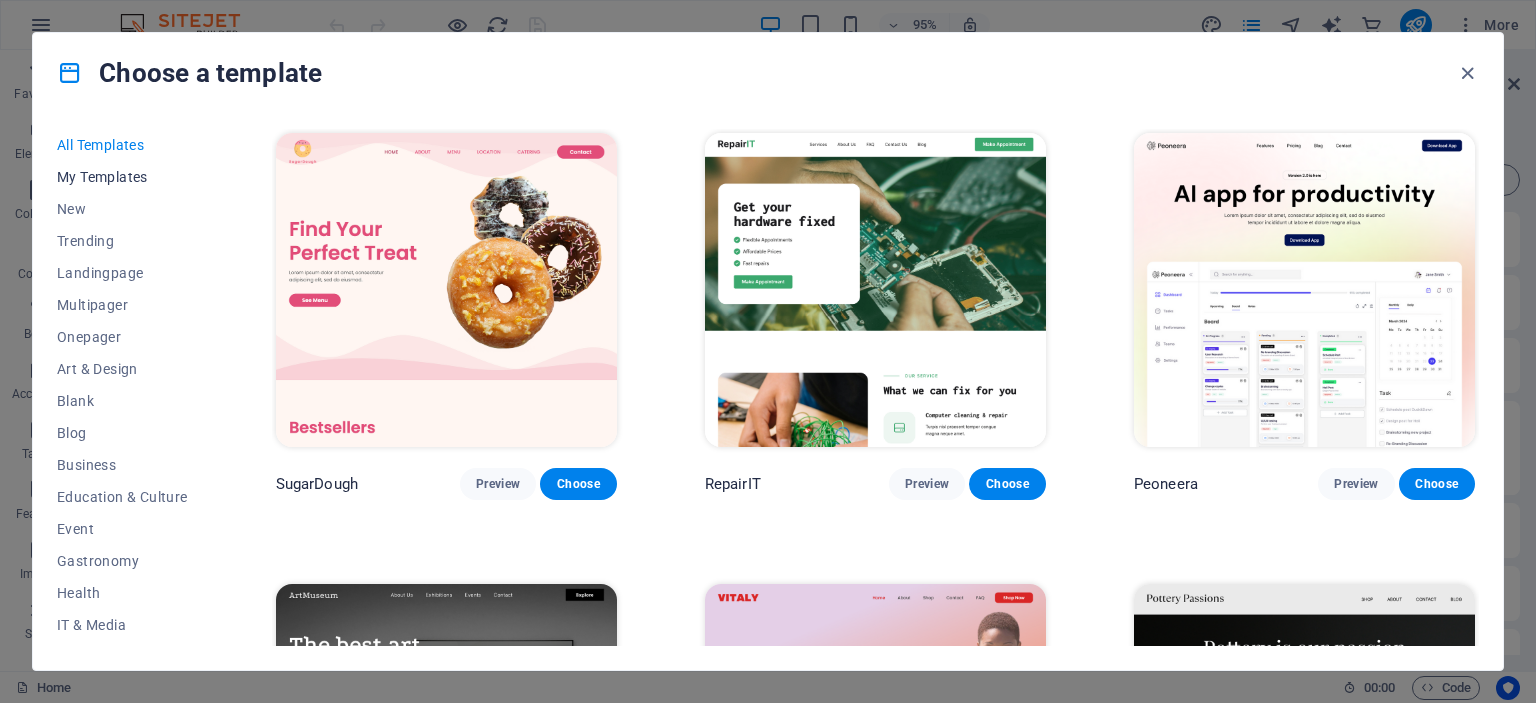 click on "My Templates" at bounding box center [122, 177] 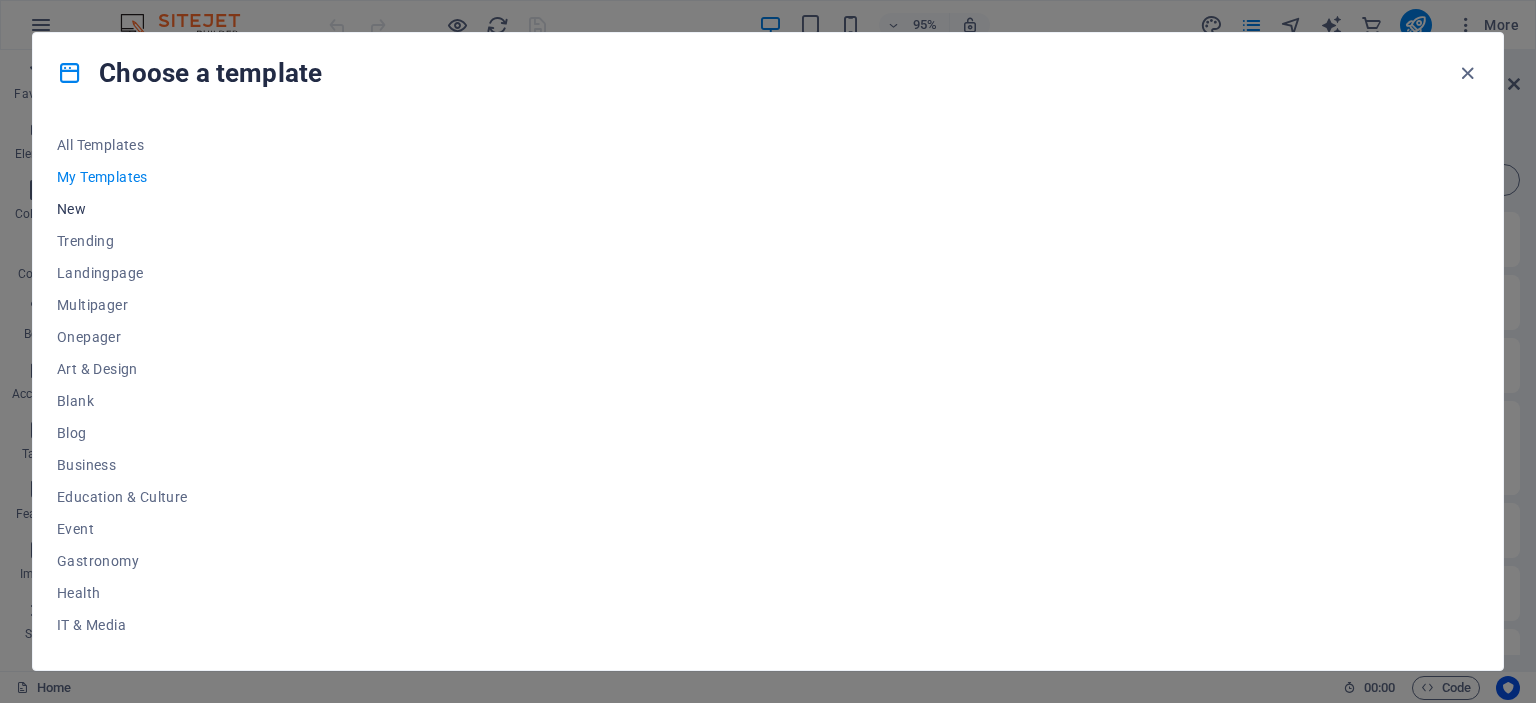 click on "New" at bounding box center [122, 209] 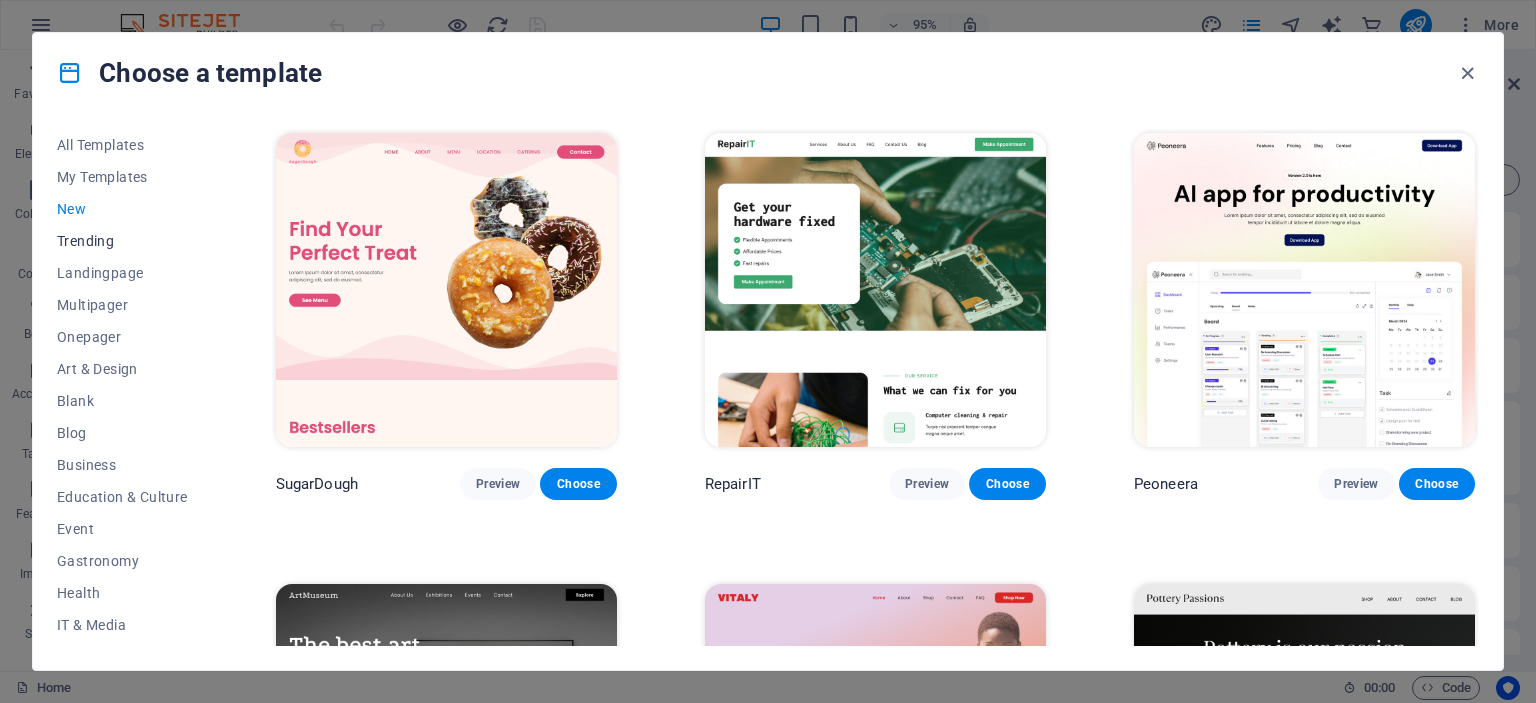 click on "Trending" at bounding box center [122, 241] 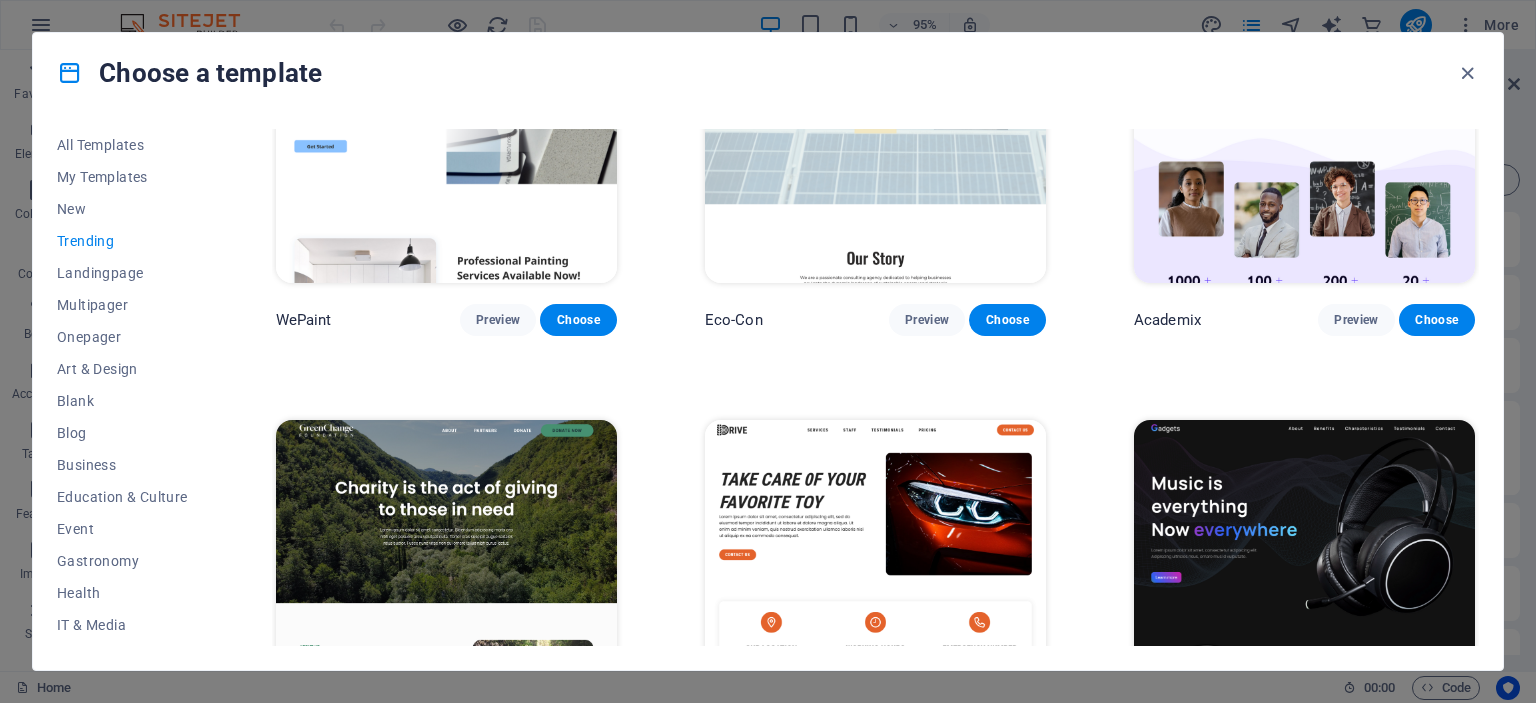 scroll, scrollTop: 1100, scrollLeft: 0, axis: vertical 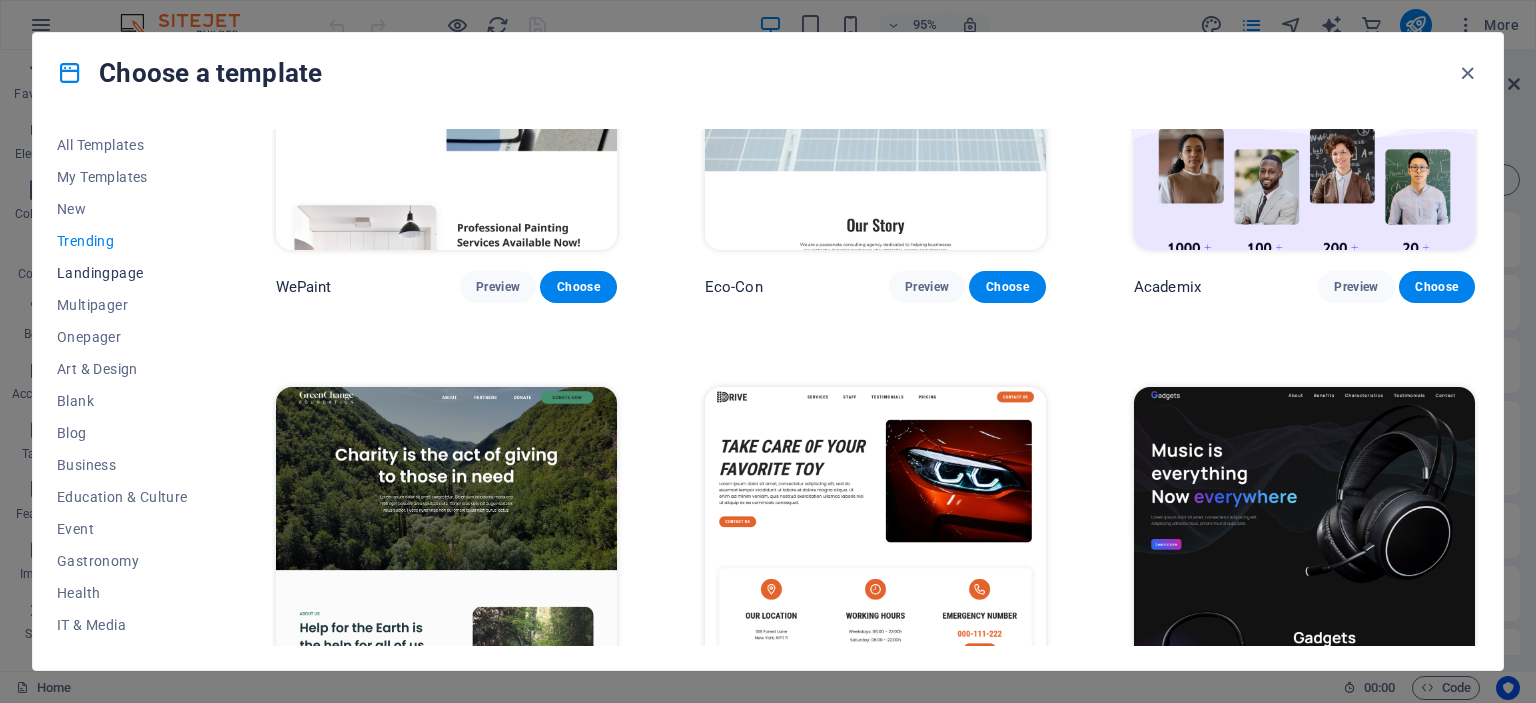 click on "Landingpage" at bounding box center (122, 273) 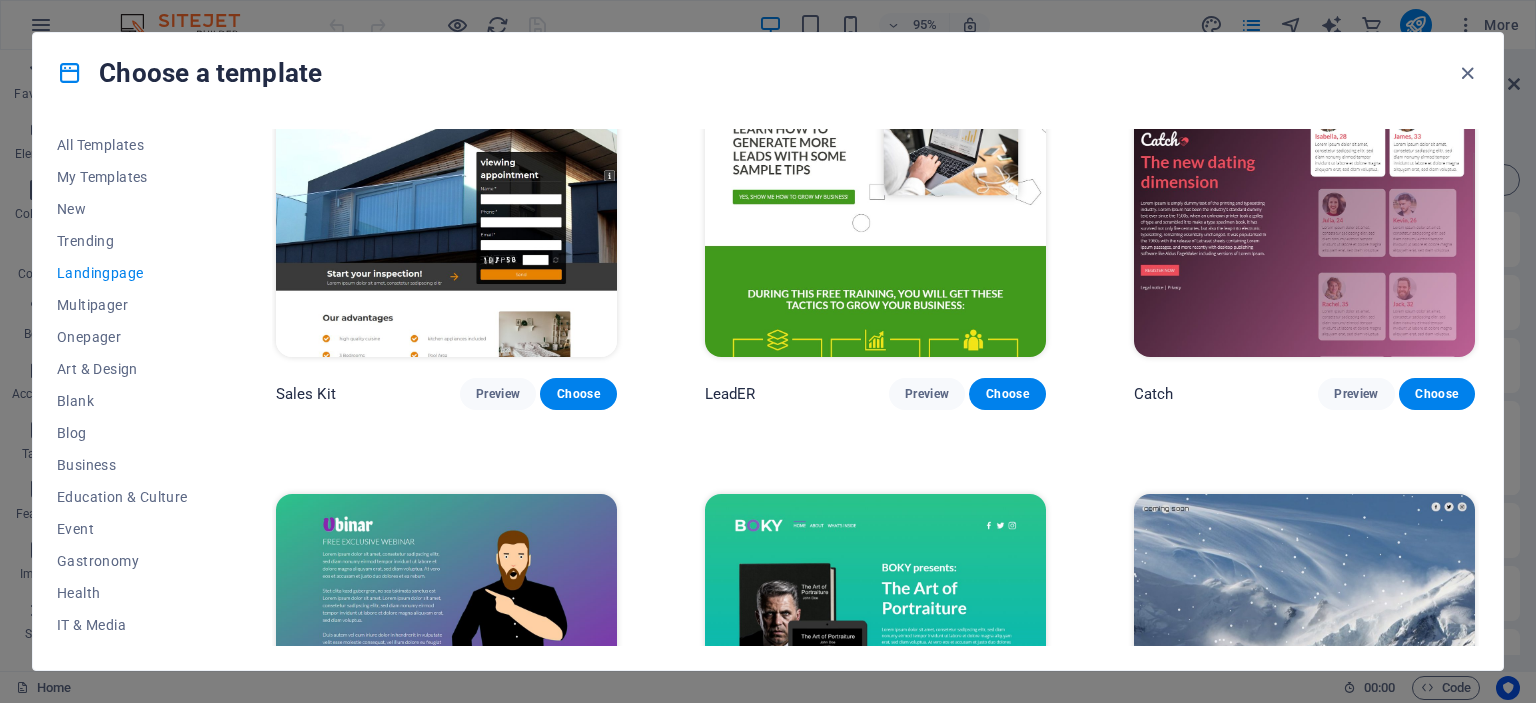 scroll, scrollTop: 2900, scrollLeft: 0, axis: vertical 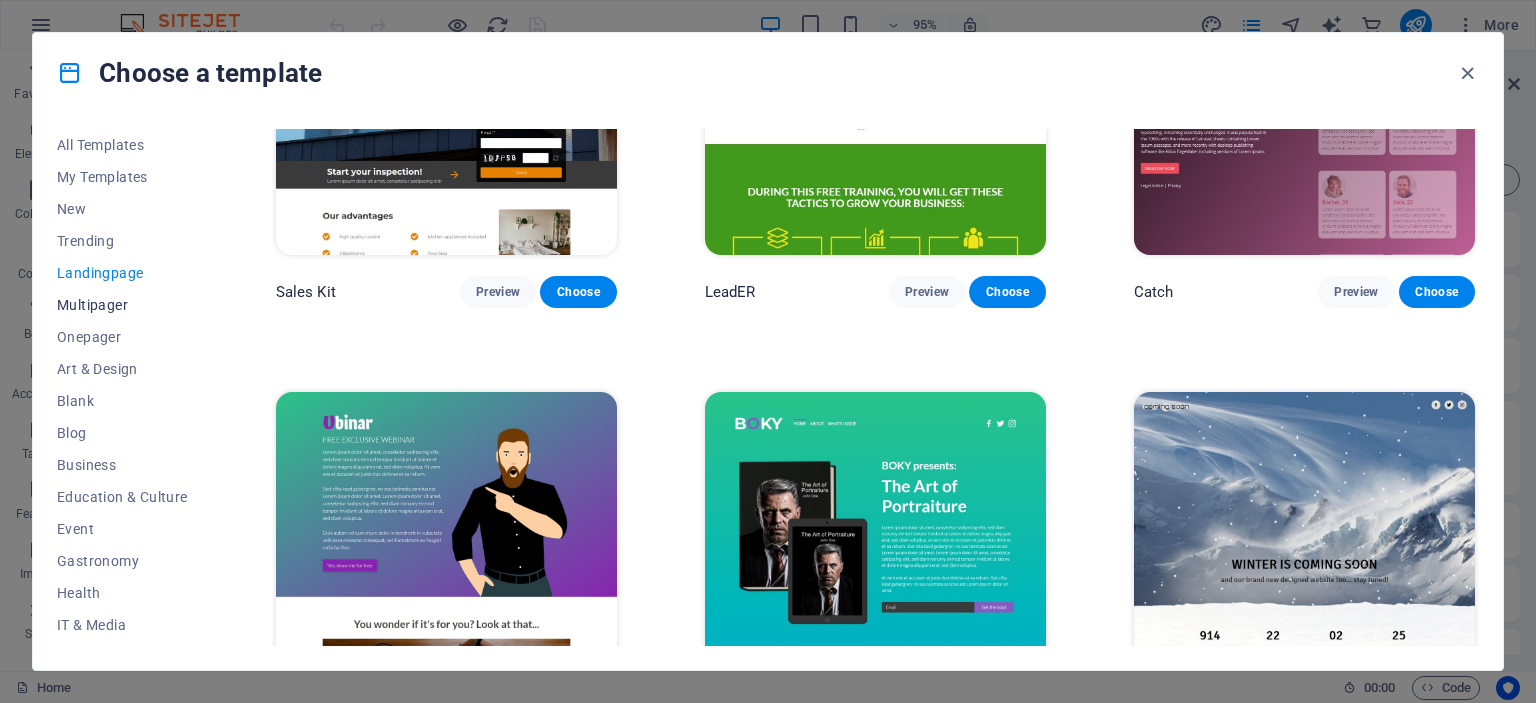 click on "Multipager" at bounding box center [122, 305] 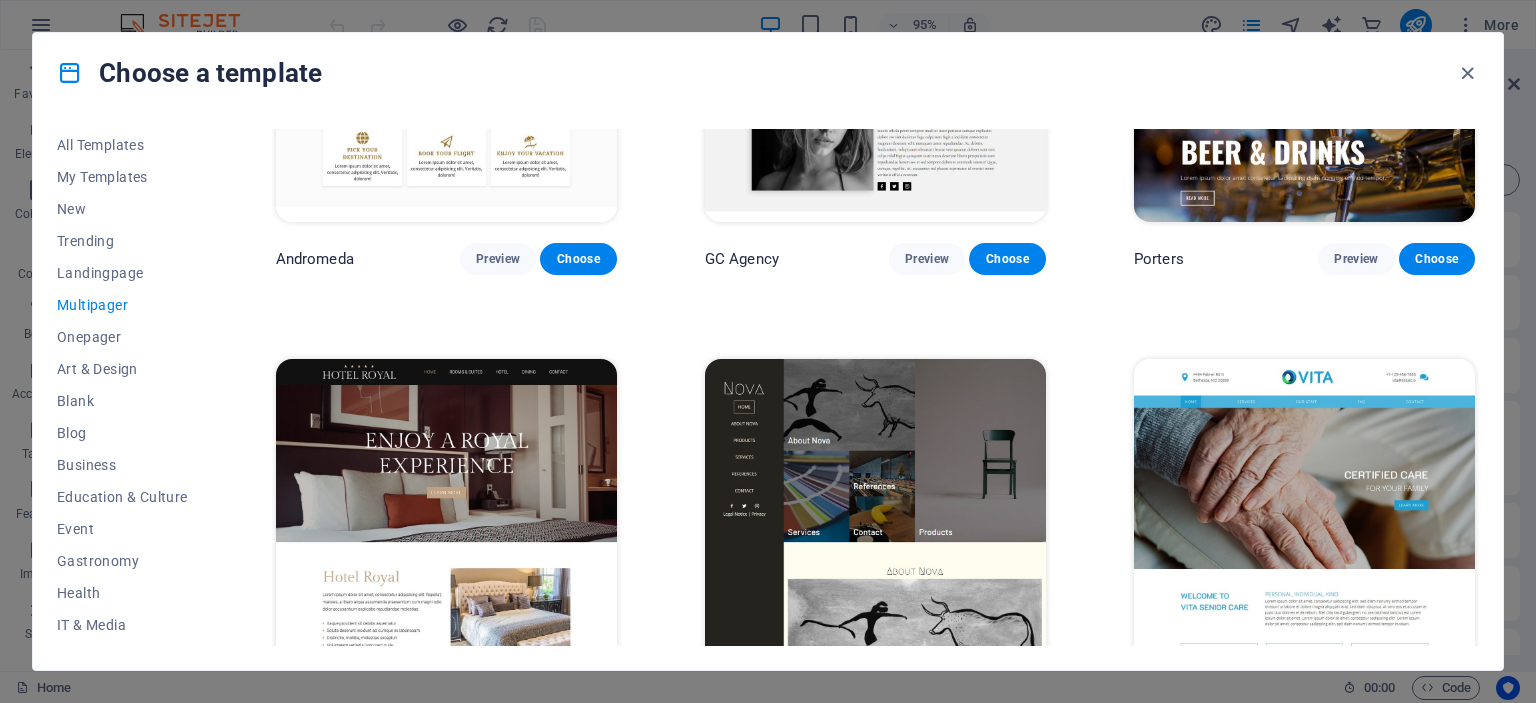 scroll, scrollTop: 9000, scrollLeft: 0, axis: vertical 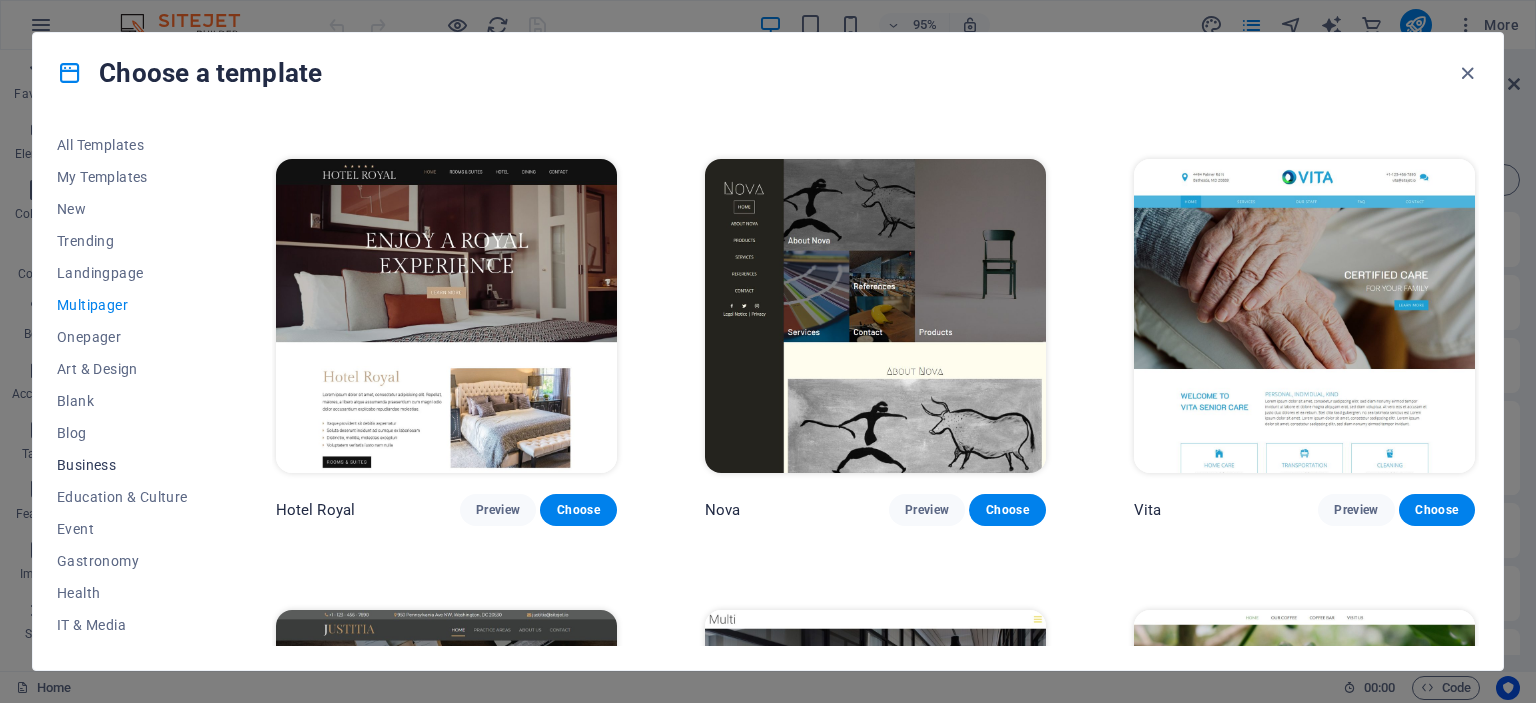 click on "Business" at bounding box center (122, 465) 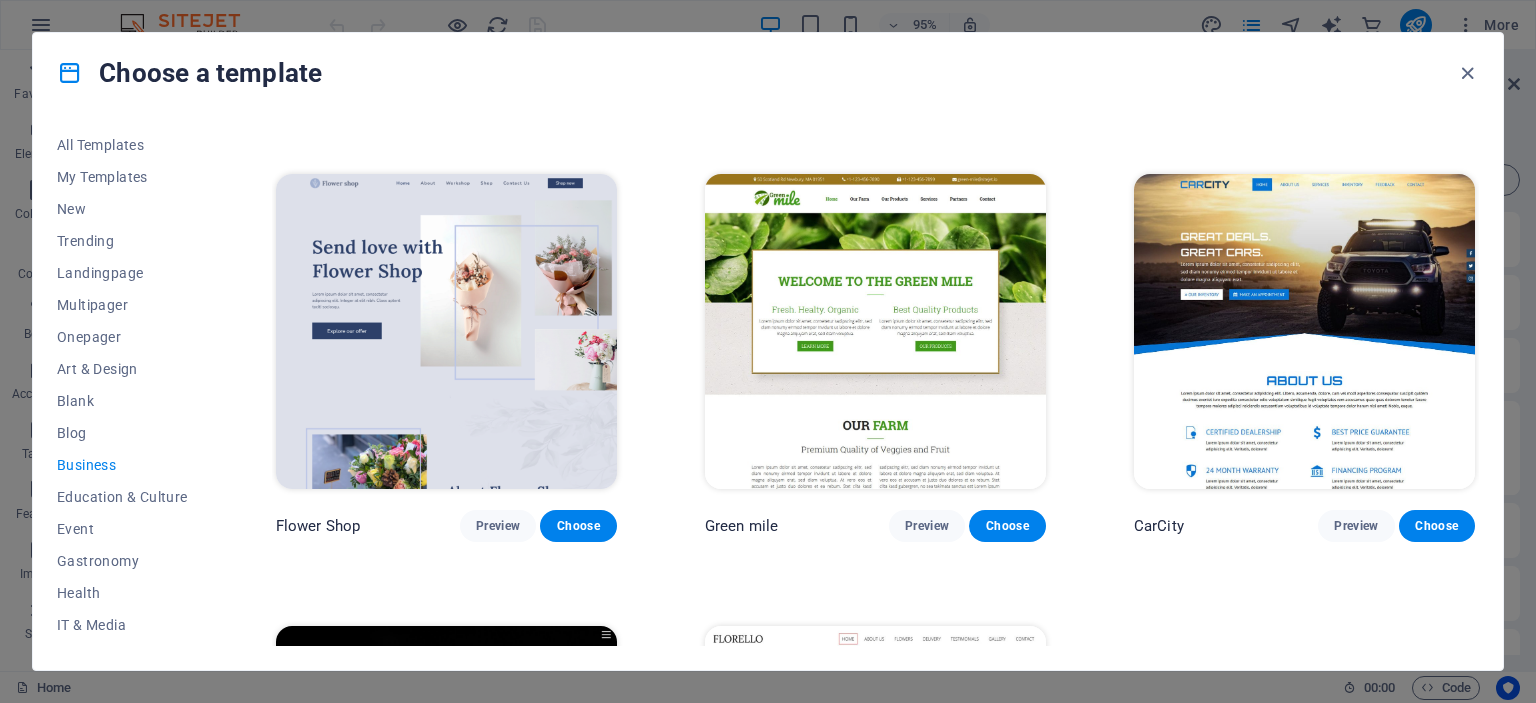 scroll, scrollTop: 349, scrollLeft: 0, axis: vertical 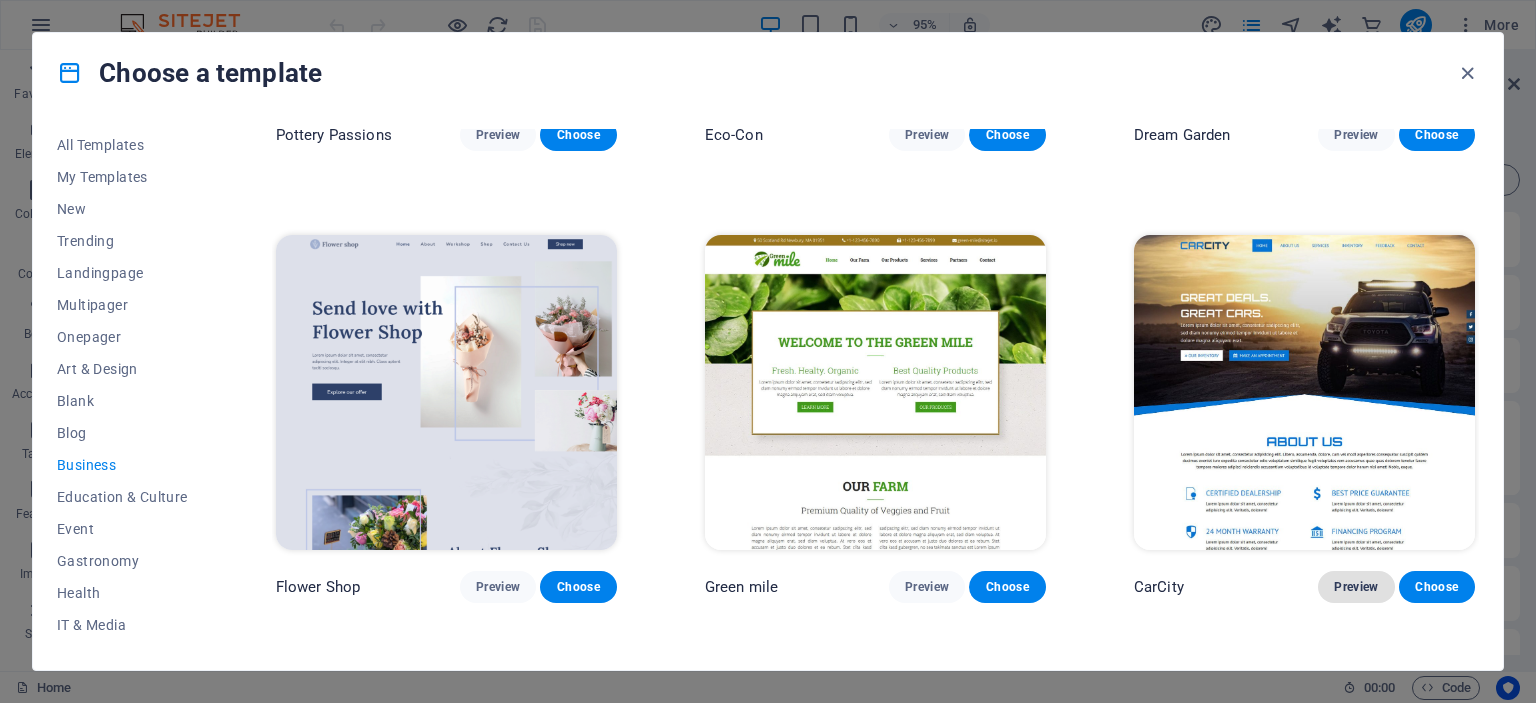 click on "Preview" at bounding box center [1356, 587] 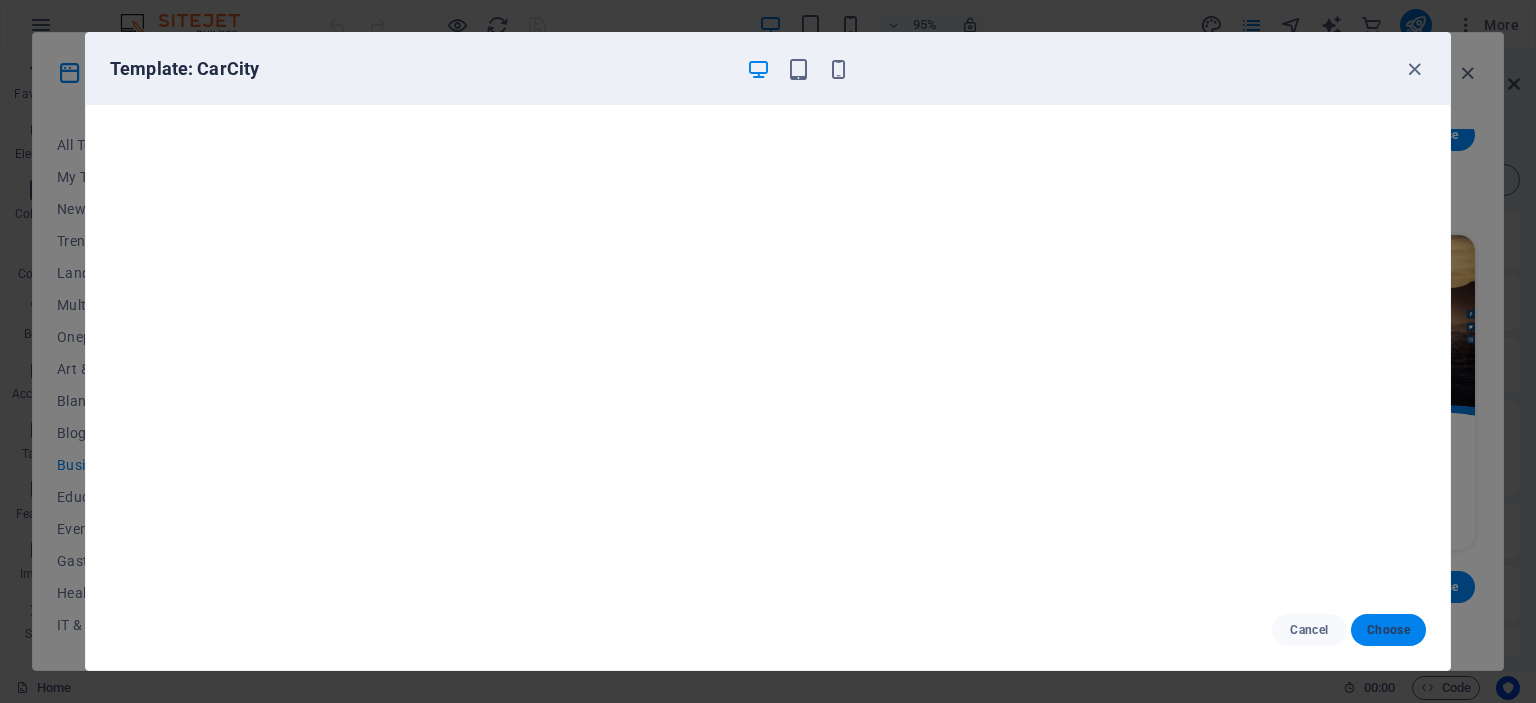 click on "Choose" at bounding box center (1388, 630) 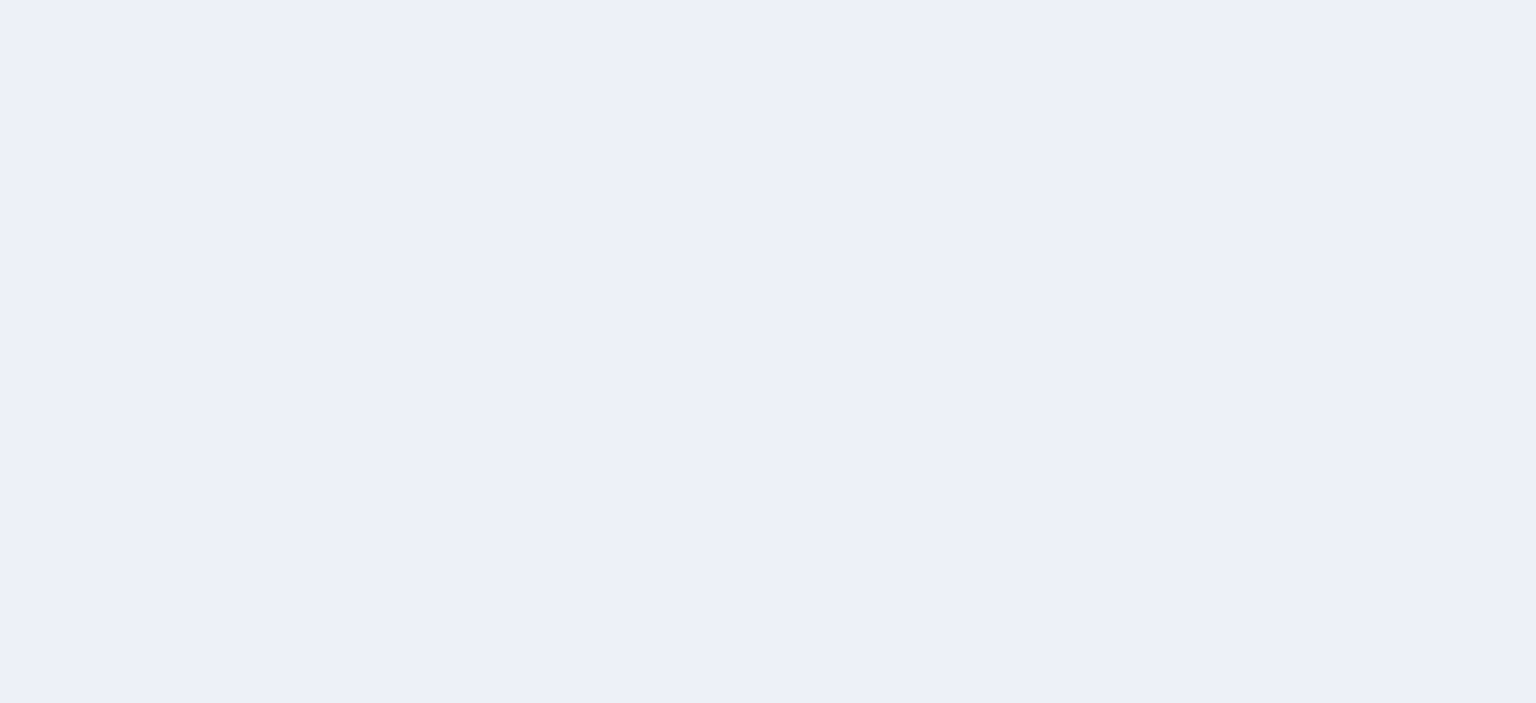 scroll, scrollTop: 0, scrollLeft: 0, axis: both 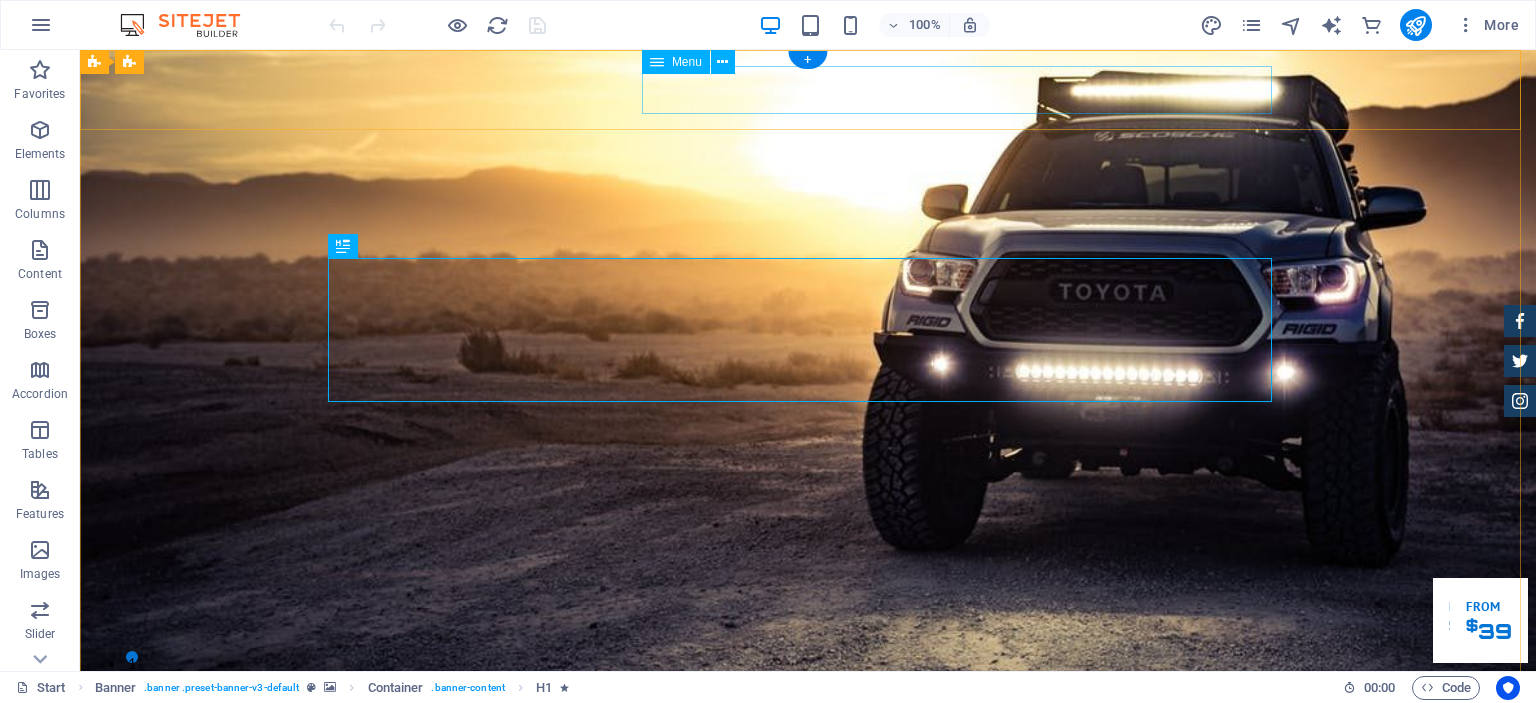 click on "Home About us Services Inventory Feedback Contact" at bounding box center [808, 820] 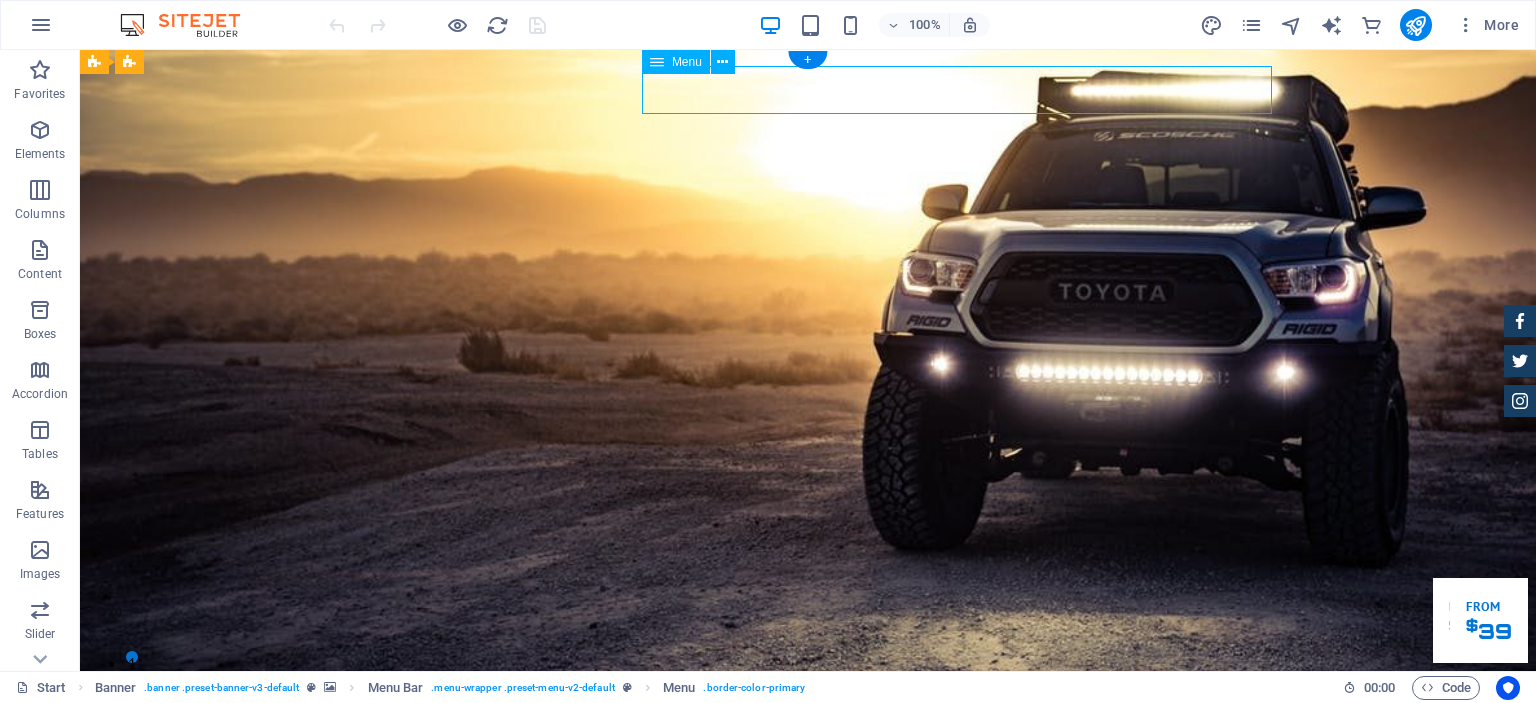 click on "Home About us Services Inventory Feedback Contact" at bounding box center [808, 820] 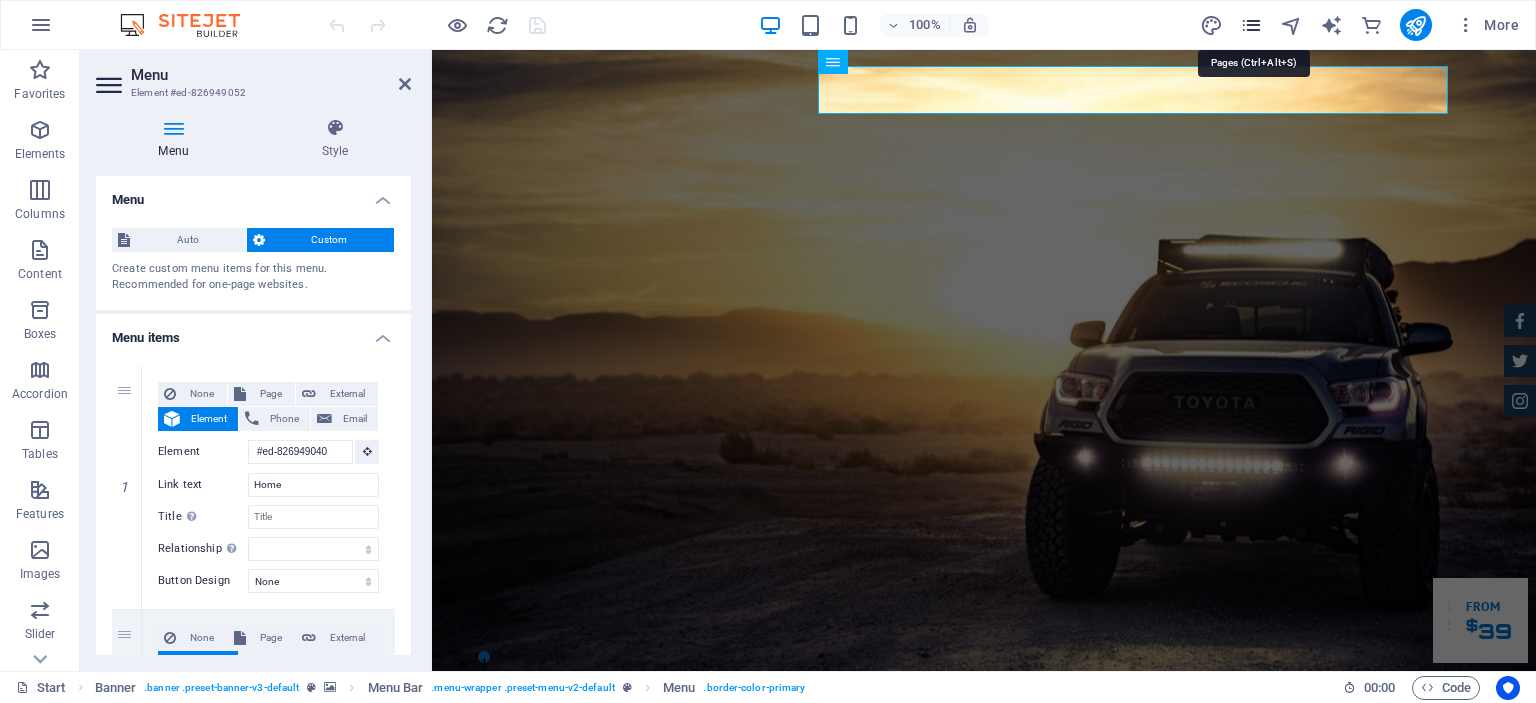 click at bounding box center [1251, 25] 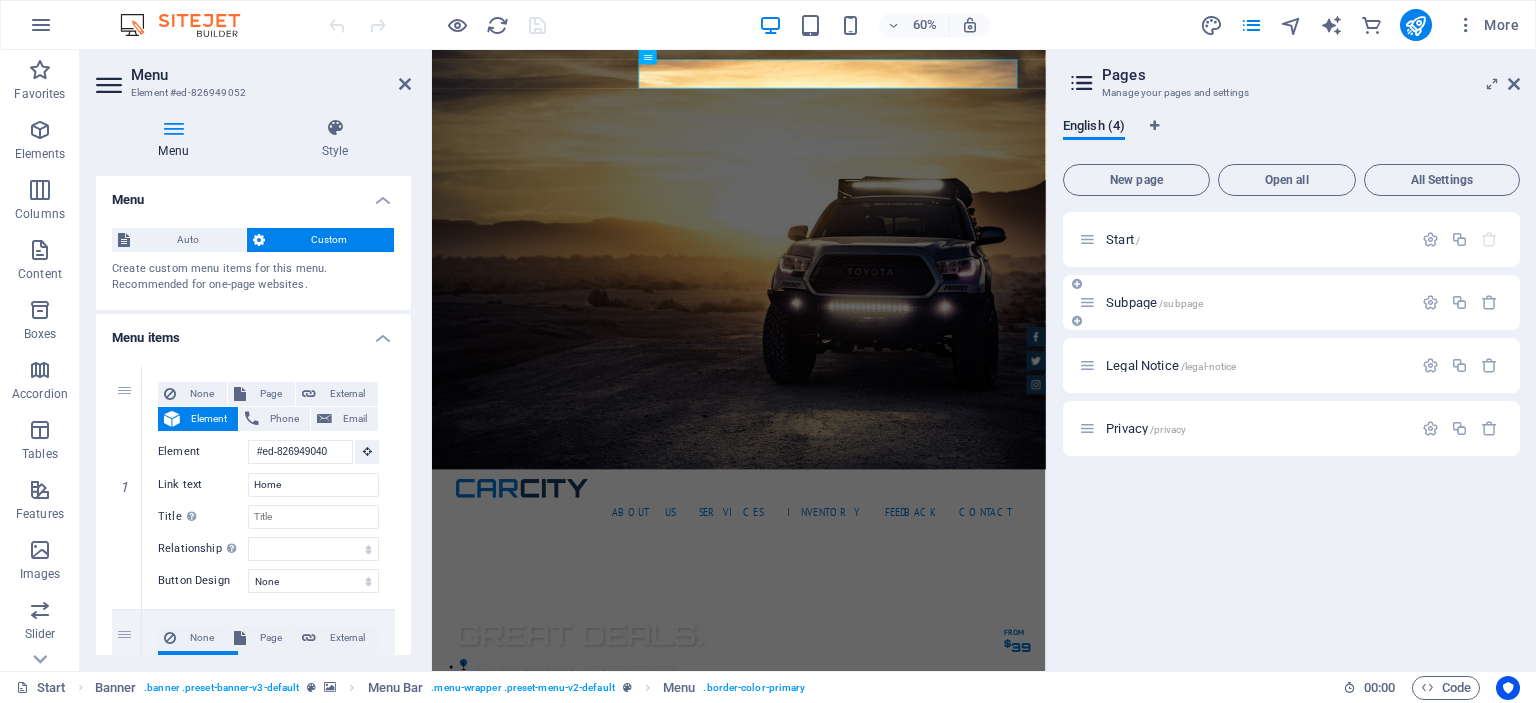 click at bounding box center [1077, 321] 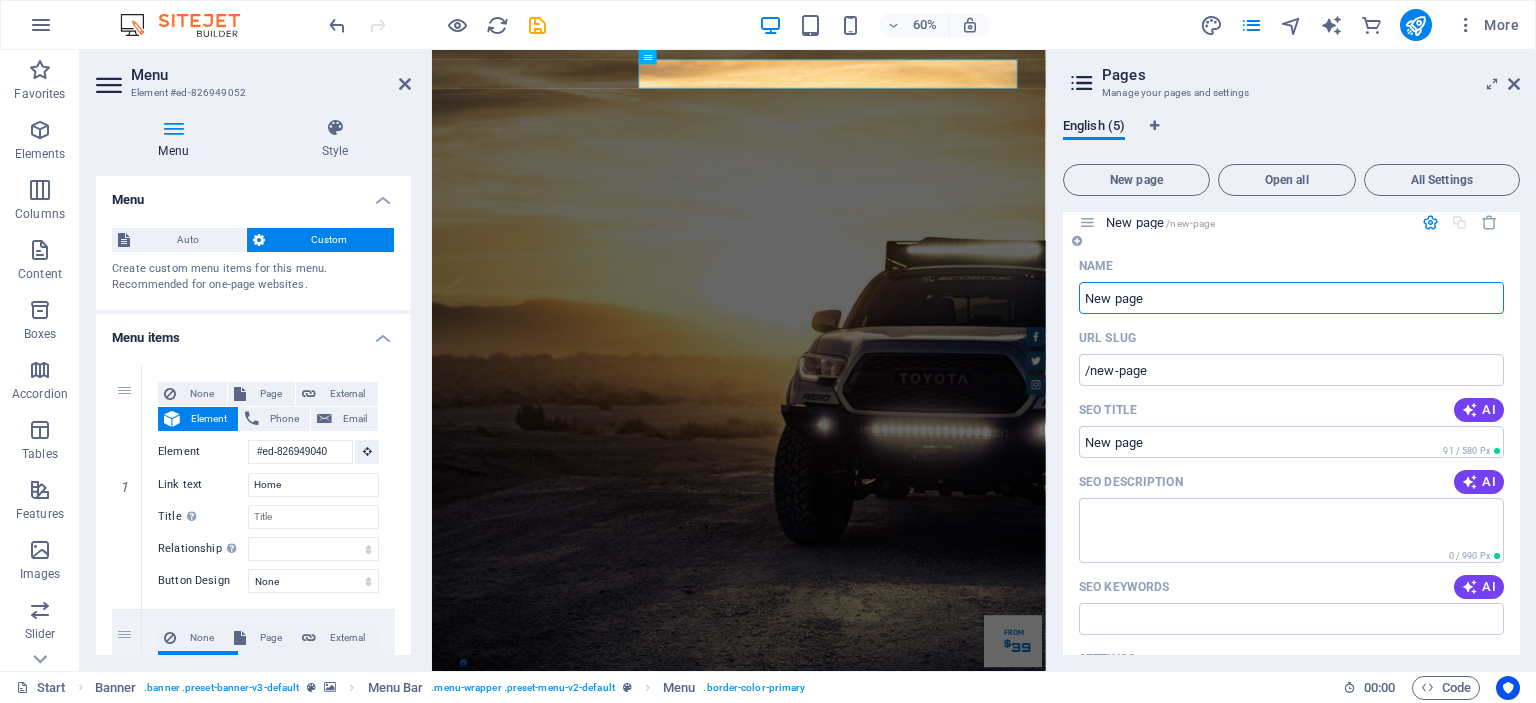 scroll, scrollTop: 0, scrollLeft: 0, axis: both 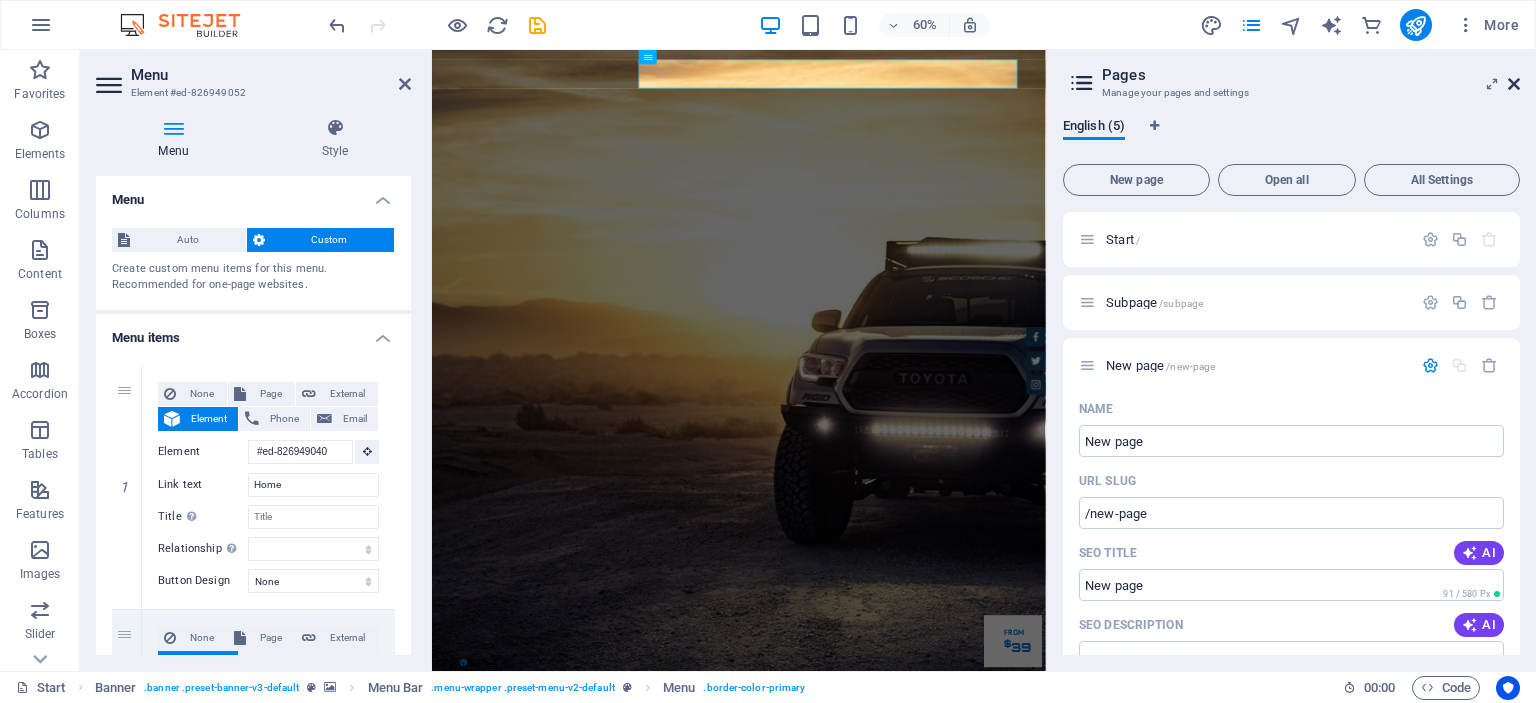 drag, startPoint x: 1512, startPoint y: 83, endPoint x: 1077, endPoint y: 33, distance: 437.86414 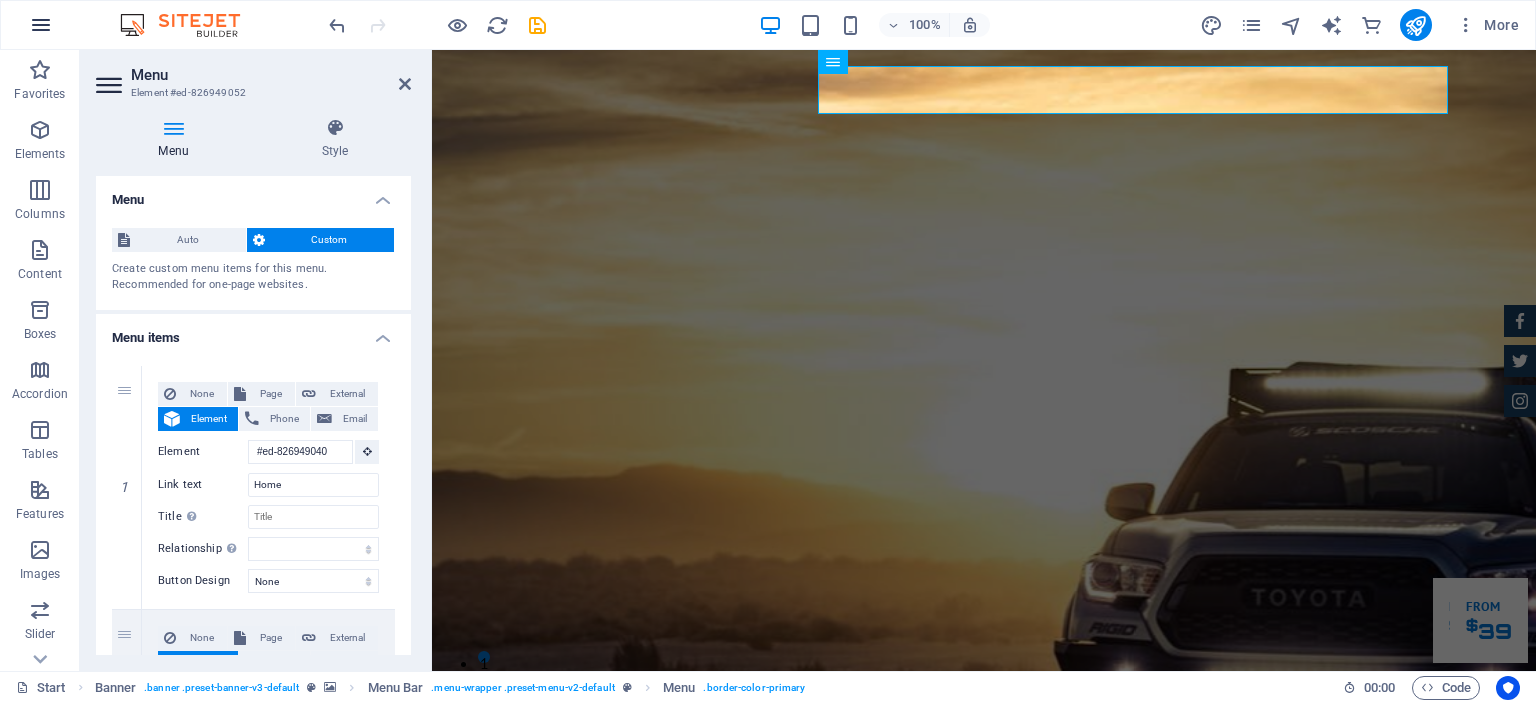 click at bounding box center (41, 25) 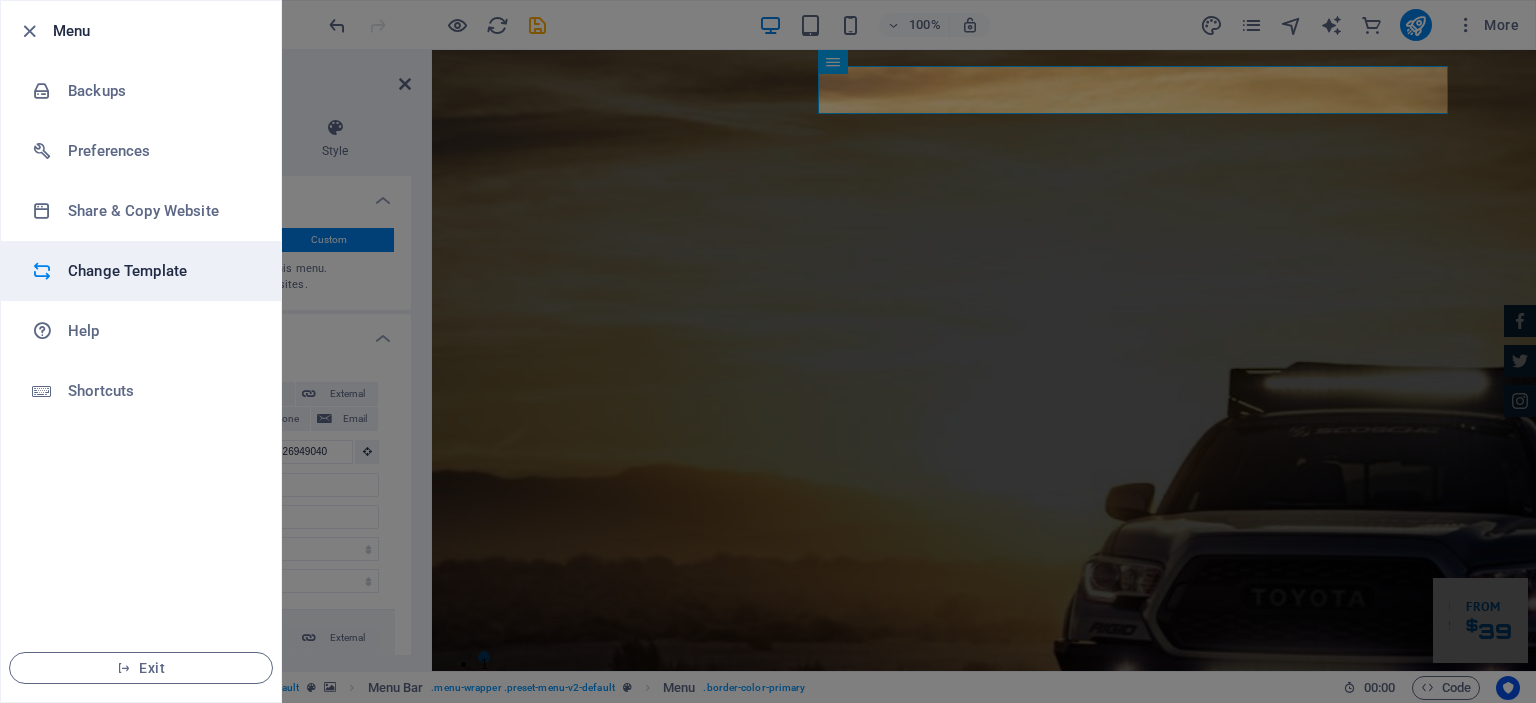 click on "Change Template" at bounding box center [160, 271] 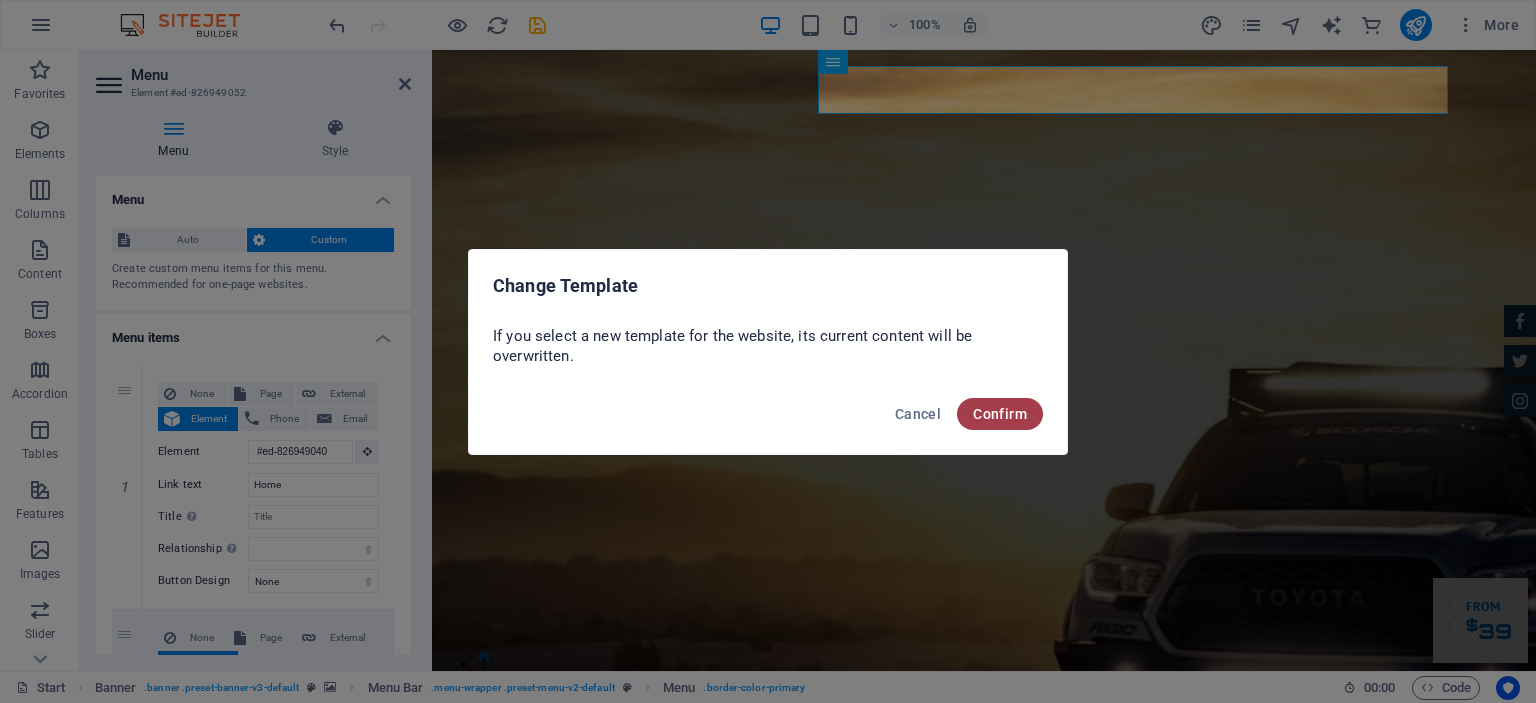 click on "Confirm" at bounding box center (1000, 414) 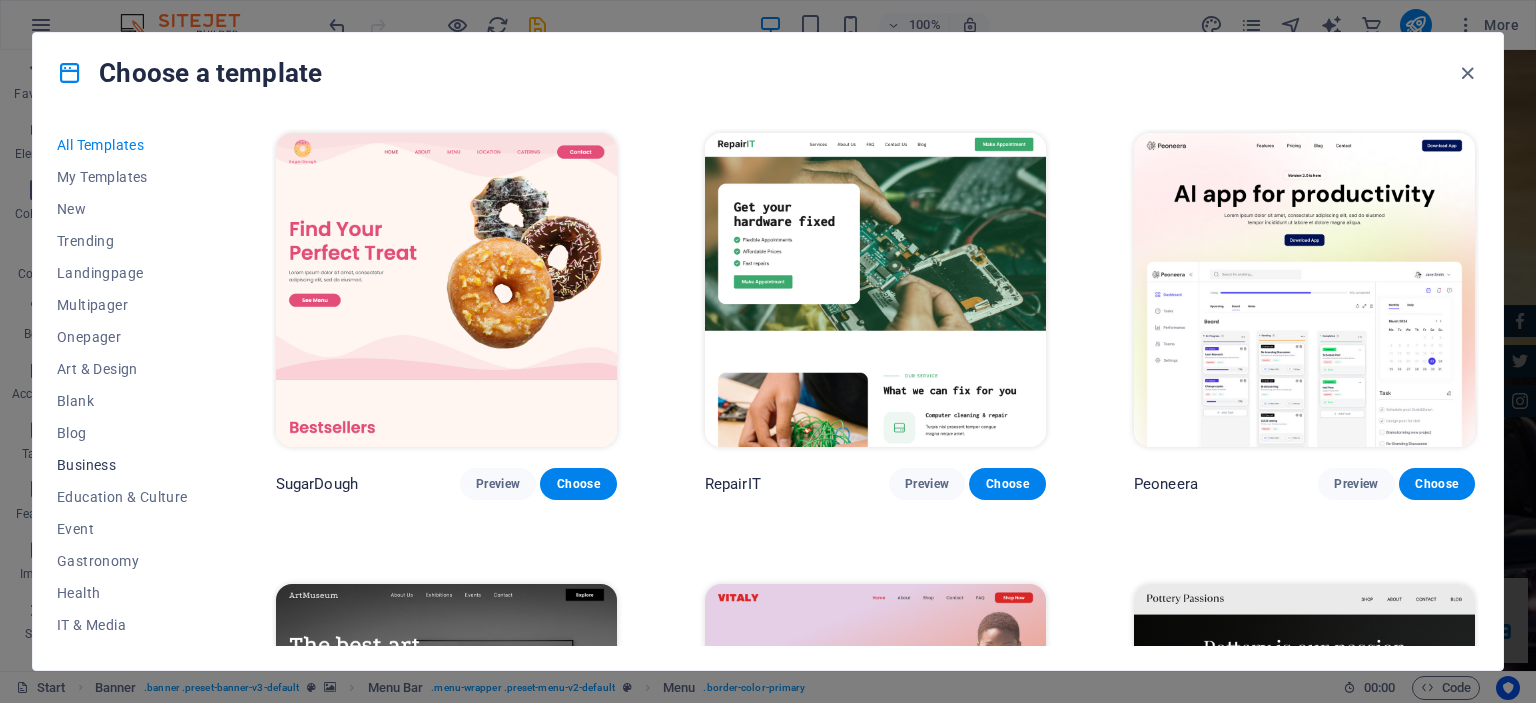 click on "Business" at bounding box center [122, 465] 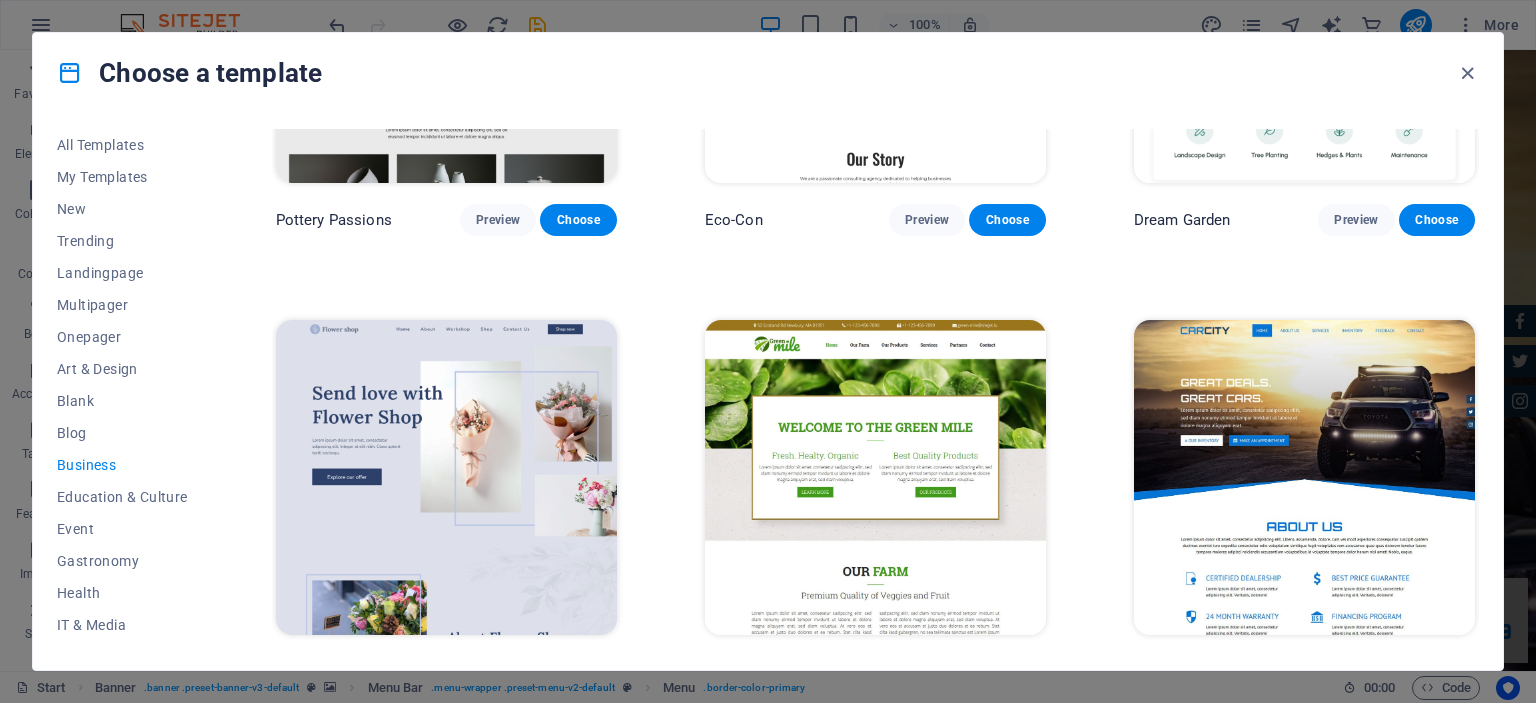 scroll, scrollTop: 300, scrollLeft: 0, axis: vertical 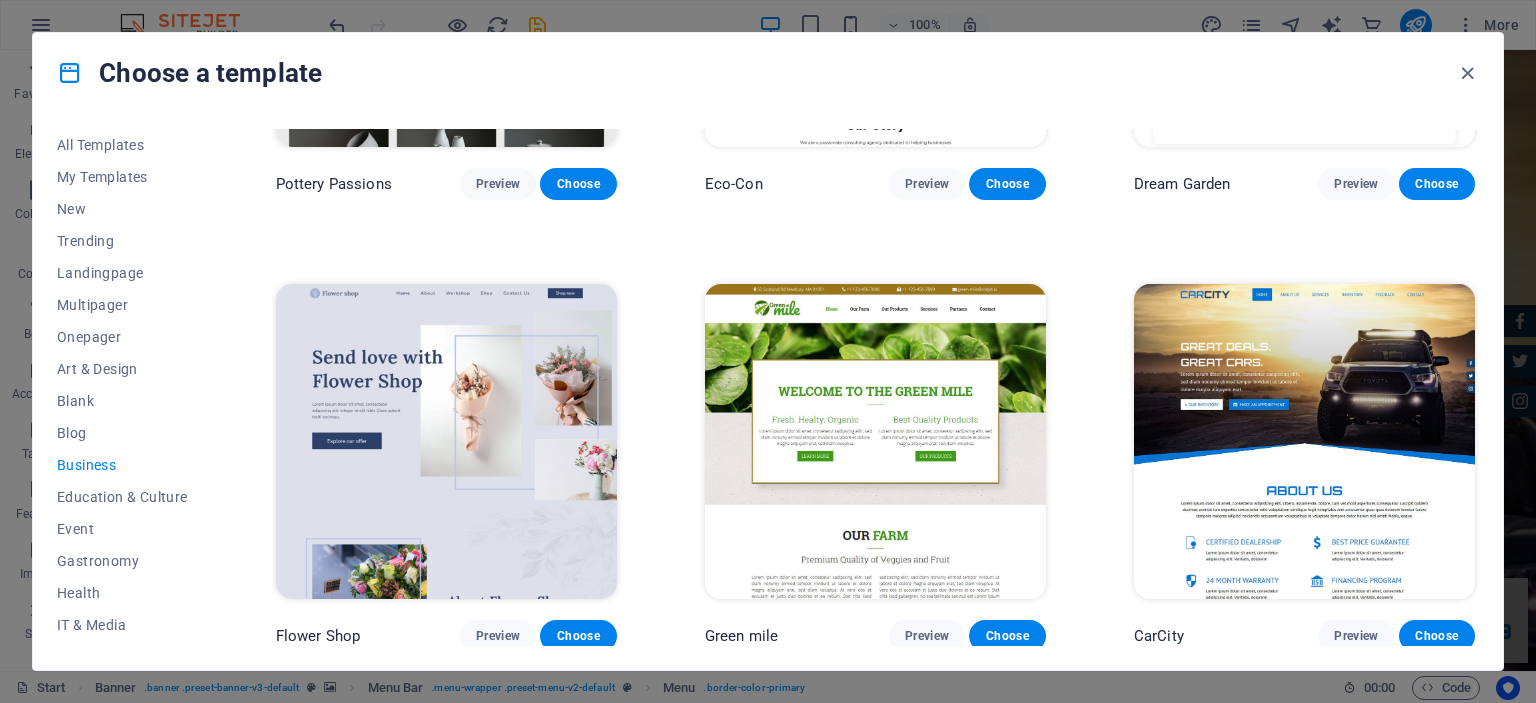click at bounding box center (875, 441) 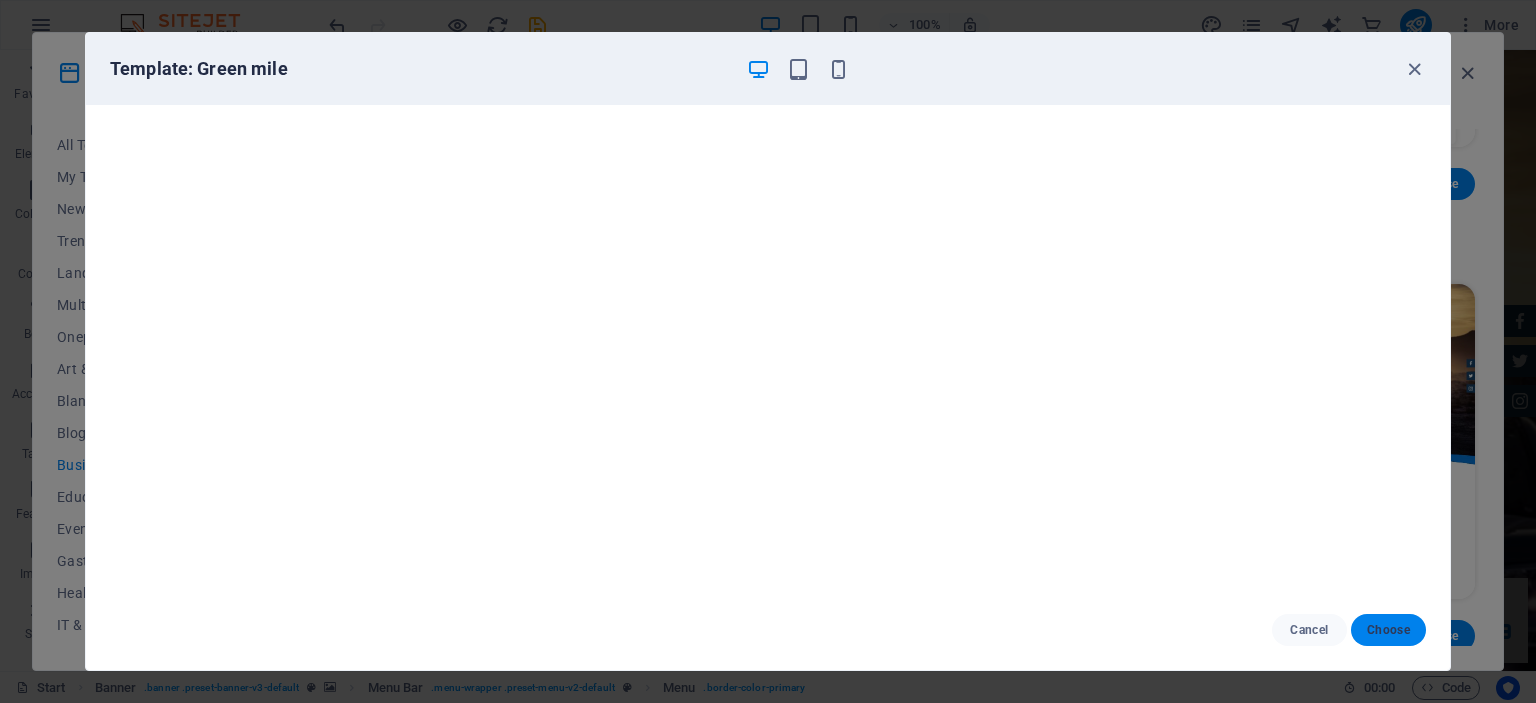 click on "Choose" at bounding box center [1388, 630] 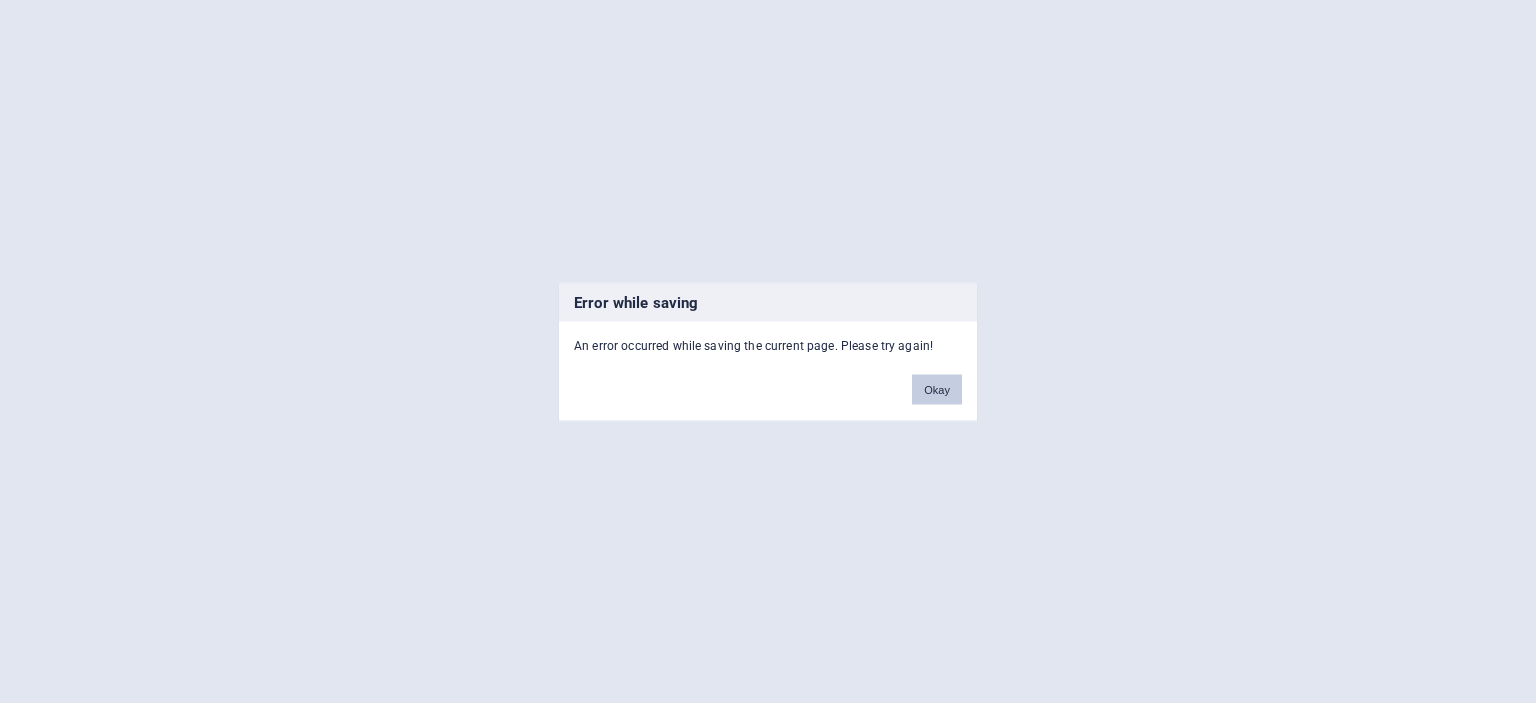 click on "Okay" at bounding box center [937, 389] 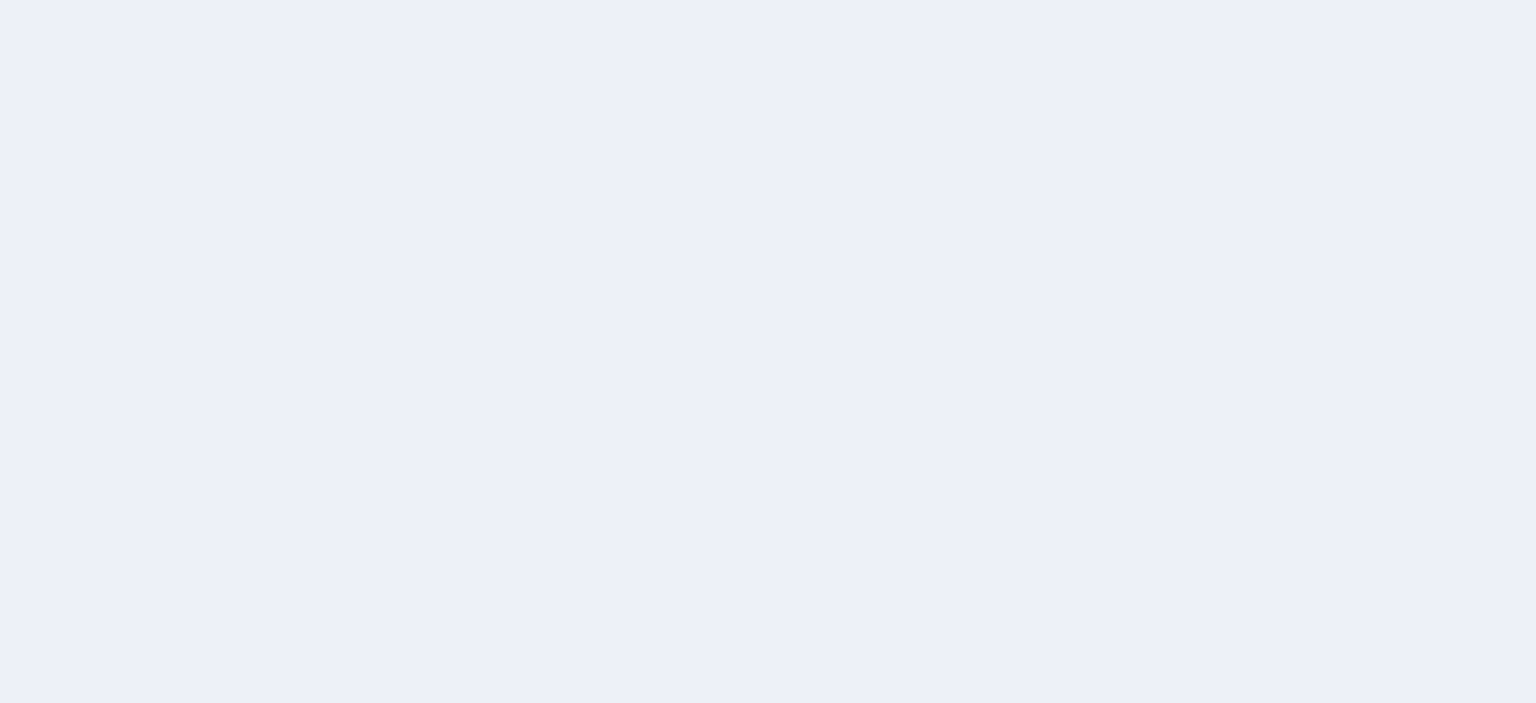 scroll, scrollTop: 0, scrollLeft: 0, axis: both 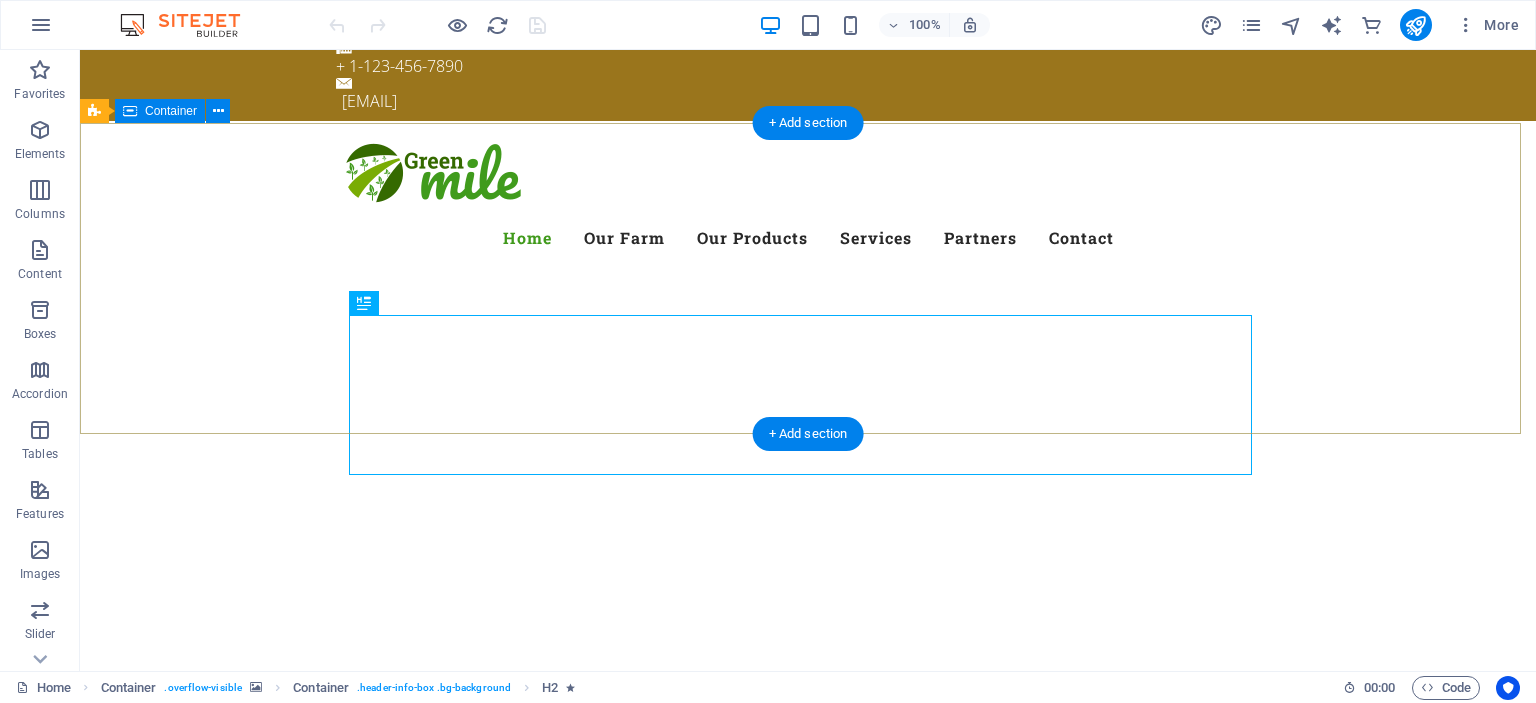 click at bounding box center [808, 669] 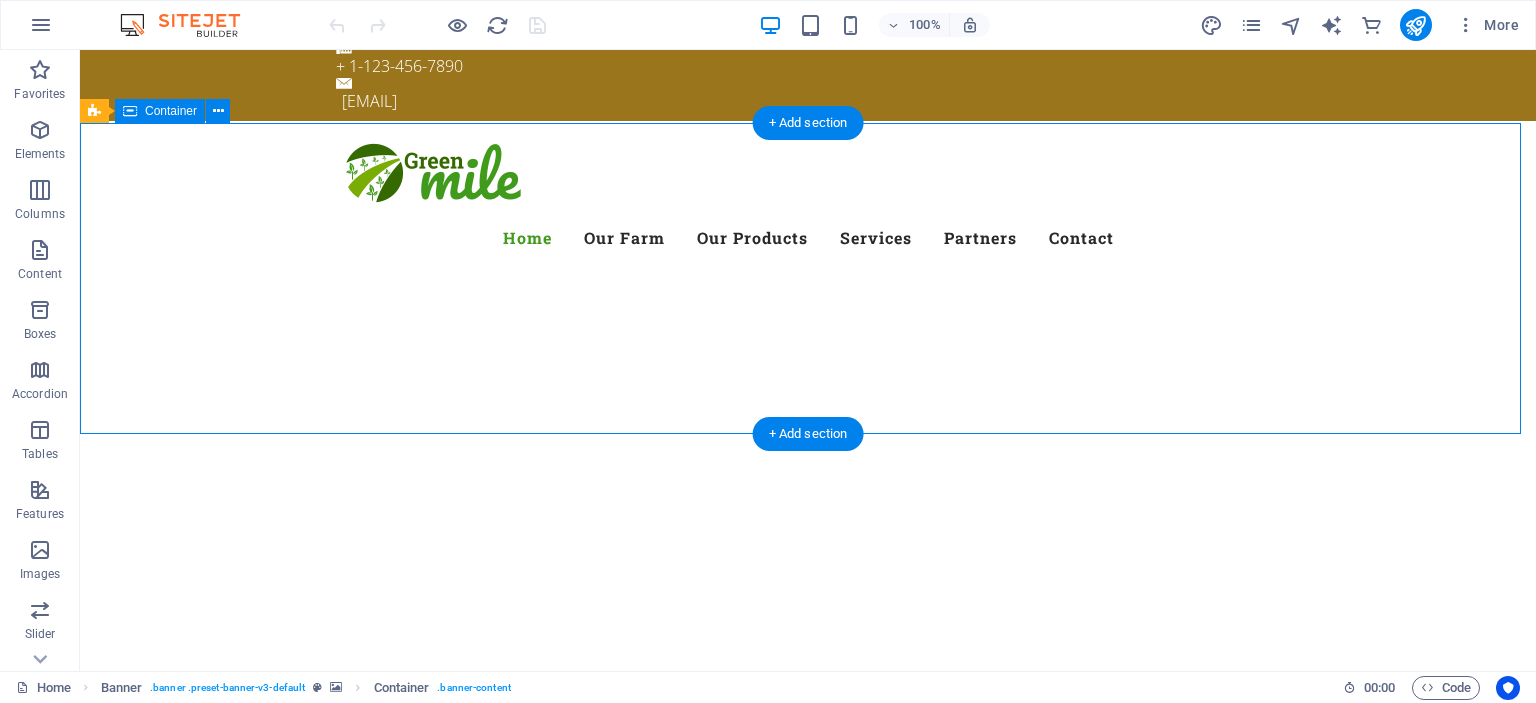 click at bounding box center (808, 669) 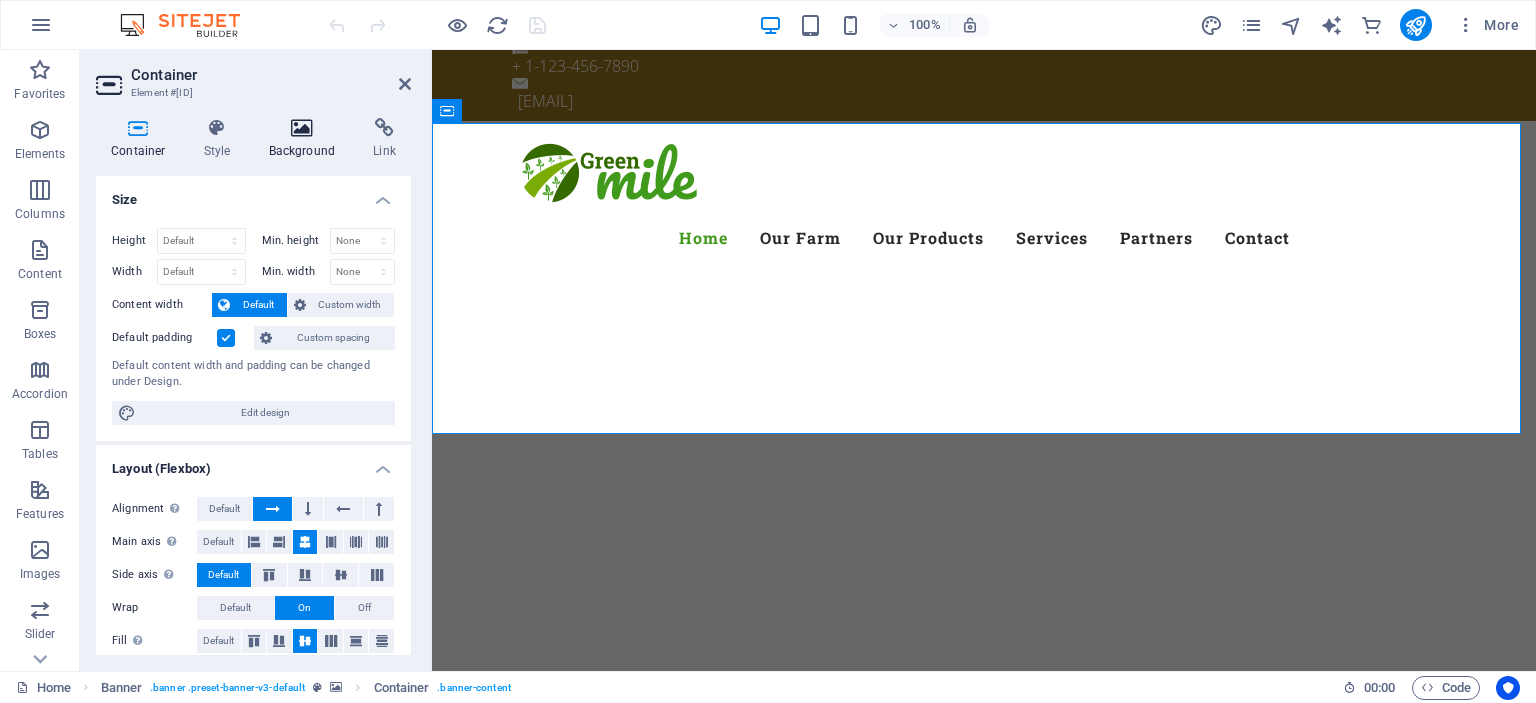 click on "Background" at bounding box center [306, 139] 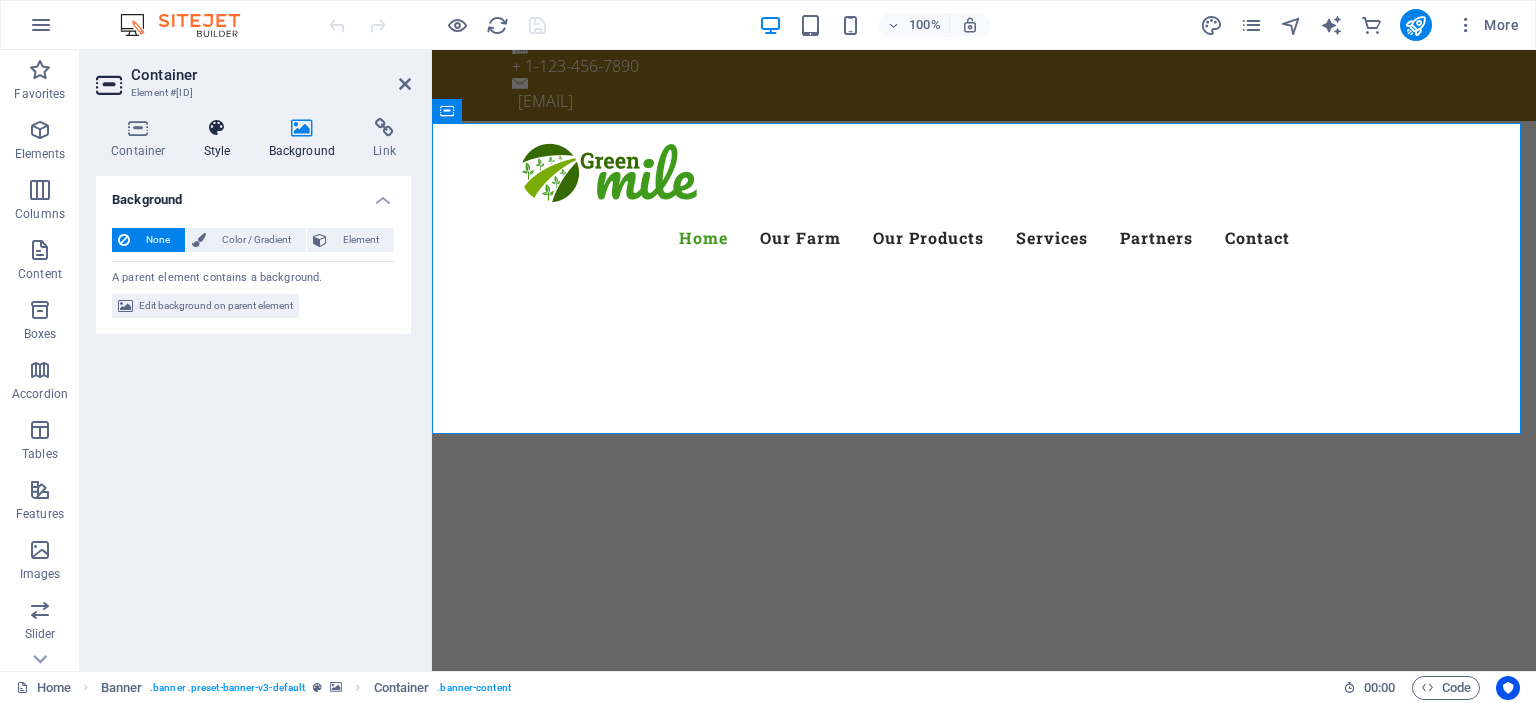 click on "Style" at bounding box center (221, 139) 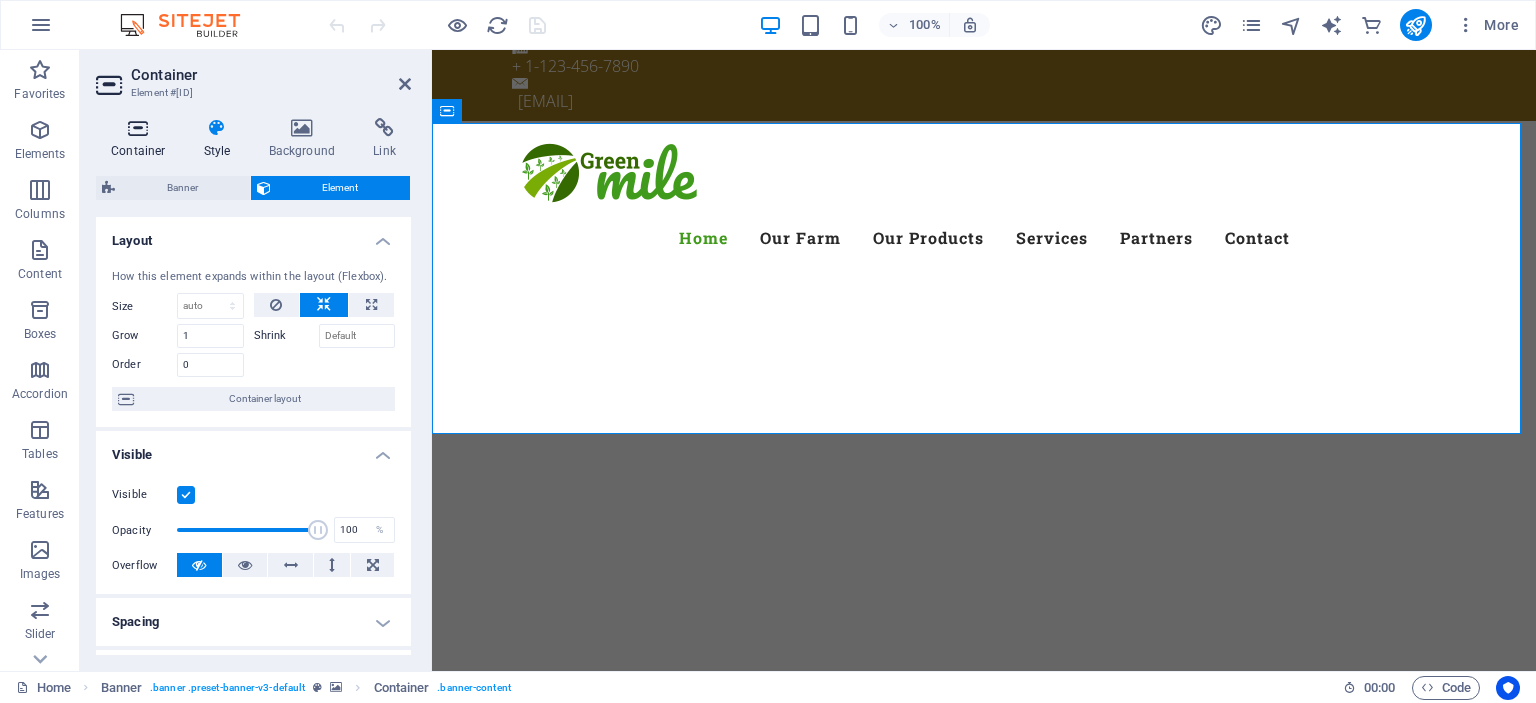 click on "Container" at bounding box center (142, 139) 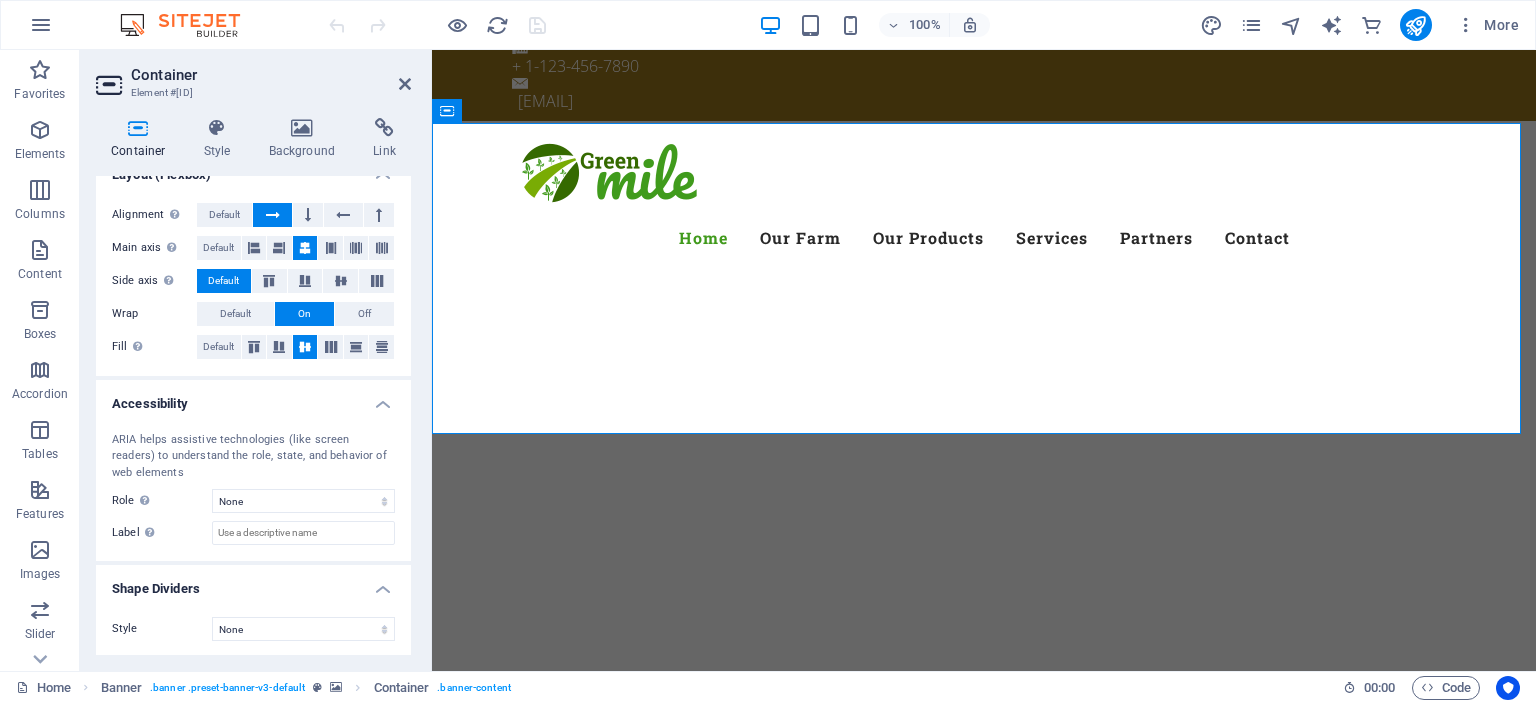 scroll, scrollTop: 0, scrollLeft: 0, axis: both 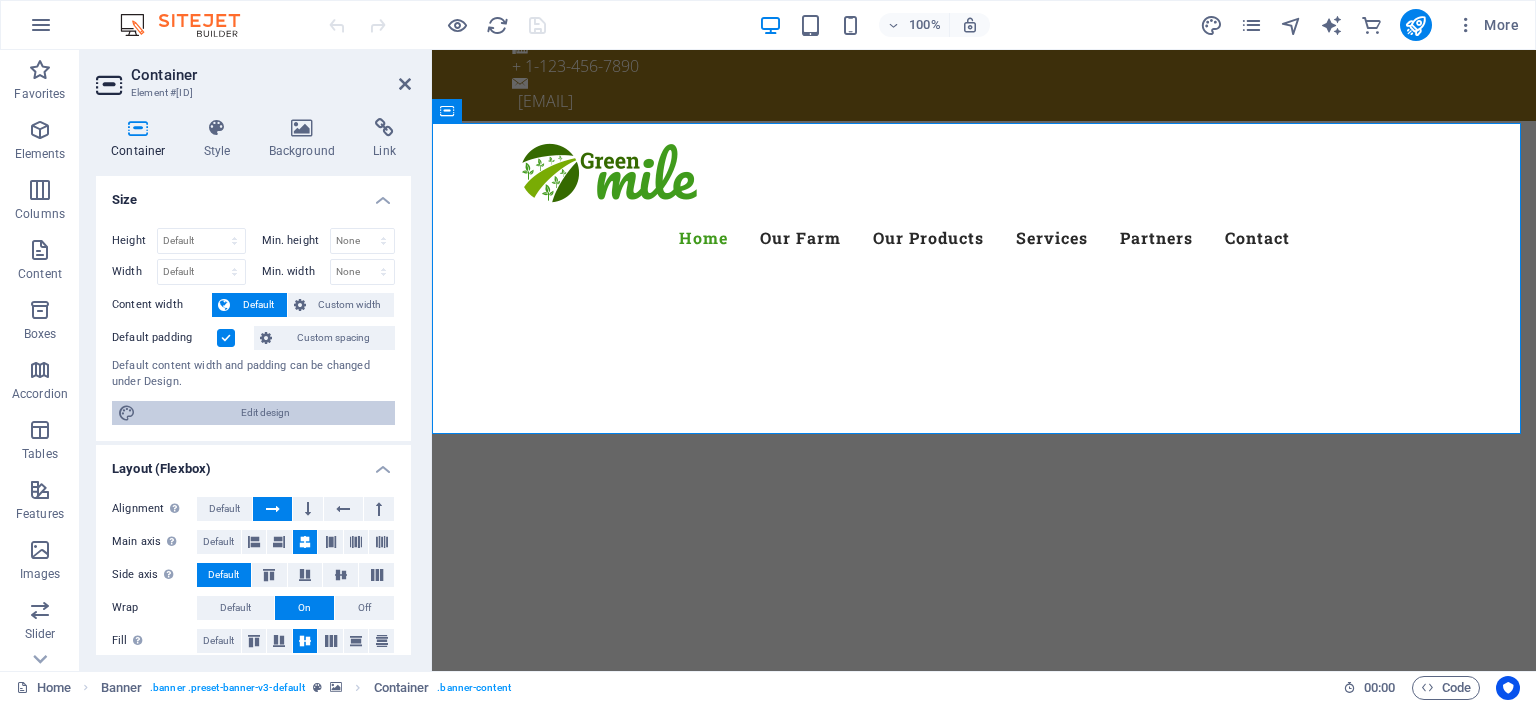 click on "Edit design" at bounding box center [265, 413] 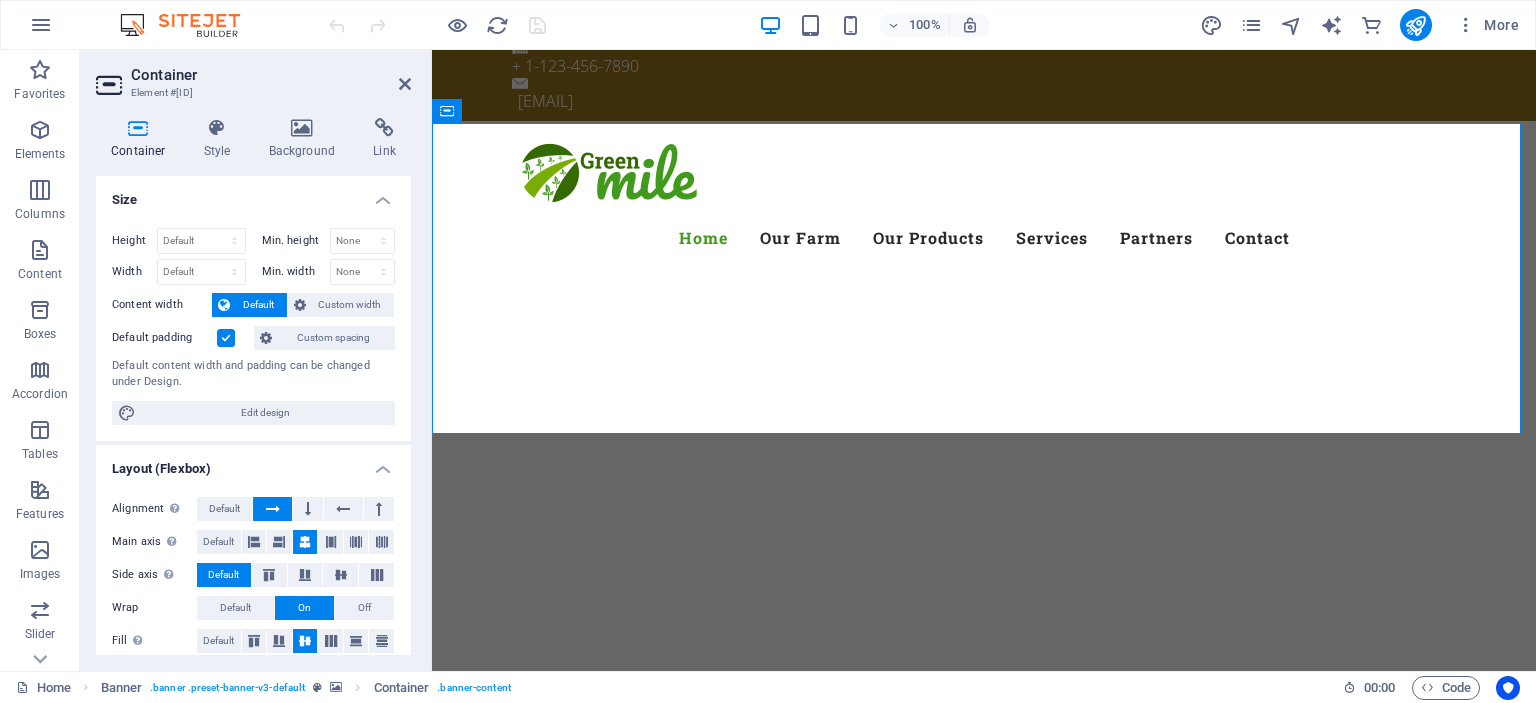 select on "rem" 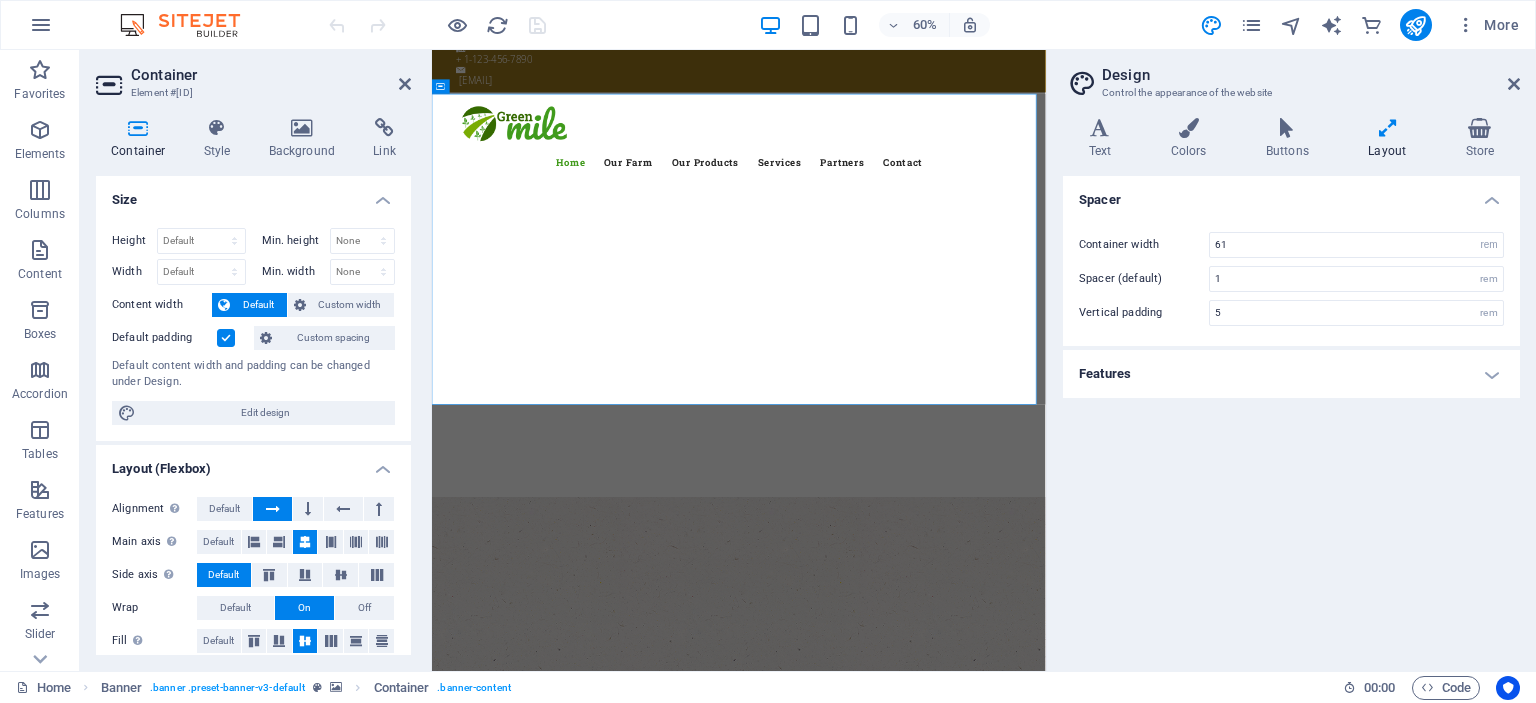 click on "Features" at bounding box center [1291, 374] 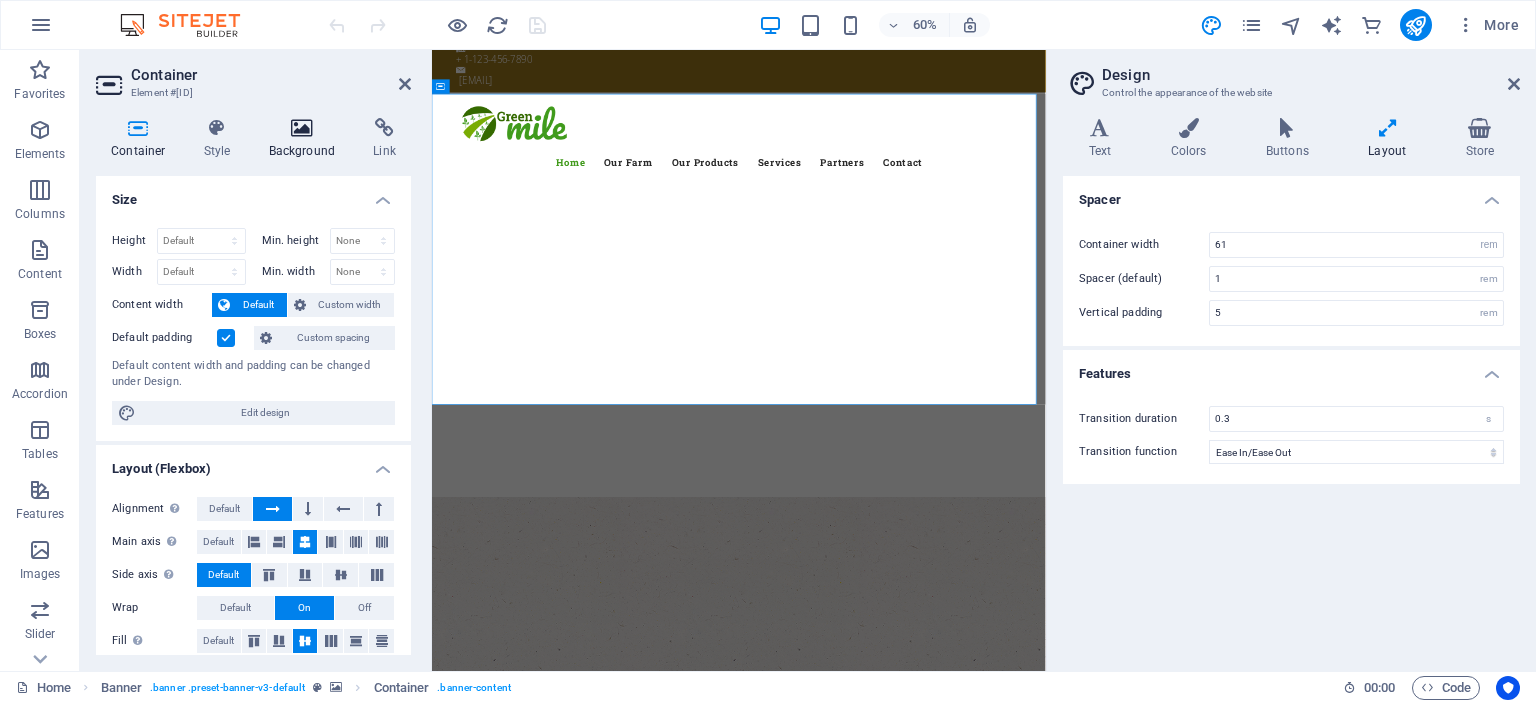 click at bounding box center (302, 128) 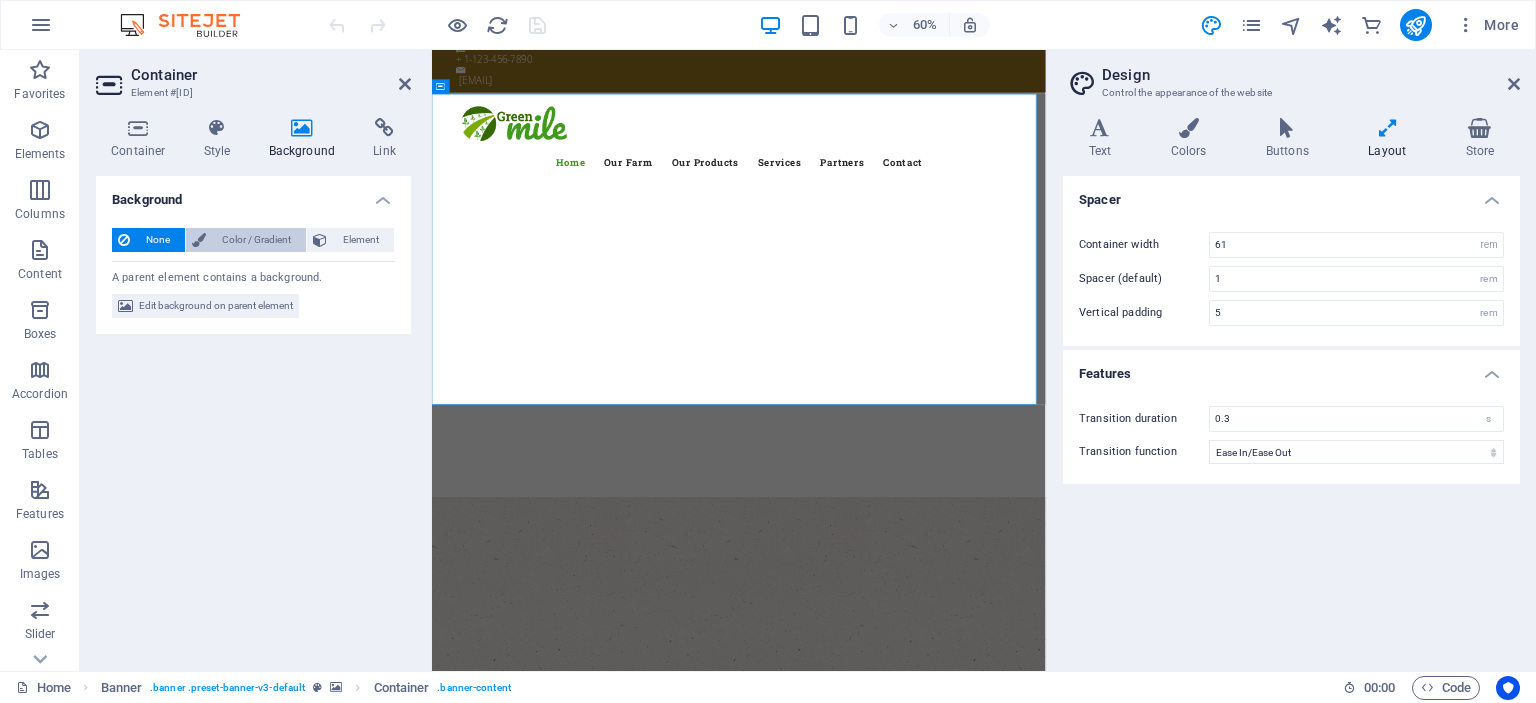 click on "Color / Gradient" at bounding box center (256, 240) 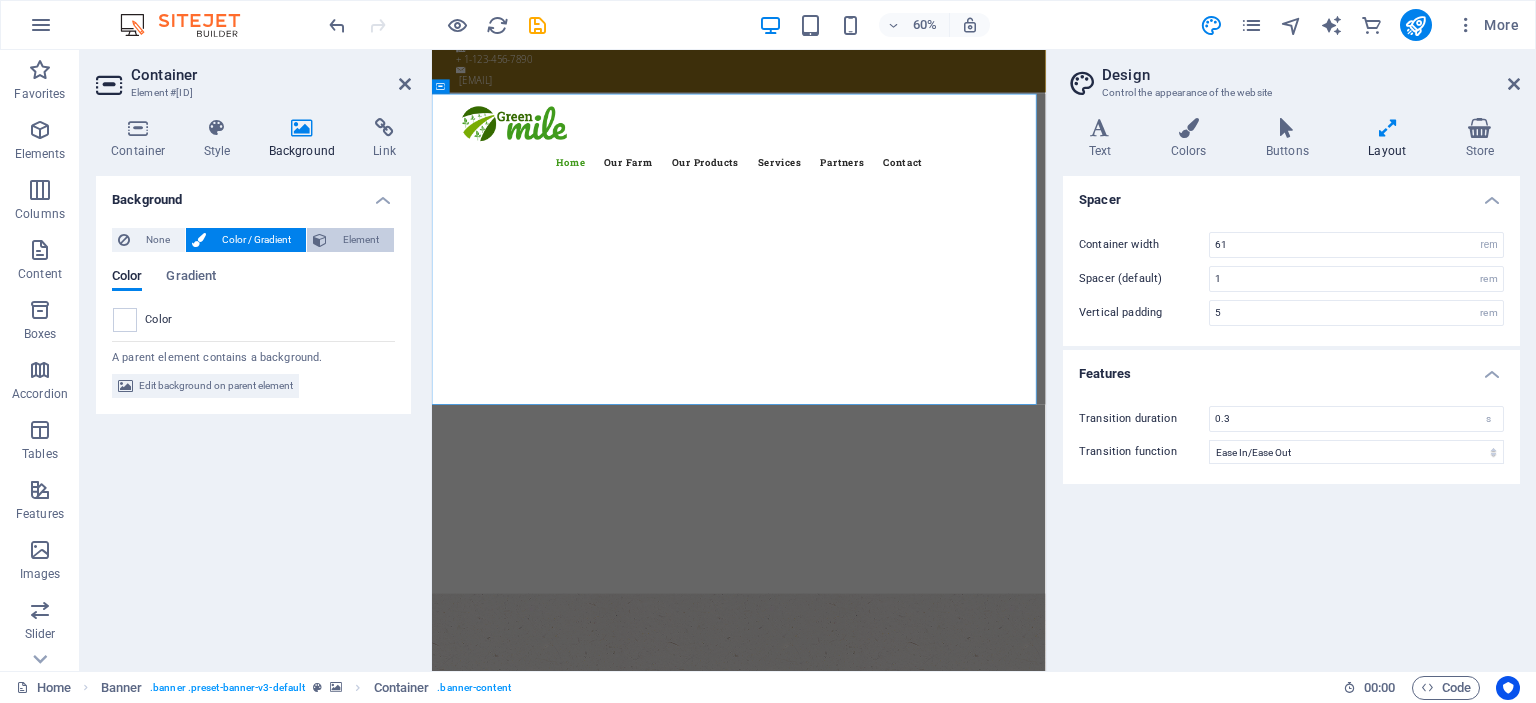 click on "Element" at bounding box center [360, 240] 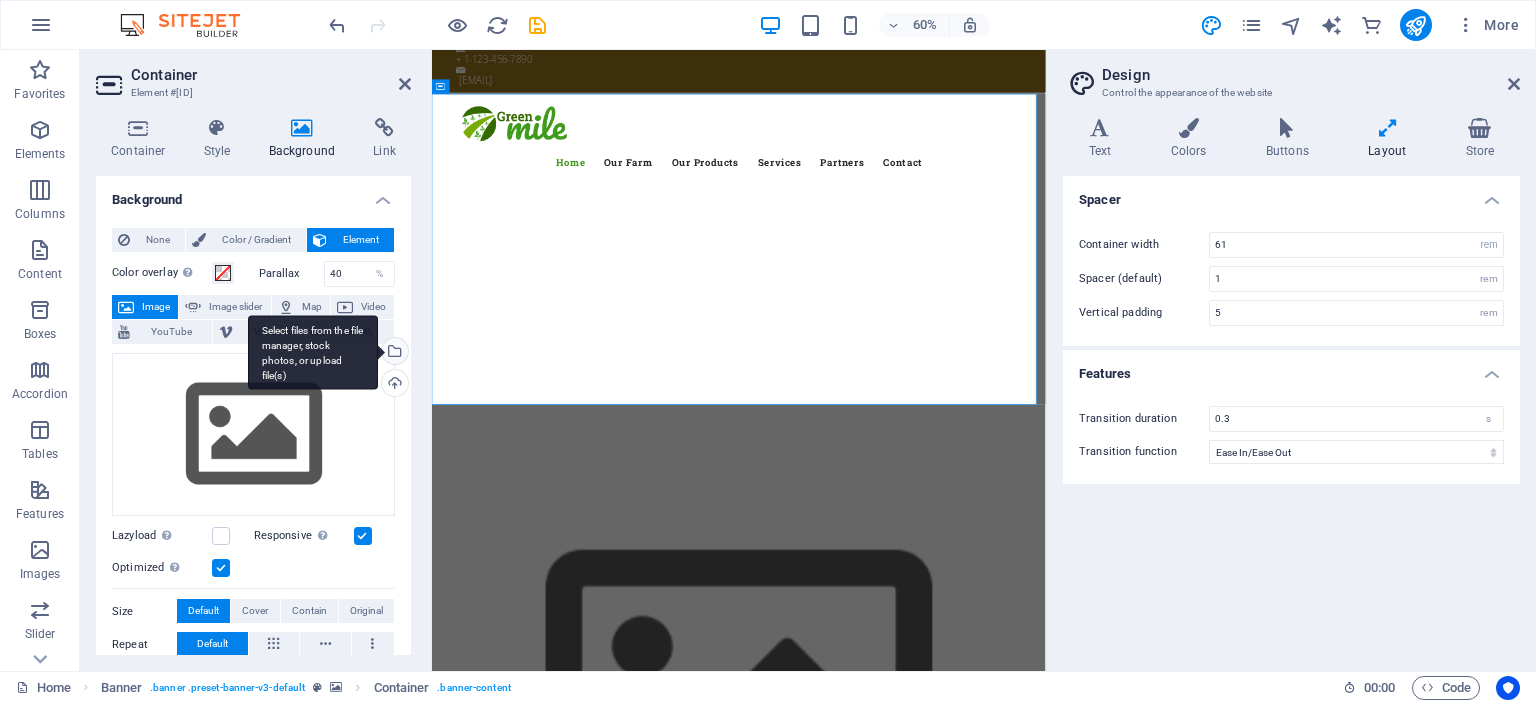 click on "Select files from the file manager, stock photos, or upload file(s)" at bounding box center (313, 352) 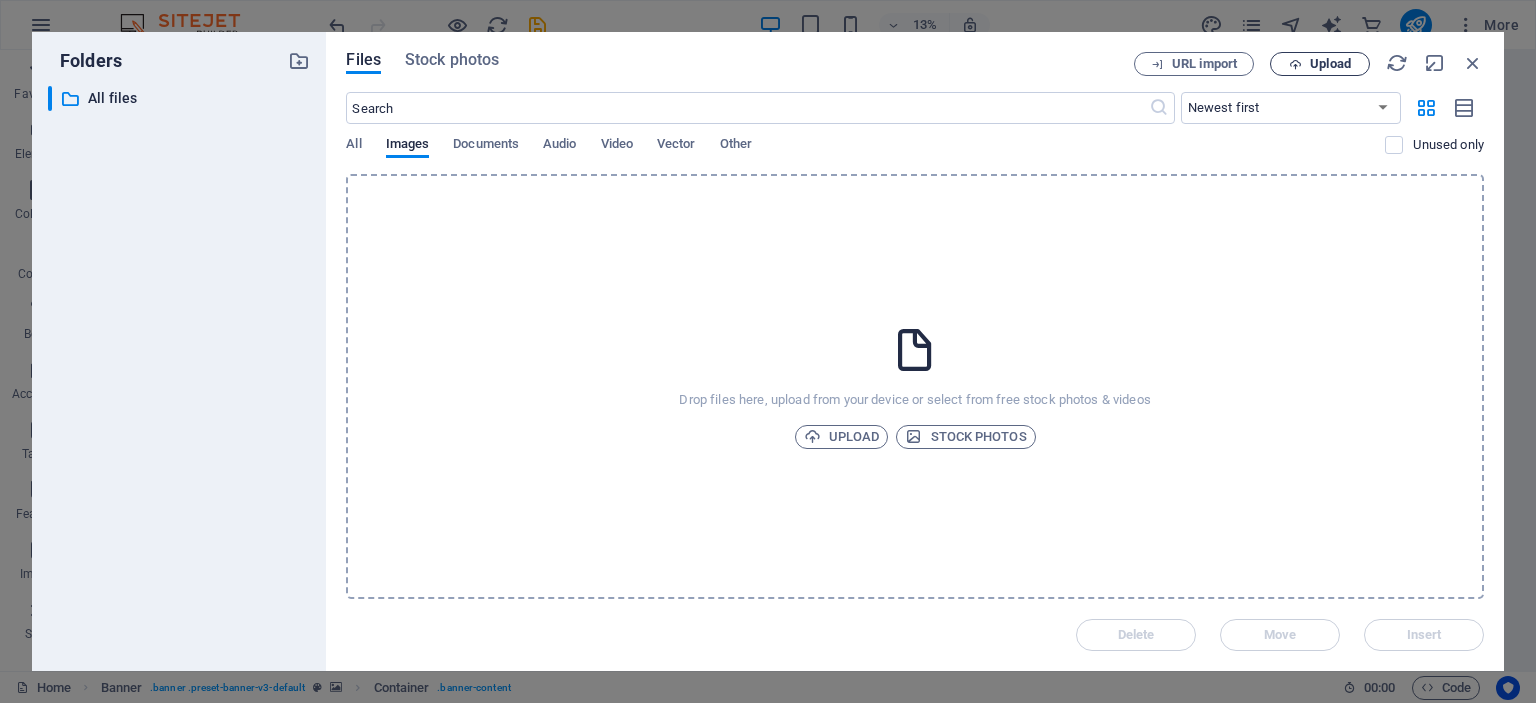 click on "Upload" at bounding box center (1330, 64) 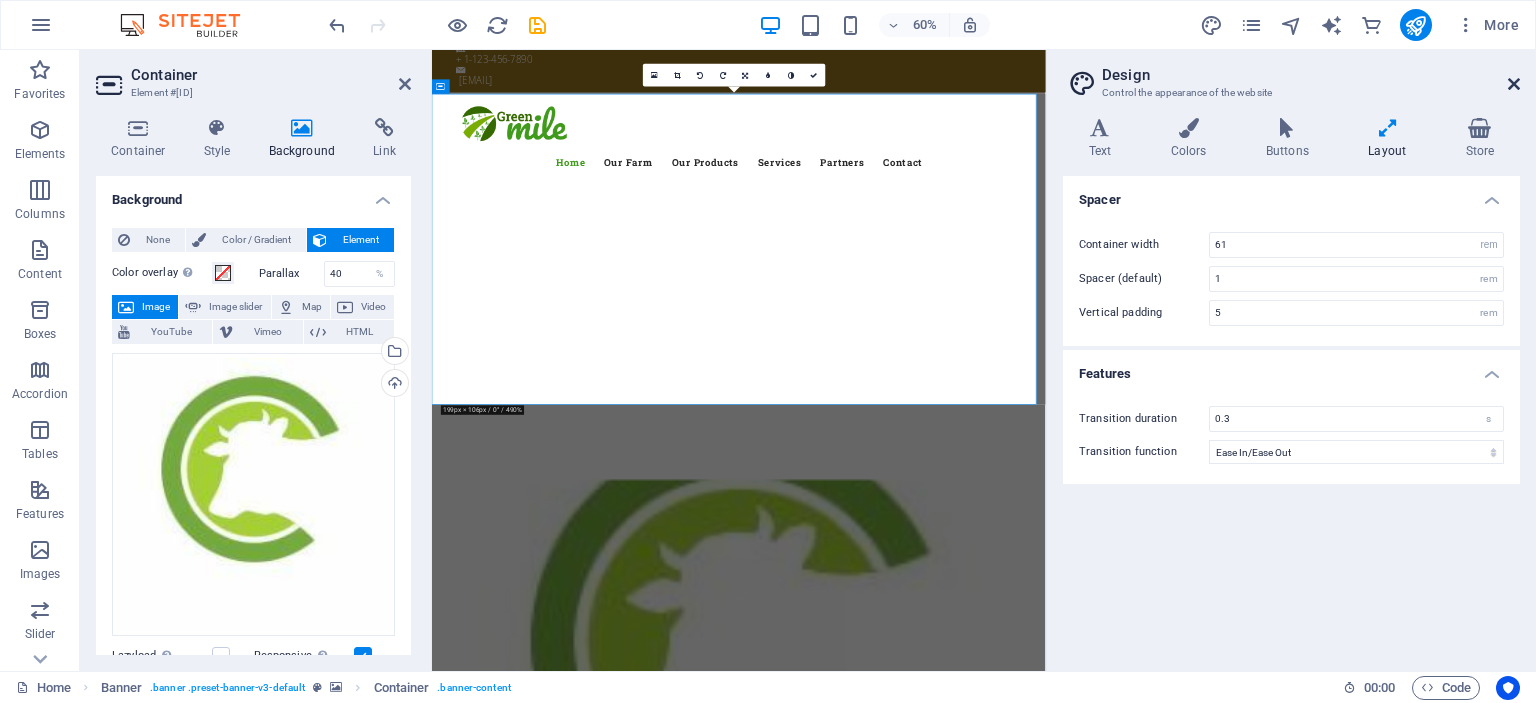 click at bounding box center (1514, 84) 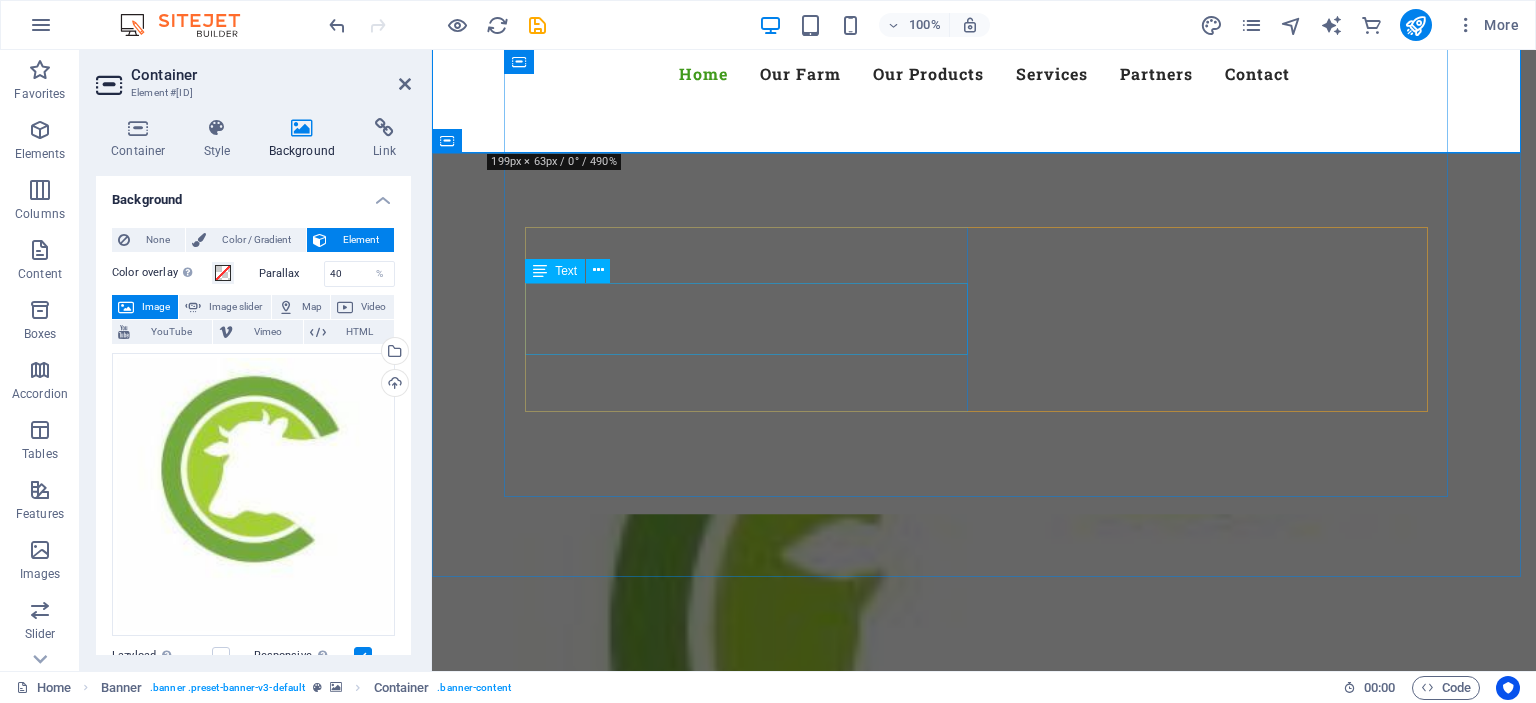 scroll, scrollTop: 400, scrollLeft: 0, axis: vertical 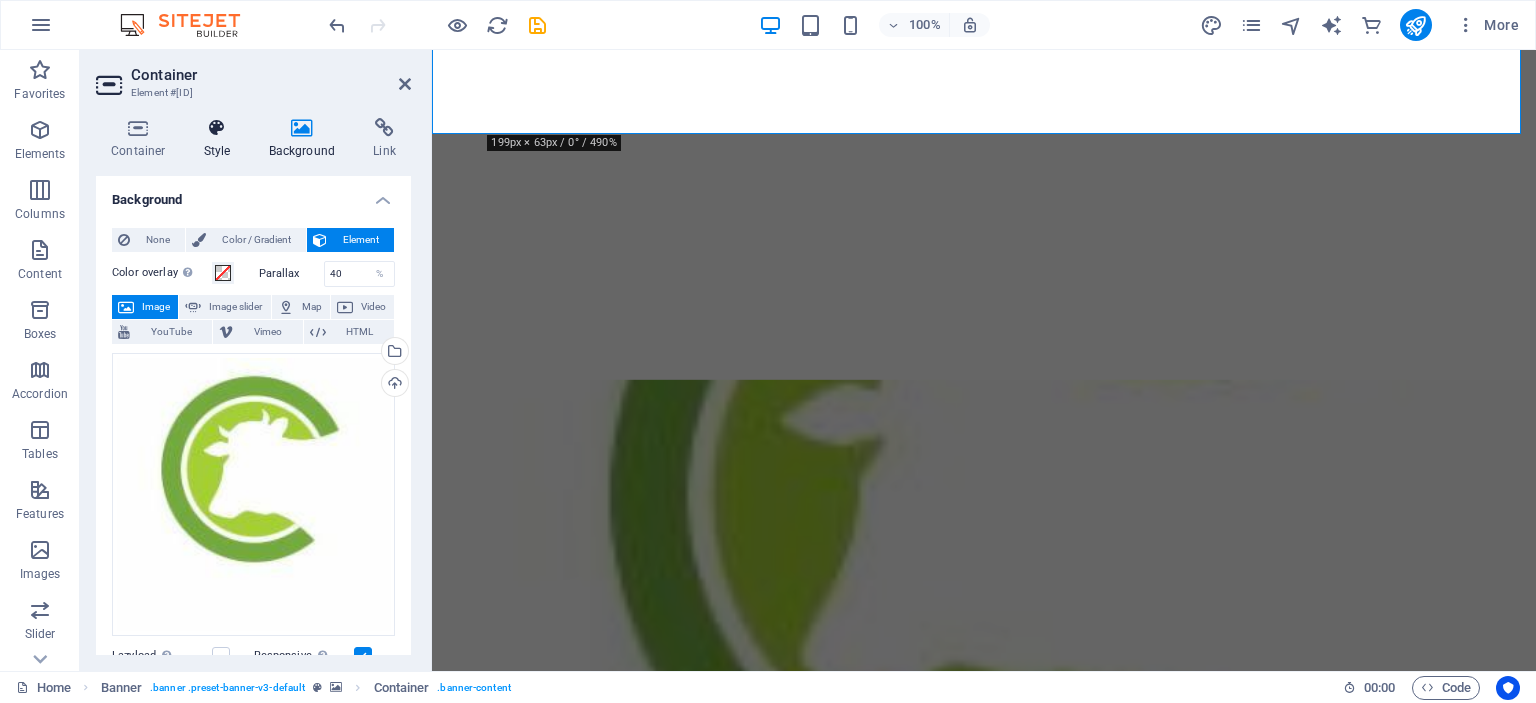 click at bounding box center (217, 128) 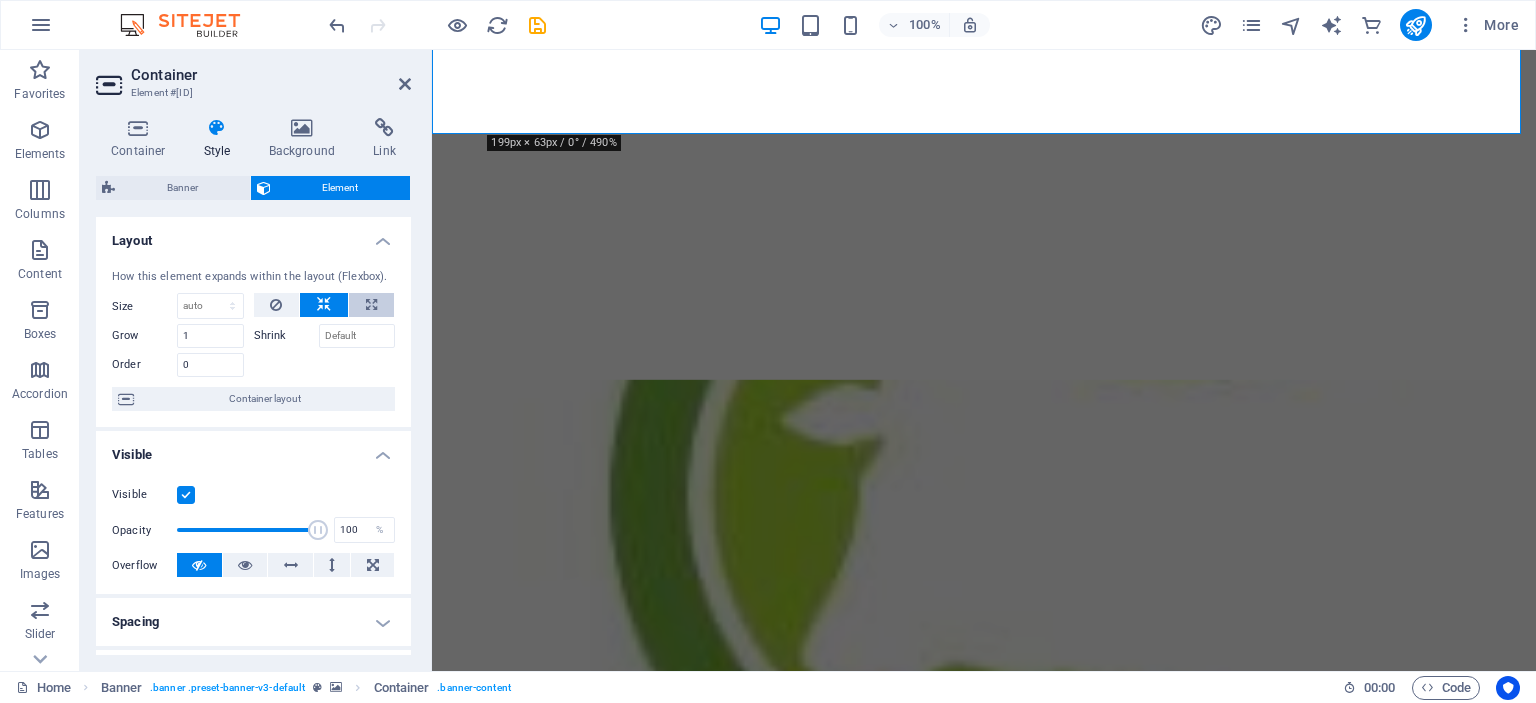 click at bounding box center [371, 305] 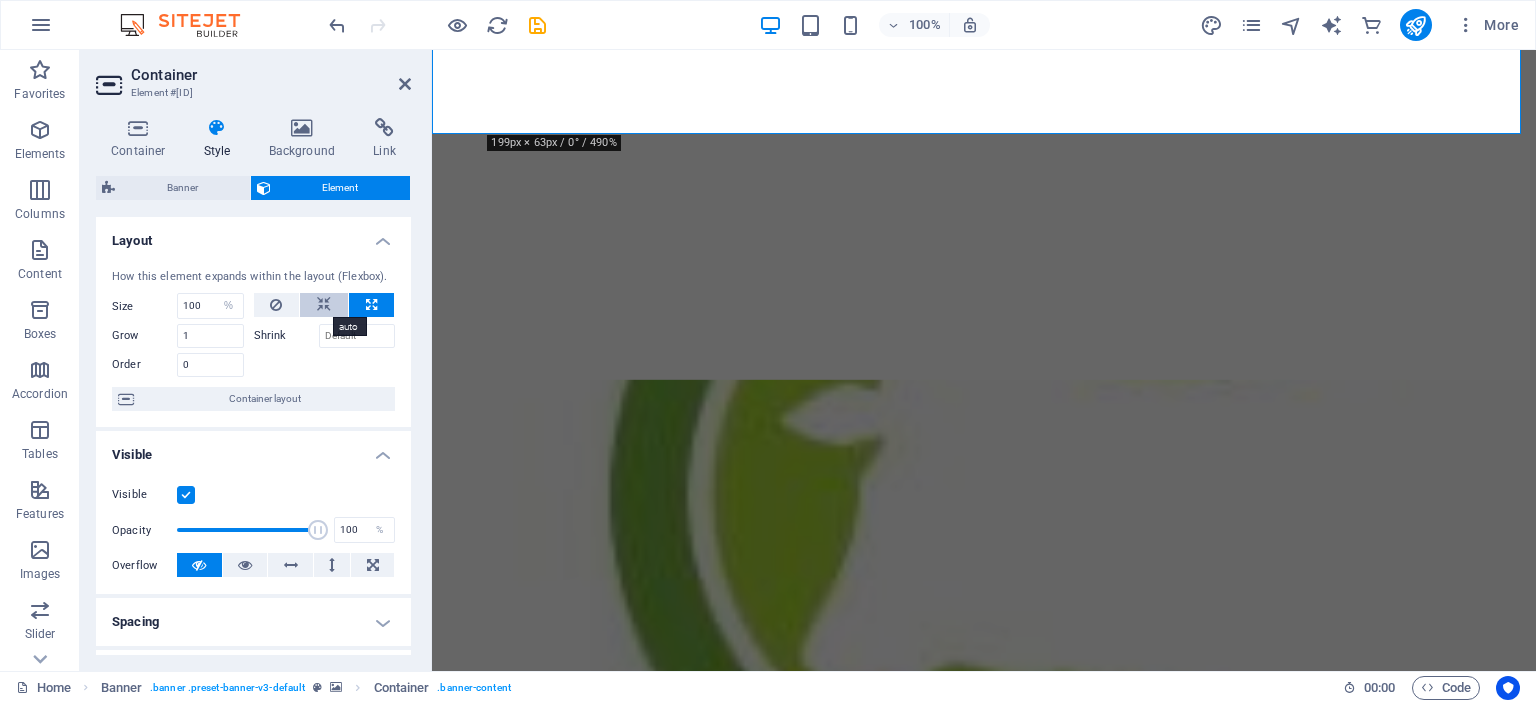 click at bounding box center (324, 305) 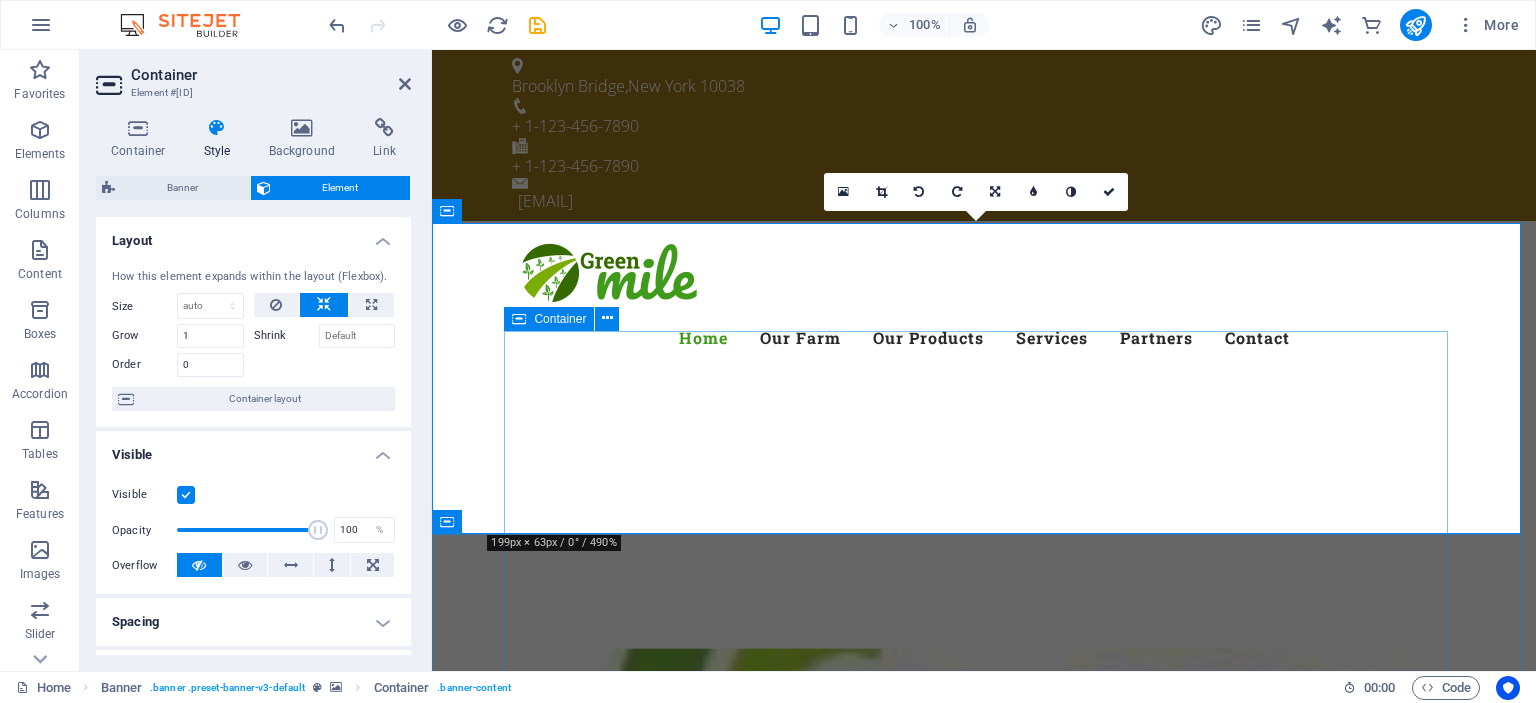 scroll, scrollTop: 0, scrollLeft: 0, axis: both 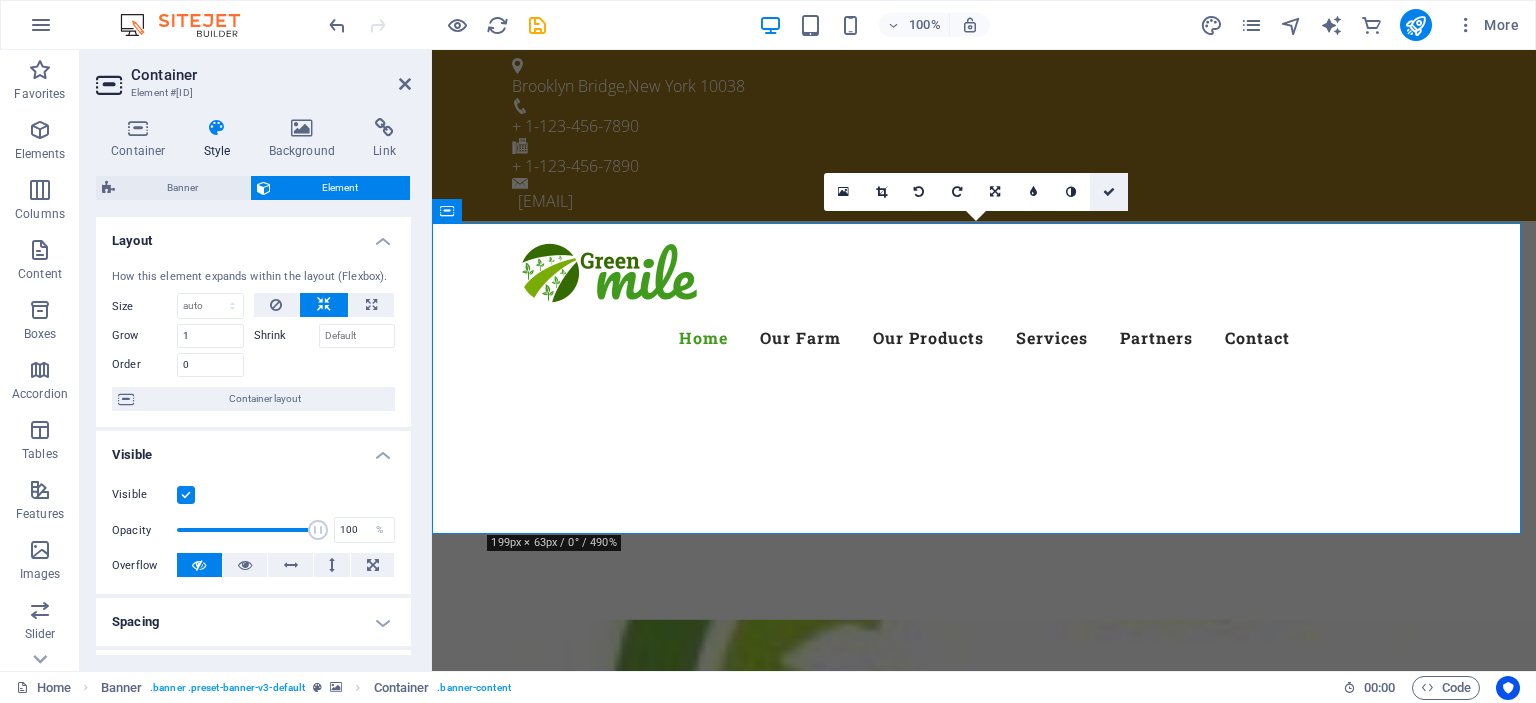 click at bounding box center [1109, 192] 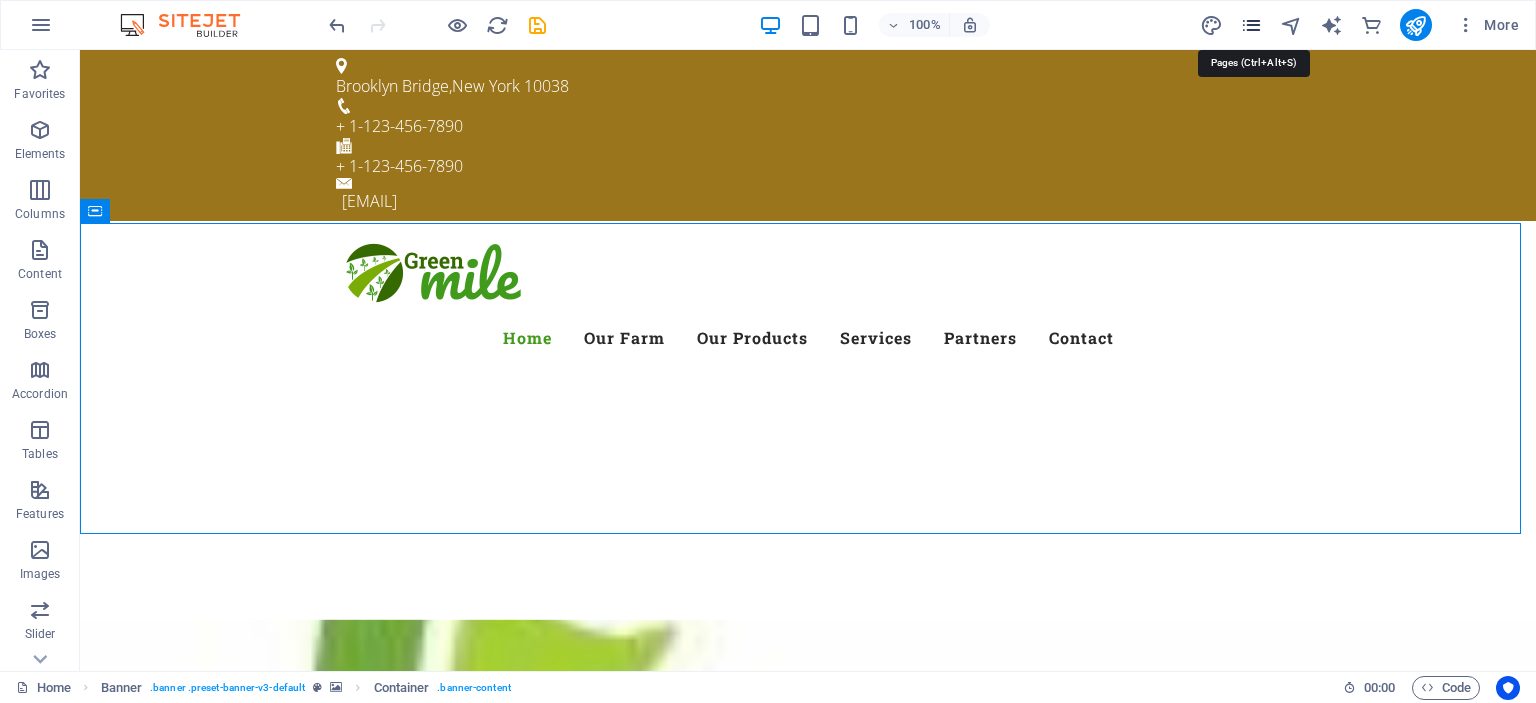 click at bounding box center [1251, 25] 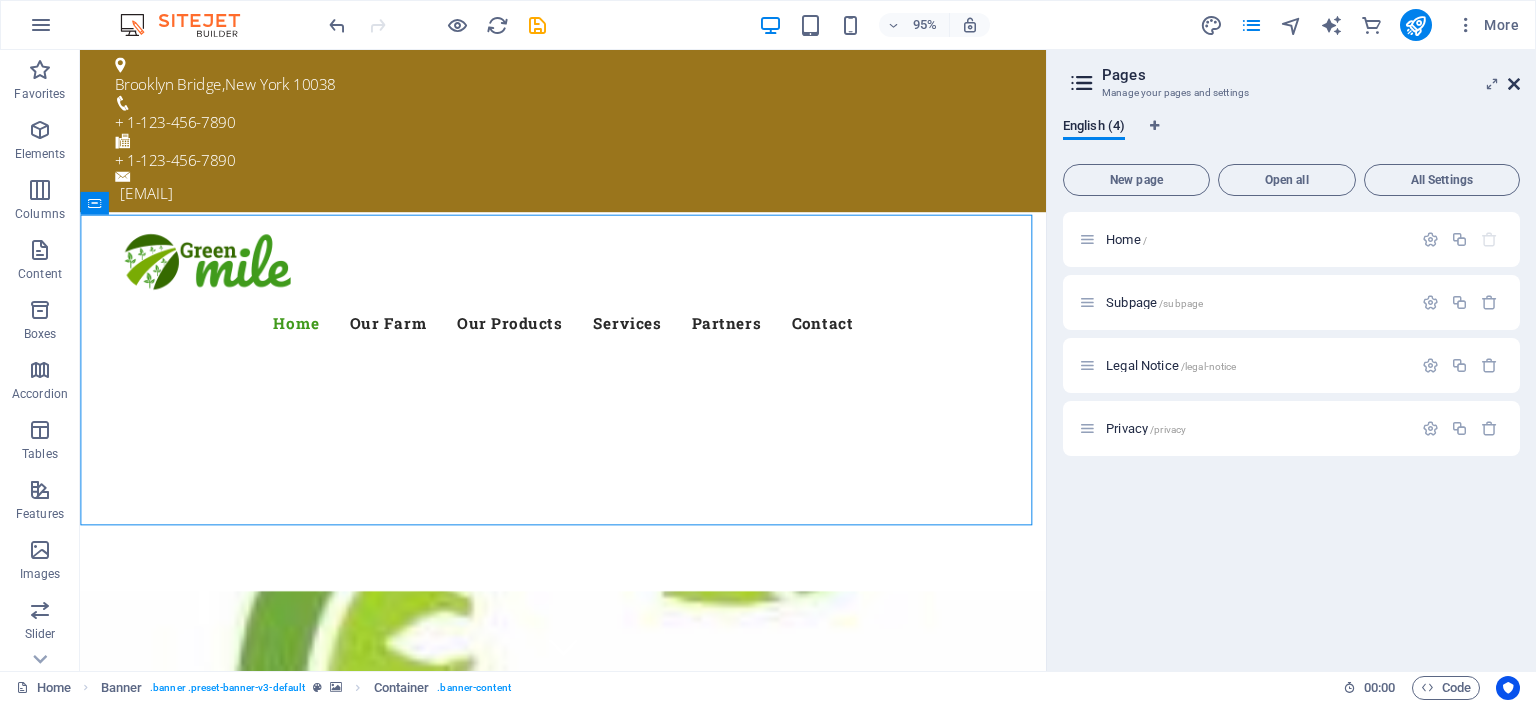 click at bounding box center [1514, 84] 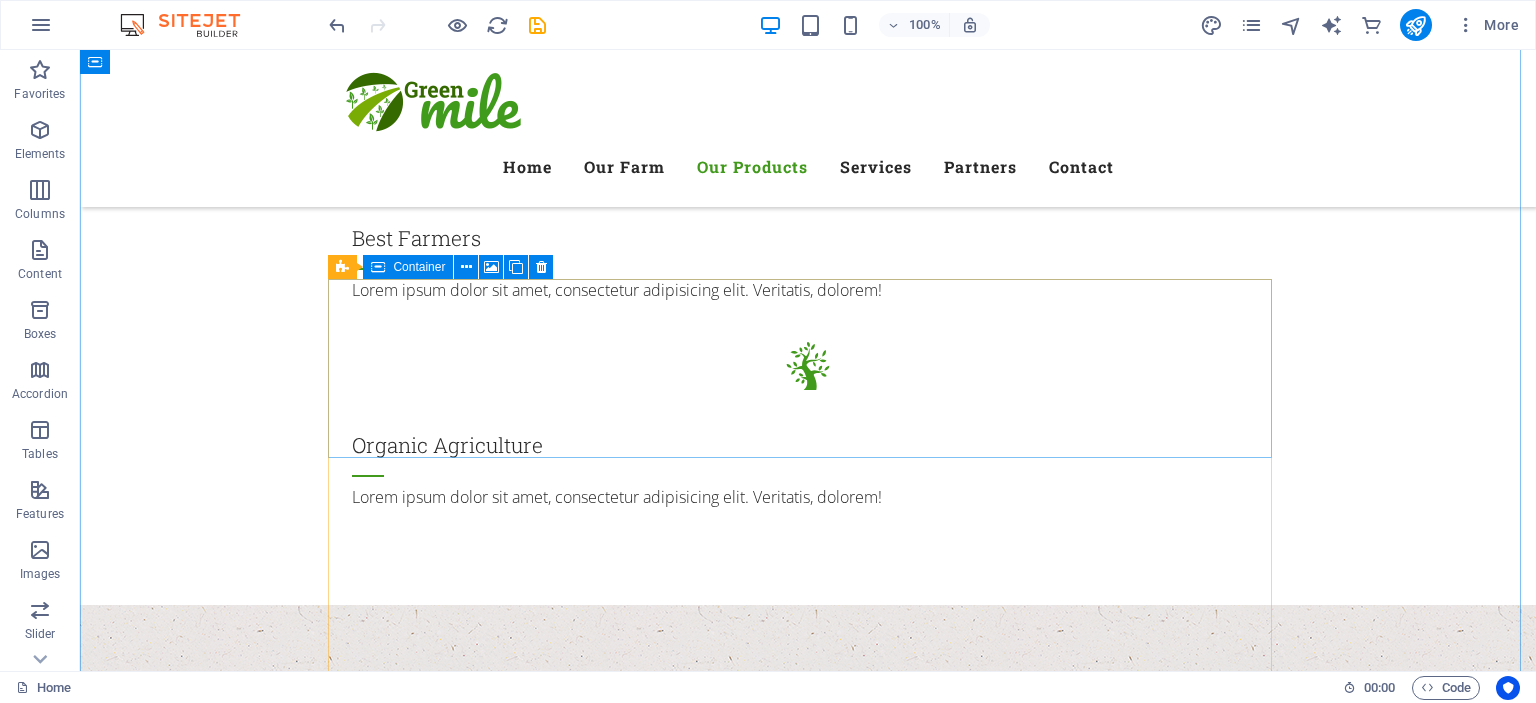 scroll, scrollTop: 3200, scrollLeft: 0, axis: vertical 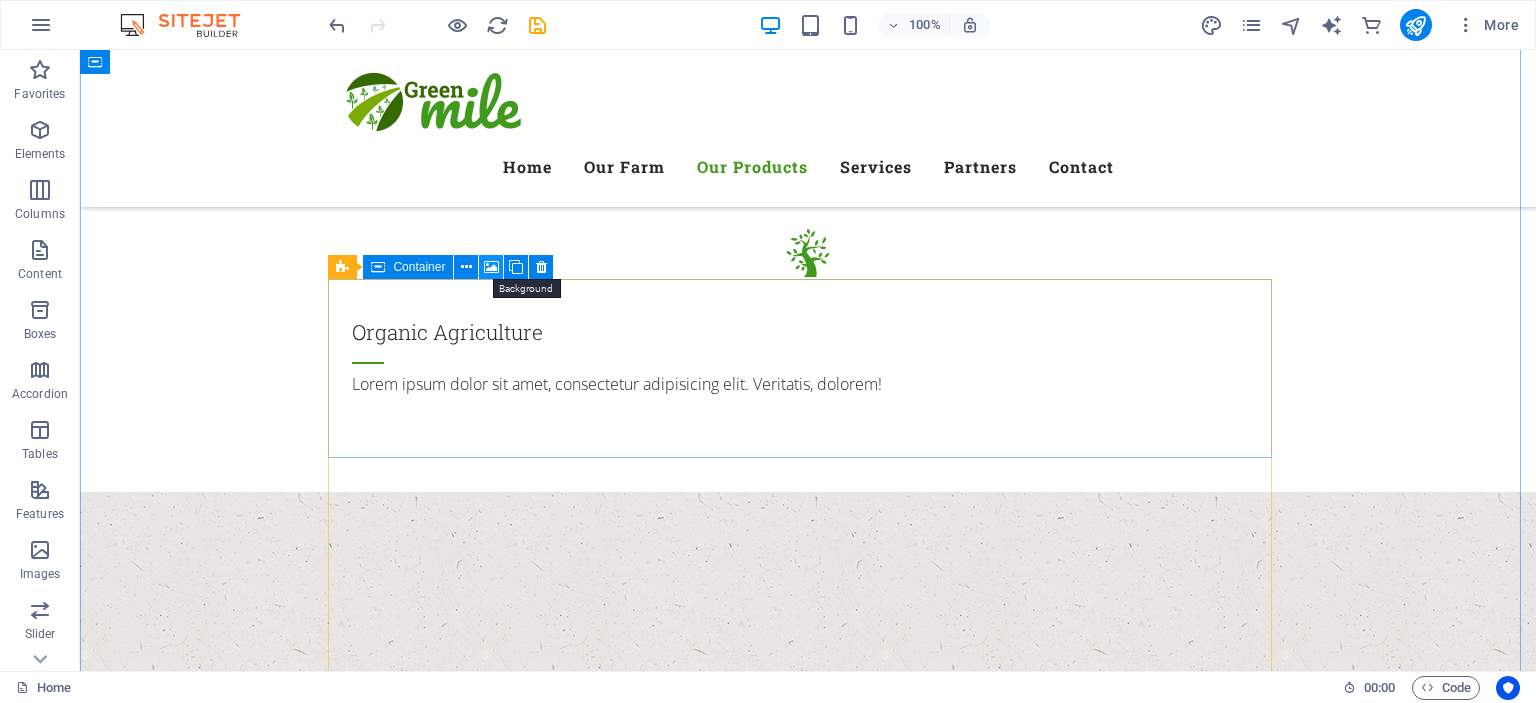 click at bounding box center [491, 267] 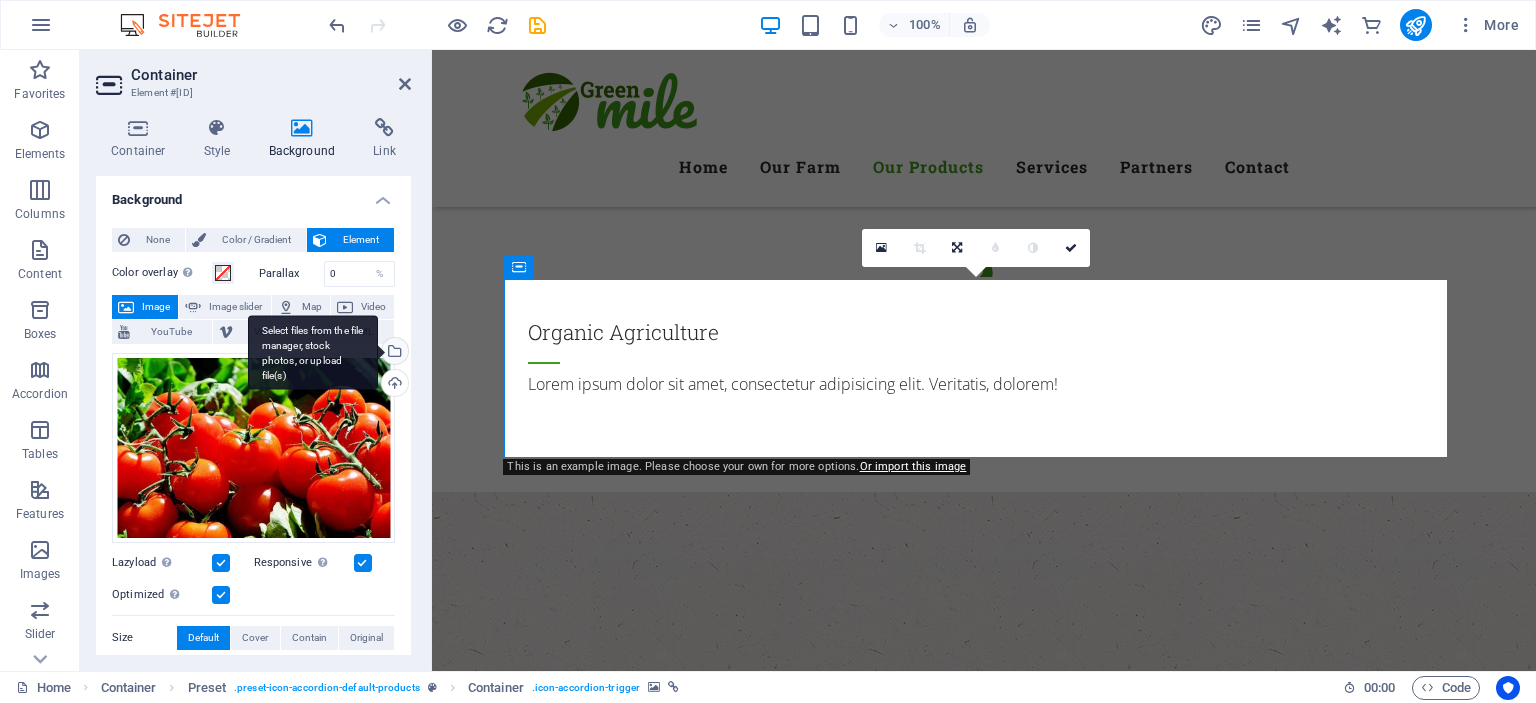 click on "Select files from the file manager, stock photos, or upload file(s)" at bounding box center [393, 353] 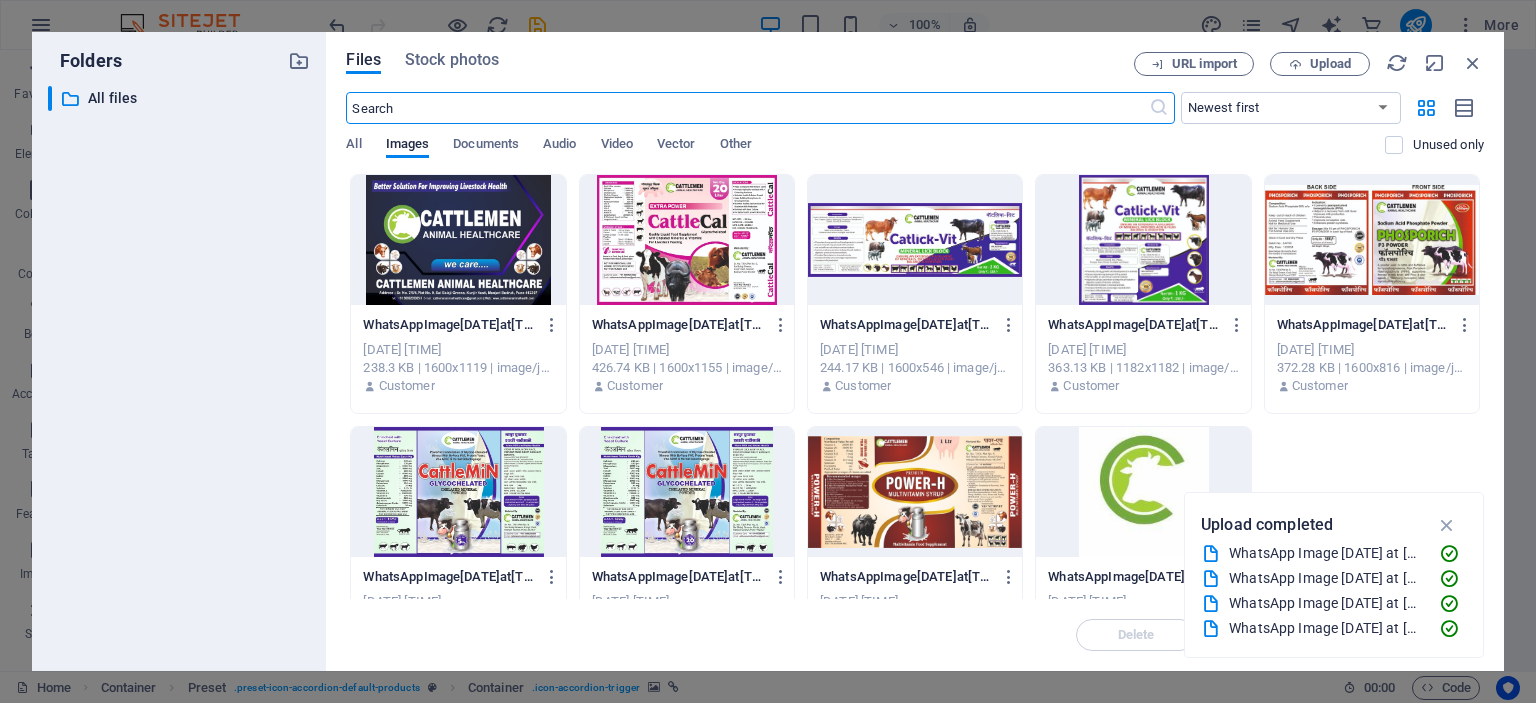 scroll, scrollTop: 3406, scrollLeft: 0, axis: vertical 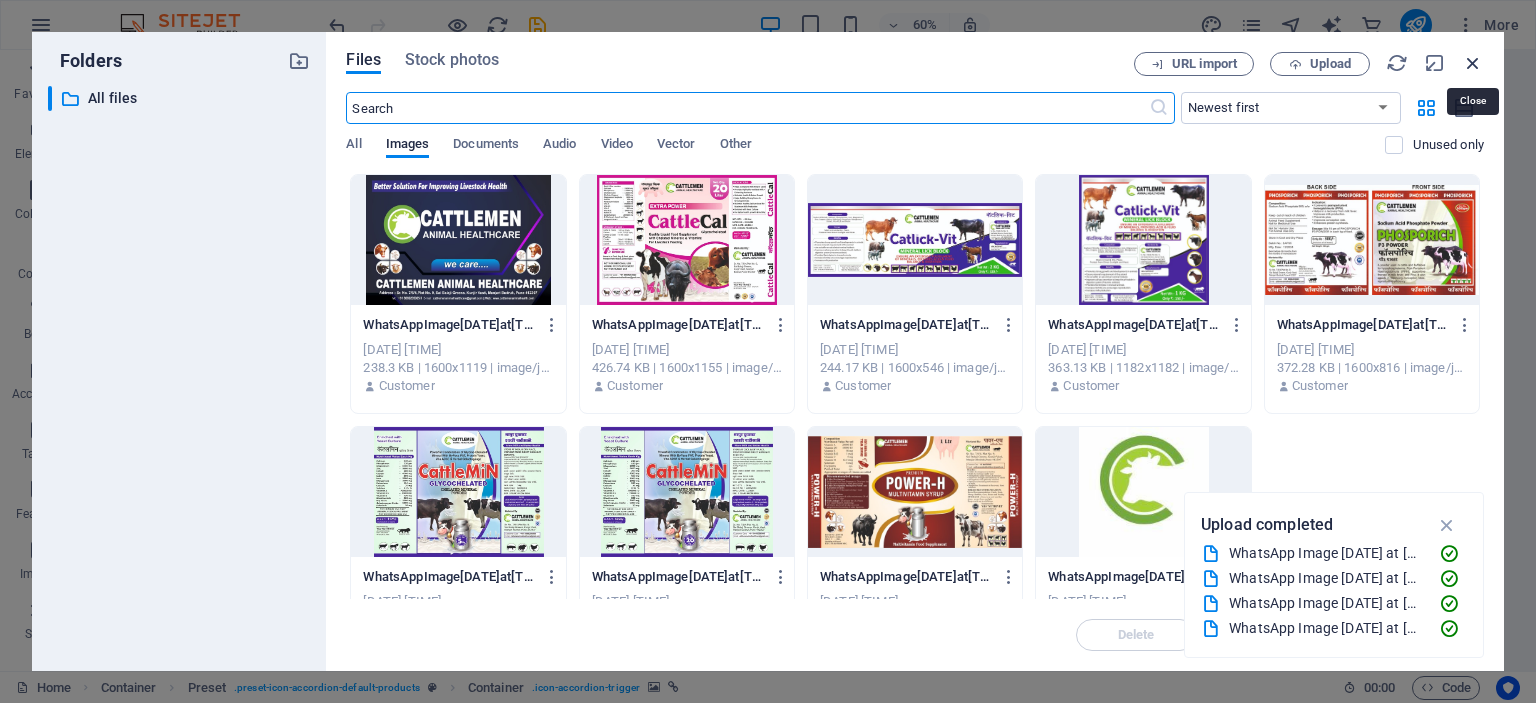 click at bounding box center [1473, 63] 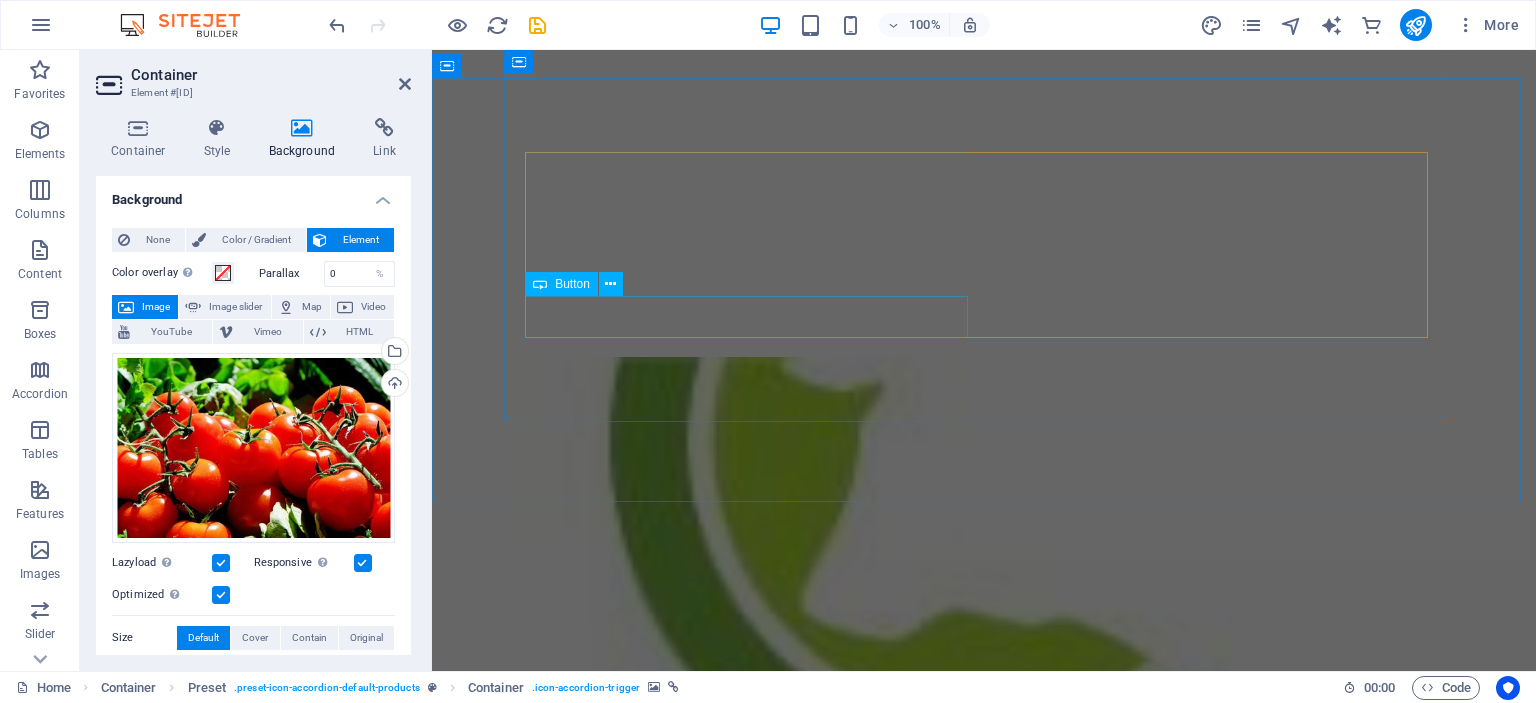 scroll, scrollTop: 0, scrollLeft: 0, axis: both 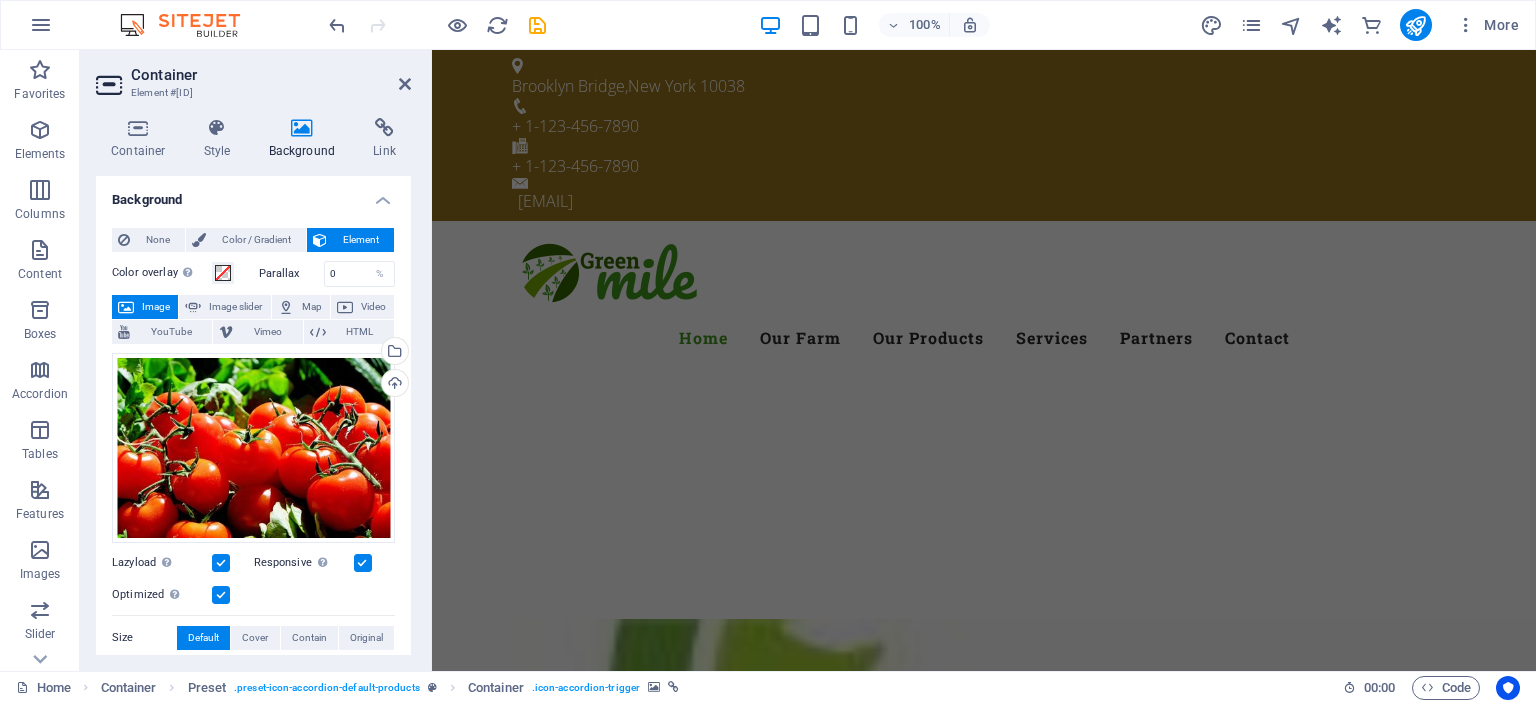 click at bounding box center (984, 804) 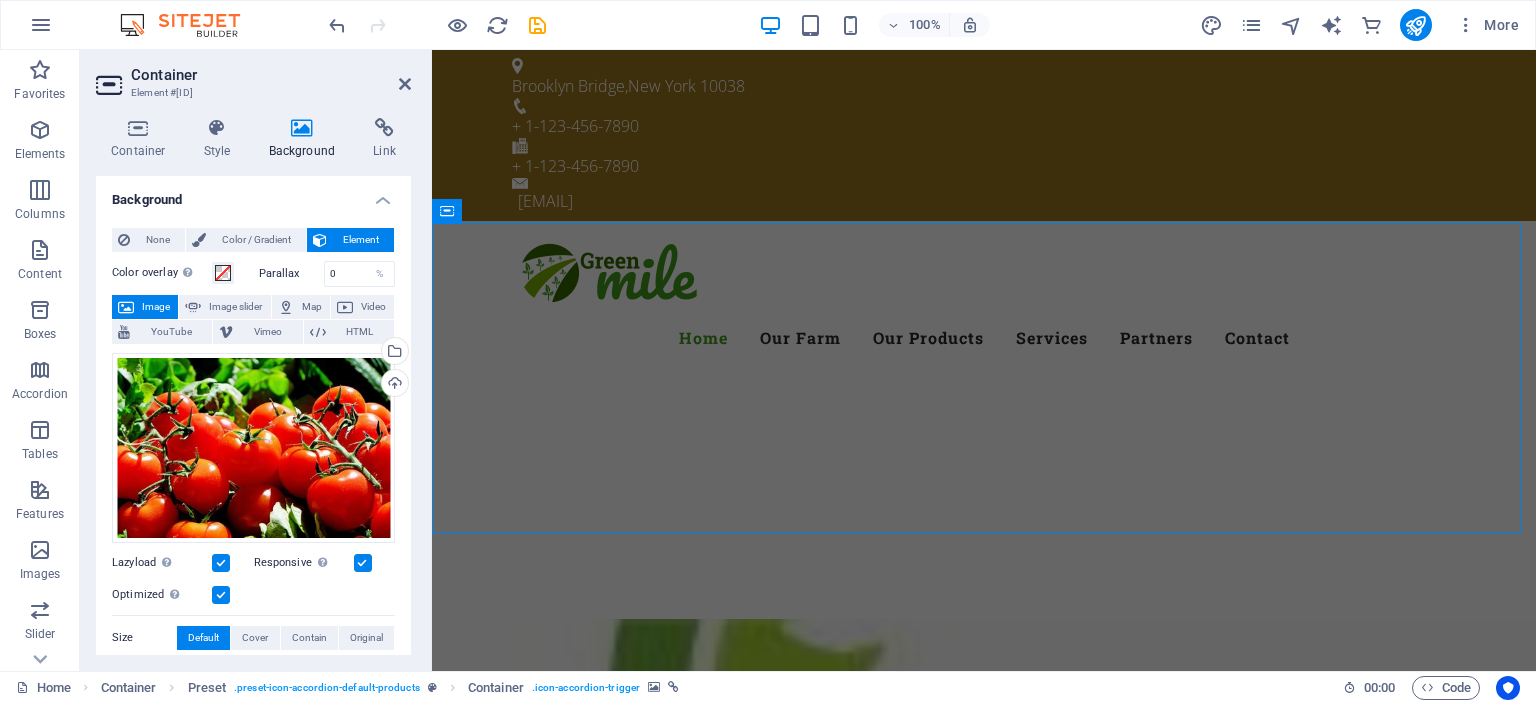 click at bounding box center [984, 804] 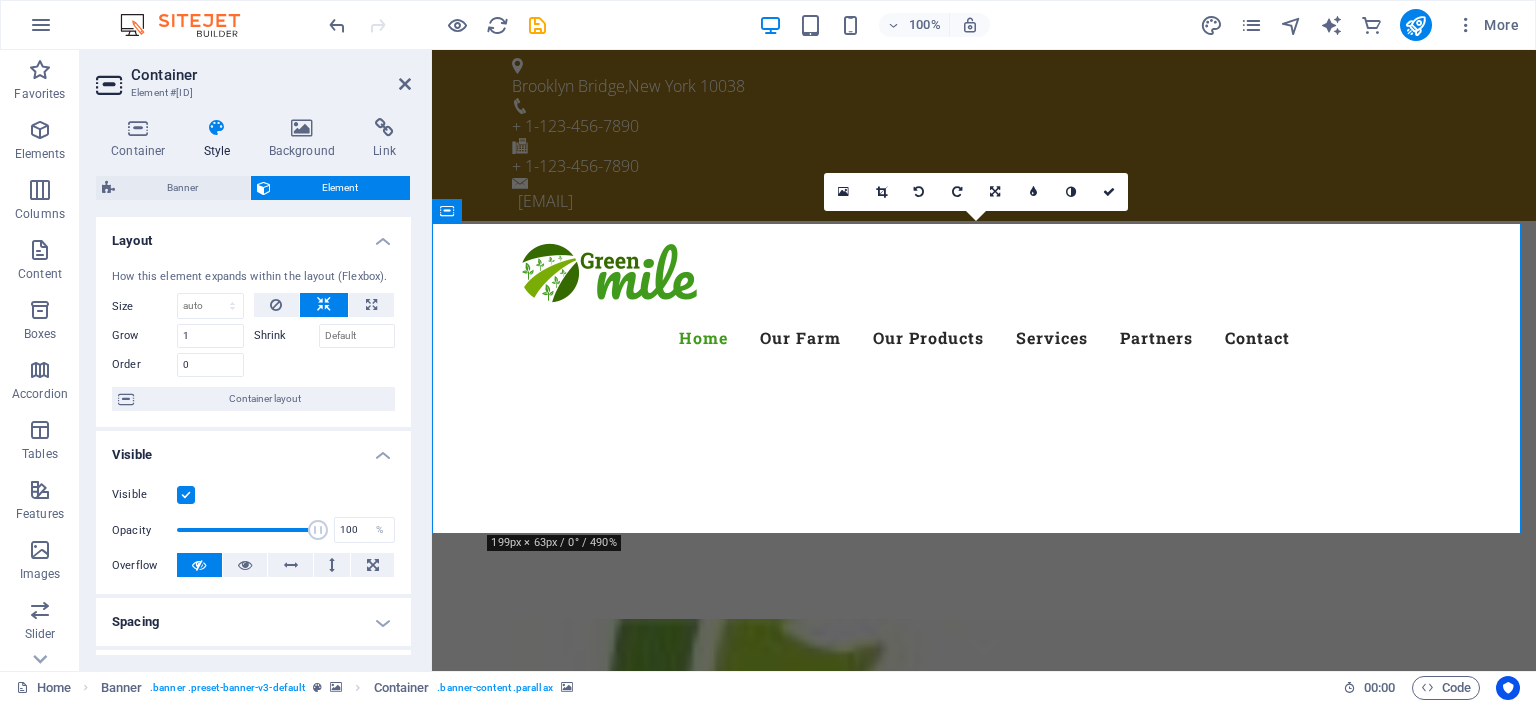 click at bounding box center (984, 804) 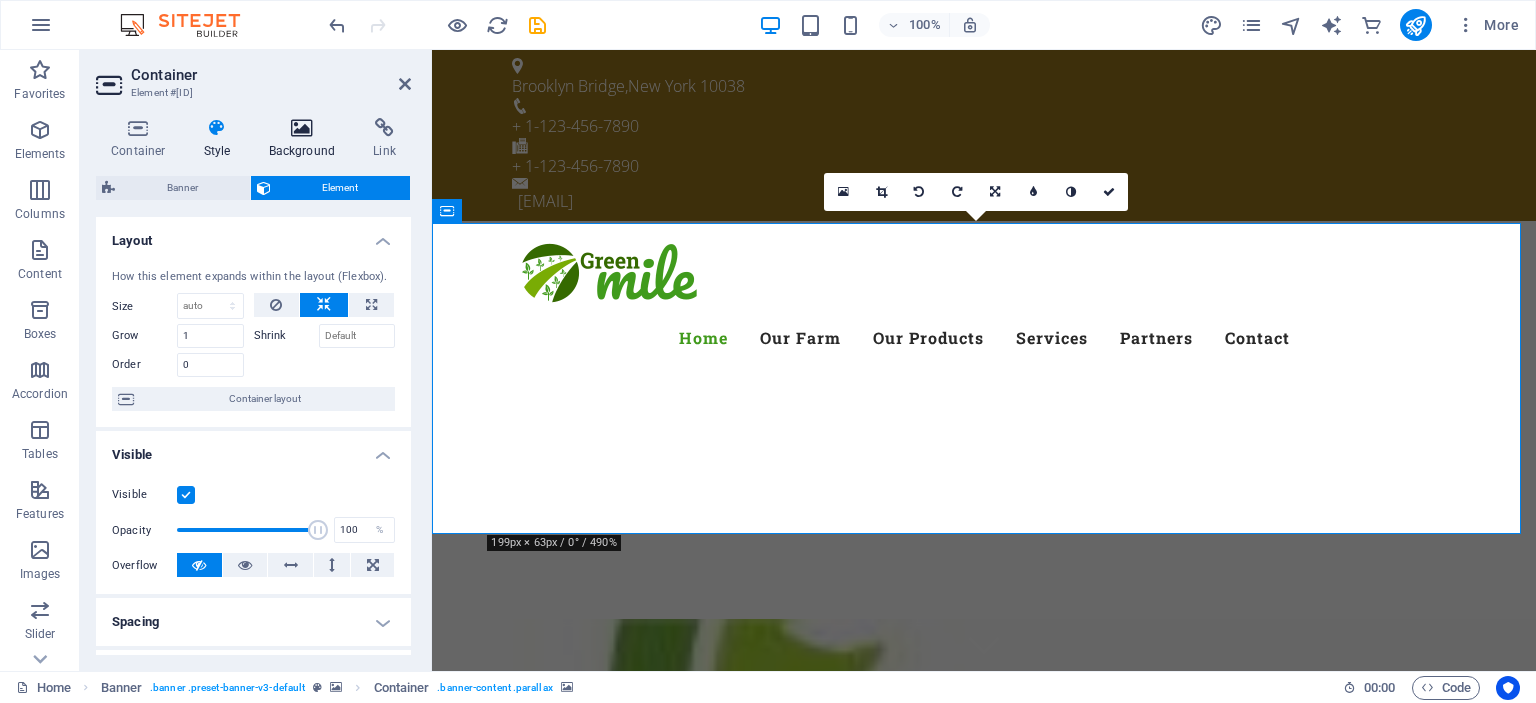 click on "Background" at bounding box center [306, 139] 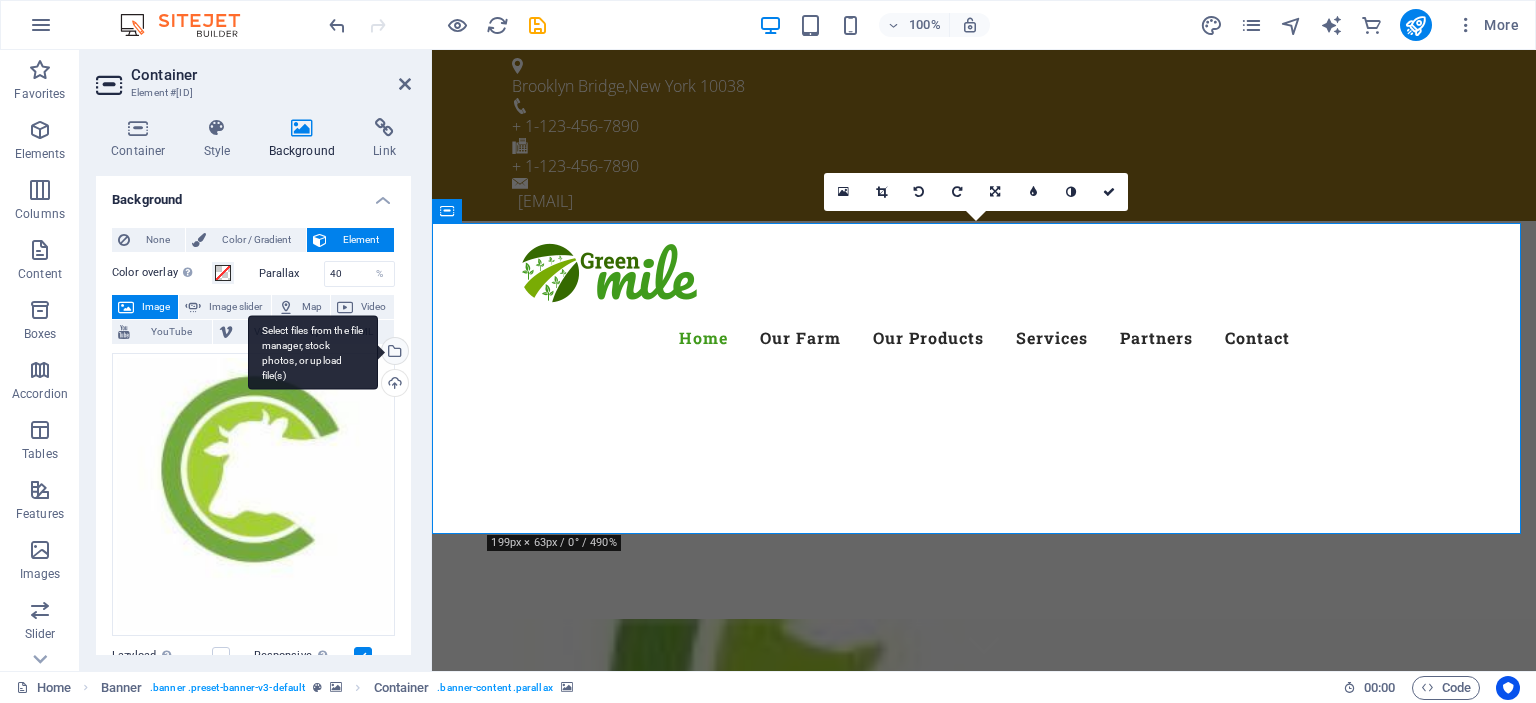 click on "Select files from the file manager, stock photos, or upload file(s)" at bounding box center [393, 353] 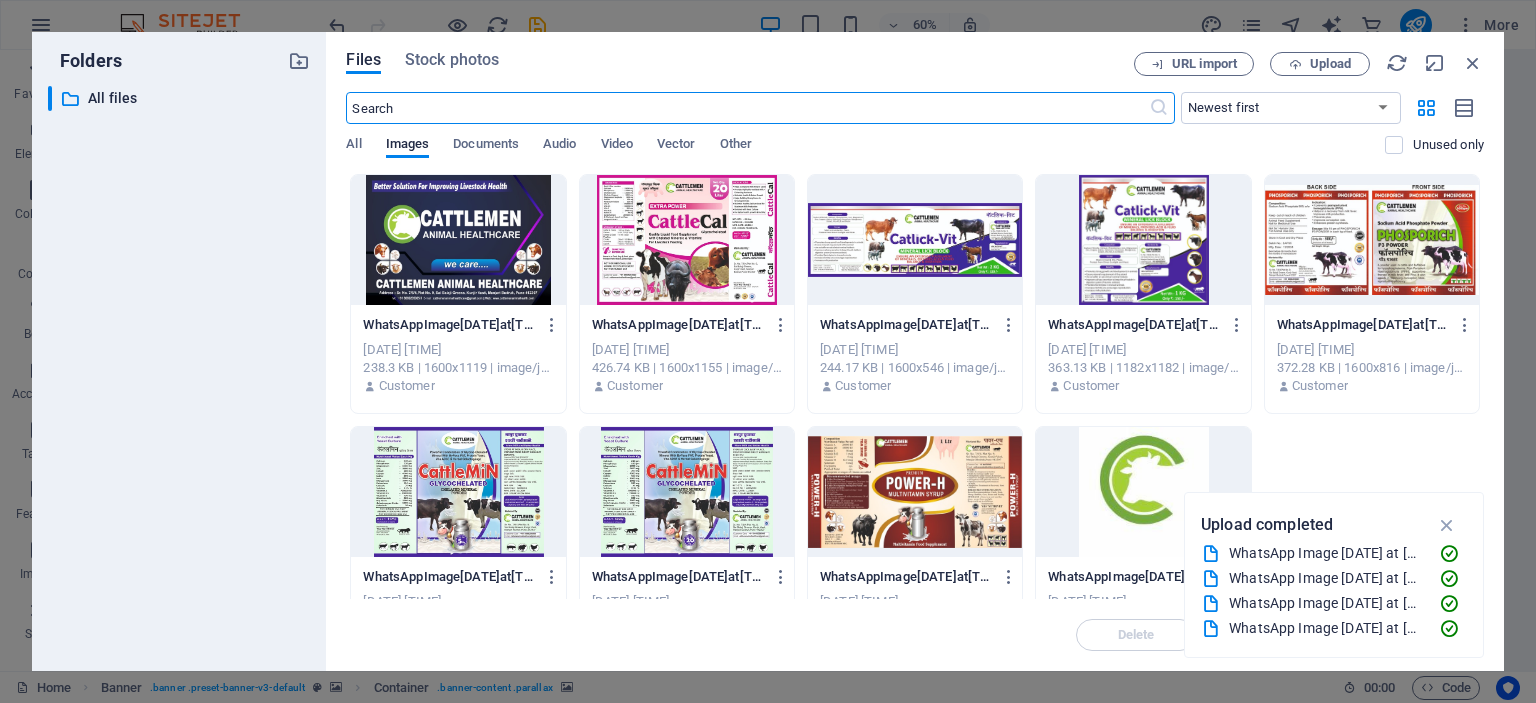 click at bounding box center [458, 240] 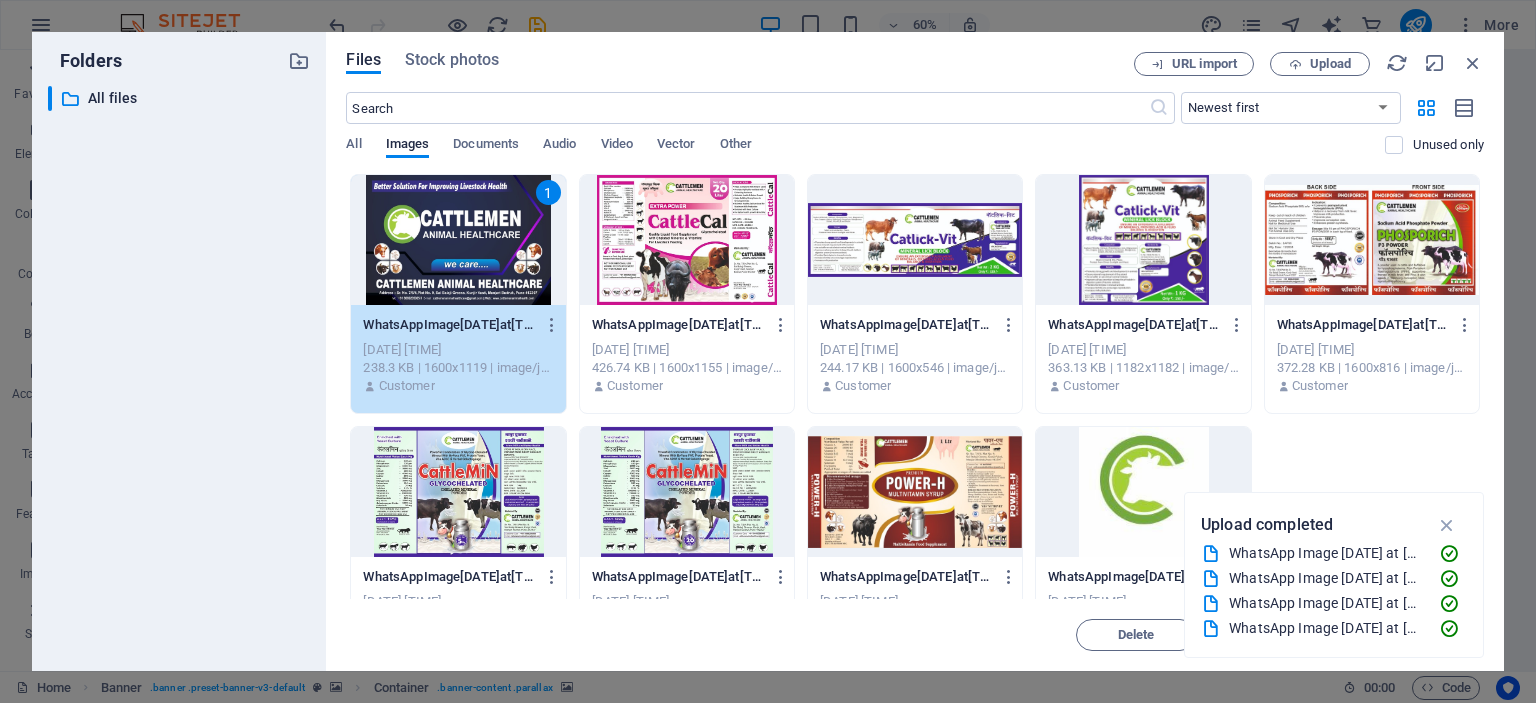 drag, startPoint x: 482, startPoint y: 244, endPoint x: 106, endPoint y: 187, distance: 380.29593 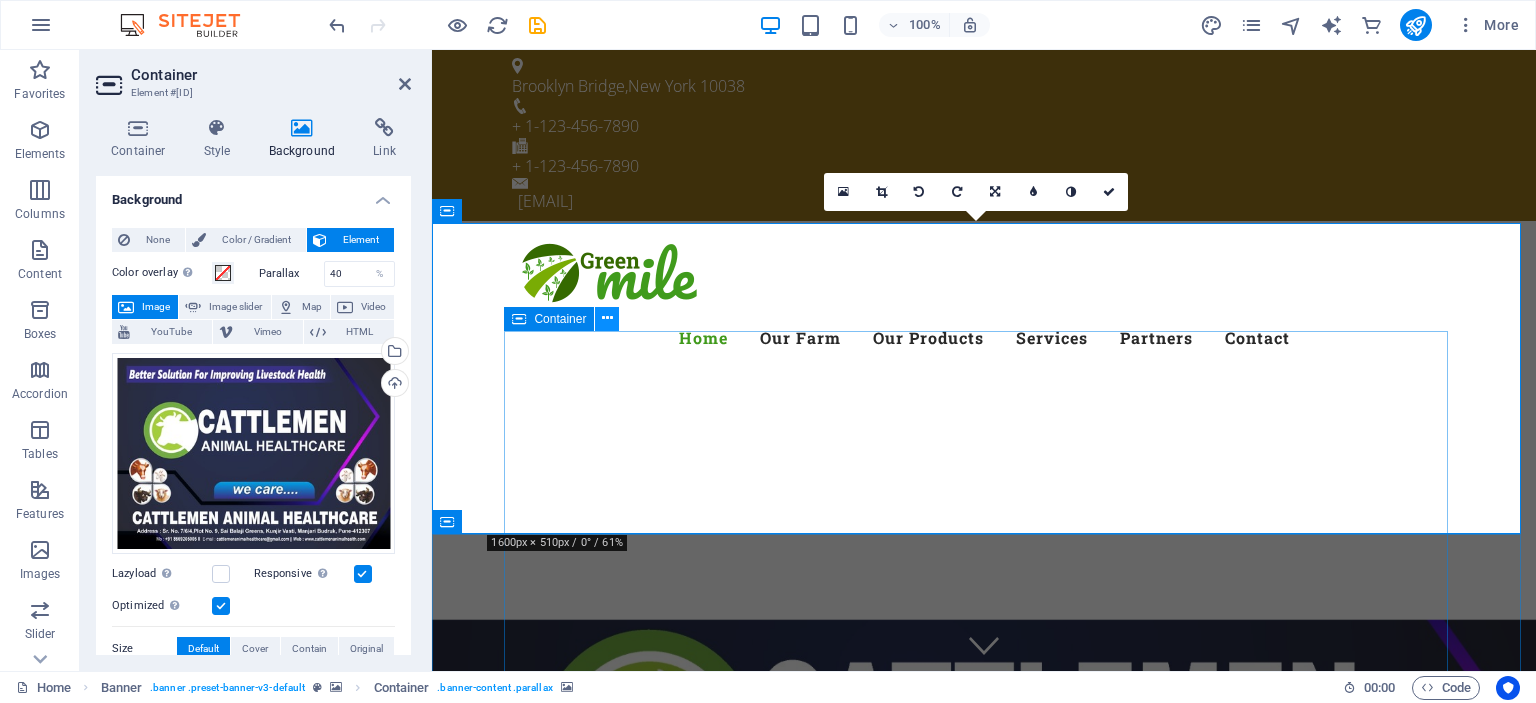 click at bounding box center [607, 318] 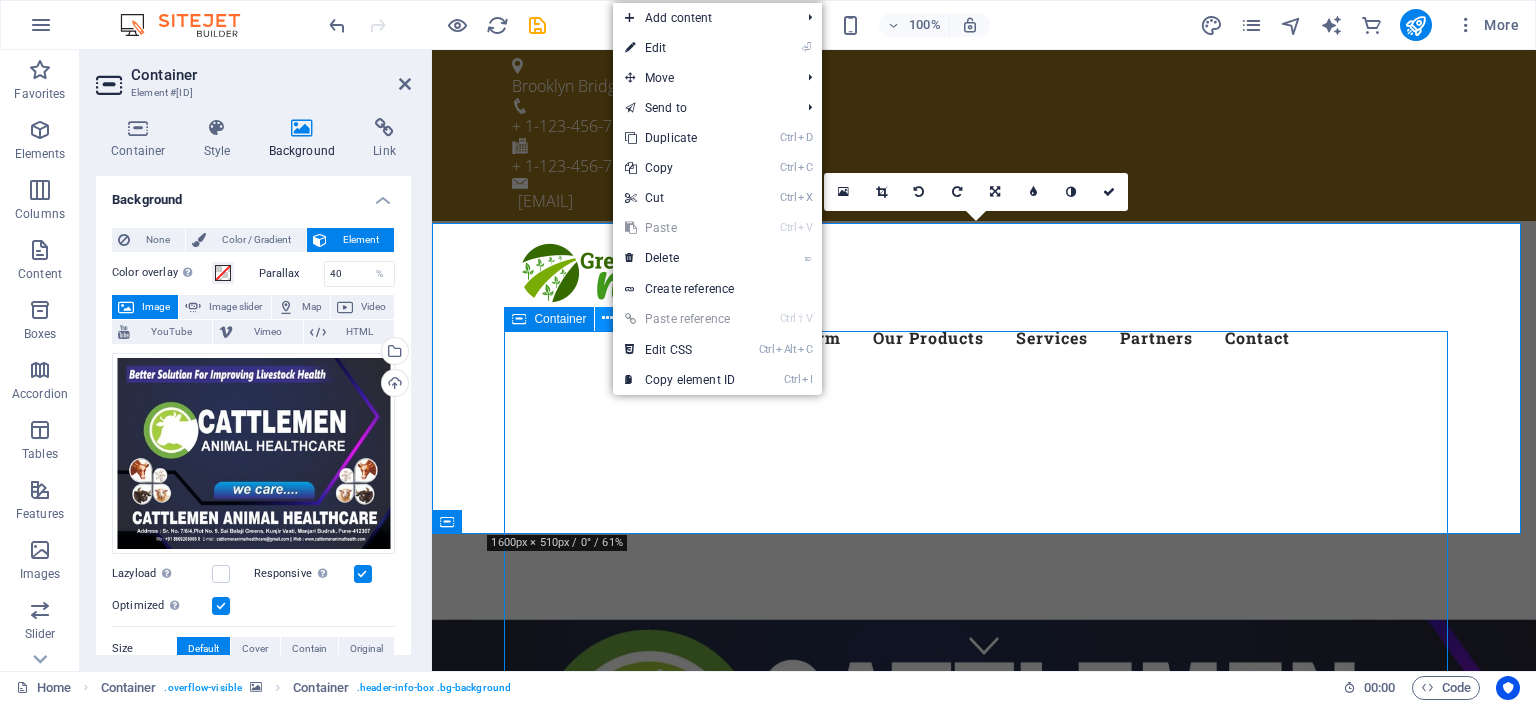 click at bounding box center [607, 318] 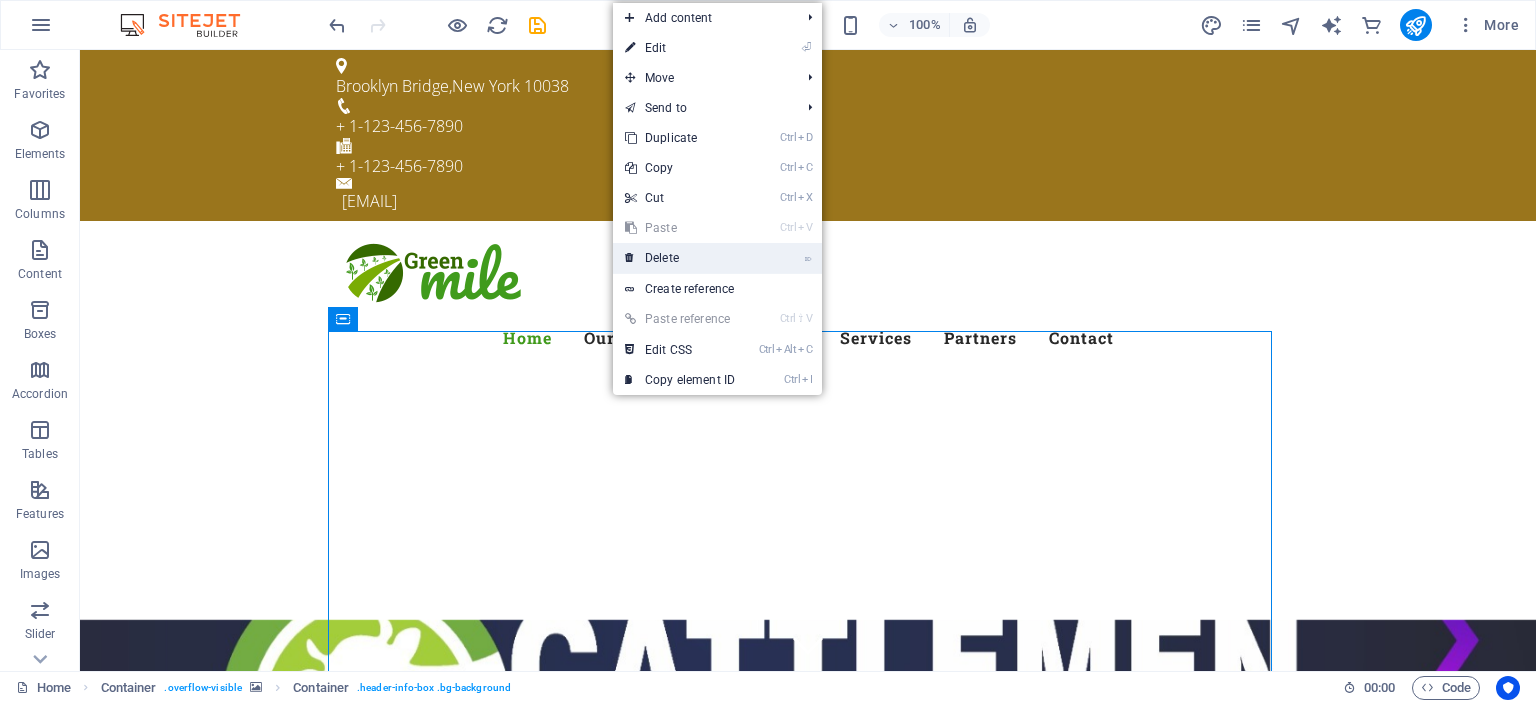 click on "⌦  Delete" at bounding box center [680, 258] 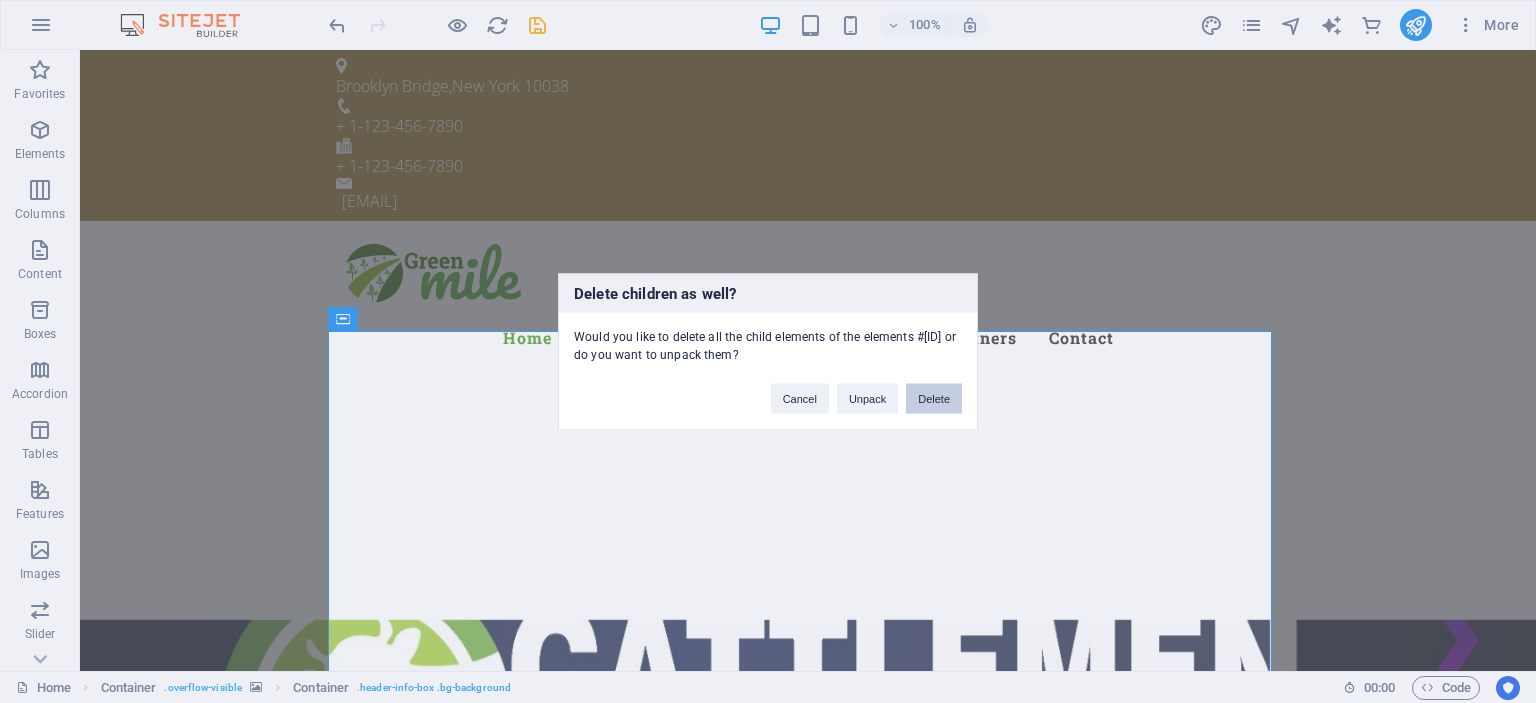 click on "Delete" at bounding box center (934, 398) 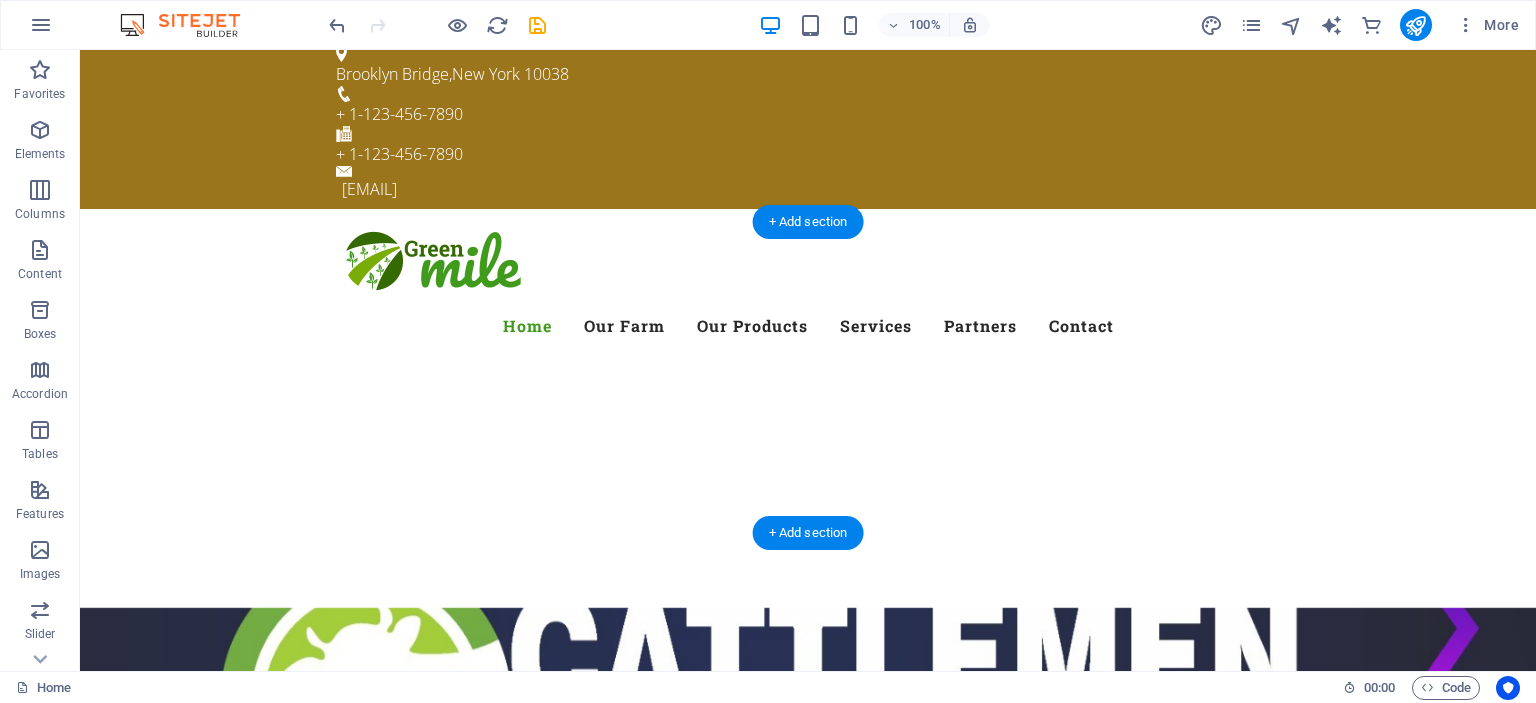 scroll, scrollTop: 0, scrollLeft: 0, axis: both 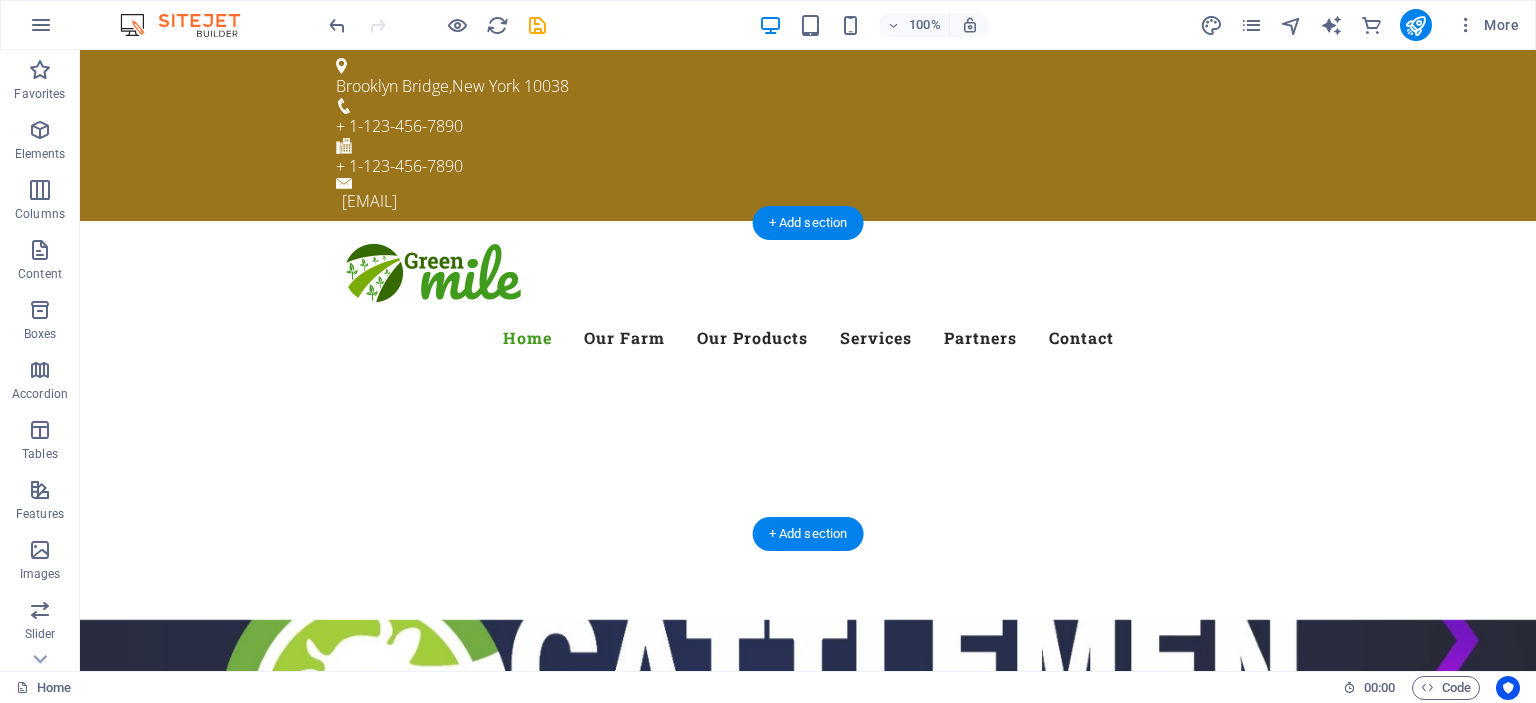 click at bounding box center [808, 837] 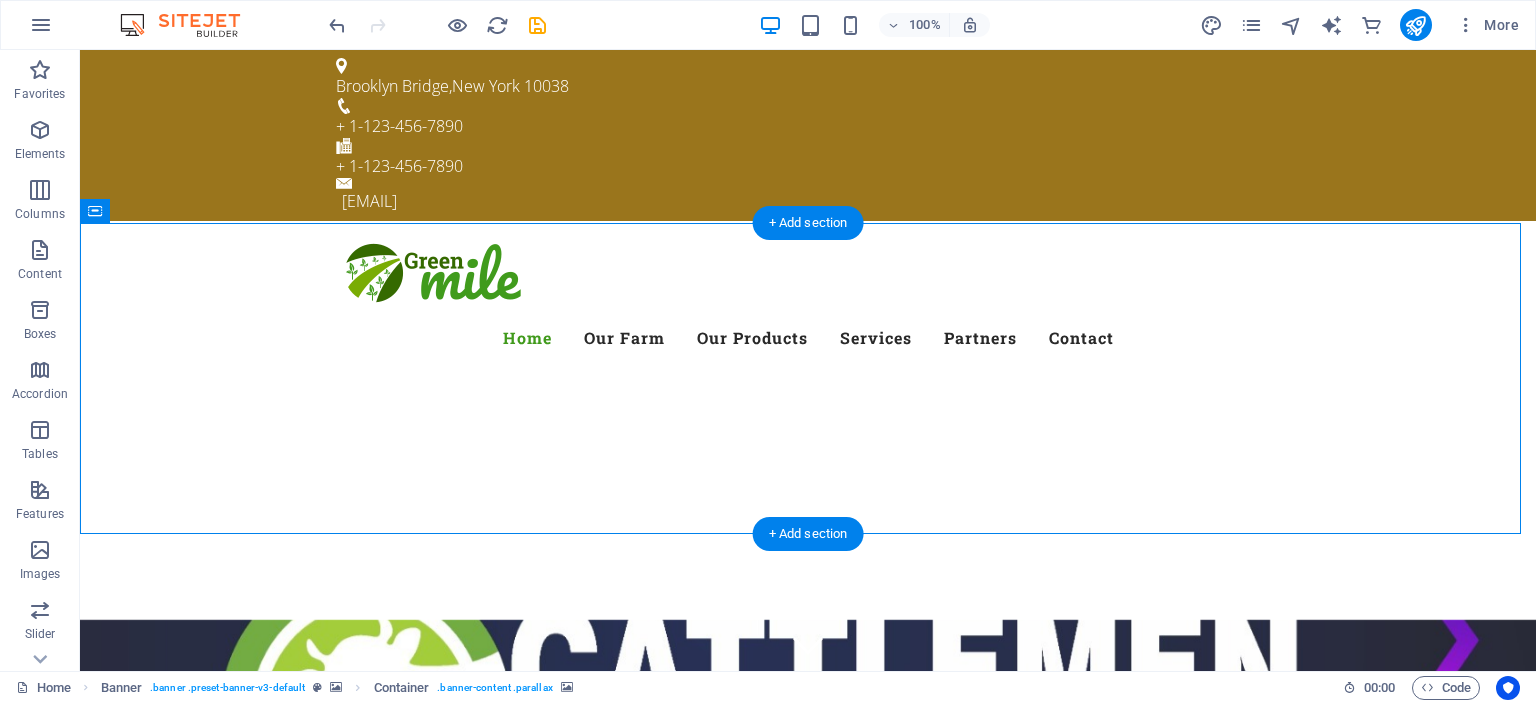 click at bounding box center (808, 837) 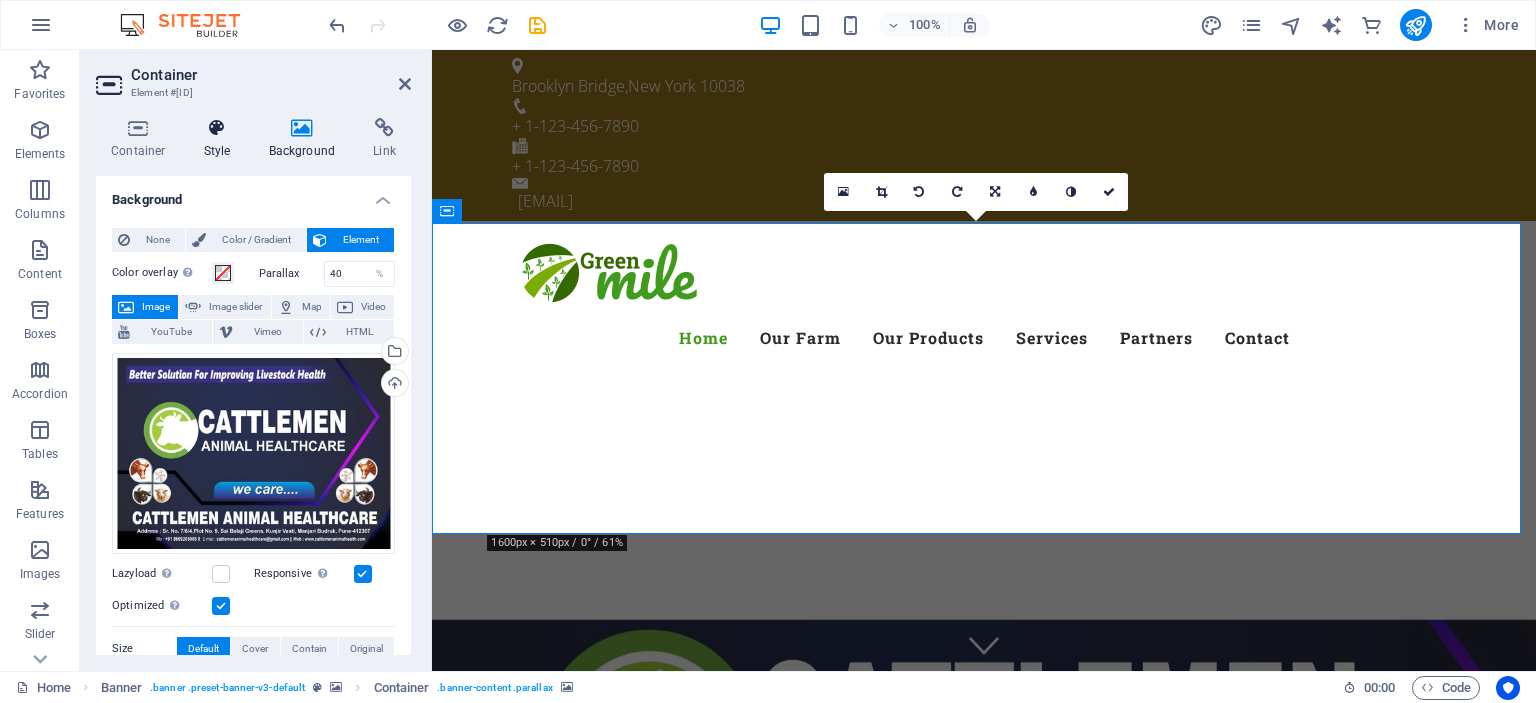 click at bounding box center (217, 128) 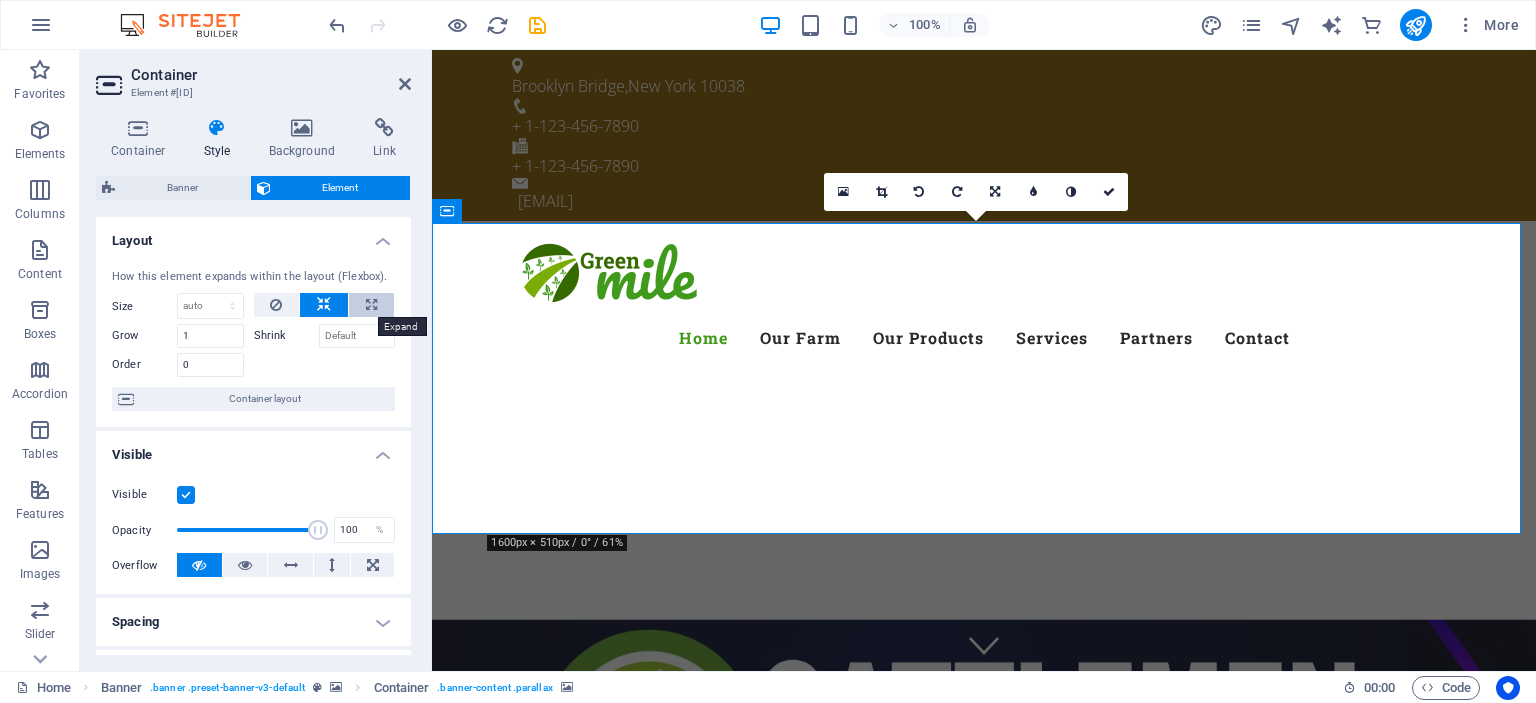 click at bounding box center [371, 305] 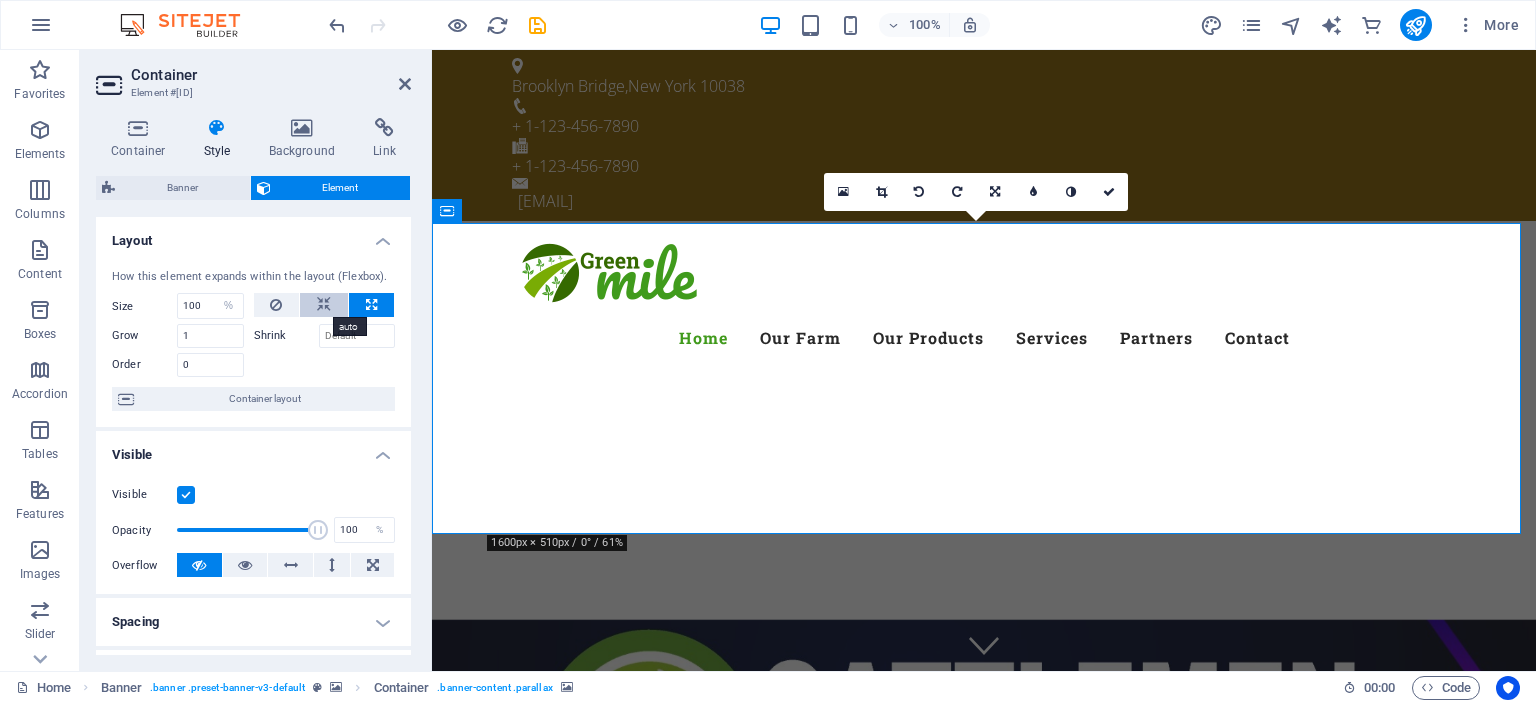 click at bounding box center (324, 305) 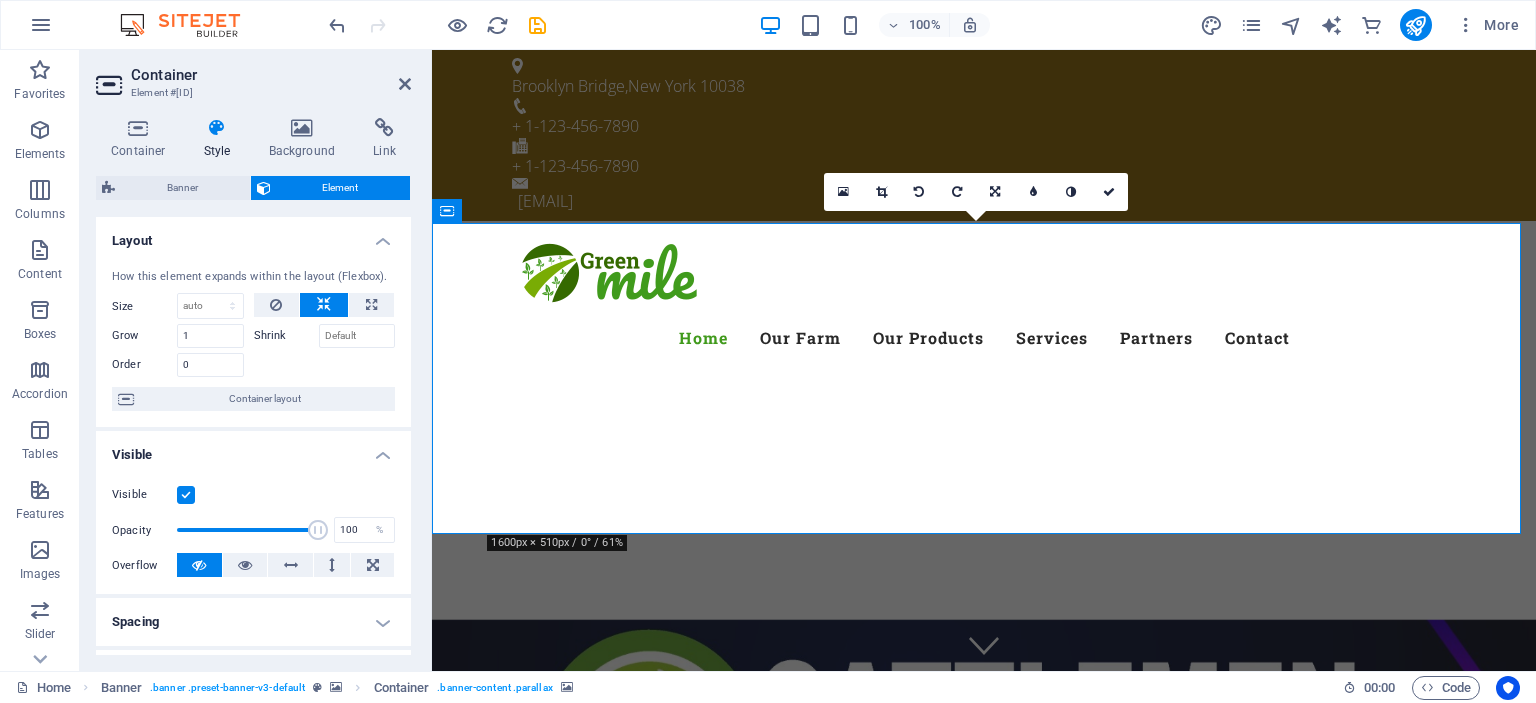 click on "Shrink" at bounding box center [286, 336] 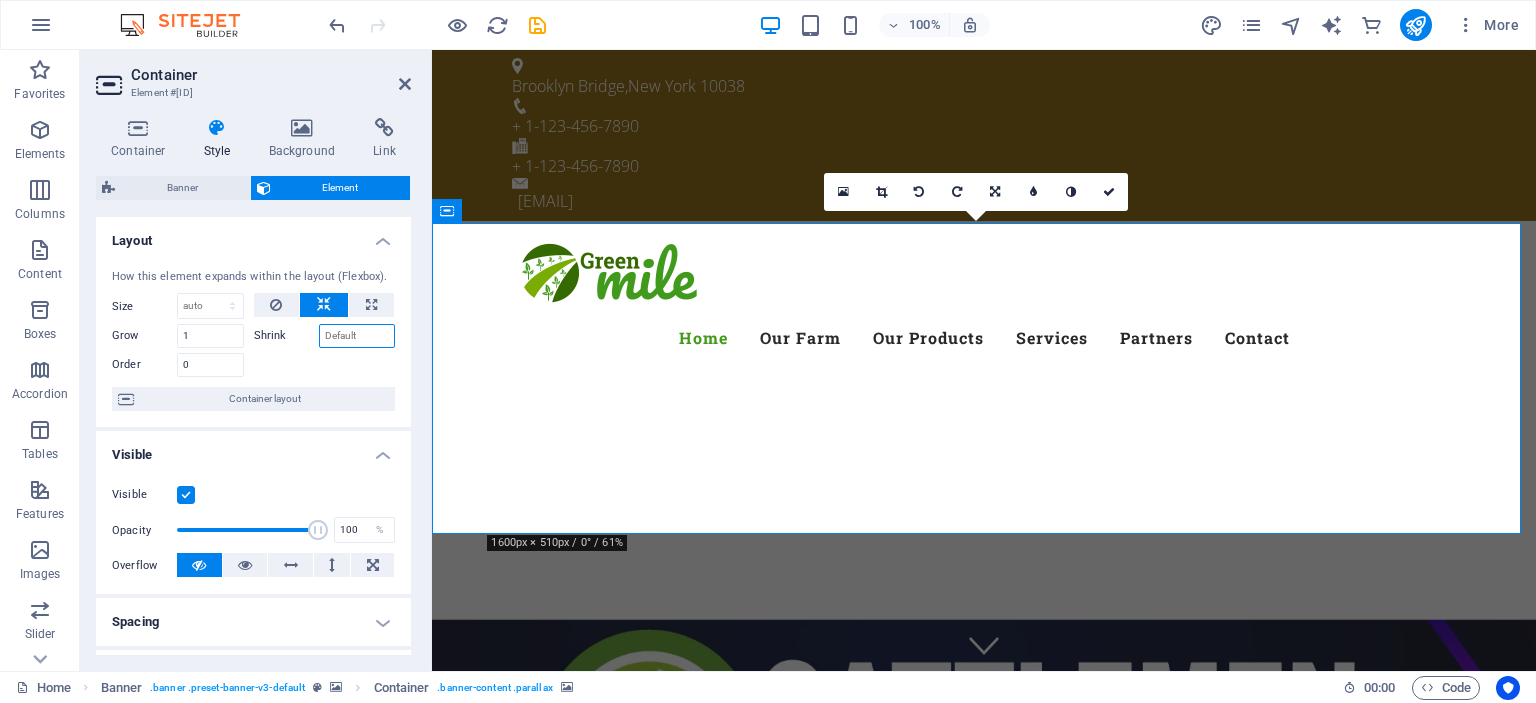 click on "Shrink" at bounding box center [357, 336] 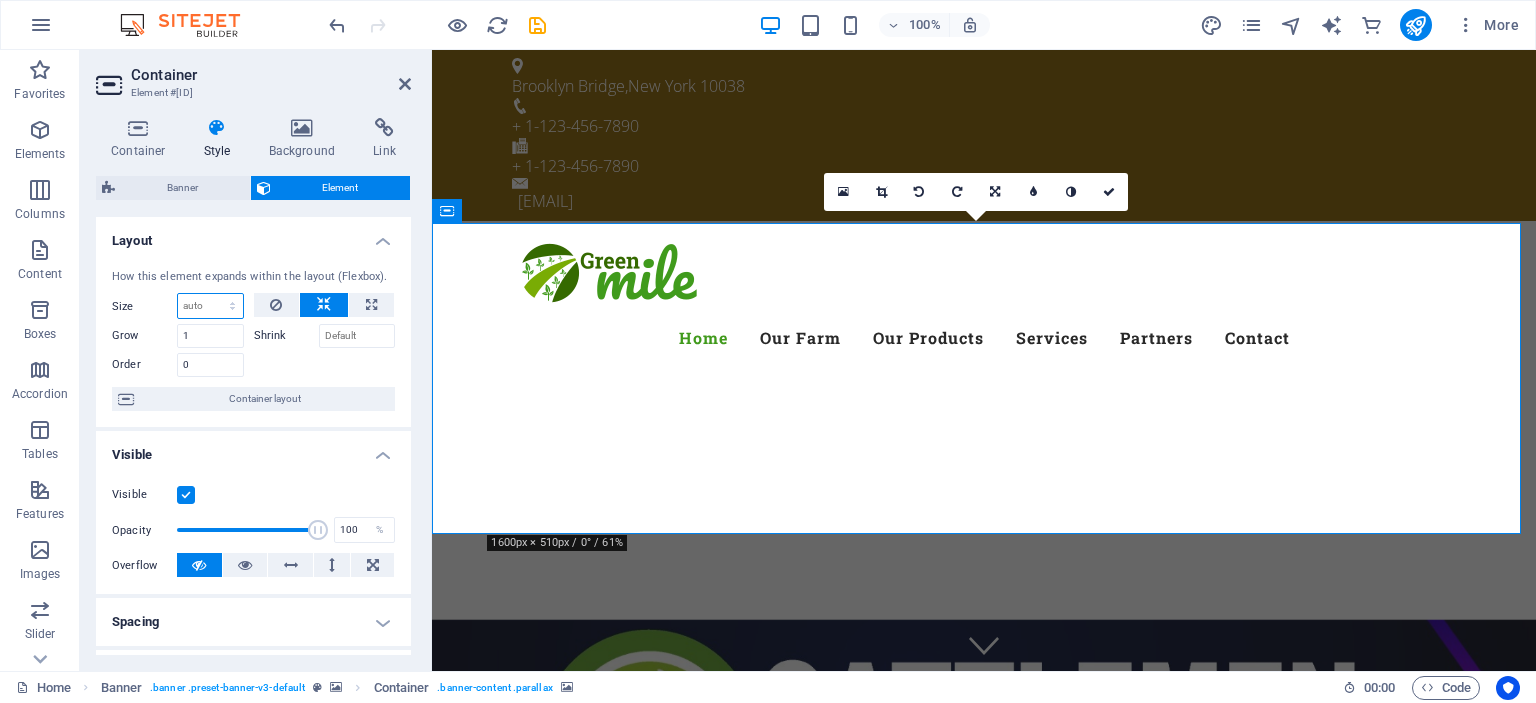 click on "Default auto px % 1/1 1/2 1/3 1/4 1/5 1/6 1/7 1/8 1/9 1/10" at bounding box center (210, 306) 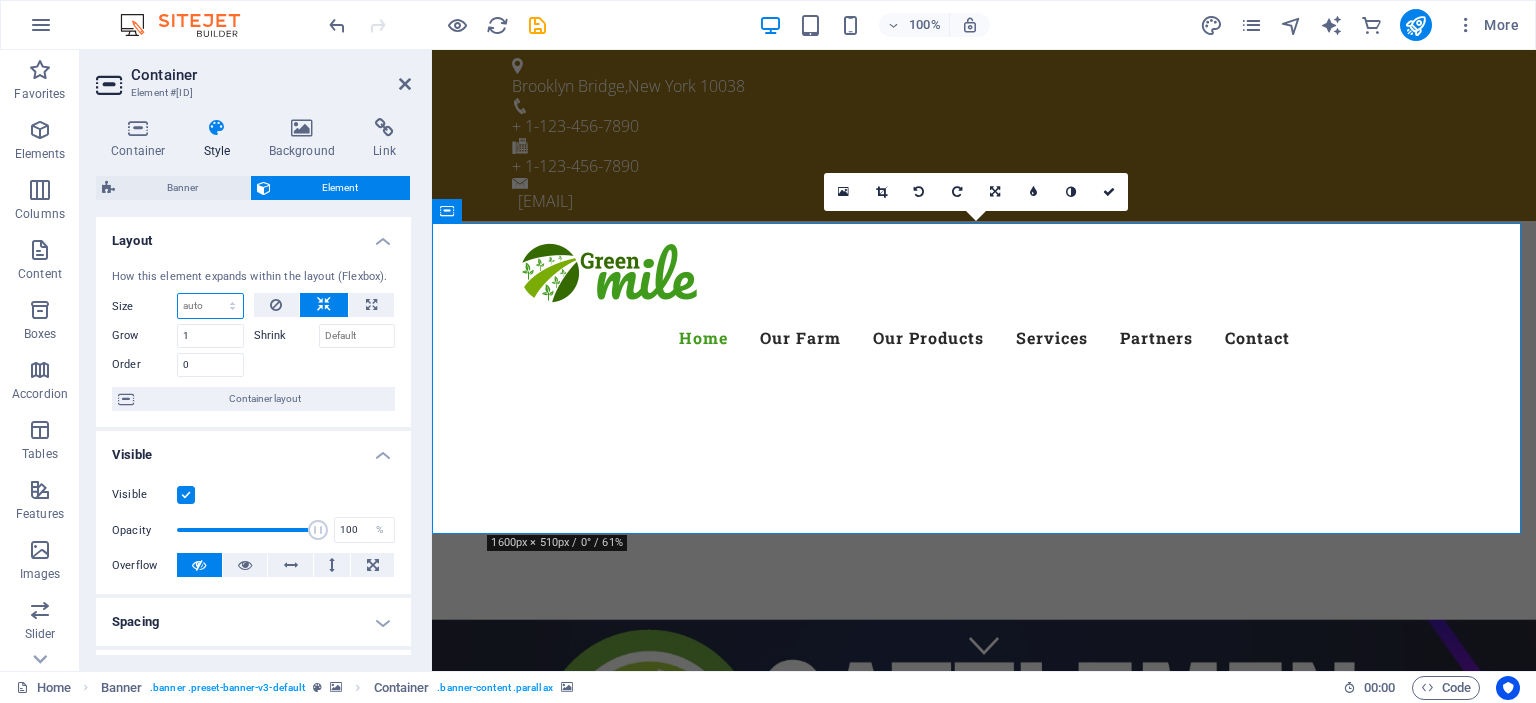 select on "1/2" 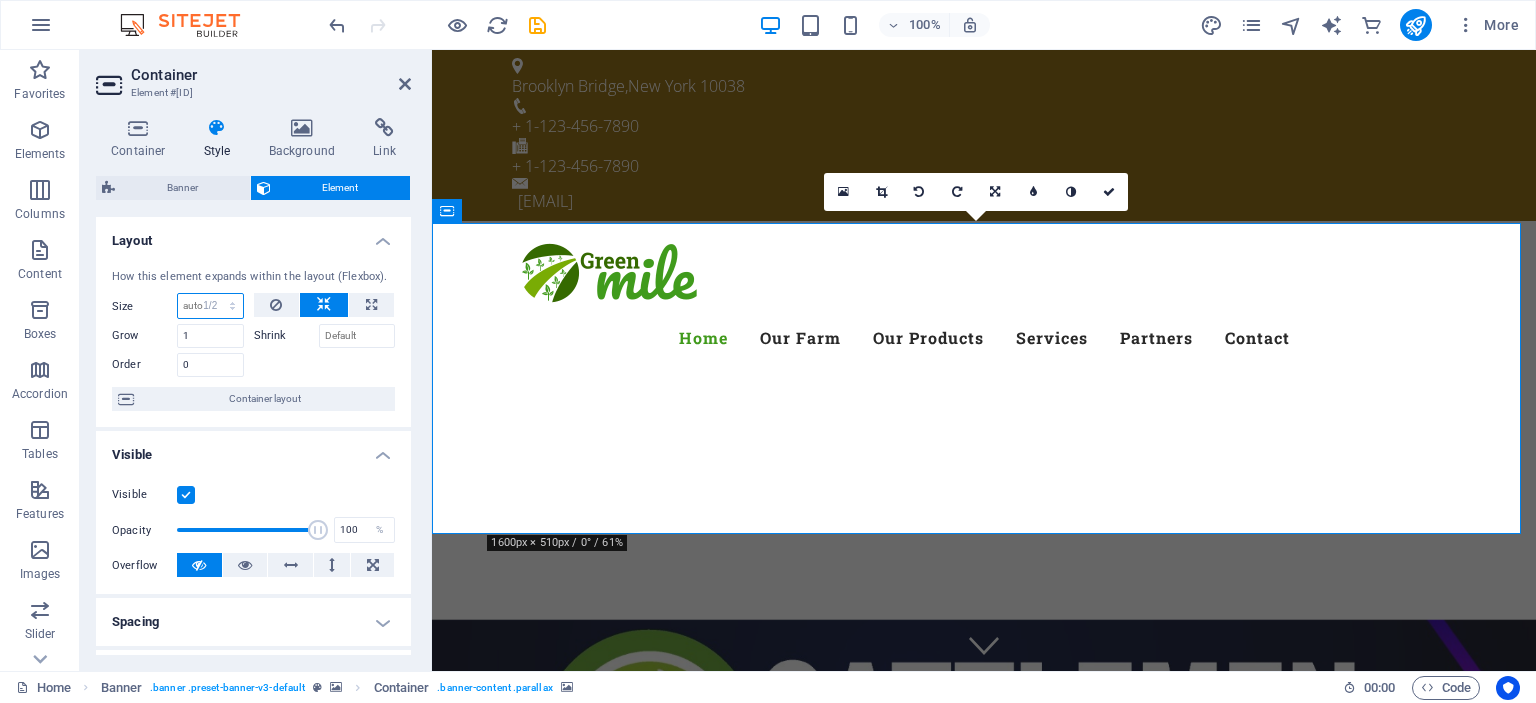 click on "Default auto px % 1/1 1/2 1/3 1/4 1/5 1/6 1/7 1/8 1/9 1/10" at bounding box center (210, 306) 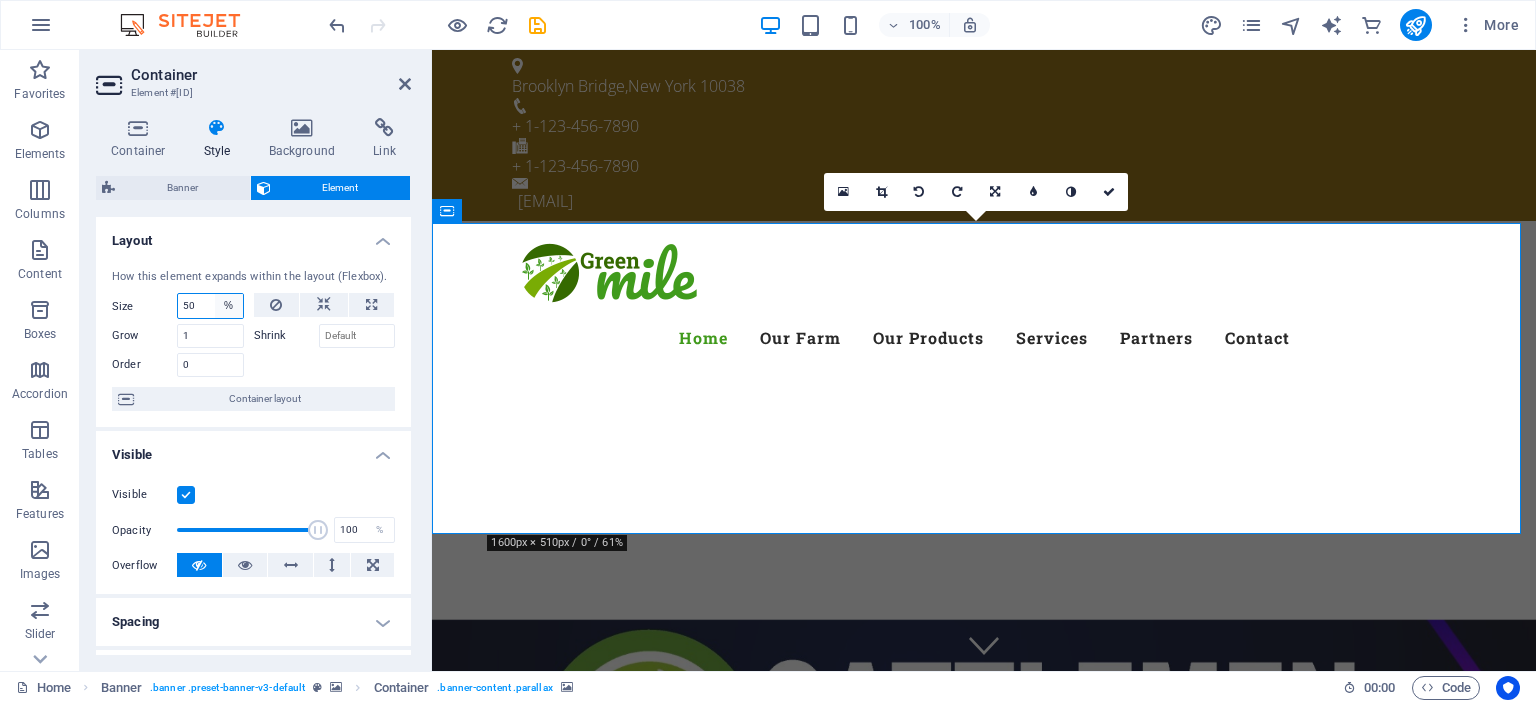 click on "Default auto px % 1/1 1/2 1/3 1/4 1/5 1/6 1/7 1/8 1/9 1/10" at bounding box center (229, 306) 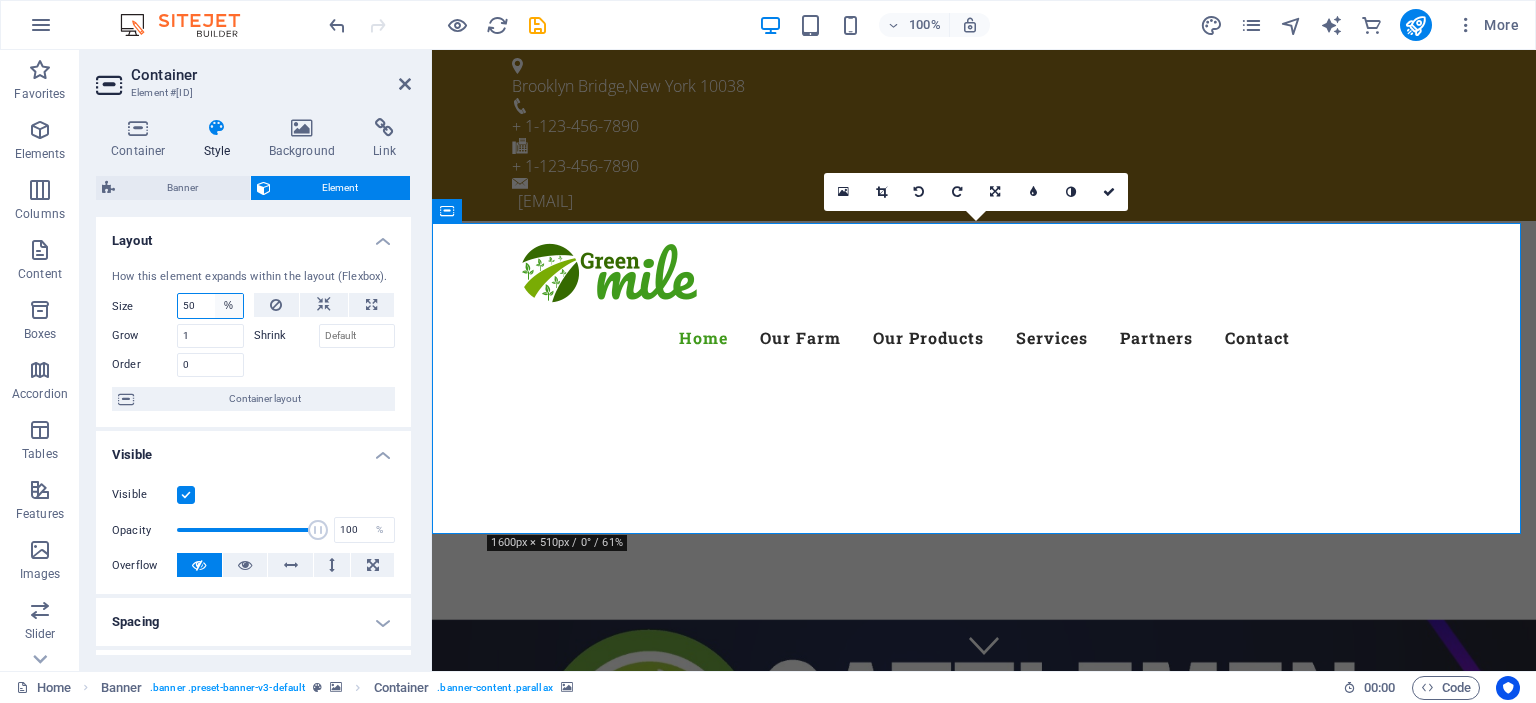 select on "[ID]" 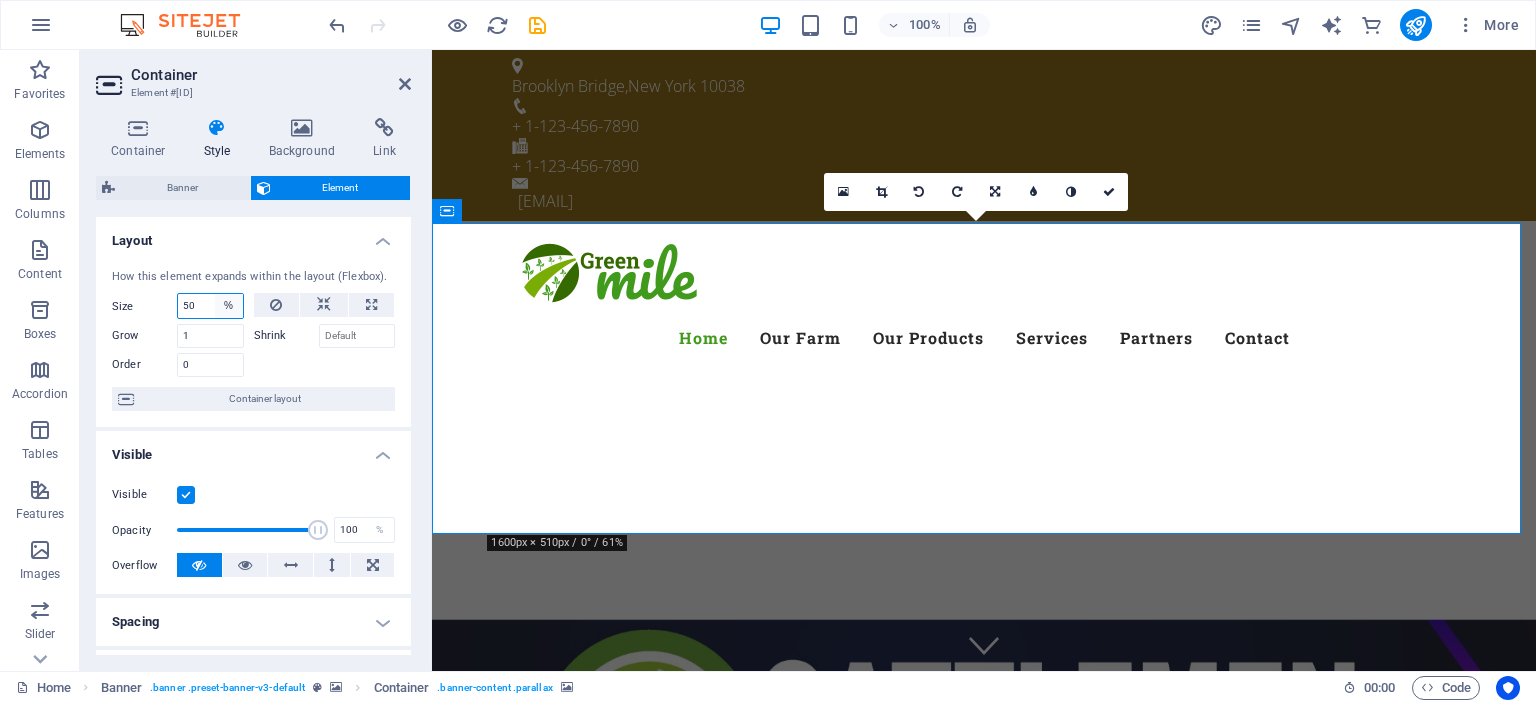 click on "Default auto px % 1/1 1/2 1/3 1/4 1/5 1/6 1/7 1/8 1/9 1/10" at bounding box center (229, 306) 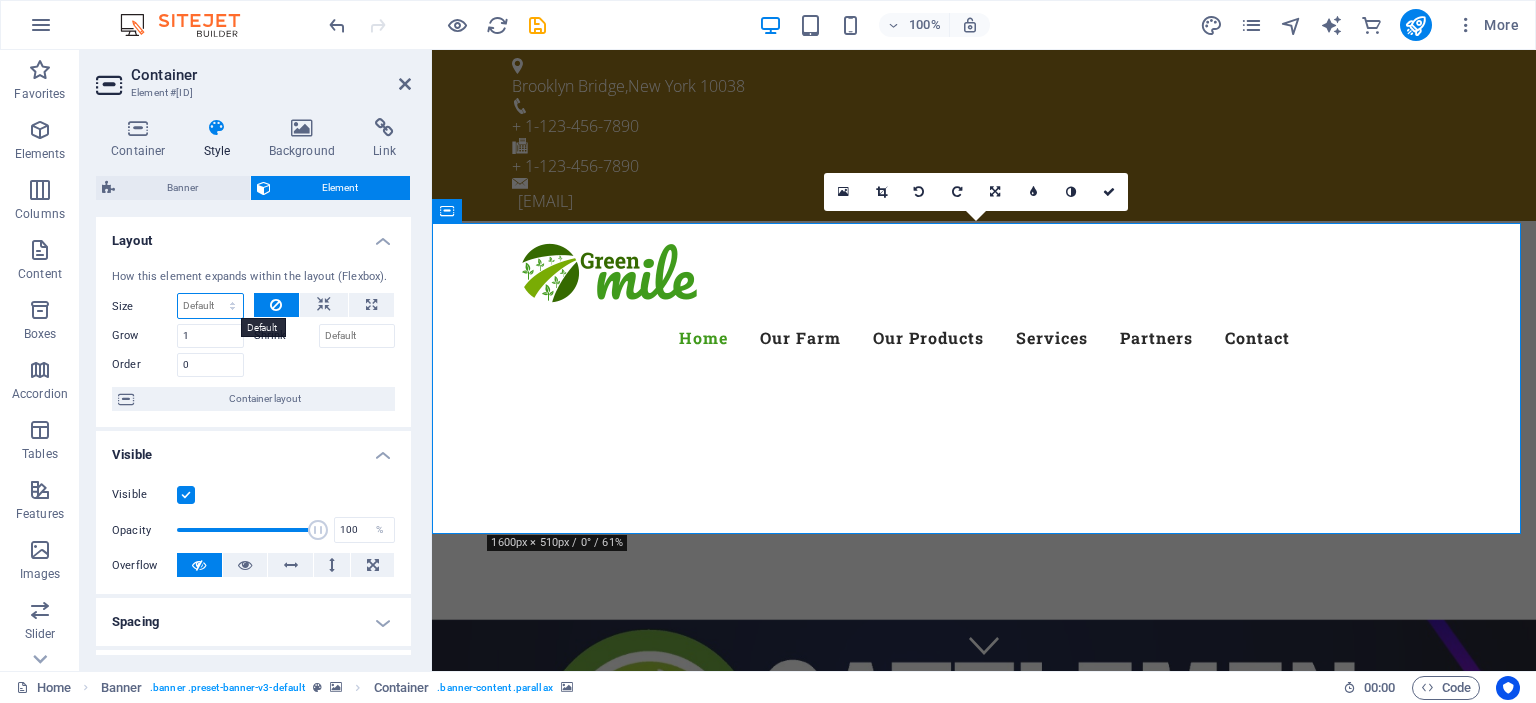 click on "Default auto px % 1/1 1/2 1/3 1/4 1/5 1/6 1/7 1/8 1/9 1/10" at bounding box center [210, 306] 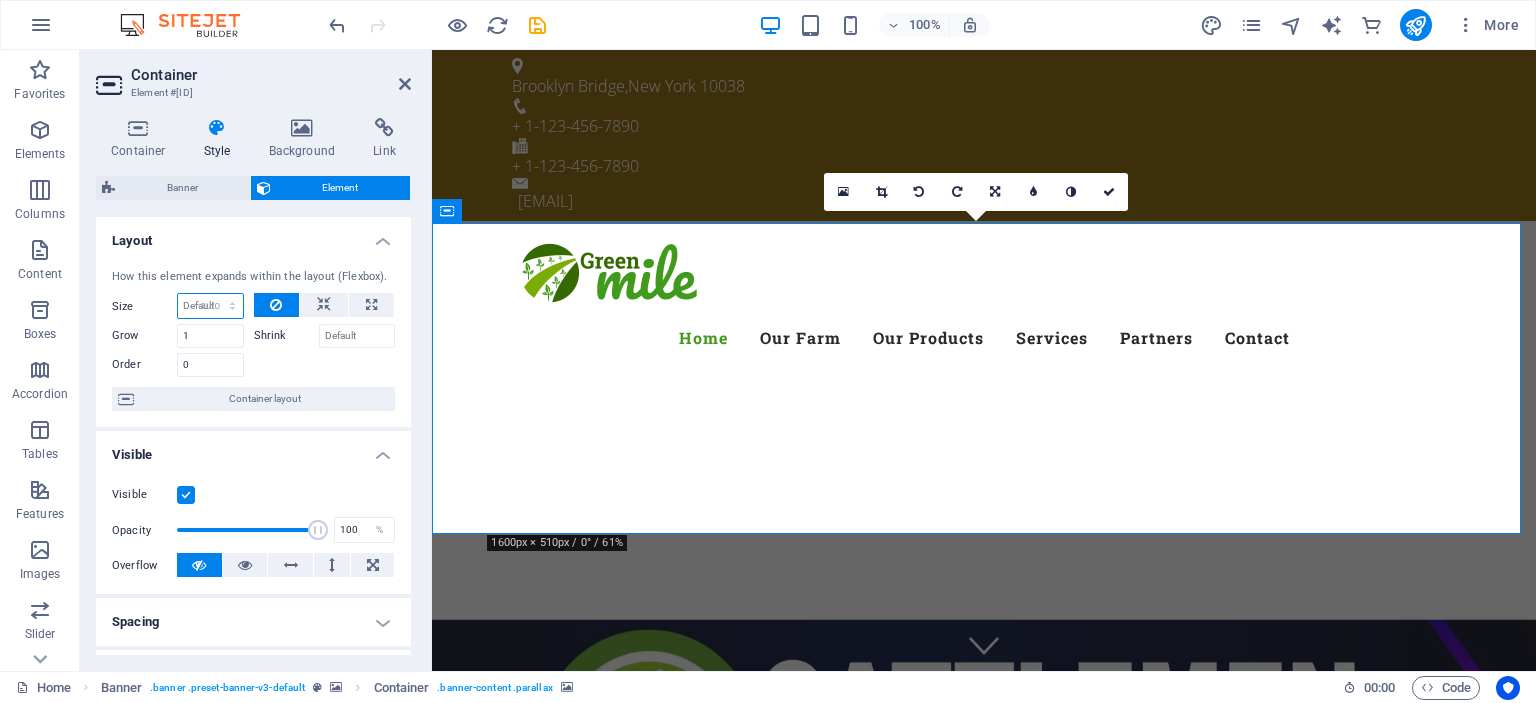 click on "Default auto px % 1/1 1/2 1/3 1/4 1/5 1/6 1/7 1/8 1/9 1/10" at bounding box center [210, 306] 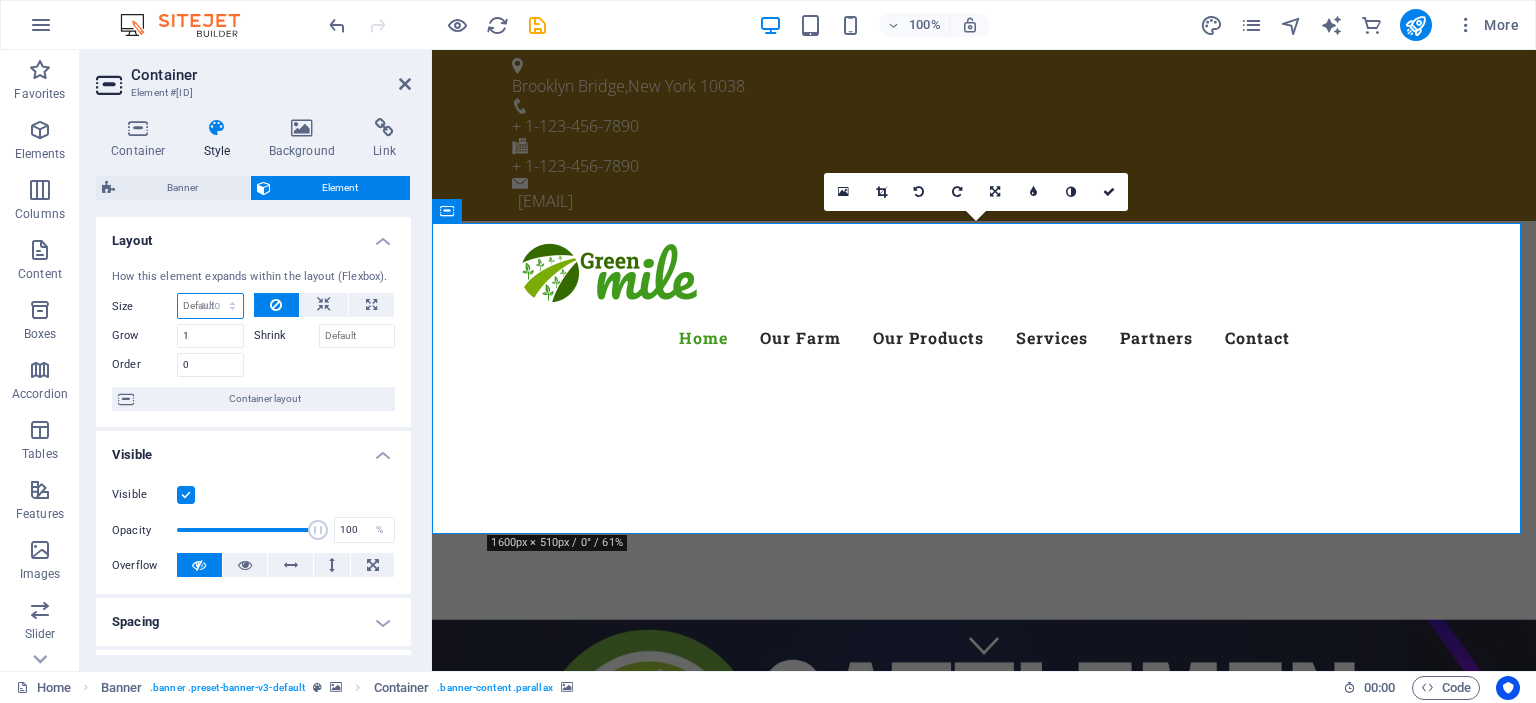 select on "DISABLED_OPTION_VALUE" 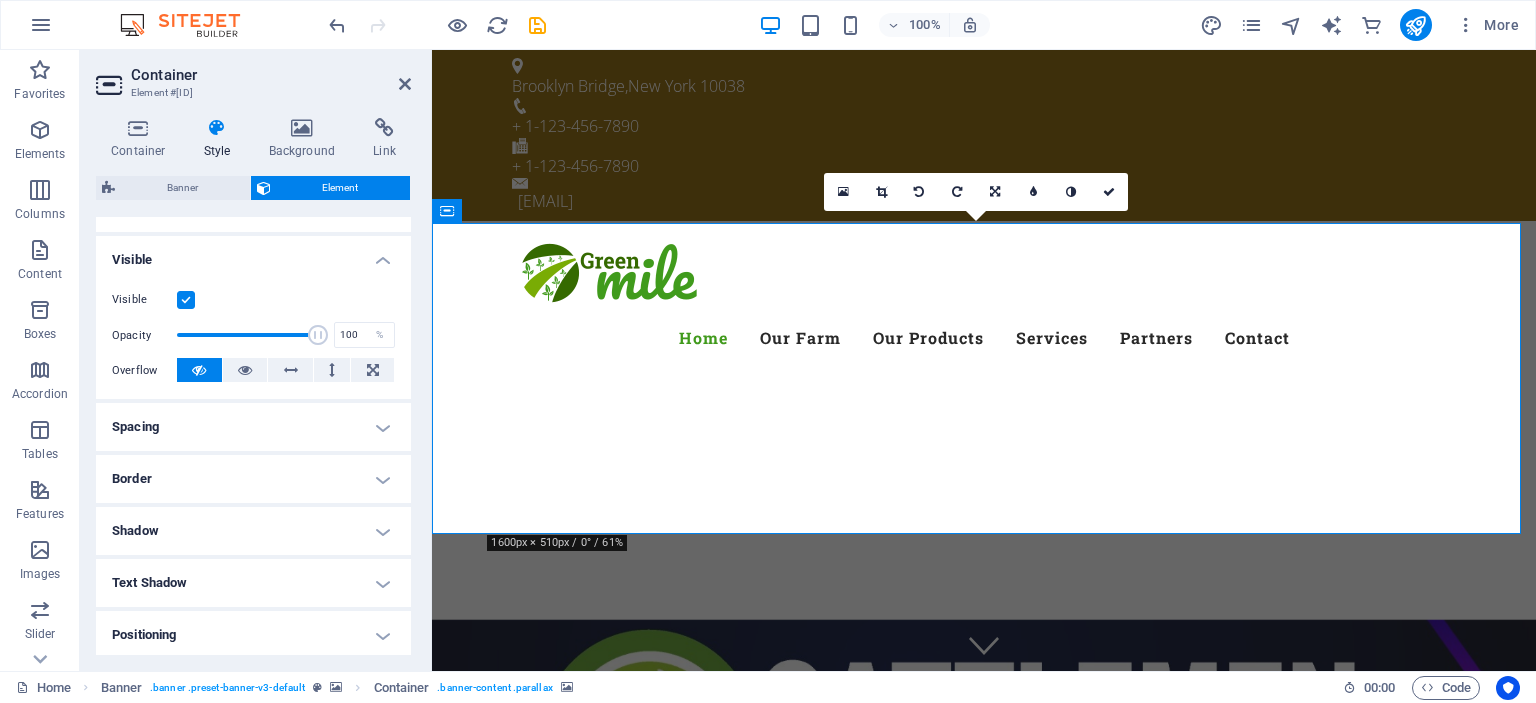 scroll, scrollTop: 200, scrollLeft: 0, axis: vertical 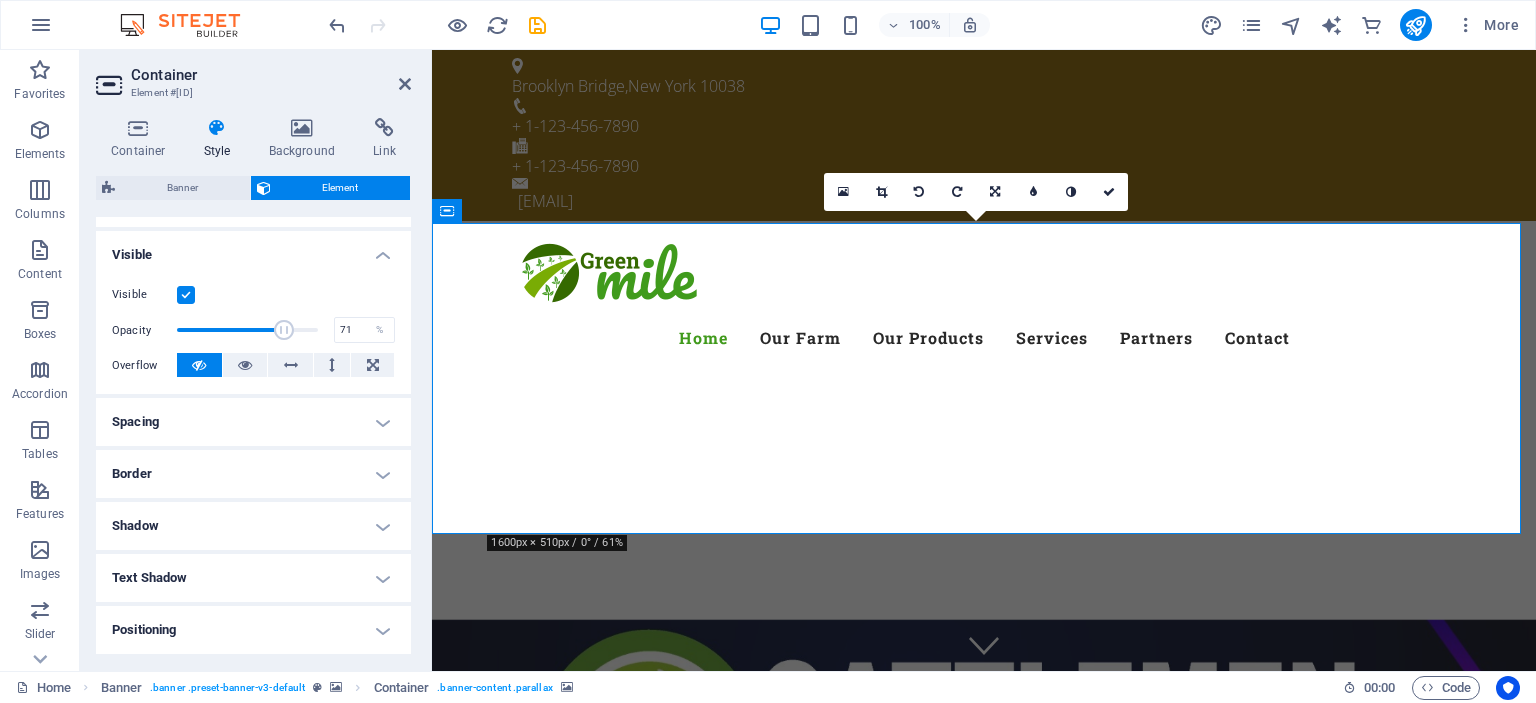 type on "70" 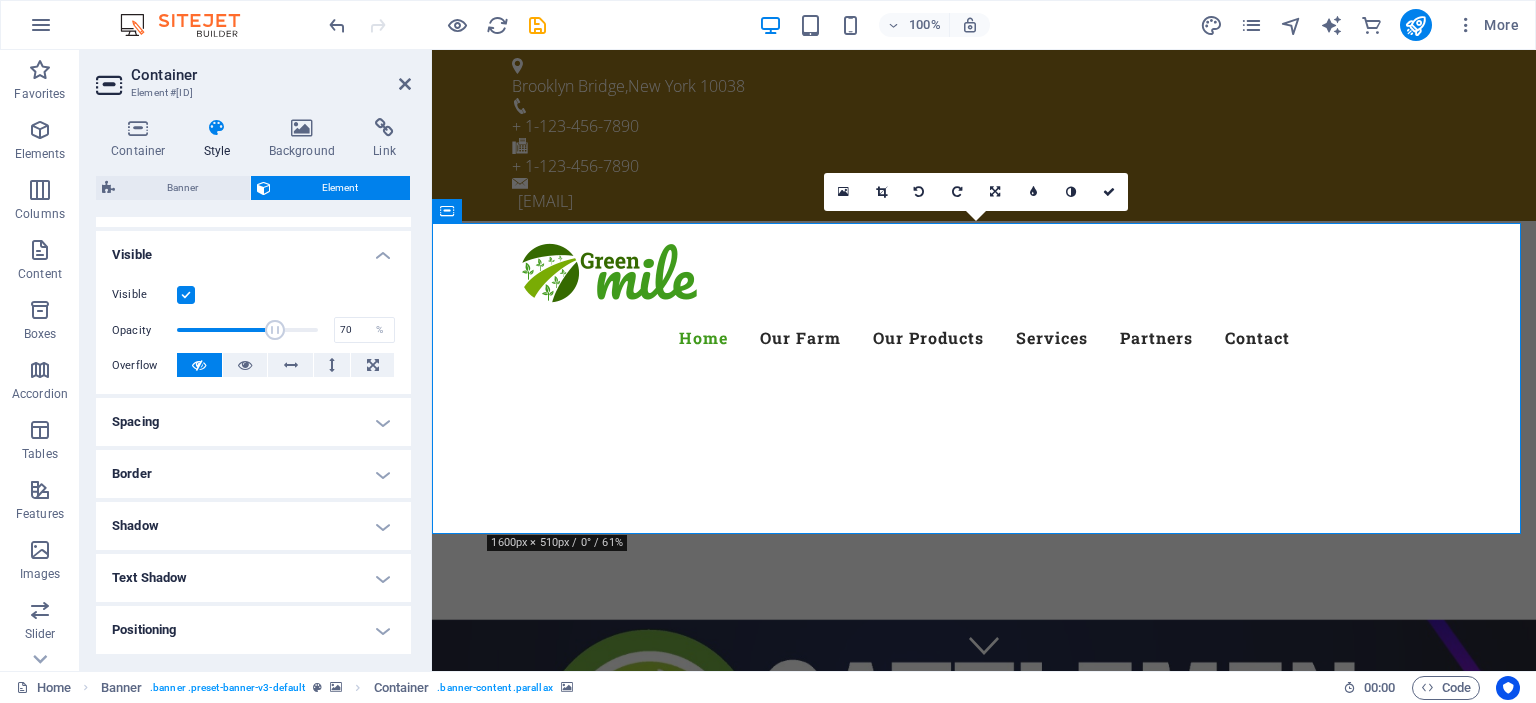 drag, startPoint x: 314, startPoint y: 332, endPoint x: 272, endPoint y: 336, distance: 42.190044 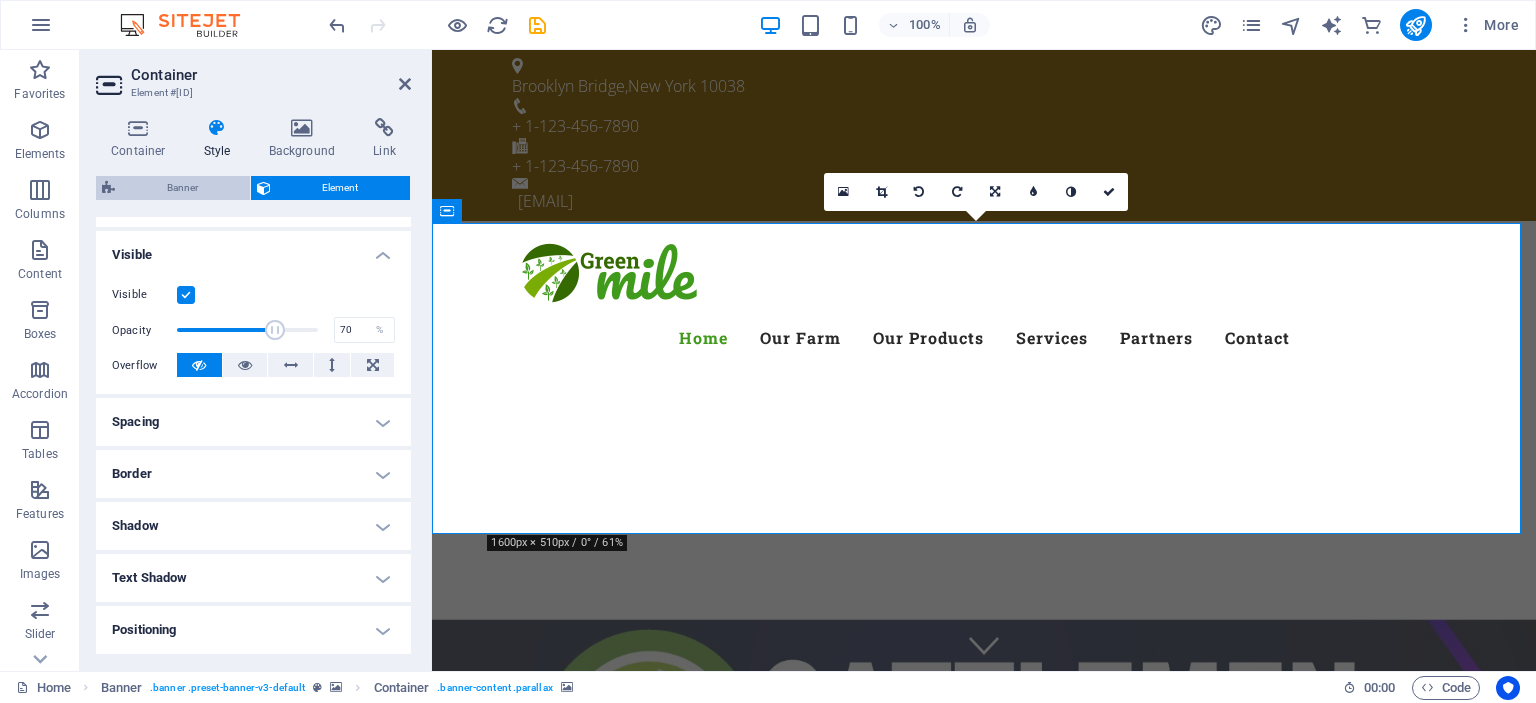 click on "Banner" at bounding box center (182, 188) 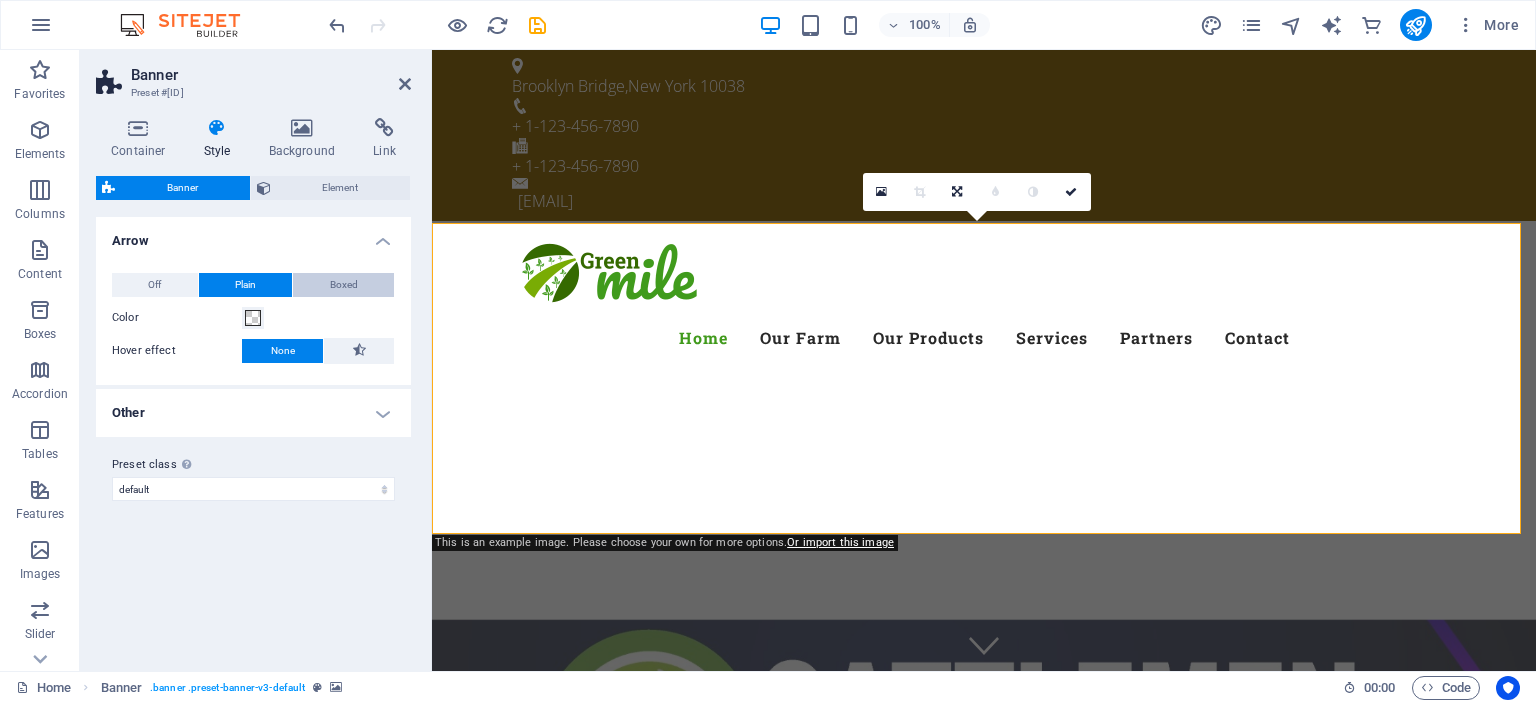 click on "Boxed" at bounding box center (344, 285) 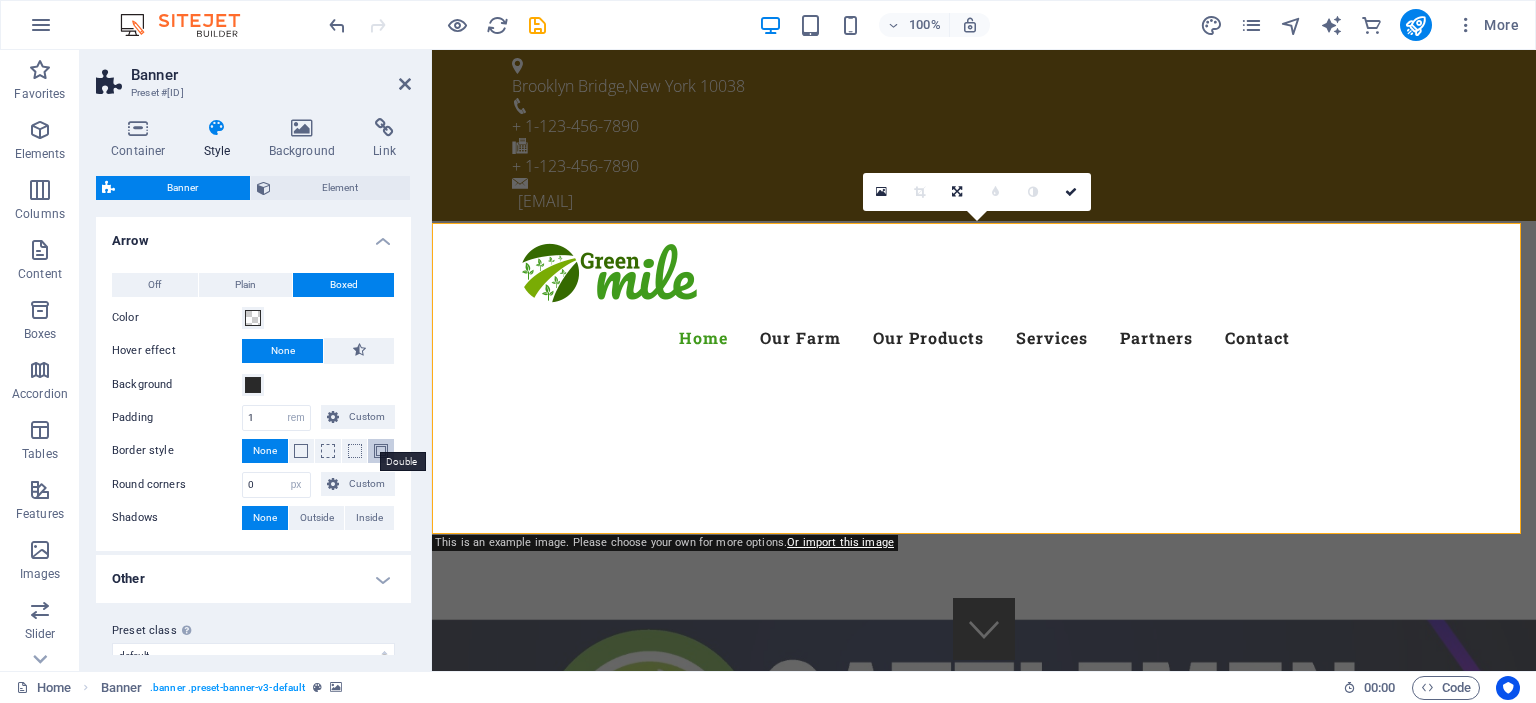 click at bounding box center [381, 451] 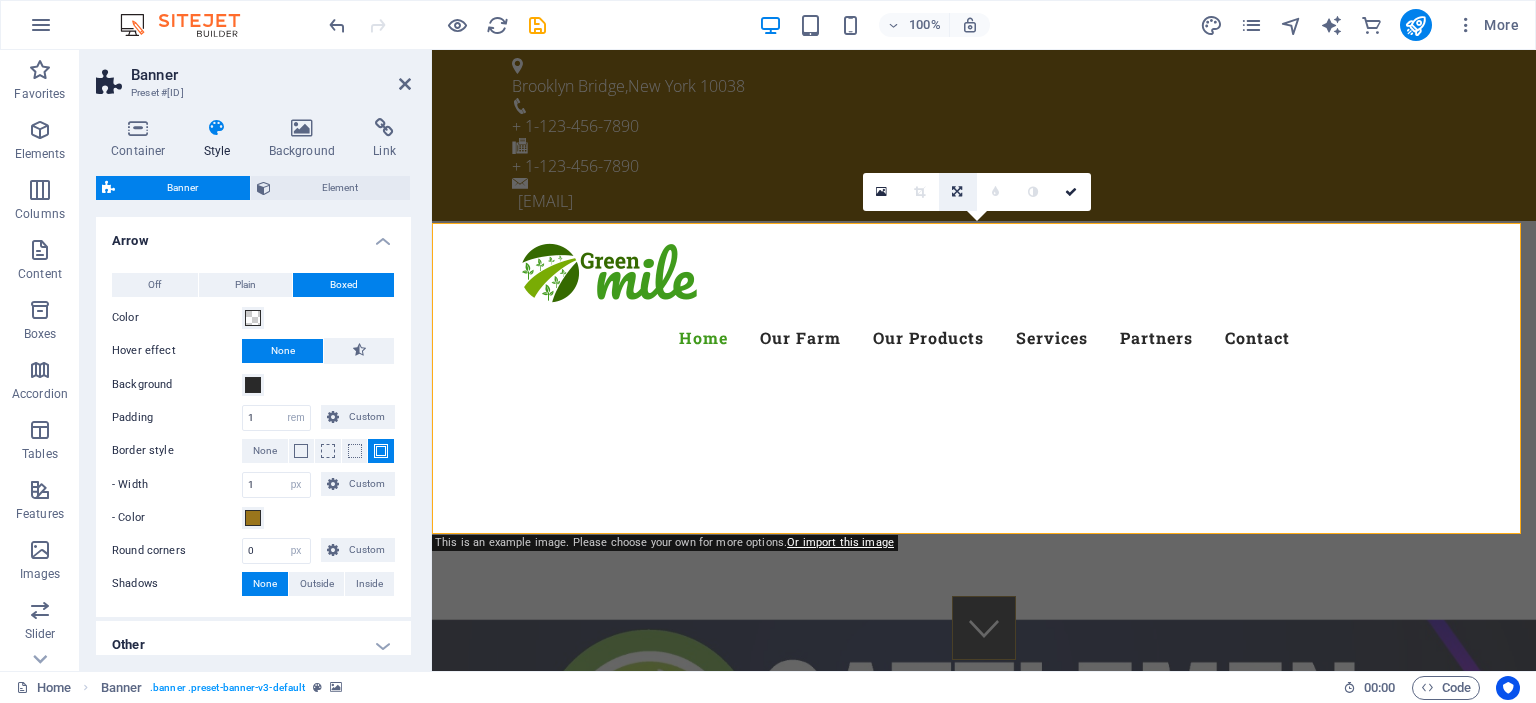 click at bounding box center (957, 192) 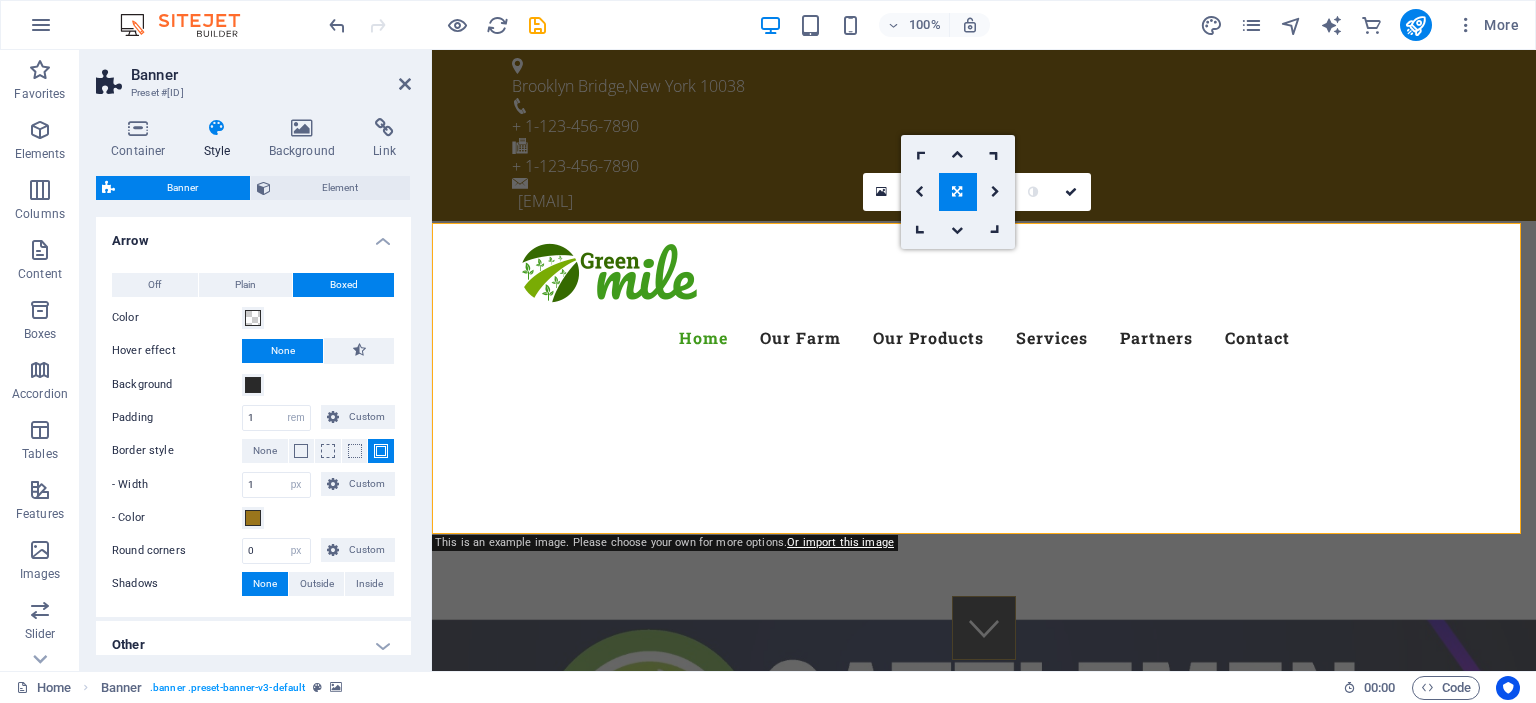 drag, startPoint x: 937, startPoint y: 300, endPoint x: 932, endPoint y: 359, distance: 59.211487 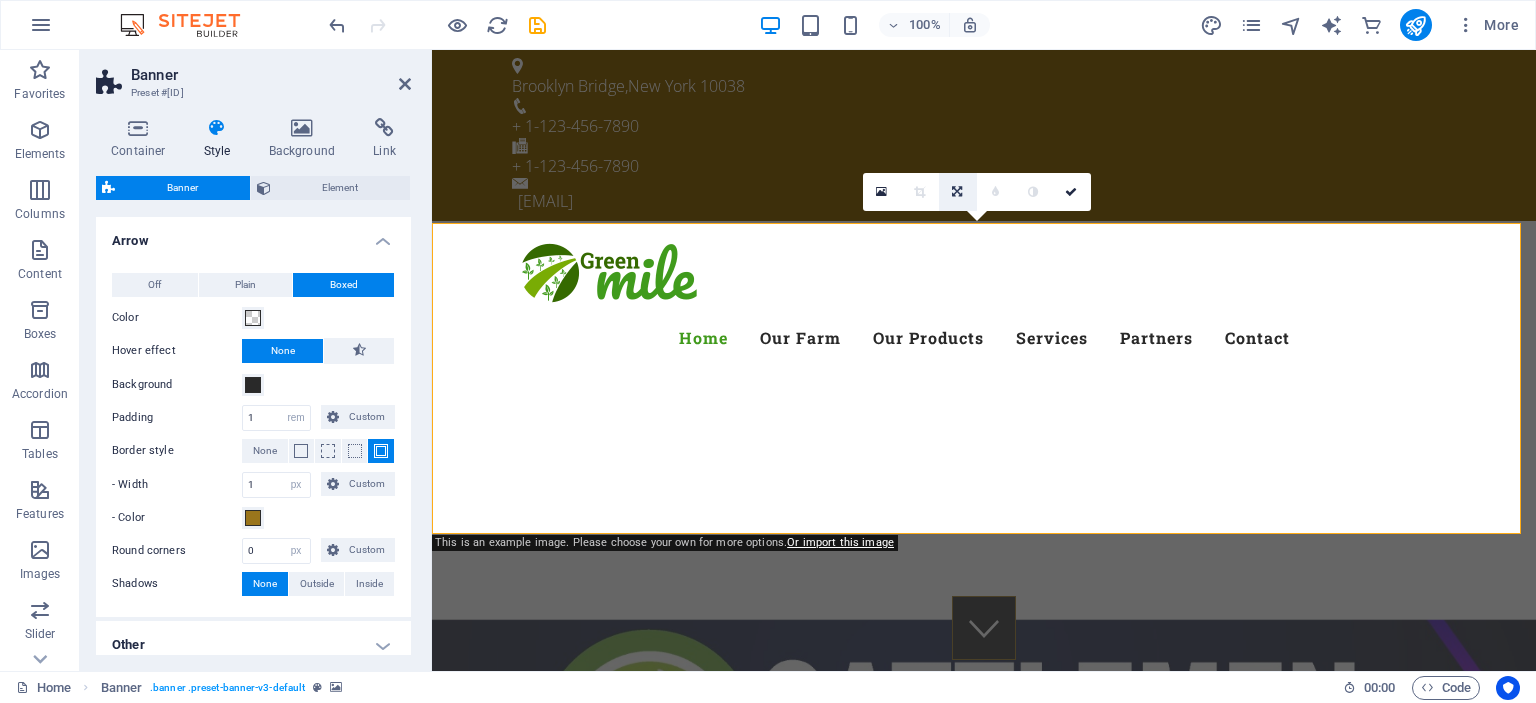 click at bounding box center [957, 192] 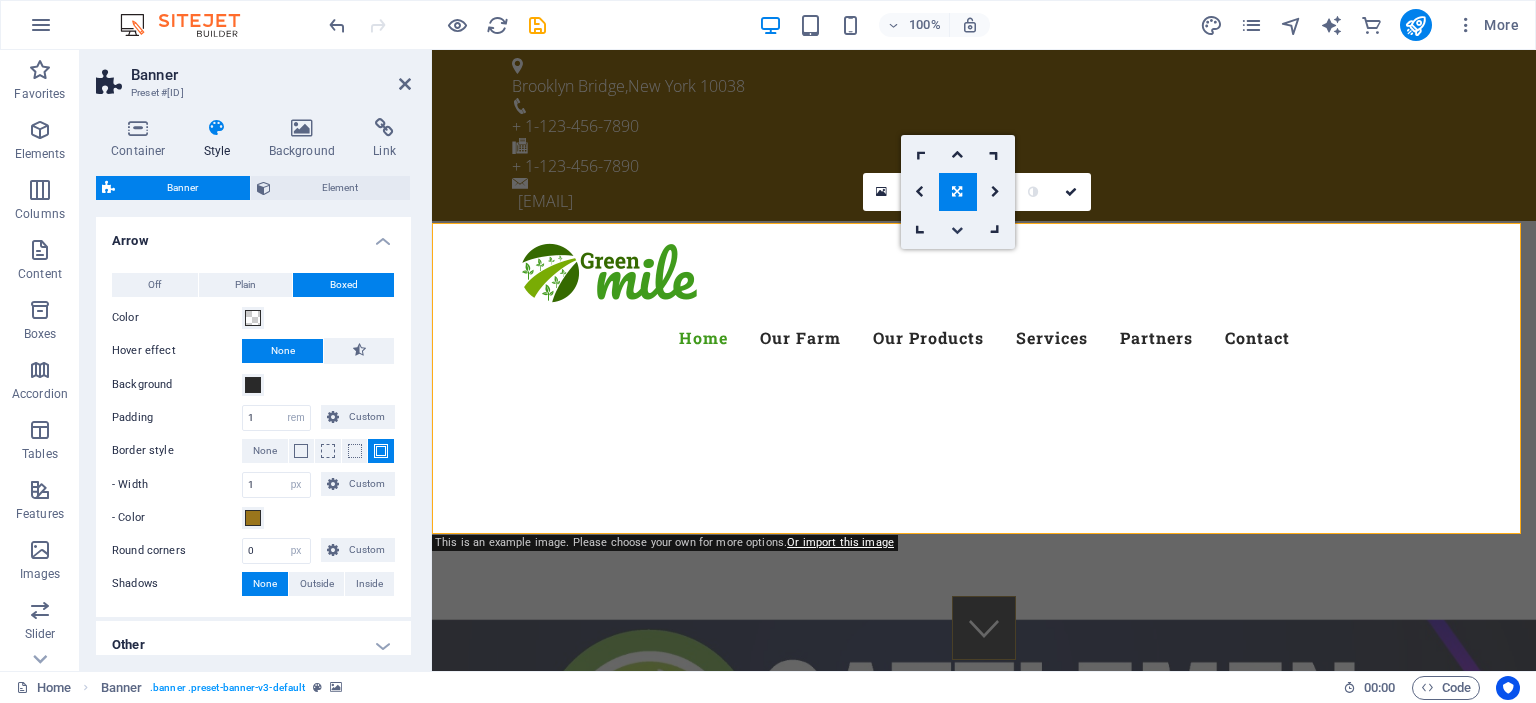 click at bounding box center (957, 230) 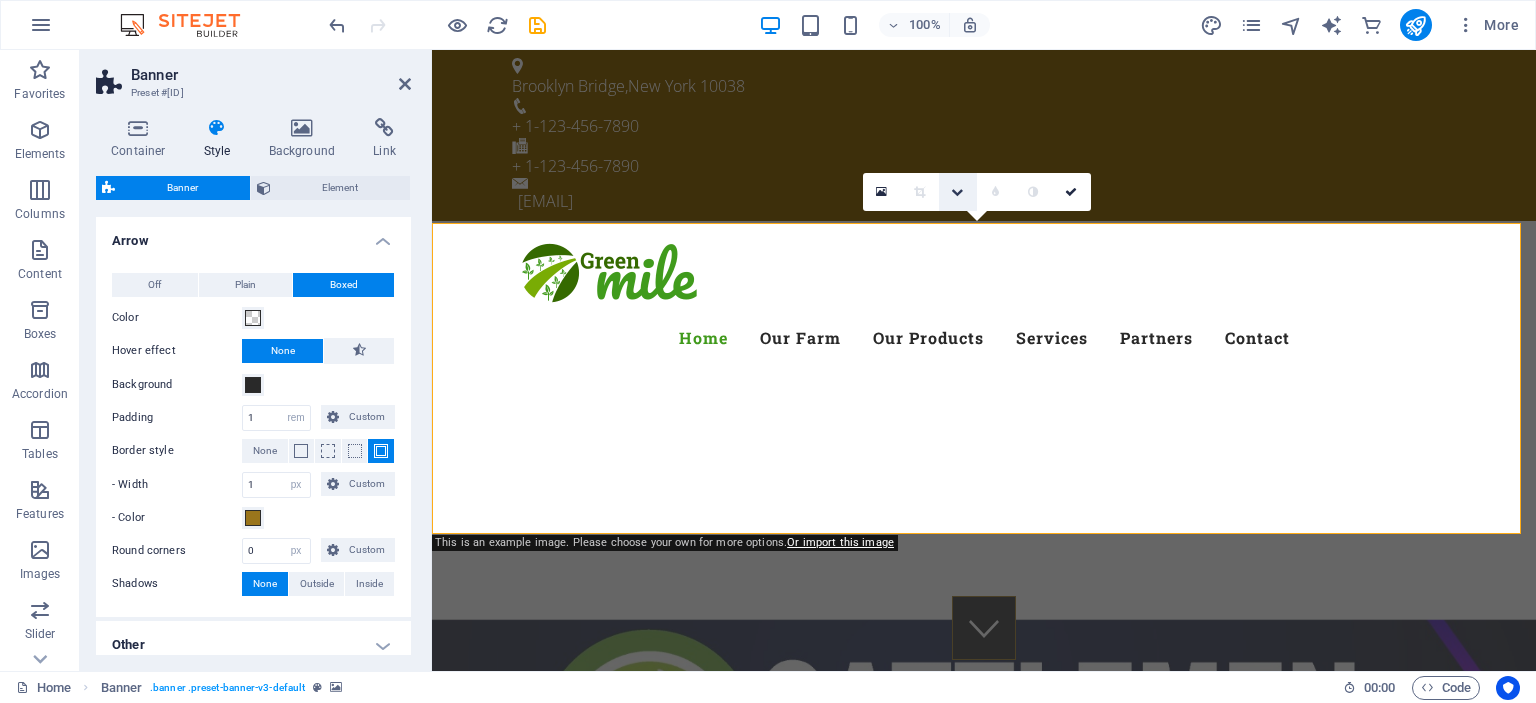 click at bounding box center (957, 192) 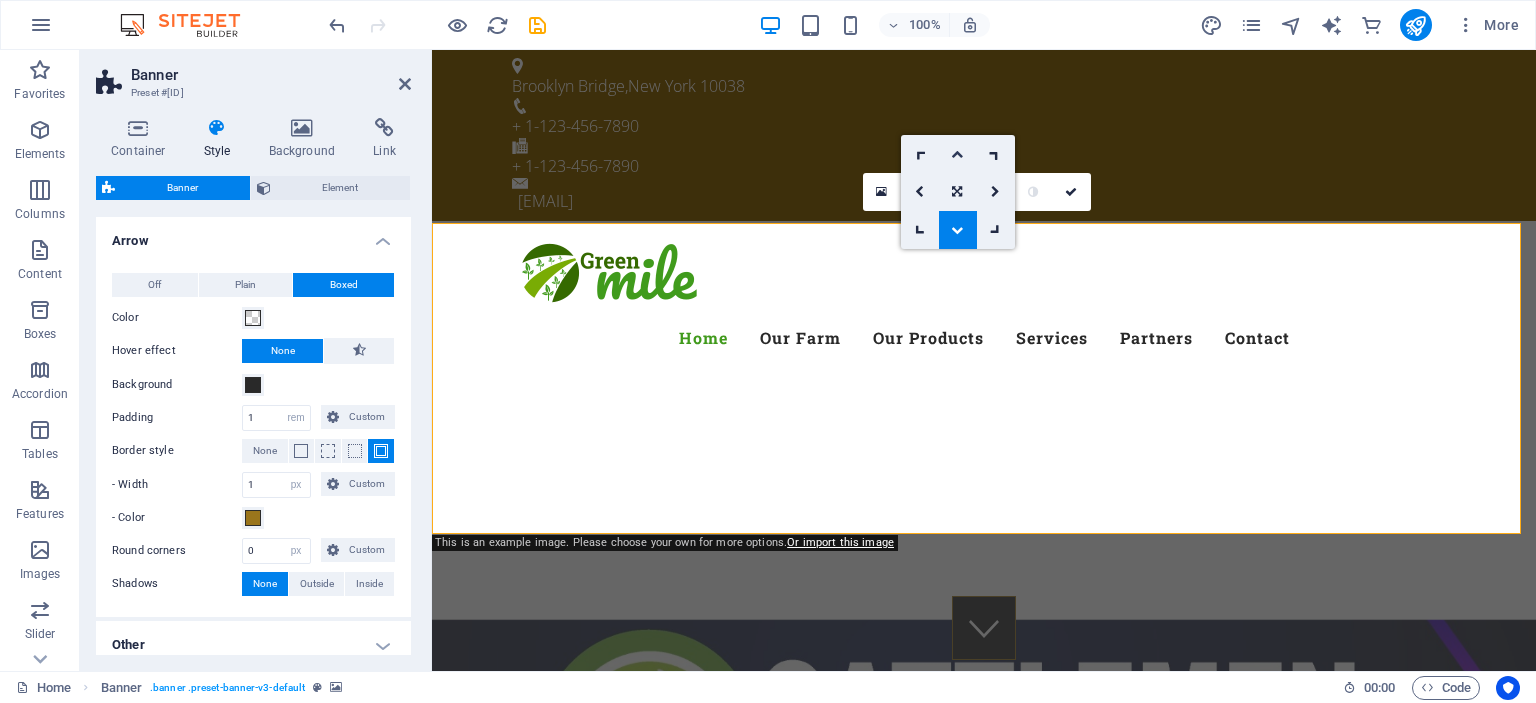 click at bounding box center (957, 154) 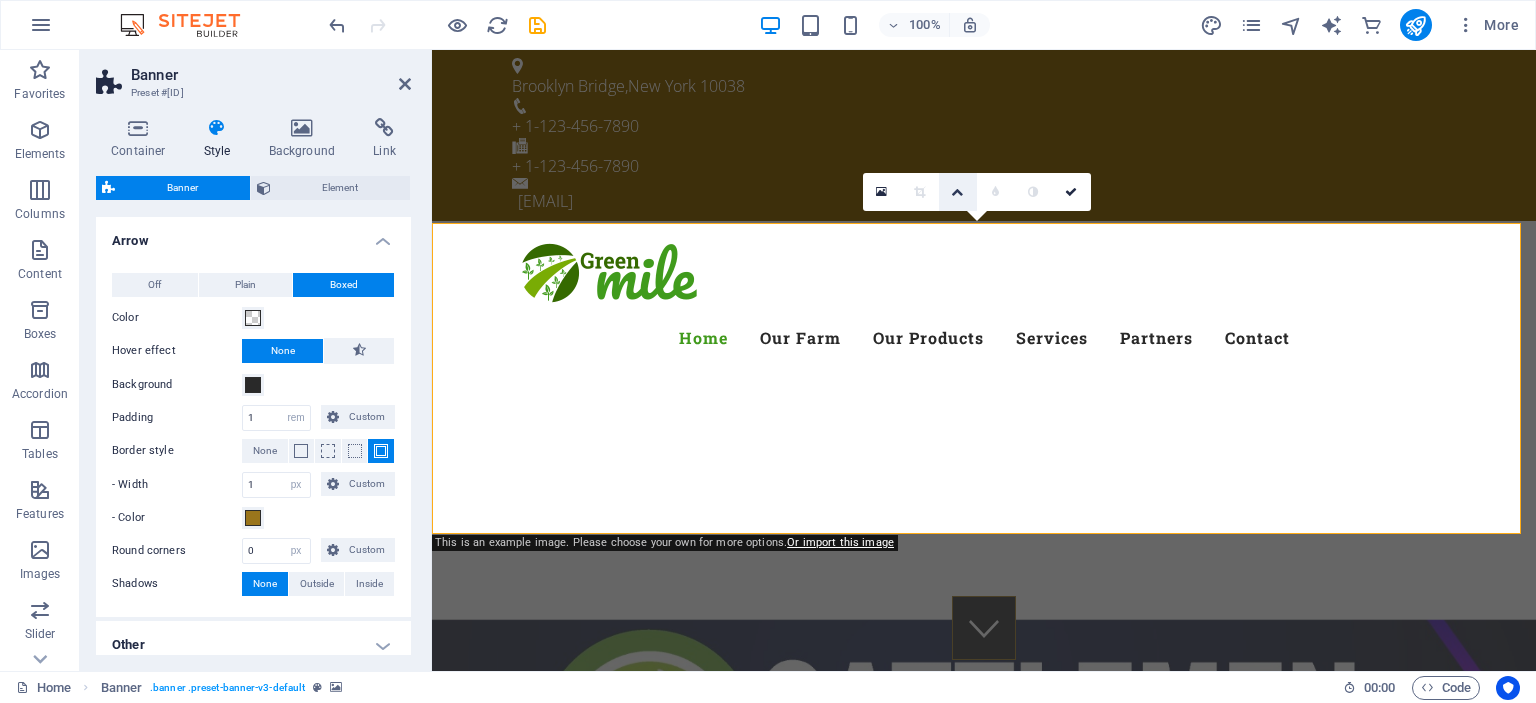 click at bounding box center (957, 192) 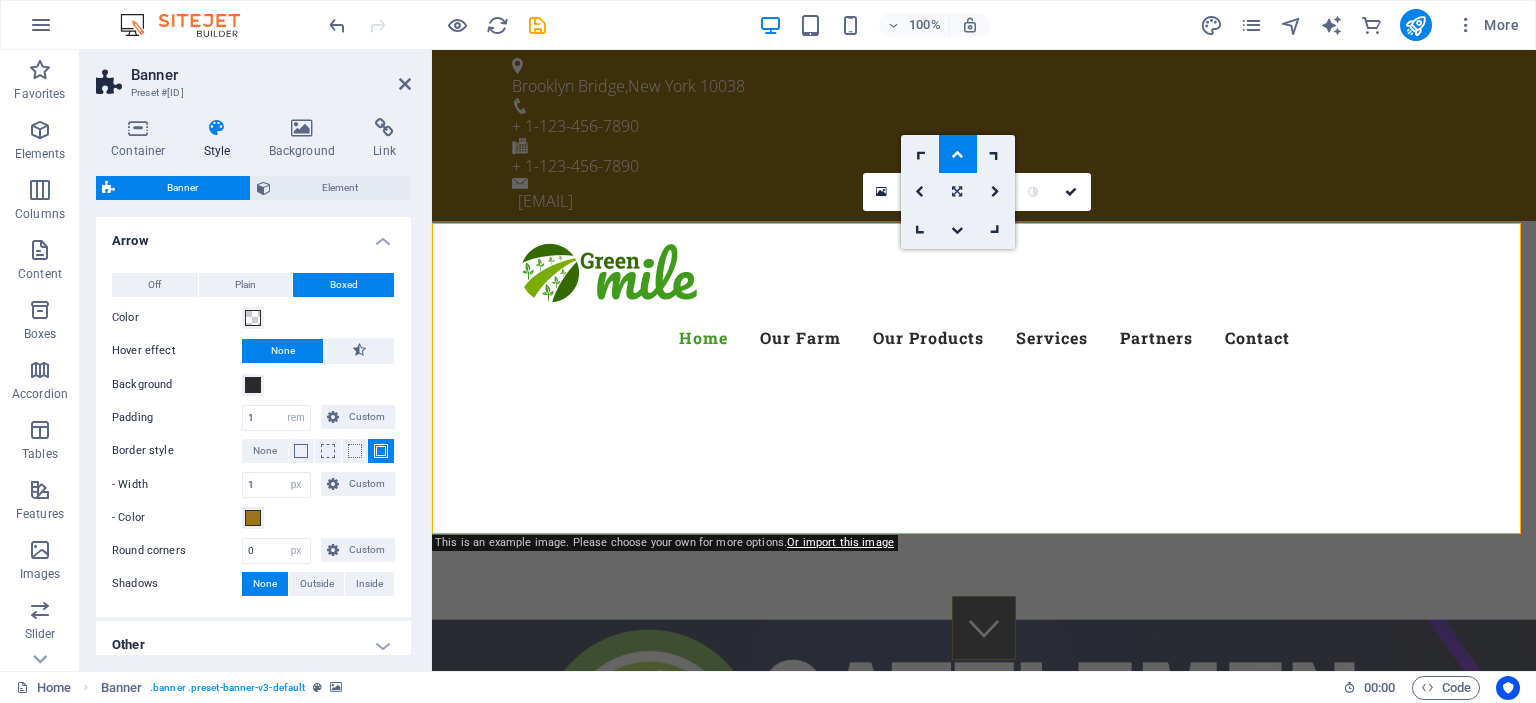click at bounding box center (957, 192) 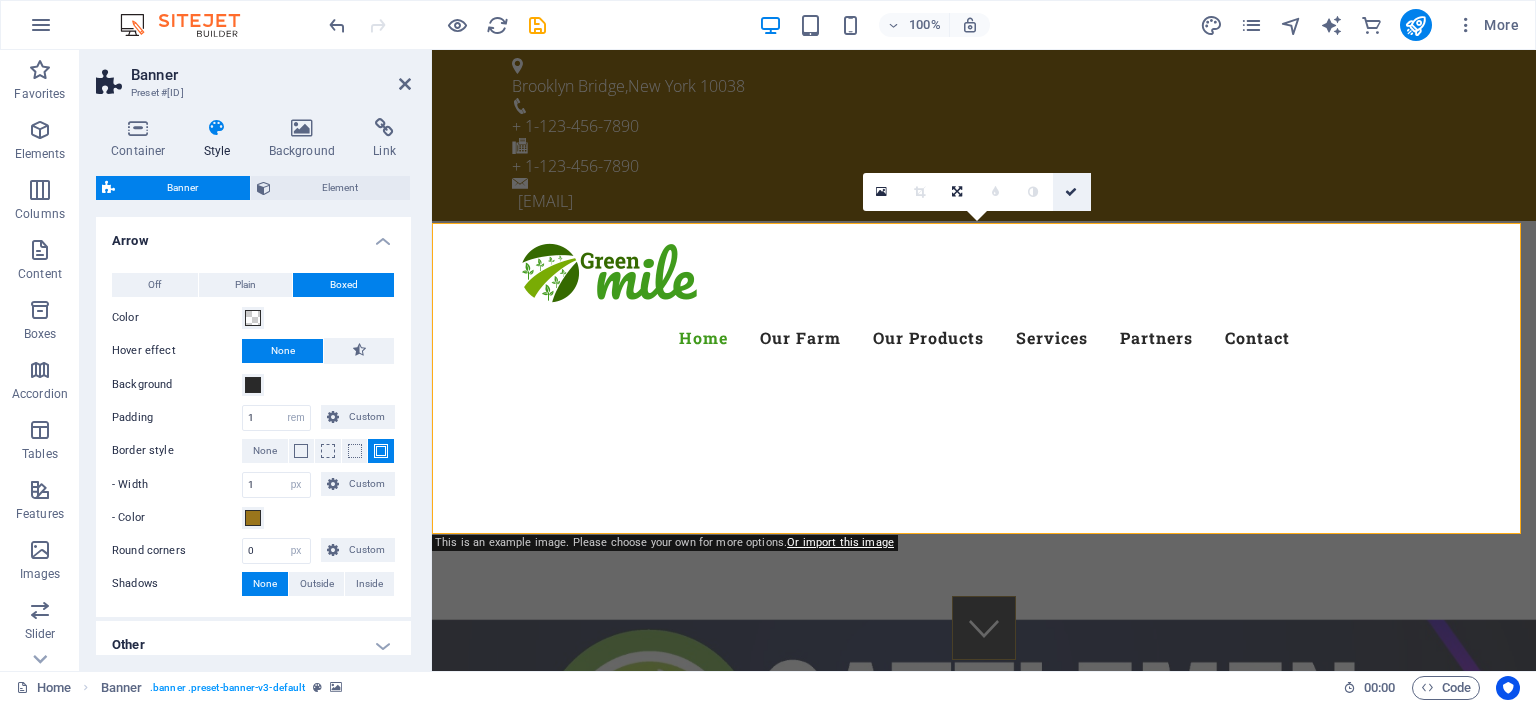 click at bounding box center (1071, 192) 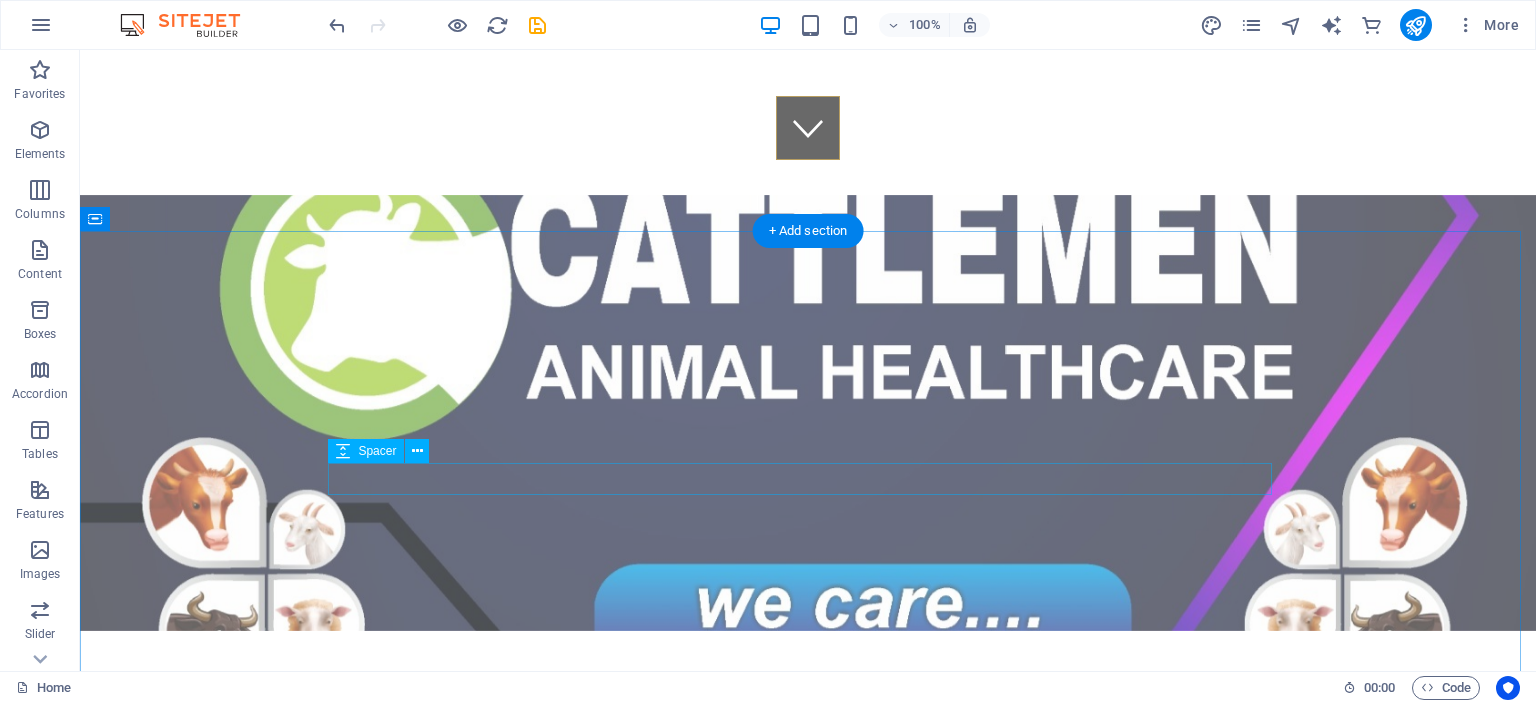 scroll, scrollTop: 0, scrollLeft: 0, axis: both 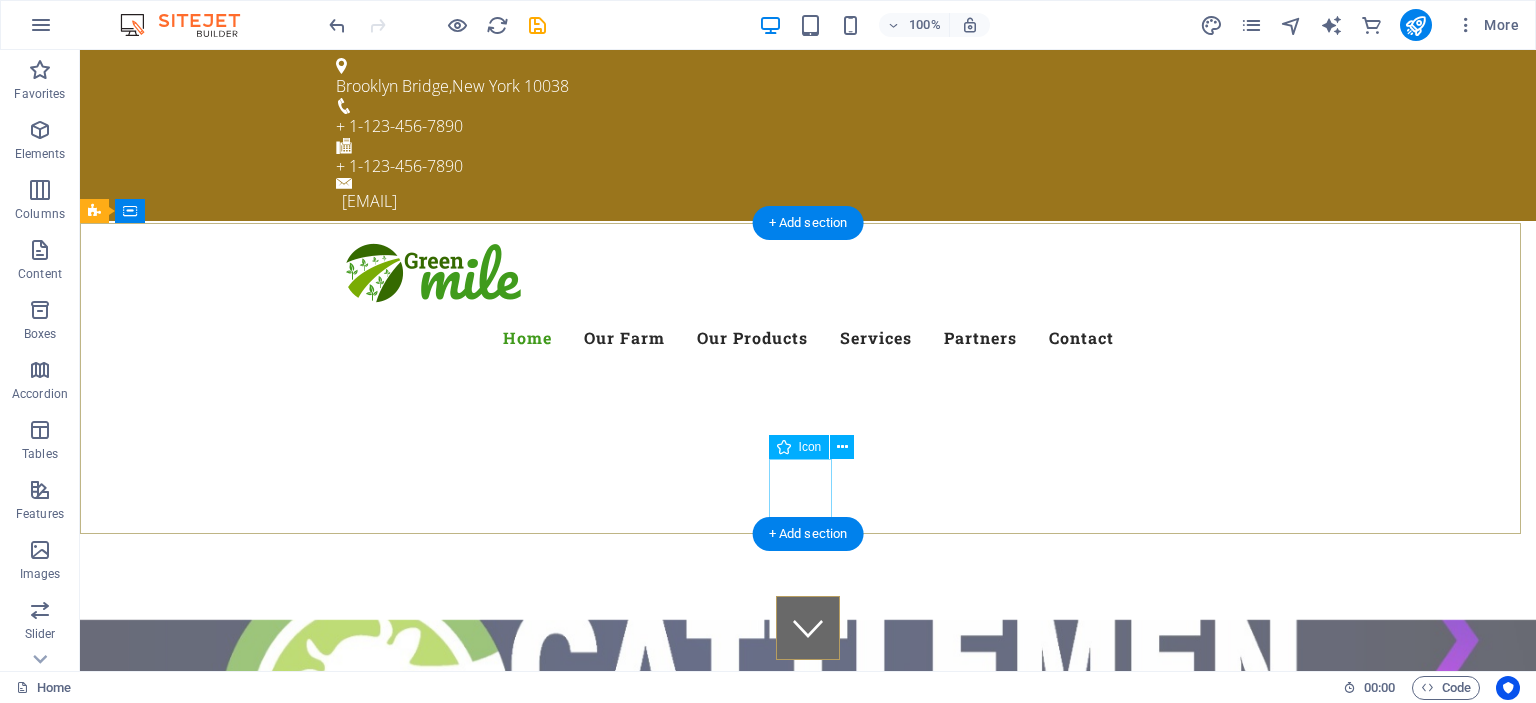 click at bounding box center (808, 628) 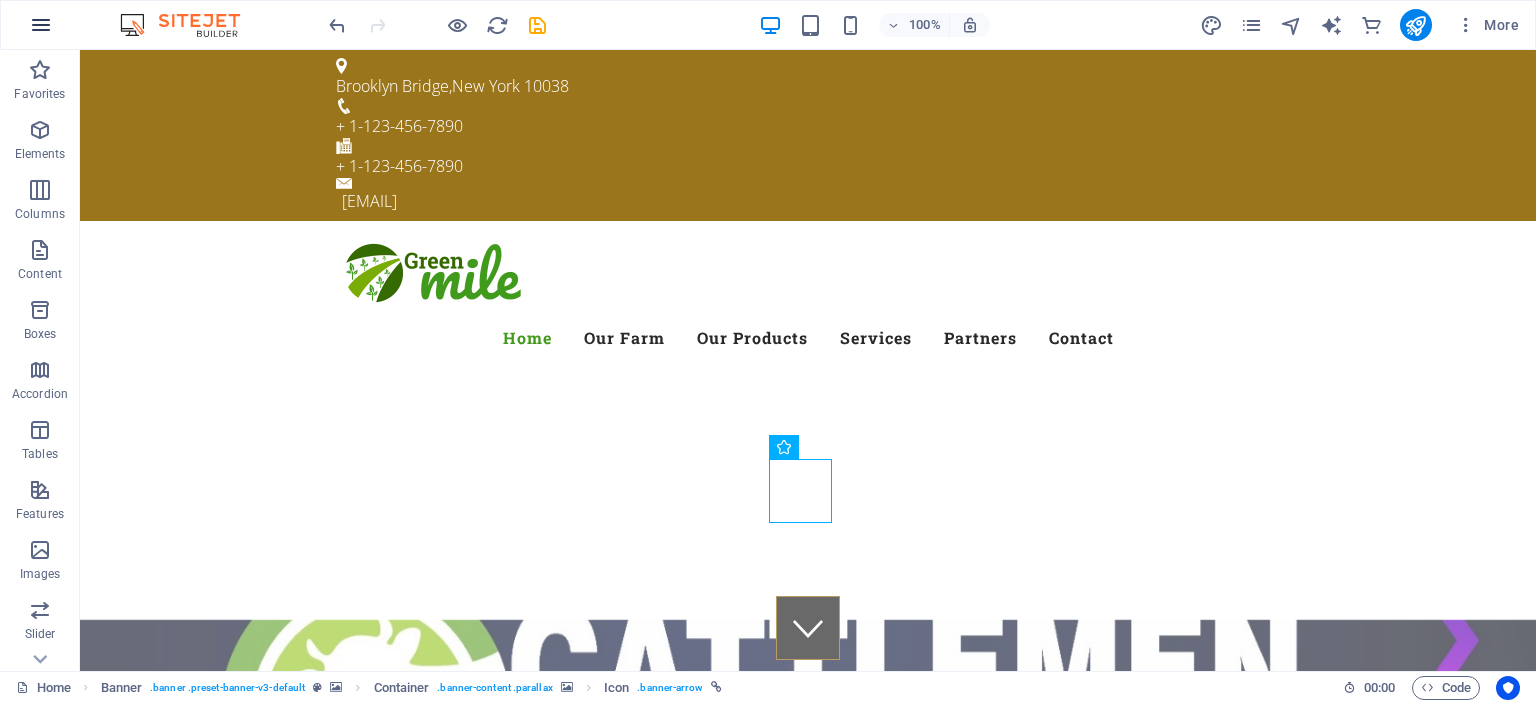 click at bounding box center [41, 25] 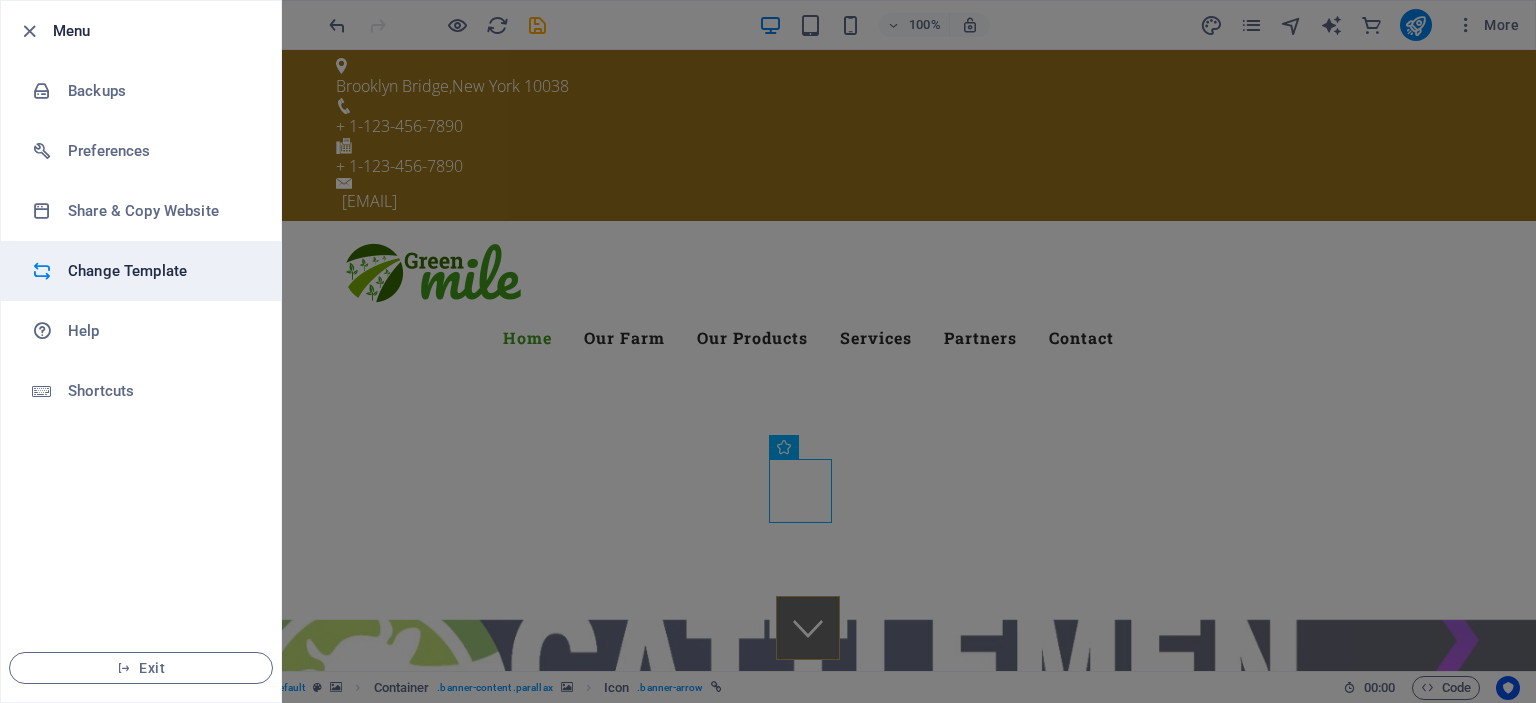 click on "Change Template" at bounding box center (160, 271) 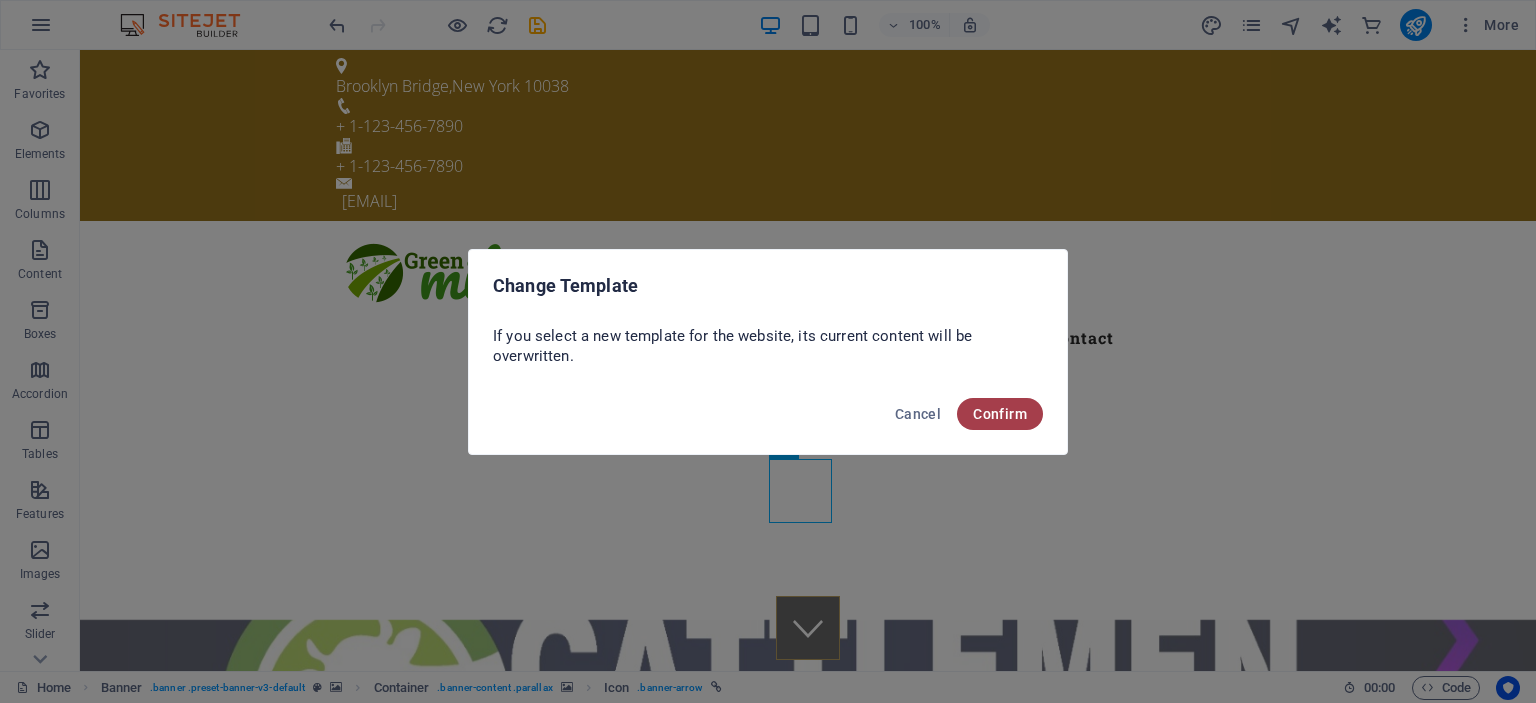 click on "Confirm" at bounding box center (1000, 414) 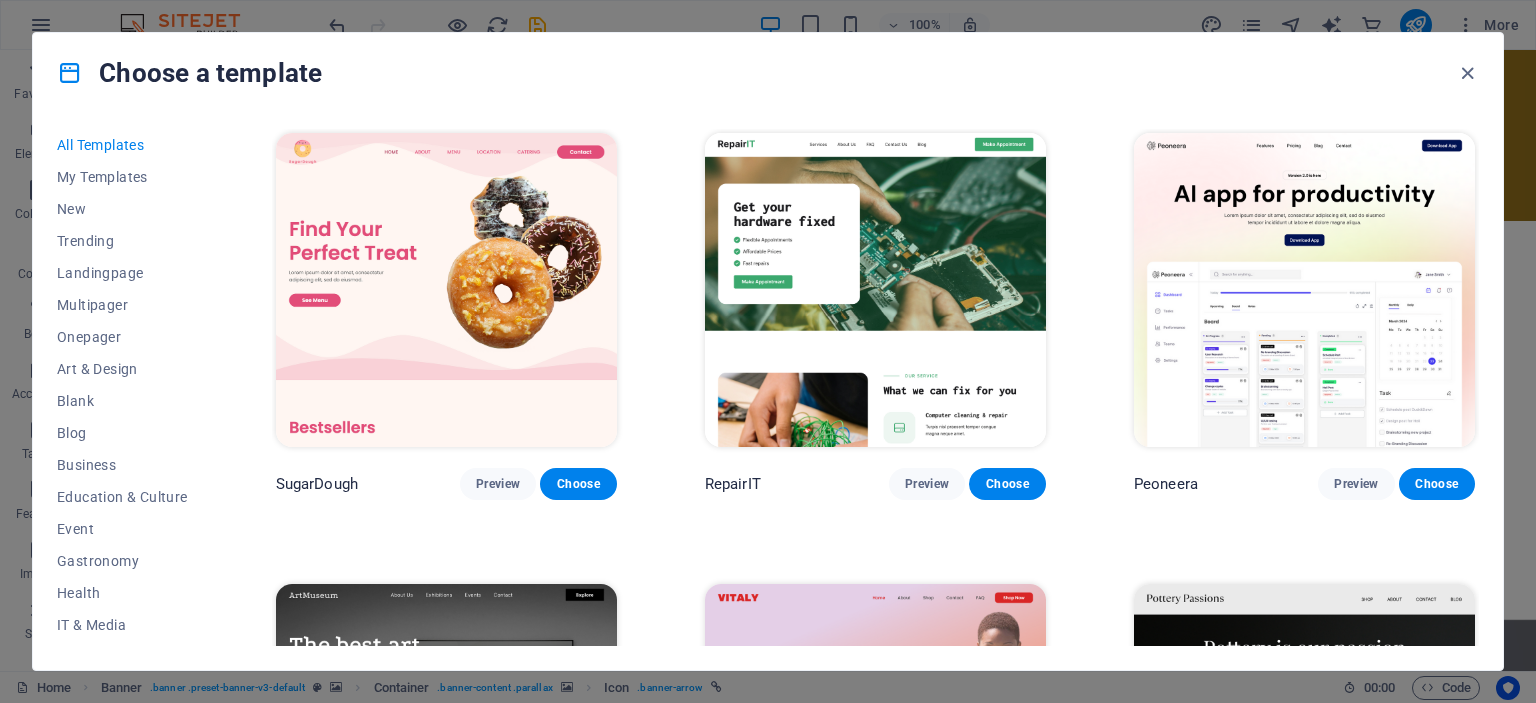 click at bounding box center (446, 290) 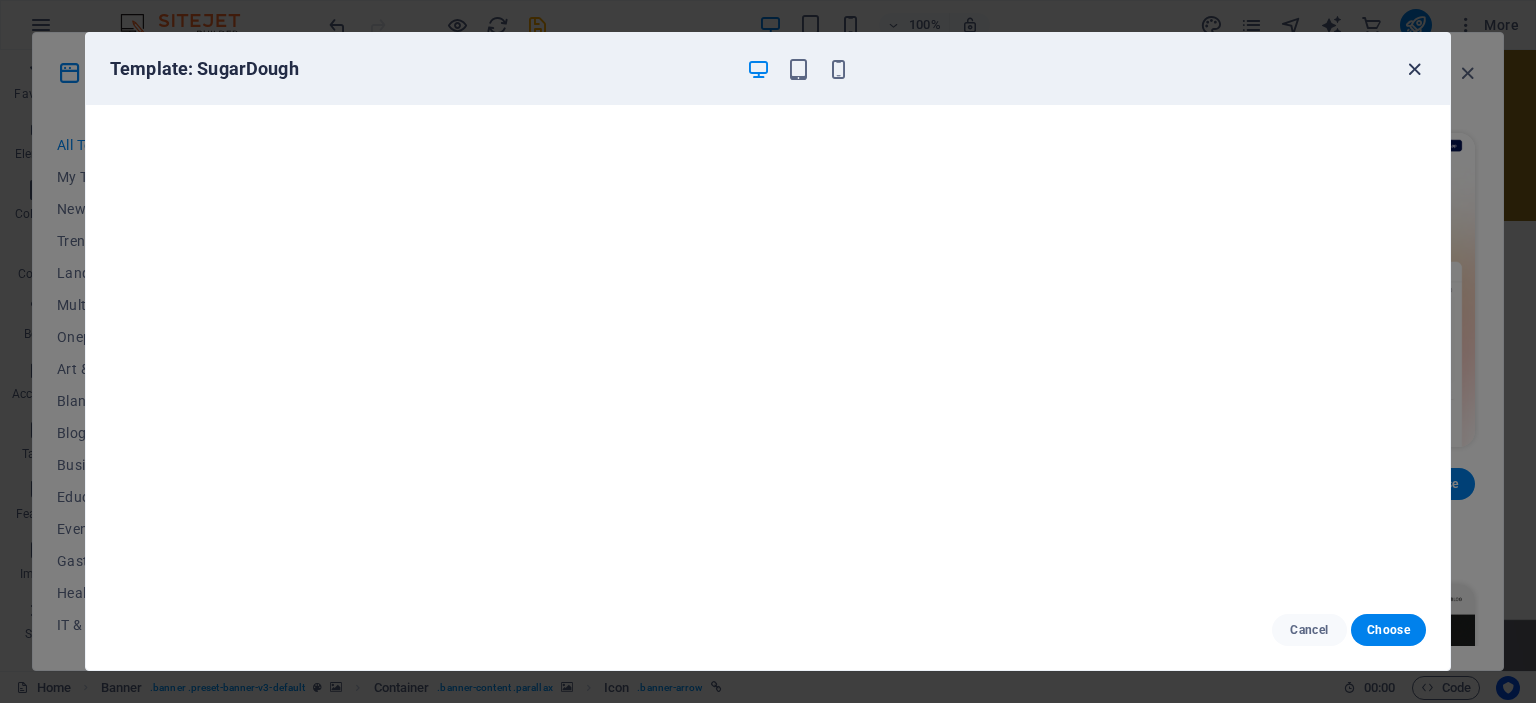 click at bounding box center [1414, 69] 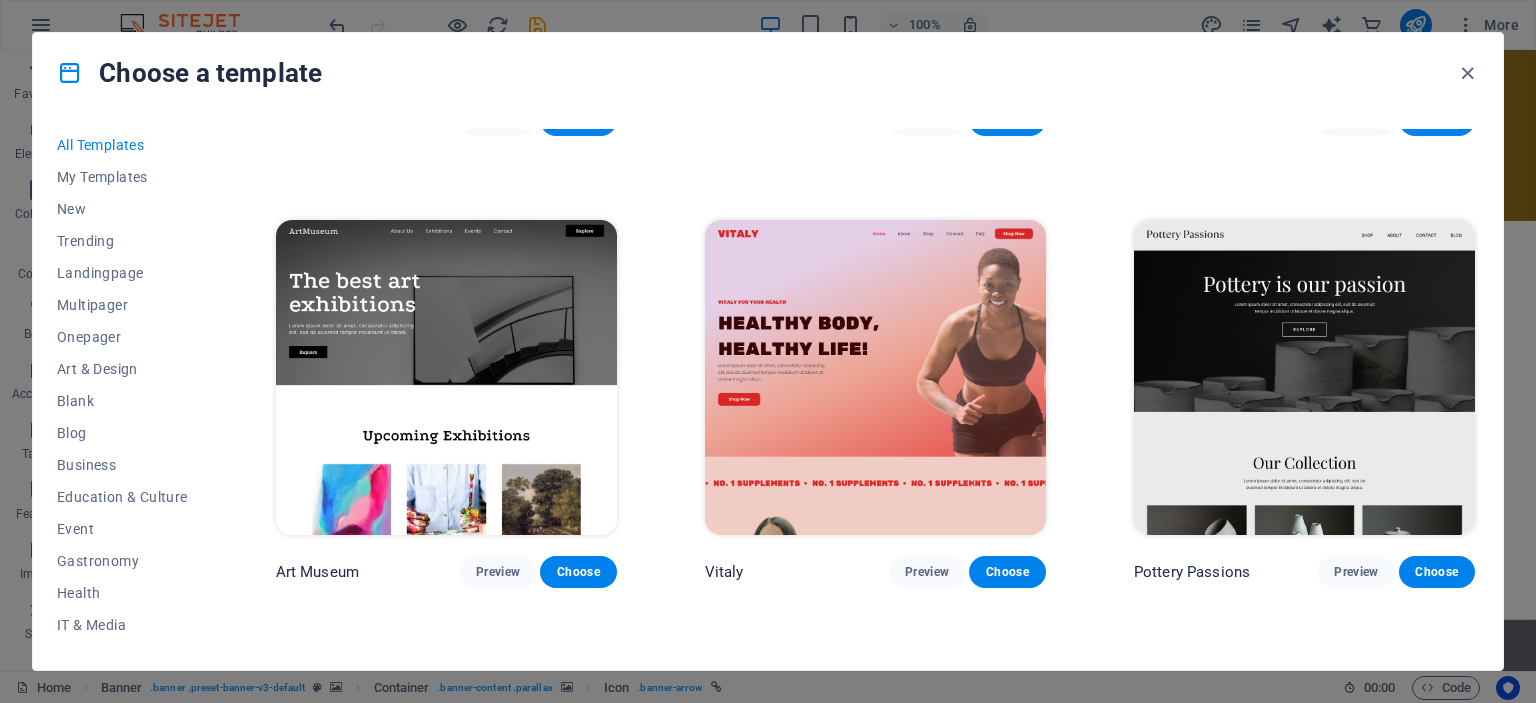 scroll, scrollTop: 400, scrollLeft: 0, axis: vertical 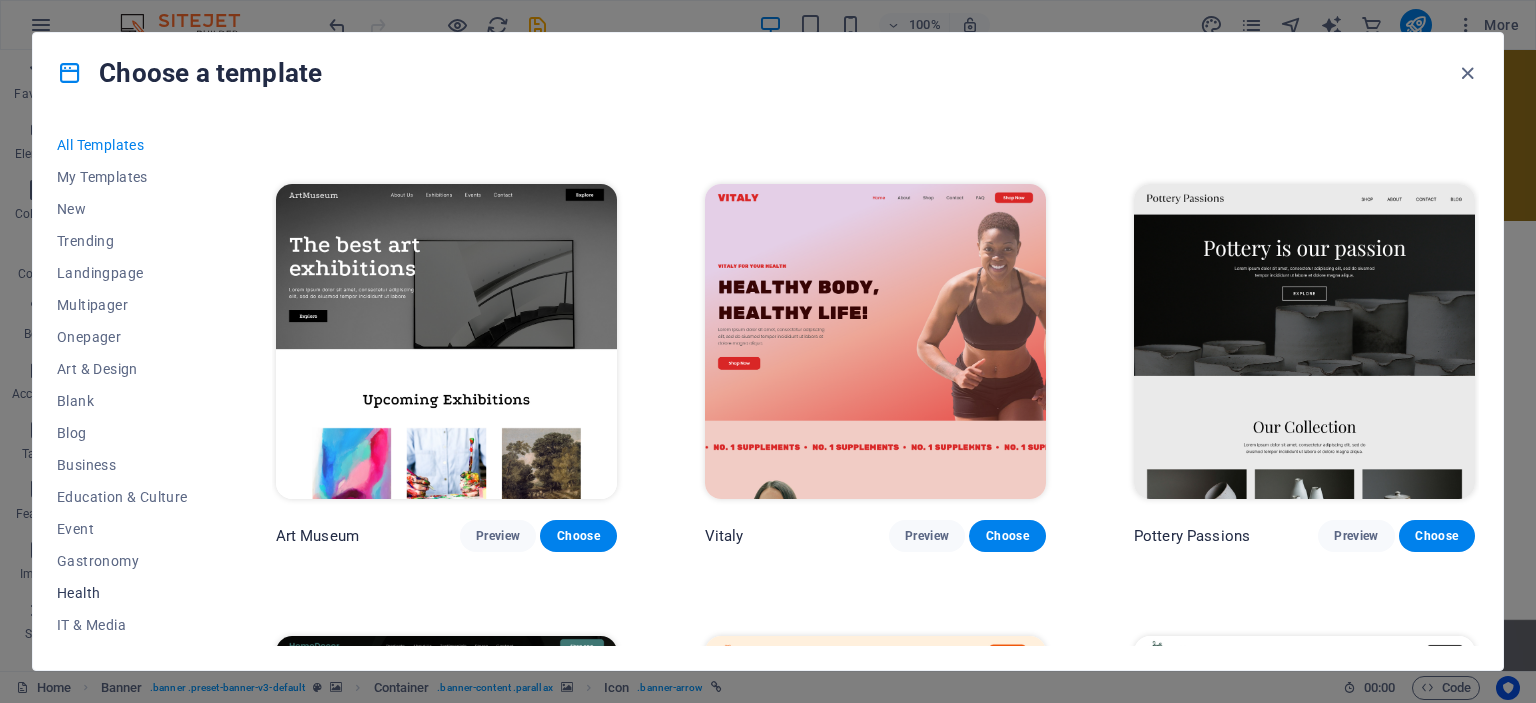 click on "Health" at bounding box center [122, 593] 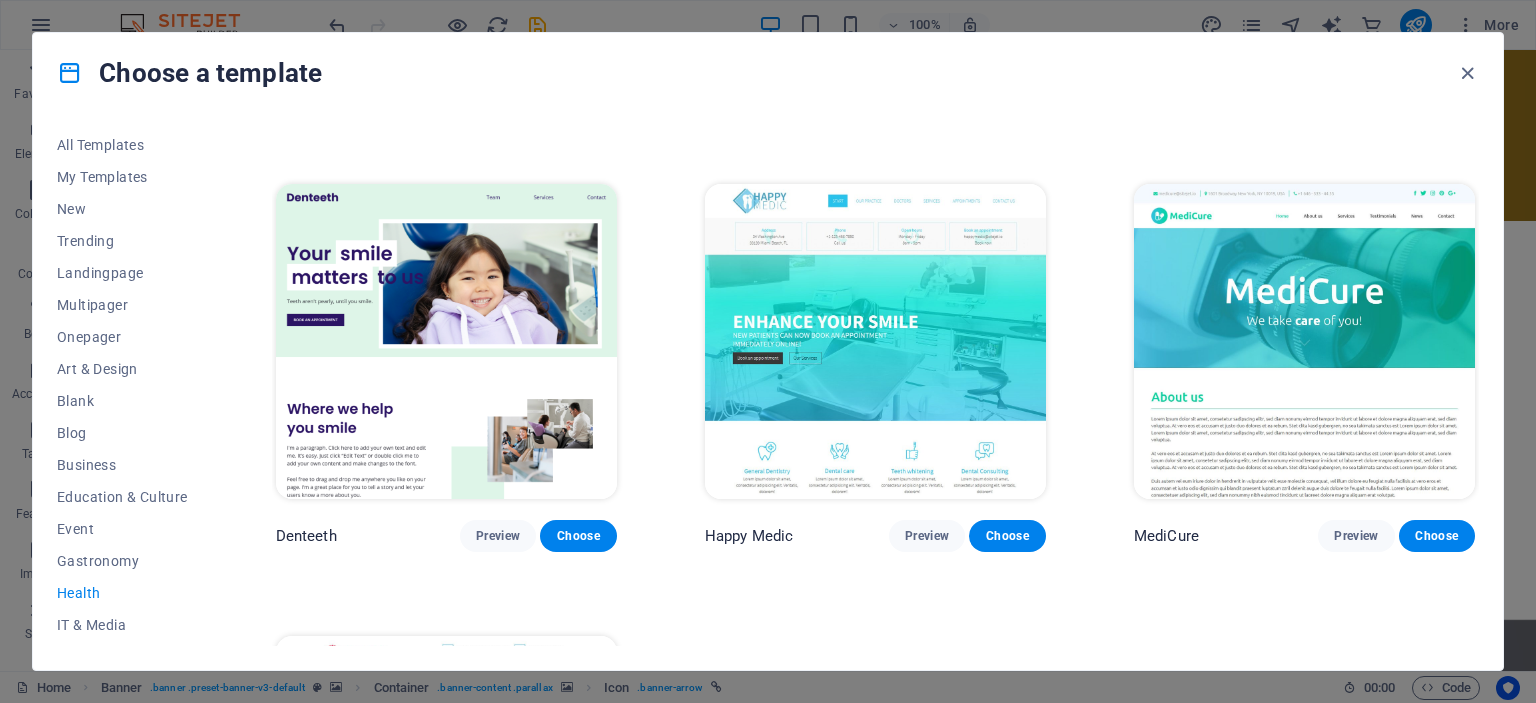click at bounding box center (1304, 341) 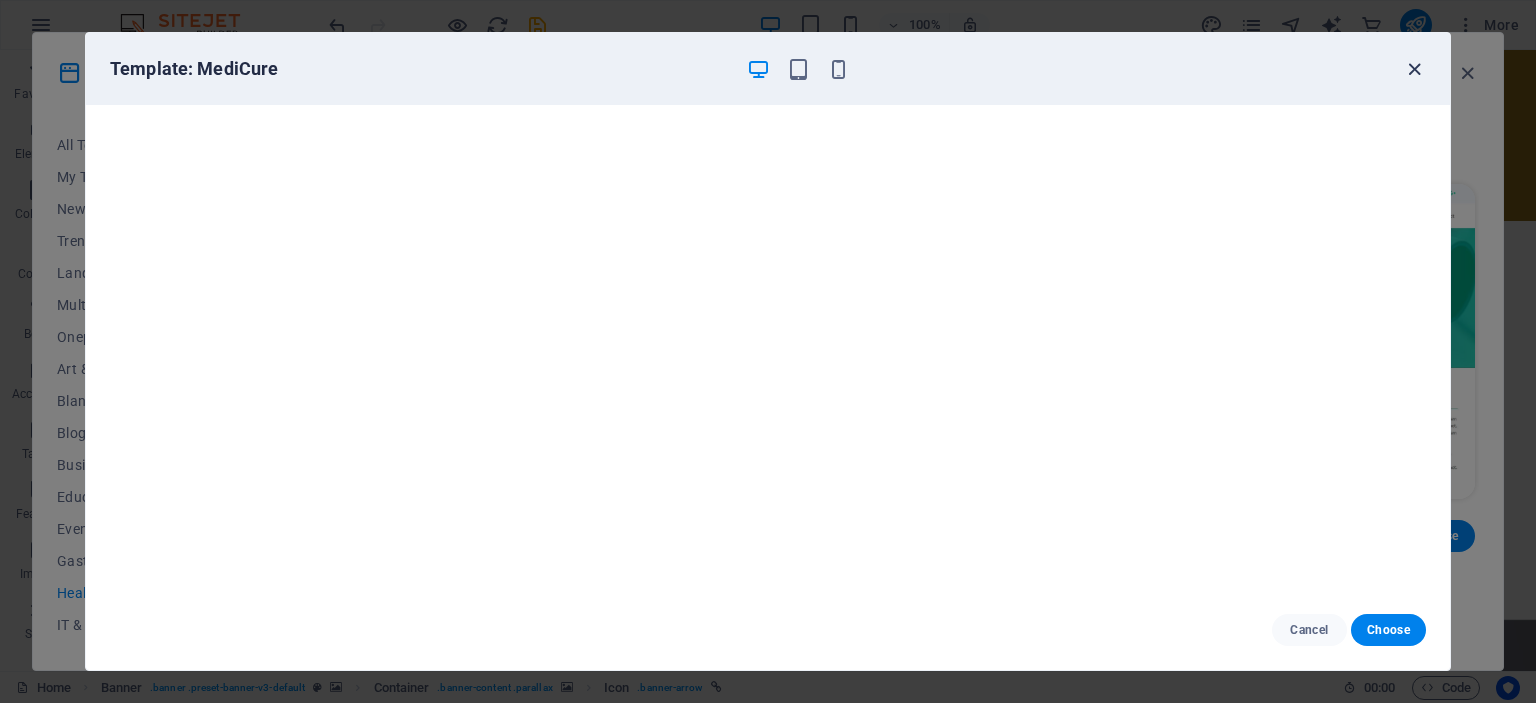 click at bounding box center [1414, 69] 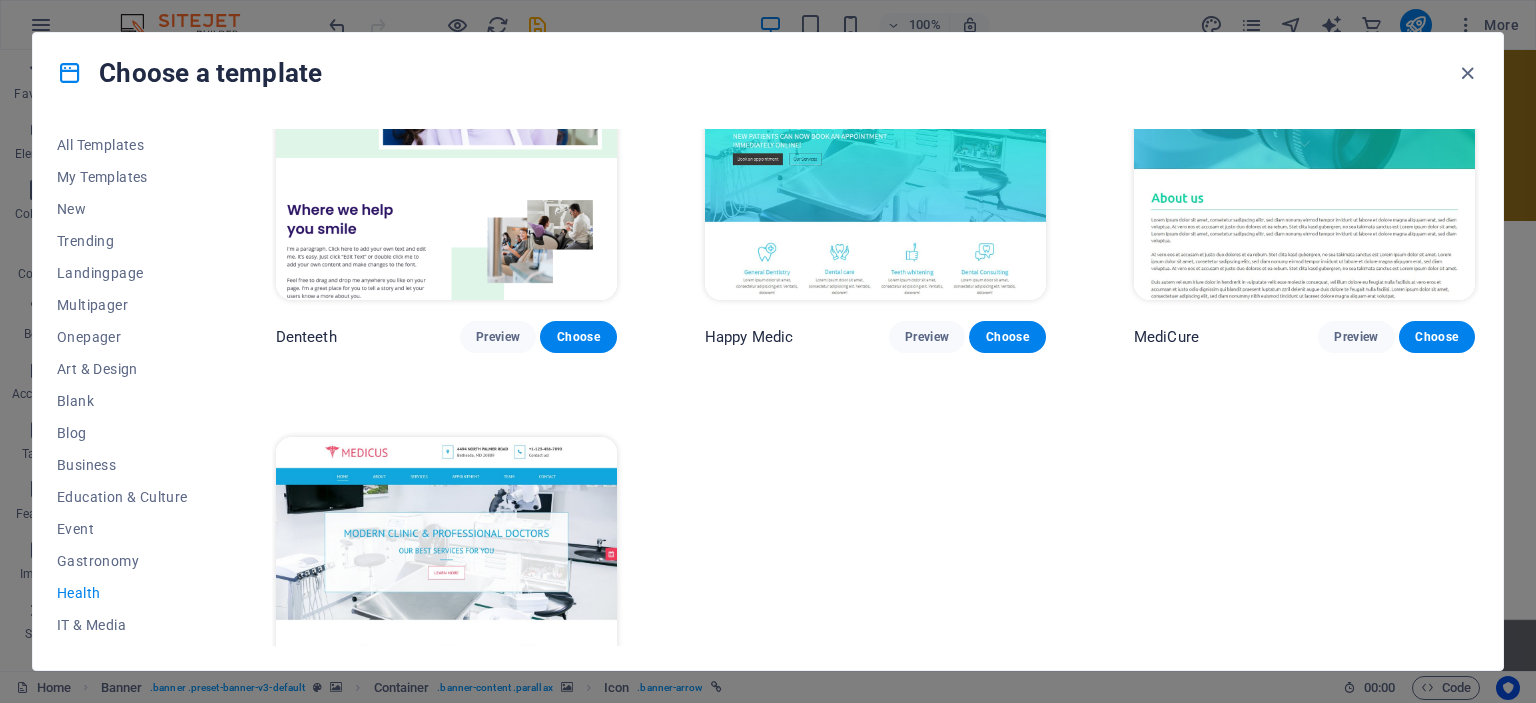 scroll, scrollTop: 749, scrollLeft: 0, axis: vertical 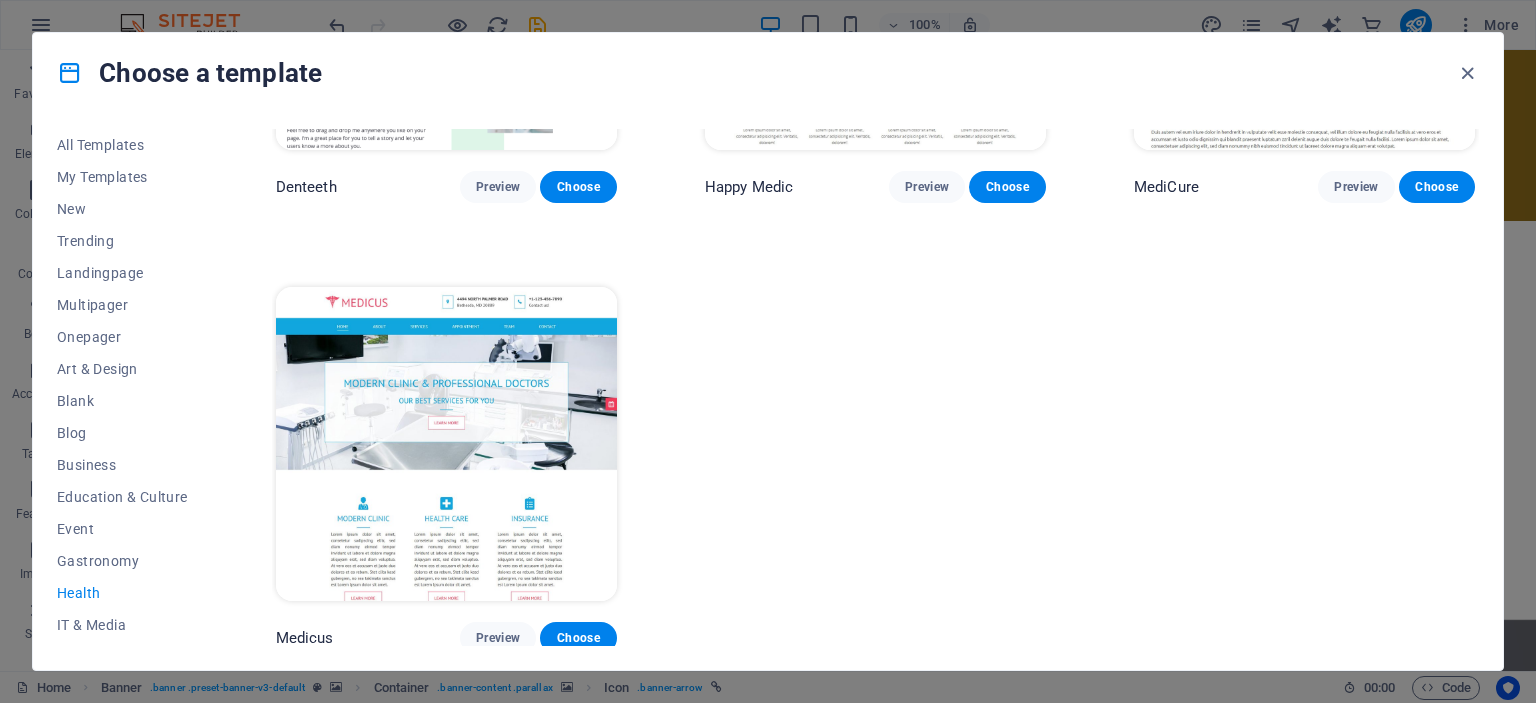 click at bounding box center [446, 444] 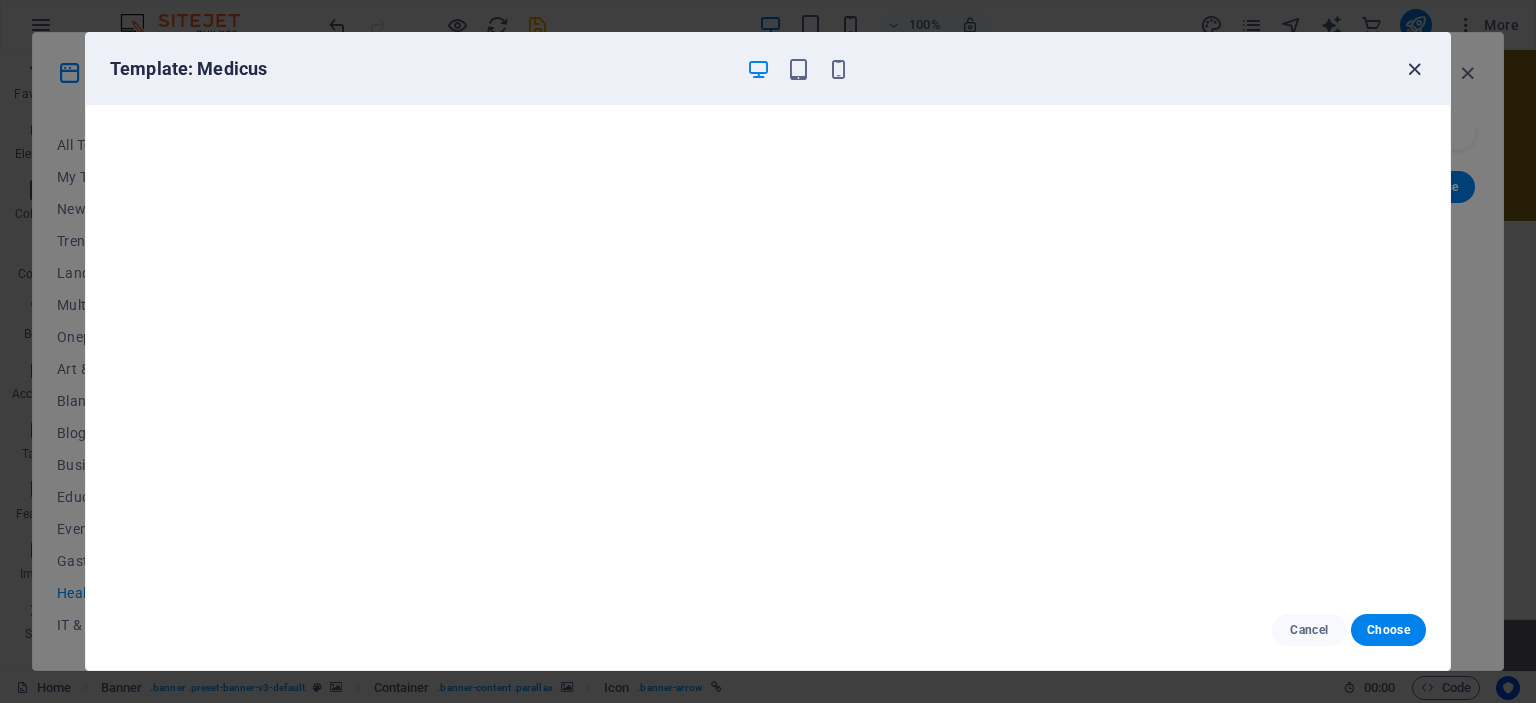 click at bounding box center (1414, 69) 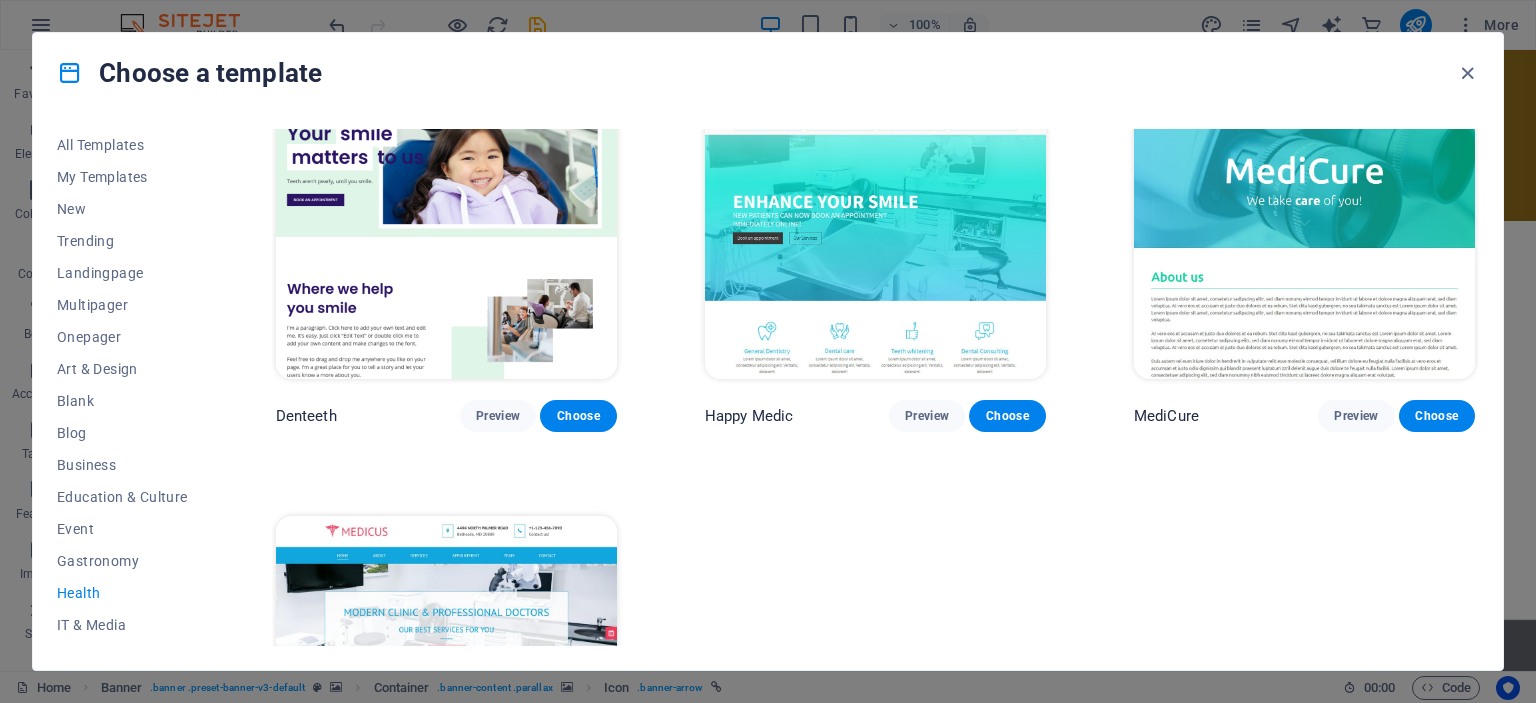 scroll, scrollTop: 449, scrollLeft: 0, axis: vertical 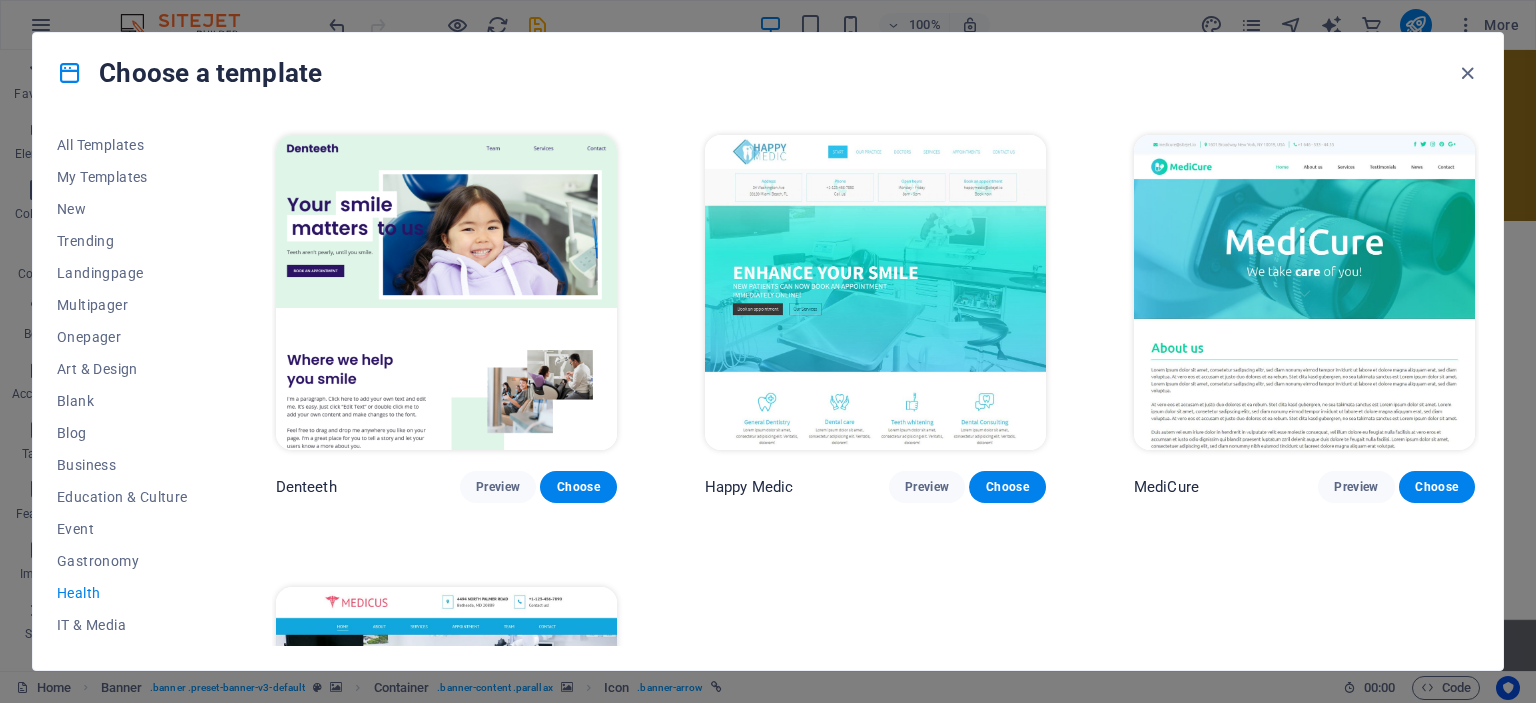 click at bounding box center [875, 292] 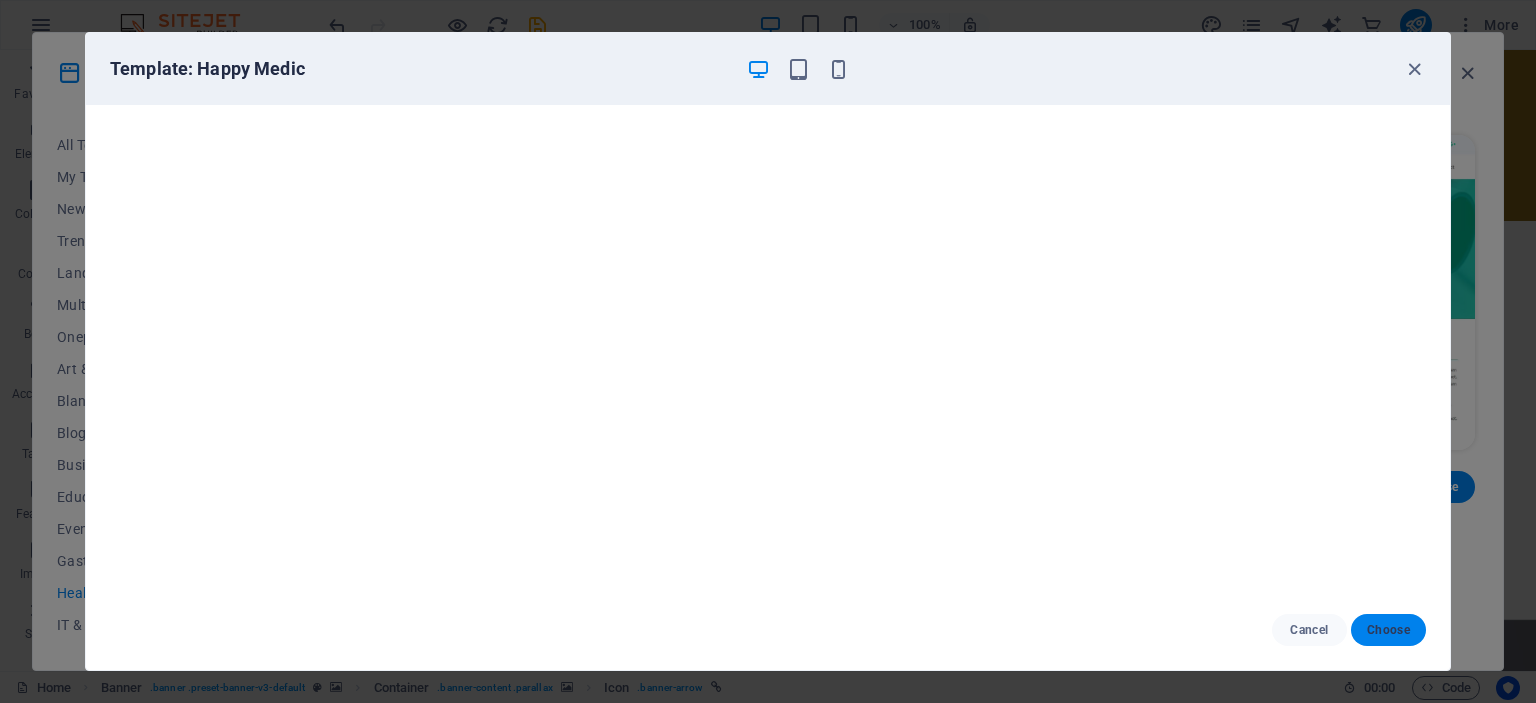 click on "Choose" at bounding box center [1388, 630] 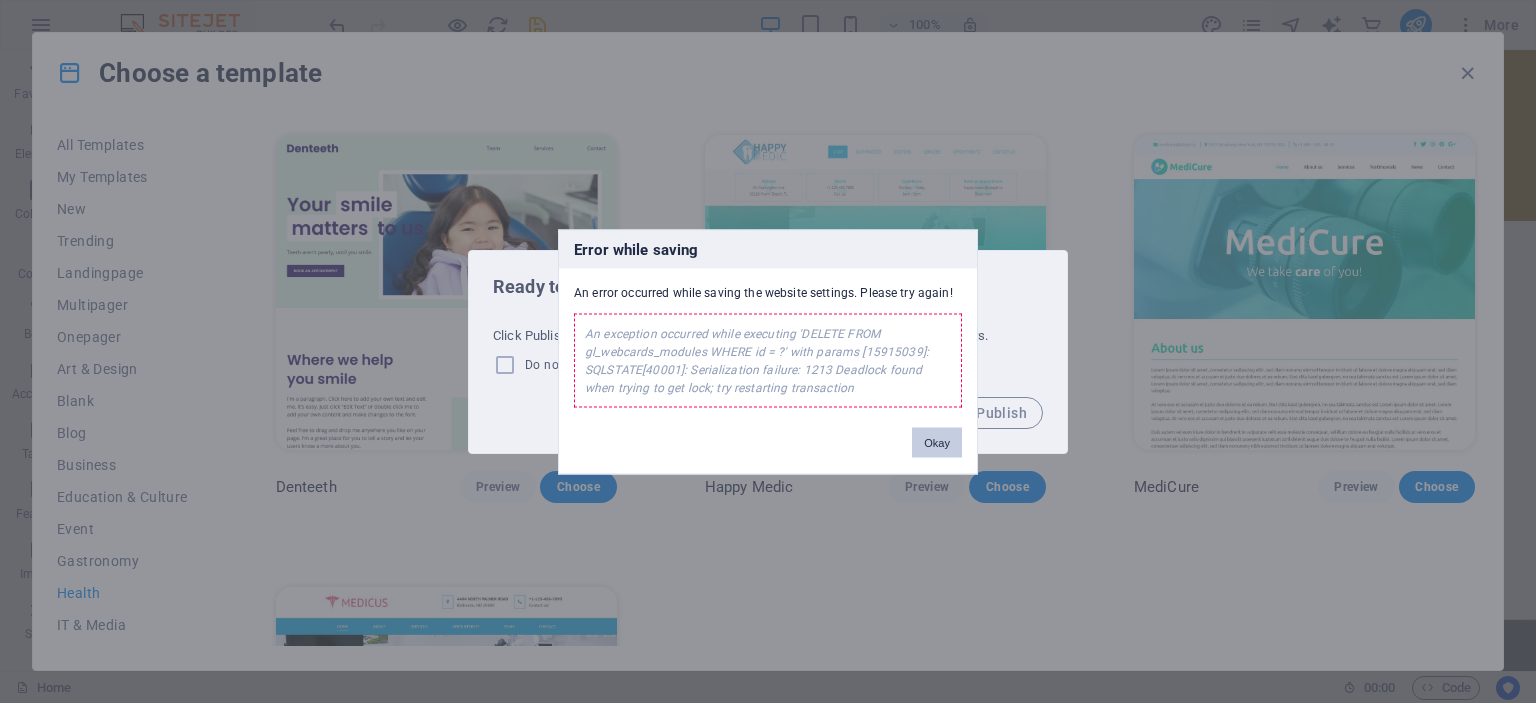 click on "Okay" at bounding box center [937, 442] 